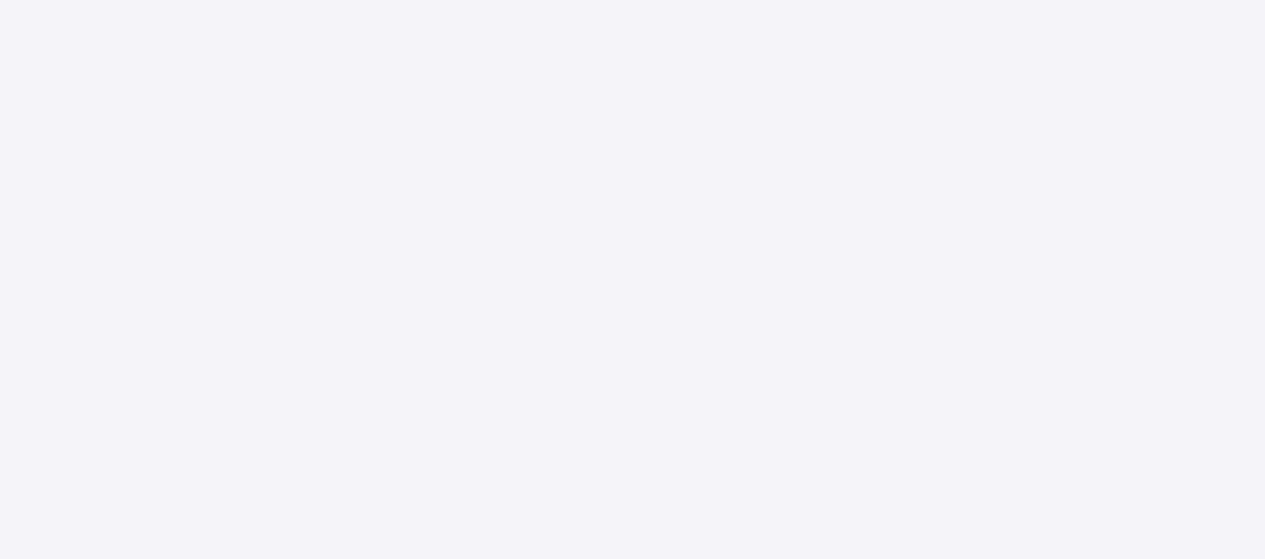 scroll, scrollTop: 0, scrollLeft: 0, axis: both 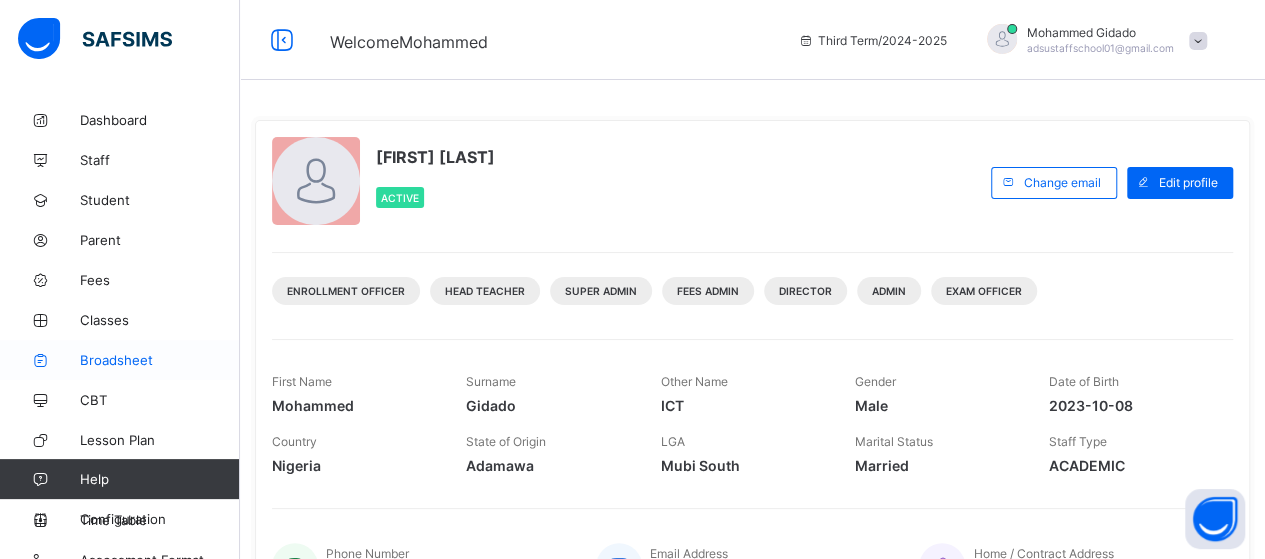 click on "Broadsheet" at bounding box center [160, 360] 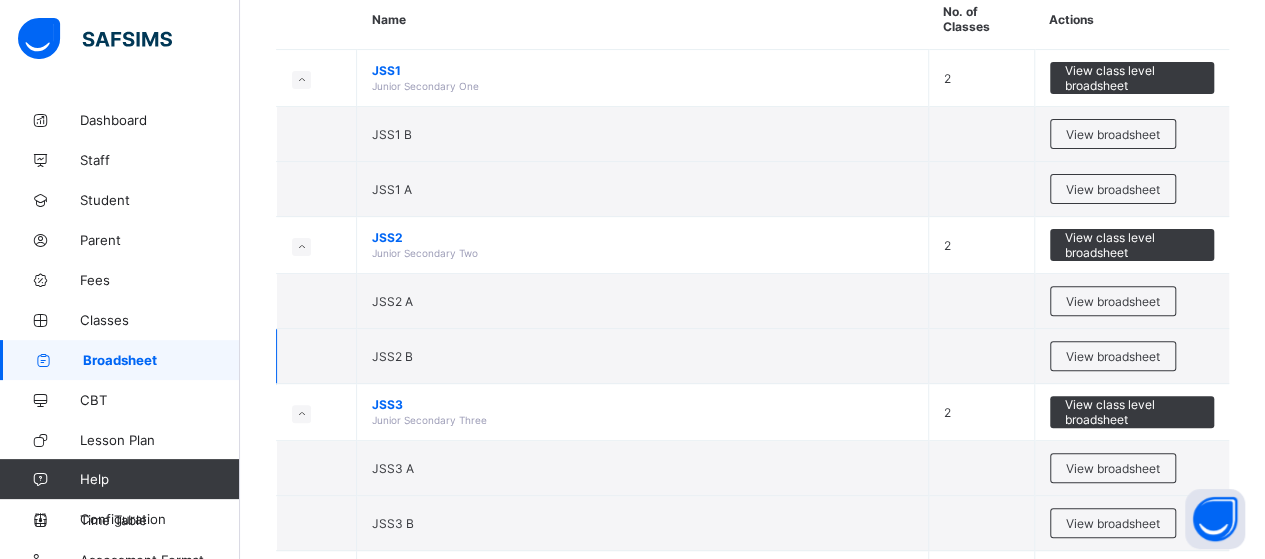 scroll, scrollTop: 300, scrollLeft: 0, axis: vertical 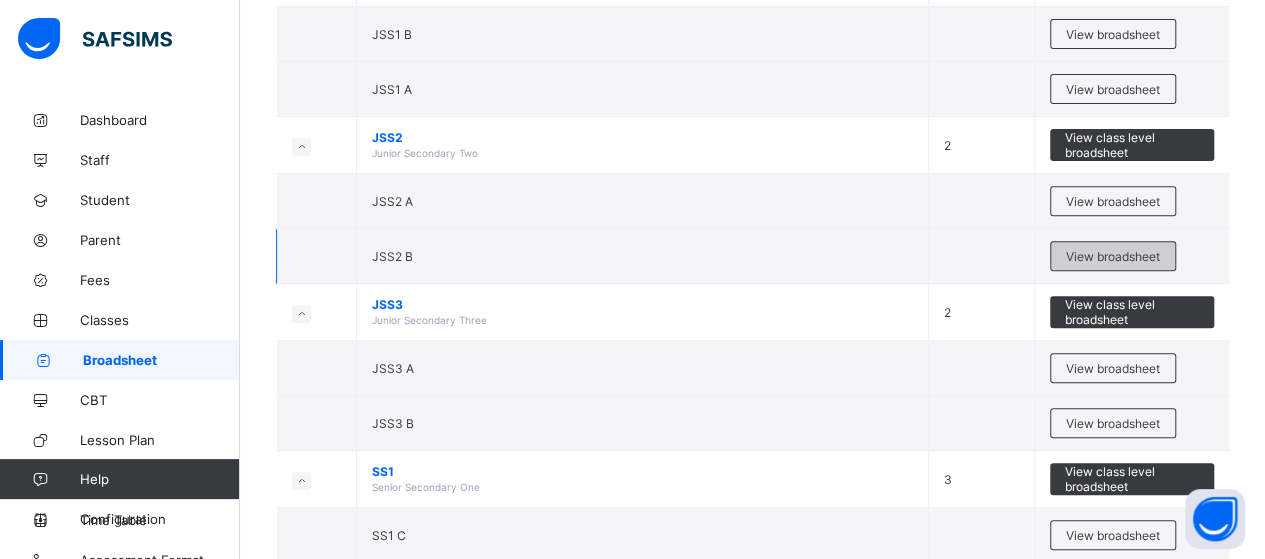 click on "View broadsheet" at bounding box center (1113, 256) 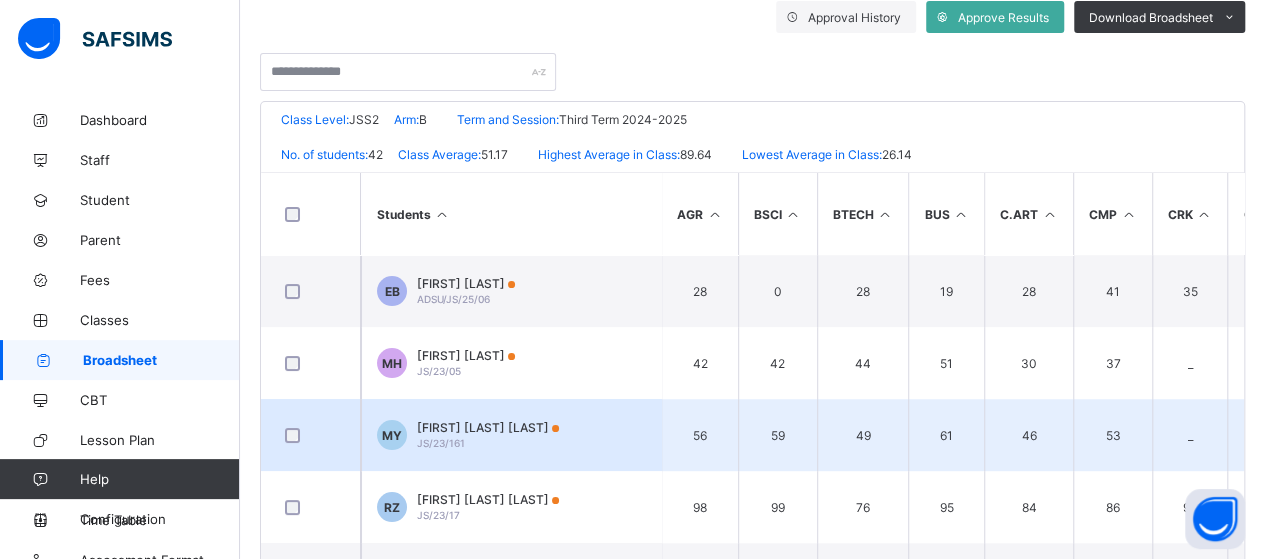scroll, scrollTop: 400, scrollLeft: 0, axis: vertical 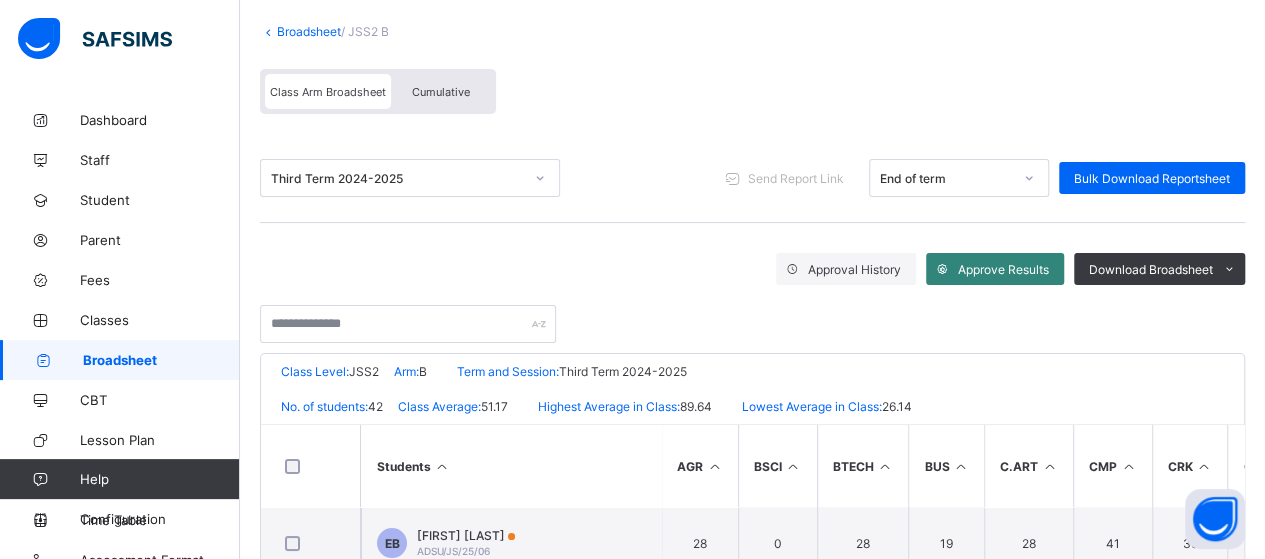 click on "Approve Results" at bounding box center (1003, 269) 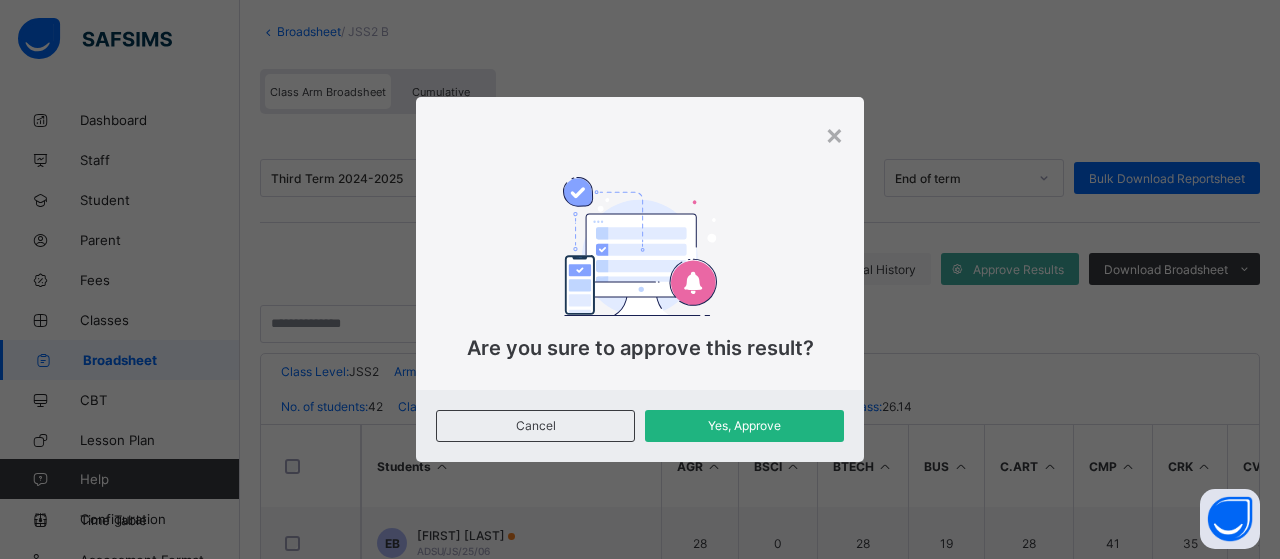 click on "Yes, Approve" at bounding box center [744, 425] 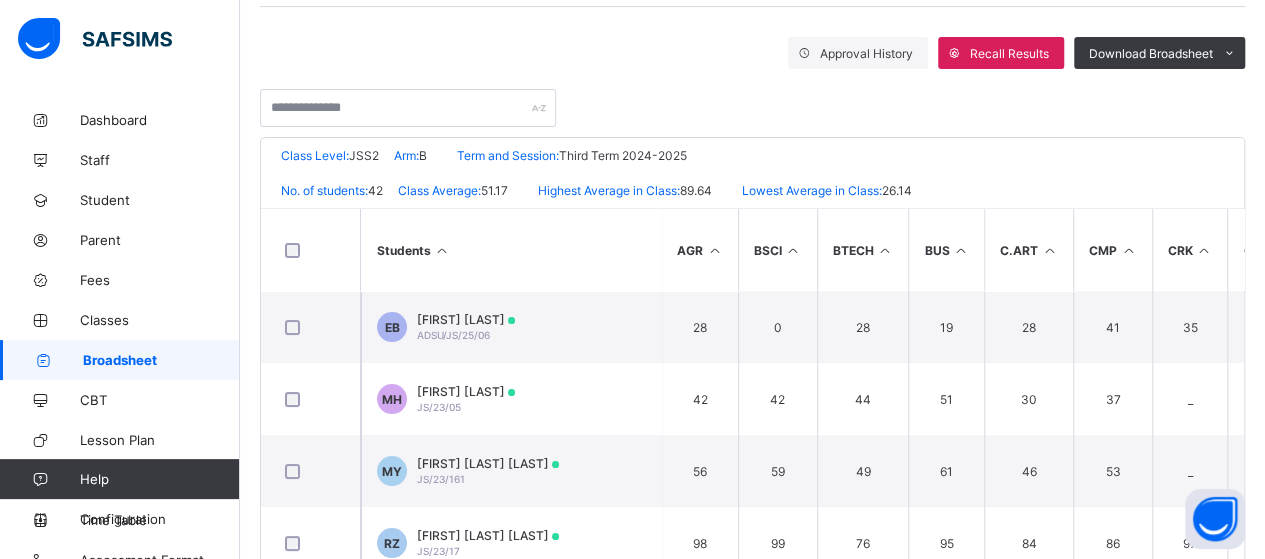 scroll, scrollTop: 216, scrollLeft: 0, axis: vertical 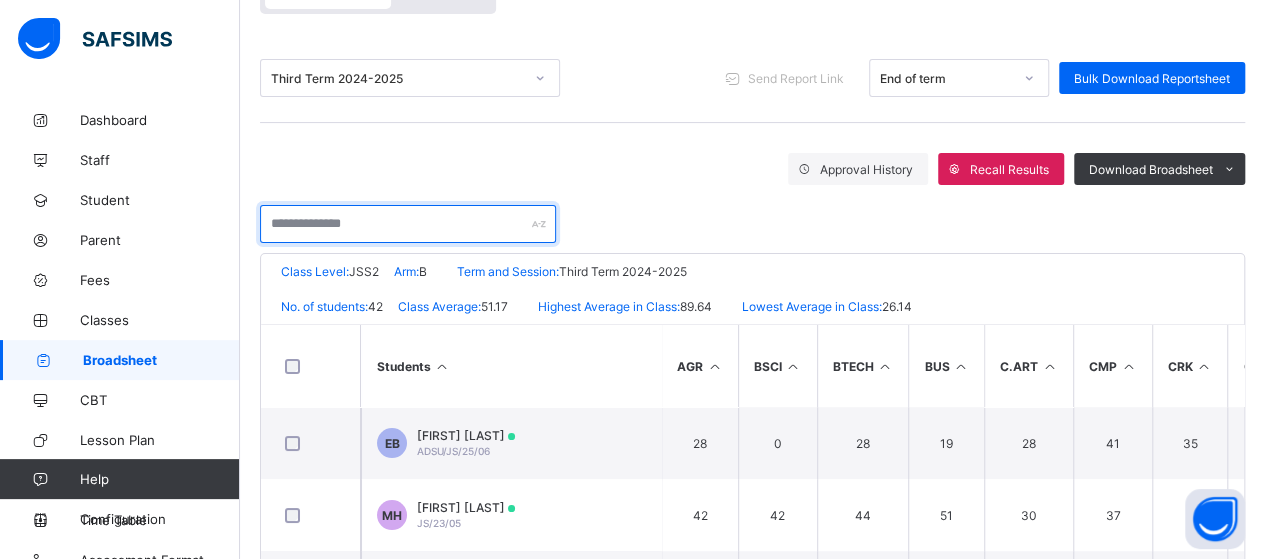 click at bounding box center [408, 224] 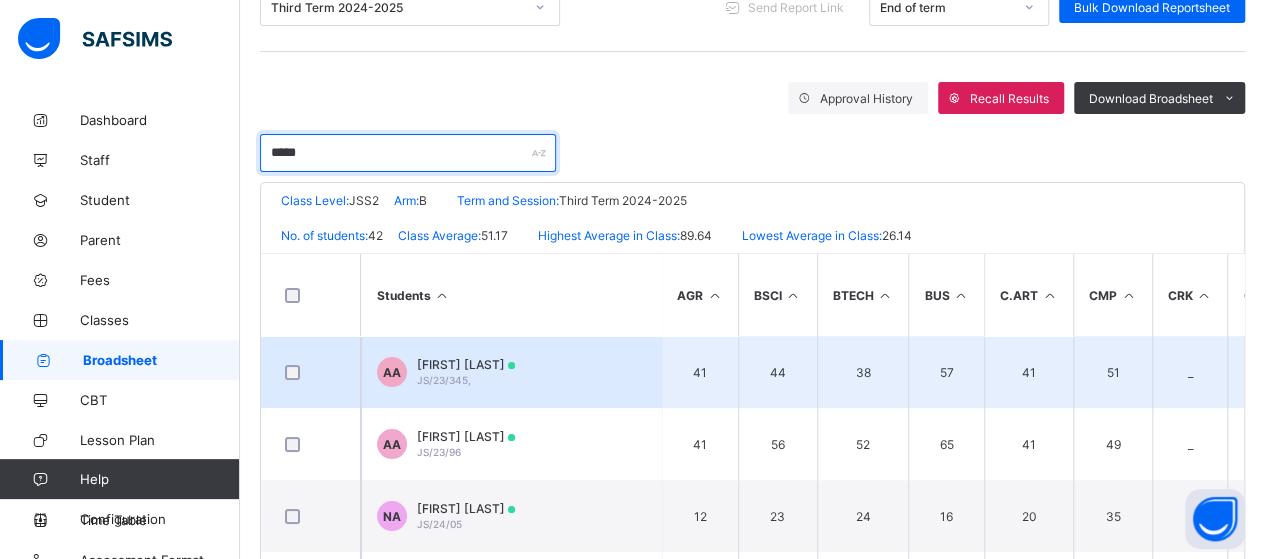 scroll, scrollTop: 316, scrollLeft: 0, axis: vertical 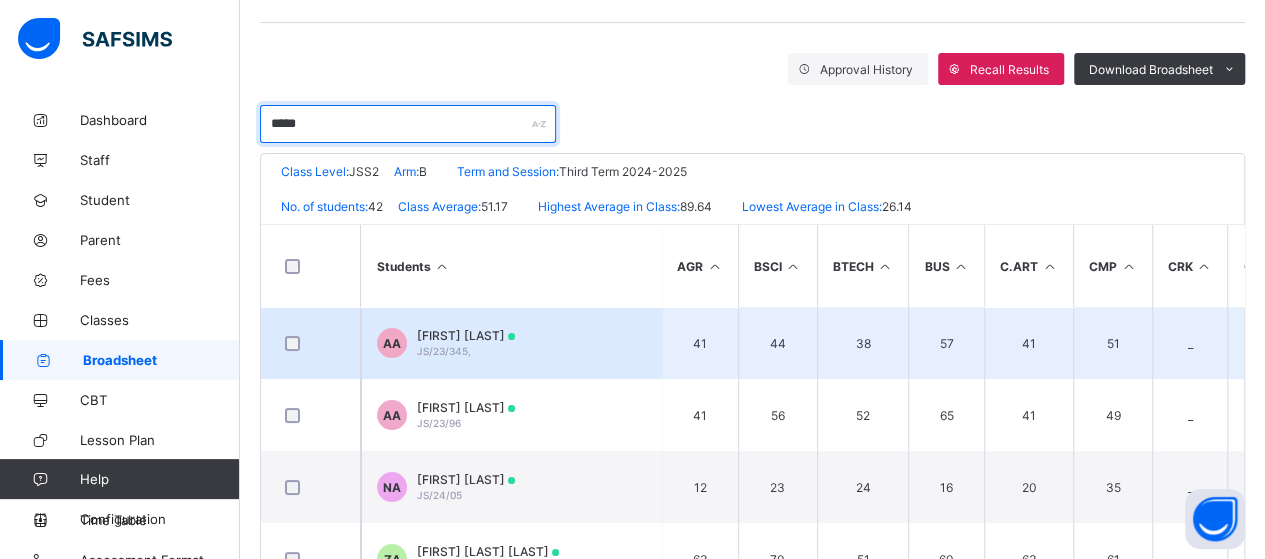 type on "*****" 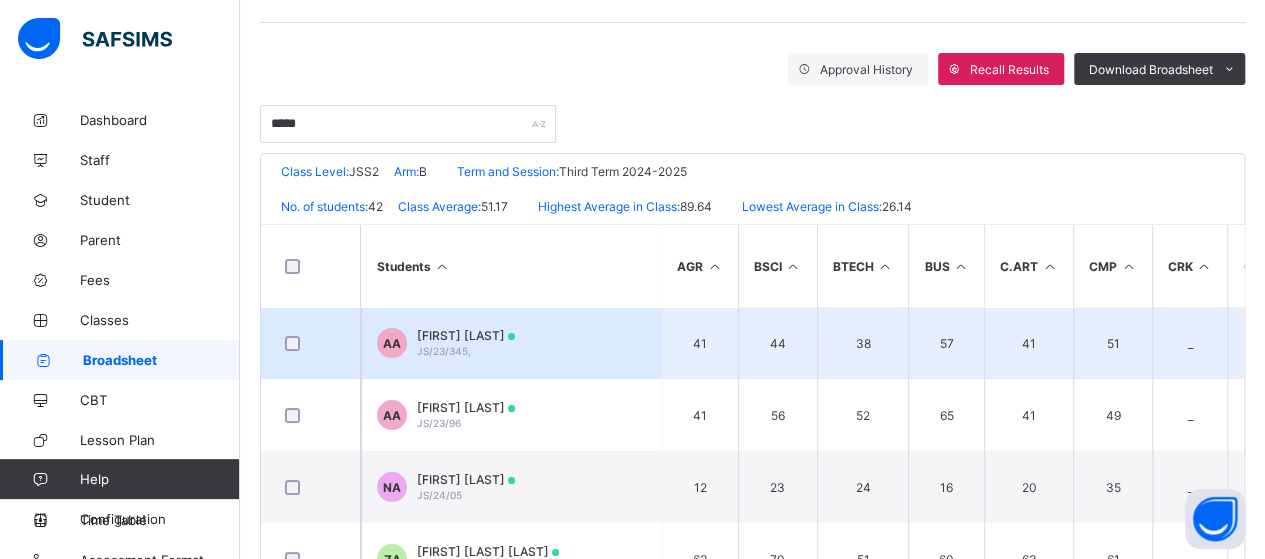 click on "AA [FIRST]  [LAST]   JS/23/345," at bounding box center [511, 343] 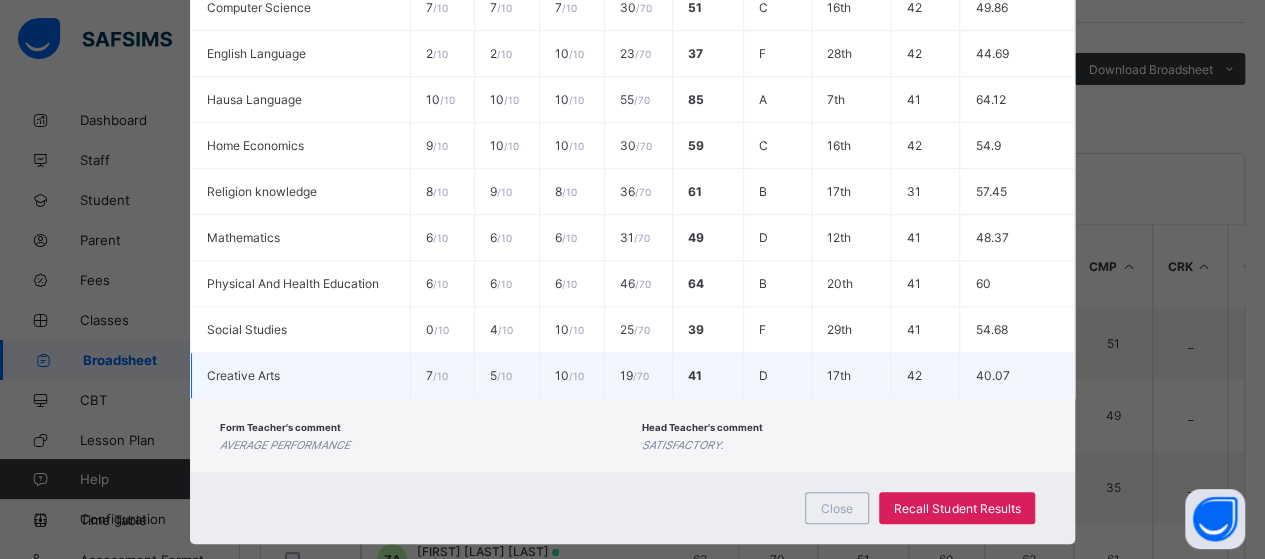 scroll, scrollTop: 739, scrollLeft: 0, axis: vertical 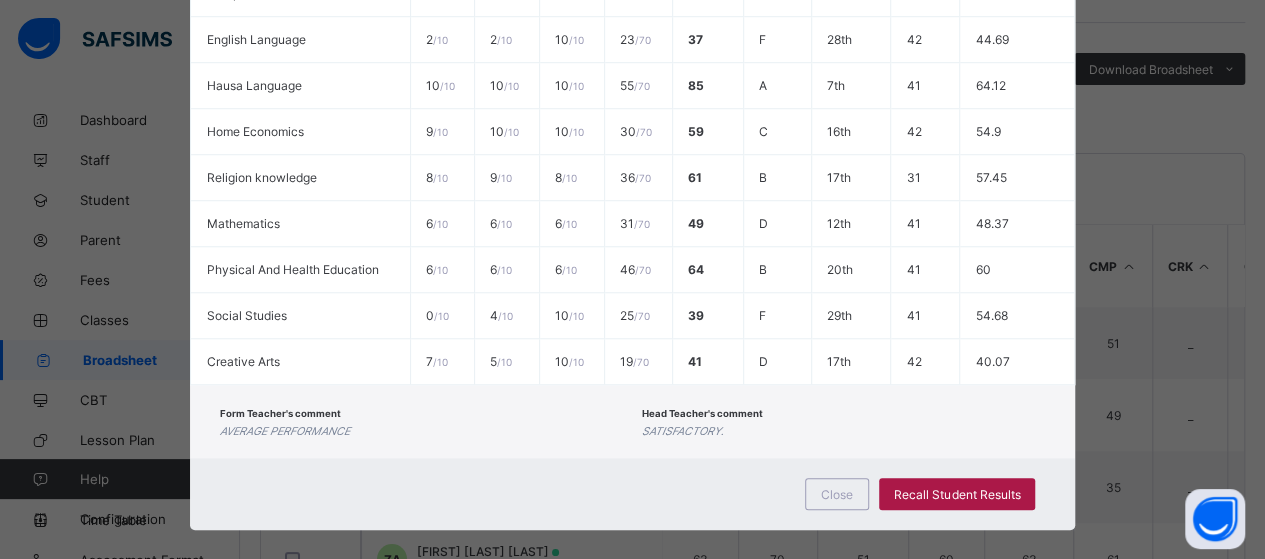 click on "Recall Student Results" at bounding box center [957, 494] 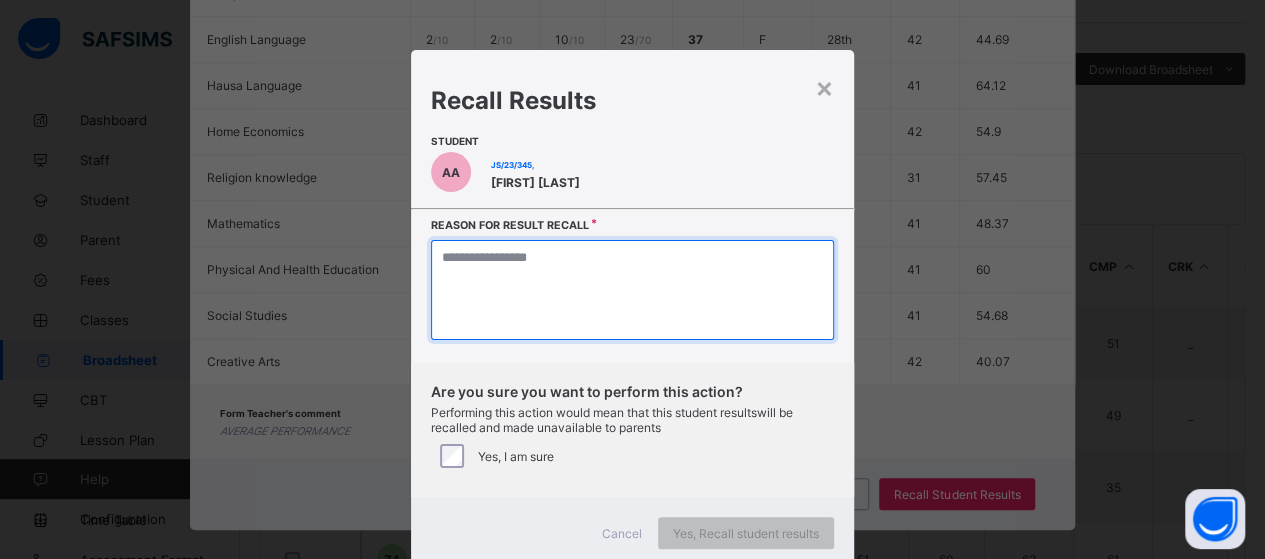click at bounding box center [632, 290] 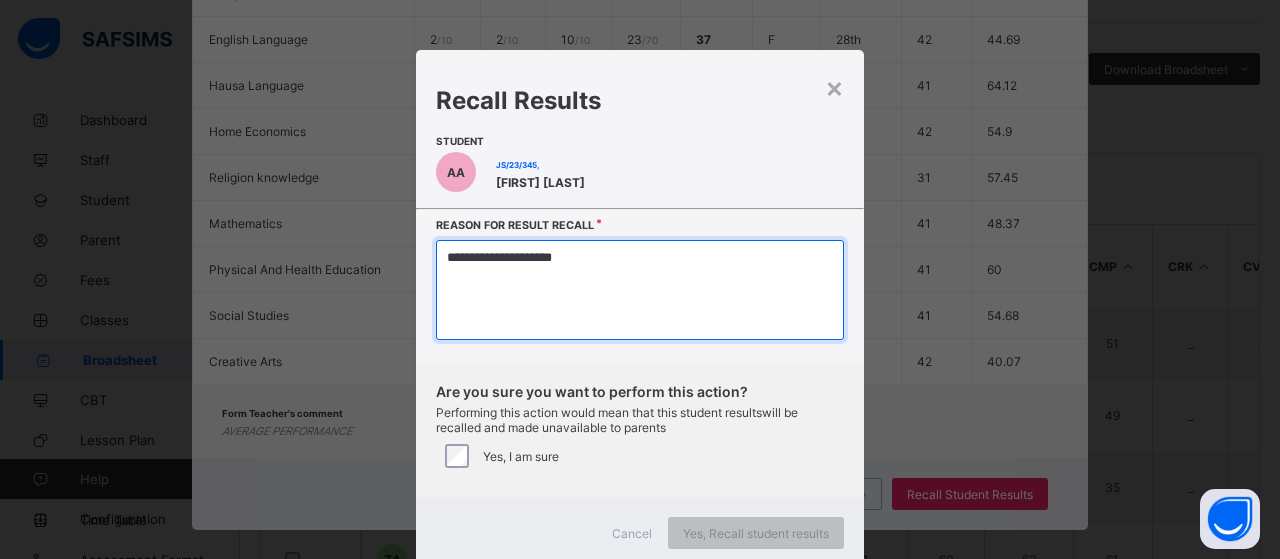 type on "**********" 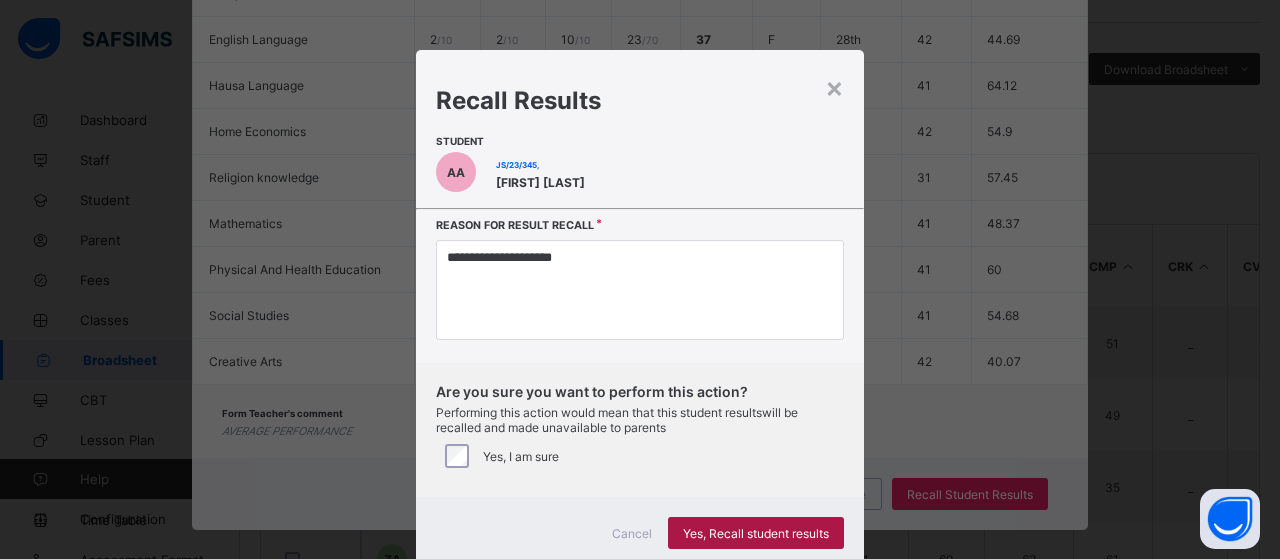 click on "Yes, Recall student results" at bounding box center (756, 533) 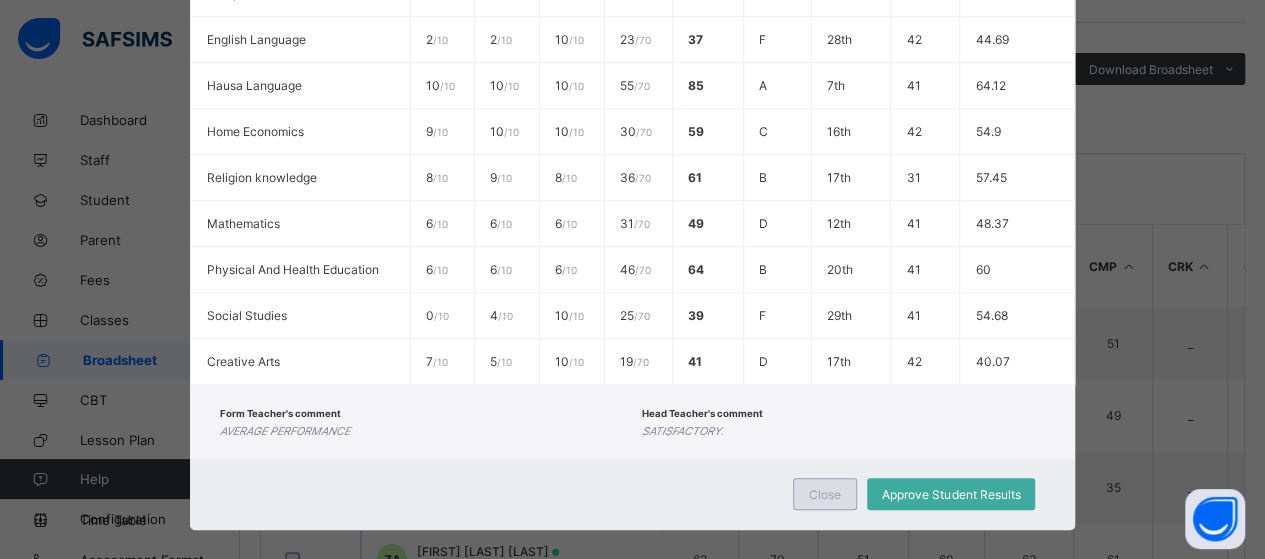 click on "Close" at bounding box center [825, 494] 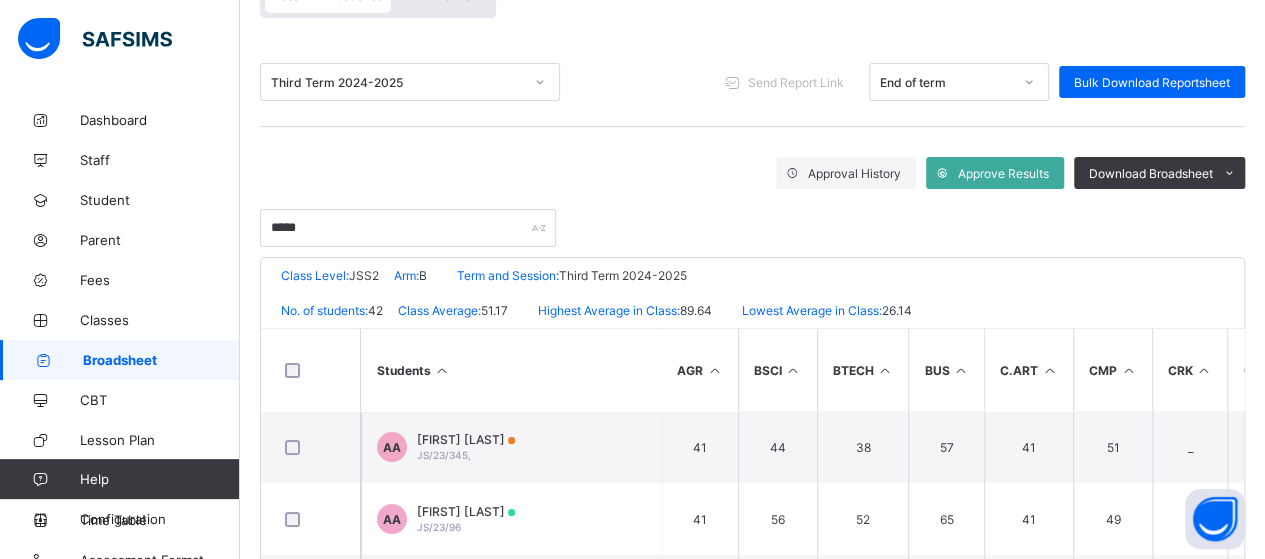 scroll, scrollTop: 116, scrollLeft: 0, axis: vertical 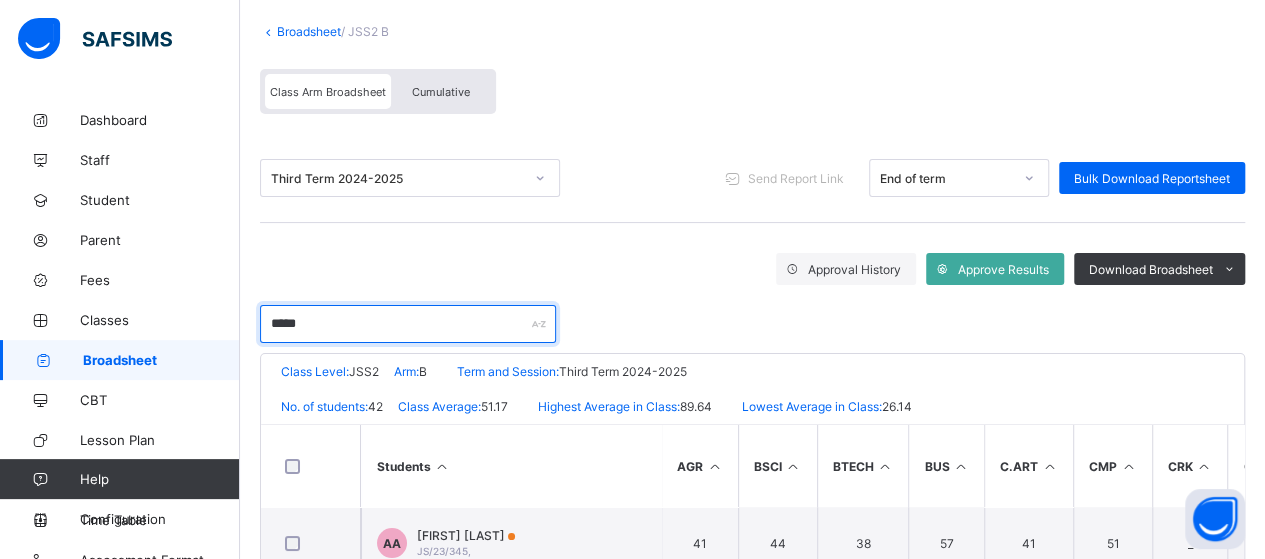 drag, startPoint x: 329, startPoint y: 324, endPoint x: 254, endPoint y: 333, distance: 75.53807 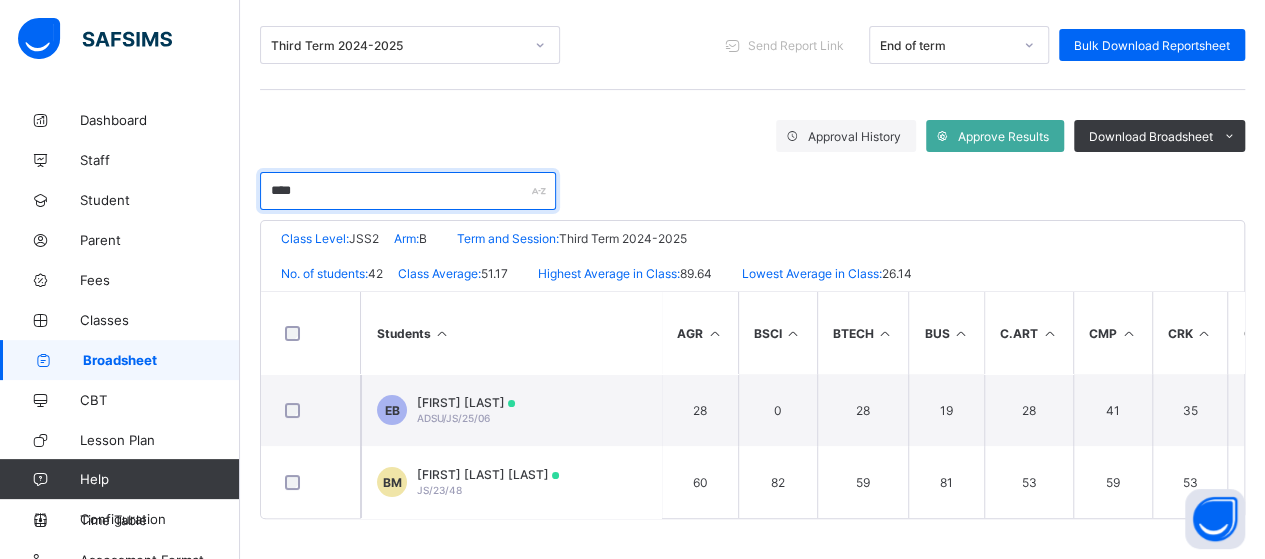 scroll, scrollTop: 251, scrollLeft: 0, axis: vertical 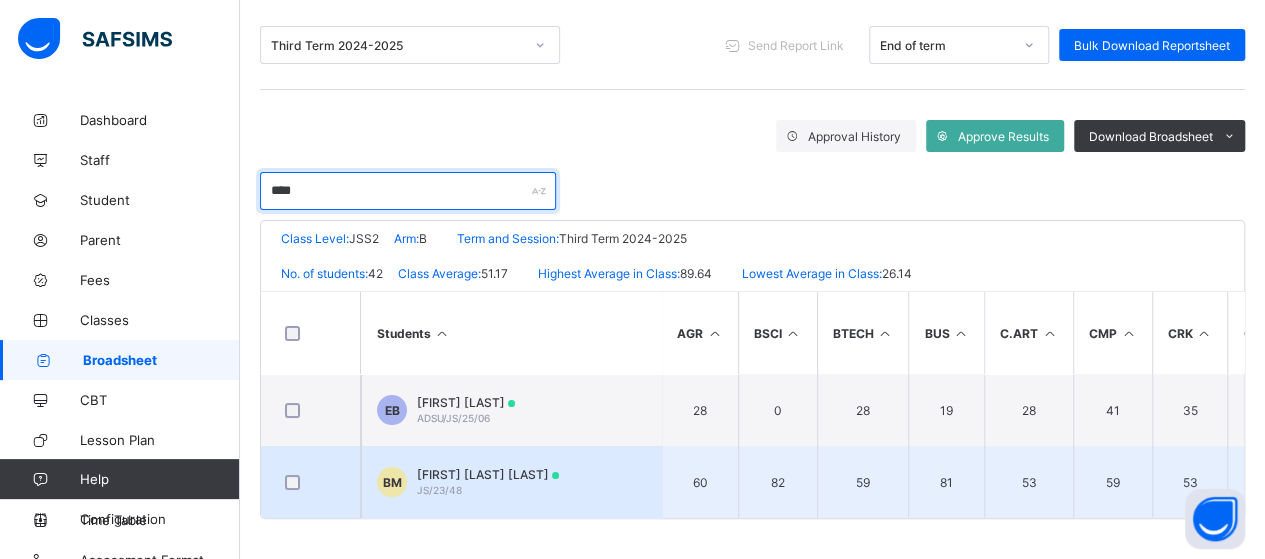 type on "****" 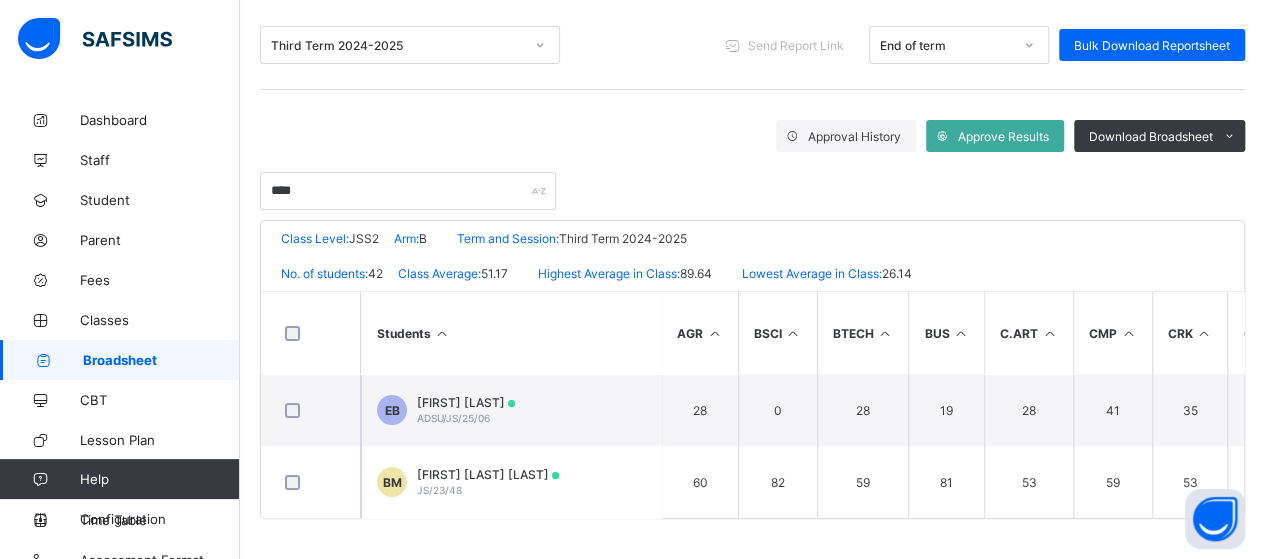 click on "BENEDICT YERIMA MATHEW   JS/23/48" at bounding box center [488, 482] 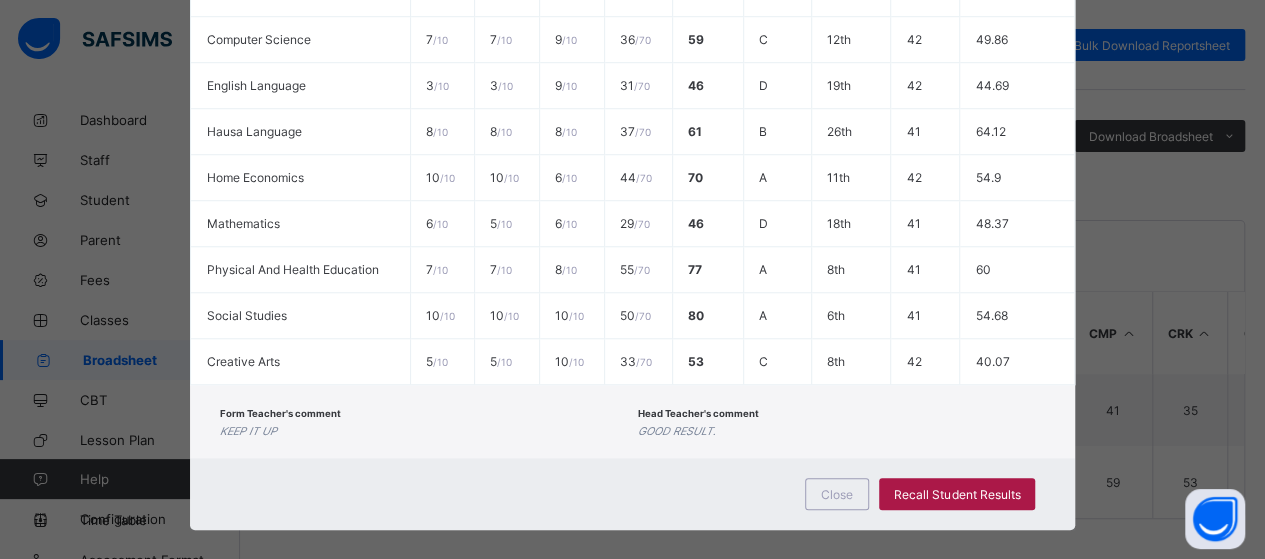 click on "Recall Student Results" at bounding box center (957, 494) 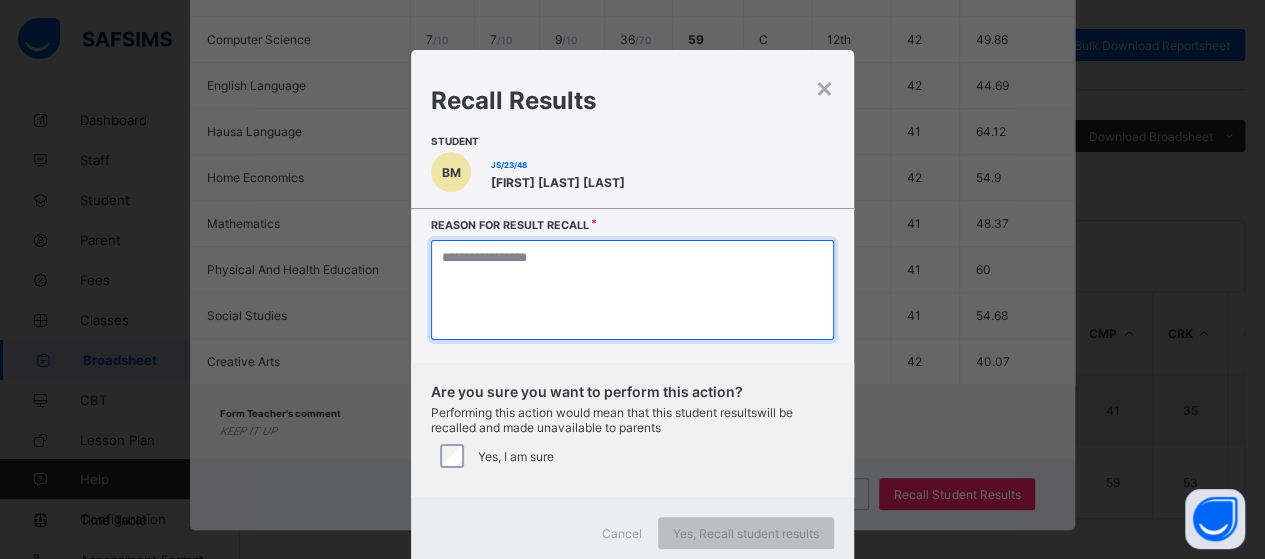 paste on "**********" 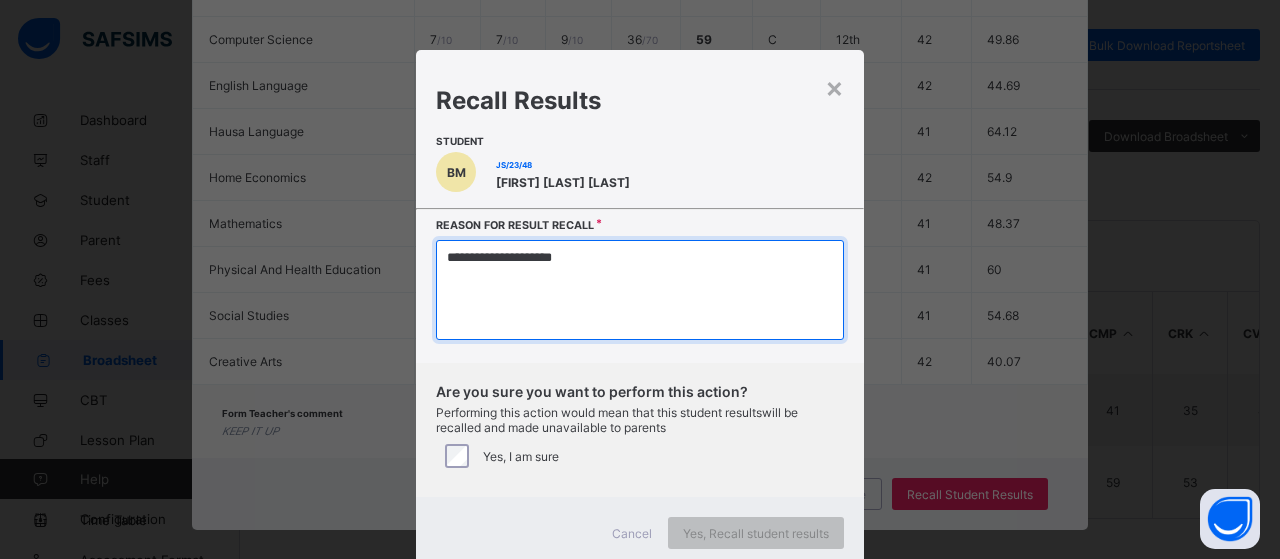 type on "**********" 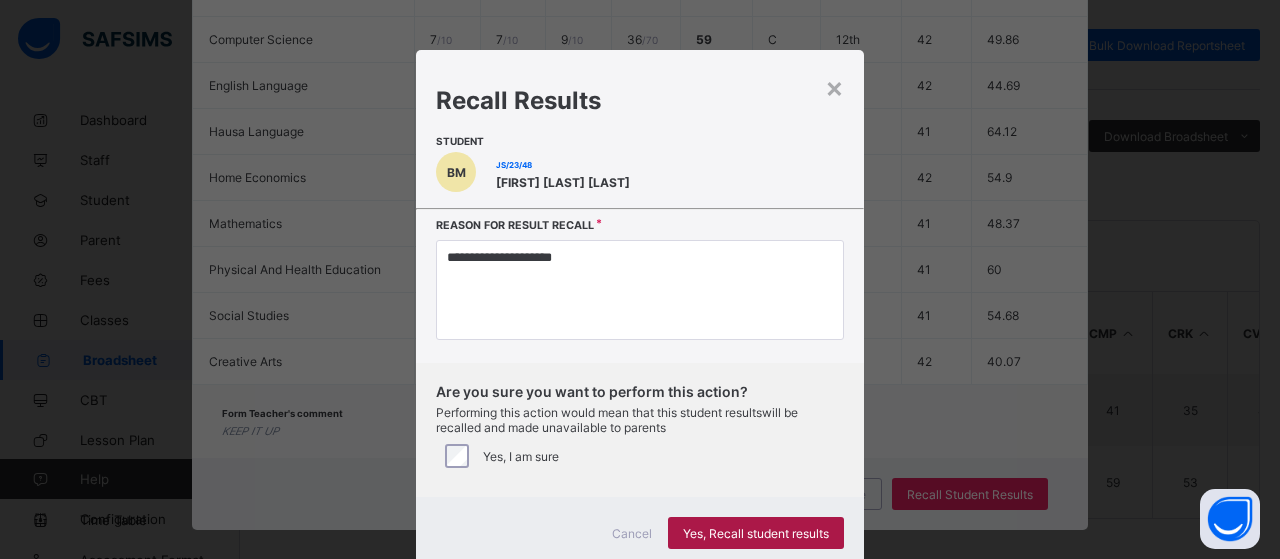 click on "Yes, Recall student results" at bounding box center (756, 533) 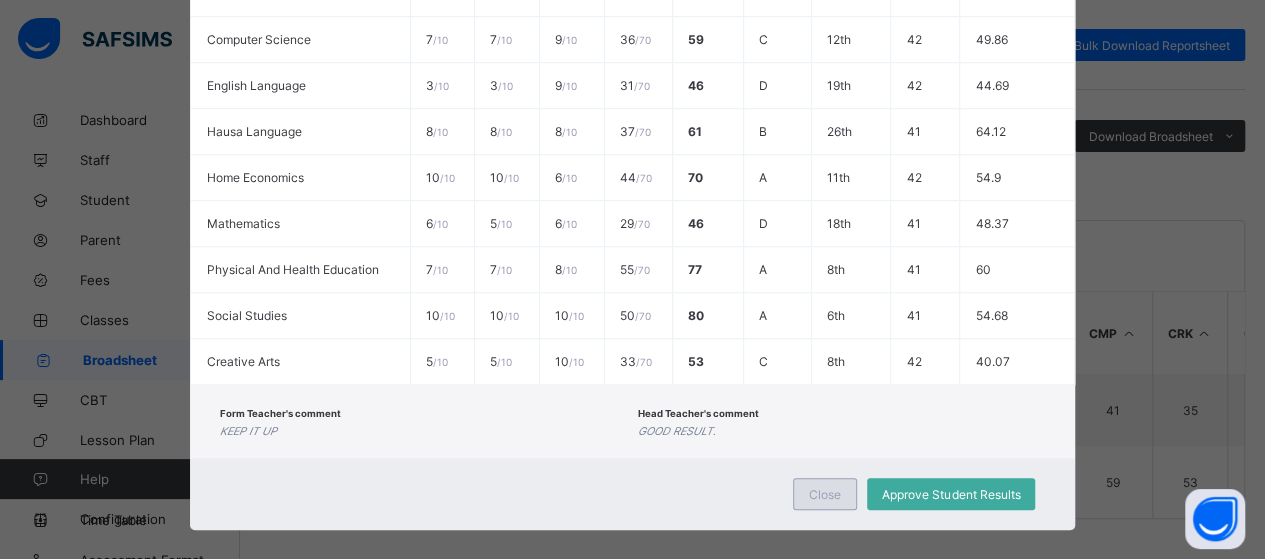 click on "Close" at bounding box center [825, 494] 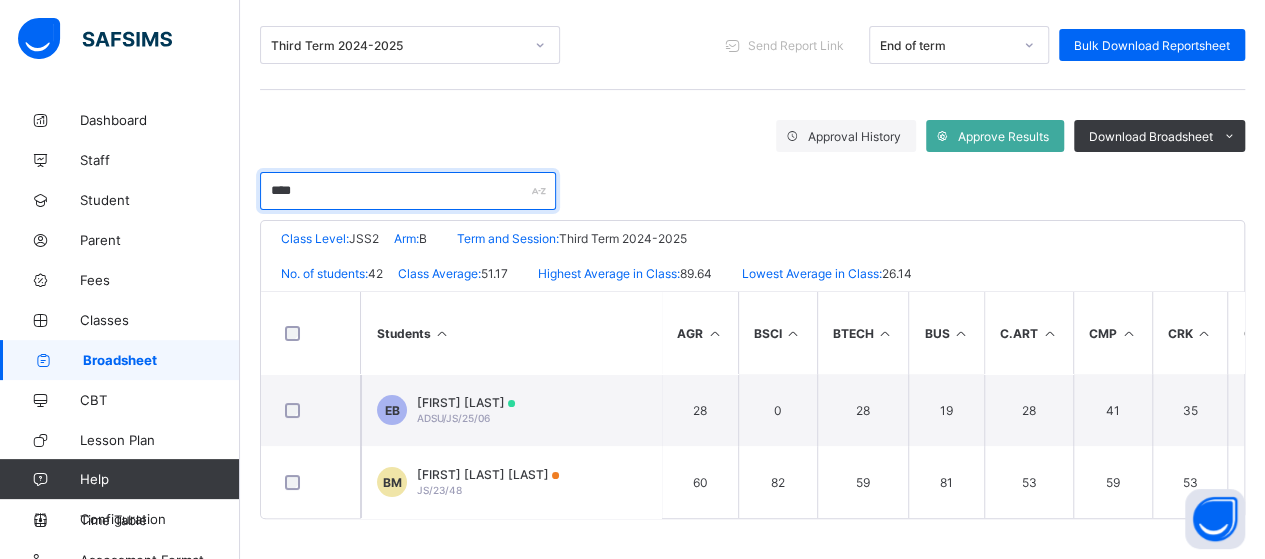 drag, startPoint x: 306, startPoint y: 179, endPoint x: 241, endPoint y: 198, distance: 67.72001 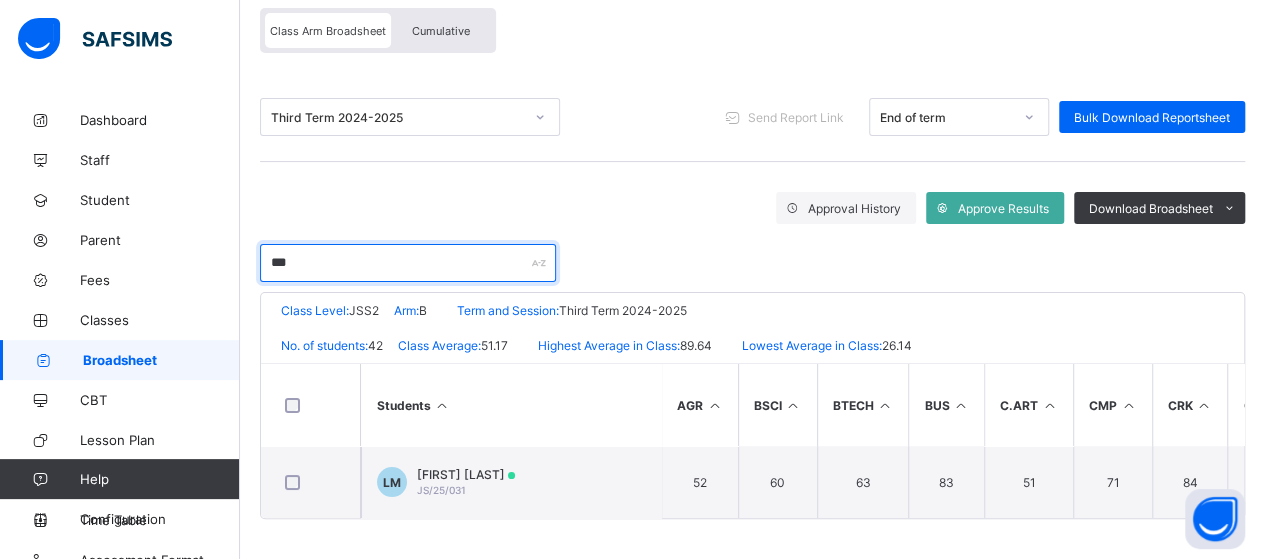 scroll, scrollTop: 179, scrollLeft: 0, axis: vertical 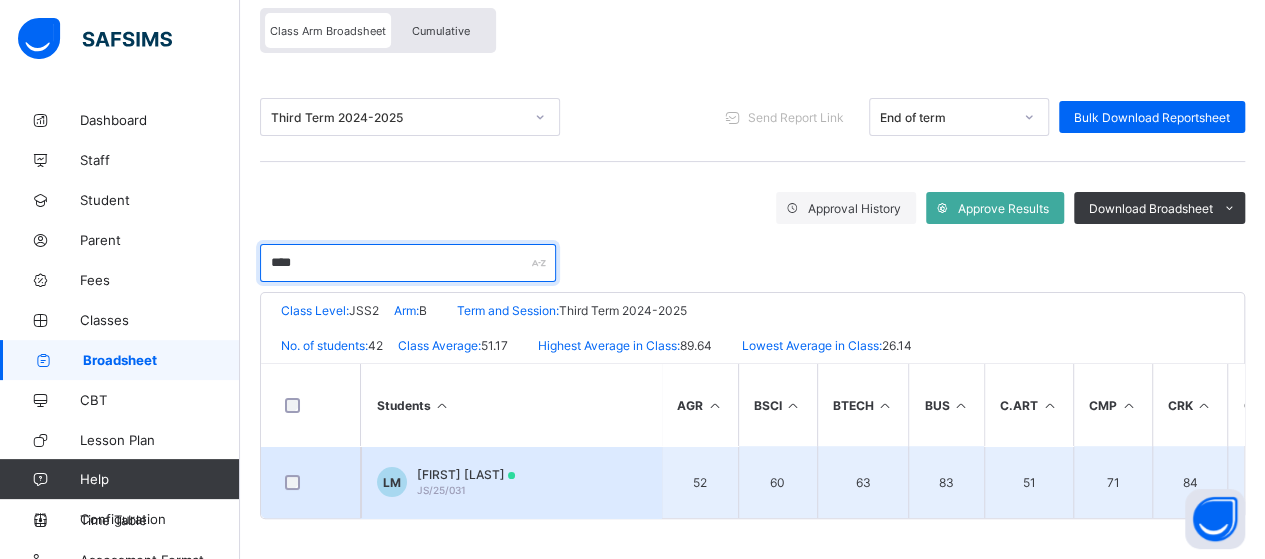 type on "****" 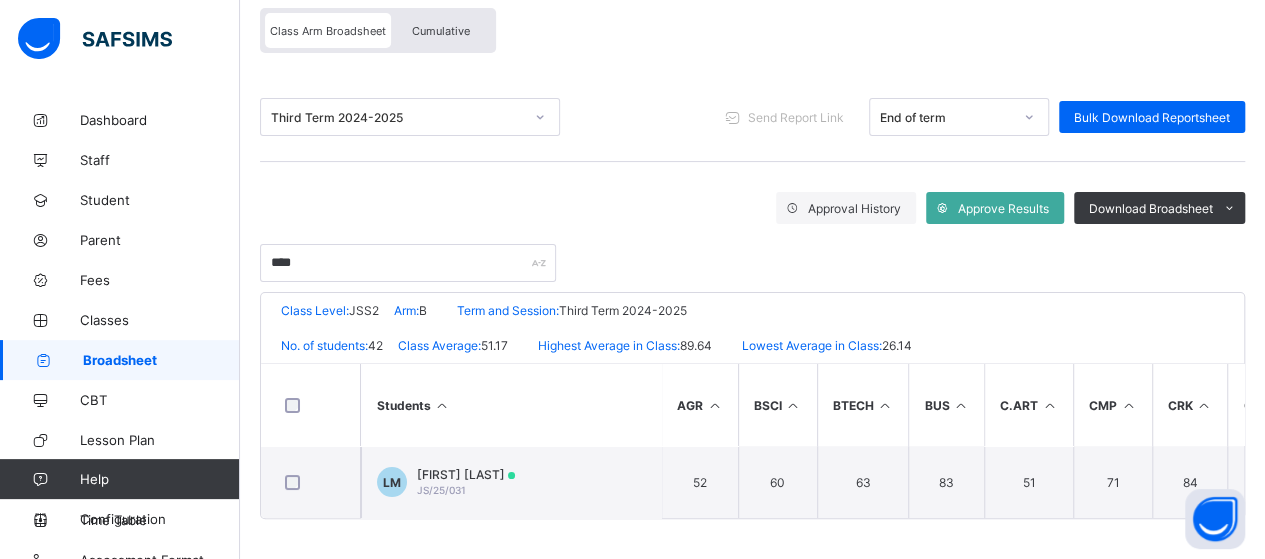click on "LOVE S MOSES   JS/25/031" at bounding box center [466, 482] 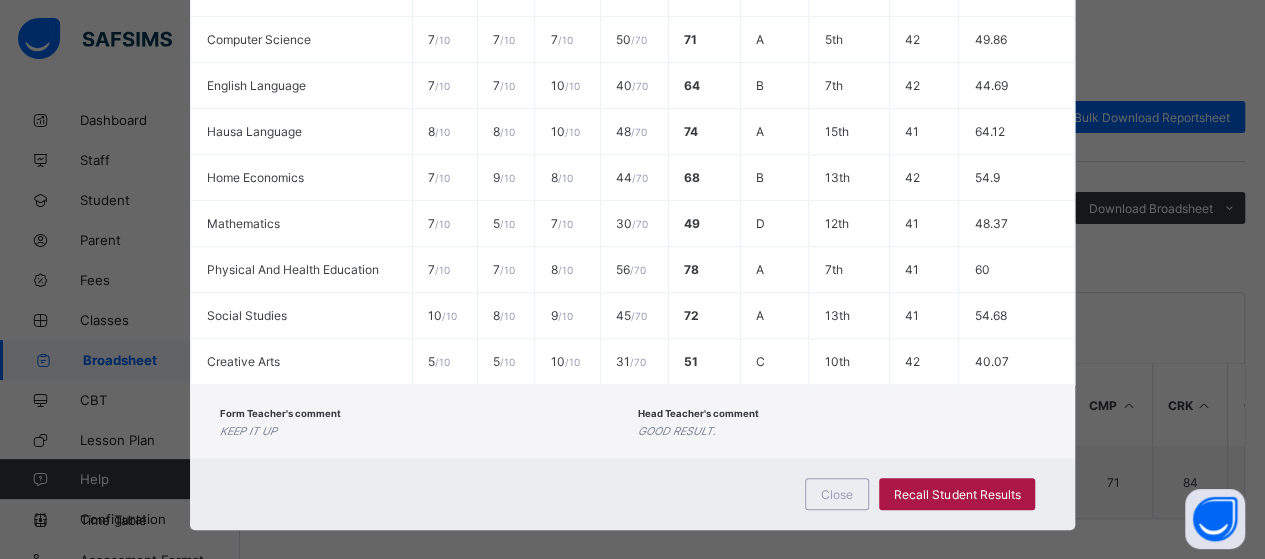 click on "Recall Student Results" at bounding box center [957, 494] 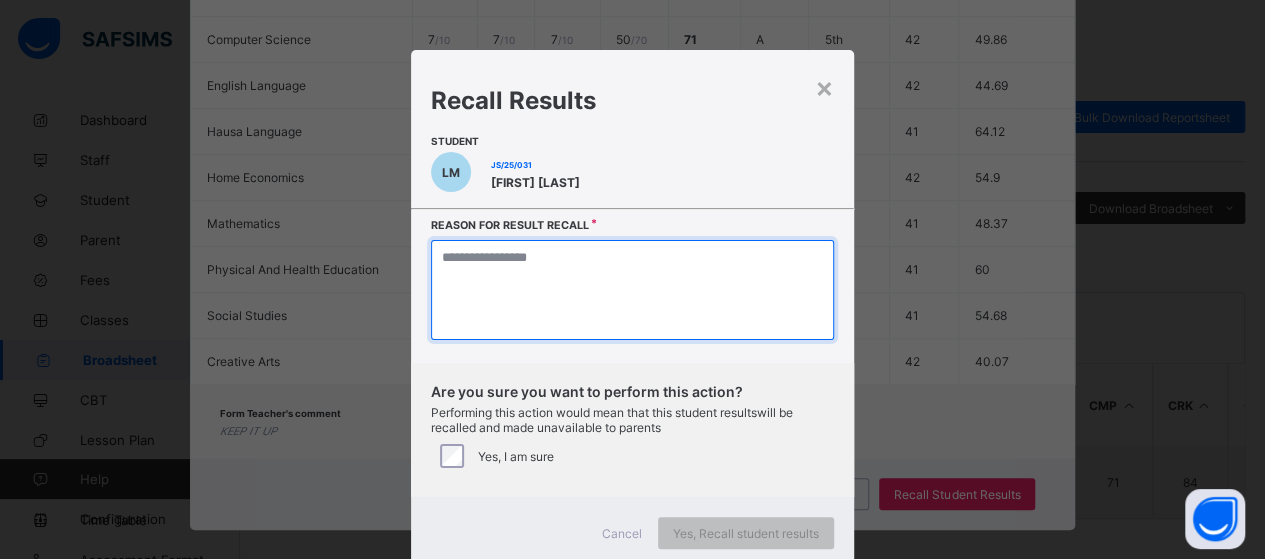 click at bounding box center [632, 290] 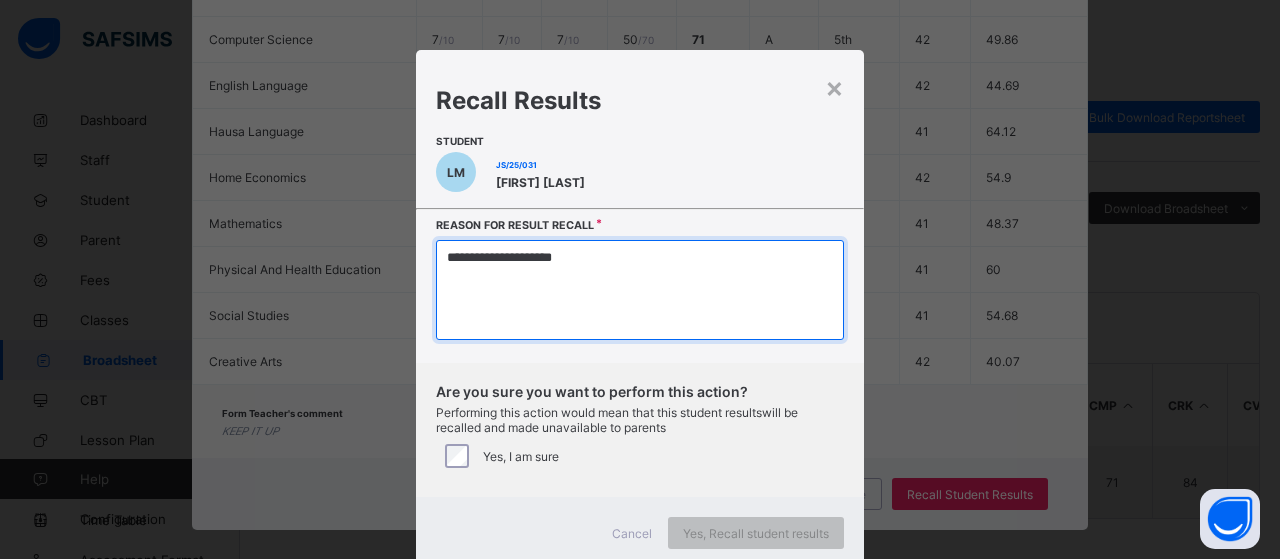 type on "**********" 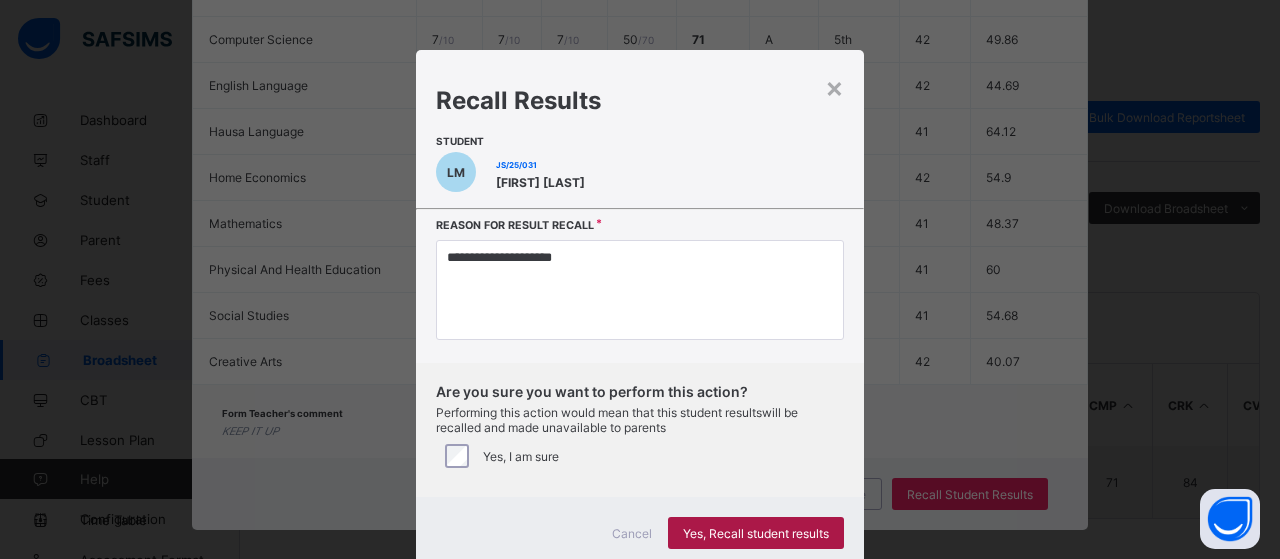 click on "Yes, Recall student results" at bounding box center (756, 533) 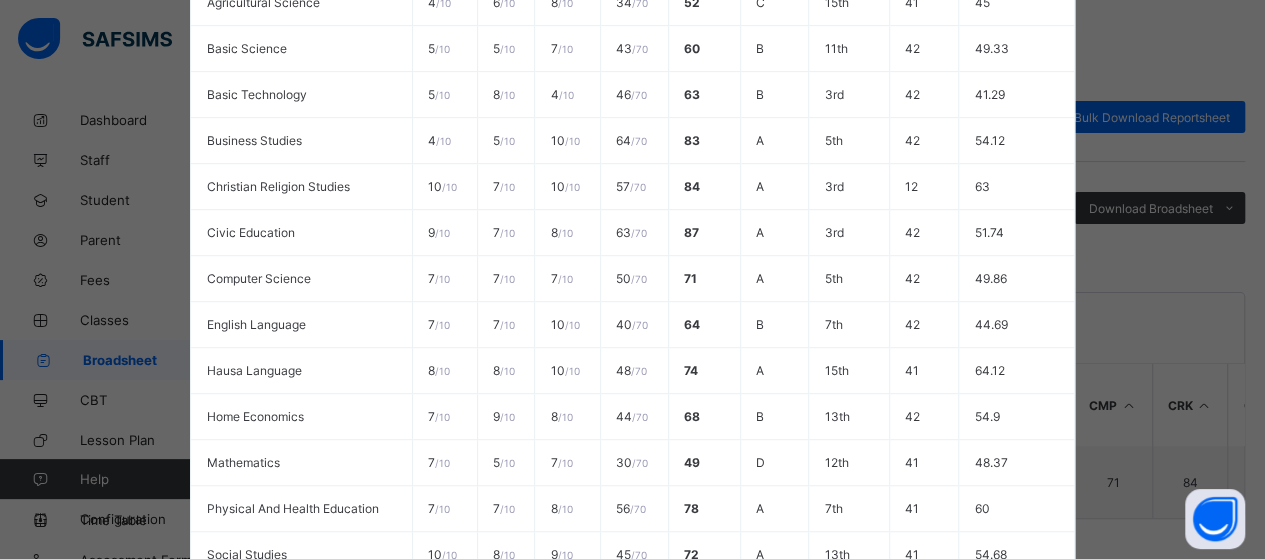 scroll, scrollTop: 739, scrollLeft: 0, axis: vertical 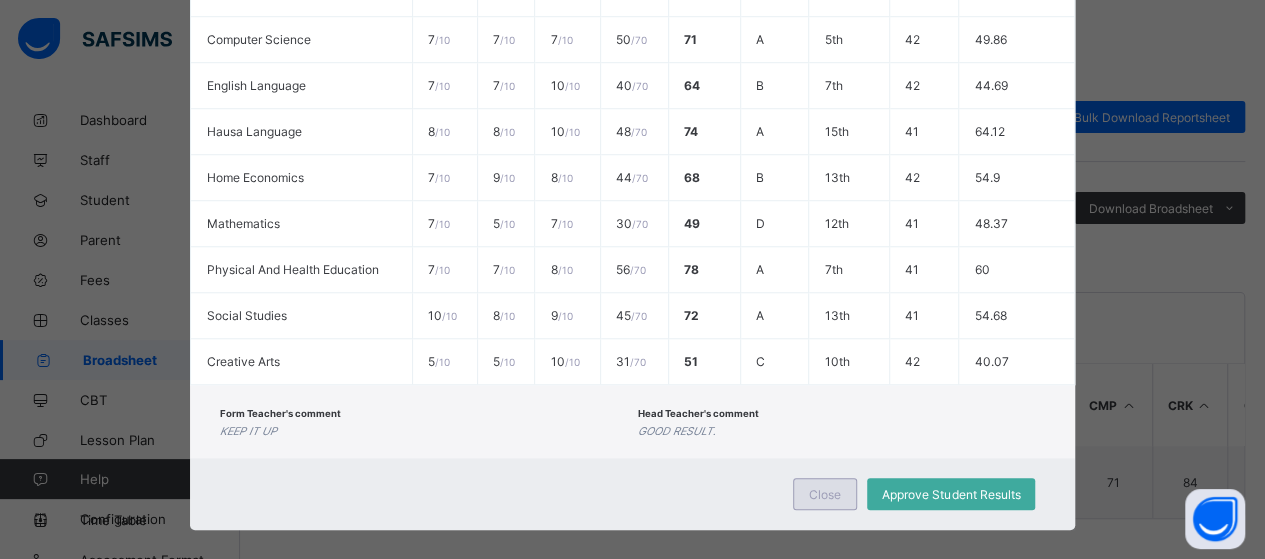 click on "Close" at bounding box center (825, 494) 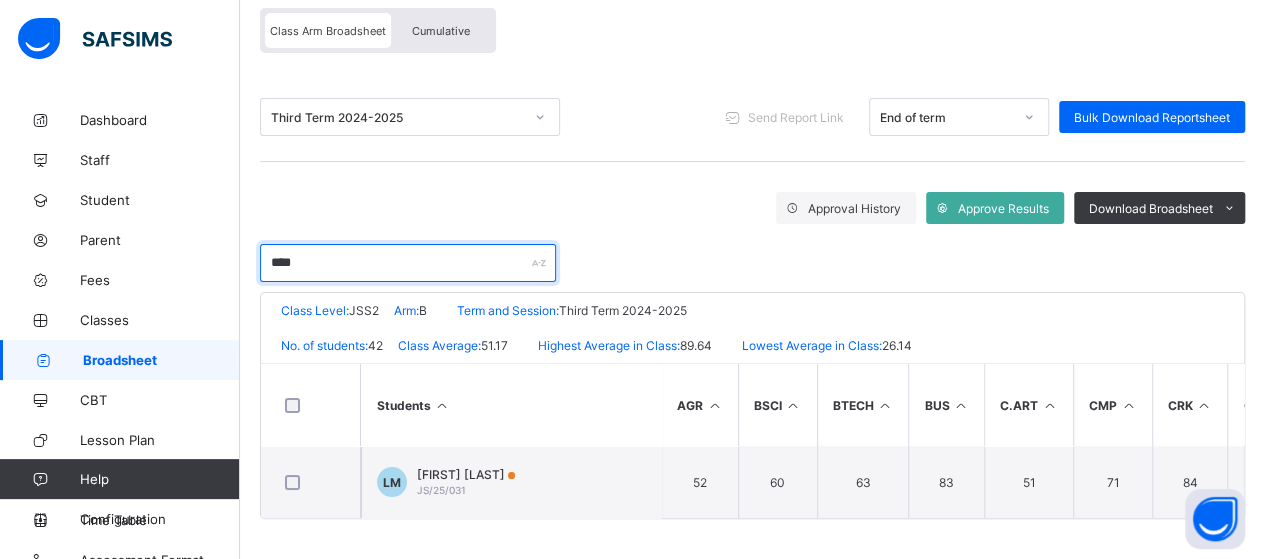drag, startPoint x: 317, startPoint y: 263, endPoint x: 234, endPoint y: 261, distance: 83.02409 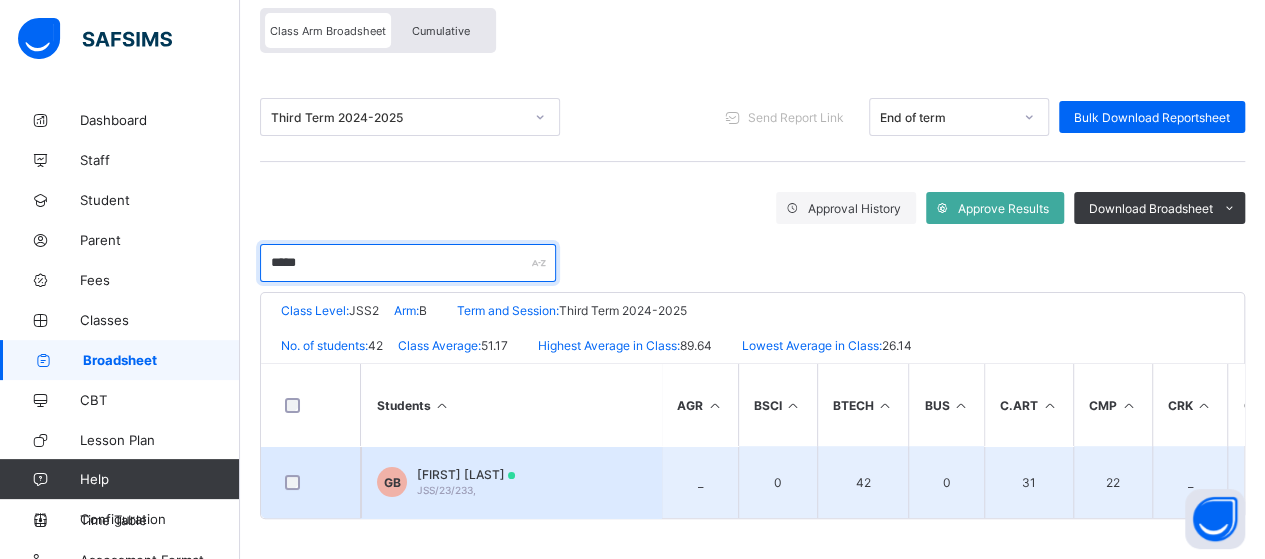 type on "*****" 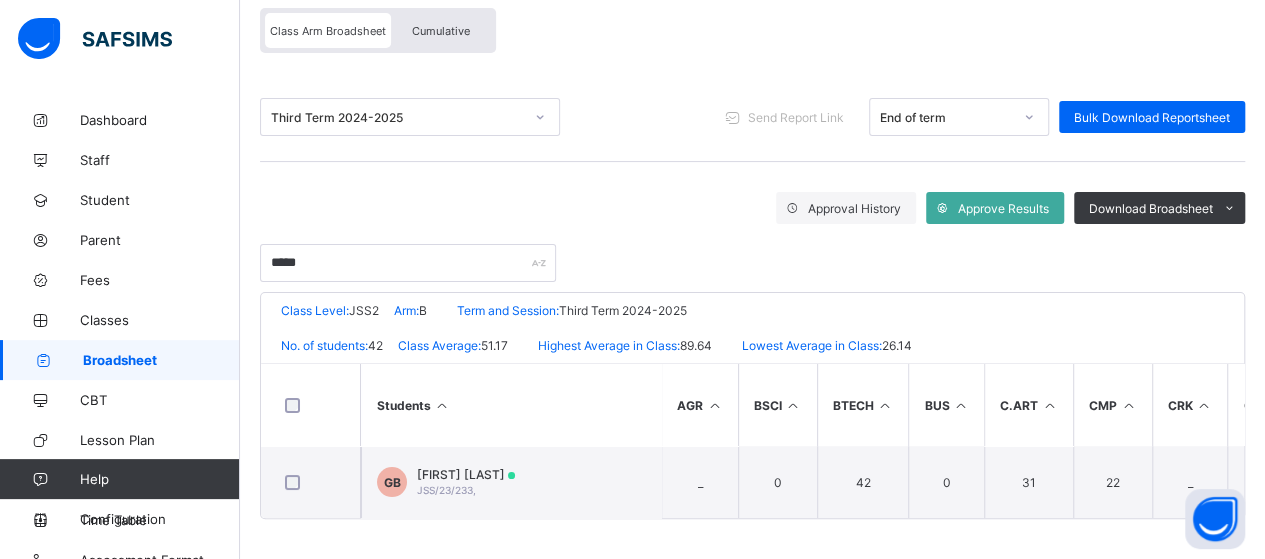 click on "[FIRST] [LAST]" at bounding box center (466, 474) 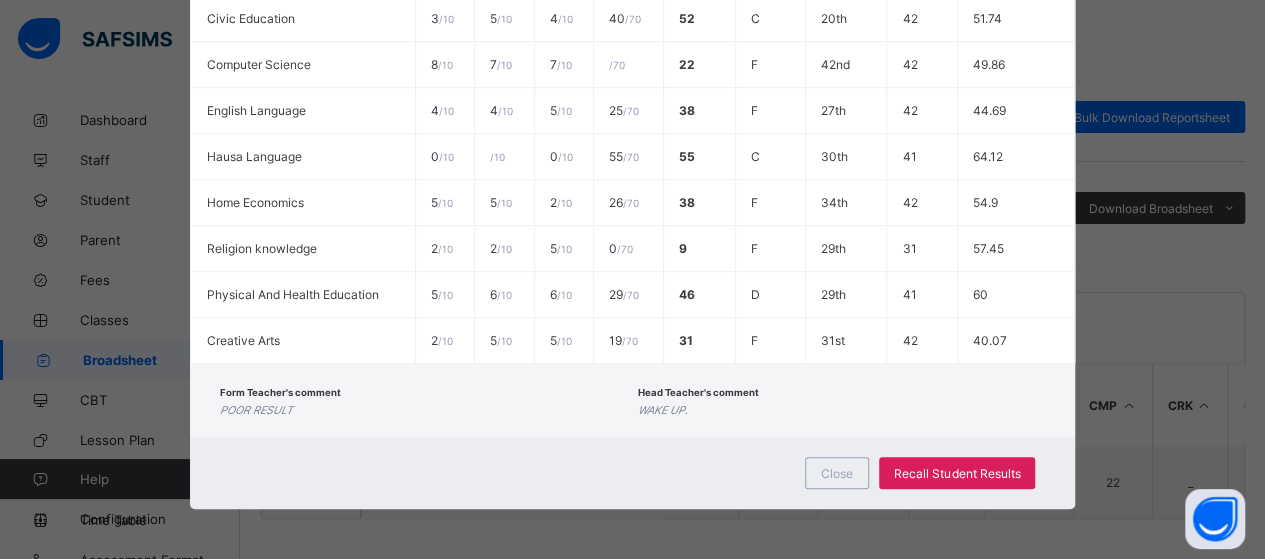 scroll, scrollTop: 605, scrollLeft: 0, axis: vertical 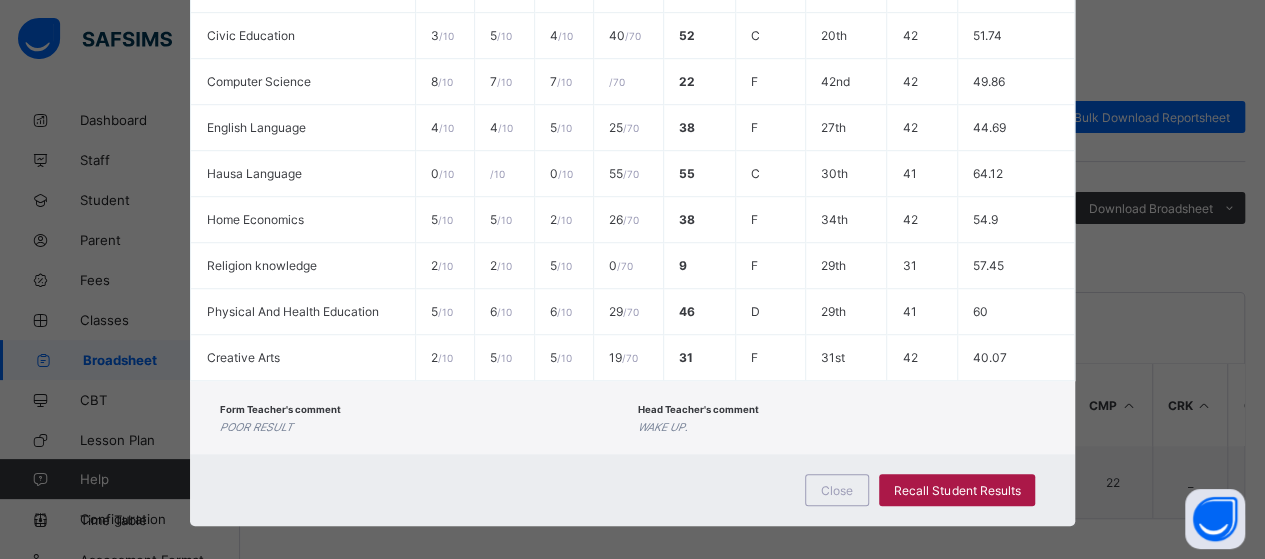 click on "Recall Student Results" at bounding box center [957, 490] 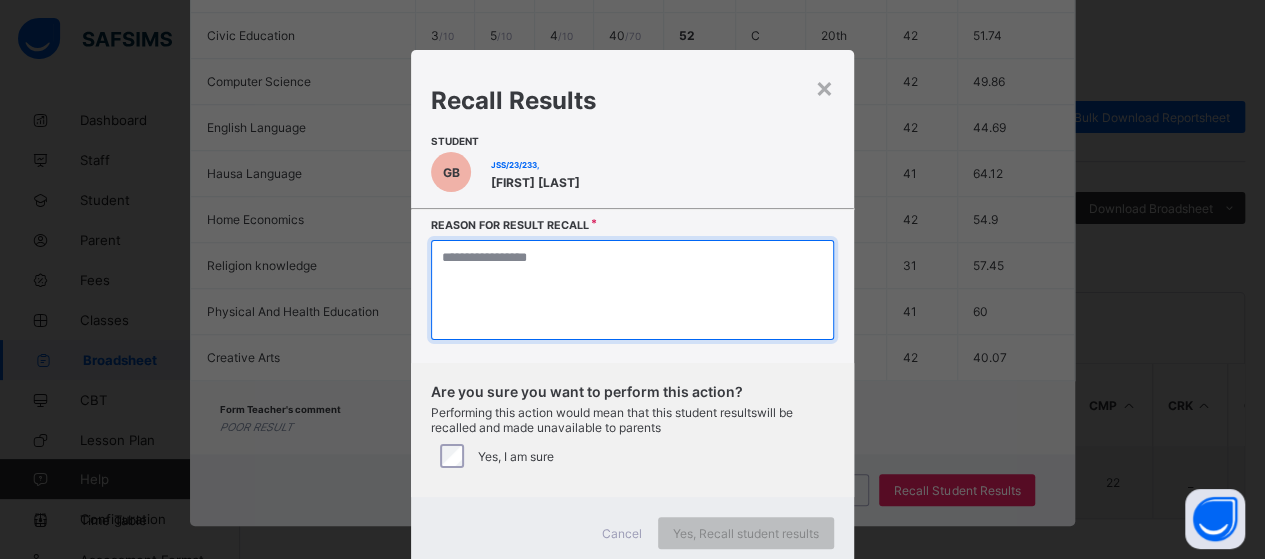 click at bounding box center (632, 290) 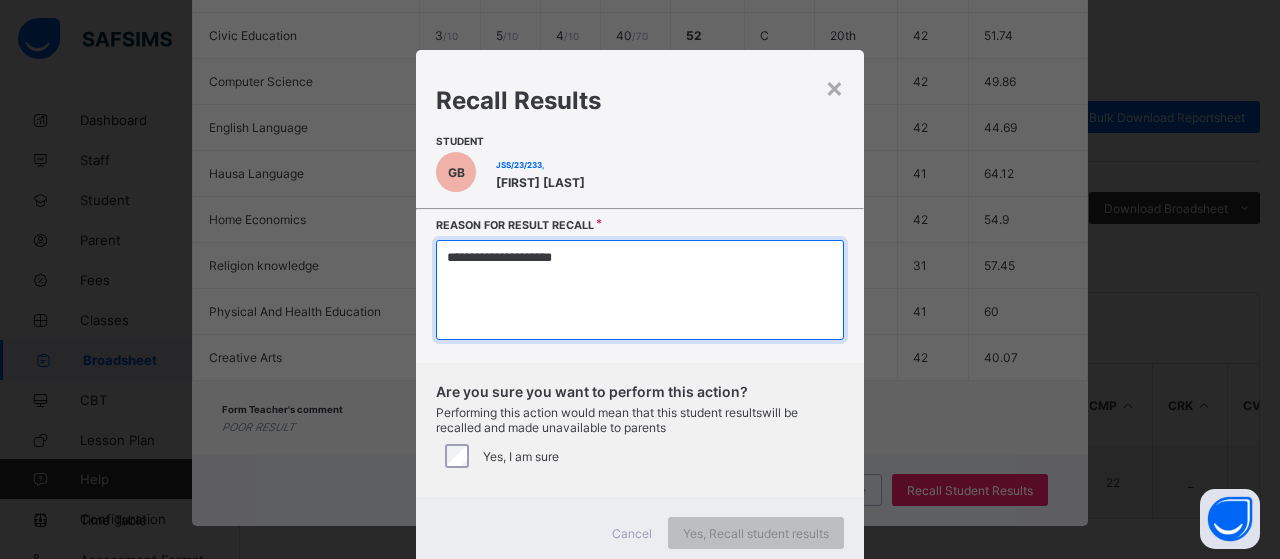 type on "**********" 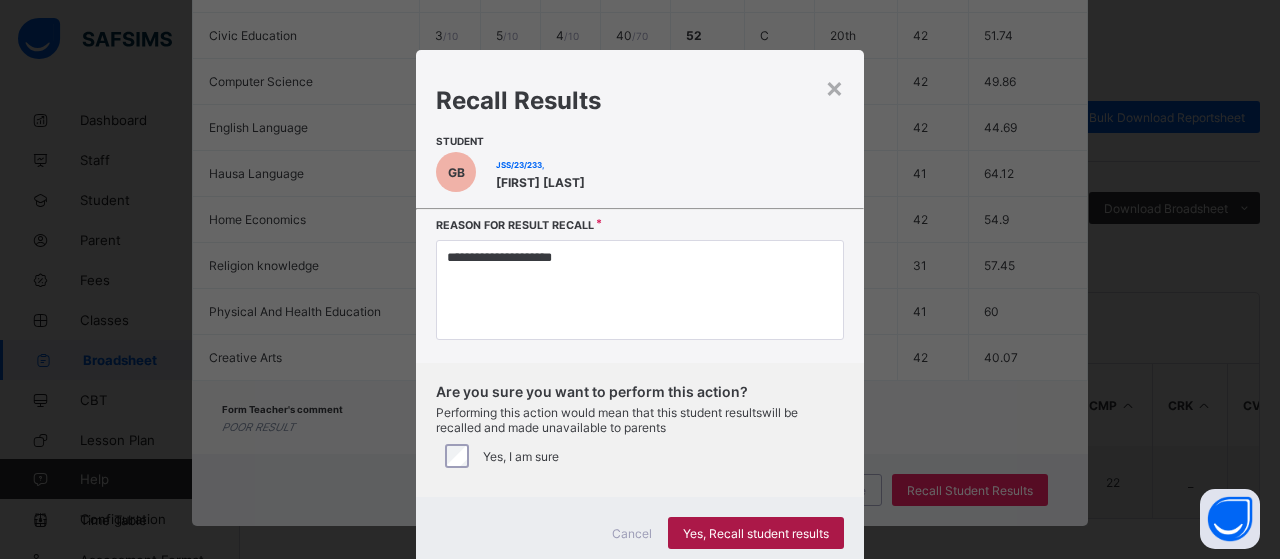 drag, startPoint x: 780, startPoint y: 535, endPoint x: 763, endPoint y: 535, distance: 17 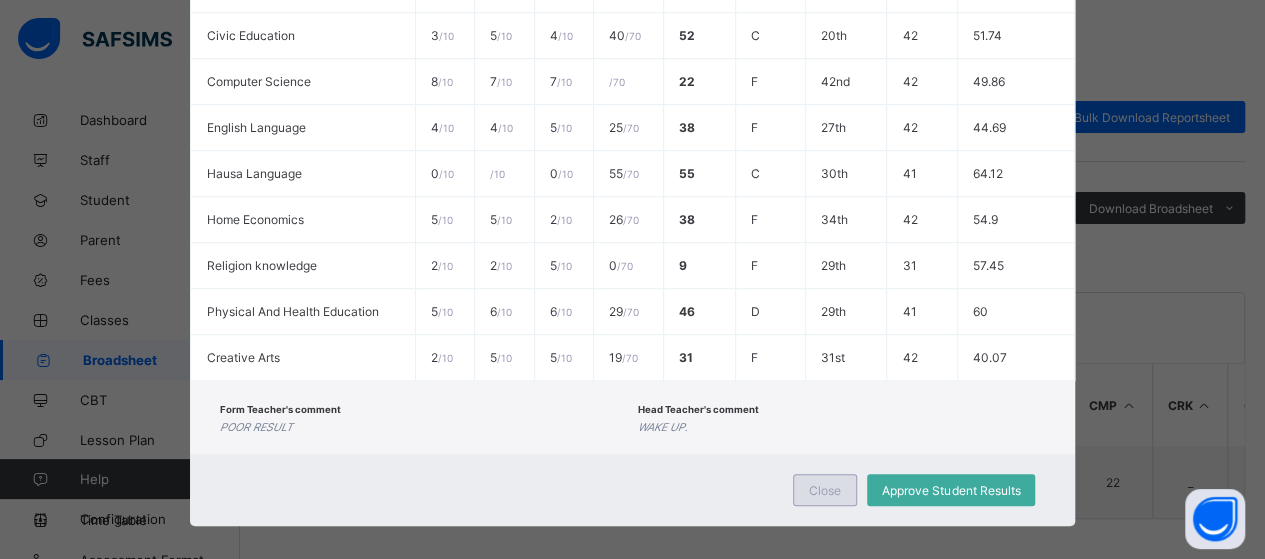 click on "Close" at bounding box center [825, 490] 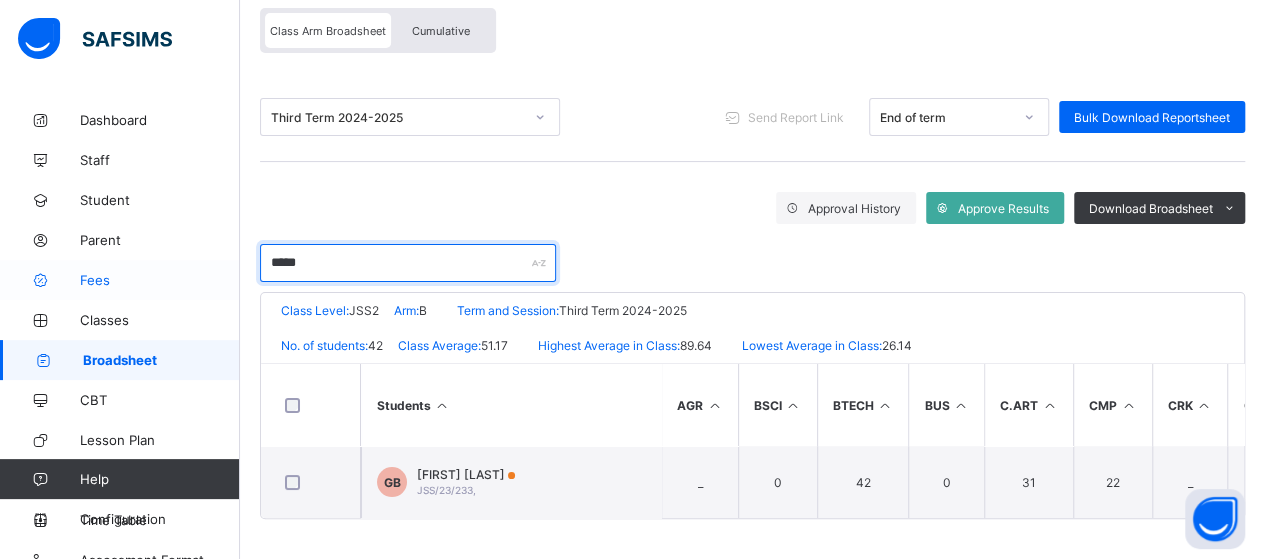 drag, startPoint x: 306, startPoint y: 257, endPoint x: 228, endPoint y: 262, distance: 78.160095 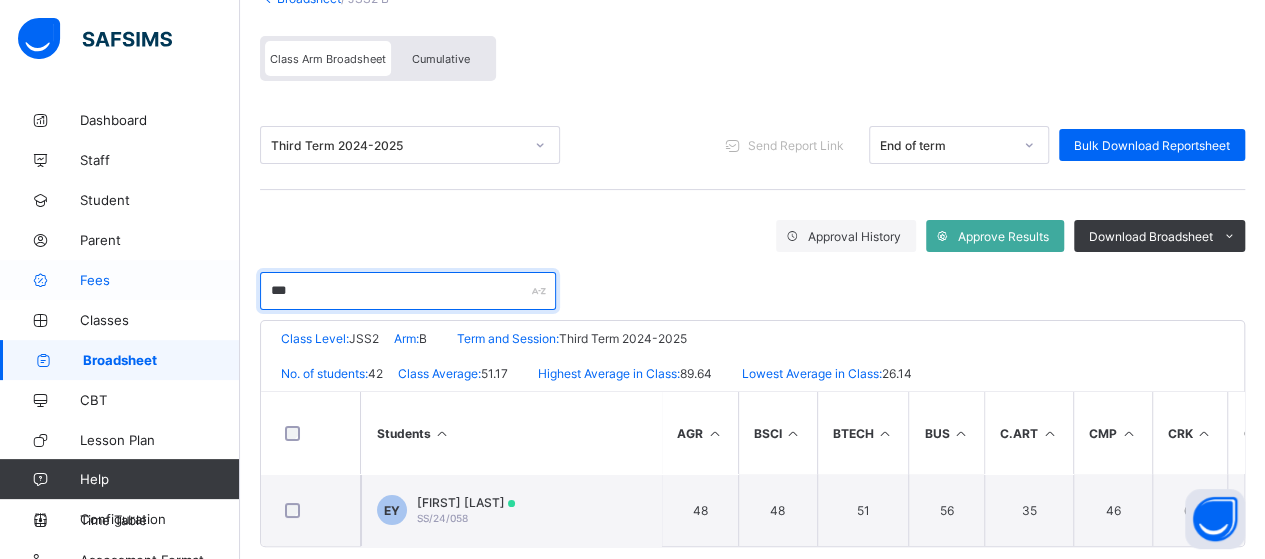 scroll, scrollTop: 179, scrollLeft: 0, axis: vertical 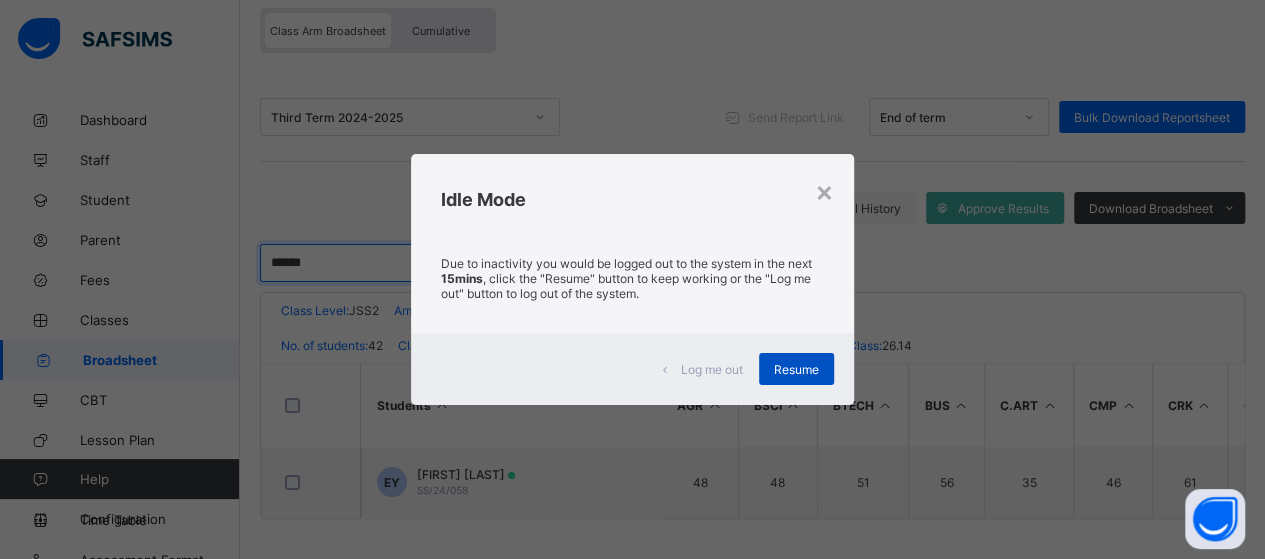 type on "******" 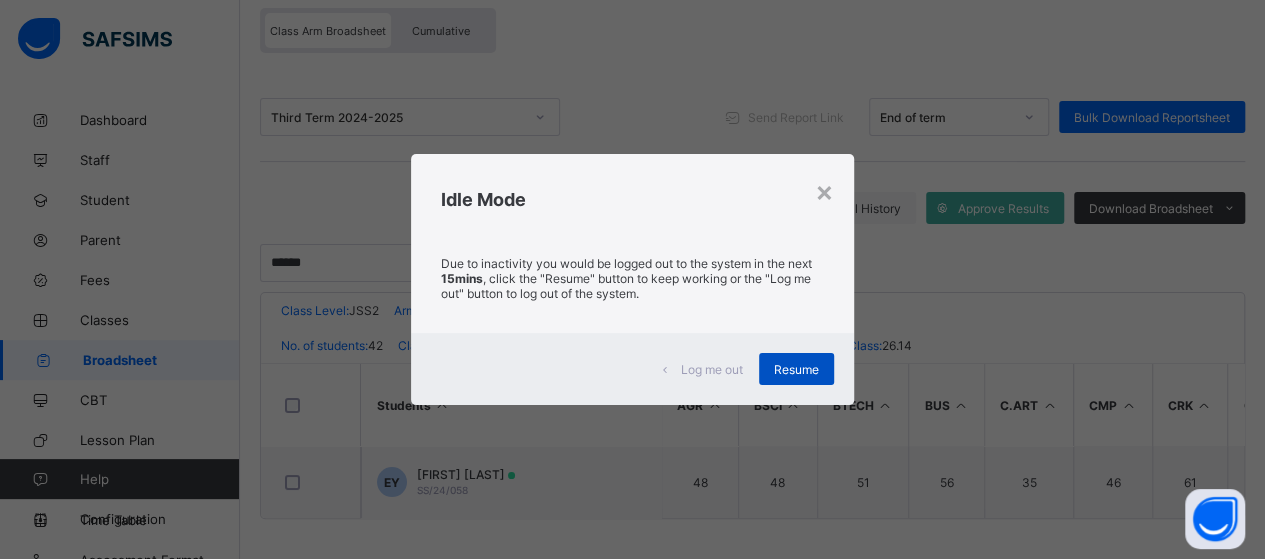 click on "Resume" at bounding box center (796, 369) 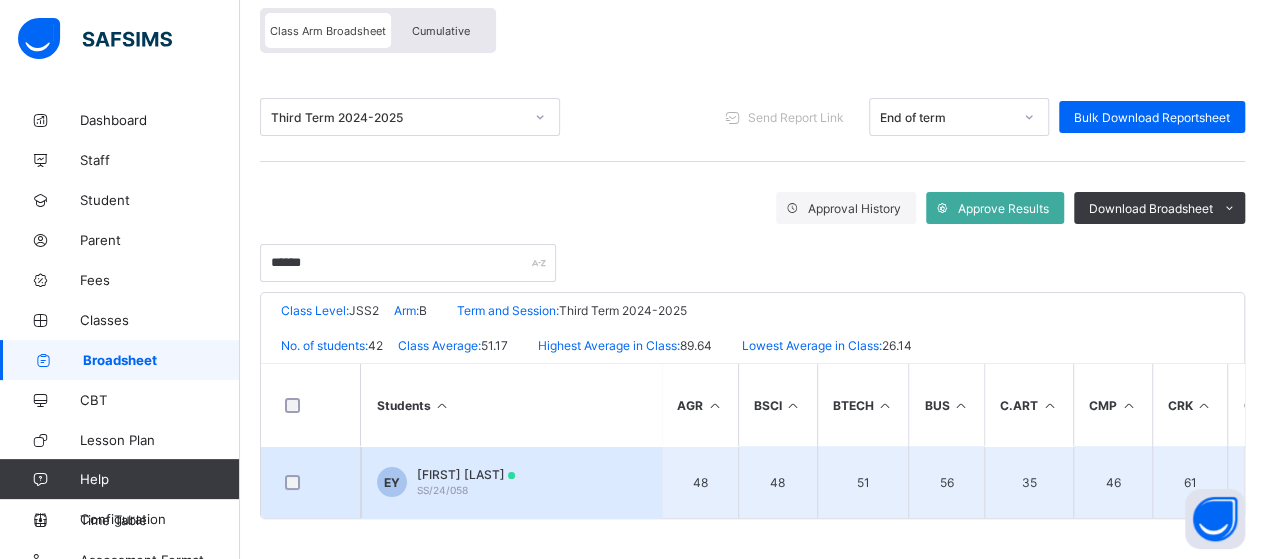 click on "[FIRST]   [LAST]" at bounding box center [466, 474] 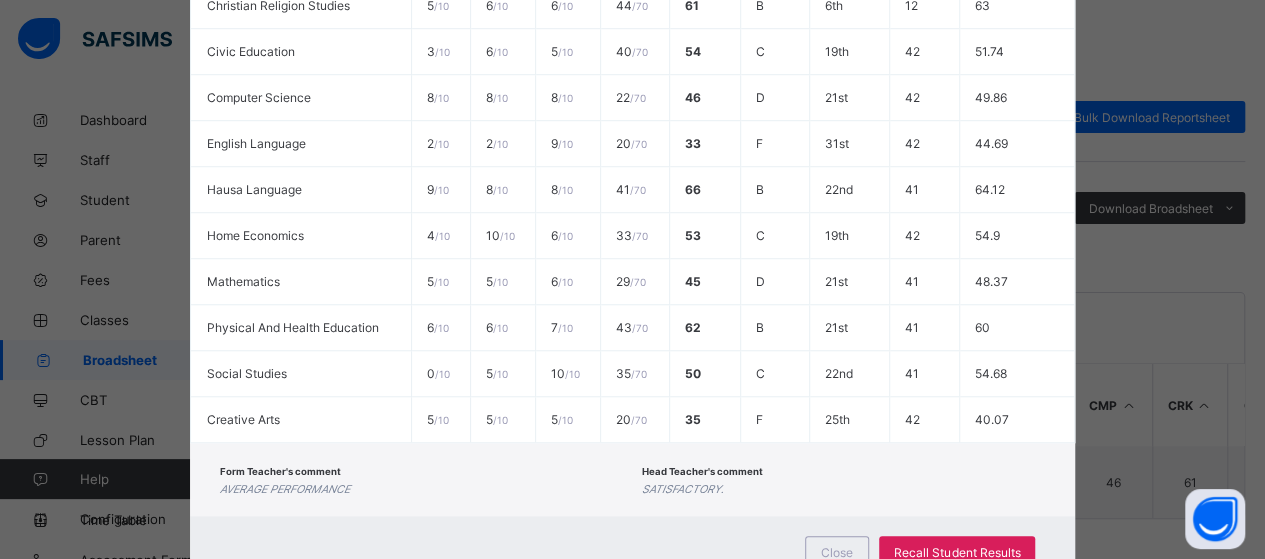 scroll, scrollTop: 739, scrollLeft: 0, axis: vertical 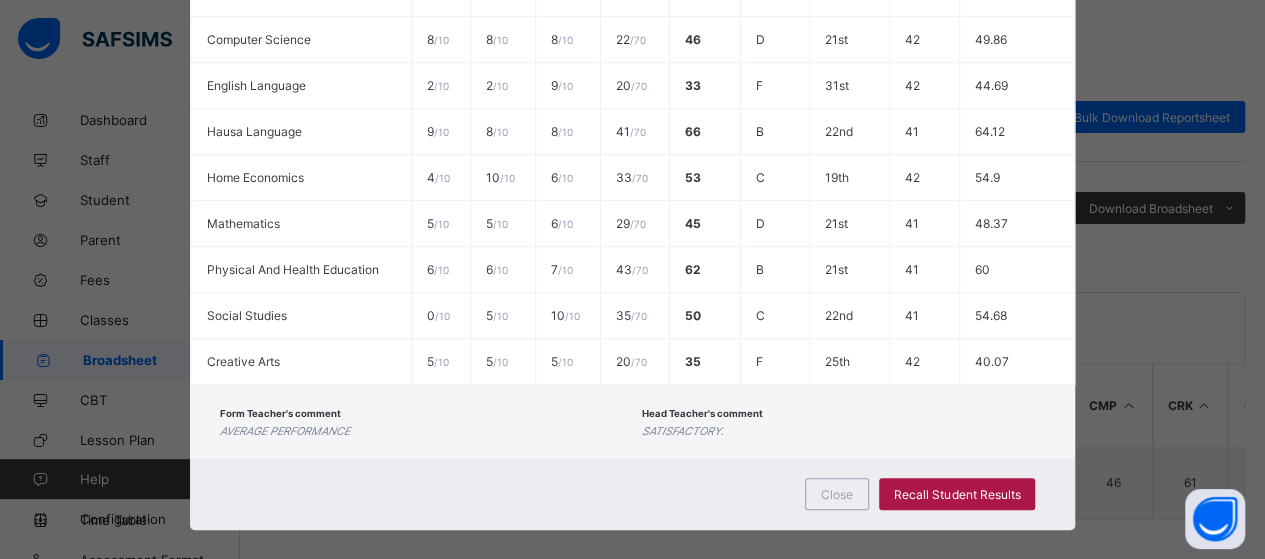 click on "Recall Student Results" at bounding box center [957, 494] 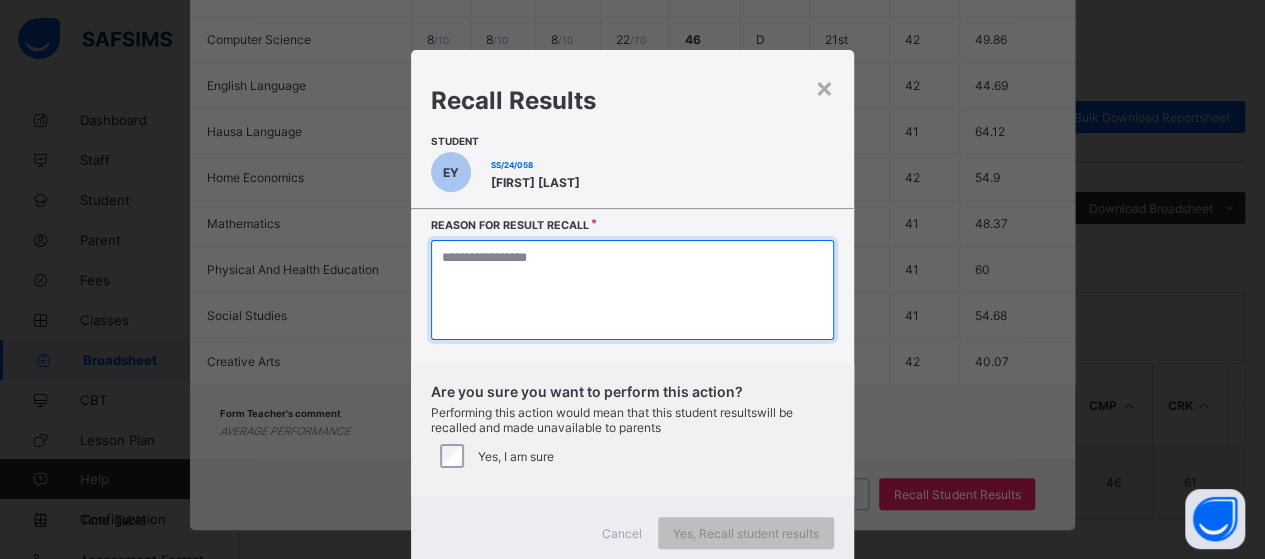 click at bounding box center (632, 290) 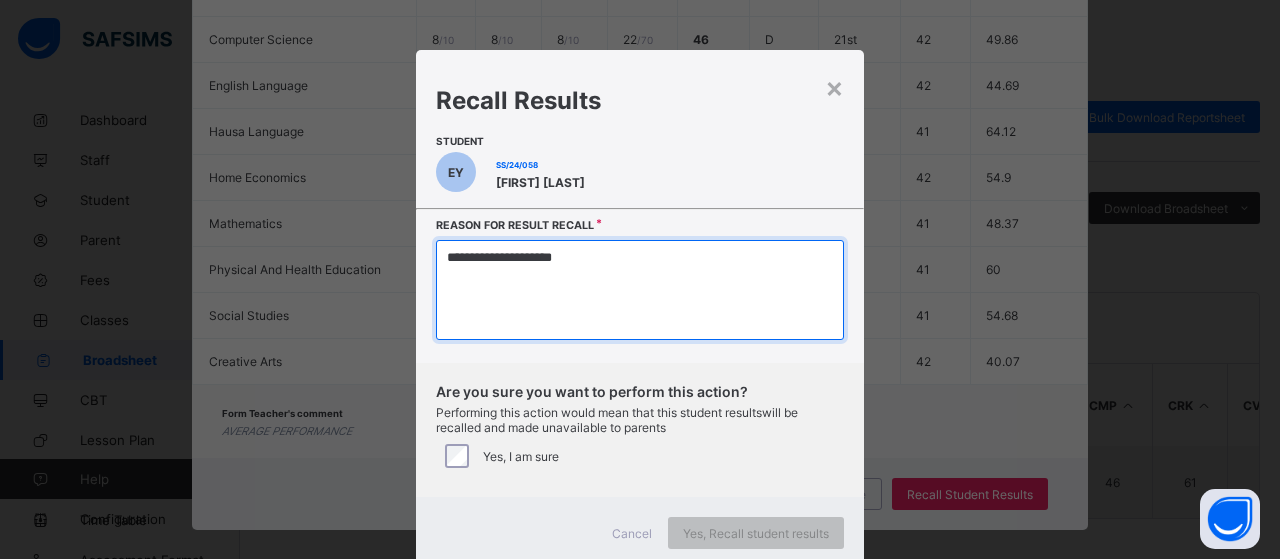 type on "**********" 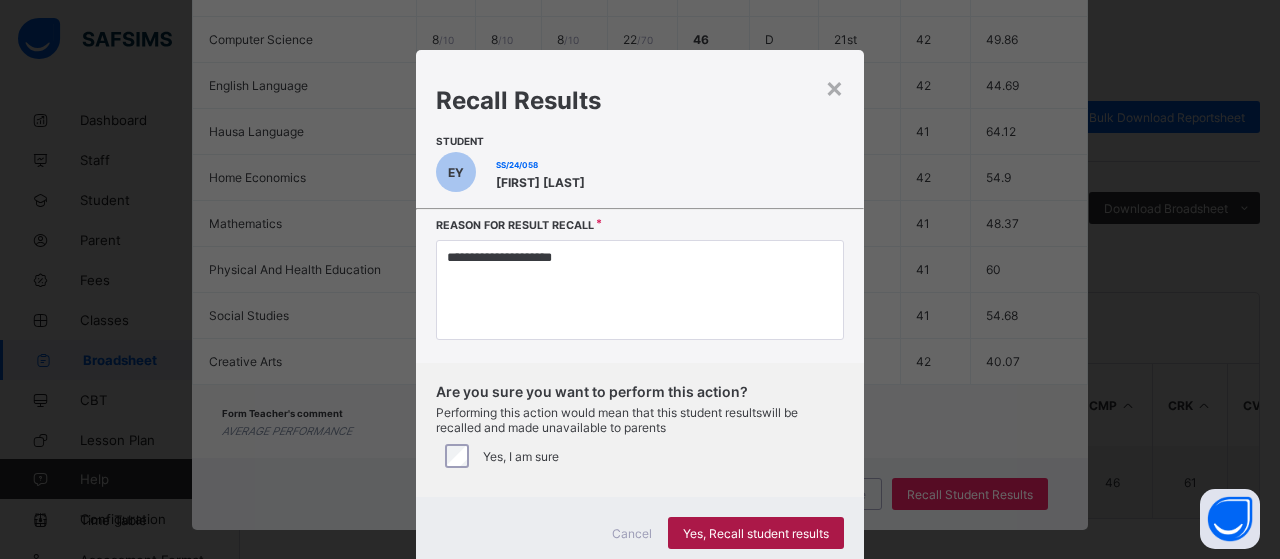 click on "Yes, Recall student results" at bounding box center [756, 533] 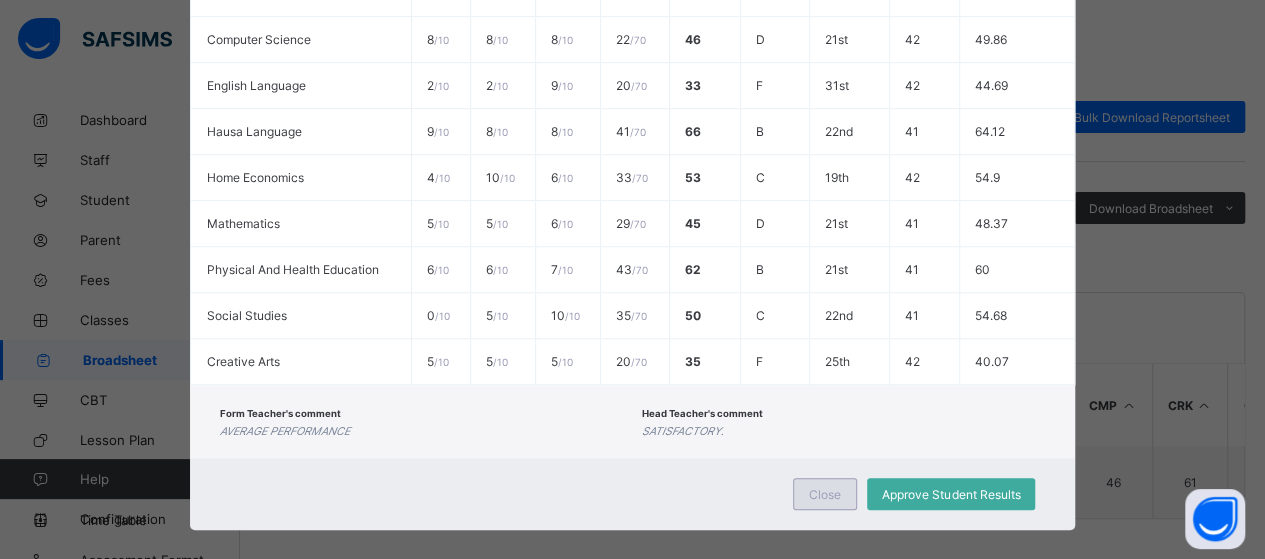 click on "Close" at bounding box center [825, 494] 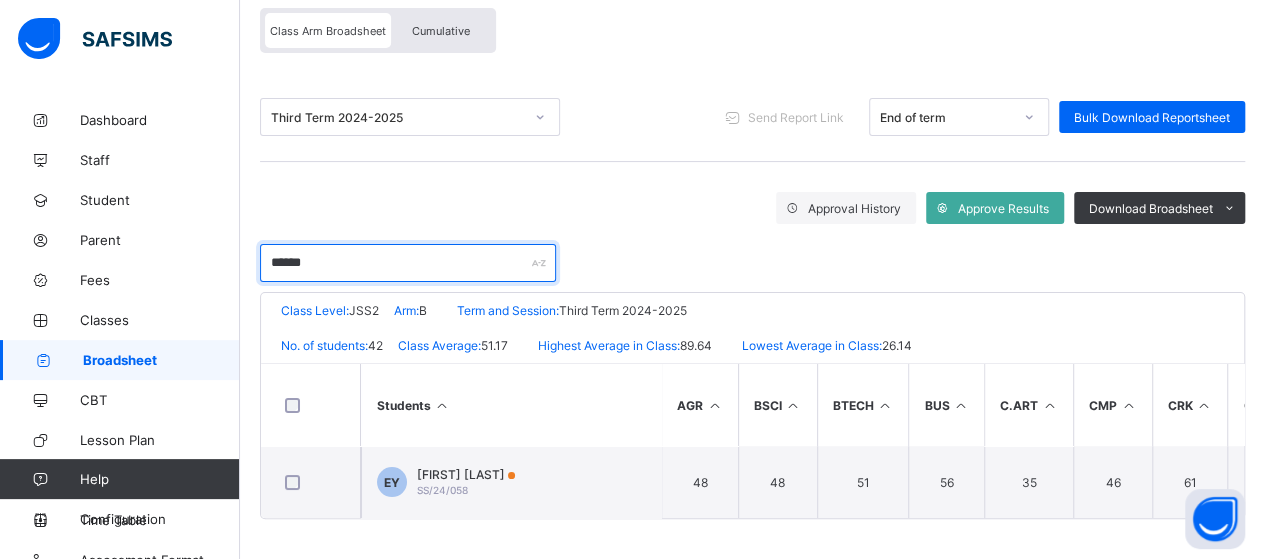 drag, startPoint x: 347, startPoint y: 267, endPoint x: 244, endPoint y: 260, distance: 103.23759 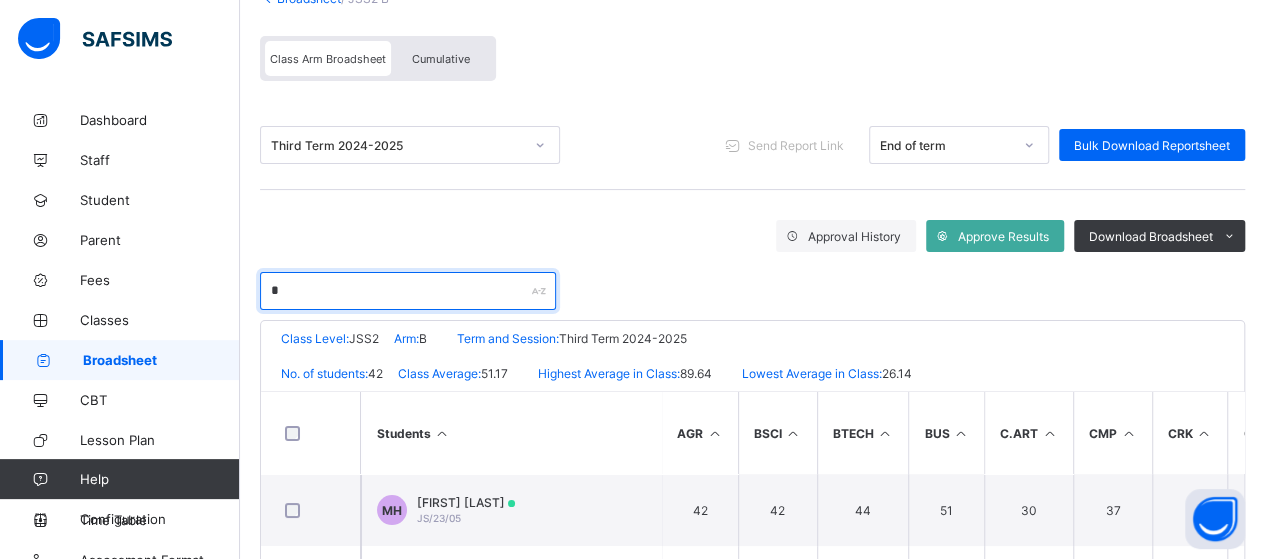 scroll, scrollTop: 179, scrollLeft: 0, axis: vertical 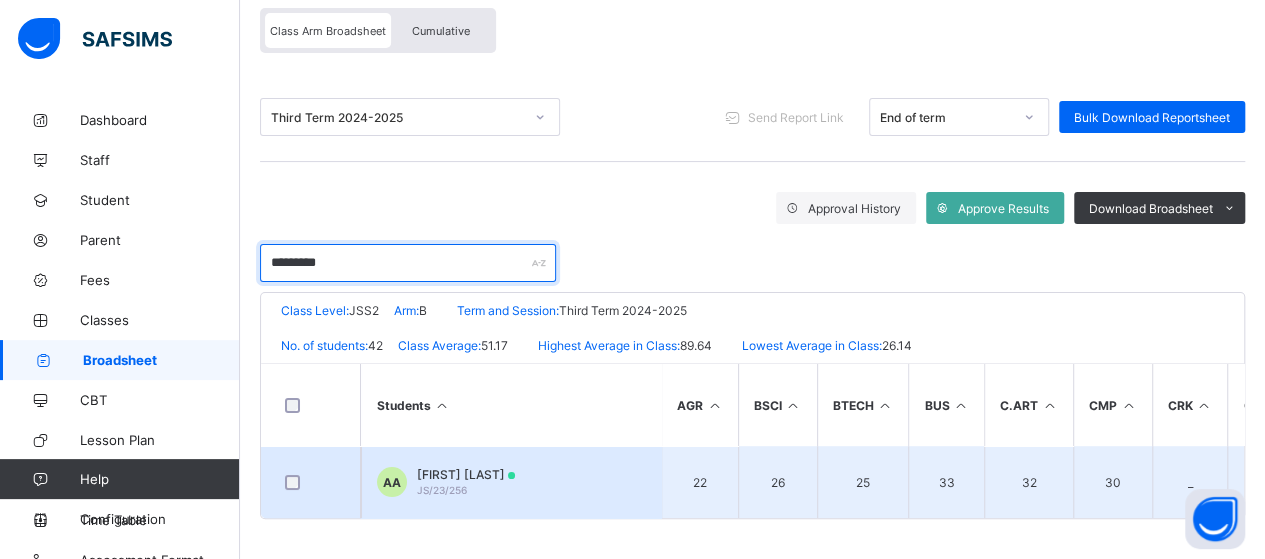 type on "*********" 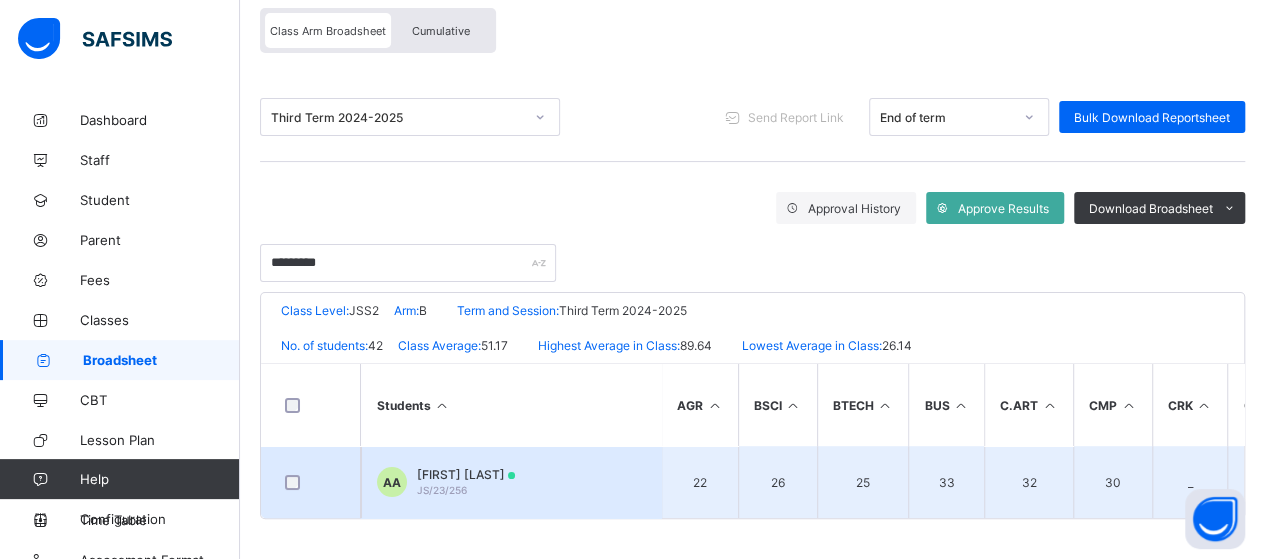 click on "AA ABDULMAJAHID  ABDULLAHI   JS/23/256" at bounding box center [446, 482] 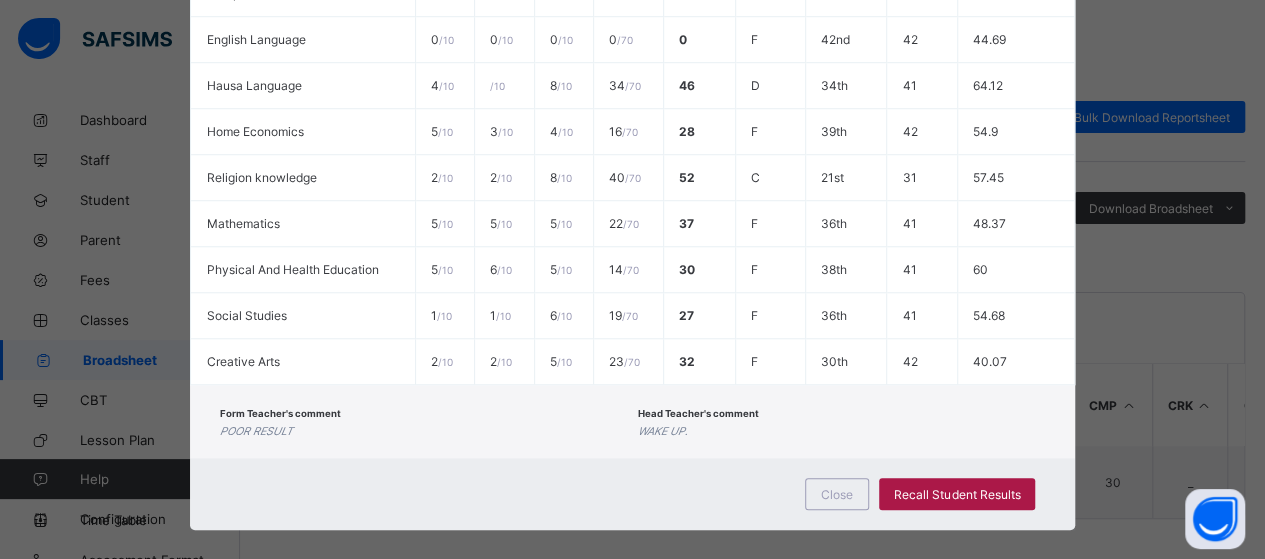 click on "Recall Student Results" at bounding box center [957, 494] 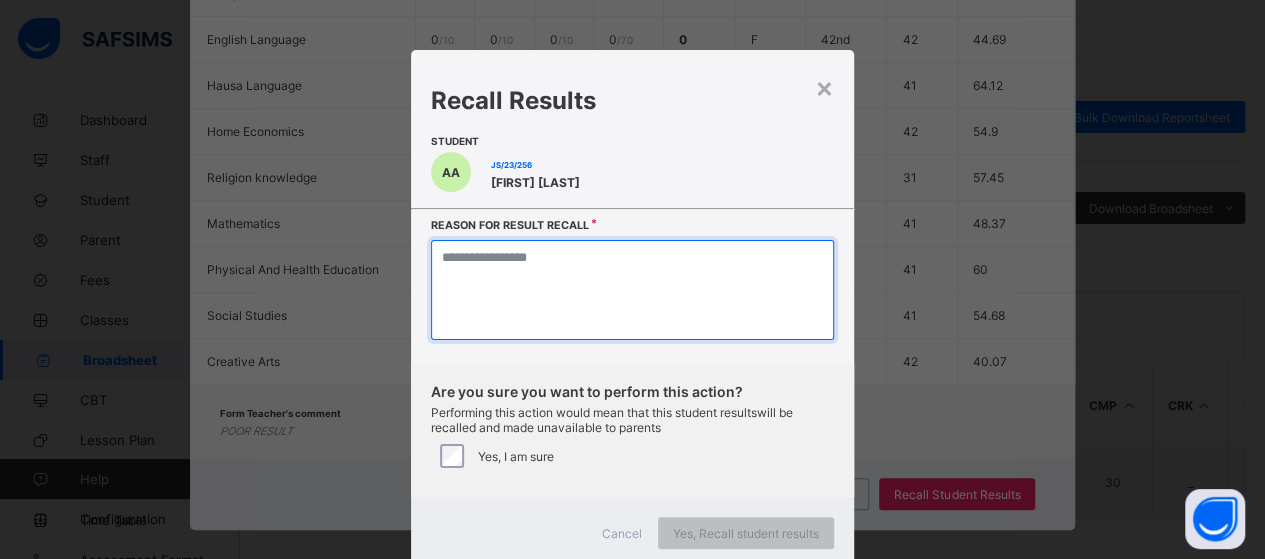 click at bounding box center [632, 290] 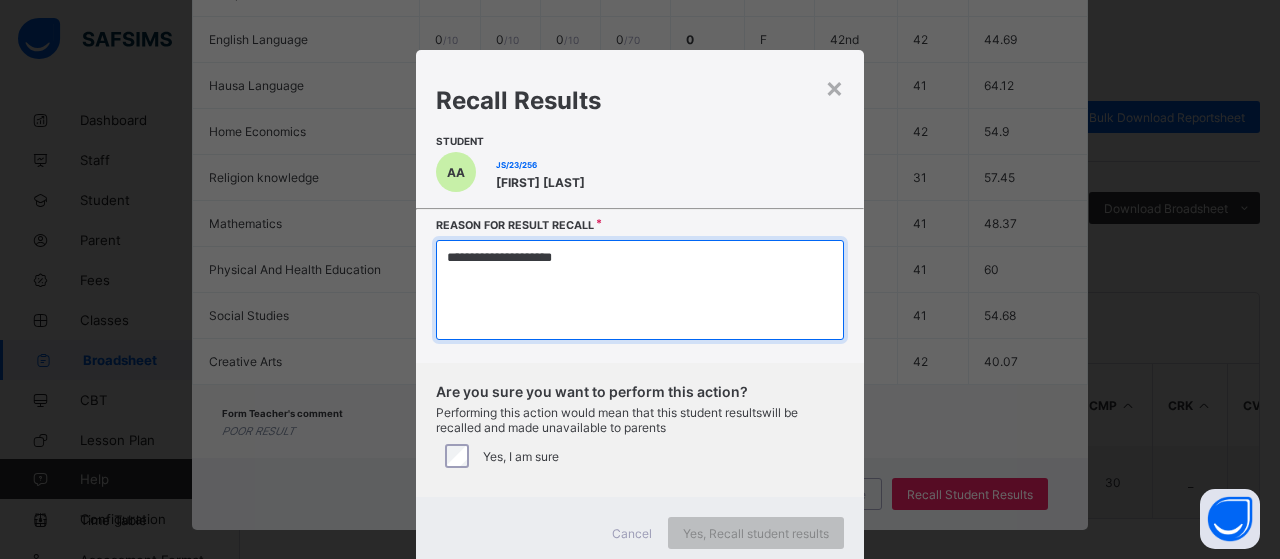 type on "**********" 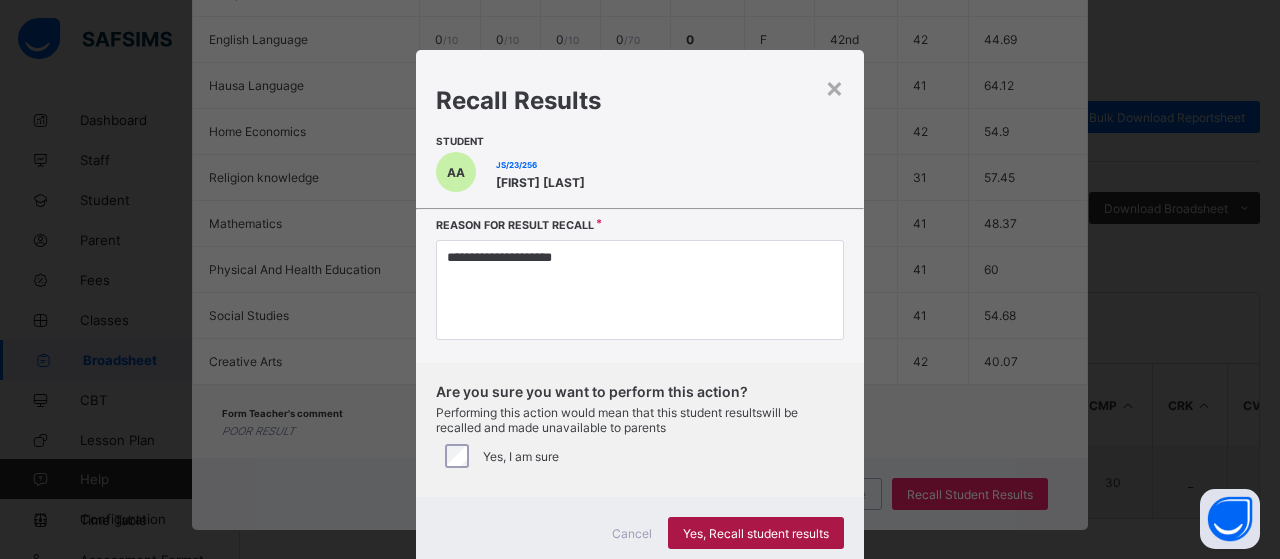 click on "Yes, Recall student results" at bounding box center [756, 533] 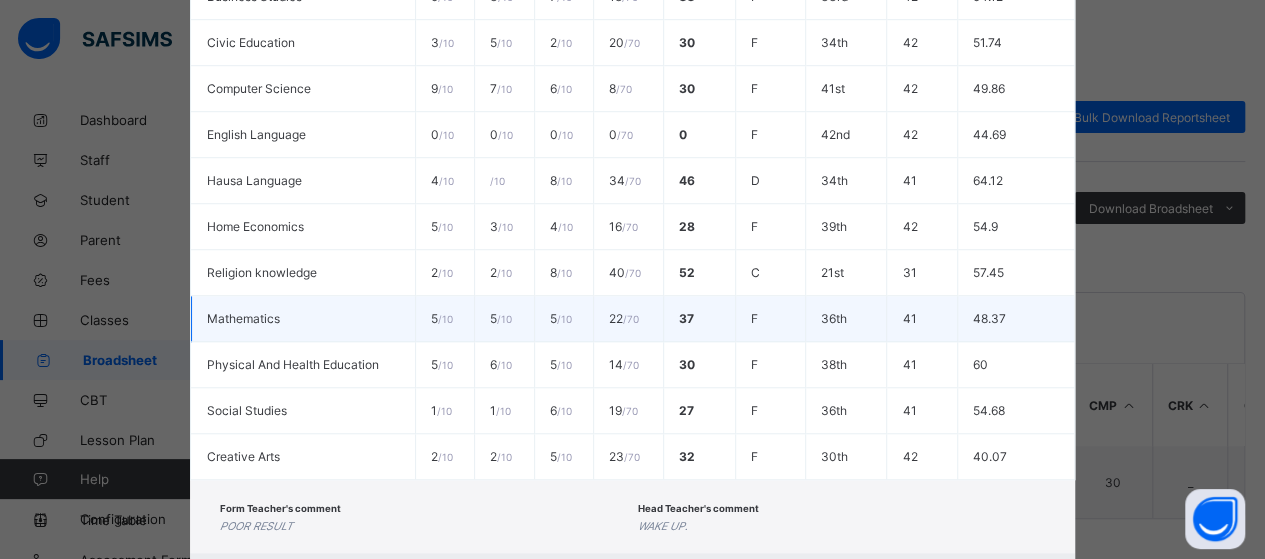 scroll, scrollTop: 739, scrollLeft: 0, axis: vertical 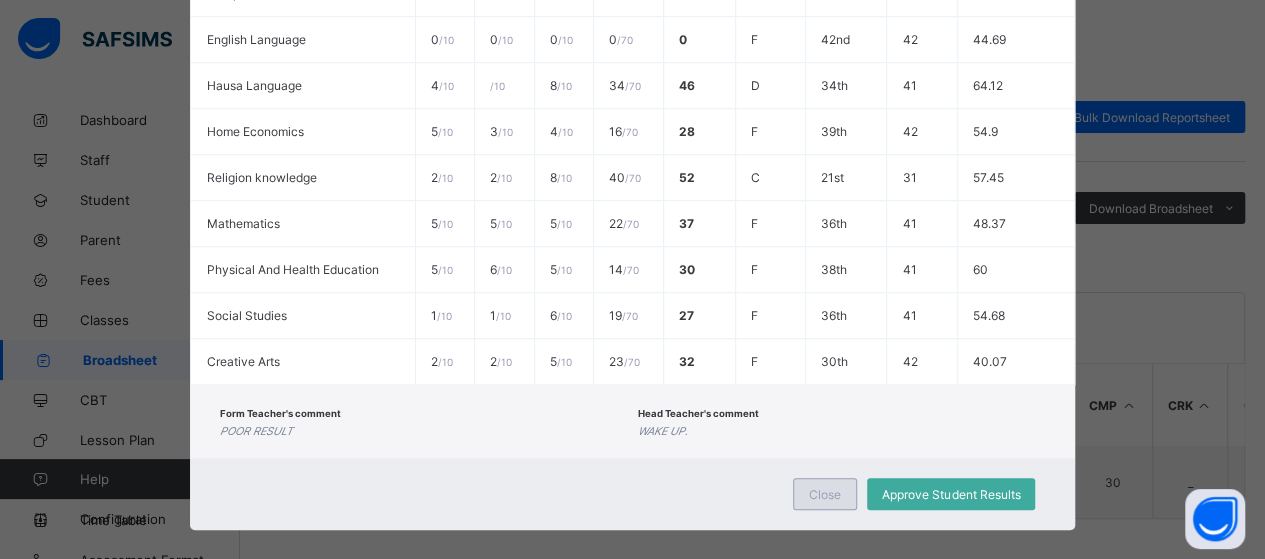 click on "Close" at bounding box center (825, 494) 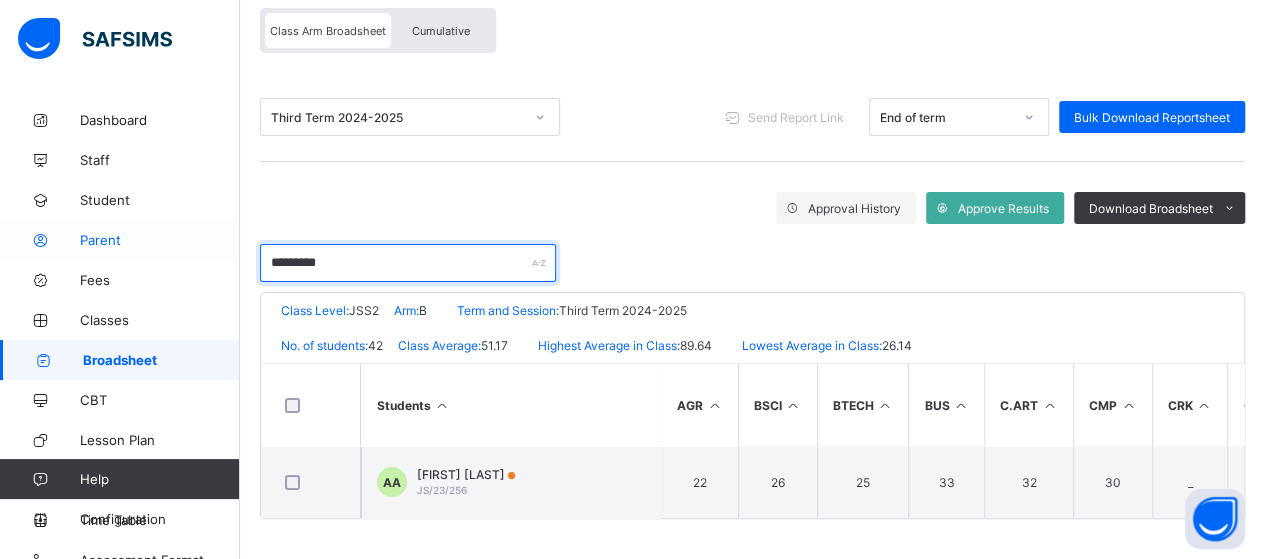 drag, startPoint x: 347, startPoint y: 257, endPoint x: 216, endPoint y: 241, distance: 131.97348 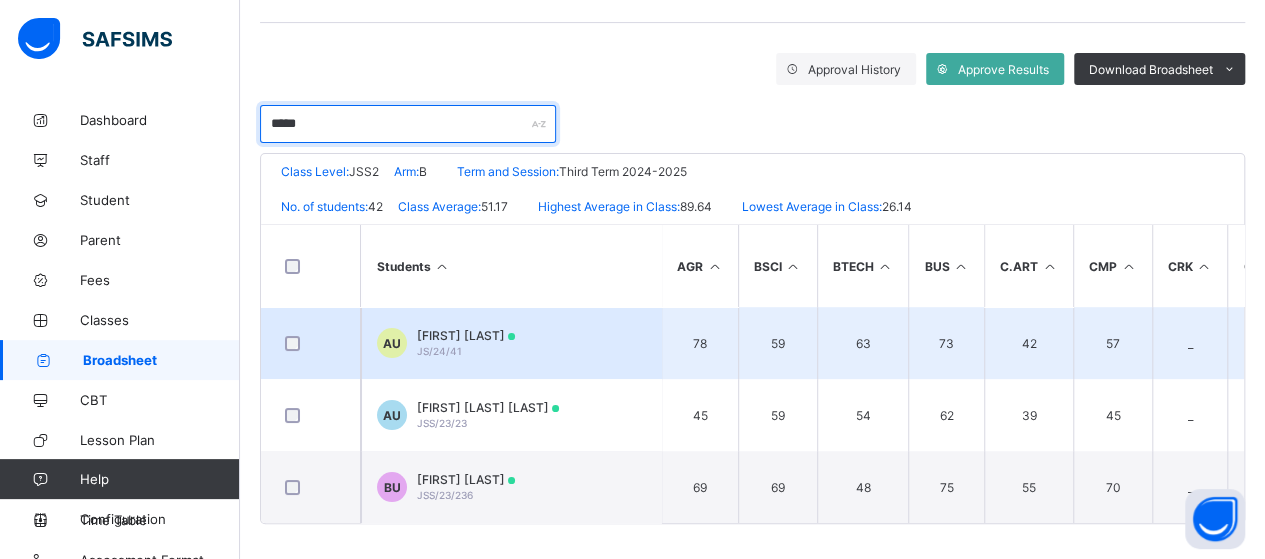 scroll, scrollTop: 323, scrollLeft: 0, axis: vertical 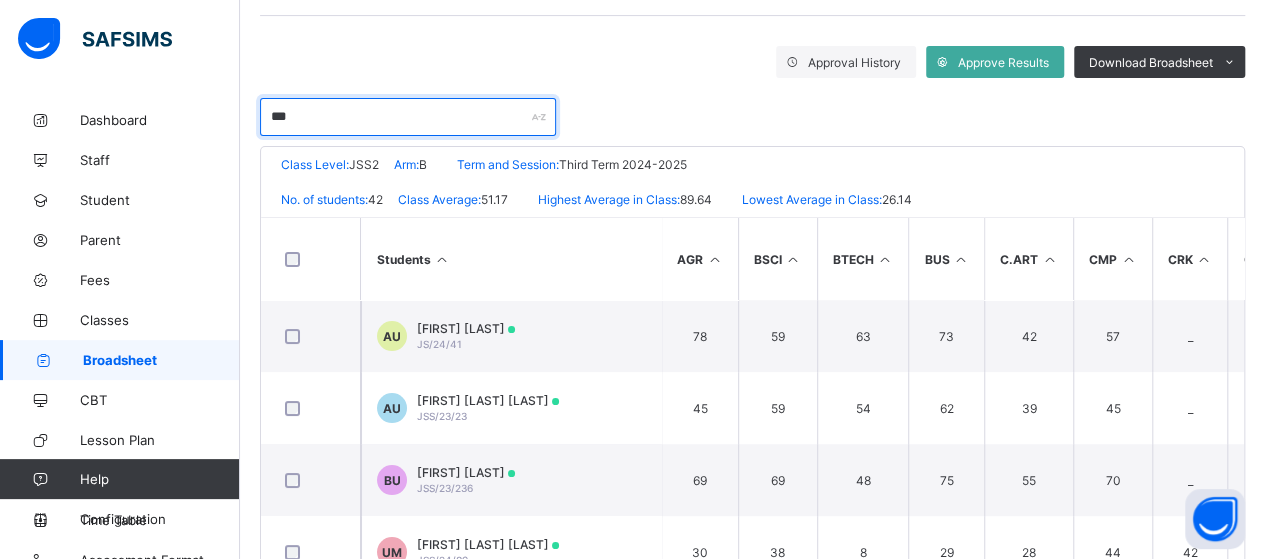 type on "***" 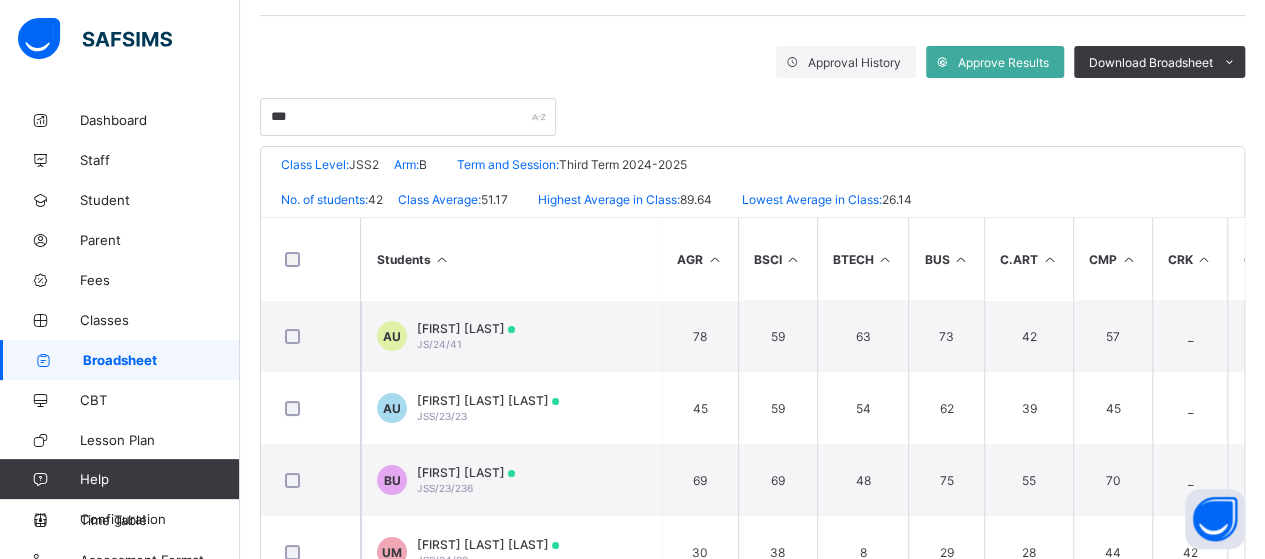 click on "Students" at bounding box center (511, 259) 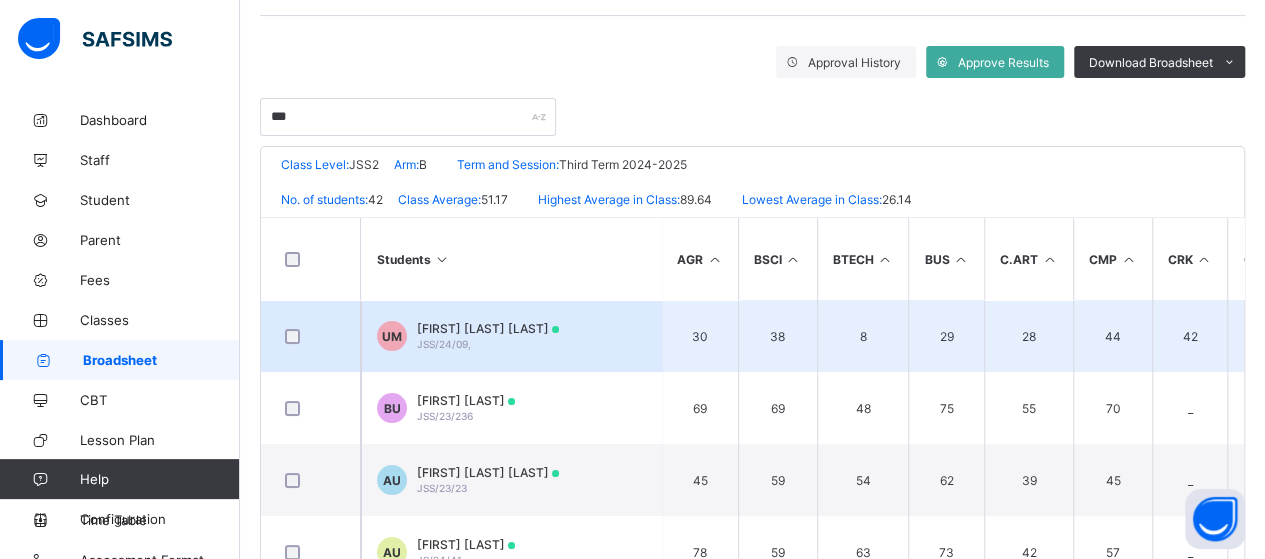 click on "UM USMA ANDREW MANDAKA   JSS/24/09," at bounding box center [511, 336] 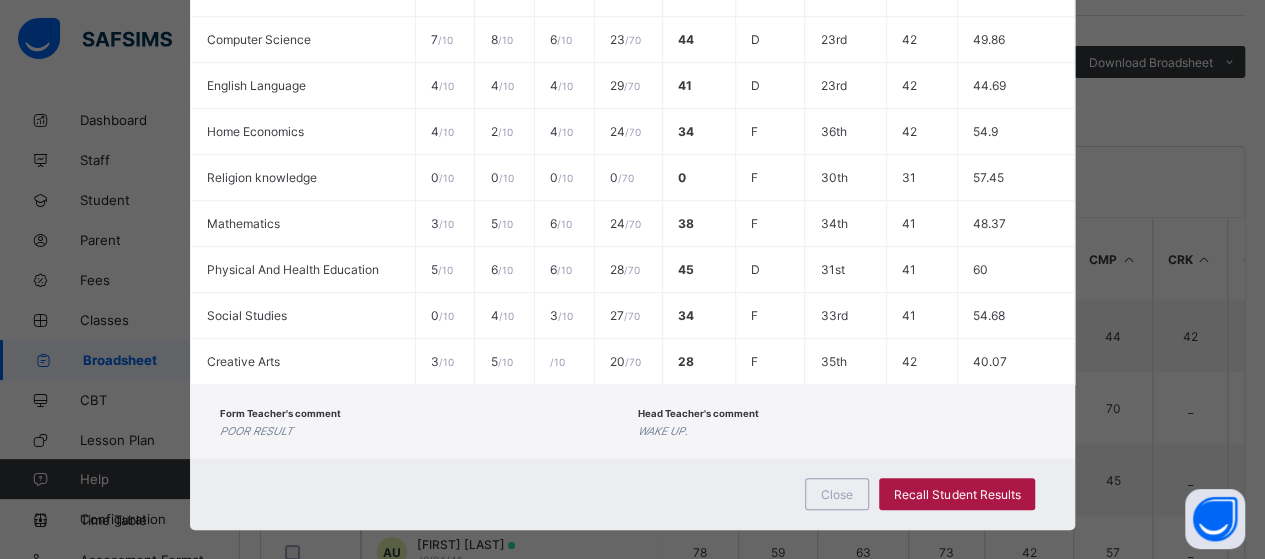 click on "Recall Student Results" at bounding box center [957, 494] 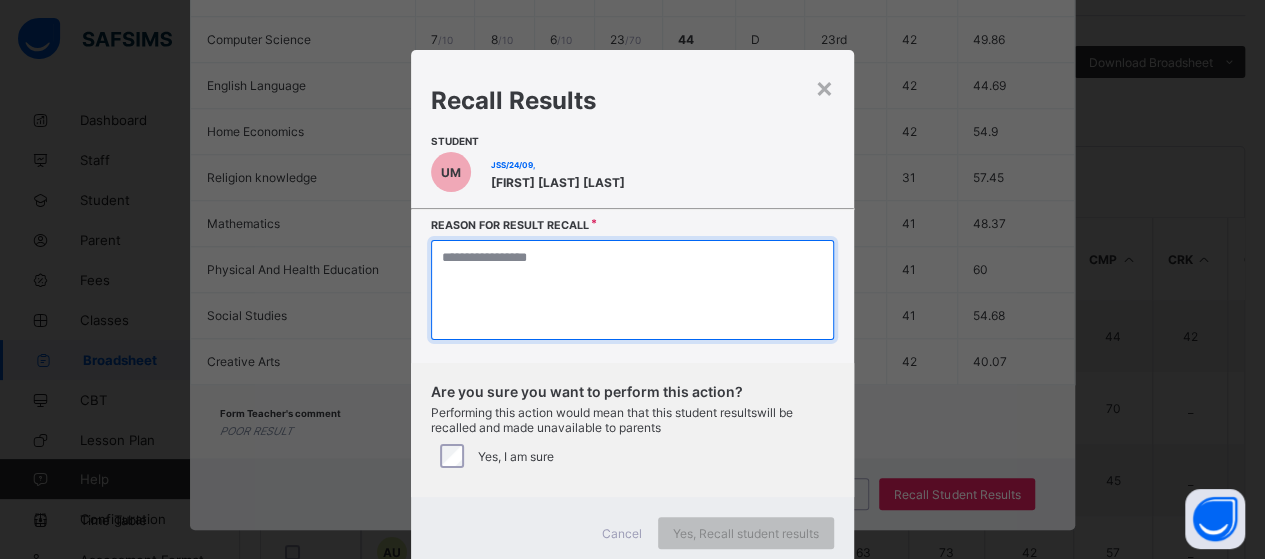 click at bounding box center [632, 290] 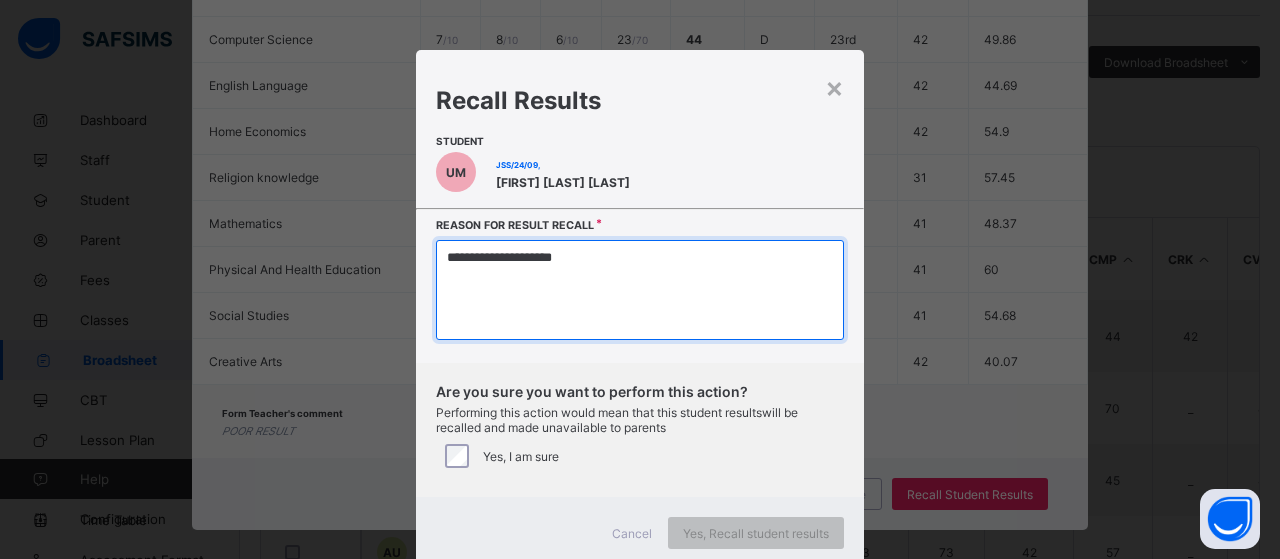 type on "**********" 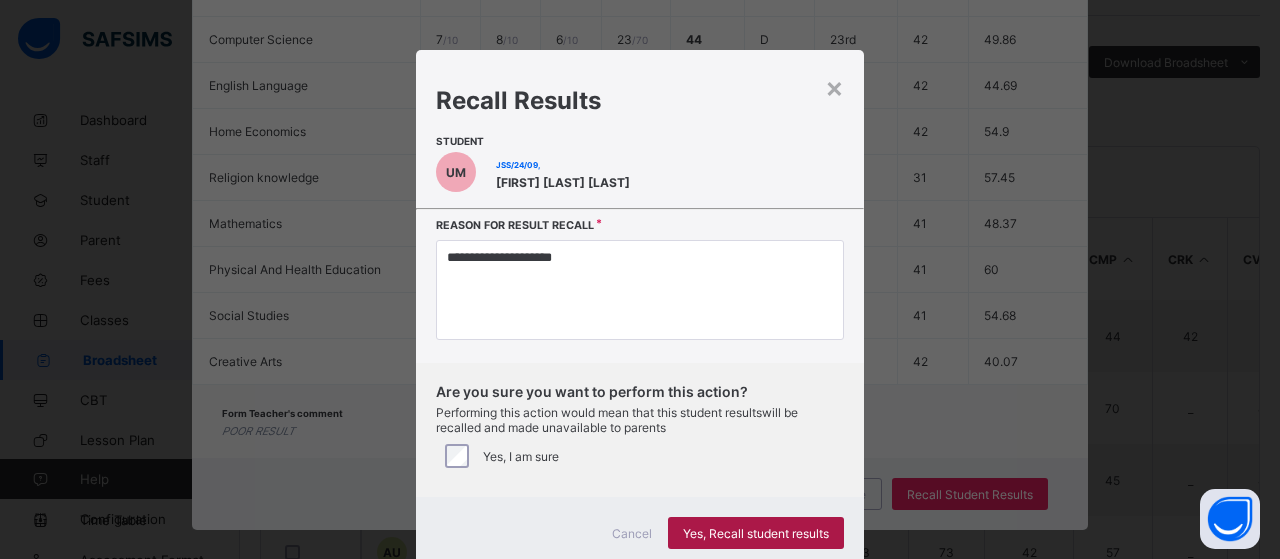 click on "Yes, Recall student results" at bounding box center (756, 533) 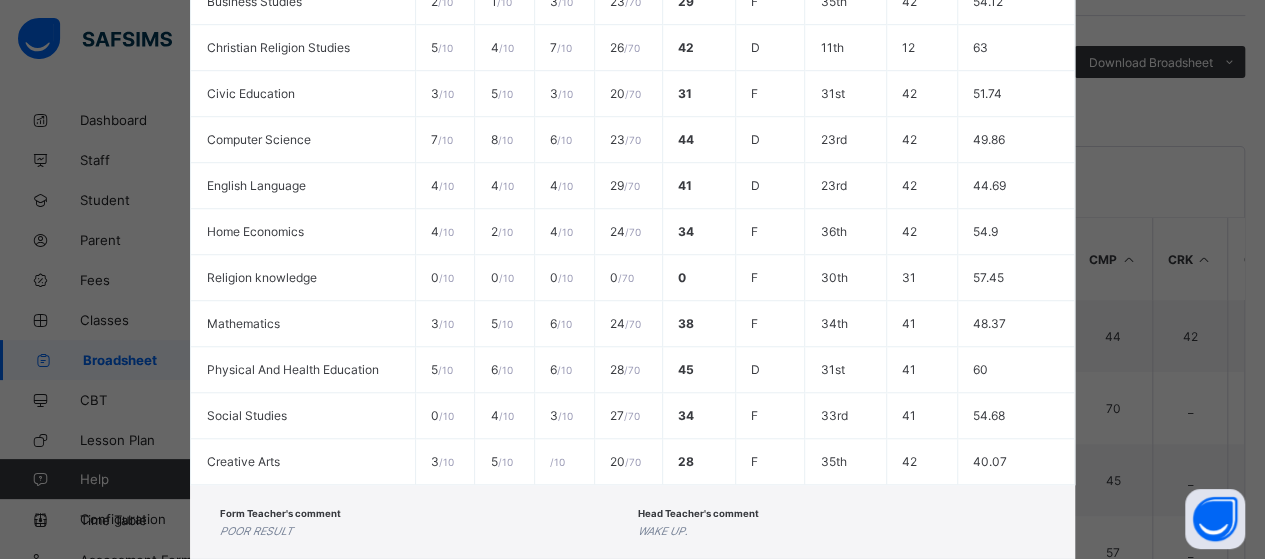 scroll, scrollTop: 739, scrollLeft: 0, axis: vertical 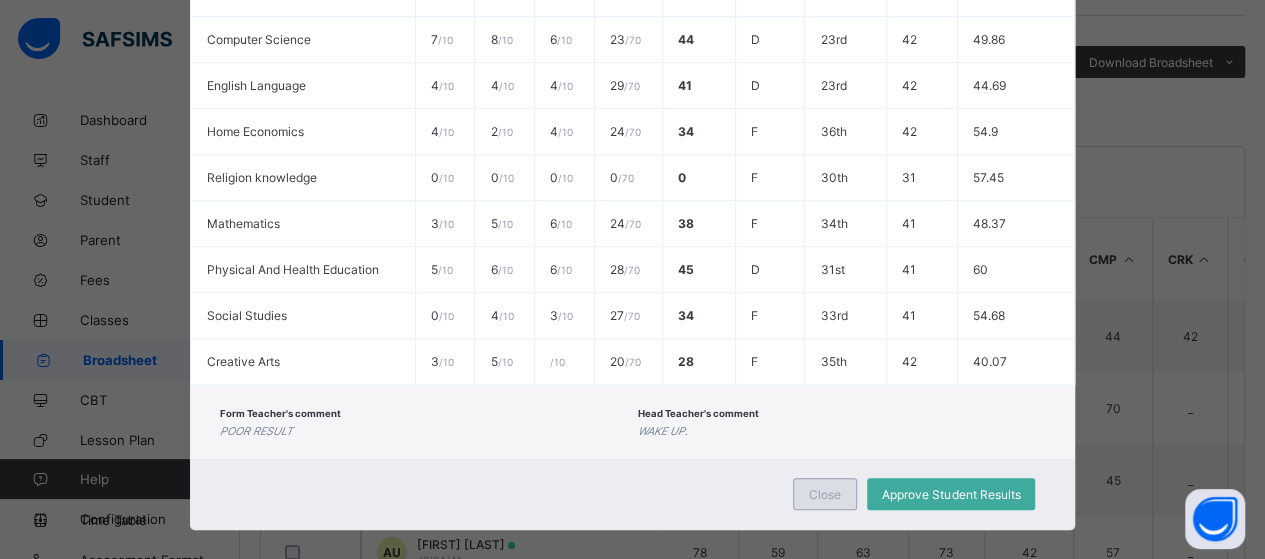 click on "Close" at bounding box center [825, 494] 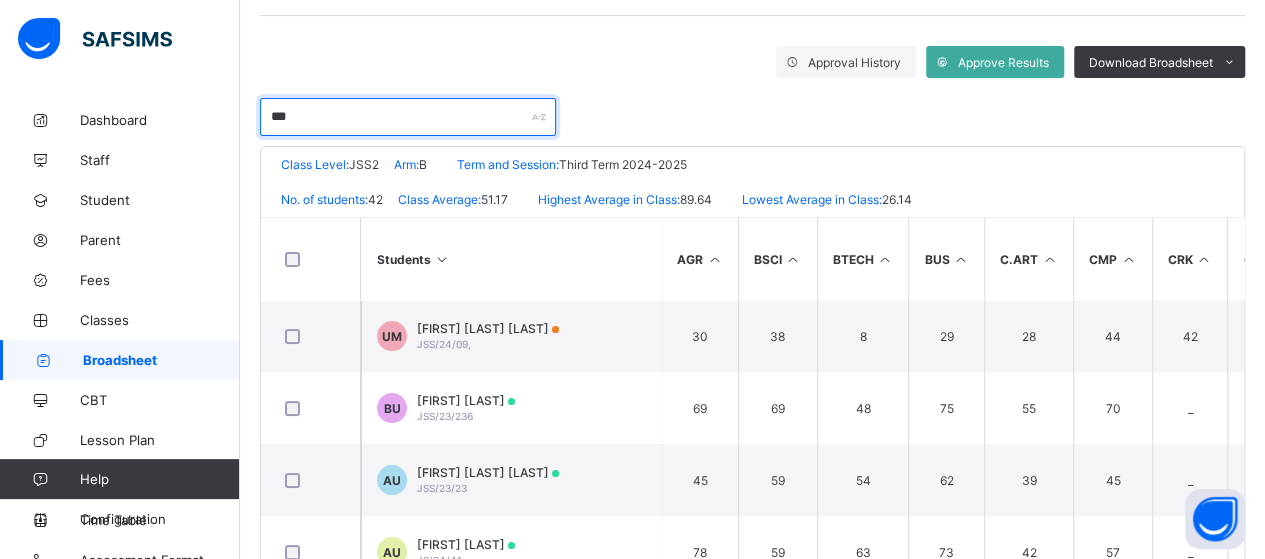 drag, startPoint x: 301, startPoint y: 114, endPoint x: 254, endPoint y: 116, distance: 47.042534 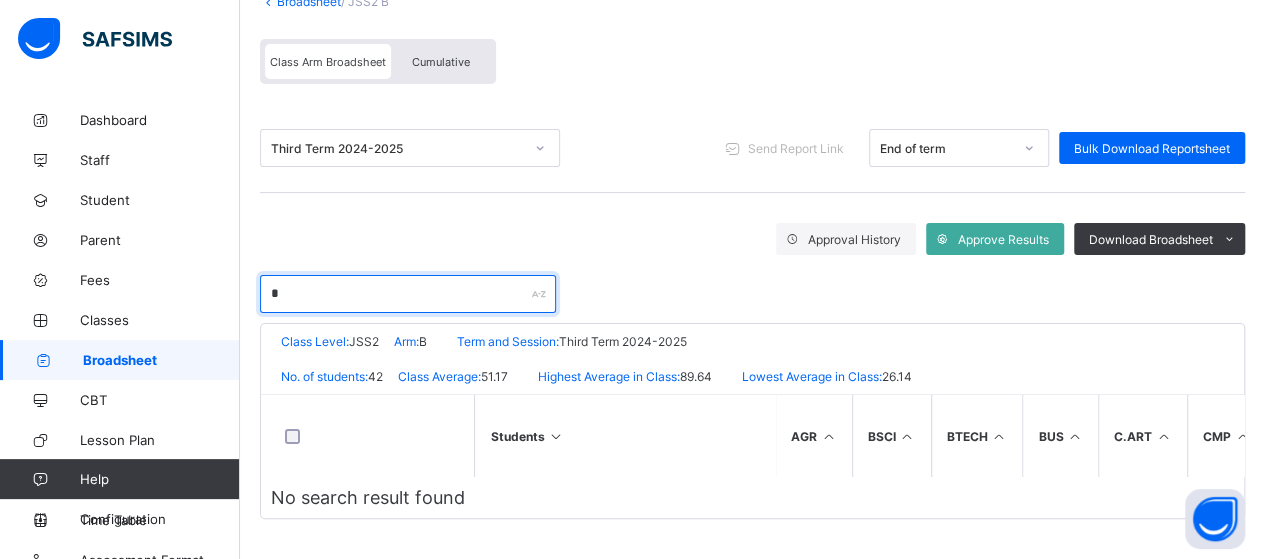 scroll, scrollTop: 149, scrollLeft: 0, axis: vertical 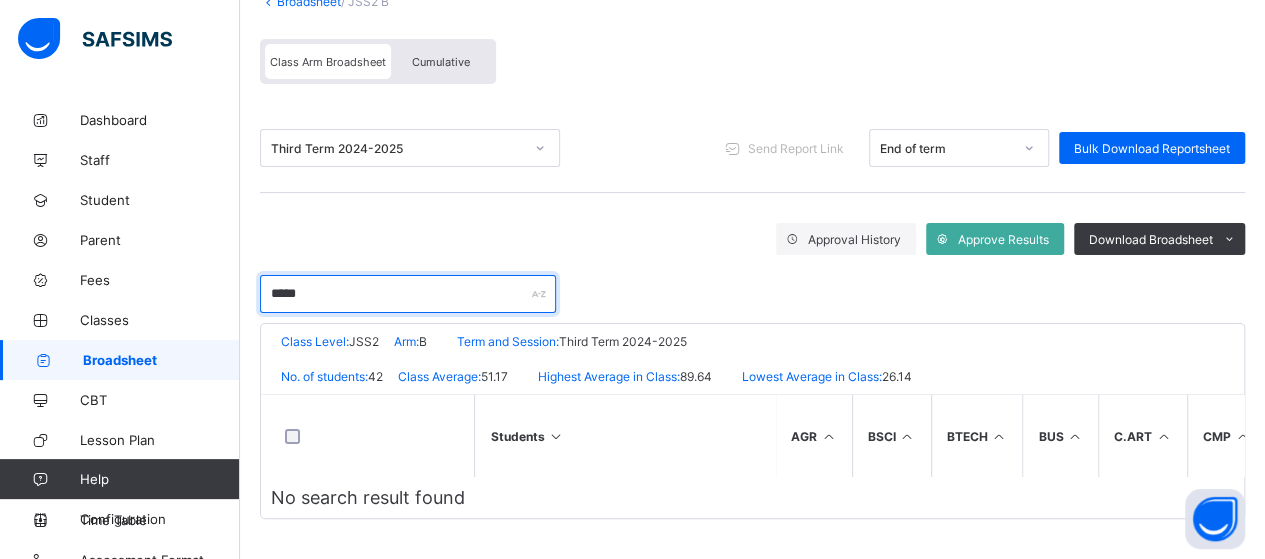 click on "*****" at bounding box center [408, 294] 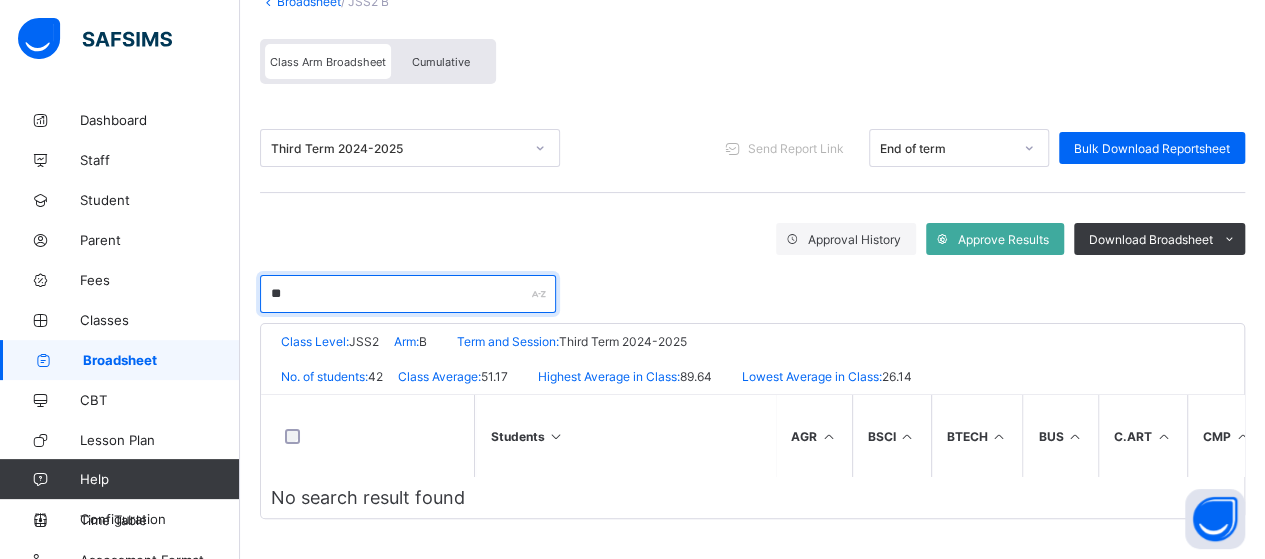 type on "*" 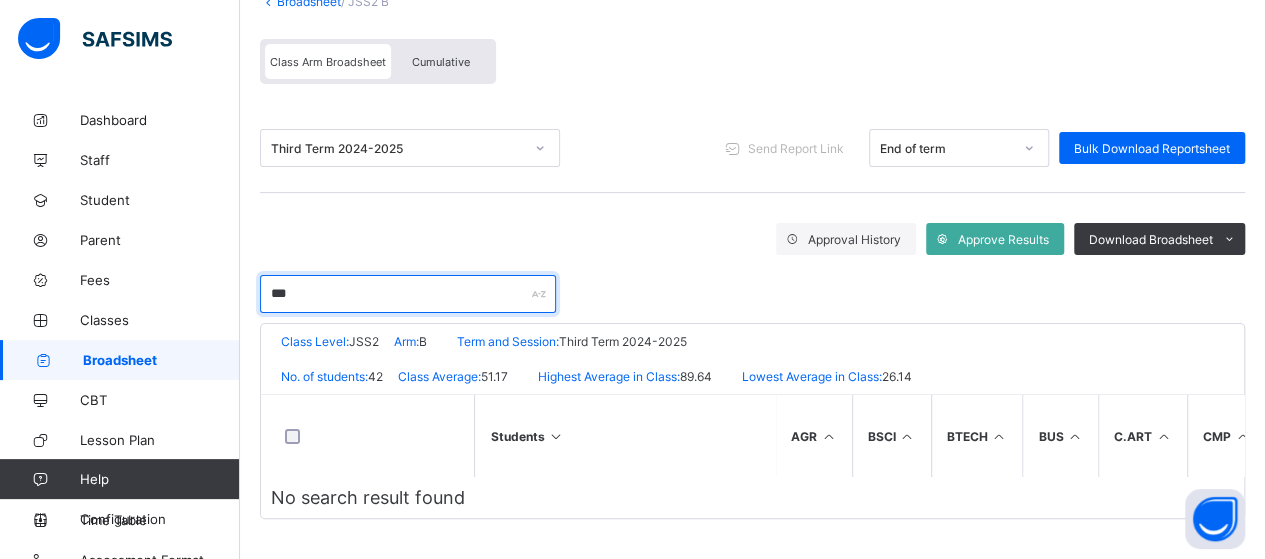 scroll, scrollTop: 149, scrollLeft: 0, axis: vertical 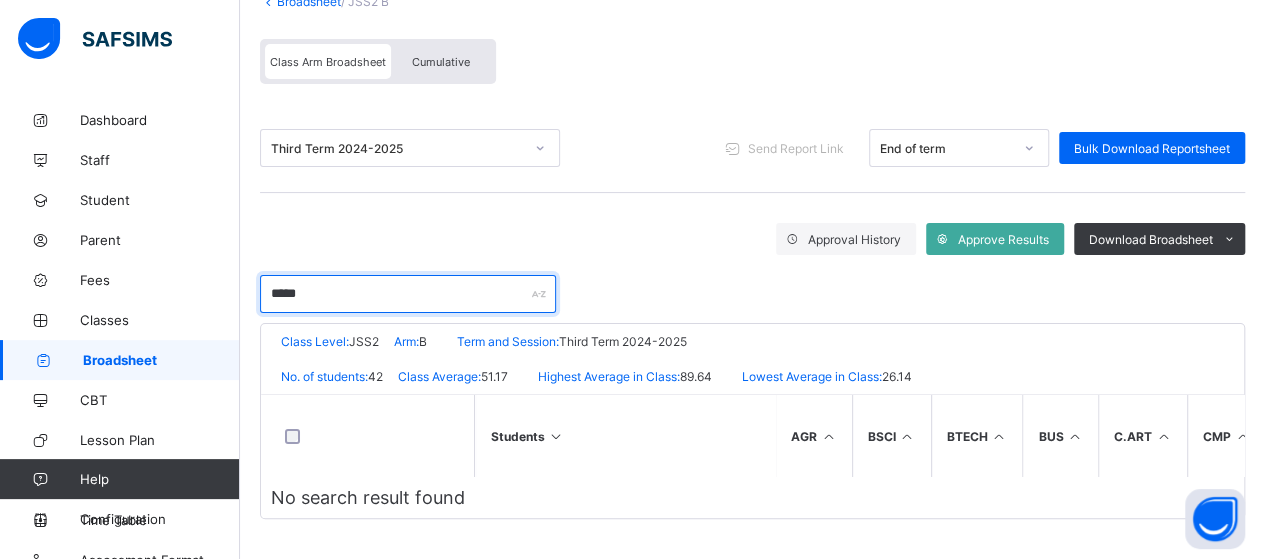click on "*****" at bounding box center [408, 294] 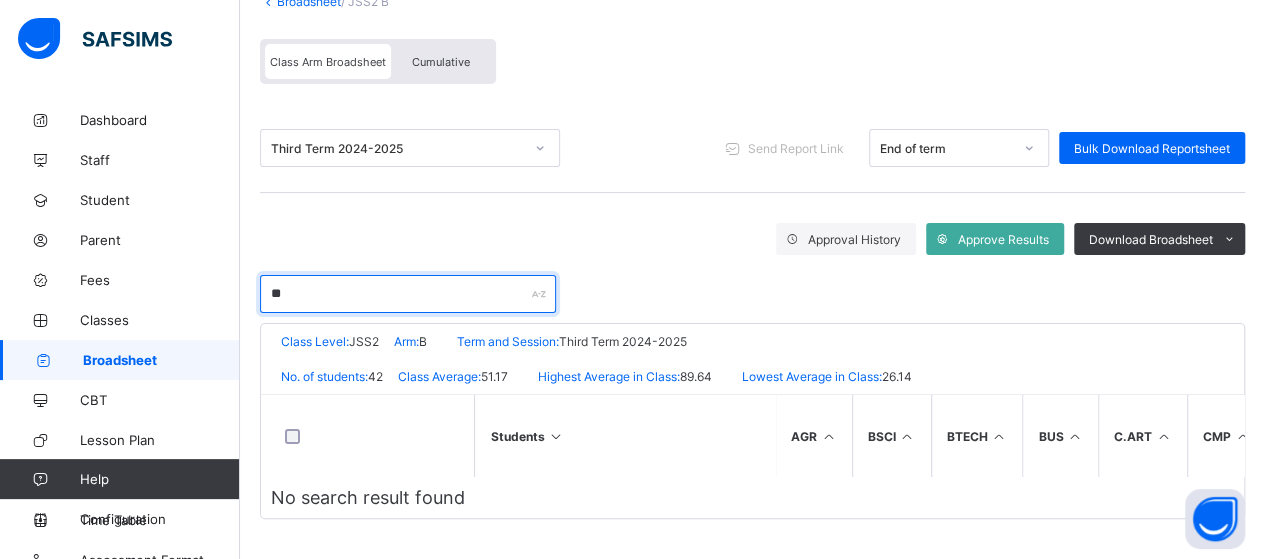 type on "*" 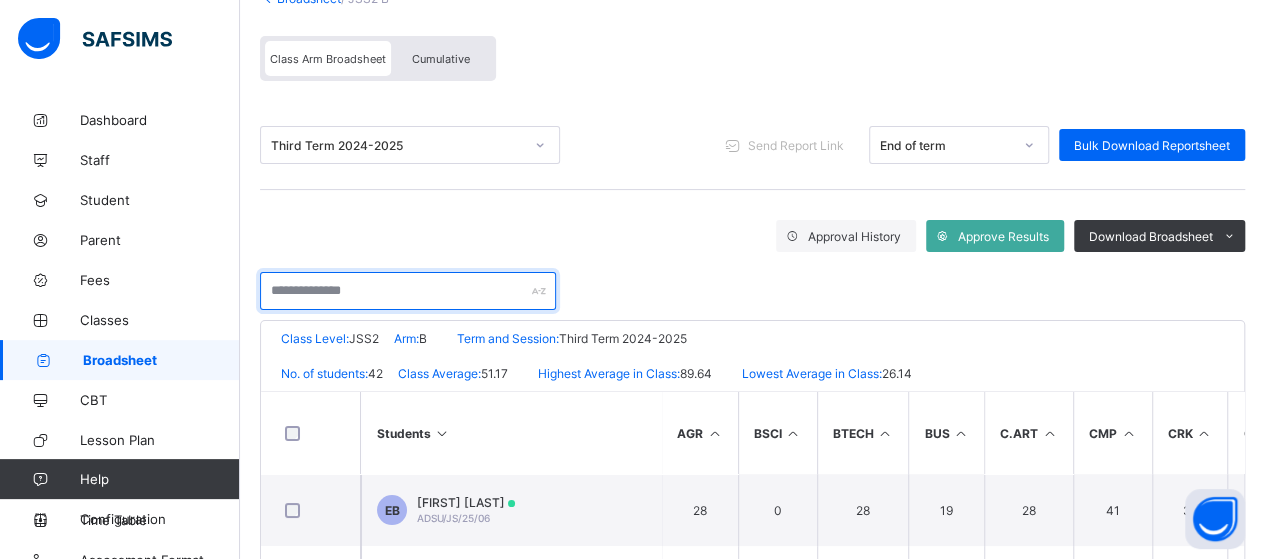 scroll, scrollTop: 323, scrollLeft: 0, axis: vertical 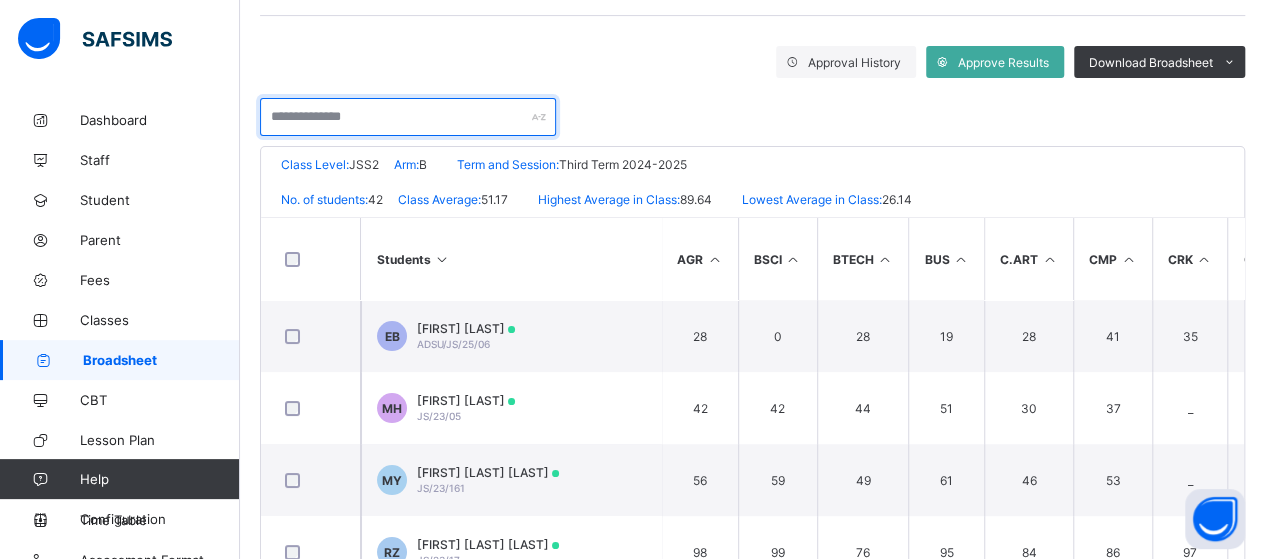type on "*" 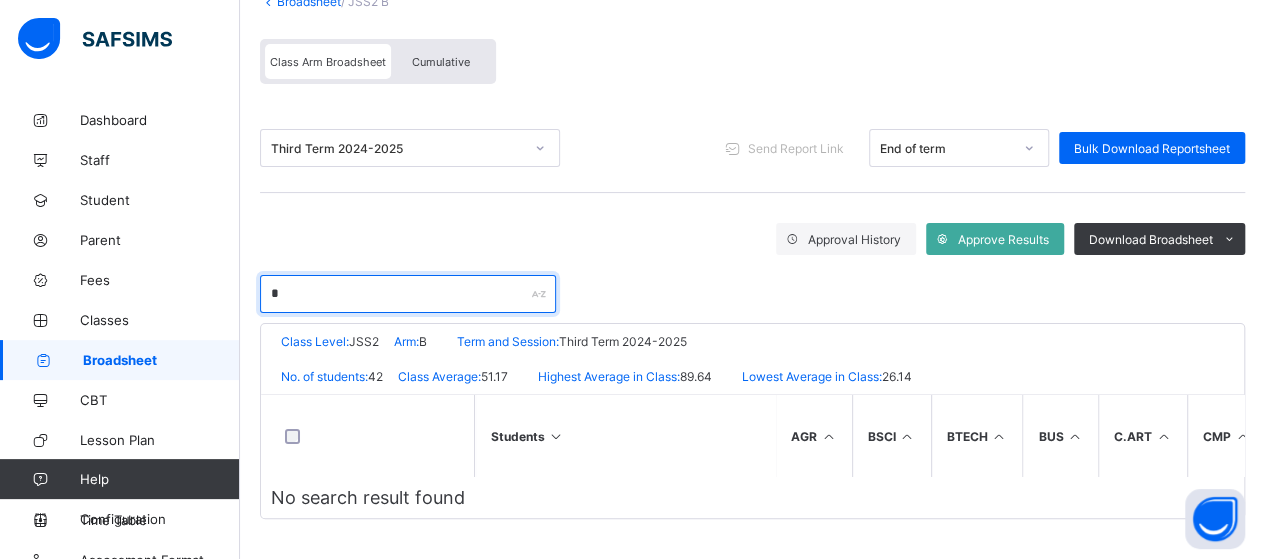 scroll, scrollTop: 149, scrollLeft: 0, axis: vertical 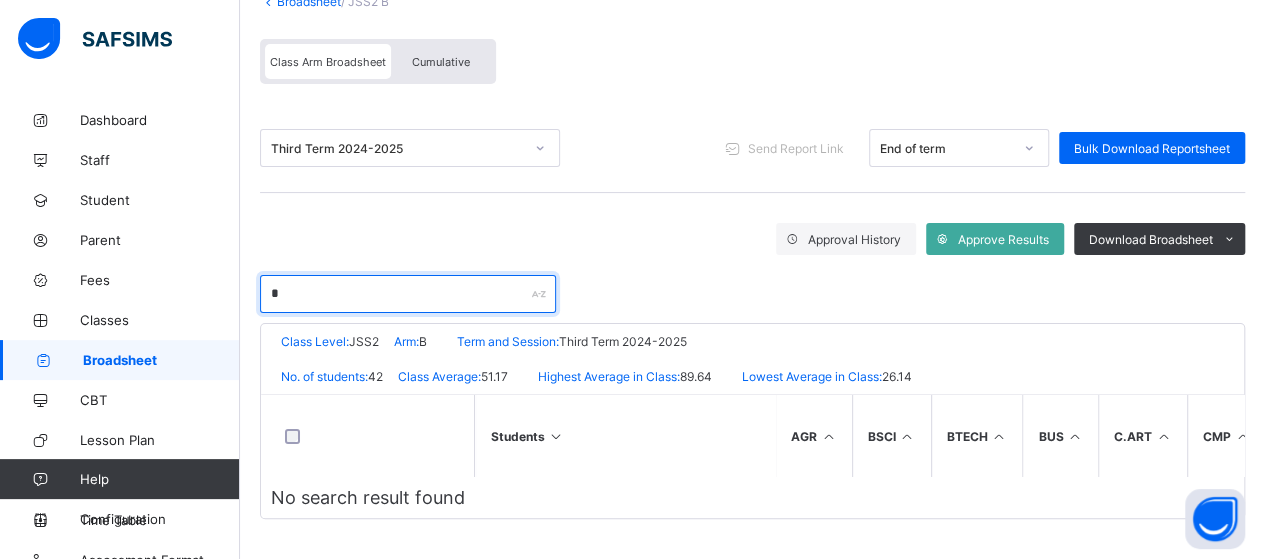 type 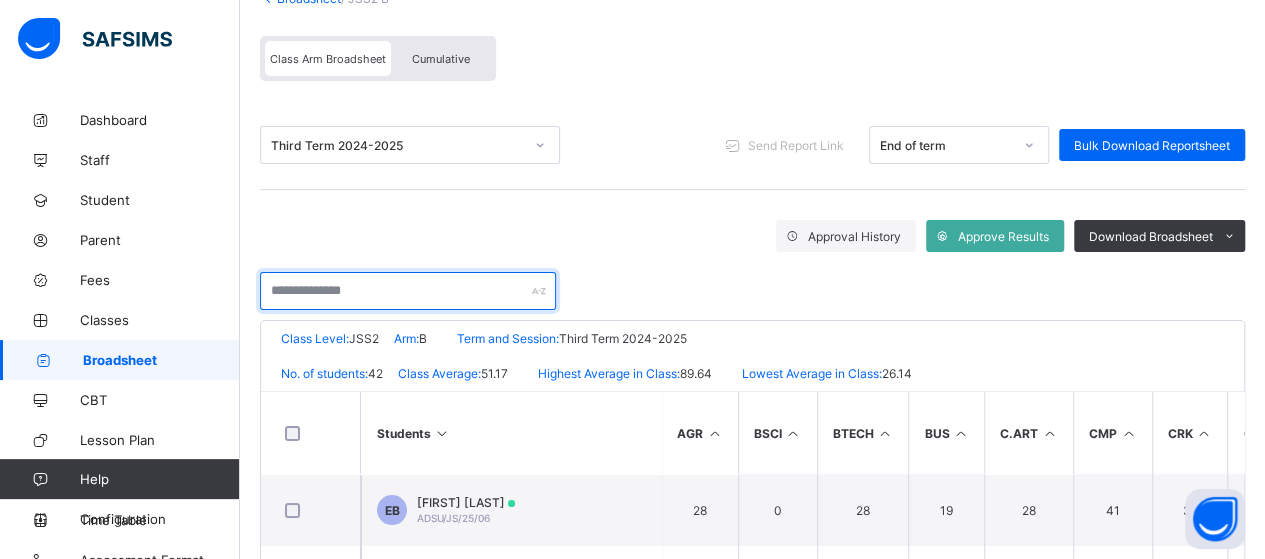 scroll, scrollTop: 323, scrollLeft: 0, axis: vertical 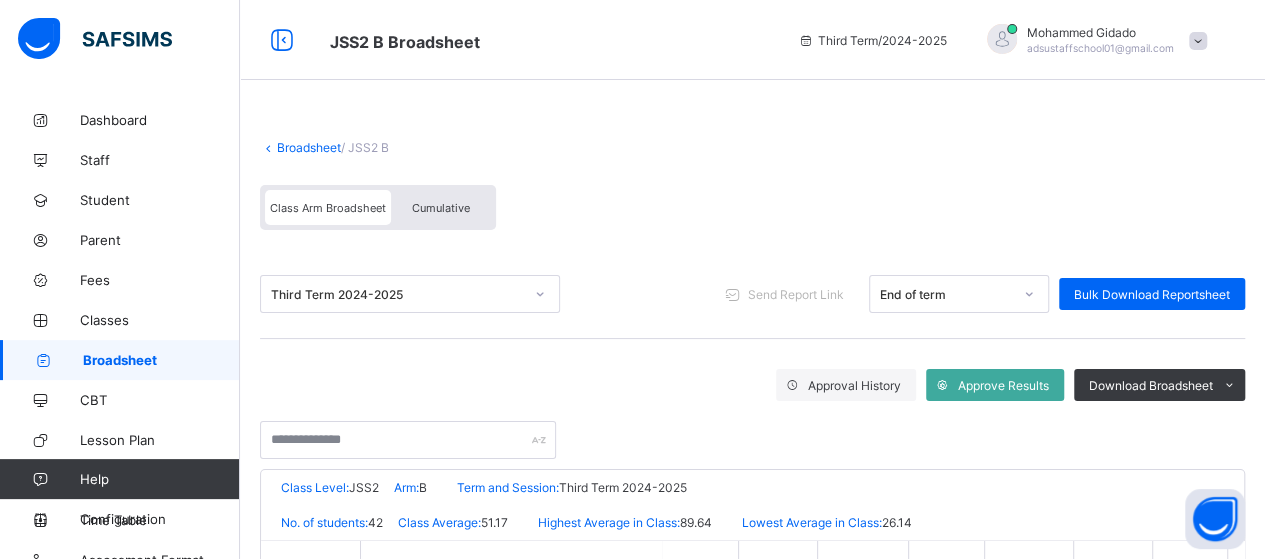 click on "Broadsheet" at bounding box center [309, 147] 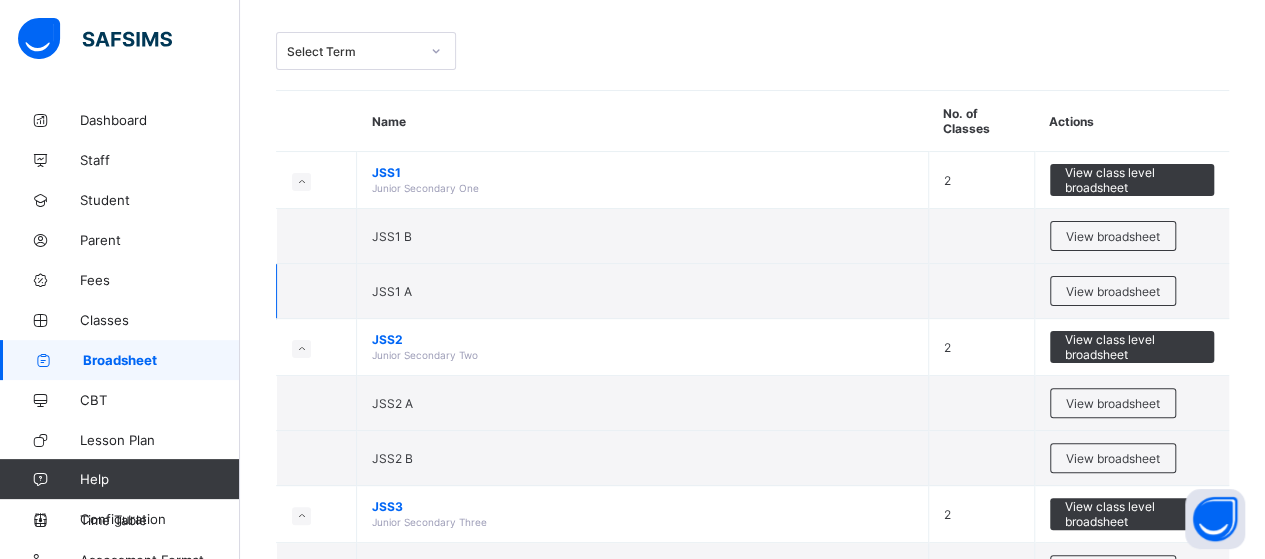 scroll, scrollTop: 300, scrollLeft: 0, axis: vertical 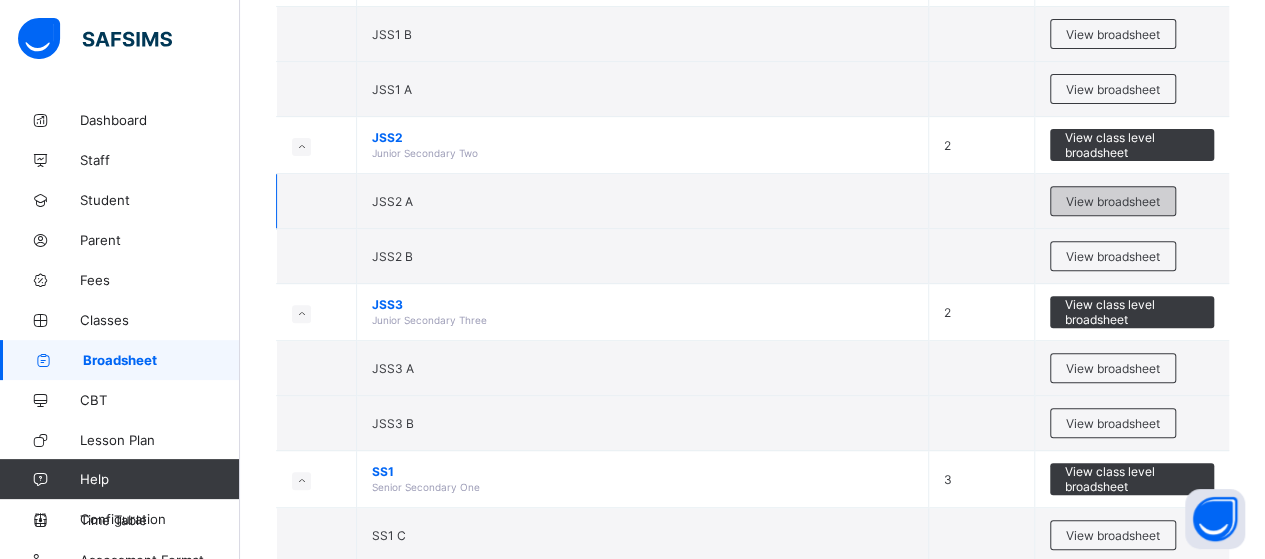 click on "View broadsheet" at bounding box center (1113, 201) 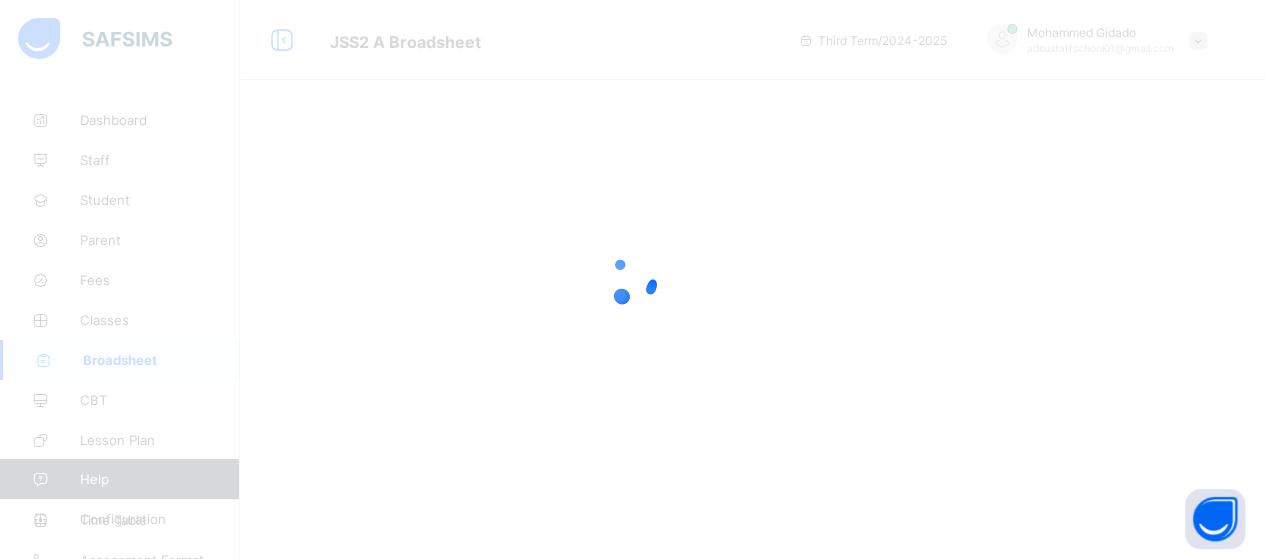 scroll, scrollTop: 0, scrollLeft: 0, axis: both 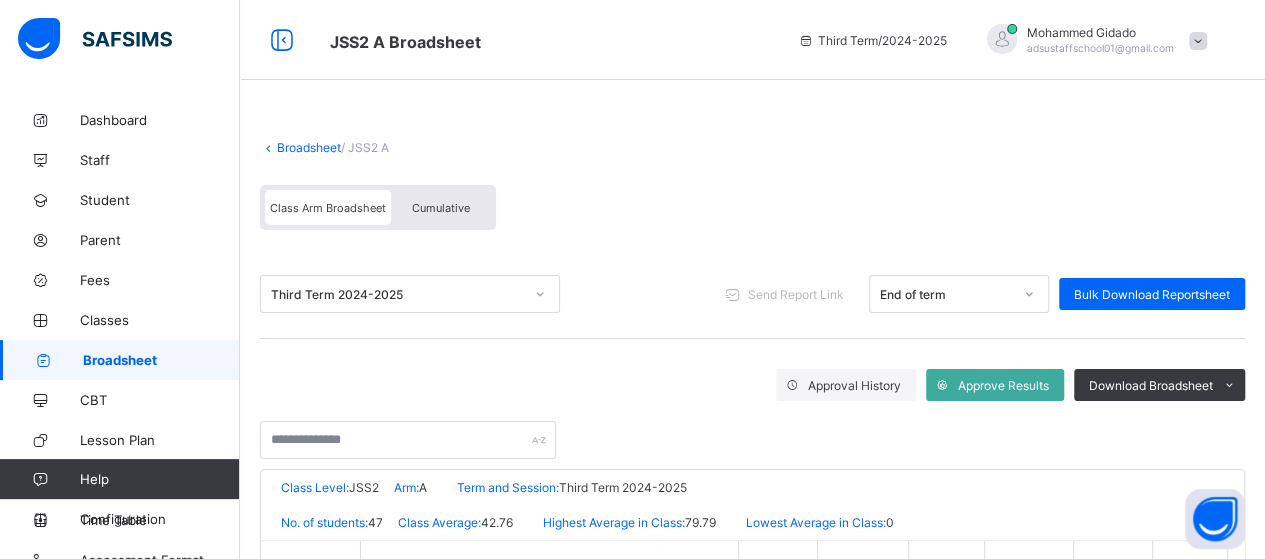 click on "Approve Results" at bounding box center [1003, 385] 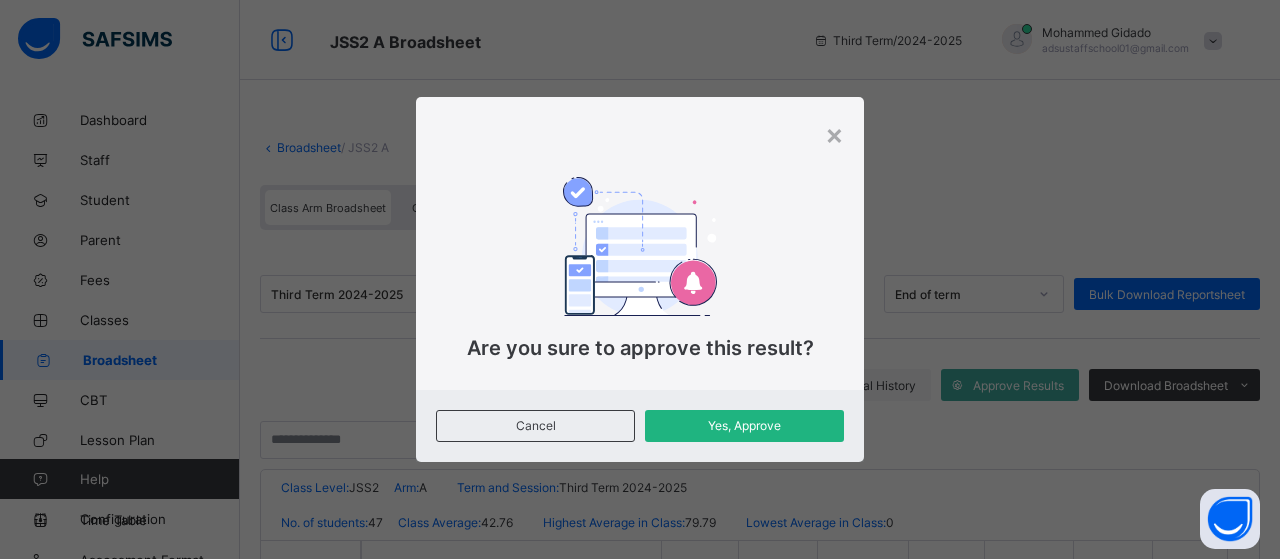 click on "Yes, Approve" at bounding box center [744, 425] 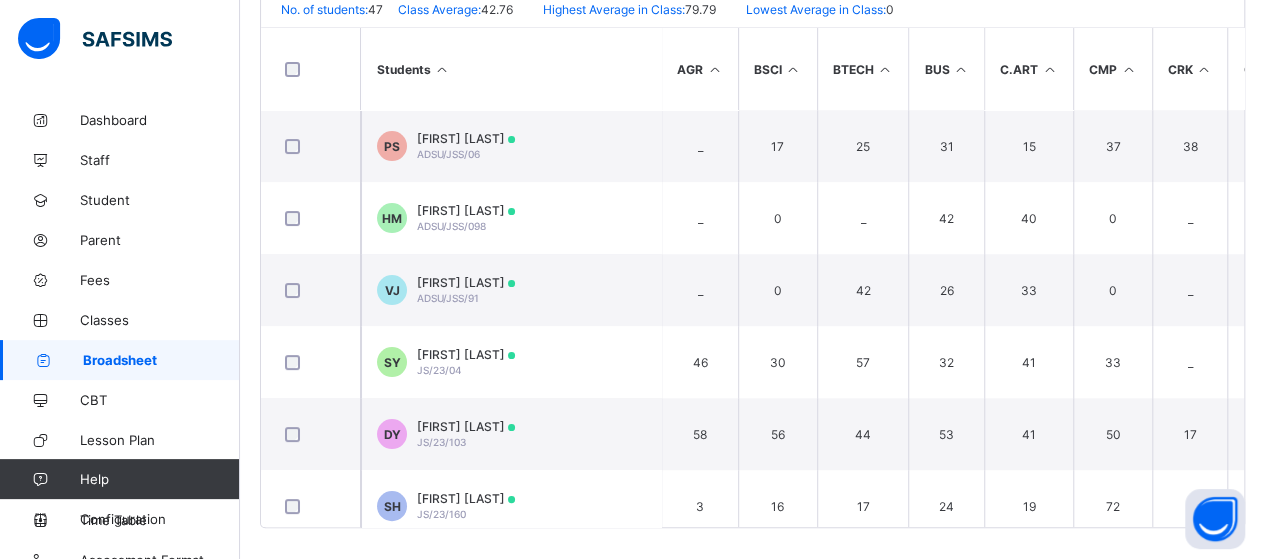 scroll, scrollTop: 516, scrollLeft: 0, axis: vertical 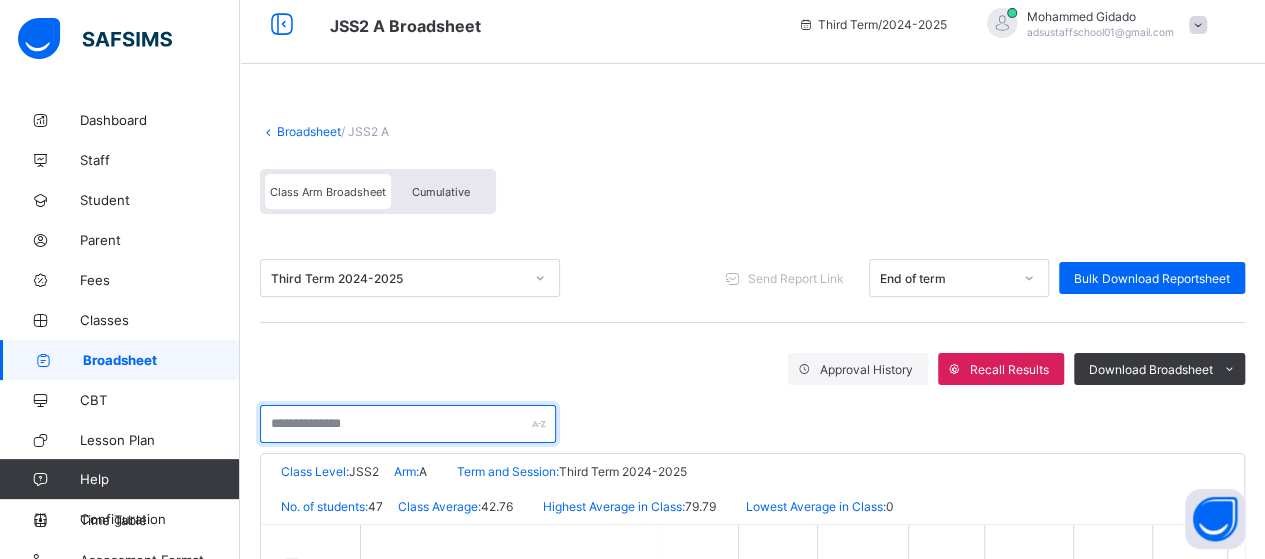click at bounding box center [408, 424] 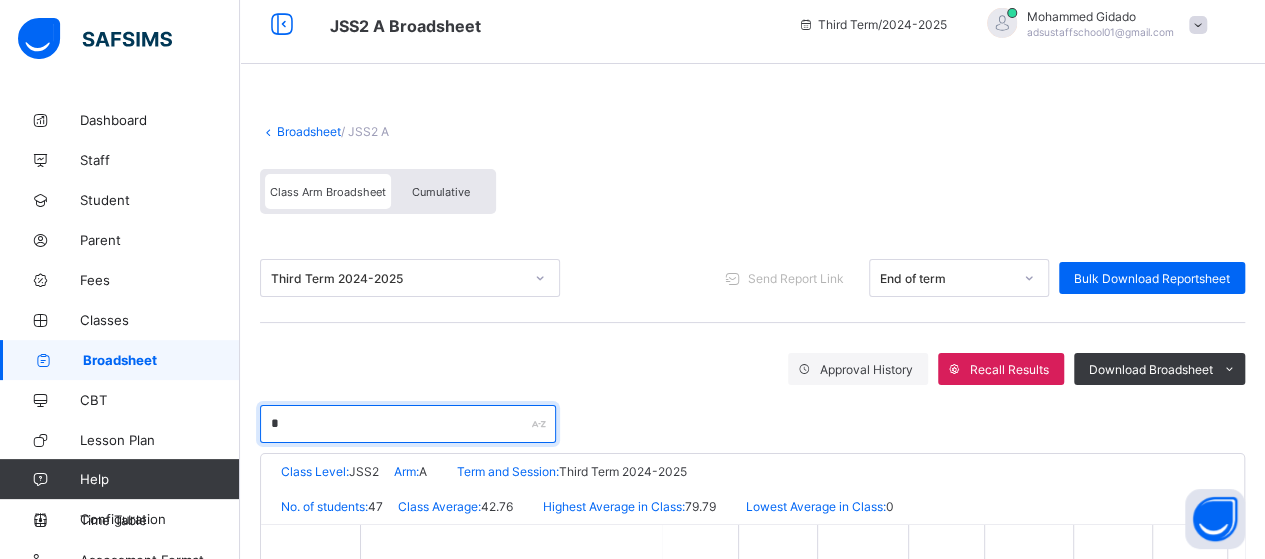 scroll, scrollTop: 0, scrollLeft: 0, axis: both 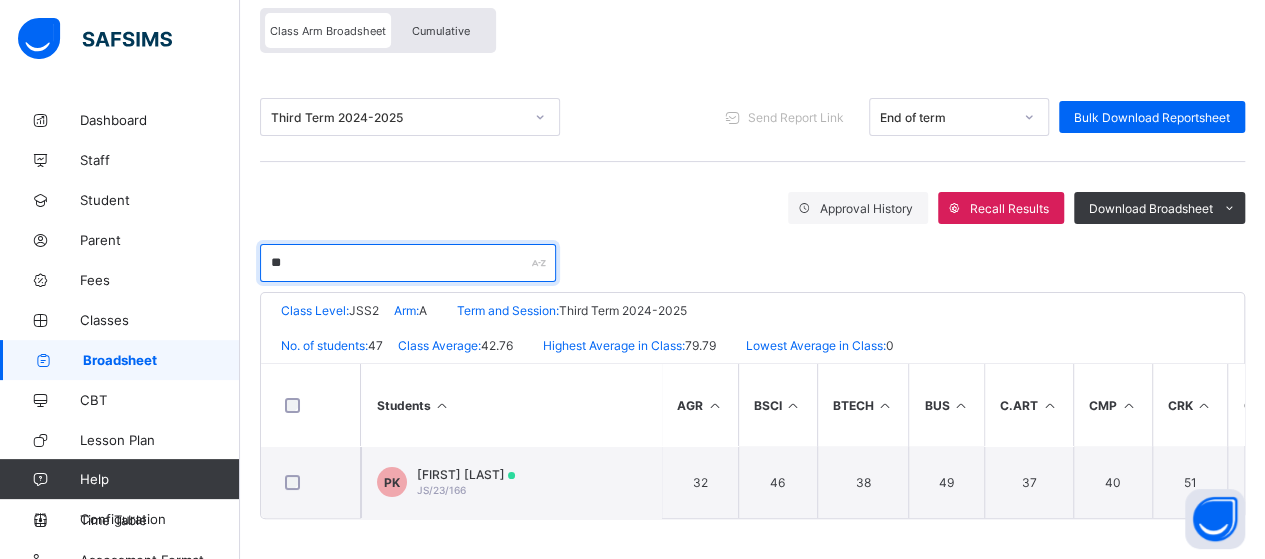 type on "*" 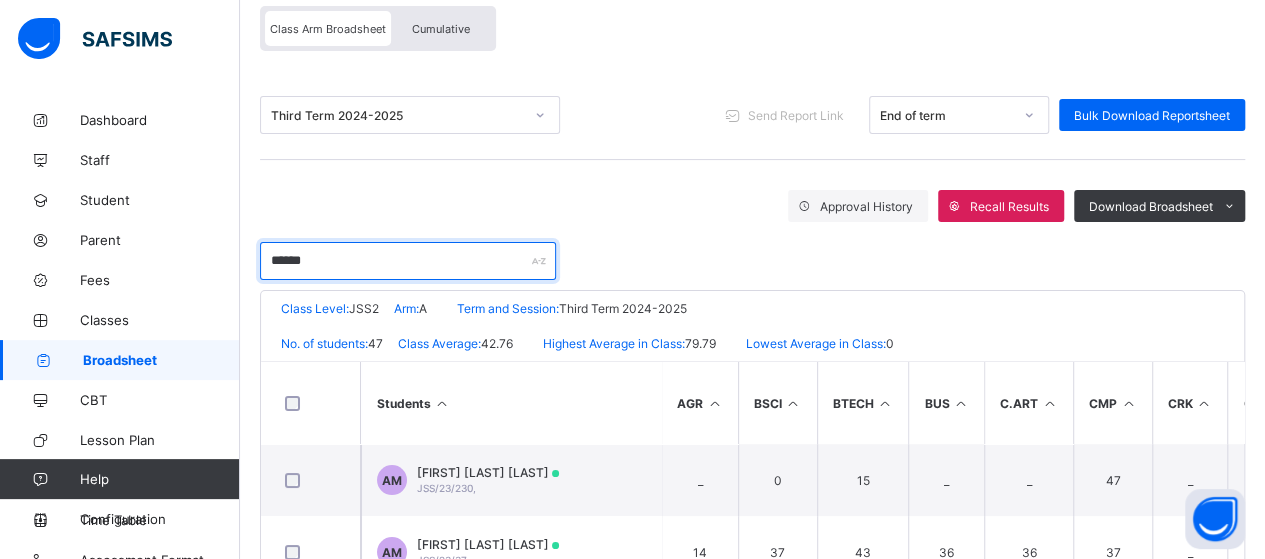 scroll, scrollTop: 251, scrollLeft: 0, axis: vertical 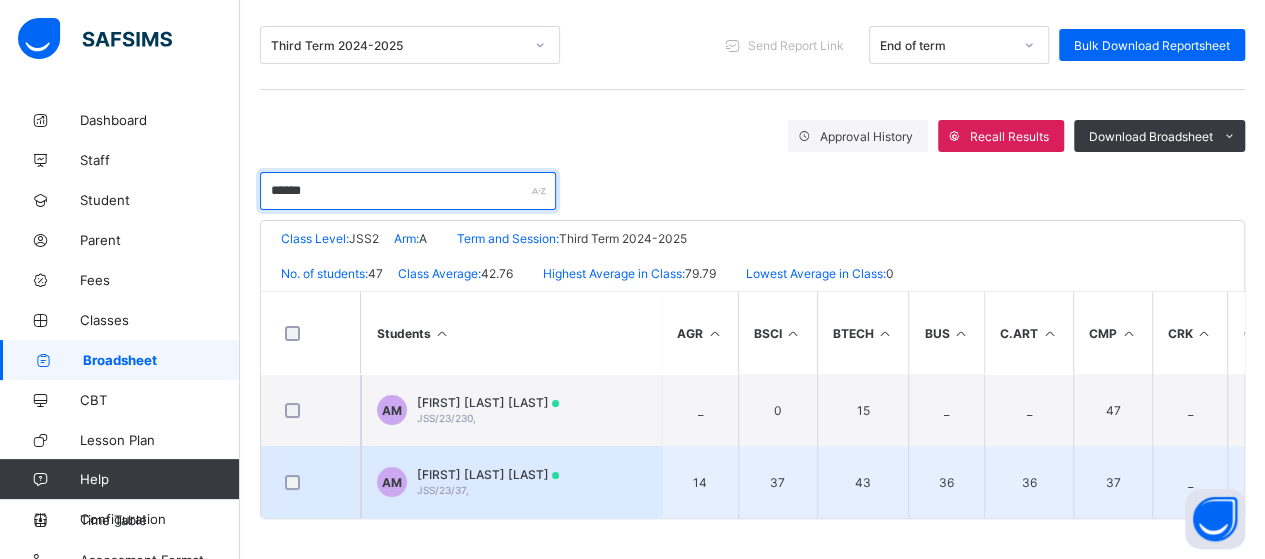 type on "******" 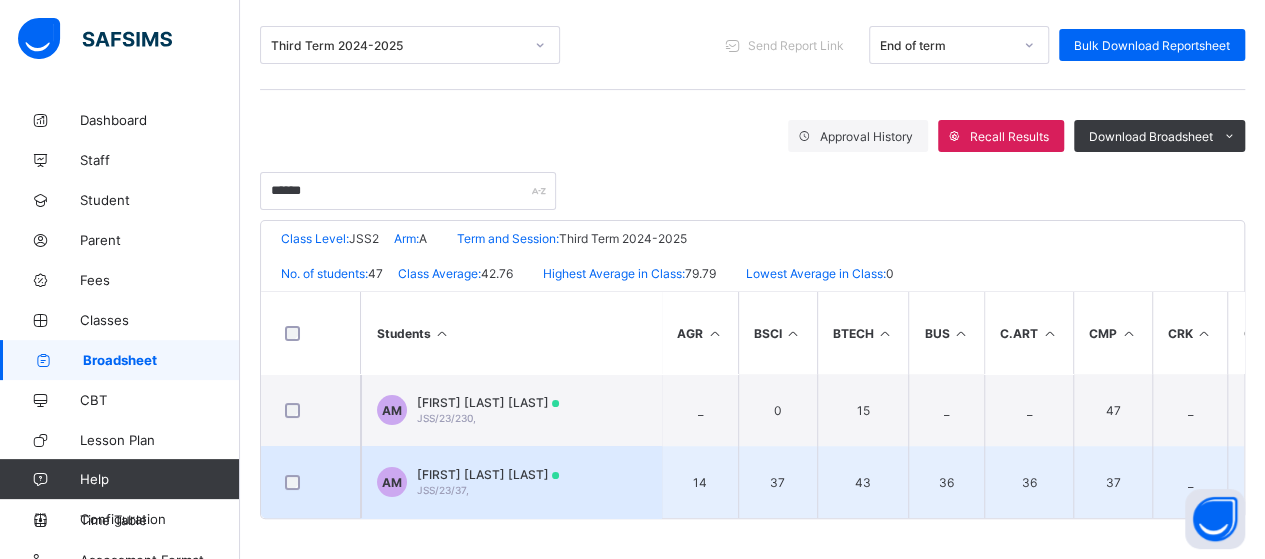 click on "AISHATU IBRAHIM MAMMAN   JSS/23/37," at bounding box center (488, 482) 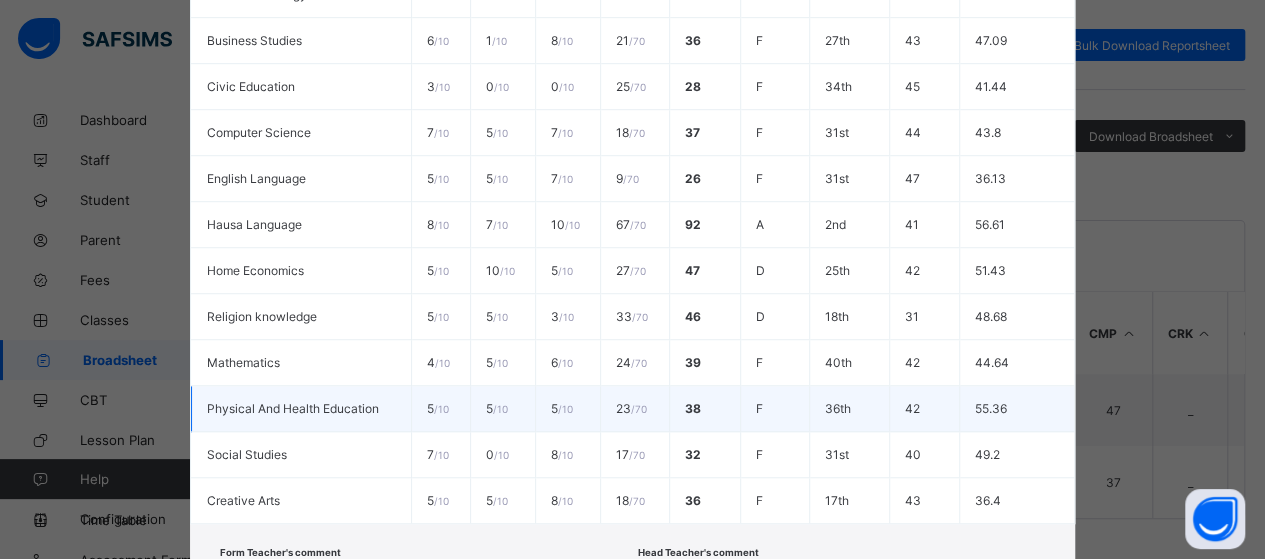 scroll, scrollTop: 739, scrollLeft: 0, axis: vertical 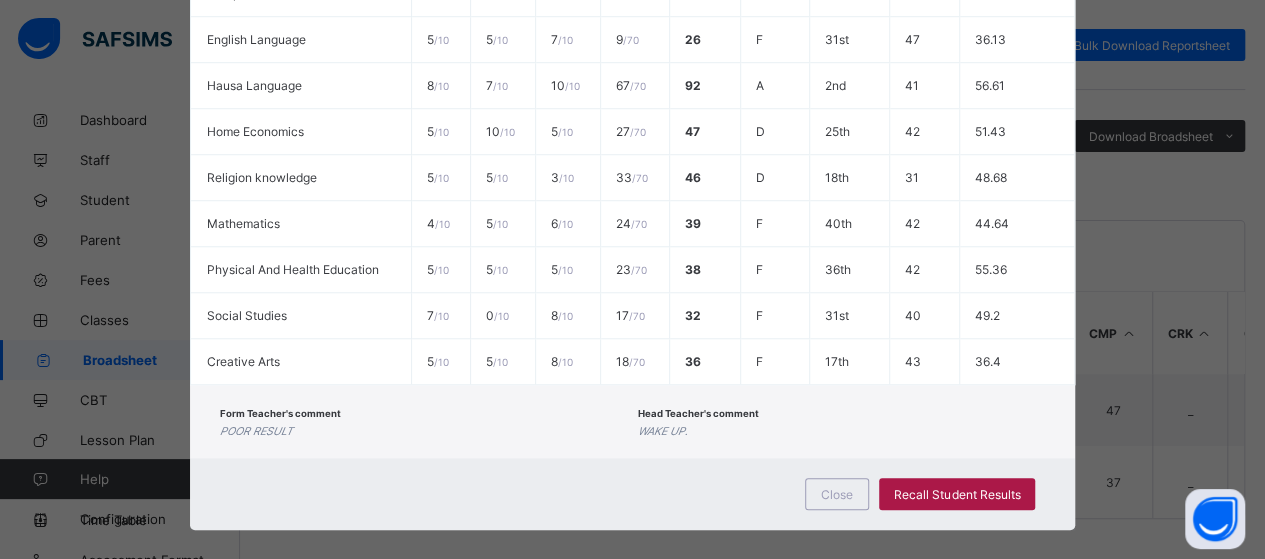 click on "Recall Student Results" at bounding box center [957, 494] 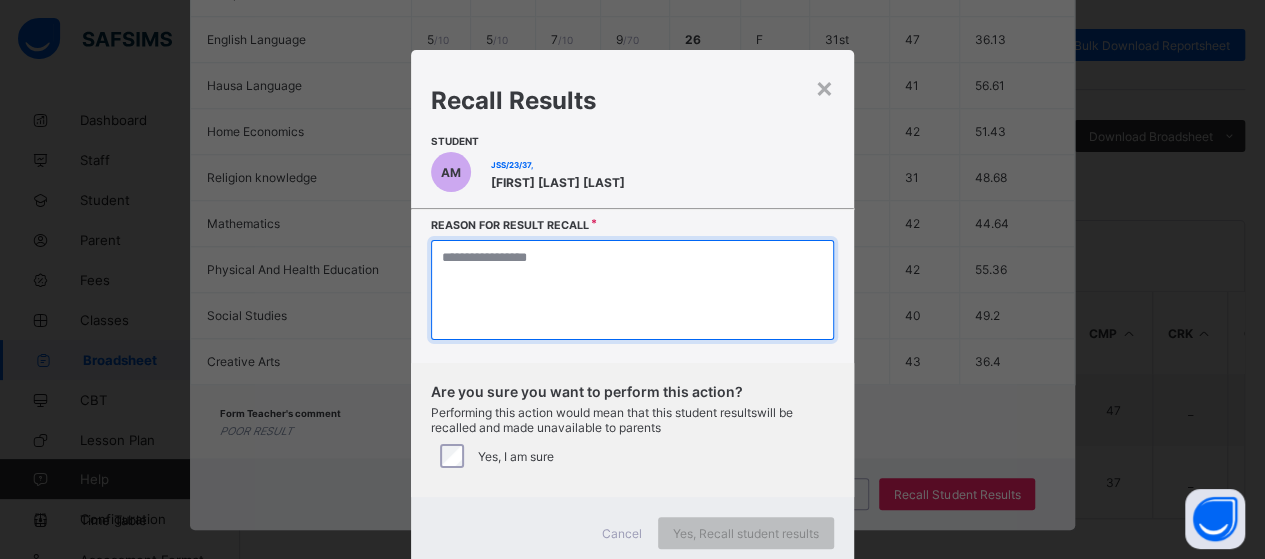 click at bounding box center (632, 290) 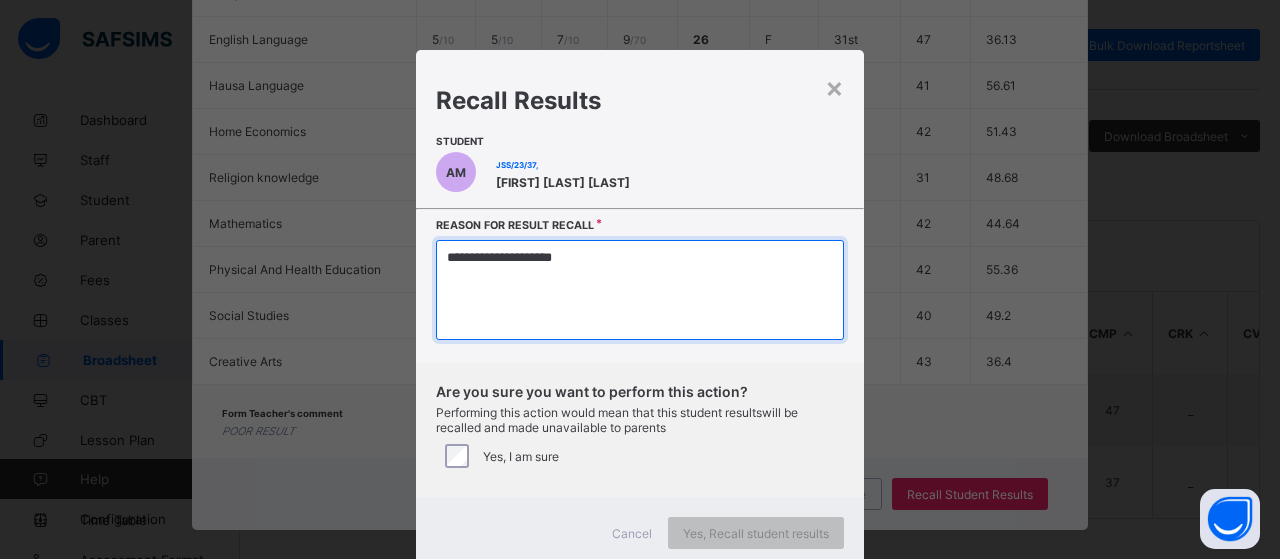 type on "**********" 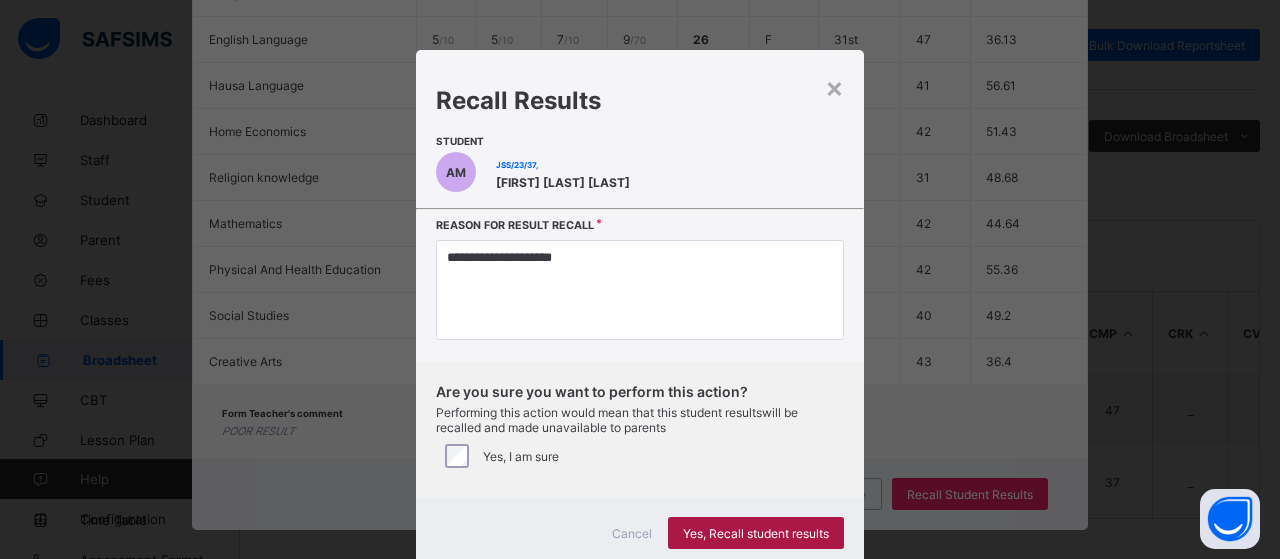 click on "Yes, Recall student results" at bounding box center [756, 533] 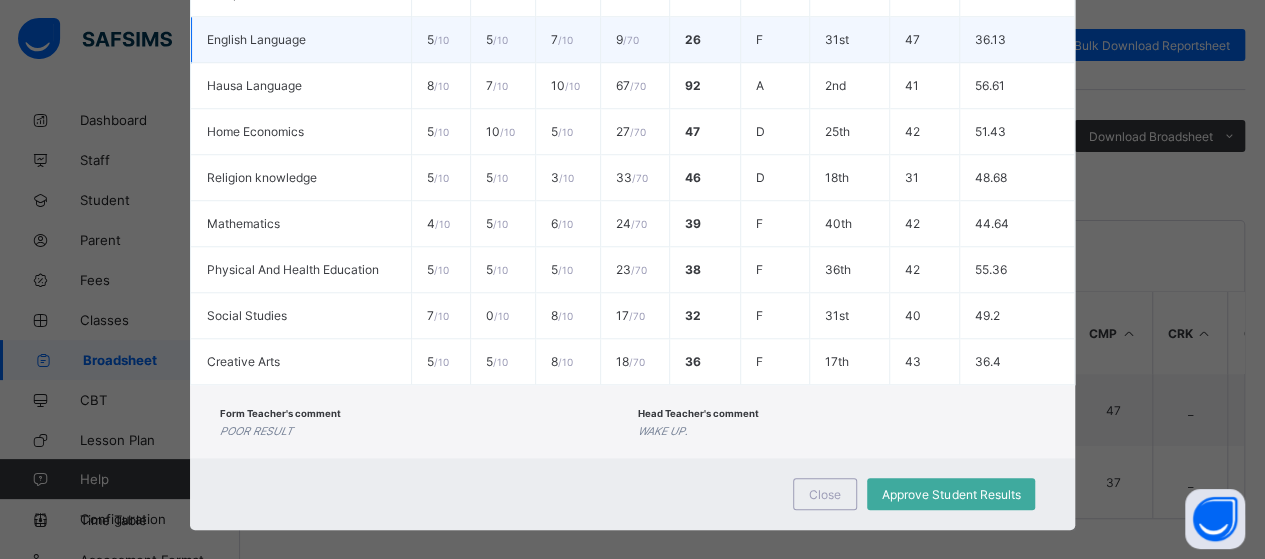 click on "English Language" at bounding box center [301, 40] 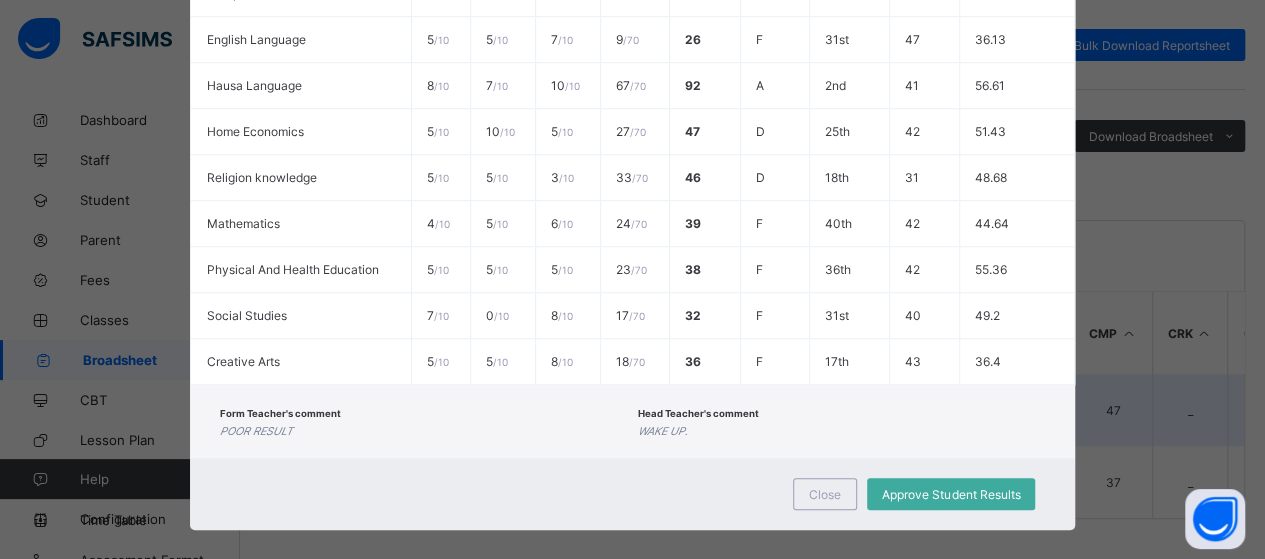 drag, startPoint x: 826, startPoint y: 477, endPoint x: 726, endPoint y: 436, distance: 108.078674 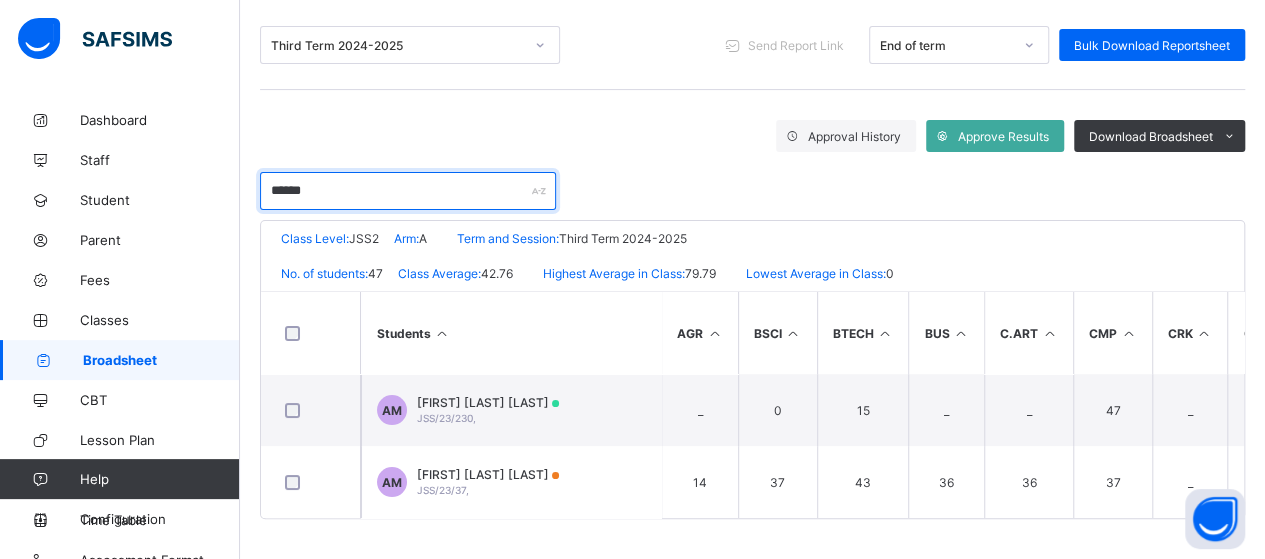 drag, startPoint x: 340, startPoint y: 191, endPoint x: 232, endPoint y: 193, distance: 108.01852 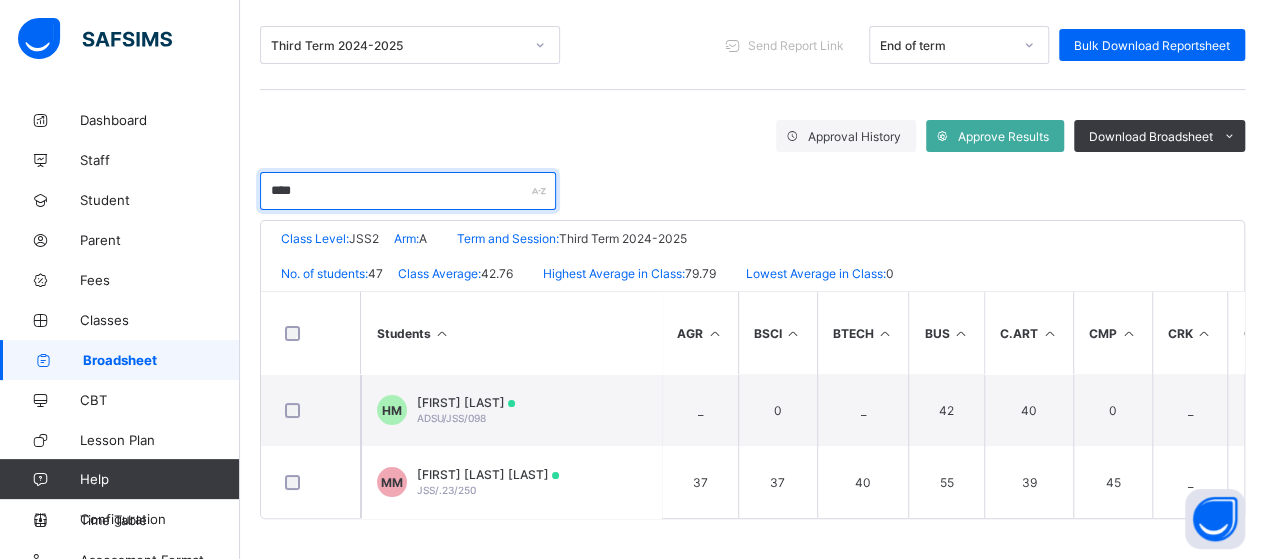 type on "****" 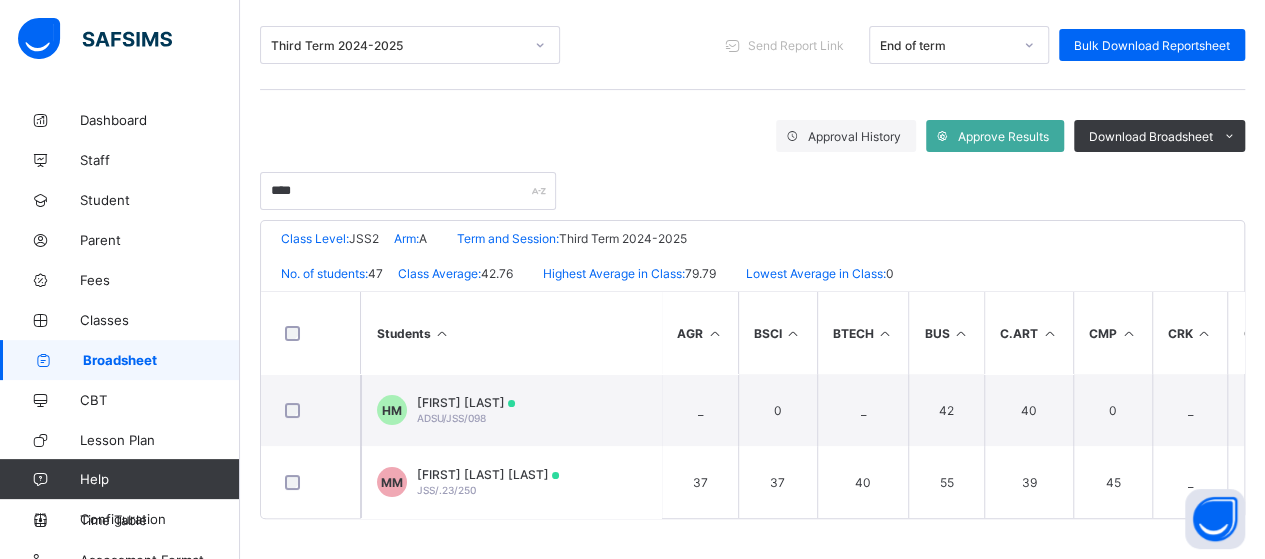 click on "Students" at bounding box center [511, 333] 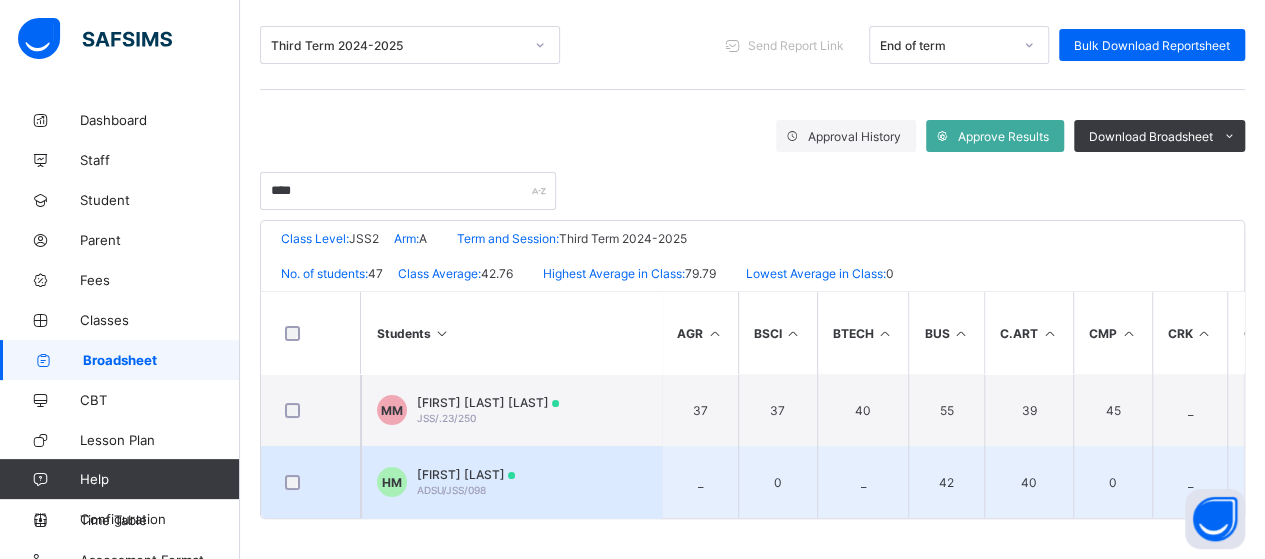 click on "HM HAUWA   MUSA   ADSU/JSS/098" at bounding box center (511, 482) 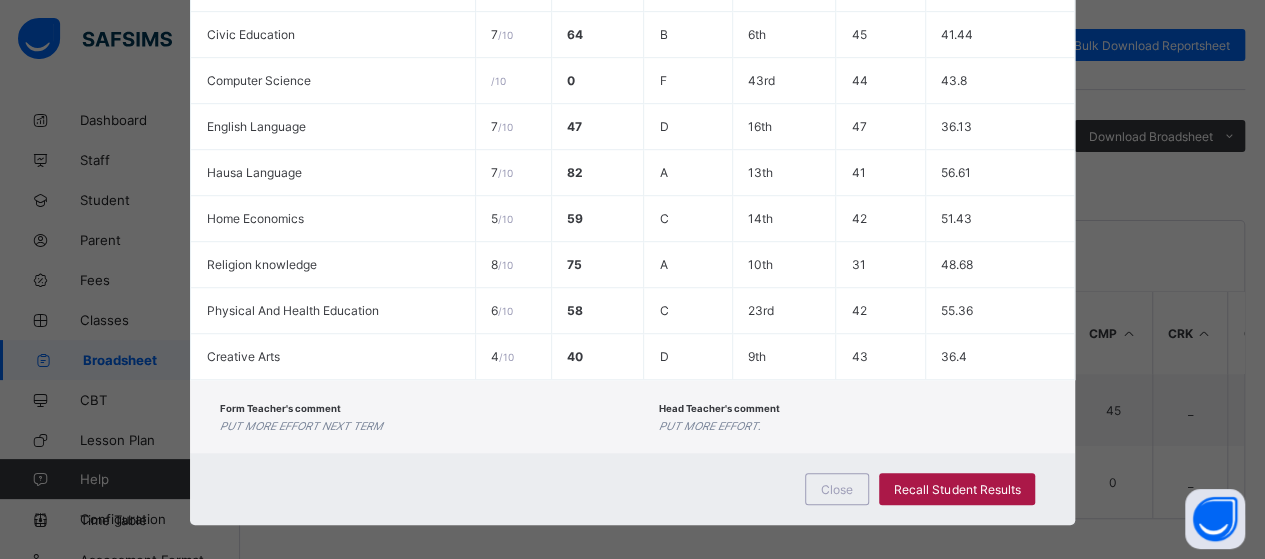 click on "Recall Student Results" at bounding box center (957, 489) 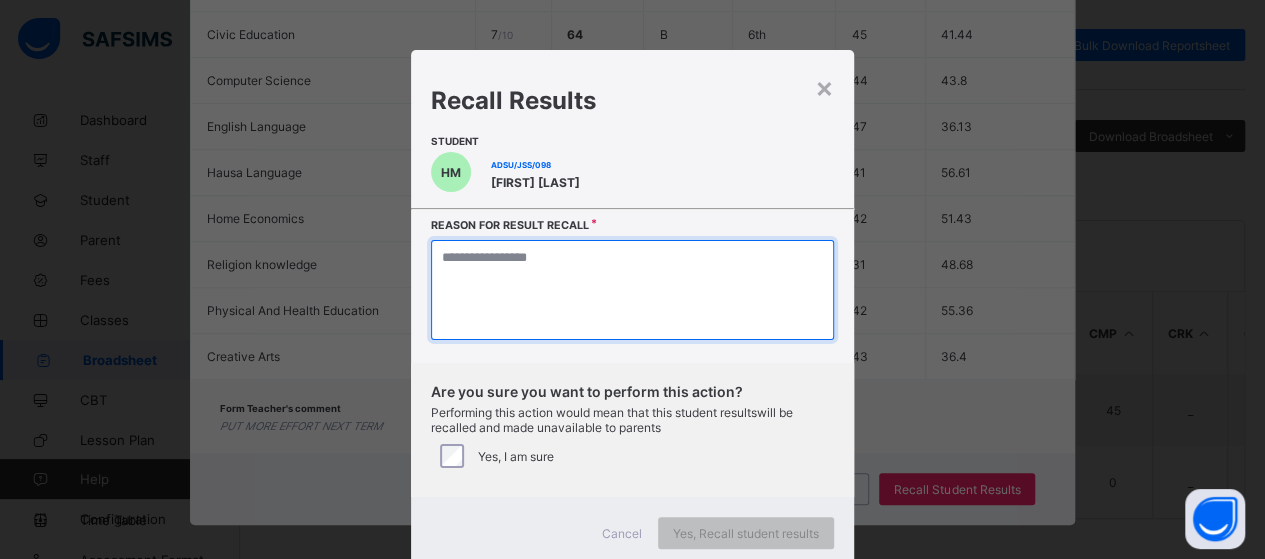 click at bounding box center [632, 290] 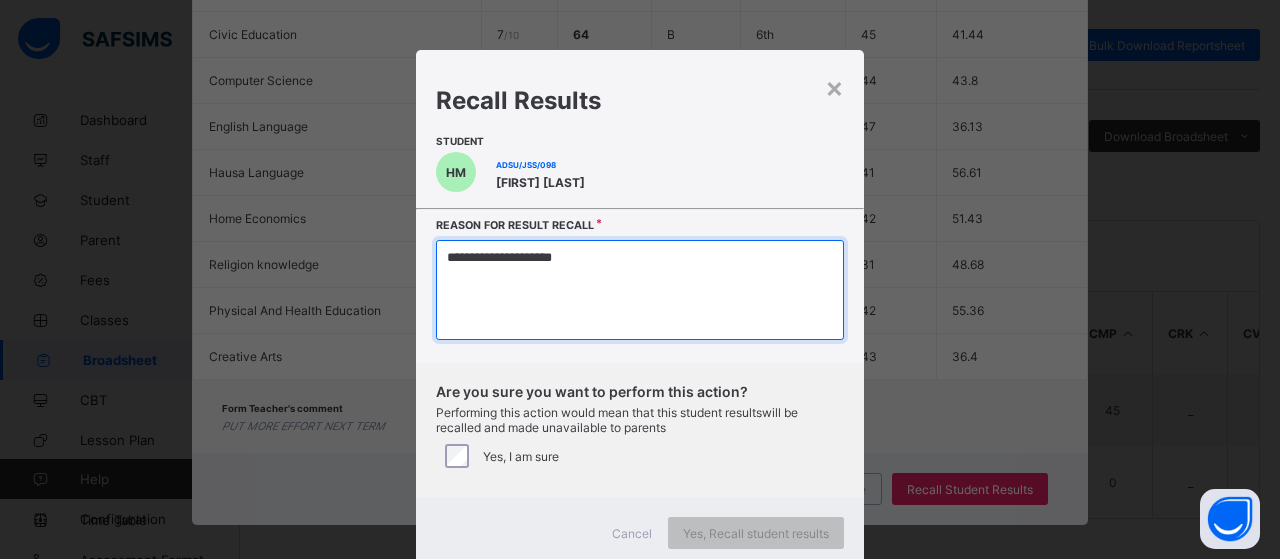 type on "**********" 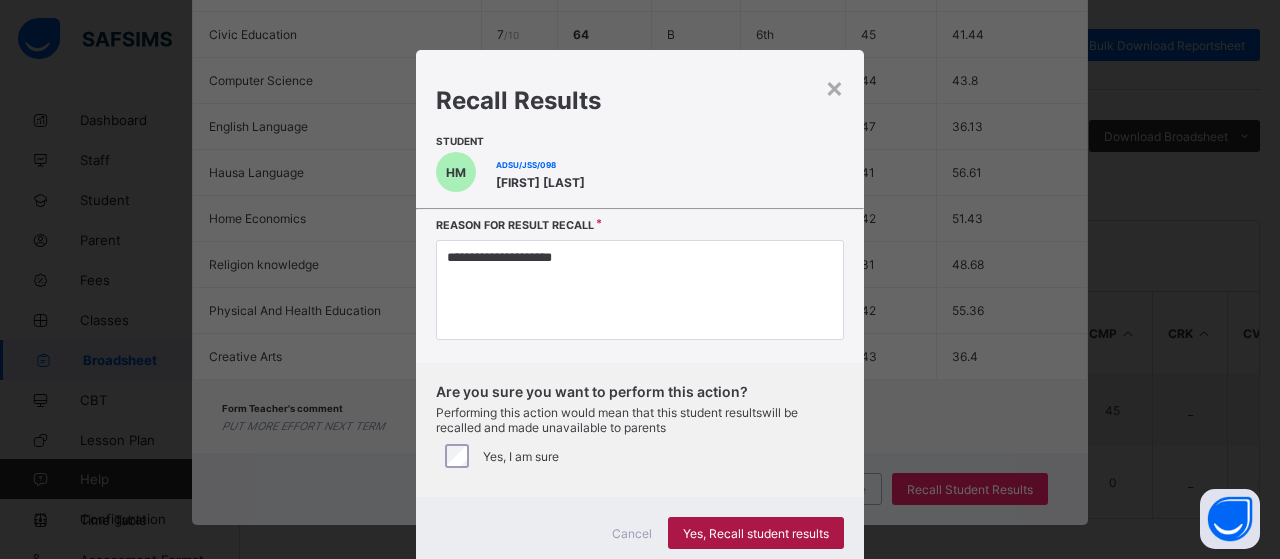 click on "Yes, Recall student results" at bounding box center (756, 533) 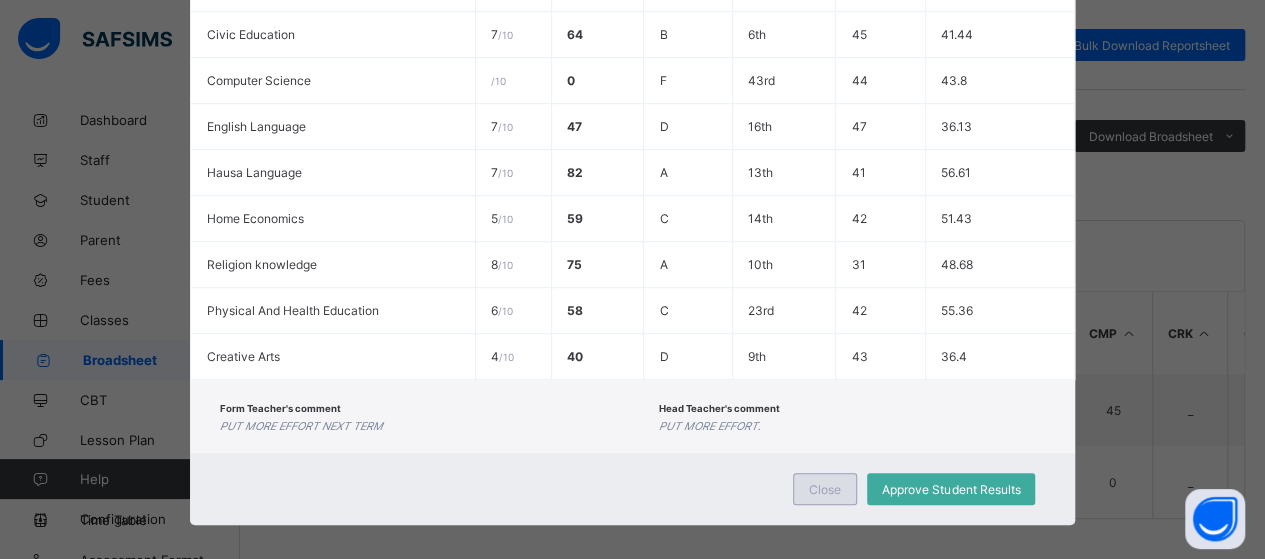 click on "Close" at bounding box center (825, 489) 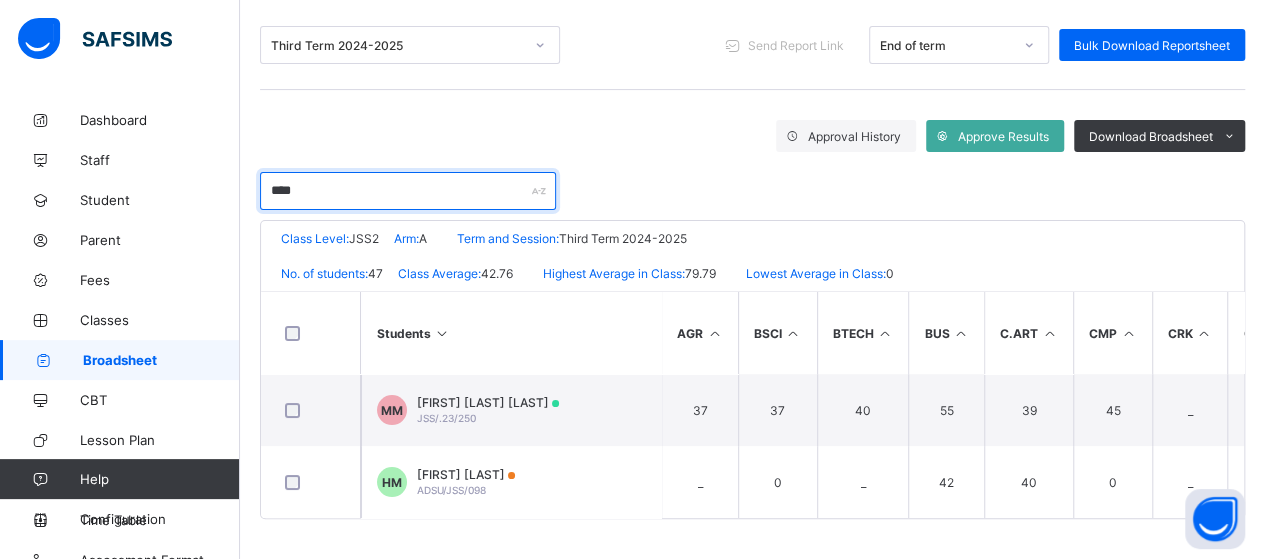 drag, startPoint x: 311, startPoint y: 179, endPoint x: 240, endPoint y: 196, distance: 73.00685 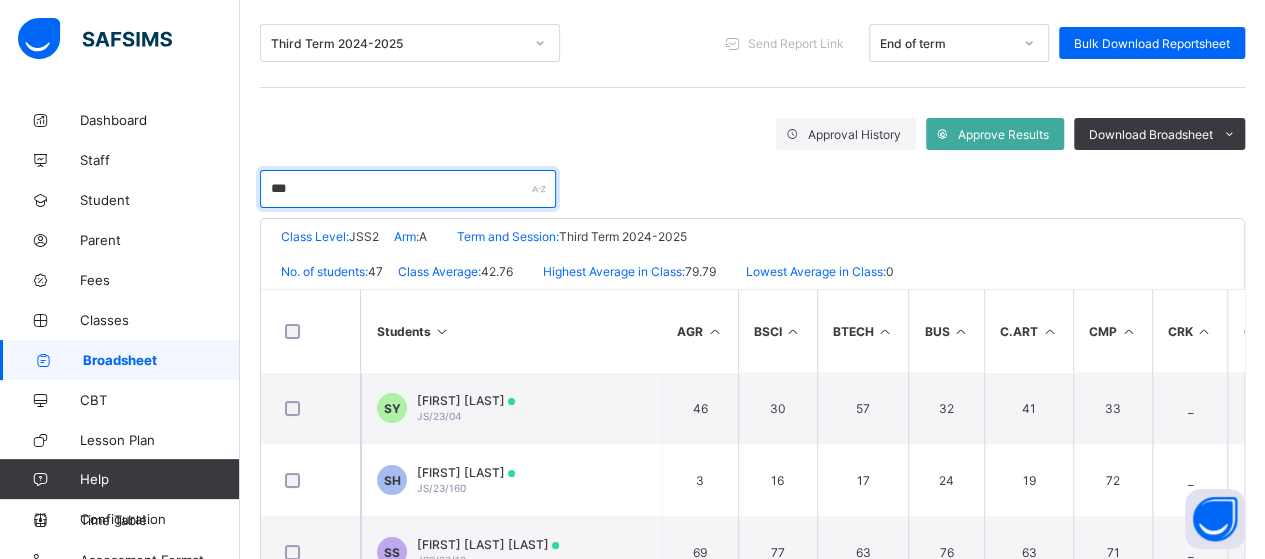 scroll, scrollTop: 179, scrollLeft: 0, axis: vertical 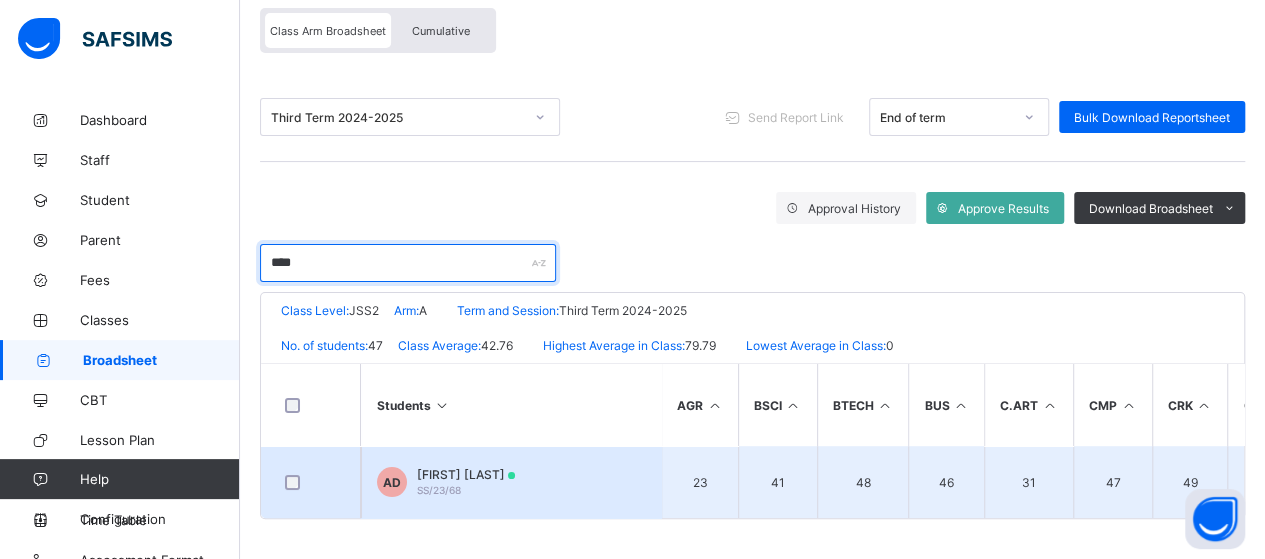 type on "****" 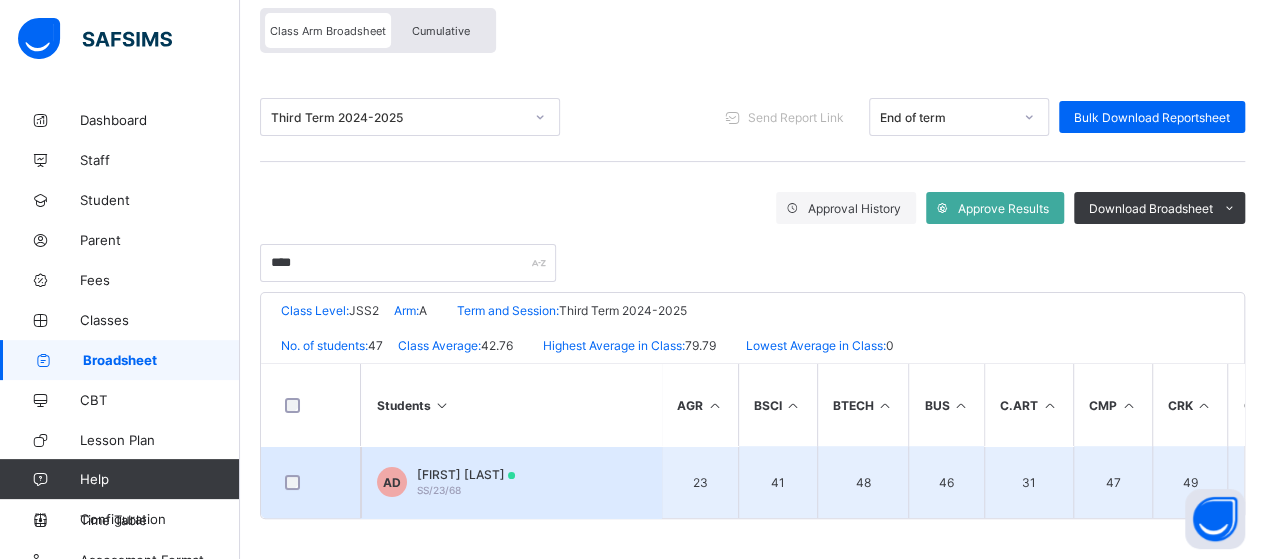 click on "AD ALEX  DANIEL   SS/23/68" at bounding box center (511, 482) 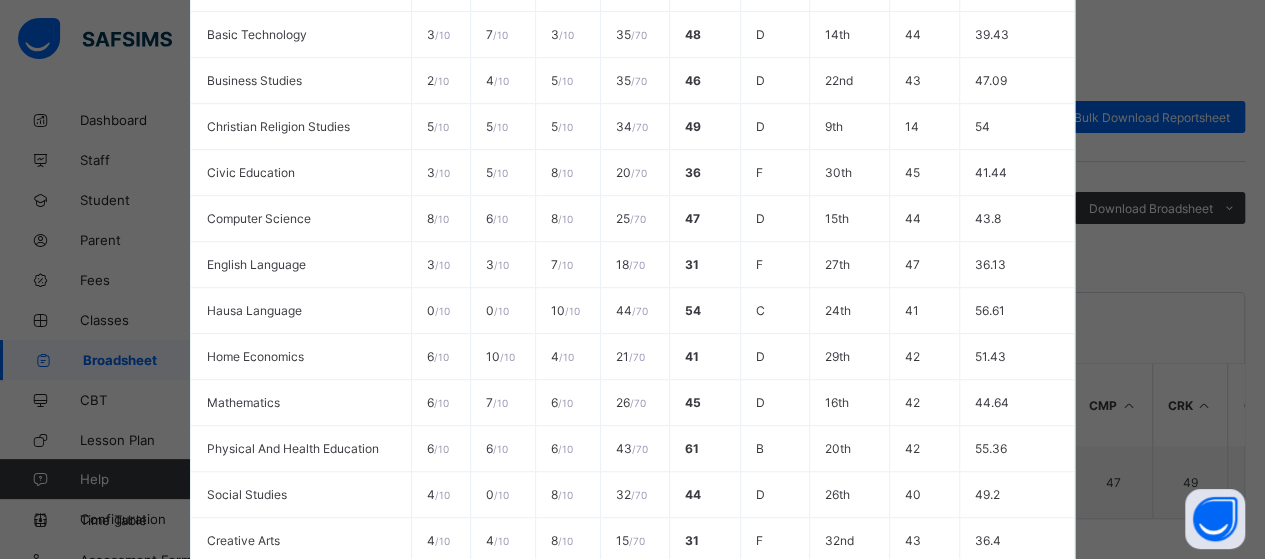 scroll, scrollTop: 739, scrollLeft: 0, axis: vertical 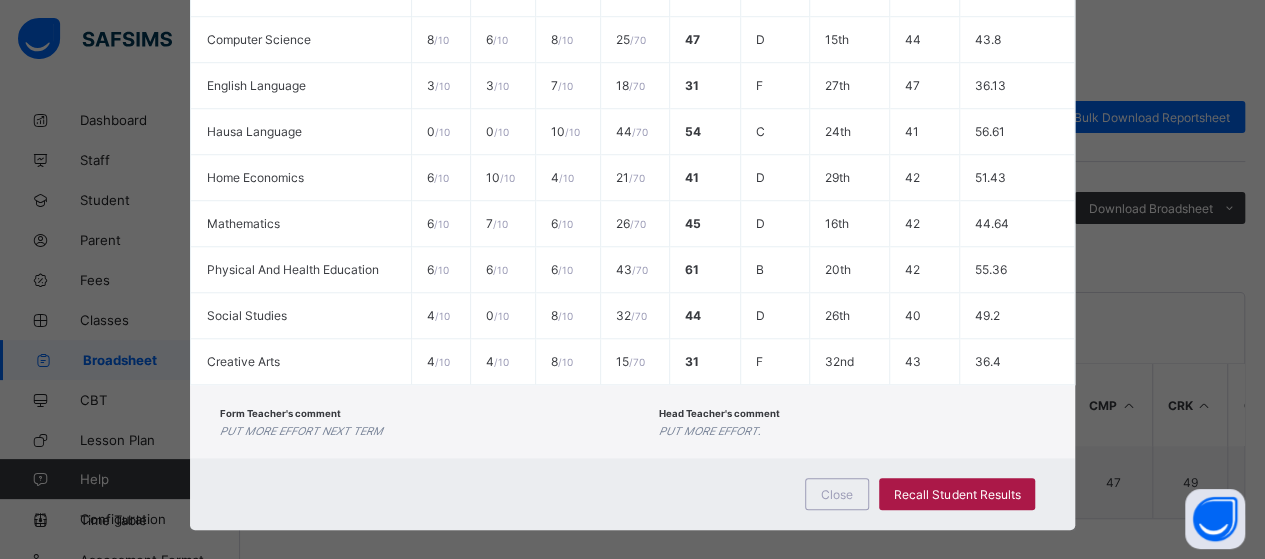 click on "Recall Student Results" at bounding box center (957, 494) 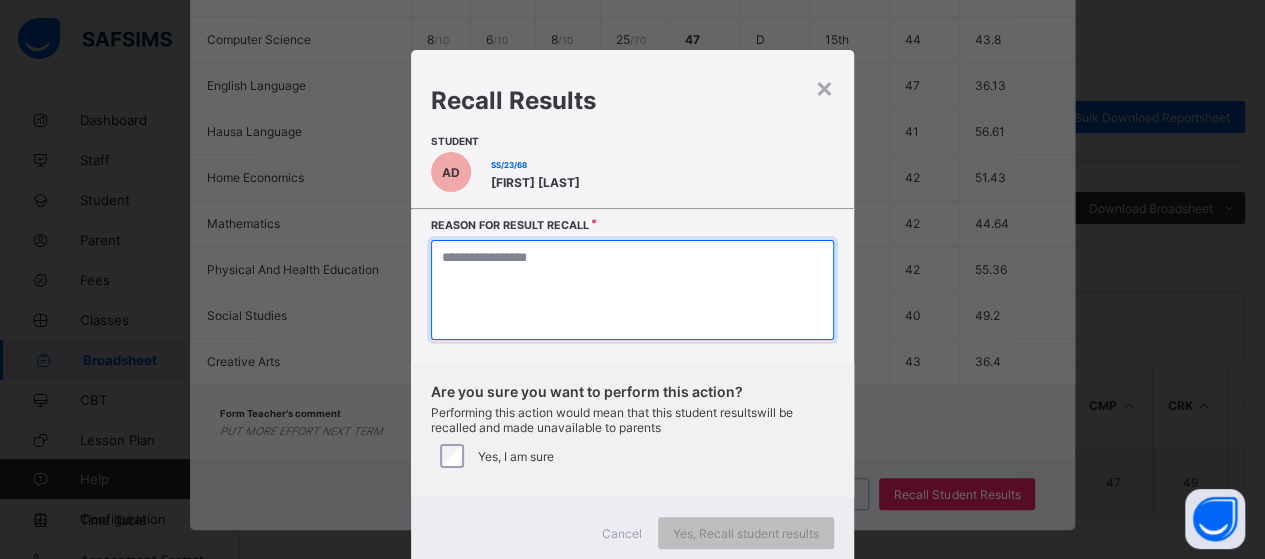 click at bounding box center (632, 290) 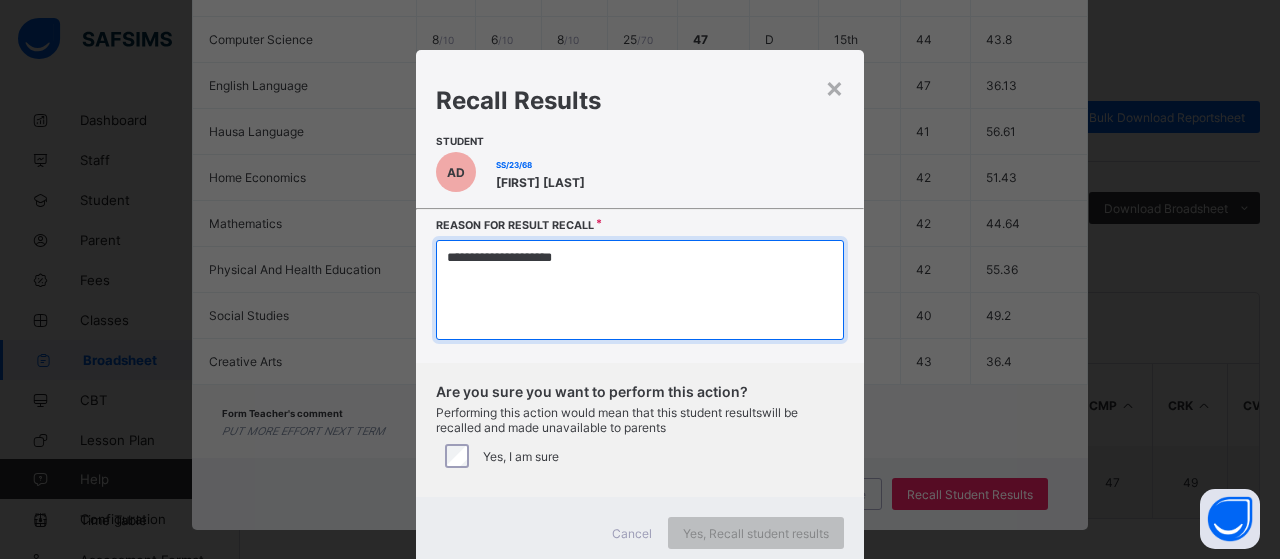 type on "**********" 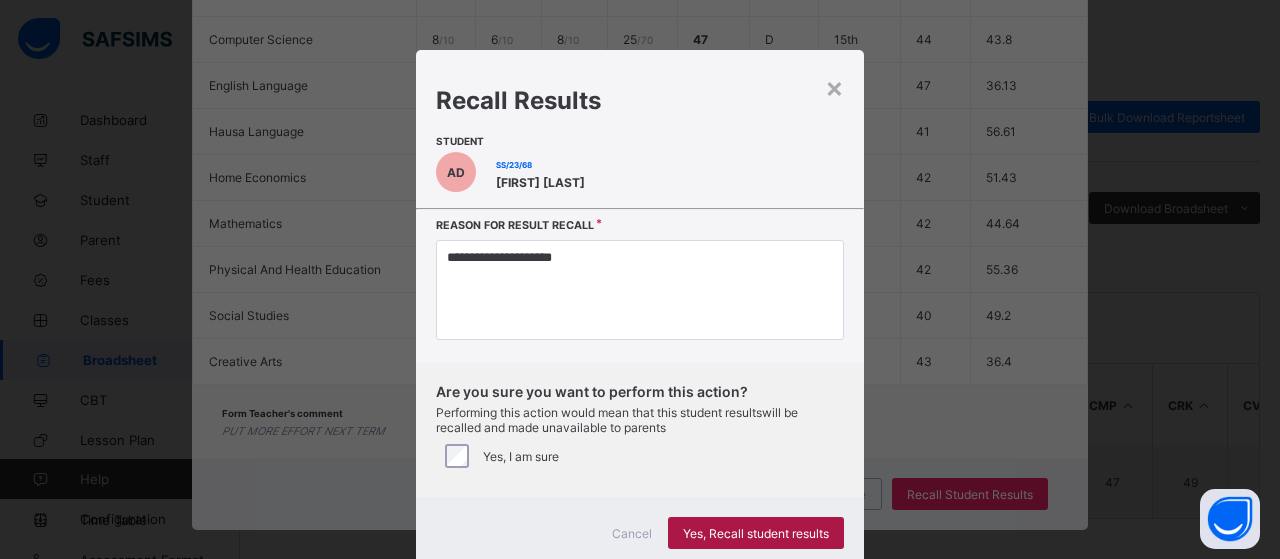 click on "Yes, Recall student results" at bounding box center [756, 533] 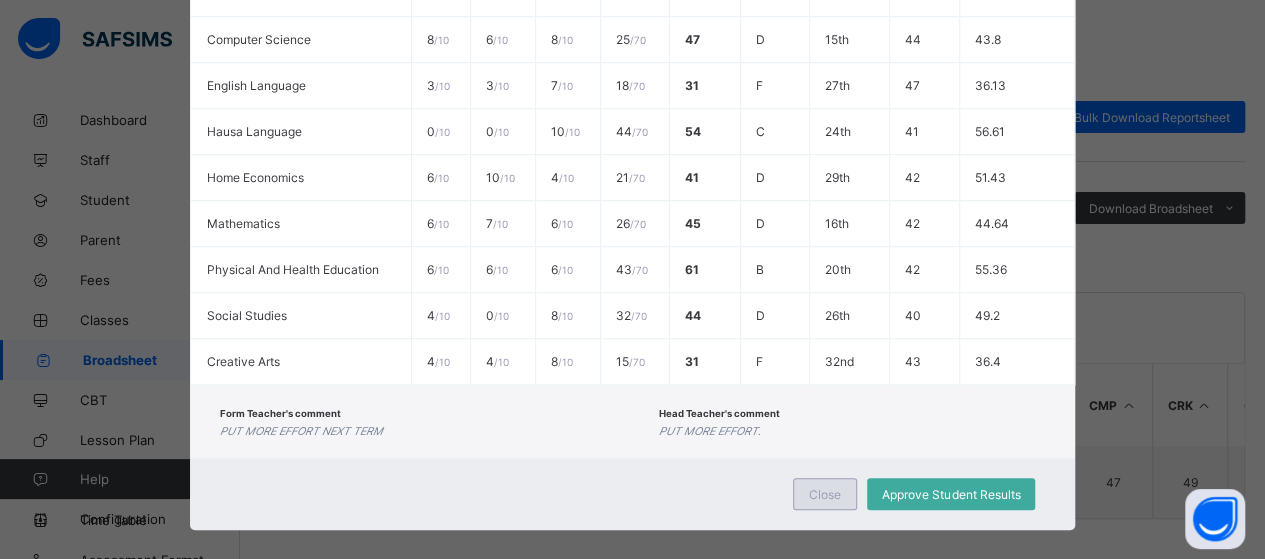 click on "Close" at bounding box center [825, 494] 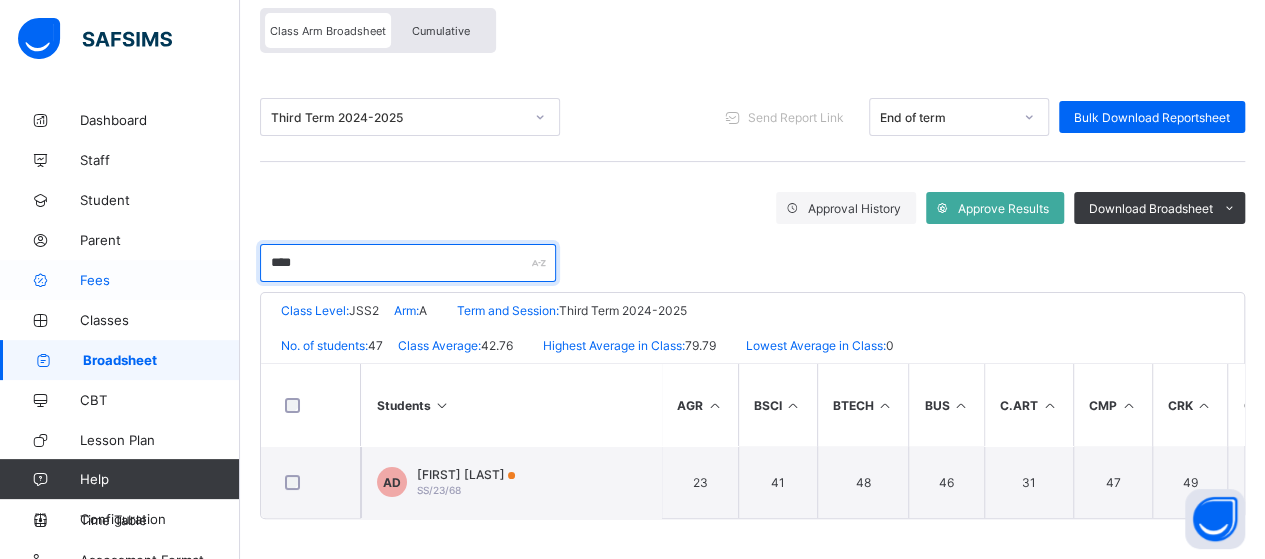 drag, startPoint x: 370, startPoint y: 263, endPoint x: 218, endPoint y: 267, distance: 152.05263 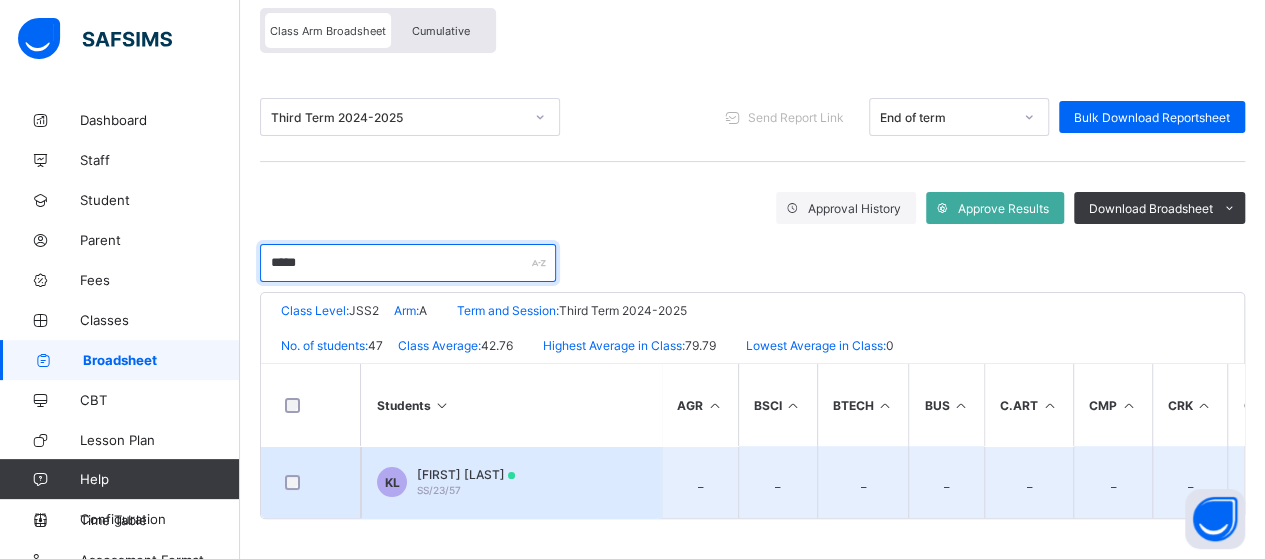 type on "*****" 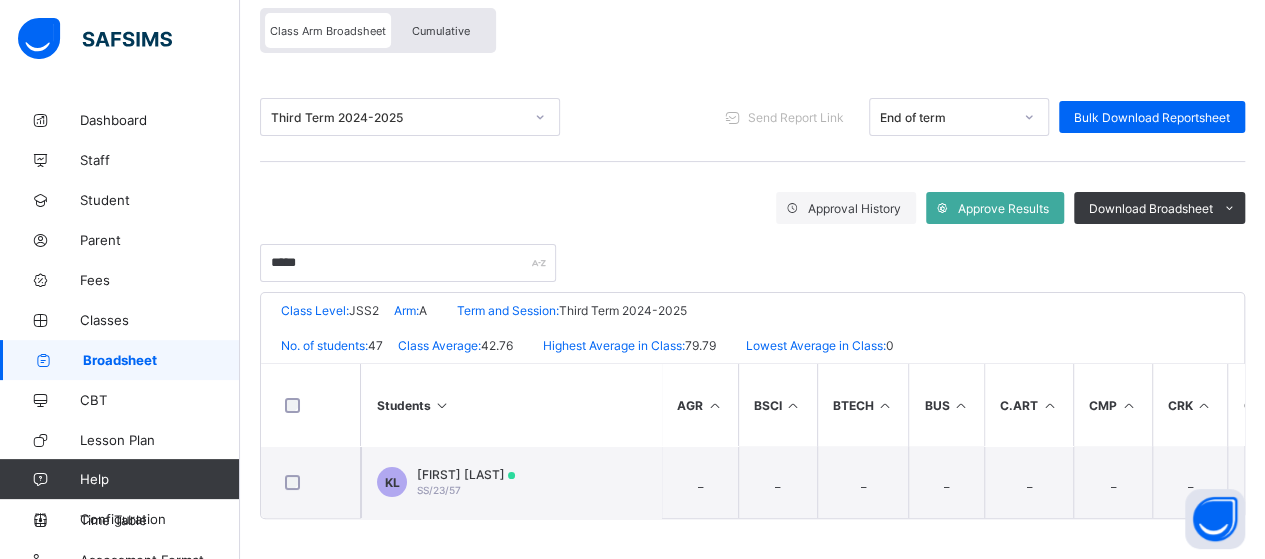 click on "KL KENITHA  LINUS   SS/23/57" at bounding box center (511, 482) 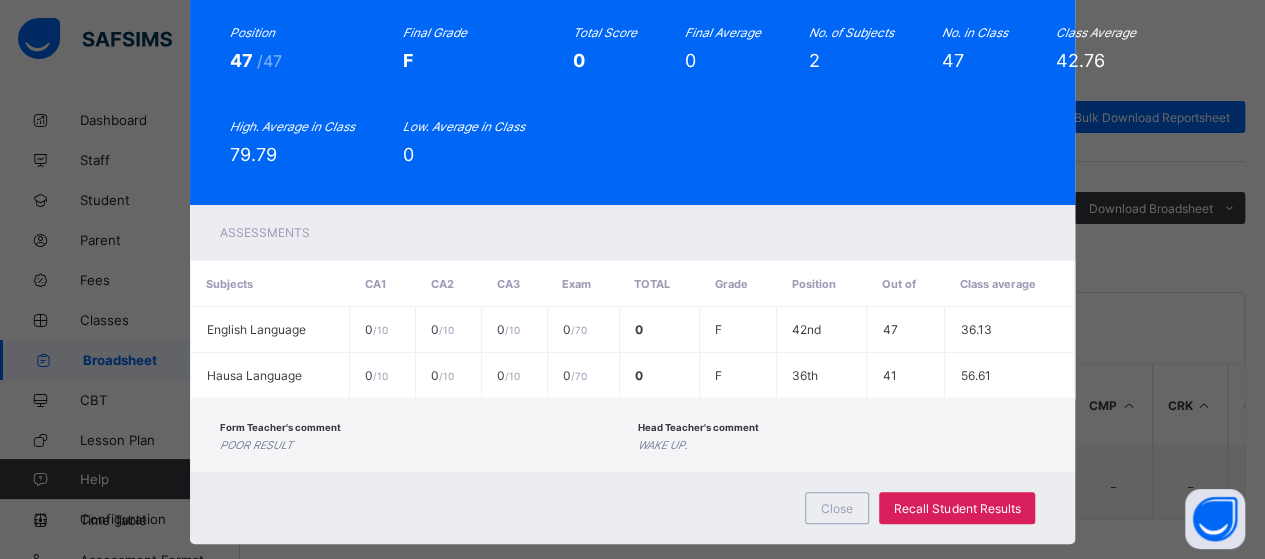 scroll, scrollTop: 203, scrollLeft: 0, axis: vertical 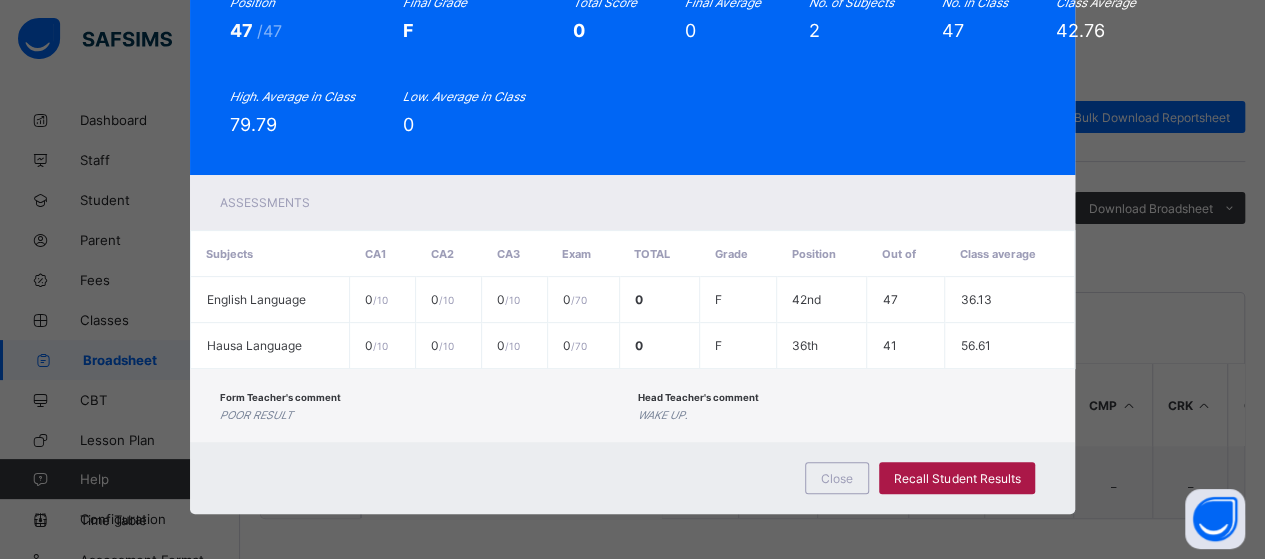 click on "Recall Student Results" at bounding box center [957, 478] 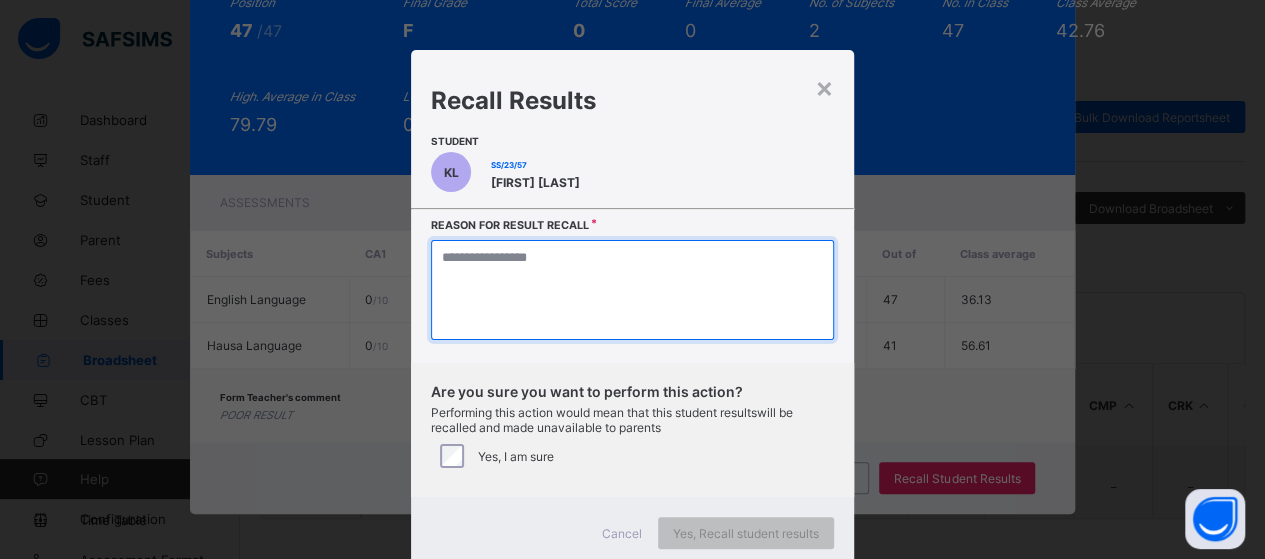 click at bounding box center (632, 290) 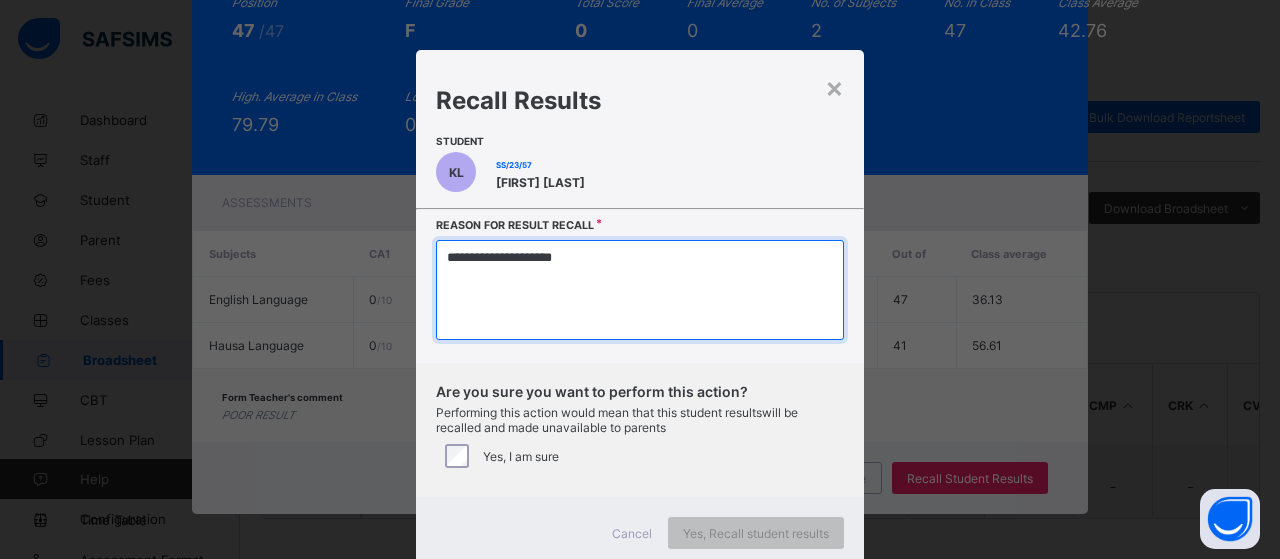 type on "**********" 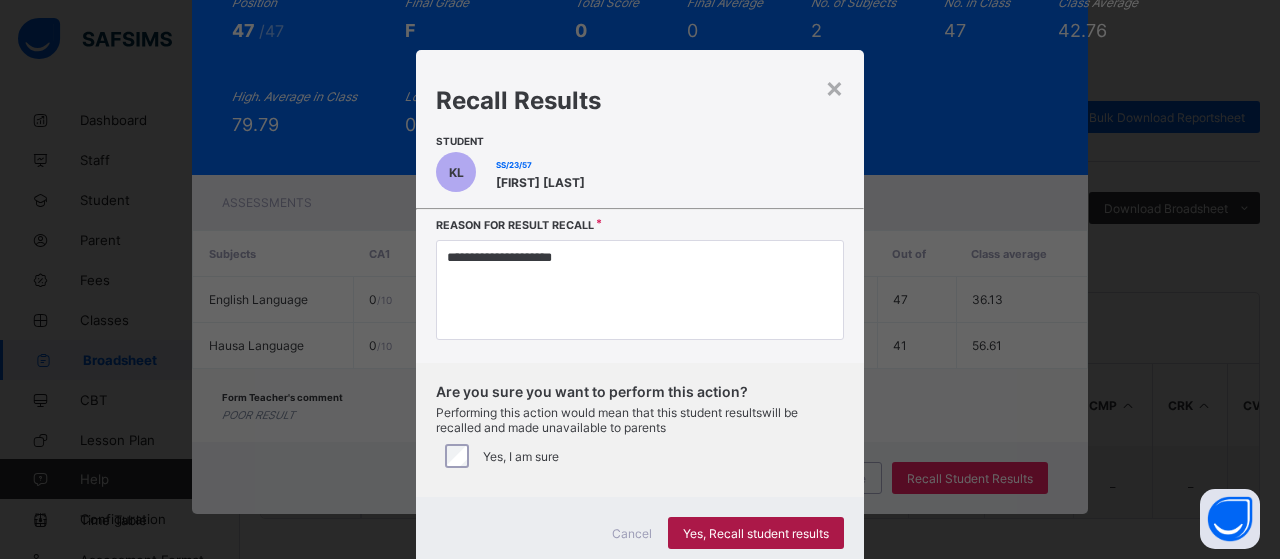 click on "Yes, Recall student results" at bounding box center (756, 533) 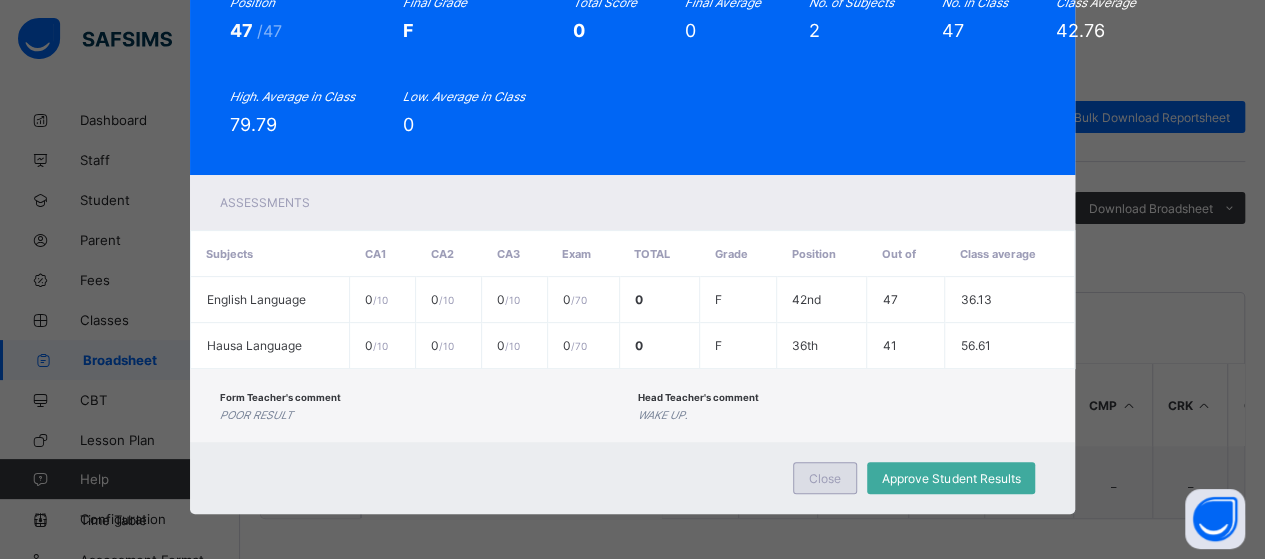 click on "Close" at bounding box center [825, 478] 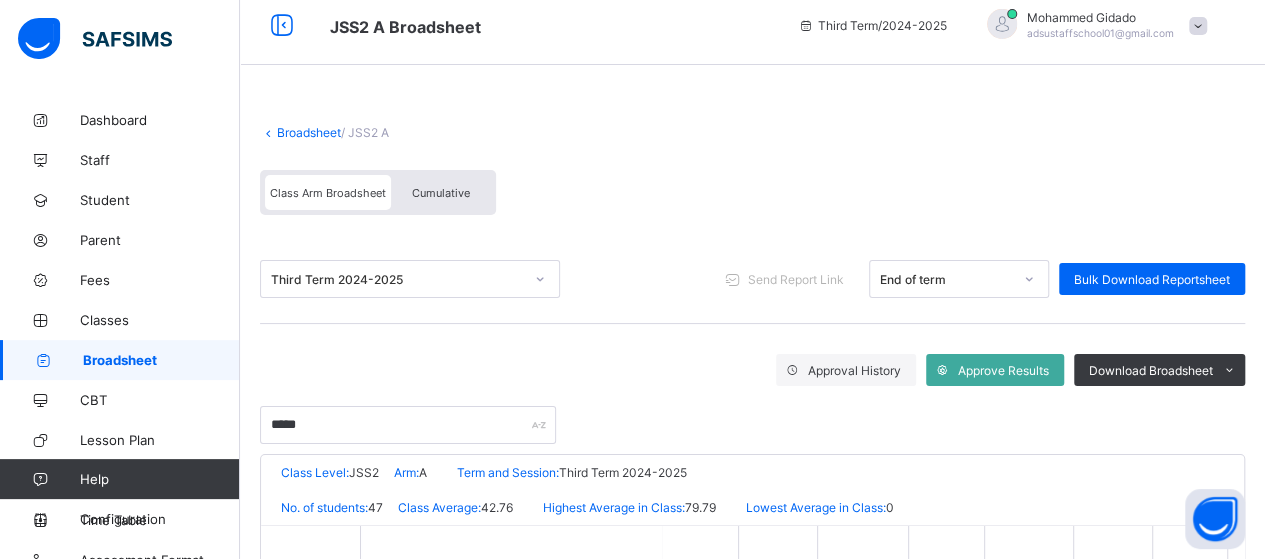 scroll, scrollTop: 0, scrollLeft: 0, axis: both 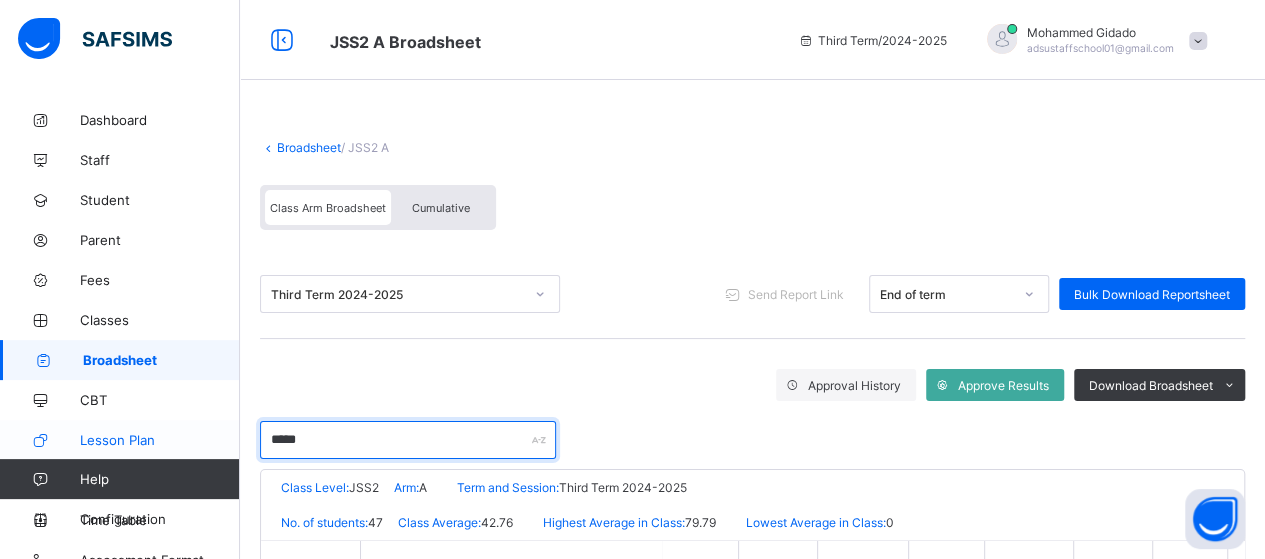 drag, startPoint x: 340, startPoint y: 441, endPoint x: 207, endPoint y: 443, distance: 133.01503 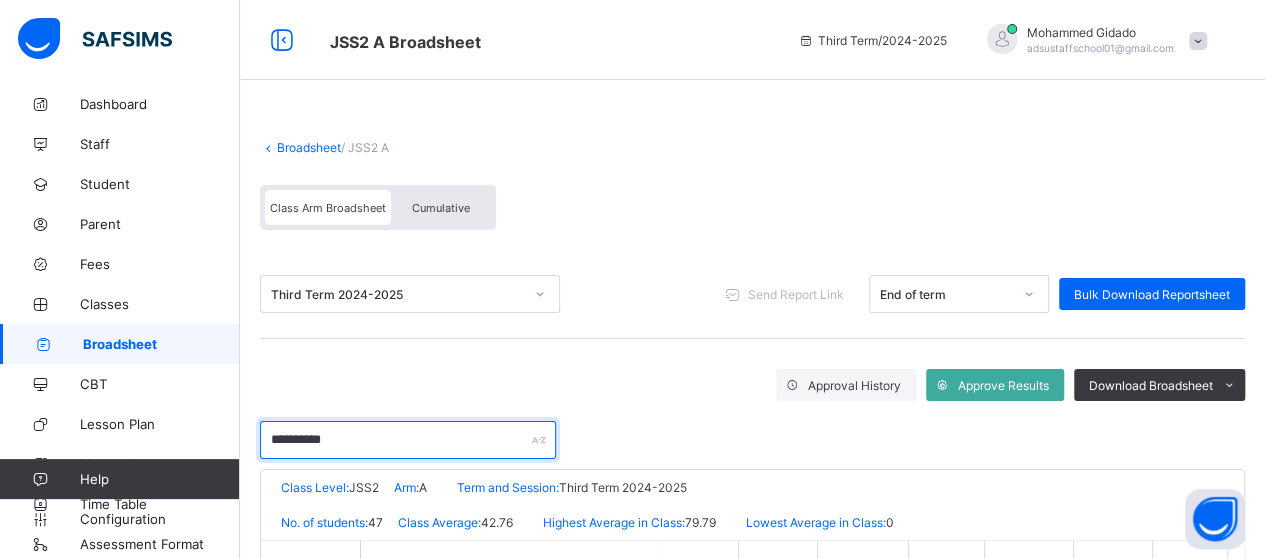 scroll, scrollTop: 20, scrollLeft: 0, axis: vertical 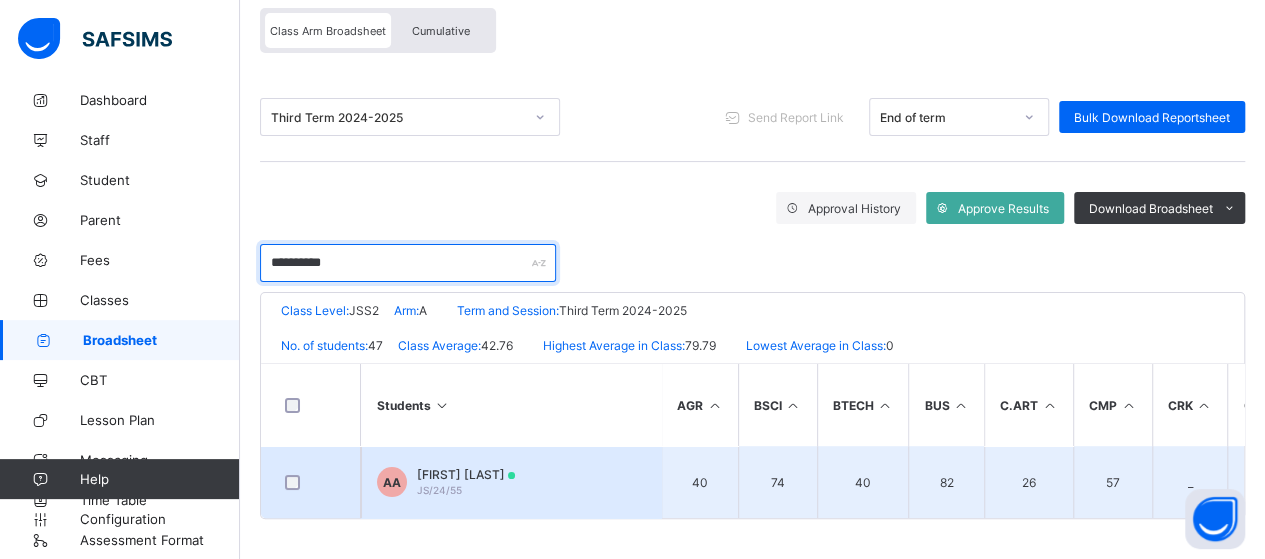 type on "**********" 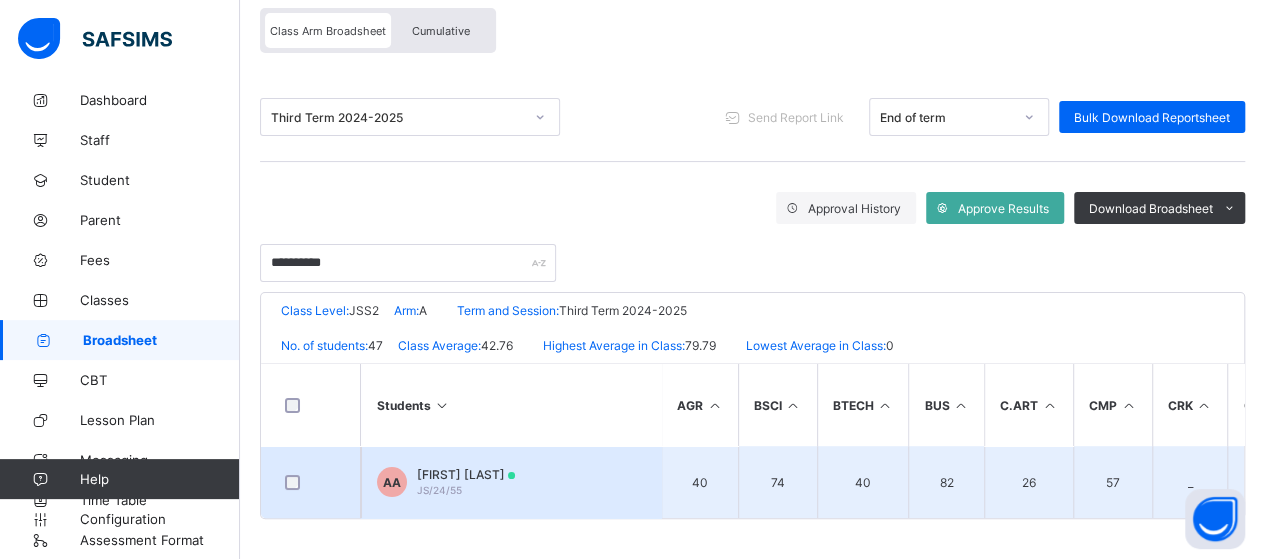 click on "AA Abdulmujeeb  Abdulrazak   JS/24/55" at bounding box center [511, 482] 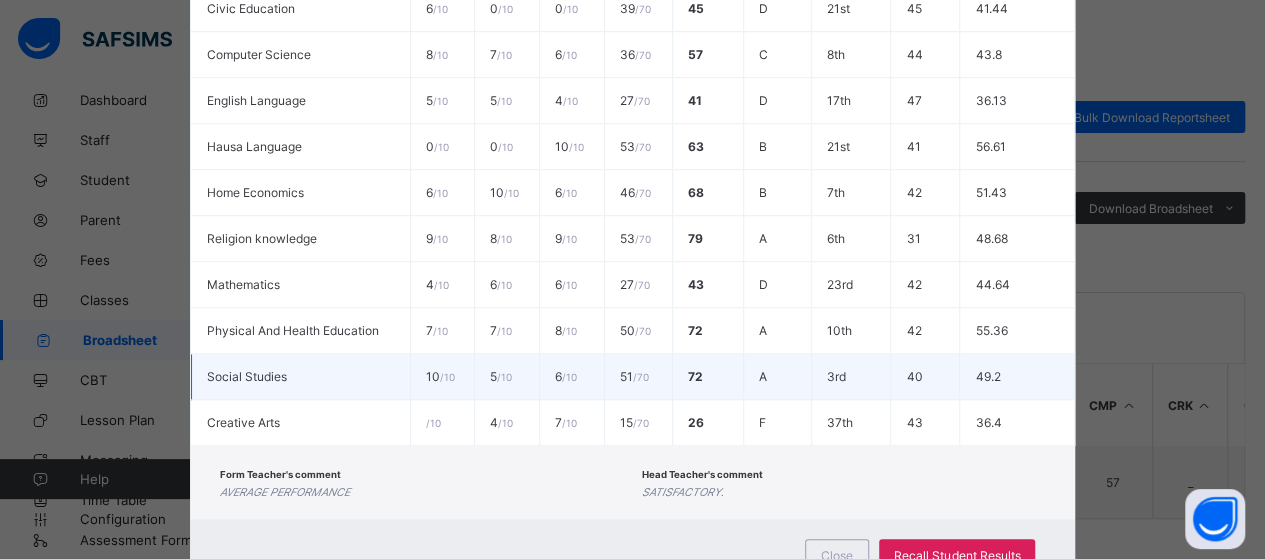 scroll, scrollTop: 739, scrollLeft: 0, axis: vertical 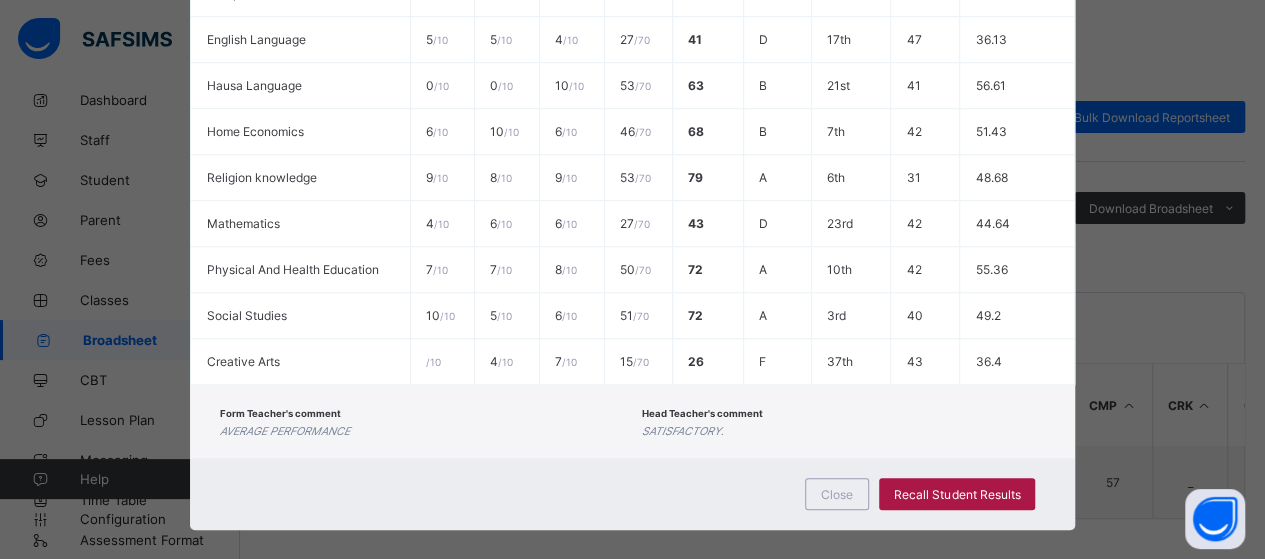 click on "Recall Student Results" at bounding box center [957, 494] 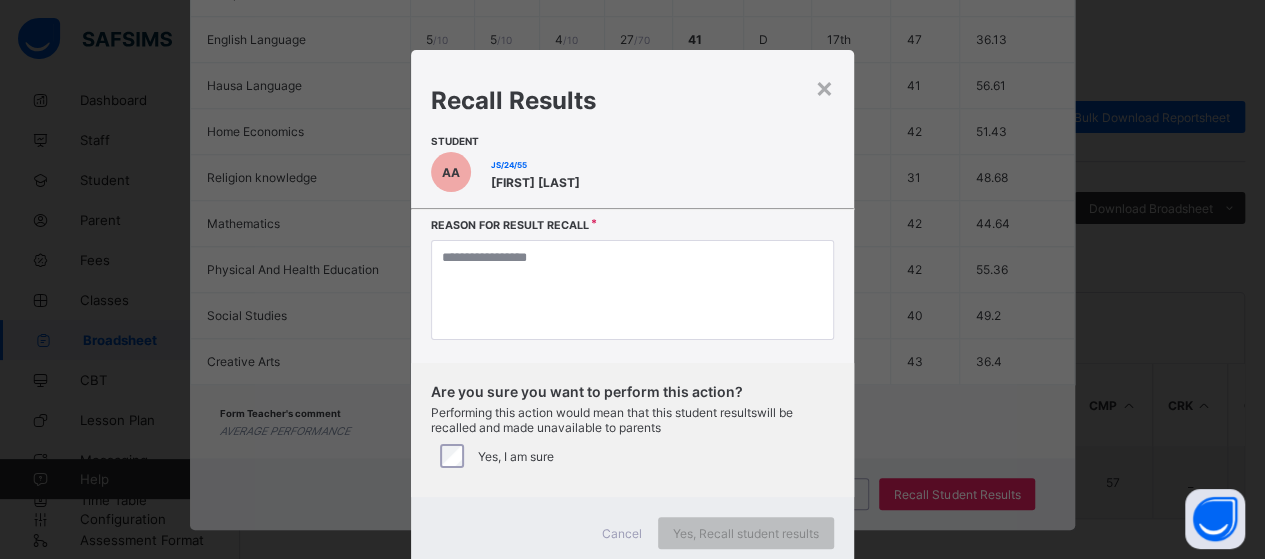 click on "Reason for result recall" at bounding box center [632, 291] 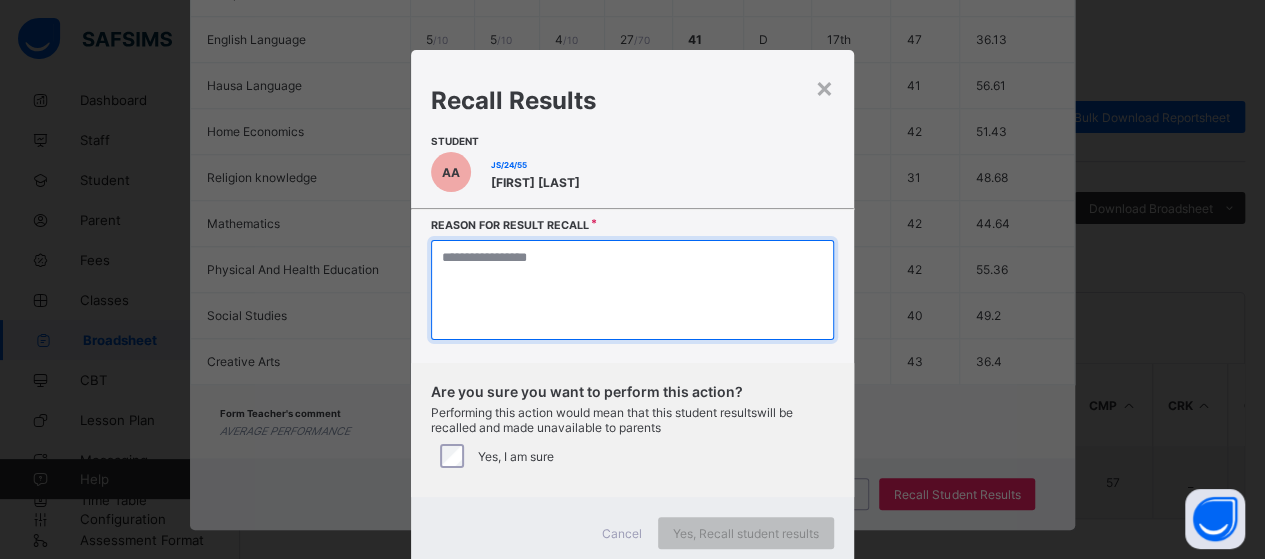 click at bounding box center [632, 290] 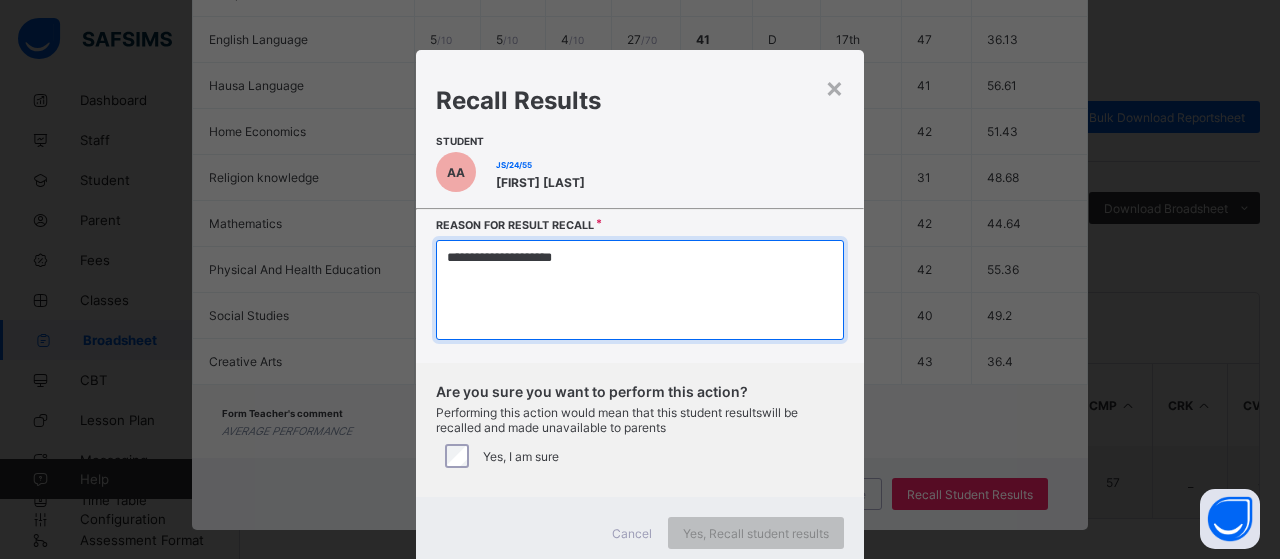 type on "**********" 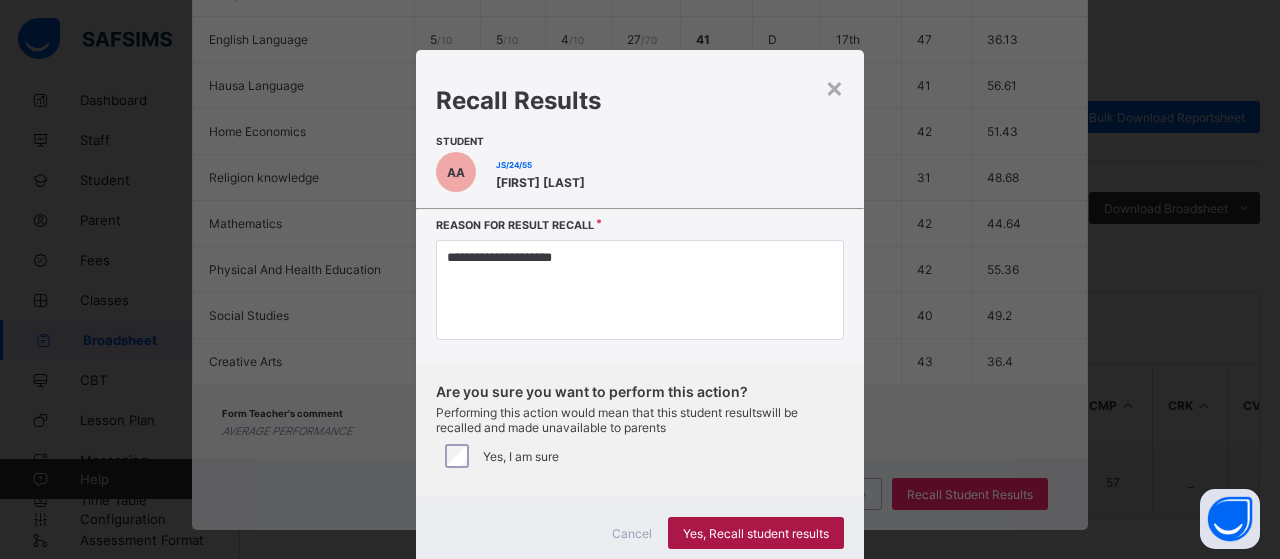 click on "Yes, Recall student results" at bounding box center (756, 533) 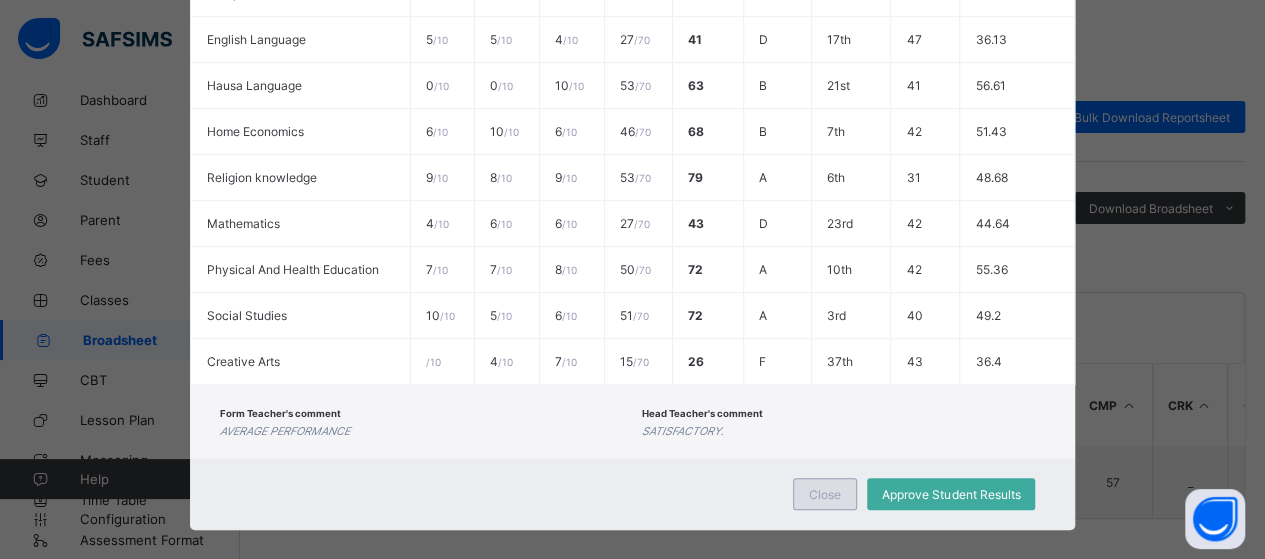 click on "Close" at bounding box center [825, 494] 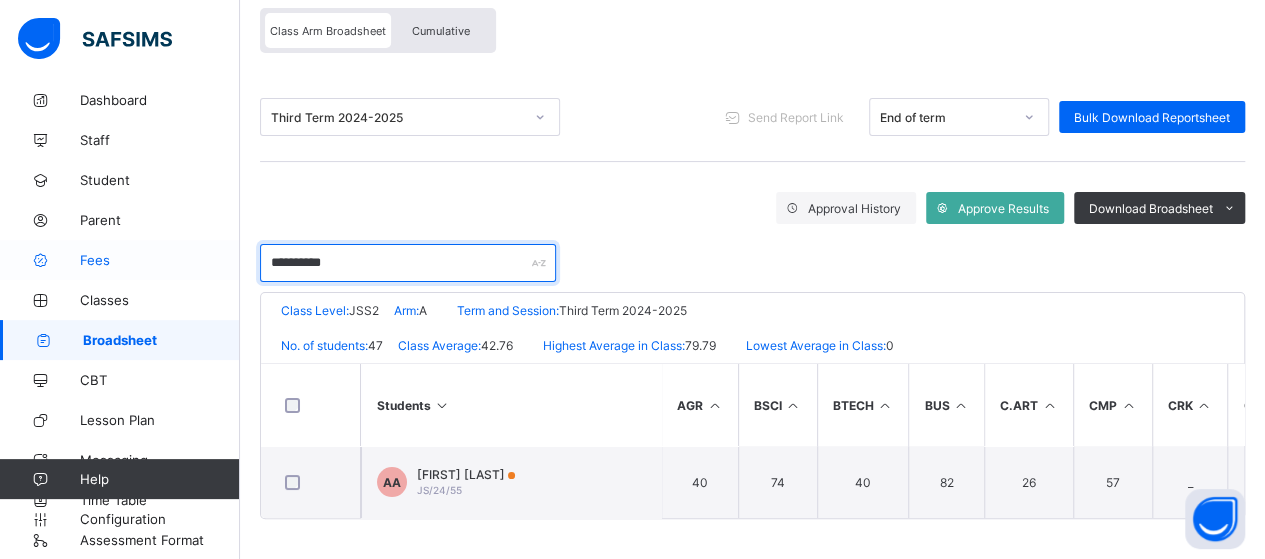 drag, startPoint x: 364, startPoint y: 251, endPoint x: 238, endPoint y: 267, distance: 127.01181 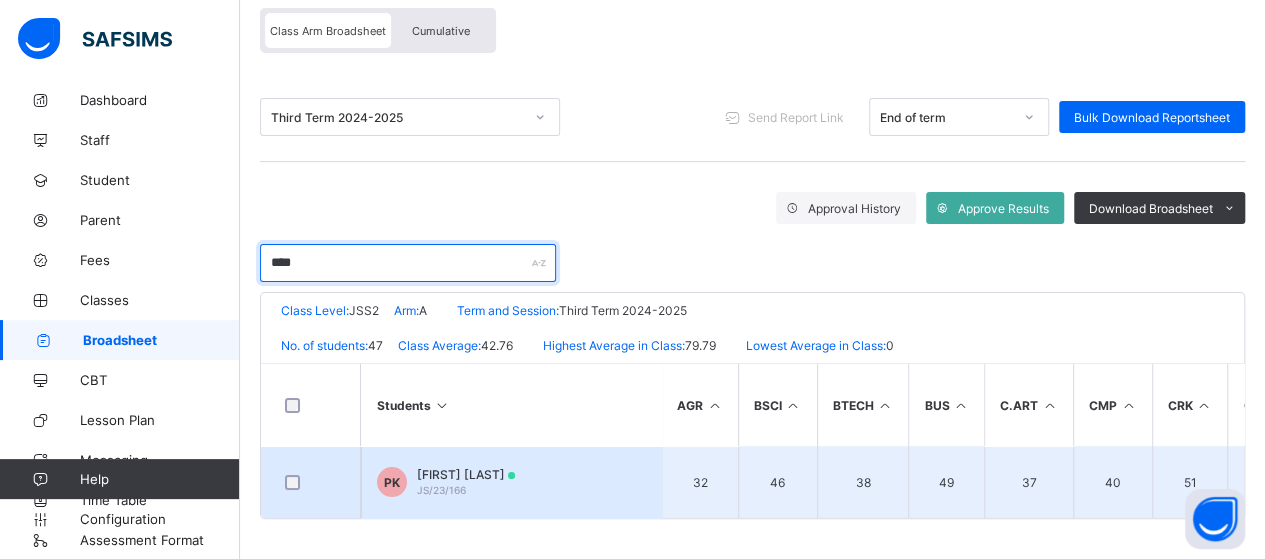 type on "****" 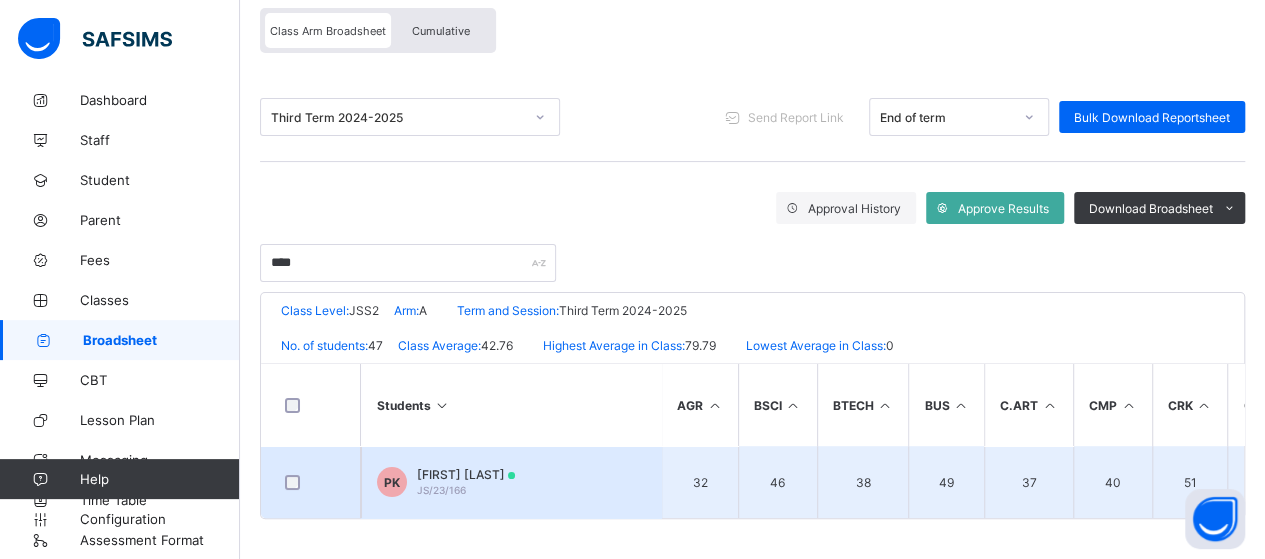 click on "PK PEACE  KELVIN   JS/23/166" at bounding box center (511, 482) 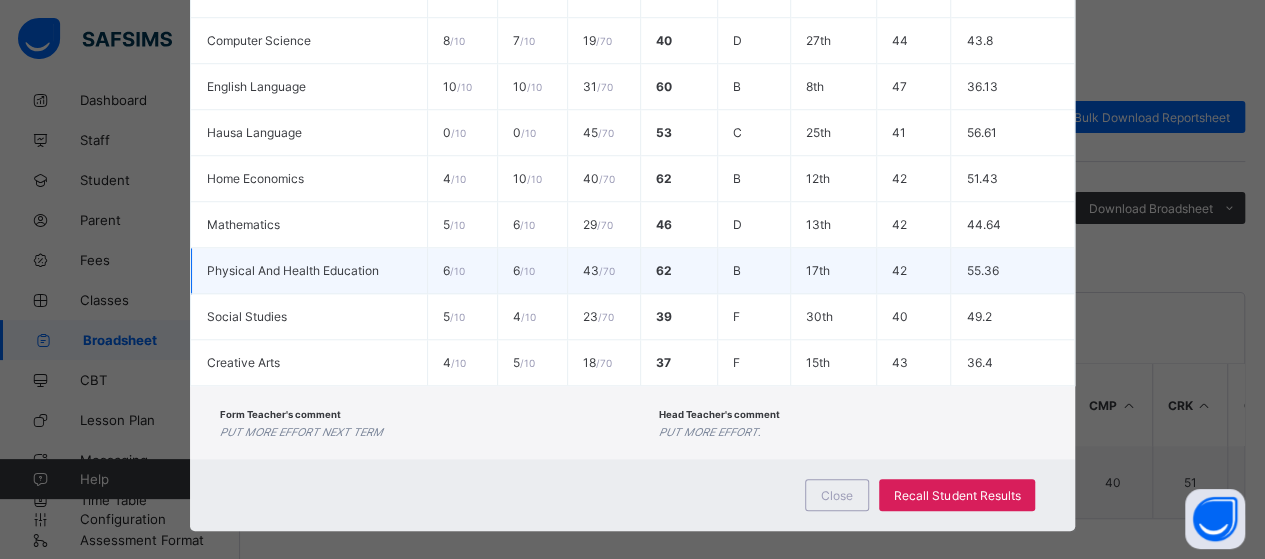scroll, scrollTop: 739, scrollLeft: 0, axis: vertical 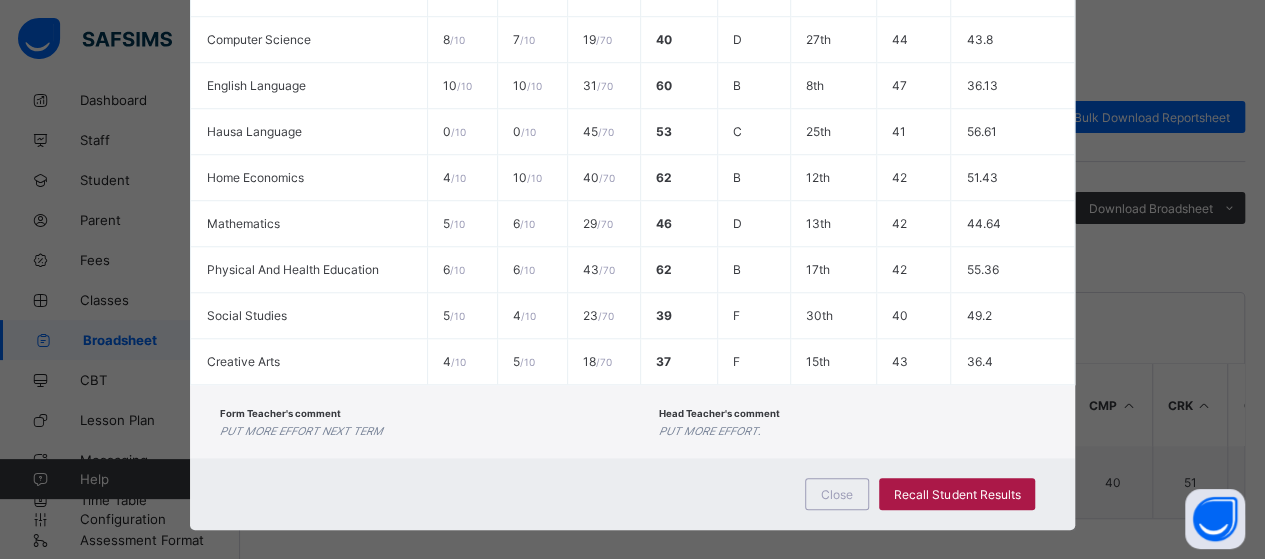 click on "Recall Student Results" at bounding box center [957, 494] 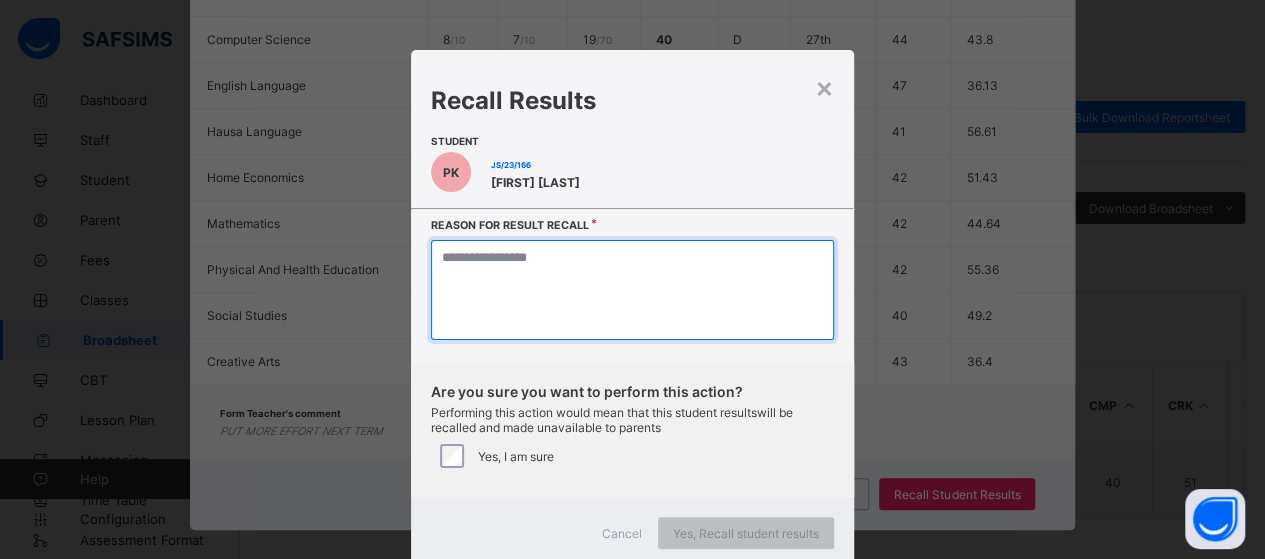 click at bounding box center [632, 290] 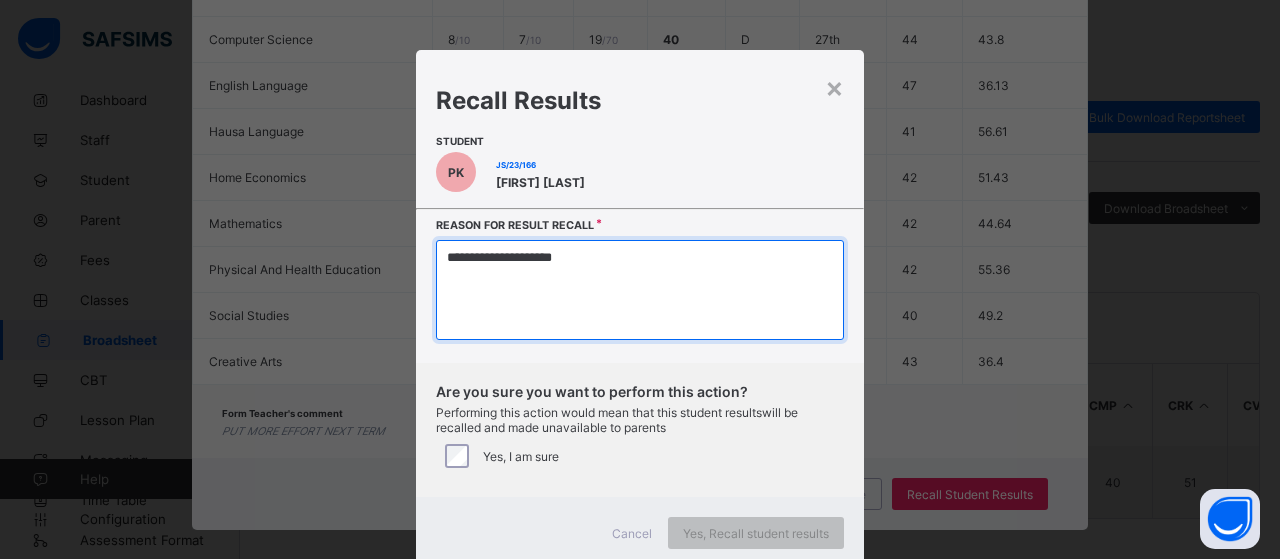 type on "**********" 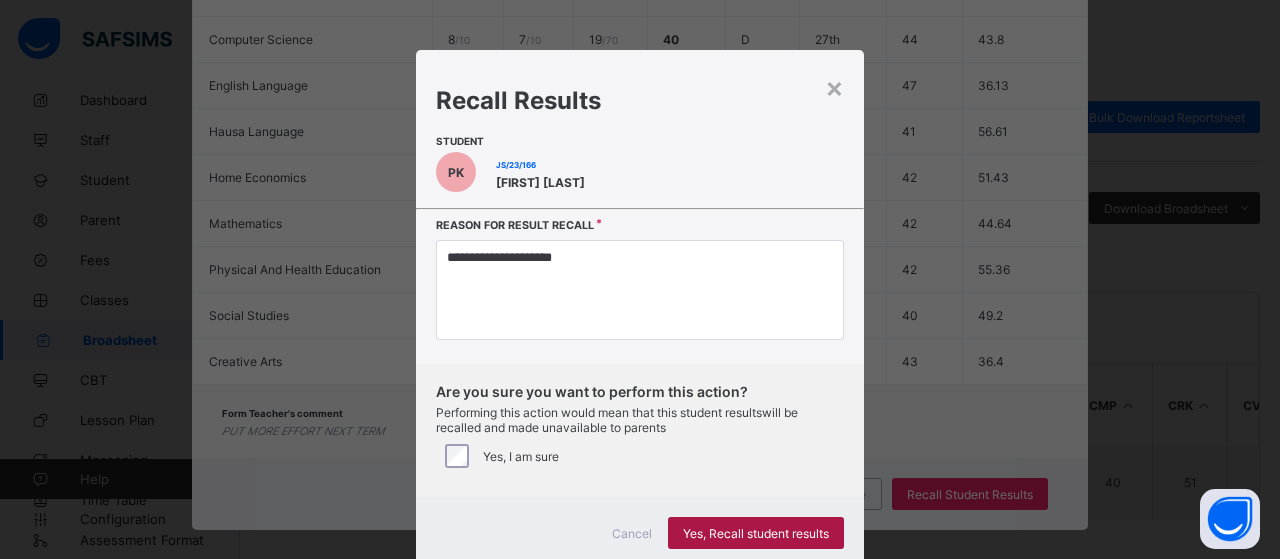 click on "Yes, Recall student results" at bounding box center [756, 533] 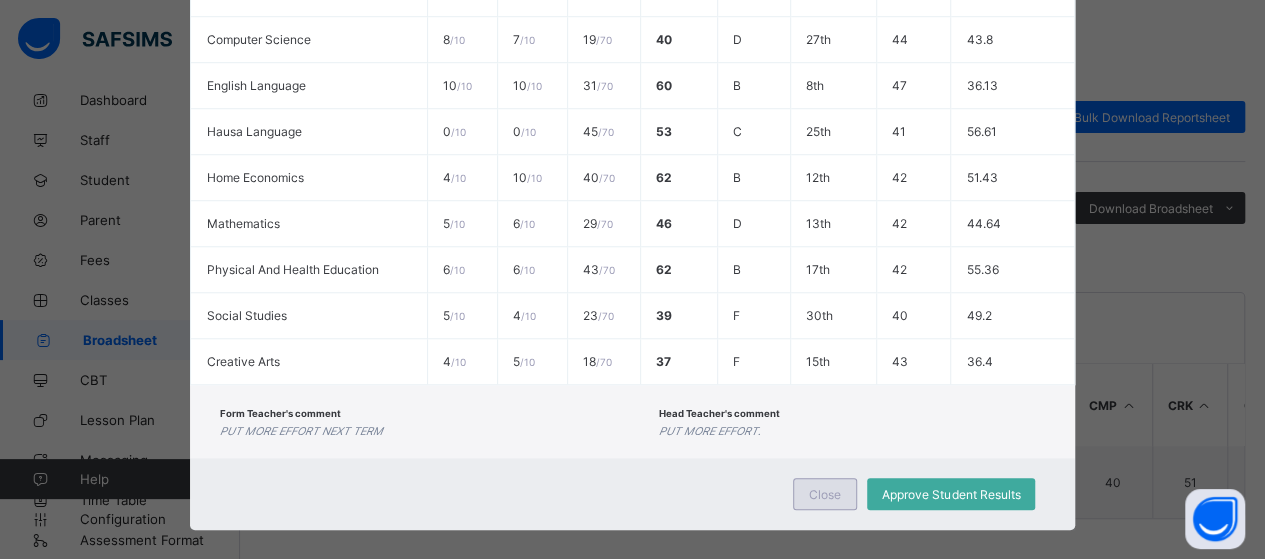 click on "Close" at bounding box center (825, 494) 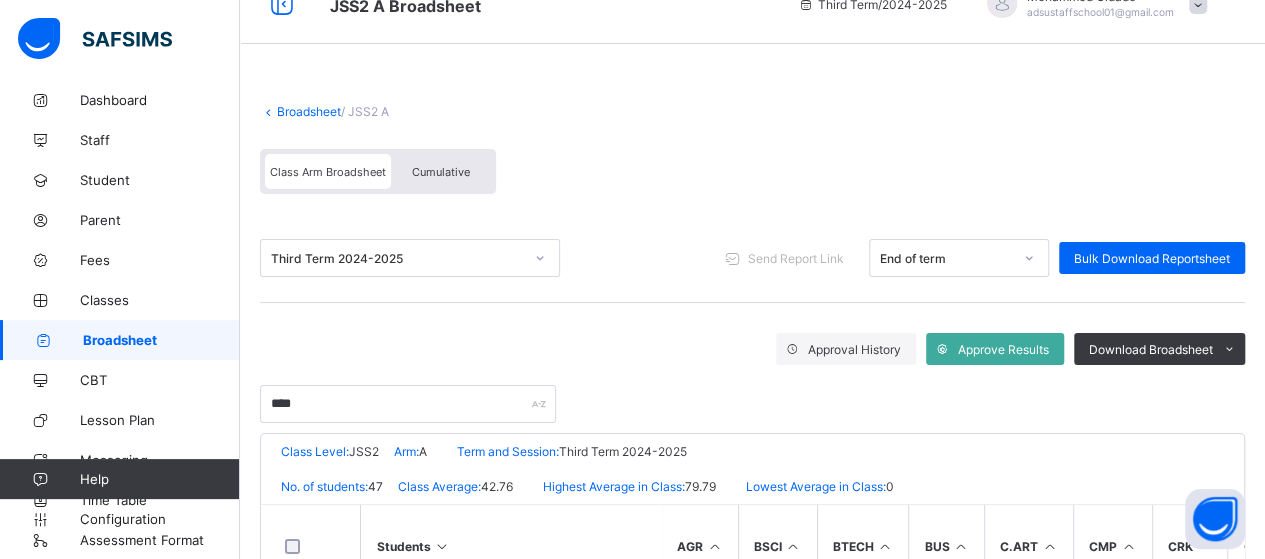 scroll, scrollTop: 0, scrollLeft: 0, axis: both 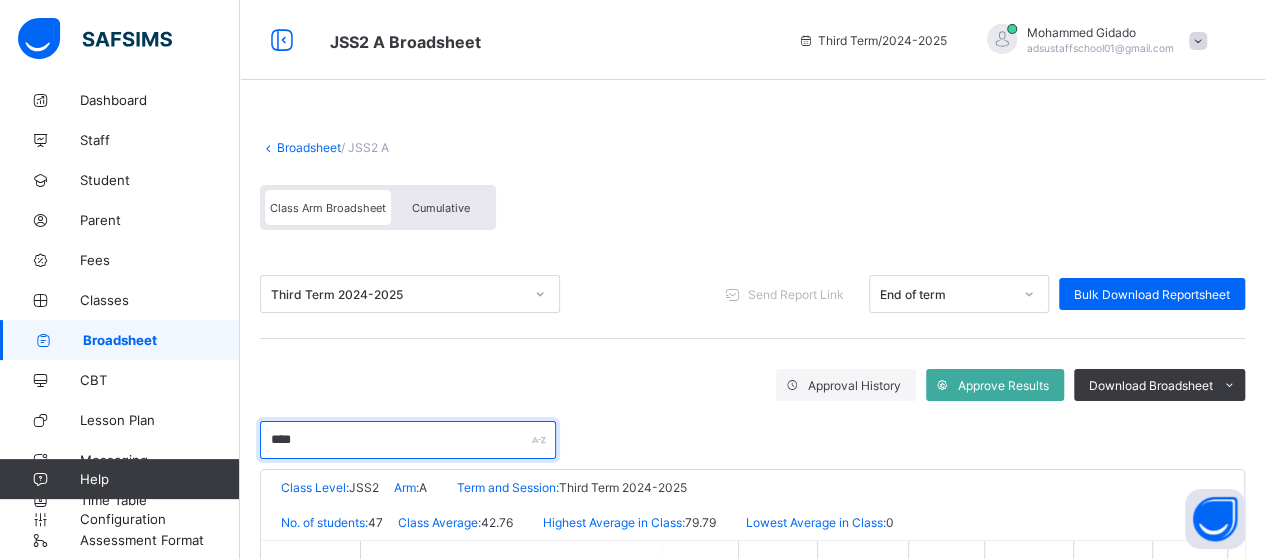 drag, startPoint x: 304, startPoint y: 435, endPoint x: 265, endPoint y: 443, distance: 39.812057 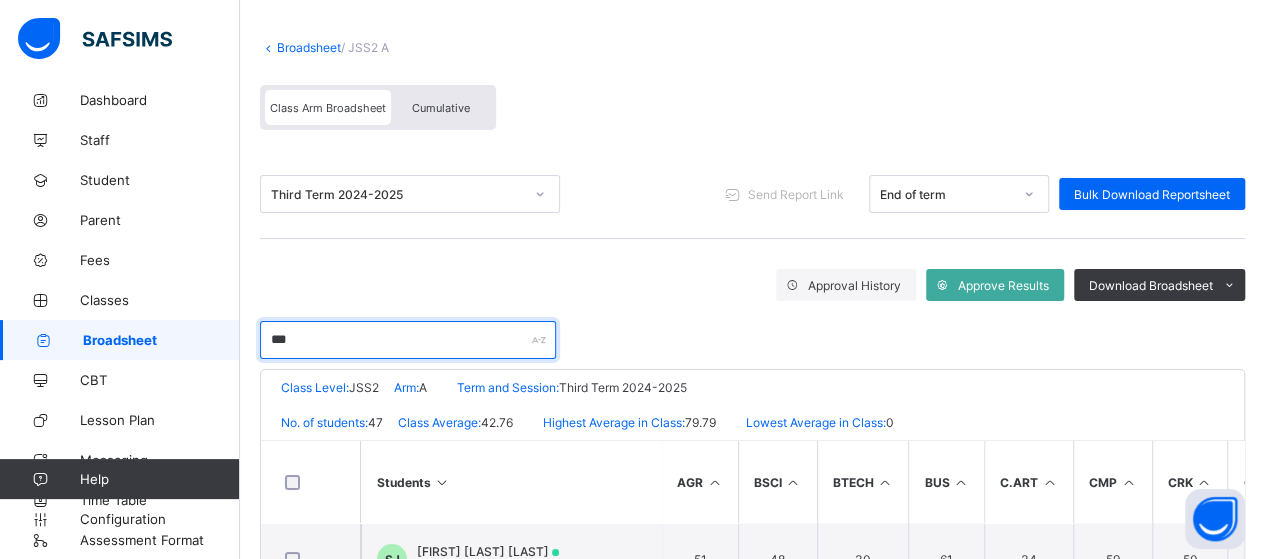 scroll, scrollTop: 179, scrollLeft: 0, axis: vertical 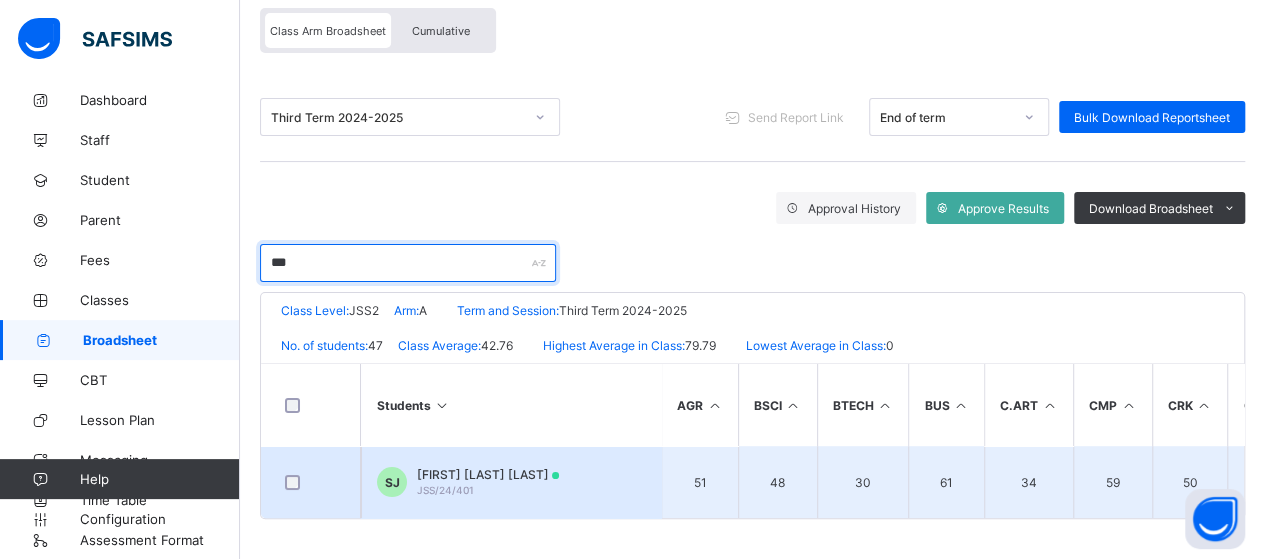 type on "***" 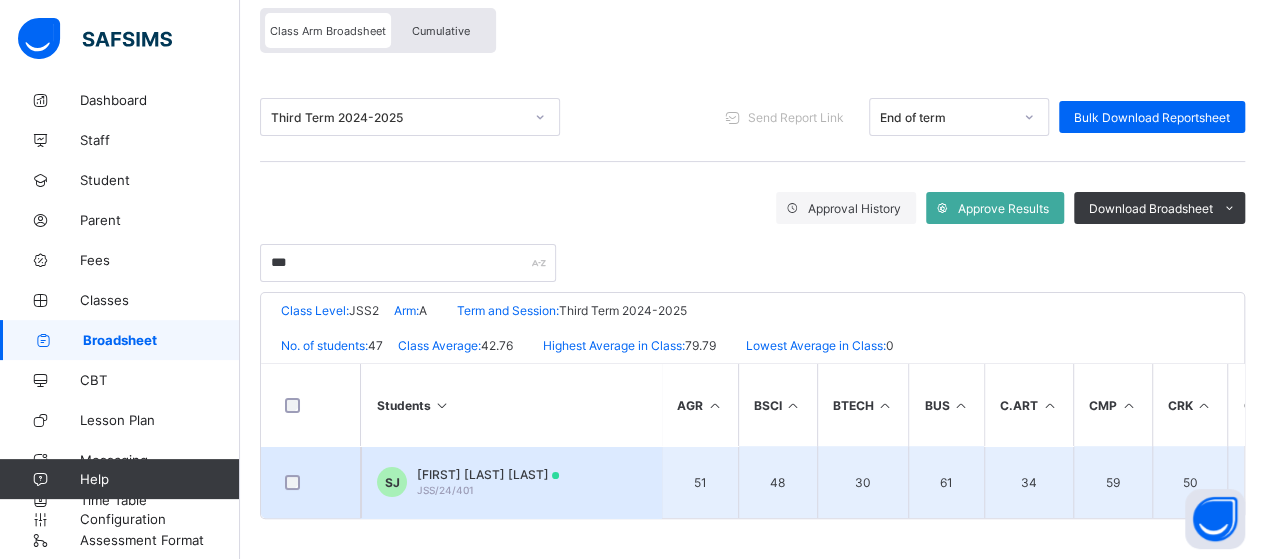 click on "SINSURO FWA JAMES   JSS/24/401" at bounding box center (488, 482) 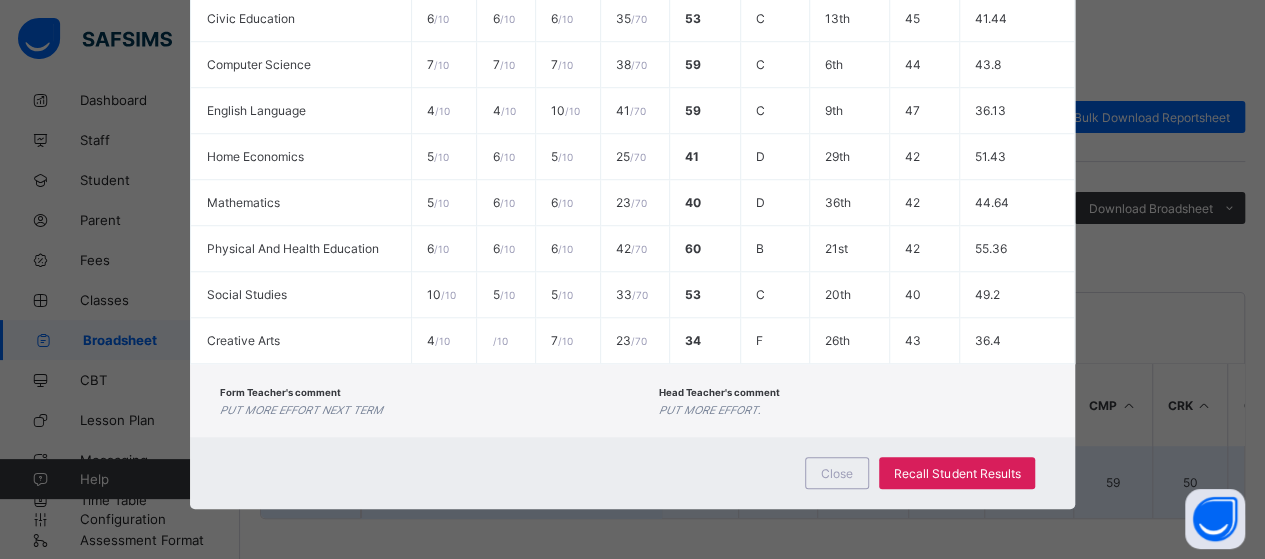 scroll, scrollTop: 694, scrollLeft: 0, axis: vertical 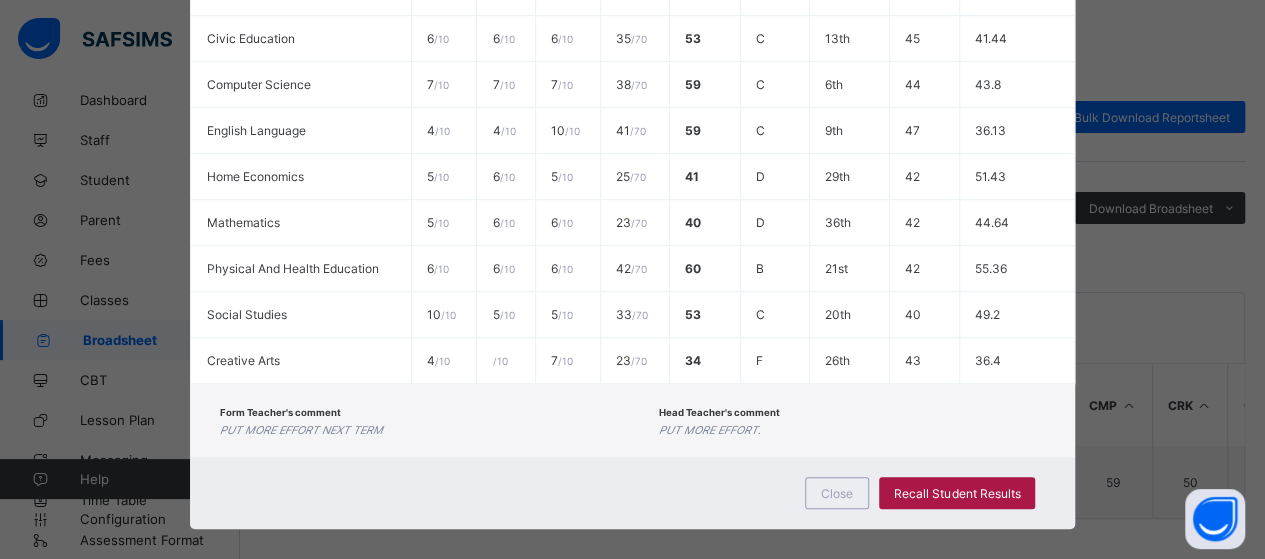 click on "Recall Student Results" at bounding box center [957, 493] 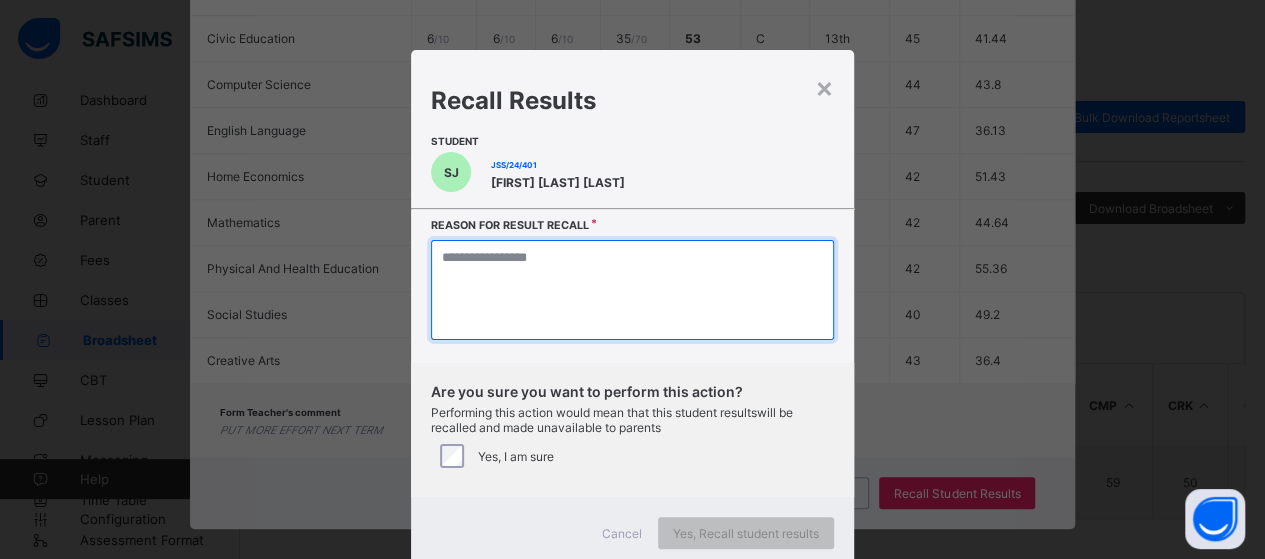 click at bounding box center [632, 290] 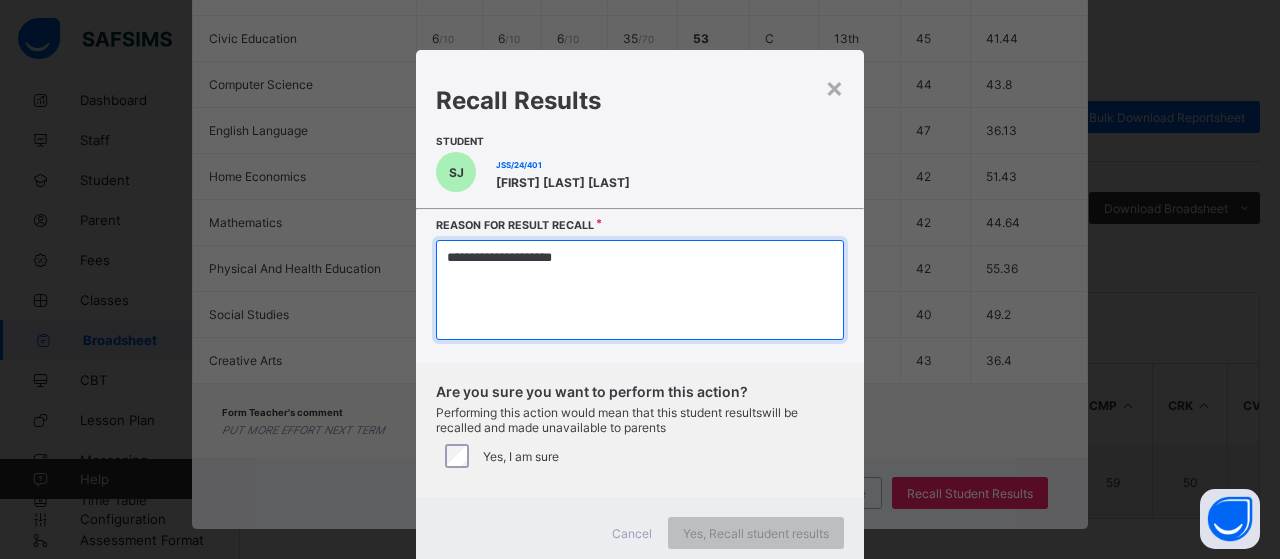 type on "**********" 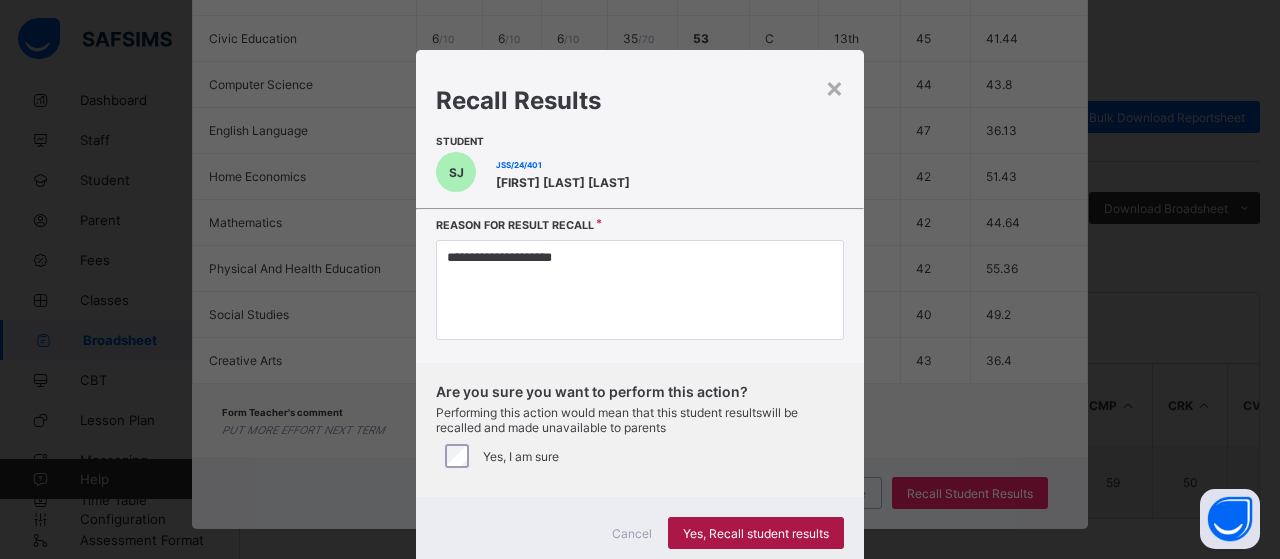 click on "Yes, Recall student results" at bounding box center (756, 533) 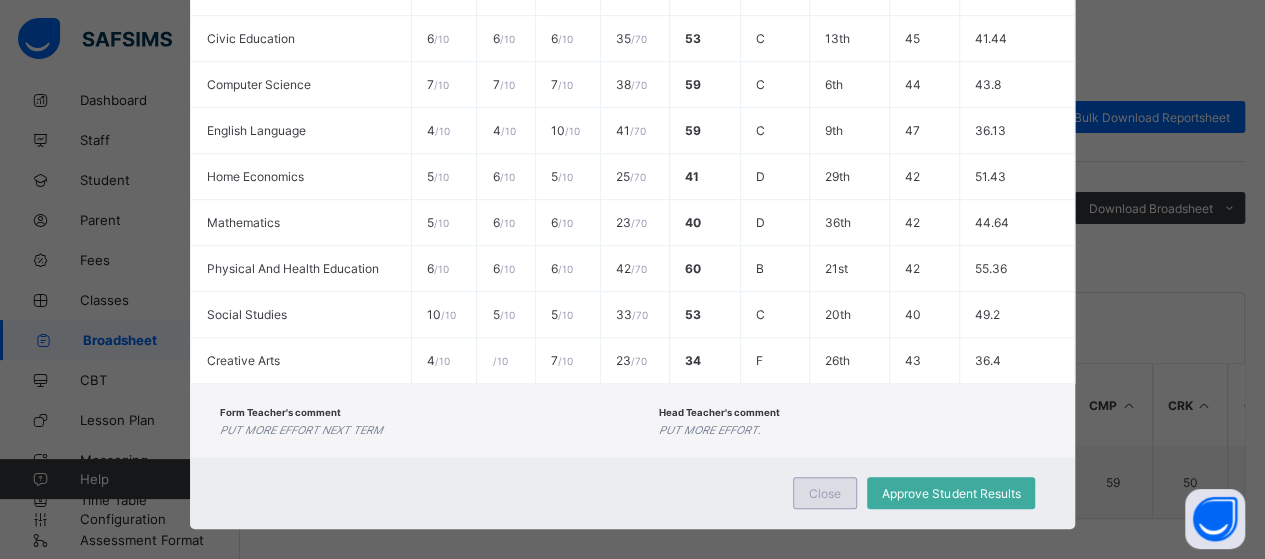 click on "Close" at bounding box center (825, 493) 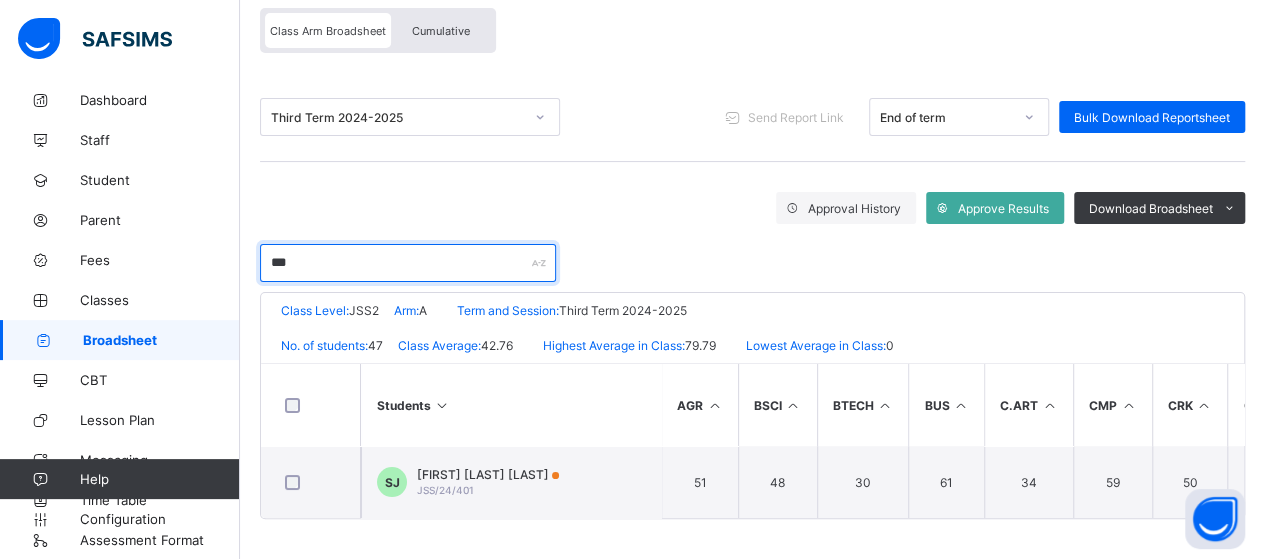 drag, startPoint x: 309, startPoint y: 259, endPoint x: 256, endPoint y: 250, distance: 53.75872 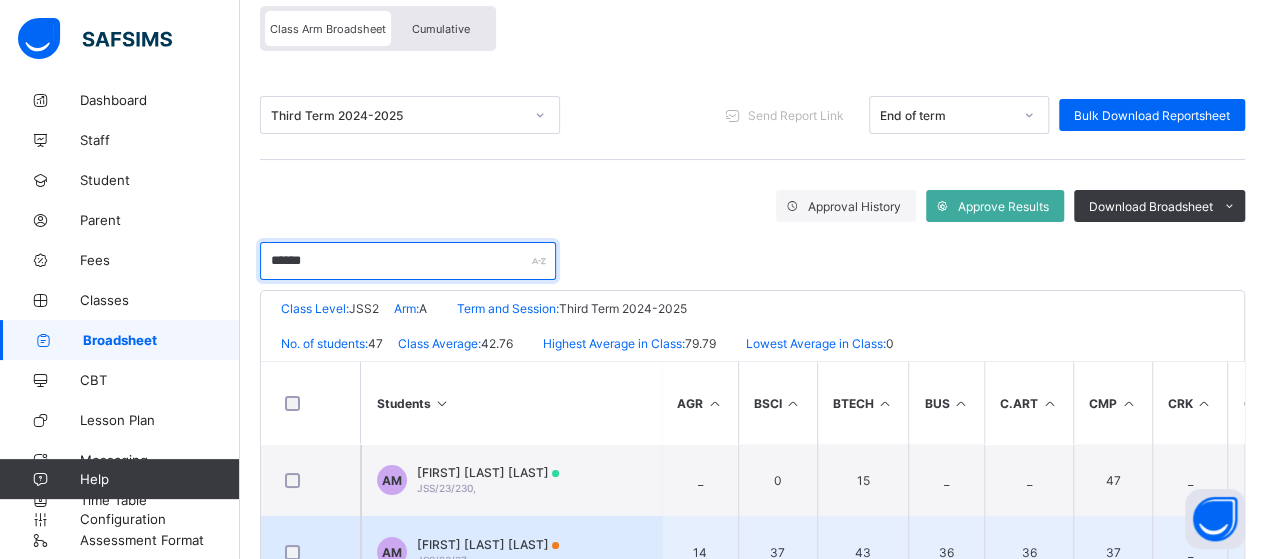 scroll, scrollTop: 251, scrollLeft: 0, axis: vertical 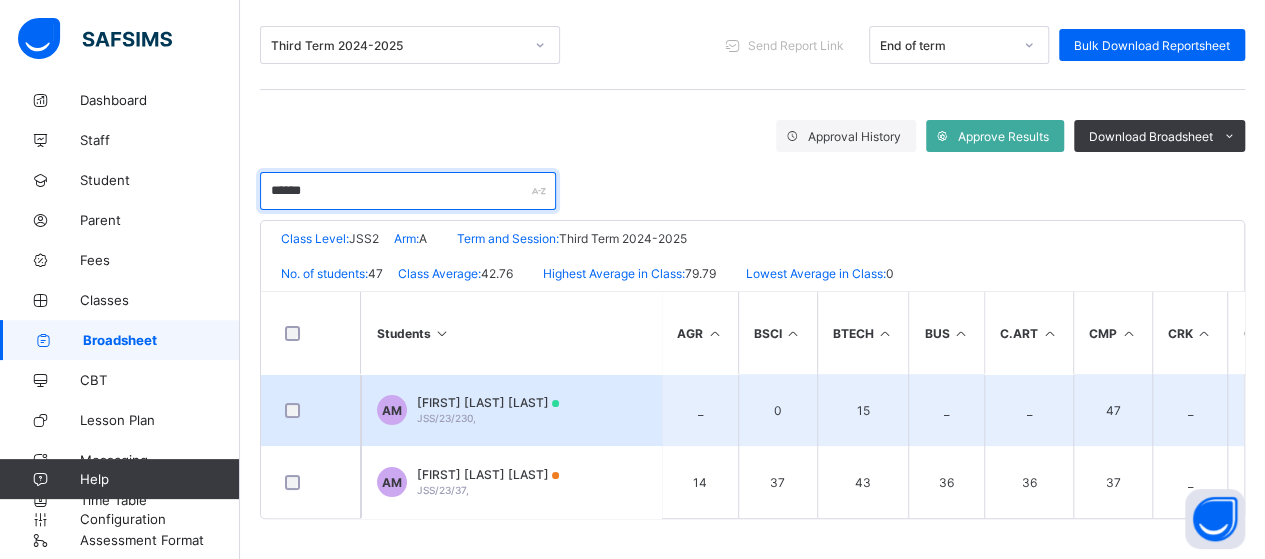 type on "******" 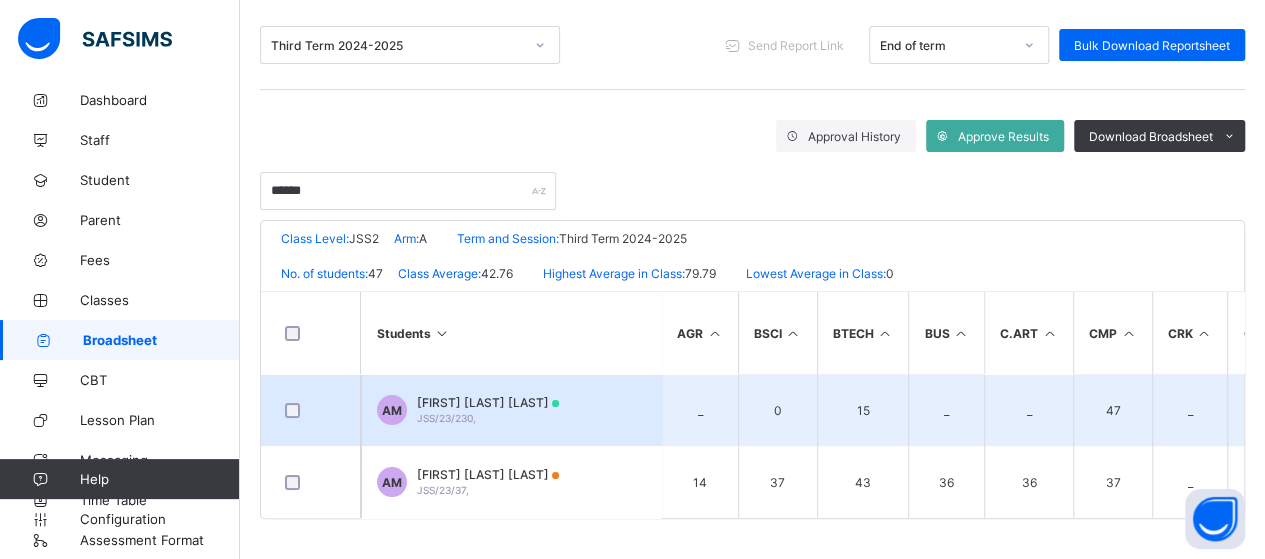 click on "AM AISHATU SANI MAMMAN   JSS/23/230," at bounding box center [511, 410] 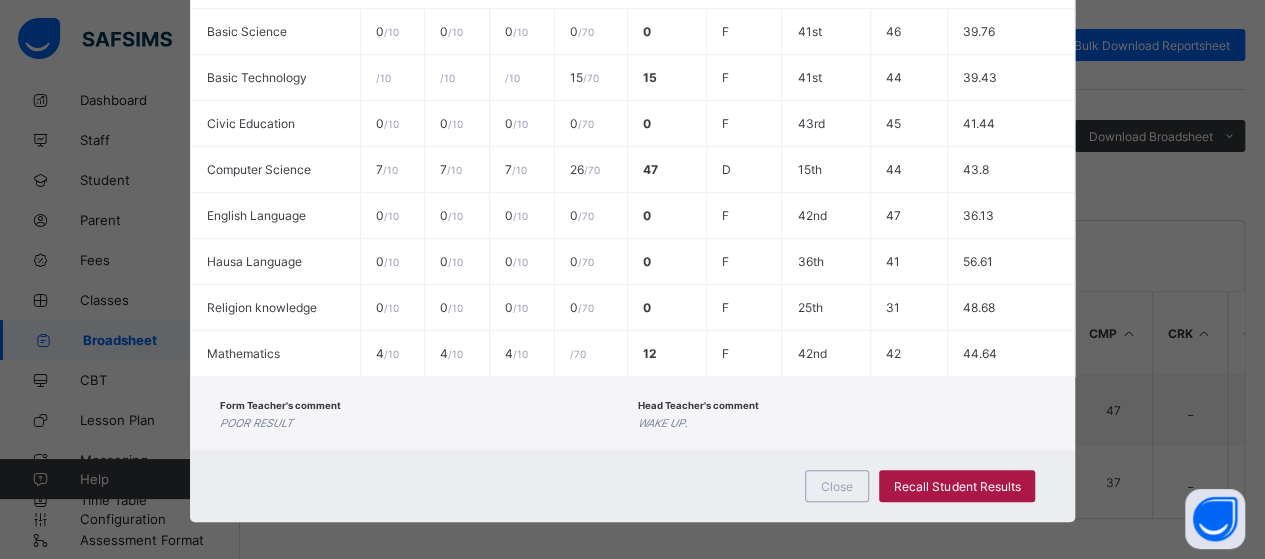 click on "Recall Student Results" at bounding box center [957, 486] 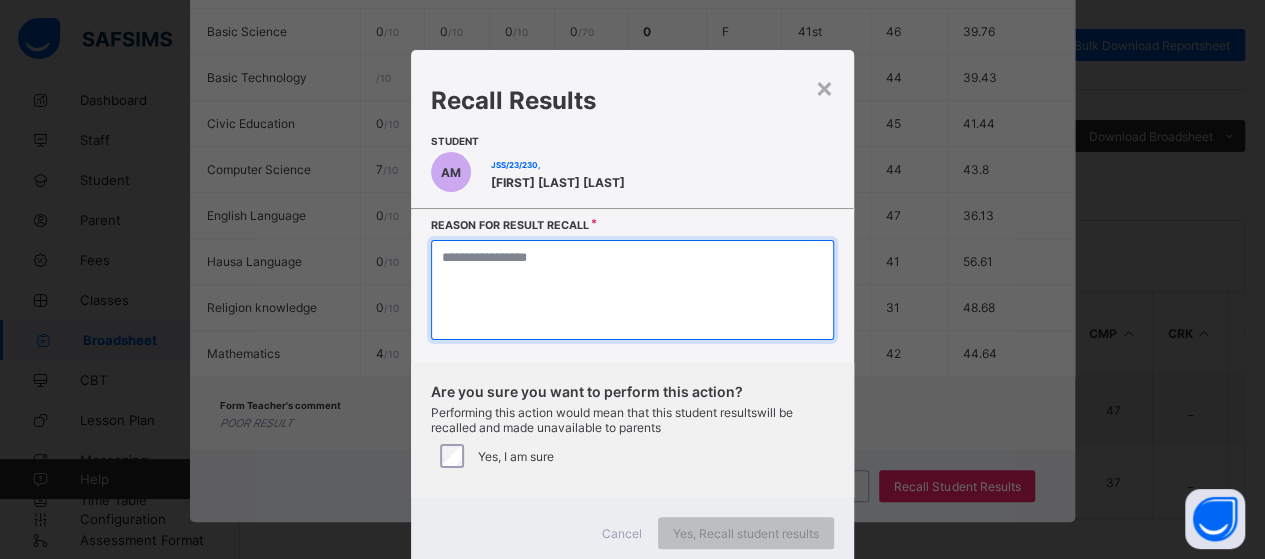 click at bounding box center (632, 290) 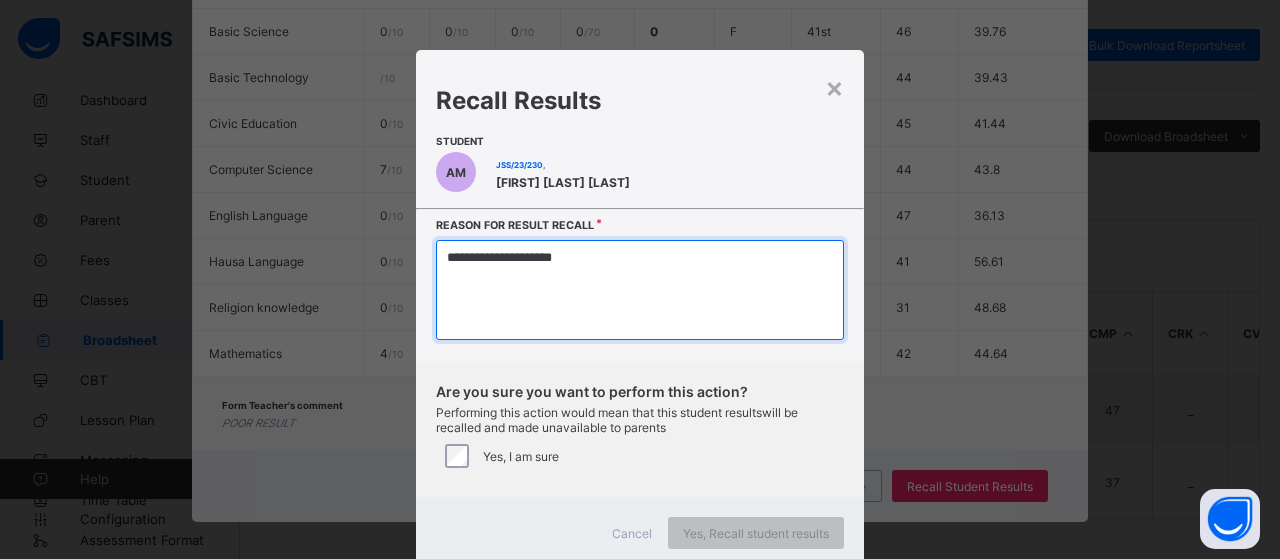 type on "**********" 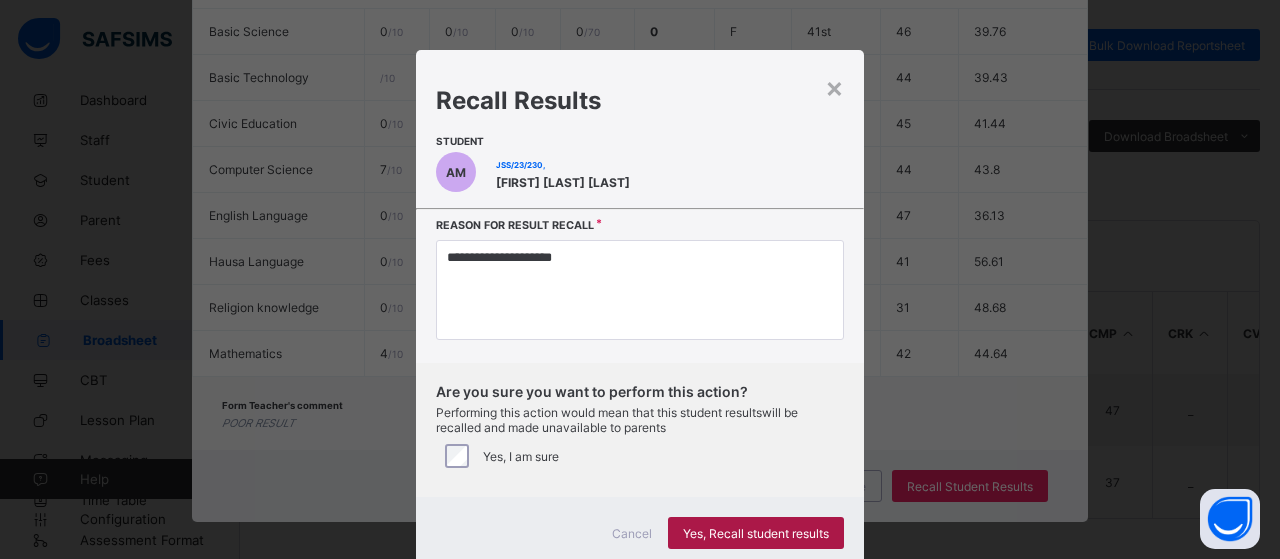 click on "Yes, Recall student results" at bounding box center (756, 533) 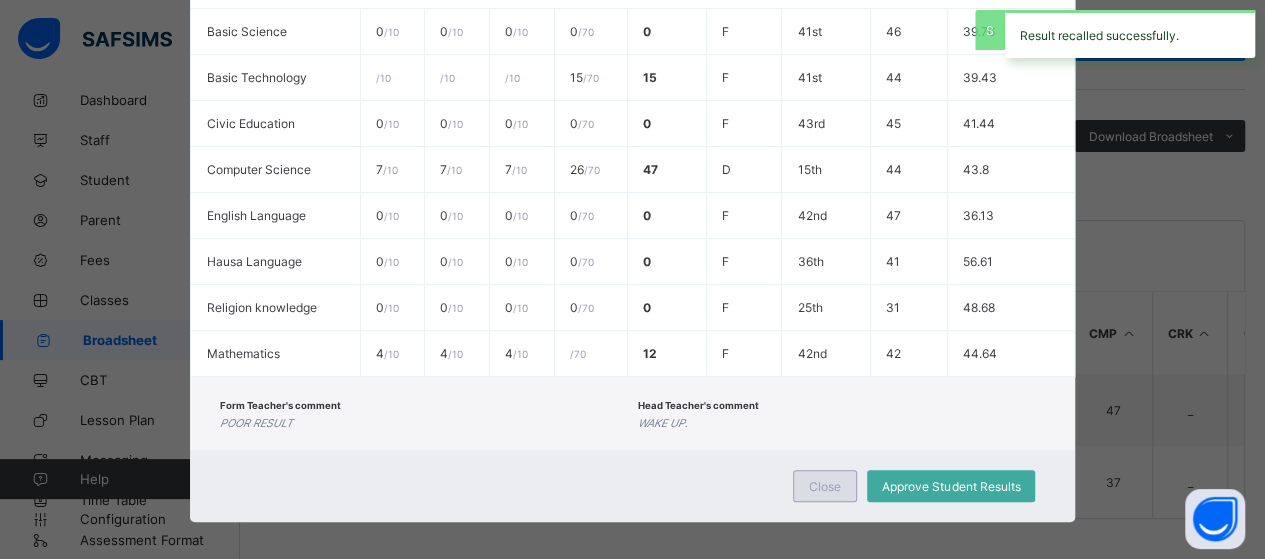 click on "Close" at bounding box center [825, 486] 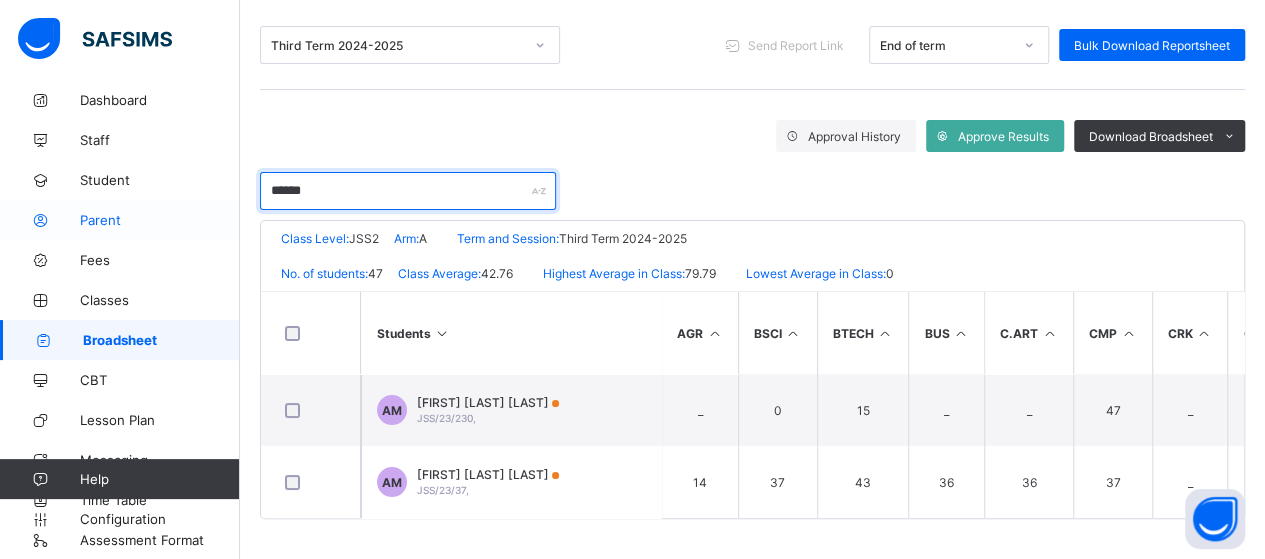 drag, startPoint x: 329, startPoint y: 192, endPoint x: 226, endPoint y: 199, distance: 103.23759 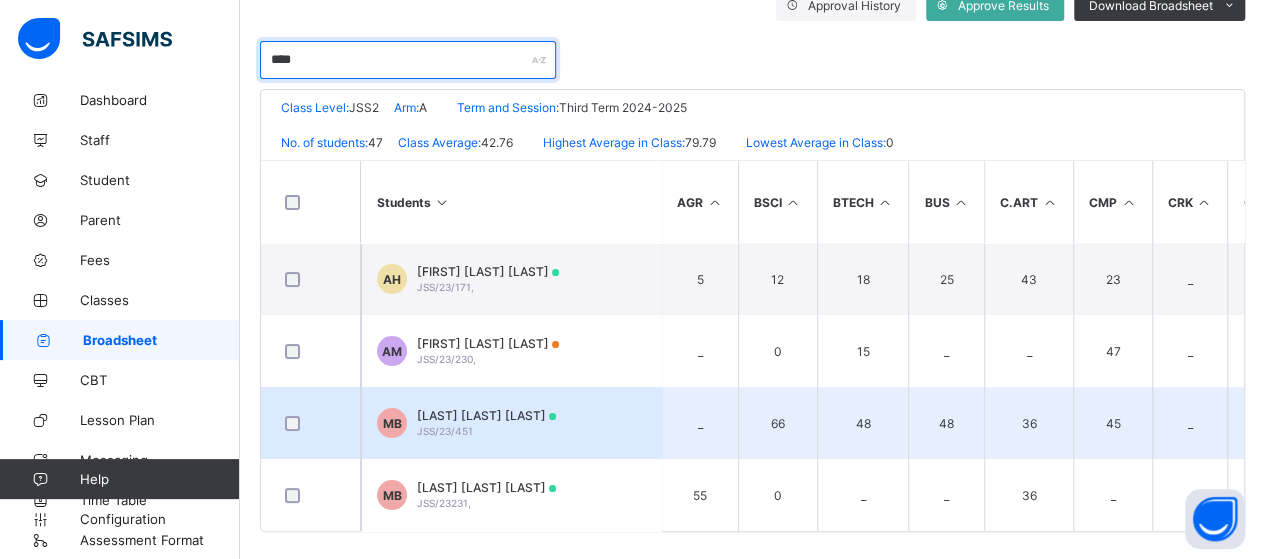 scroll, scrollTop: 395, scrollLeft: 0, axis: vertical 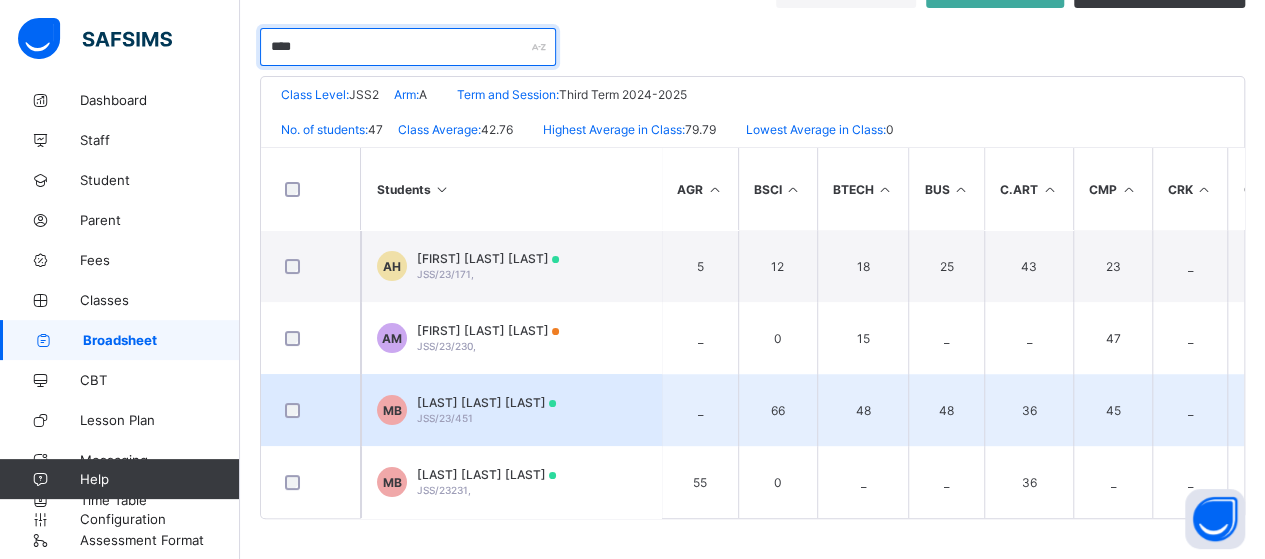 type on "****" 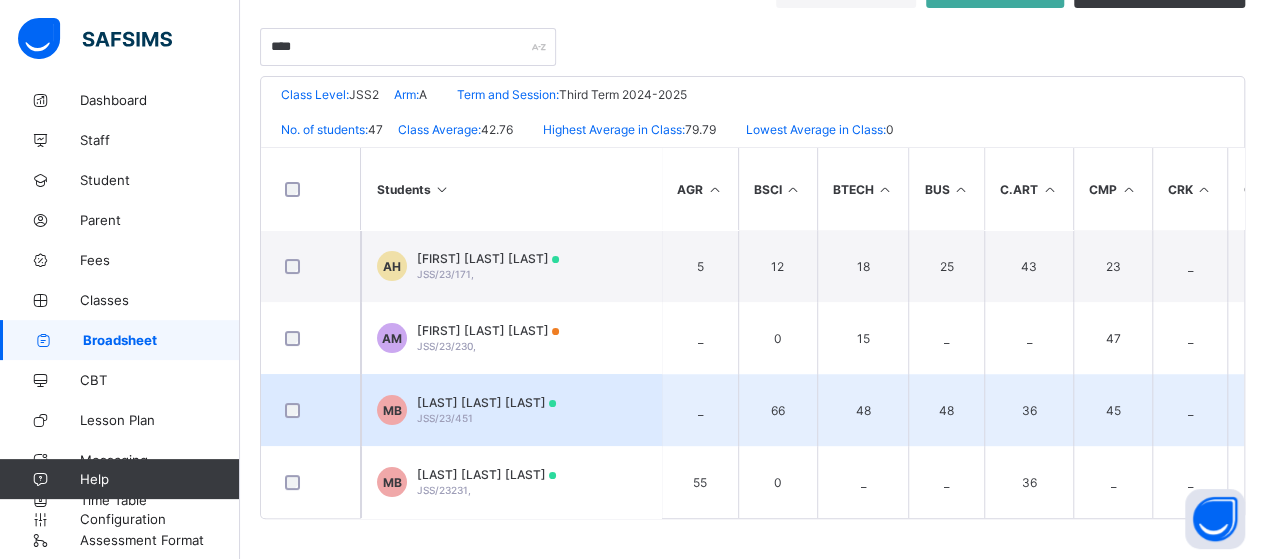 click on "MB MOHAMMED SANI BUBA   JSS/23/451" at bounding box center [511, 410] 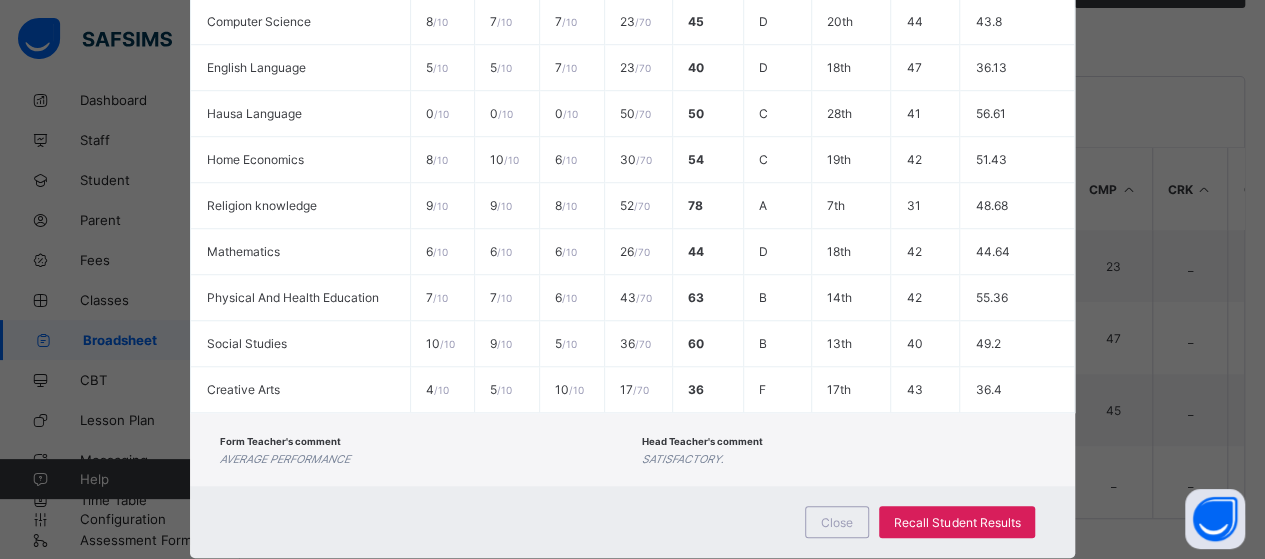 scroll, scrollTop: 694, scrollLeft: 0, axis: vertical 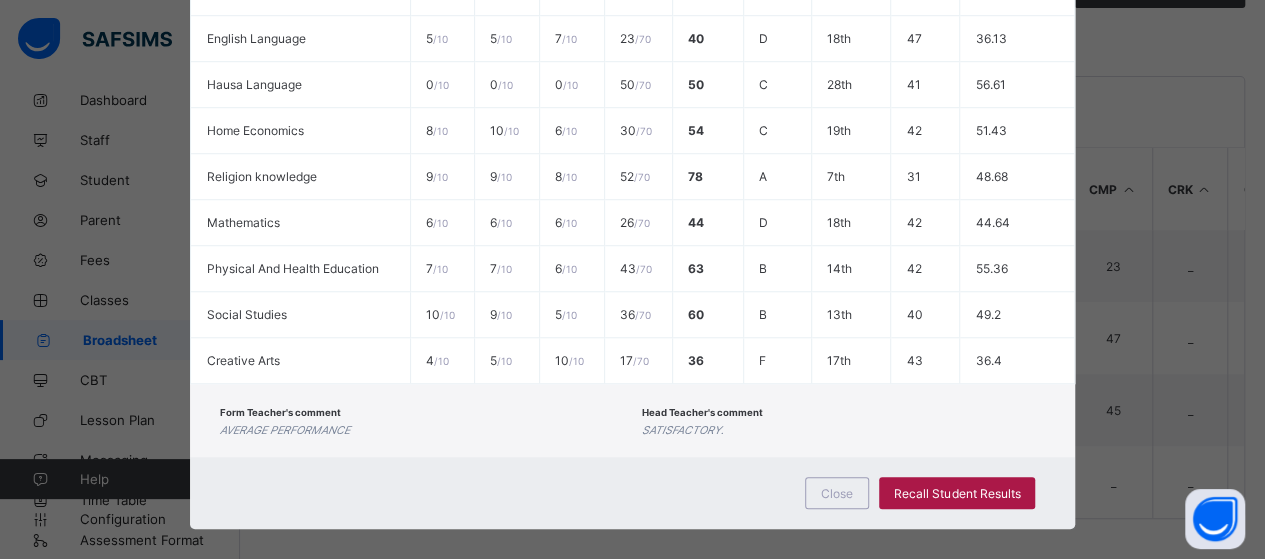 click on "Recall Student Results" at bounding box center [957, 493] 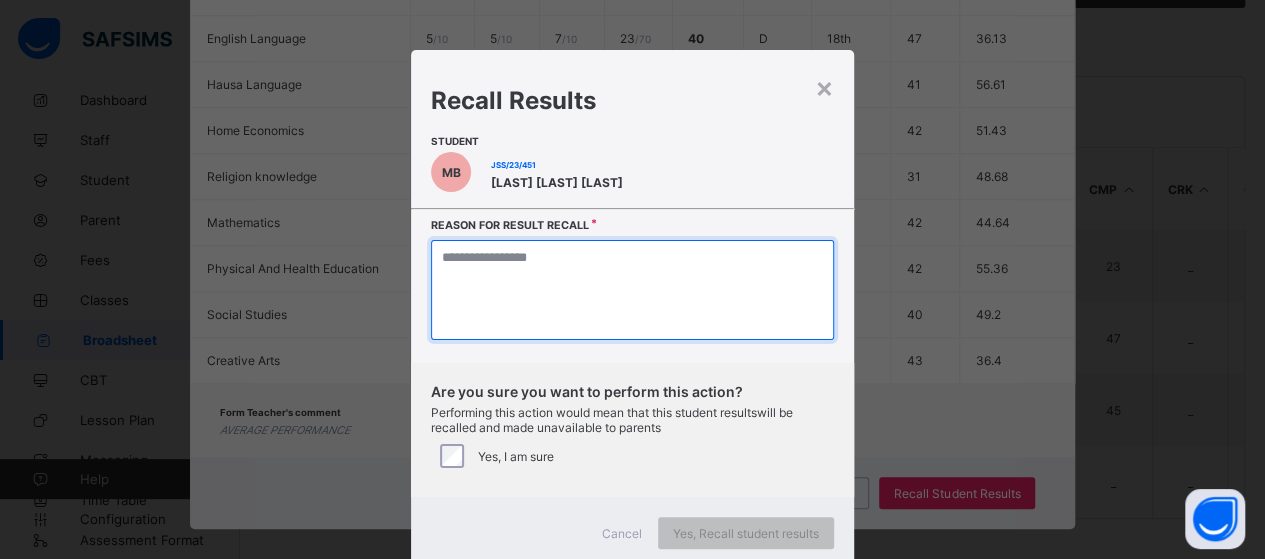 click at bounding box center (632, 290) 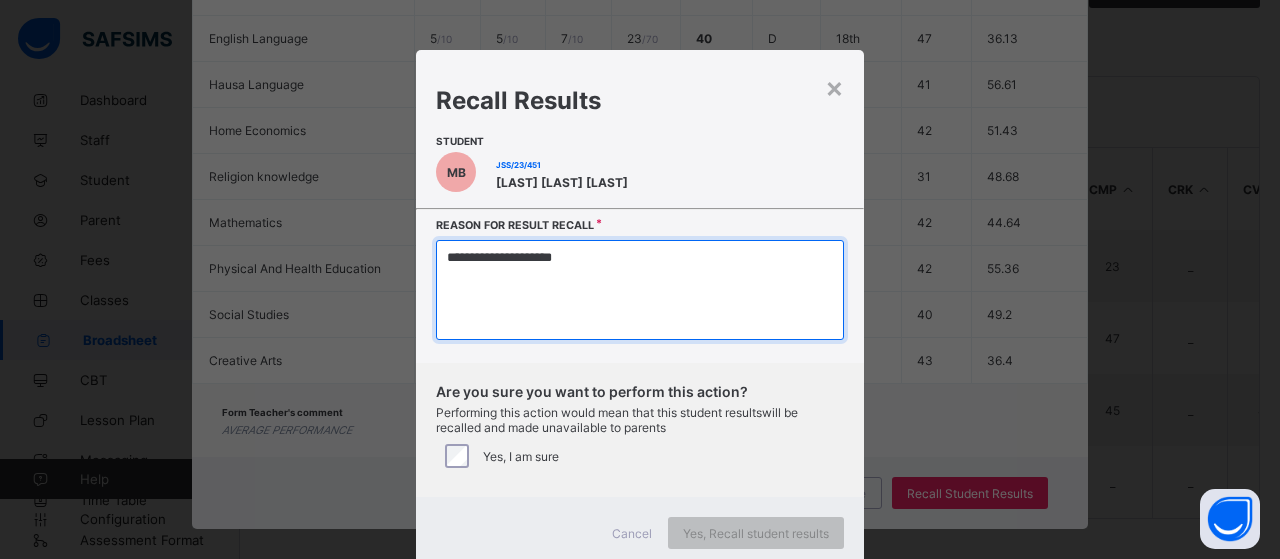 type on "**********" 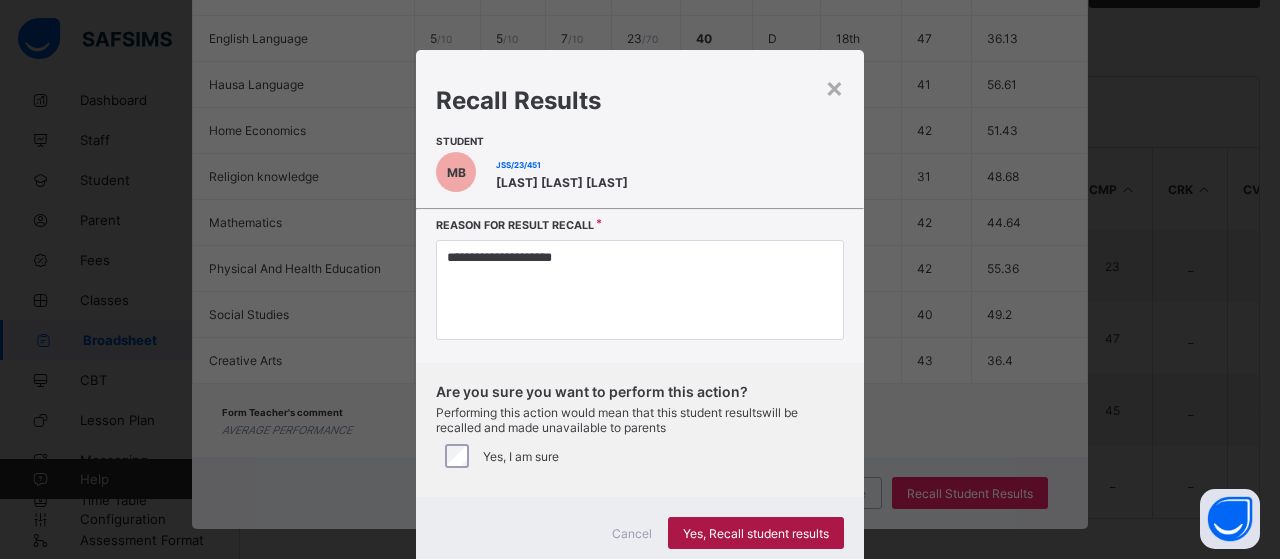 click on "Yes, Recall student results" at bounding box center (756, 533) 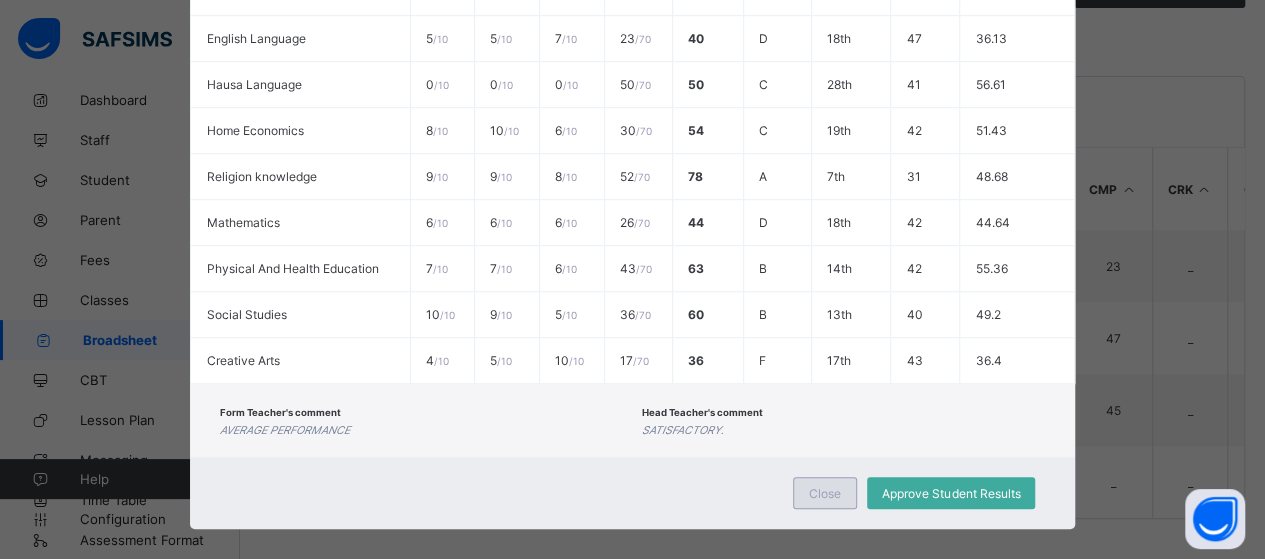 click on "Close" at bounding box center (825, 493) 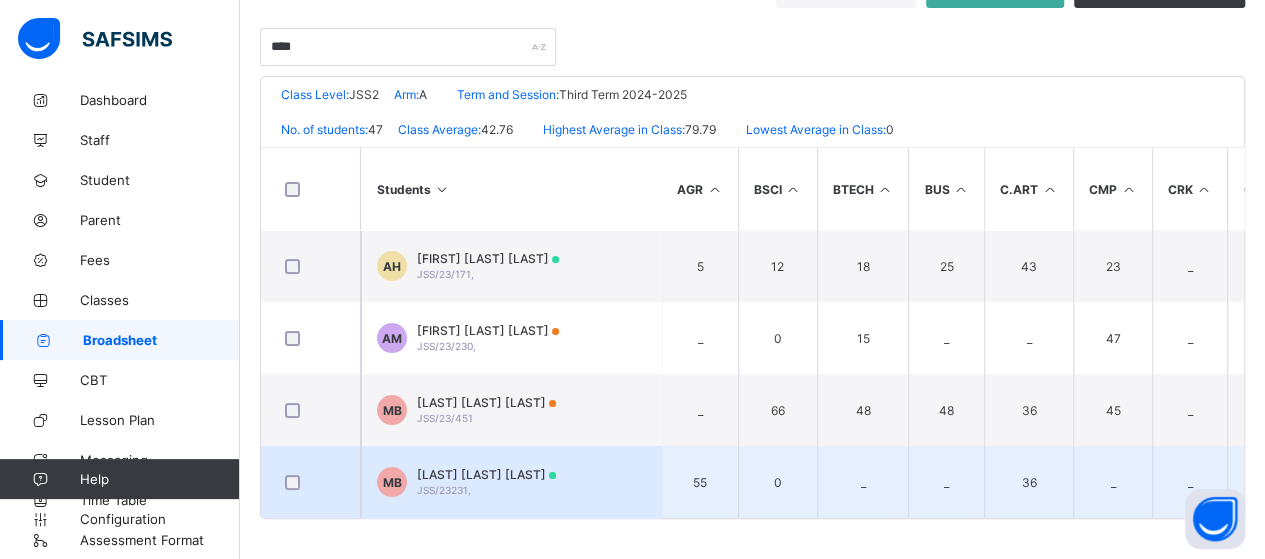 click on "MB MOHAMMED SANI BUBA   JSS/23231," at bounding box center (511, 482) 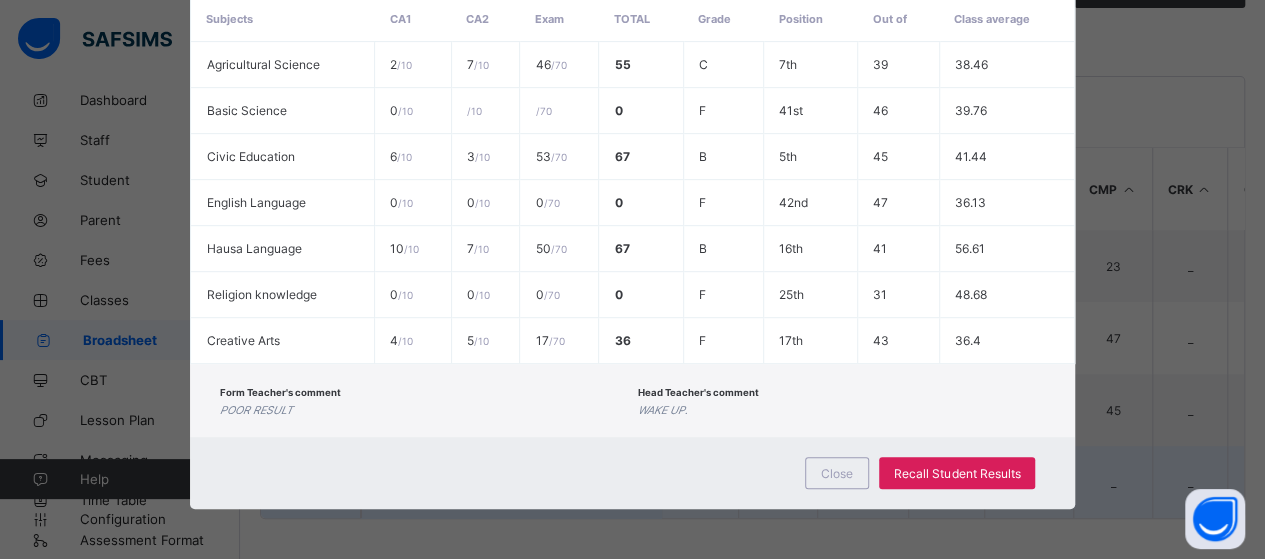 scroll, scrollTop: 426, scrollLeft: 0, axis: vertical 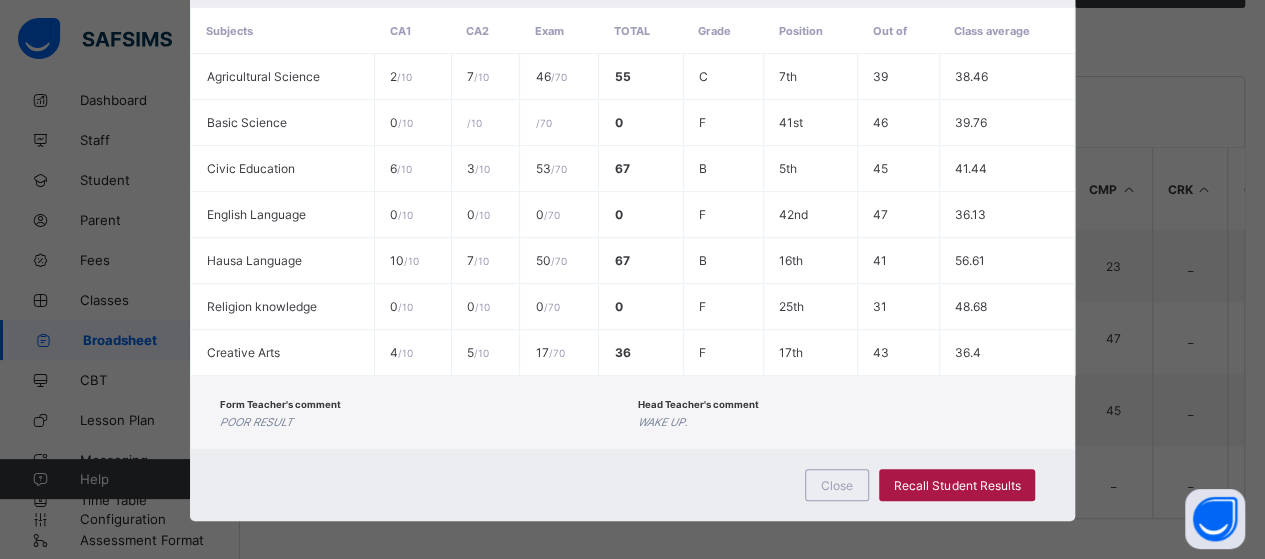 click on "Recall Student Results" at bounding box center (957, 485) 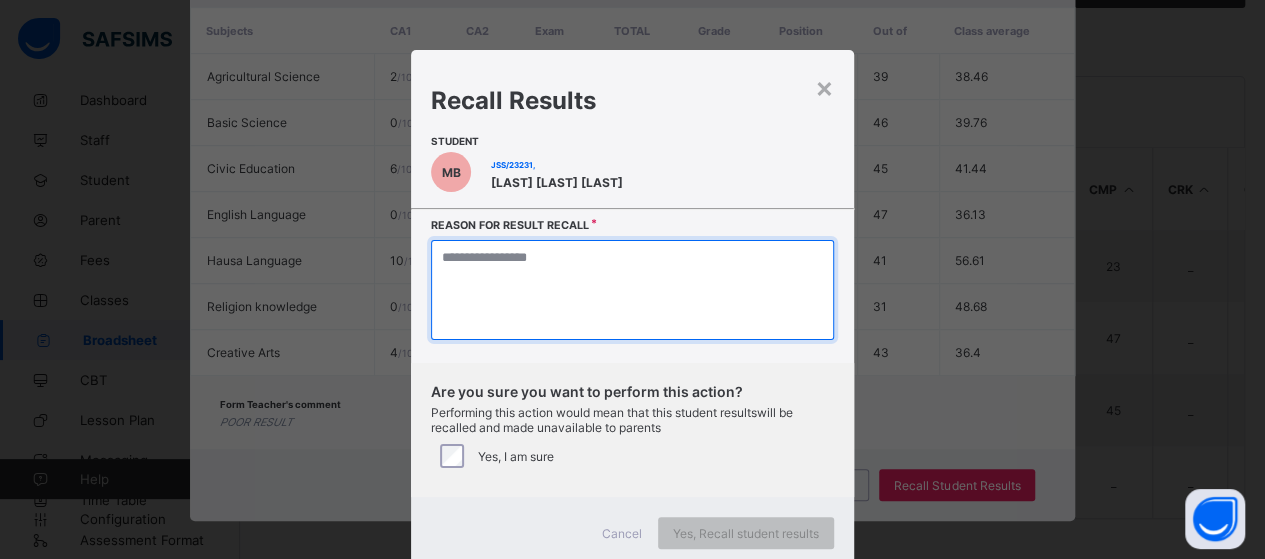 click at bounding box center [632, 290] 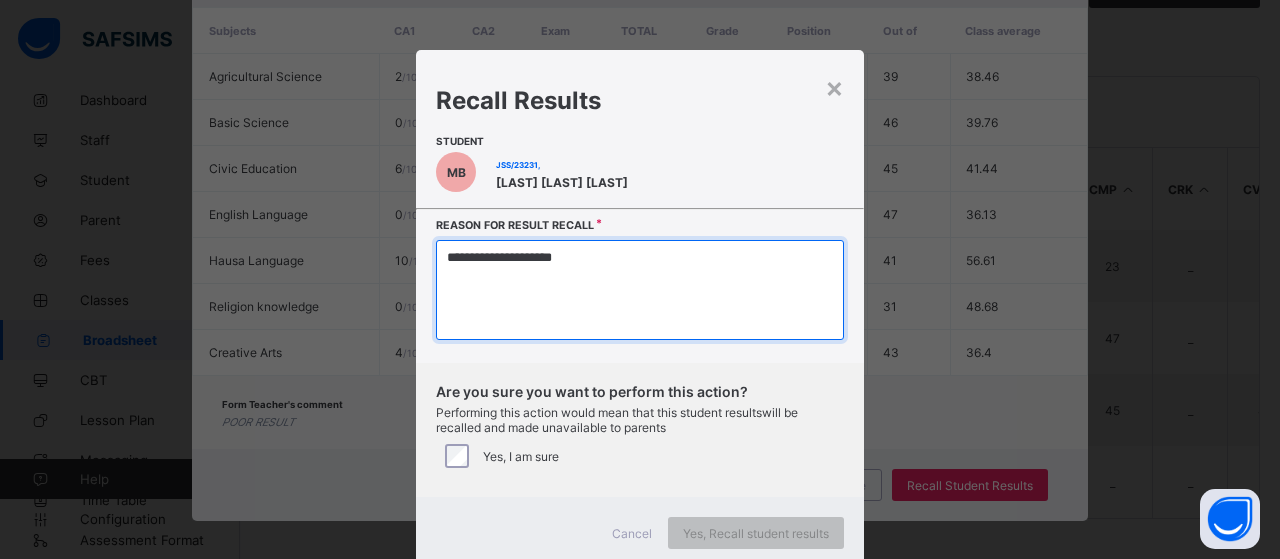 type on "**********" 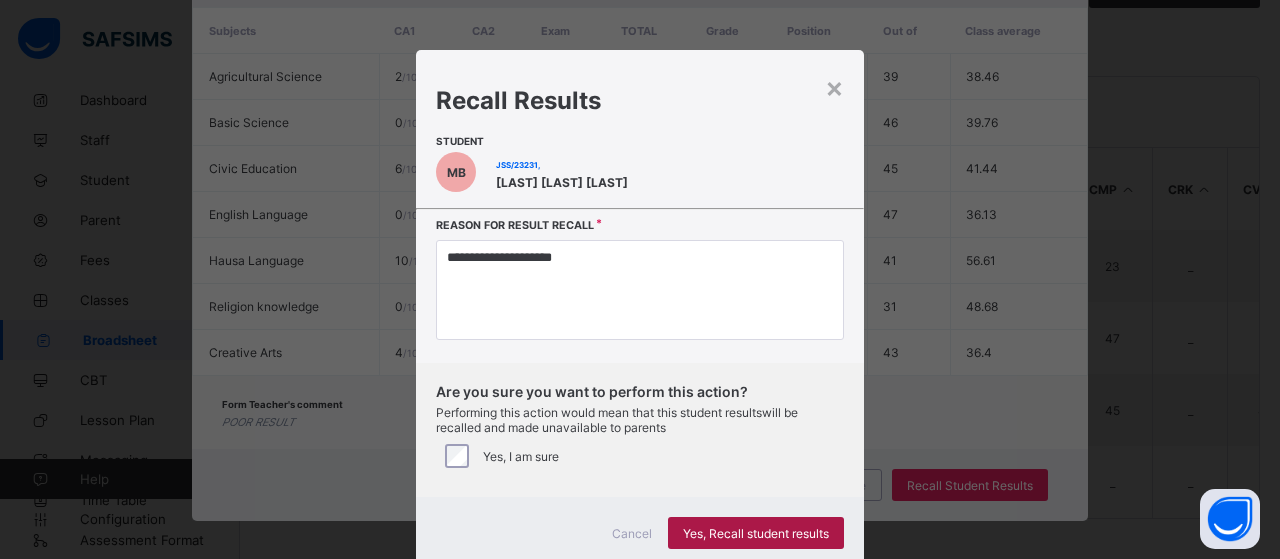 click on "Yes, Recall student results" at bounding box center [756, 533] 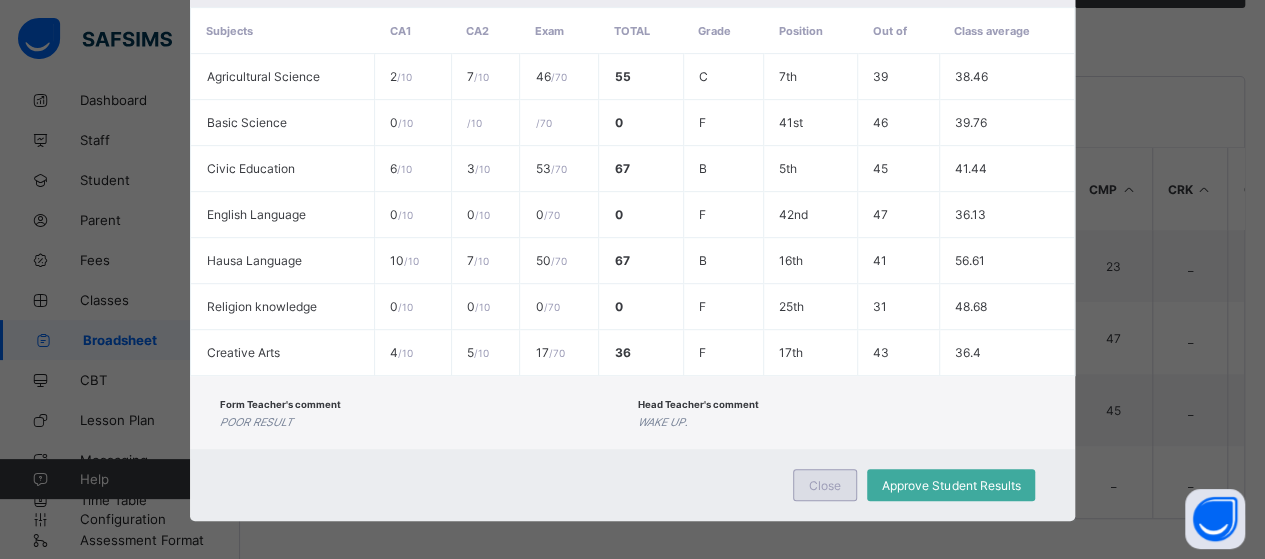 click on "Close" at bounding box center (825, 485) 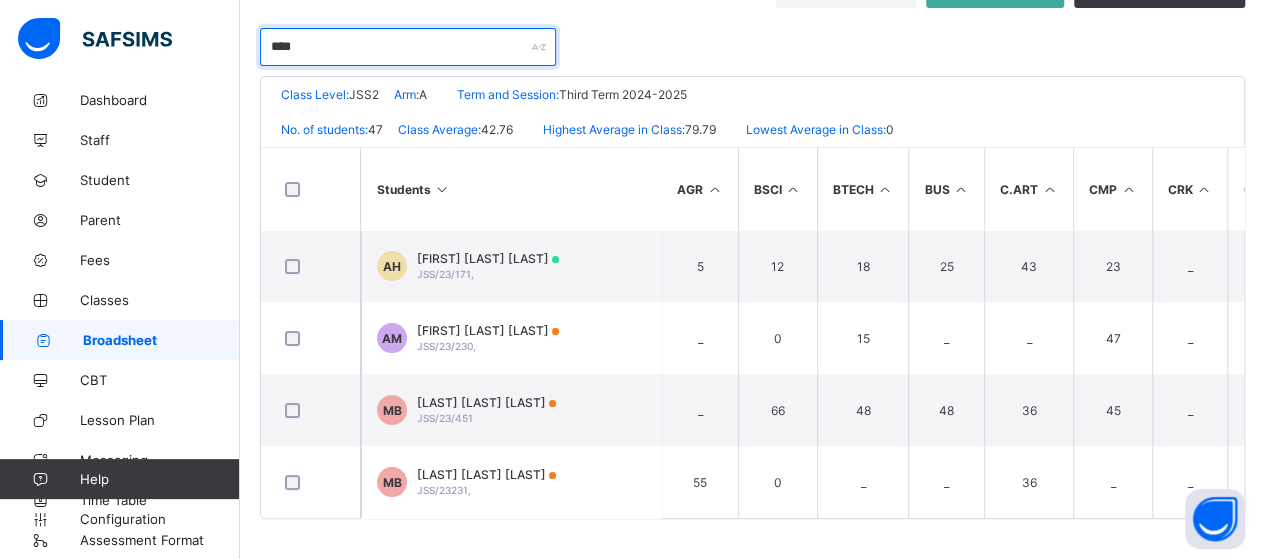drag, startPoint x: 304, startPoint y: 36, endPoint x: 244, endPoint y: 40, distance: 60.133186 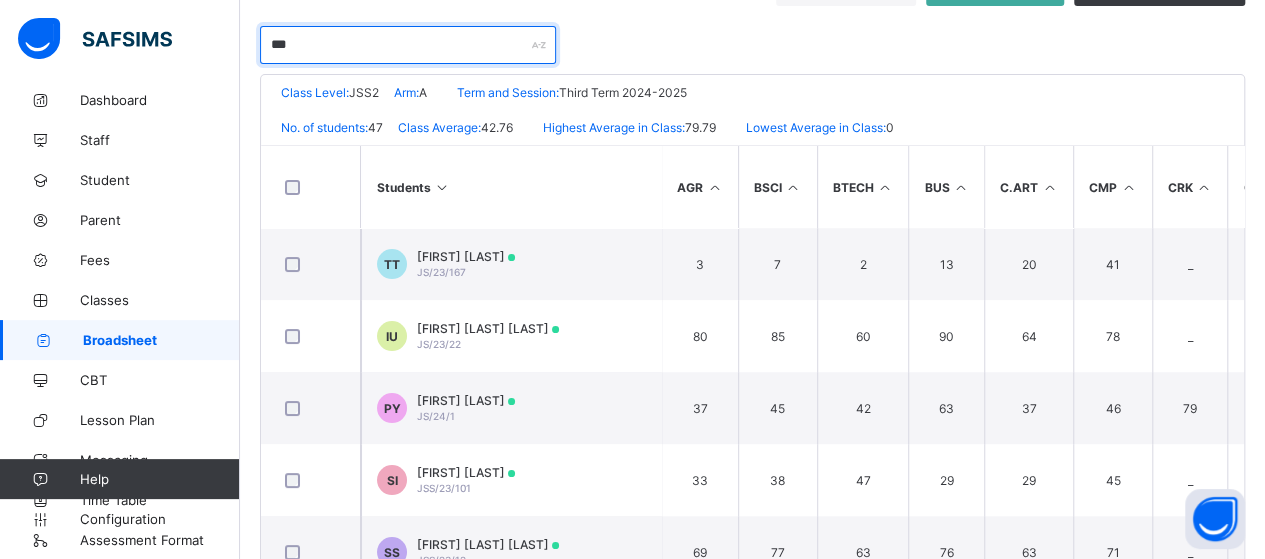 scroll, scrollTop: 323, scrollLeft: 0, axis: vertical 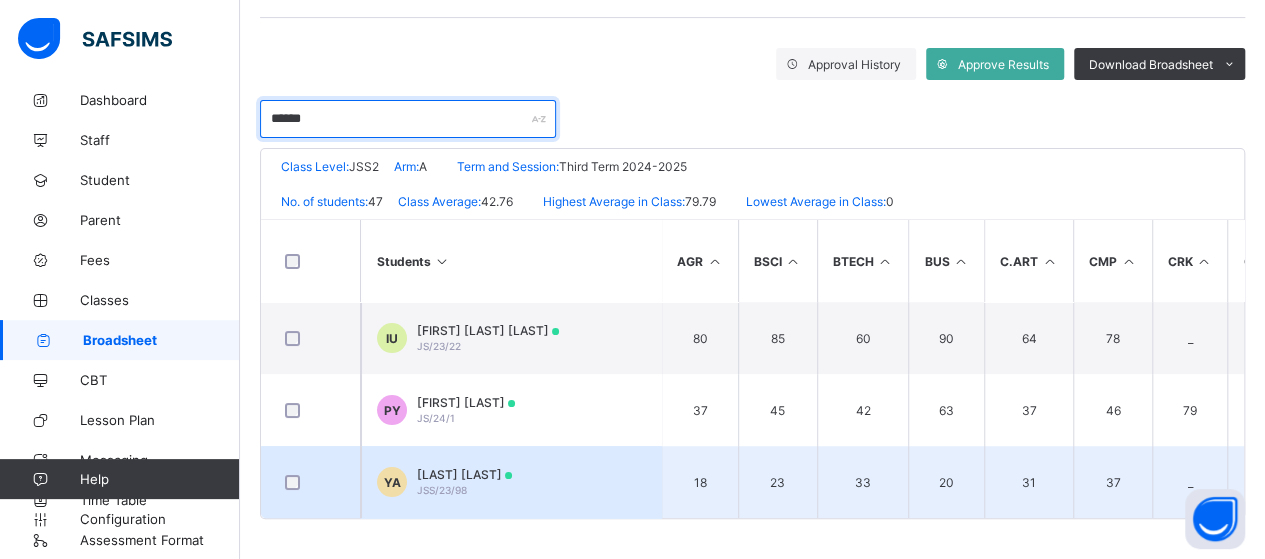 type on "******" 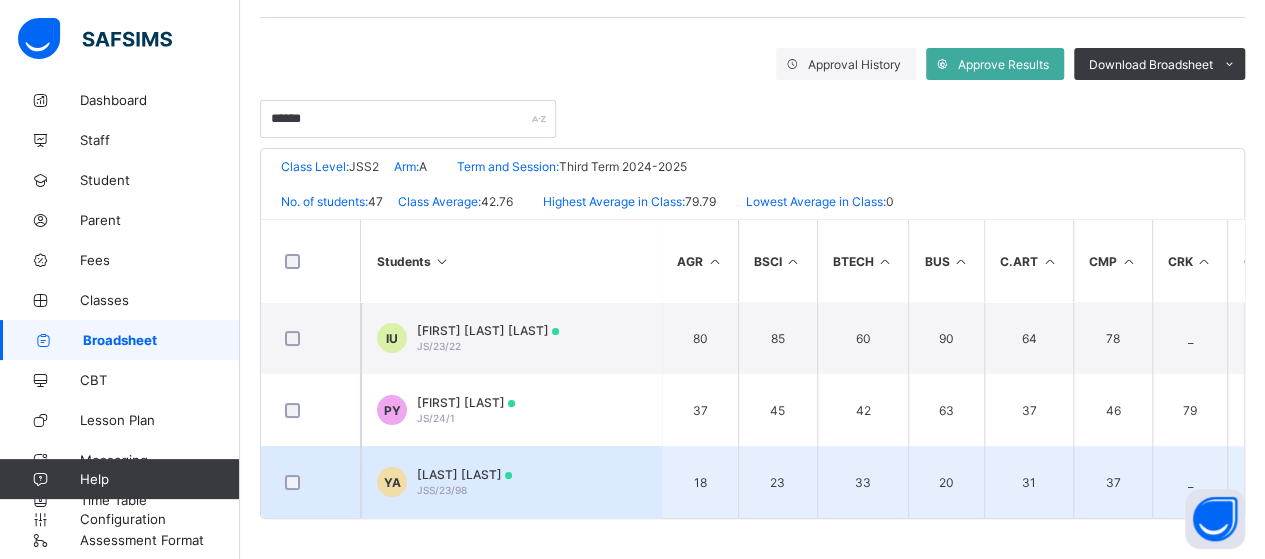 click on "YA YAKUBU  ABUBAKAR   JSS/23/98" at bounding box center [511, 482] 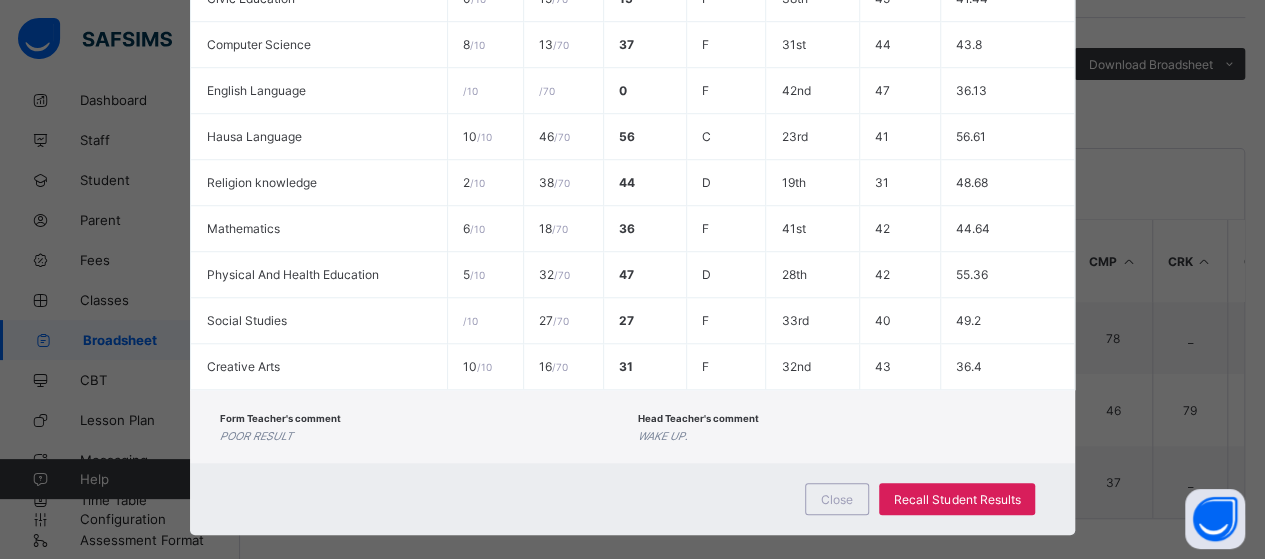 scroll, scrollTop: 694, scrollLeft: 0, axis: vertical 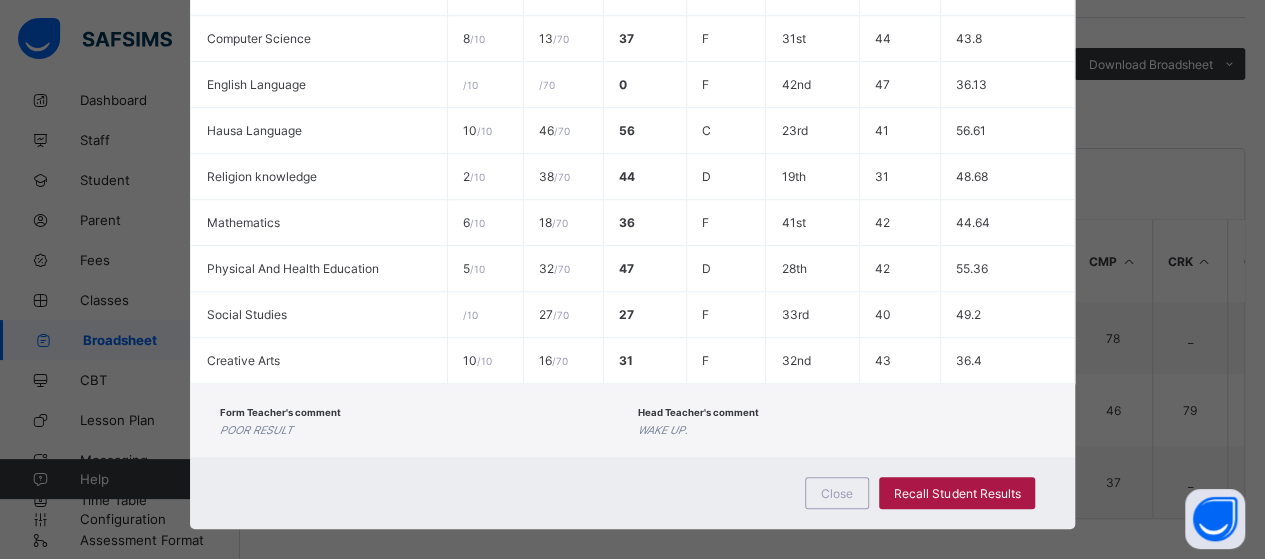 click on "Recall Student Results" at bounding box center (957, 493) 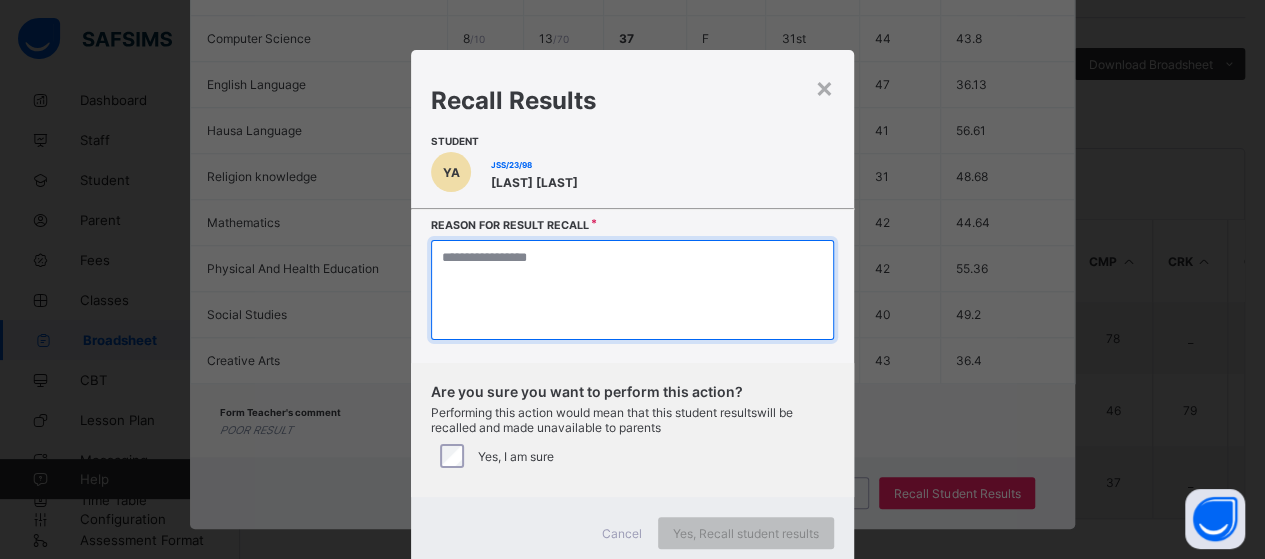 drag, startPoint x: 490, startPoint y: 305, endPoint x: 463, endPoint y: 279, distance: 37.48333 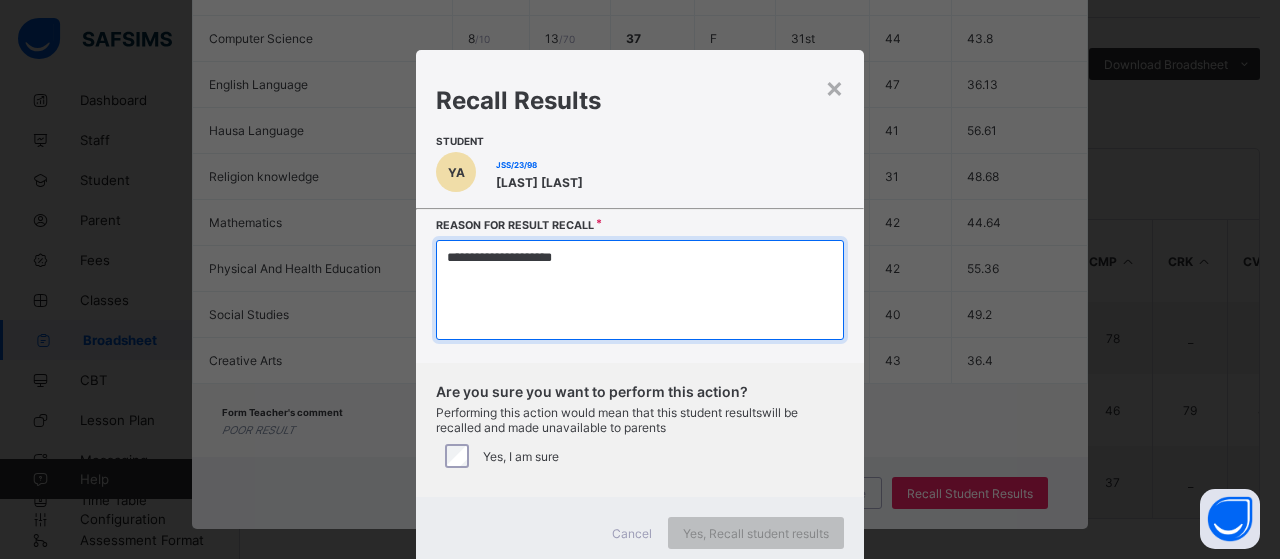 type on "**********" 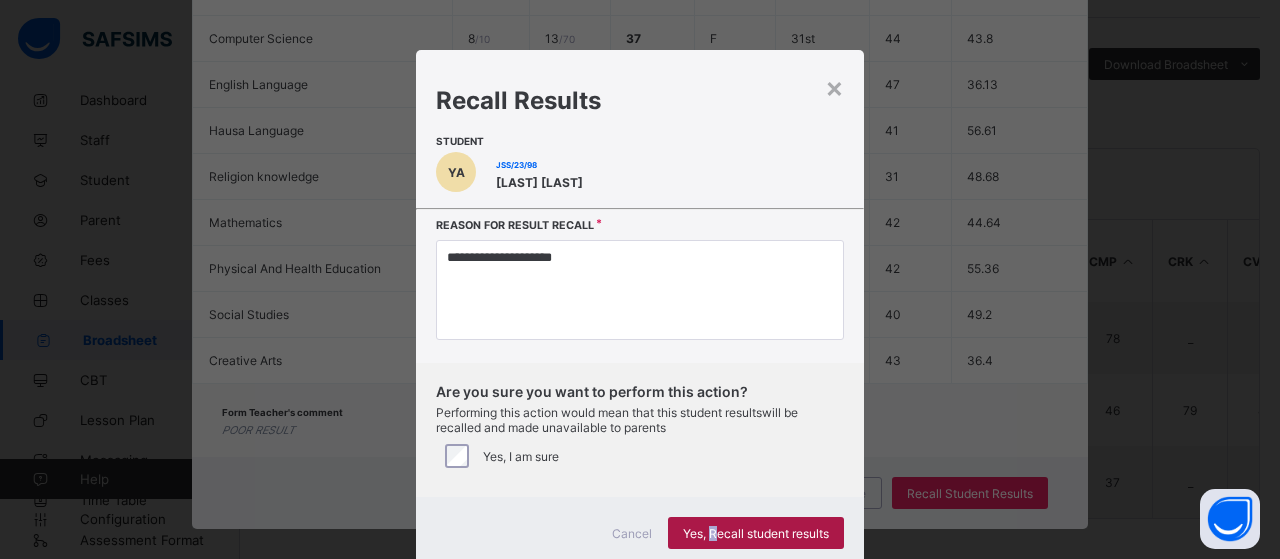 click on "Yes, Recall student results" at bounding box center (756, 533) 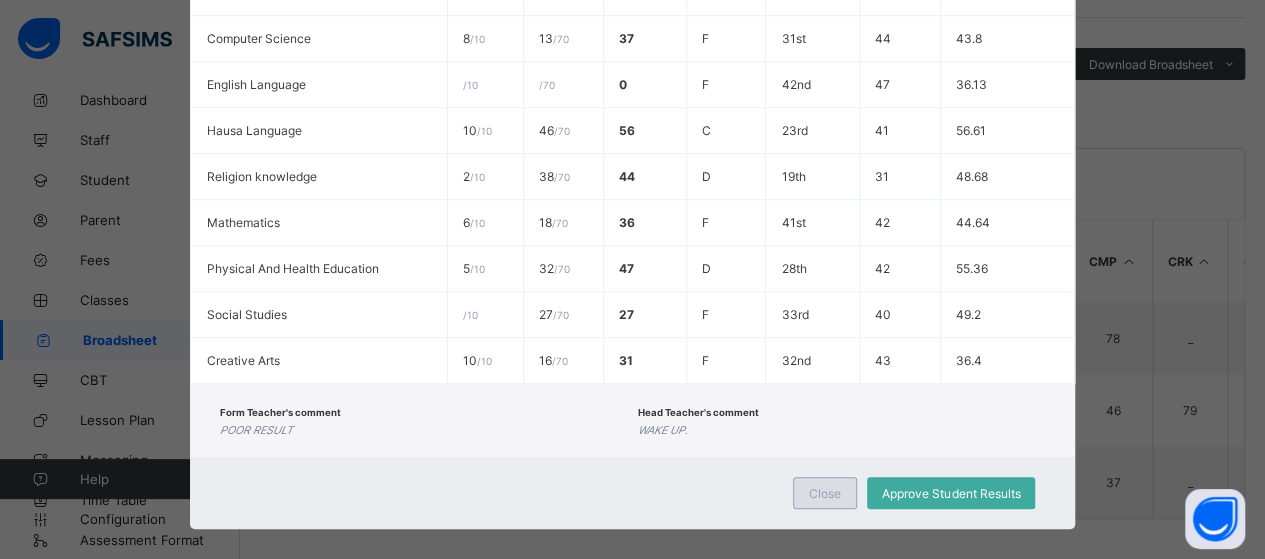 click on "Close" at bounding box center (825, 493) 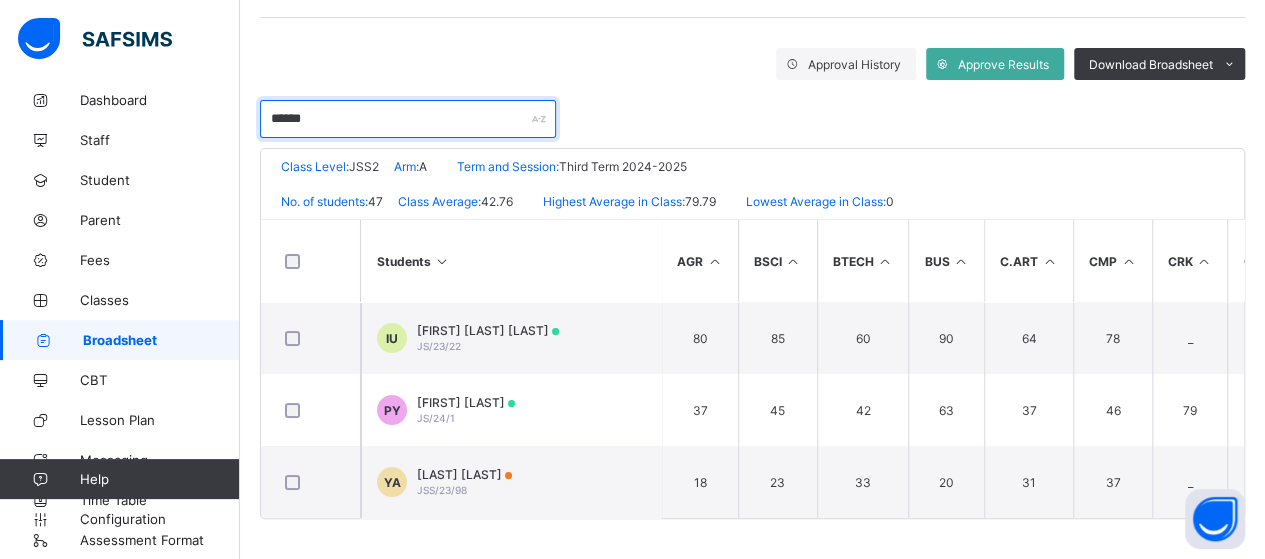 drag, startPoint x: 329, startPoint y: 117, endPoint x: 251, endPoint y: 113, distance: 78.10249 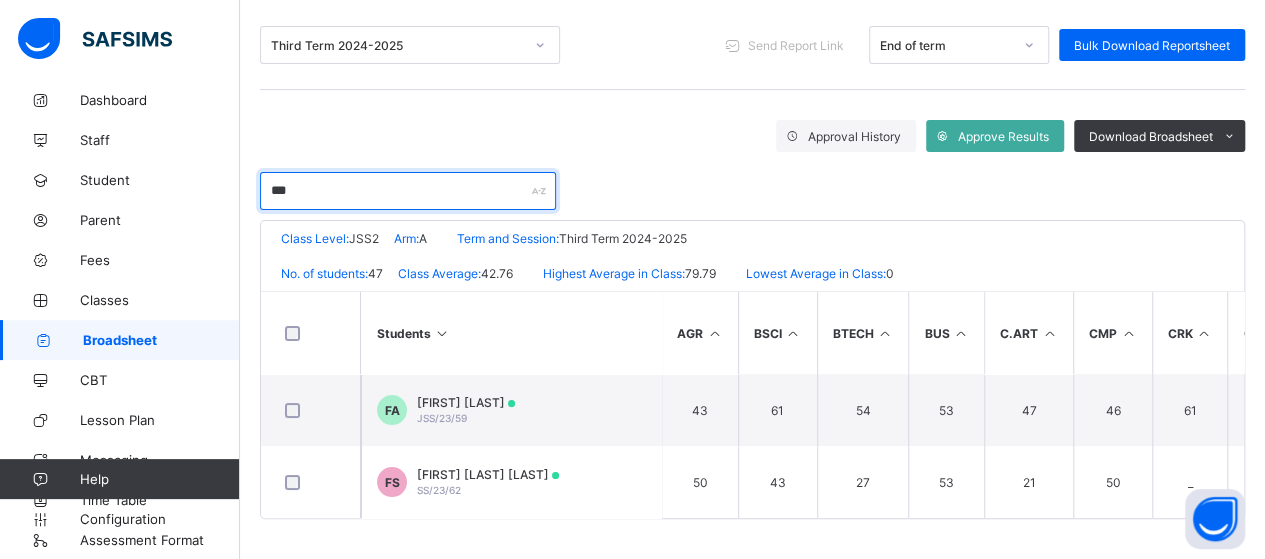 scroll, scrollTop: 251, scrollLeft: 0, axis: vertical 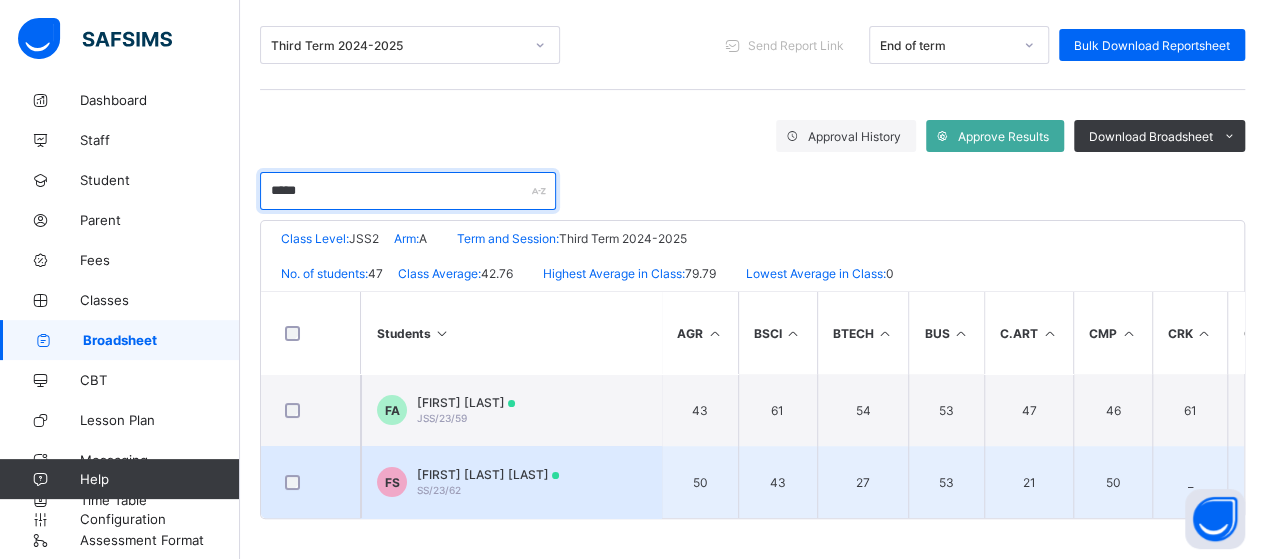 type on "*****" 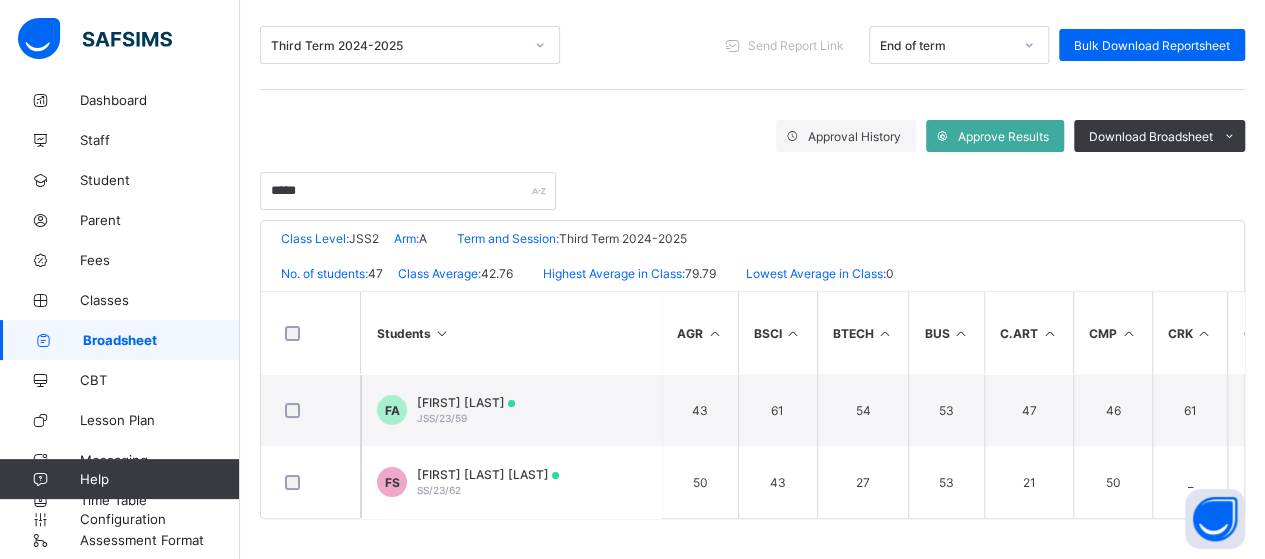 click on "FS FAVOUR DANIEL SOLOMON   SS/23/62" at bounding box center (511, 482) 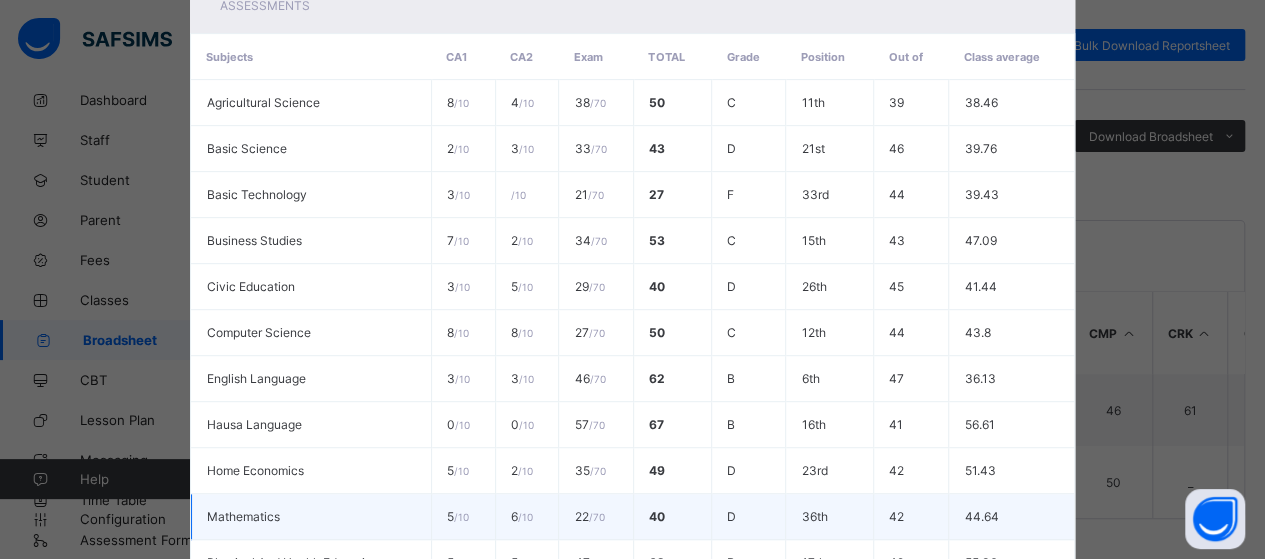 scroll, scrollTop: 694, scrollLeft: 0, axis: vertical 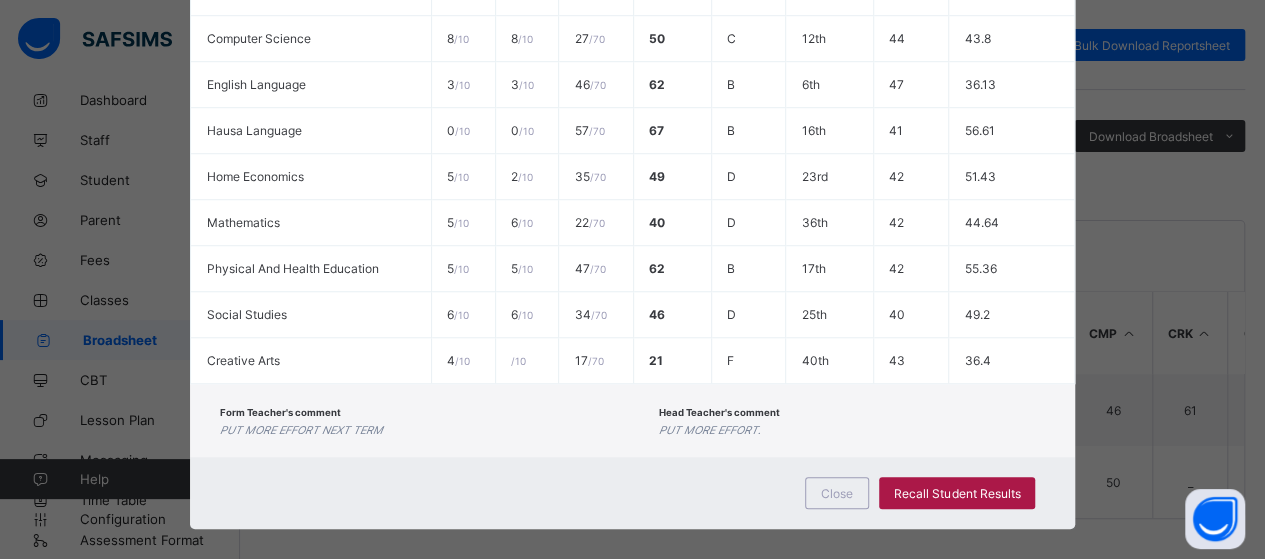 click on "Recall Student Results" at bounding box center [957, 493] 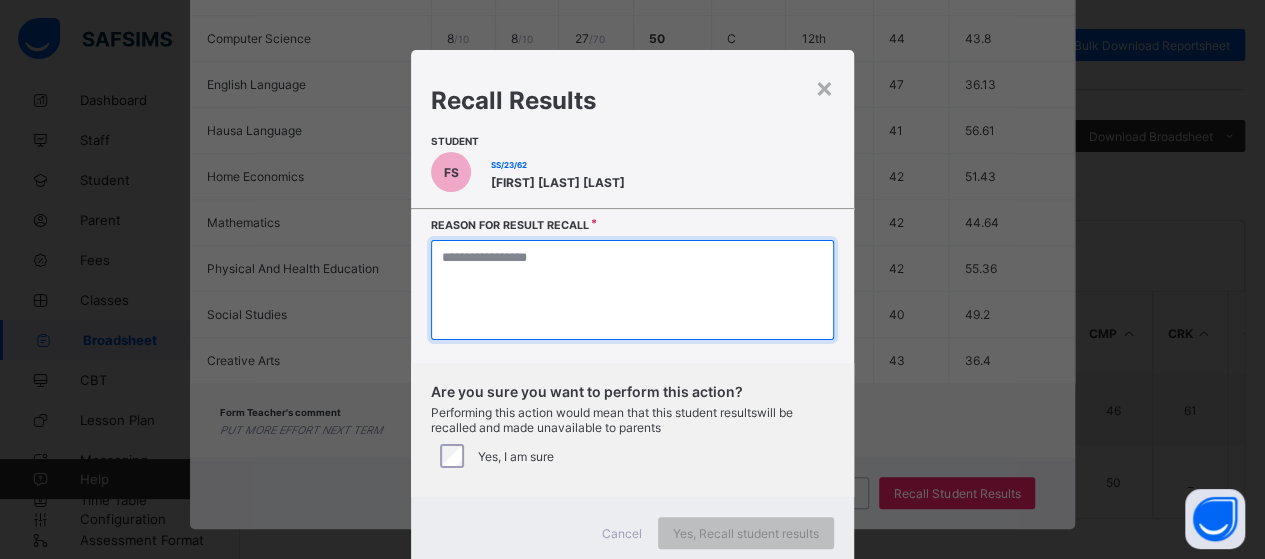 click at bounding box center [632, 290] 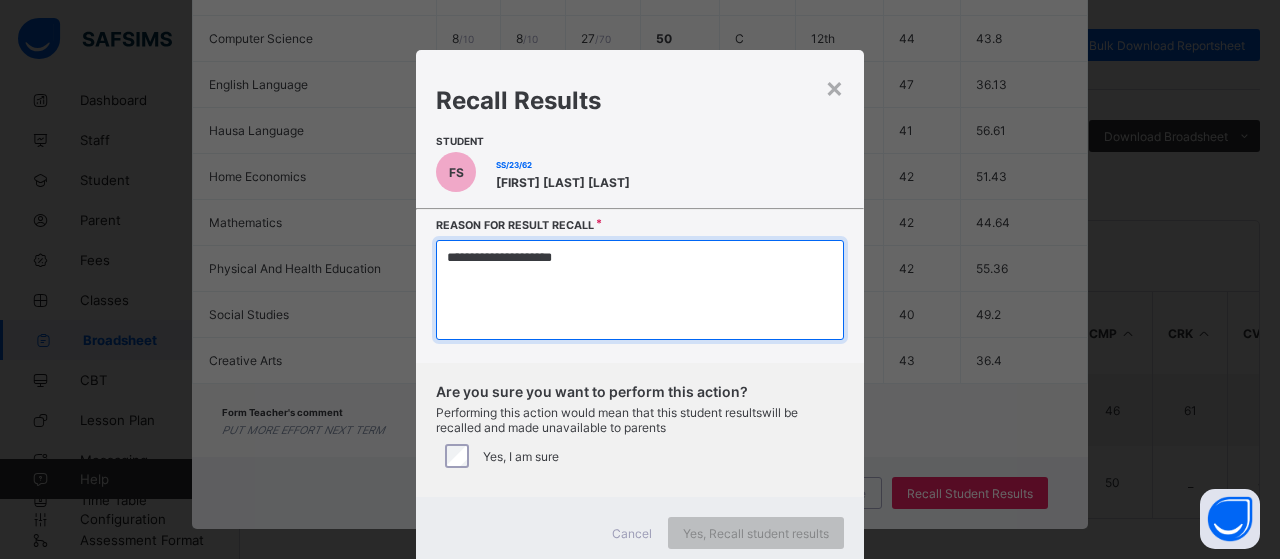 type on "**********" 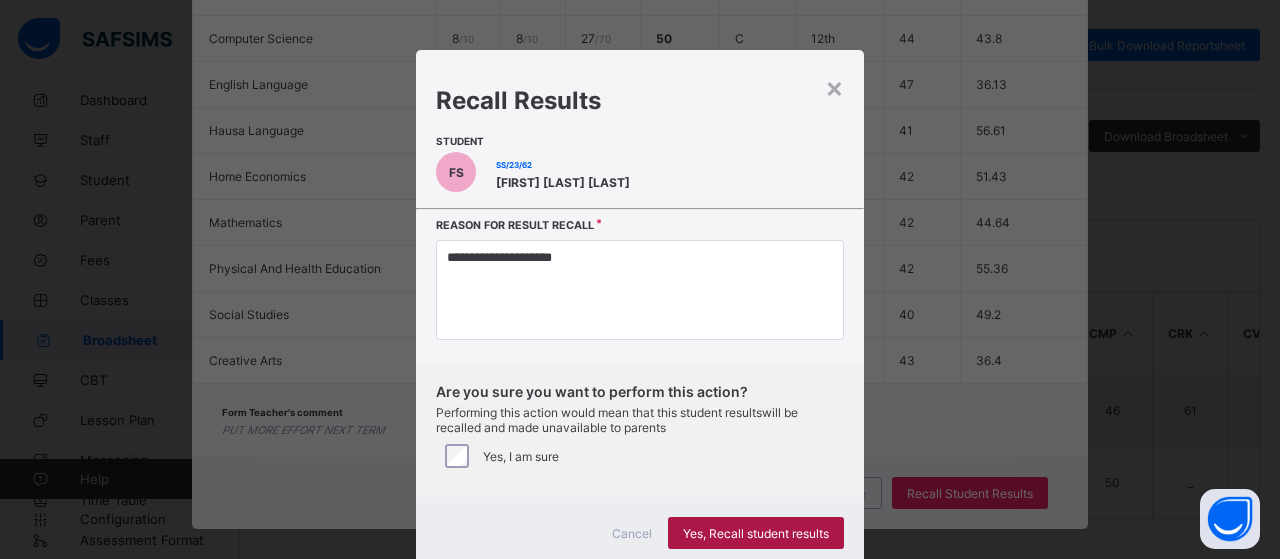 click on "Yes, Recall student results" at bounding box center (756, 533) 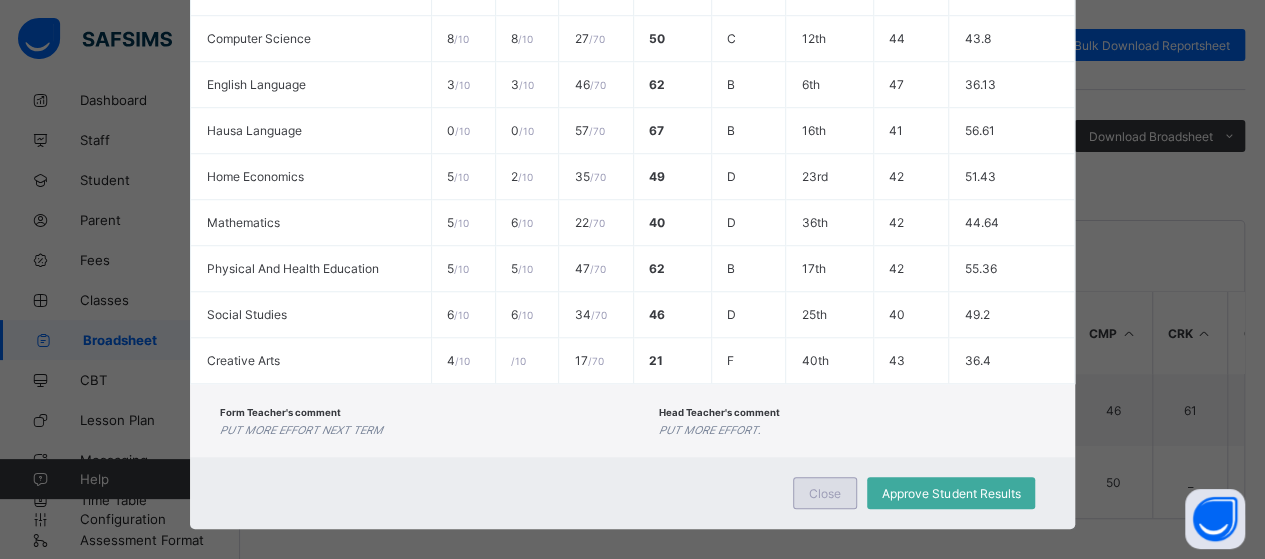 click on "Close" at bounding box center [825, 493] 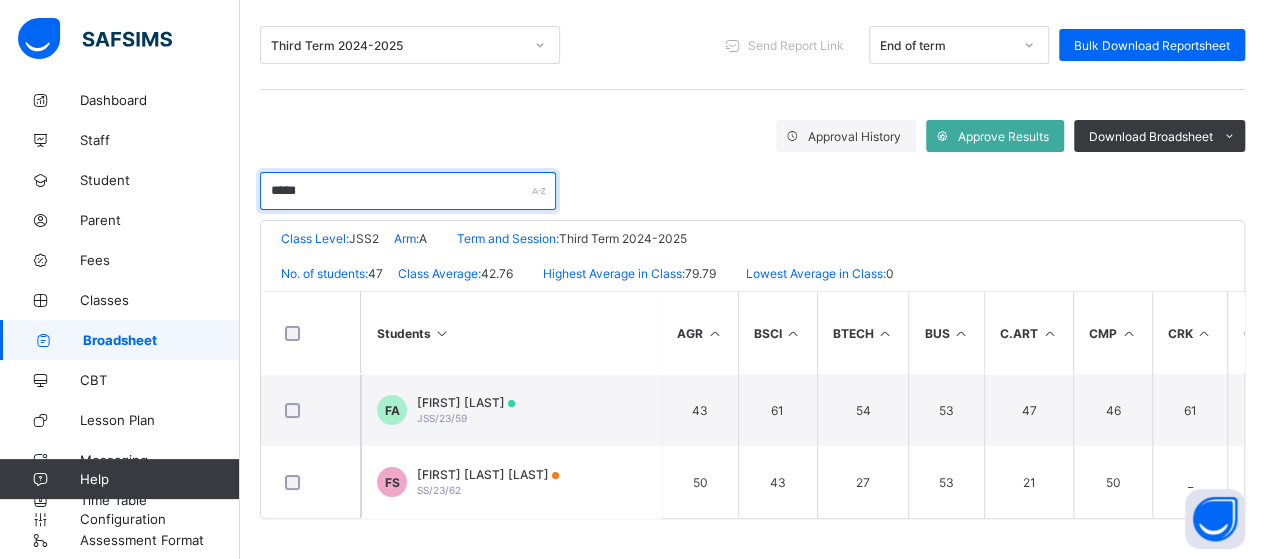 drag, startPoint x: 334, startPoint y: 187, endPoint x: 238, endPoint y: 189, distance: 96.02083 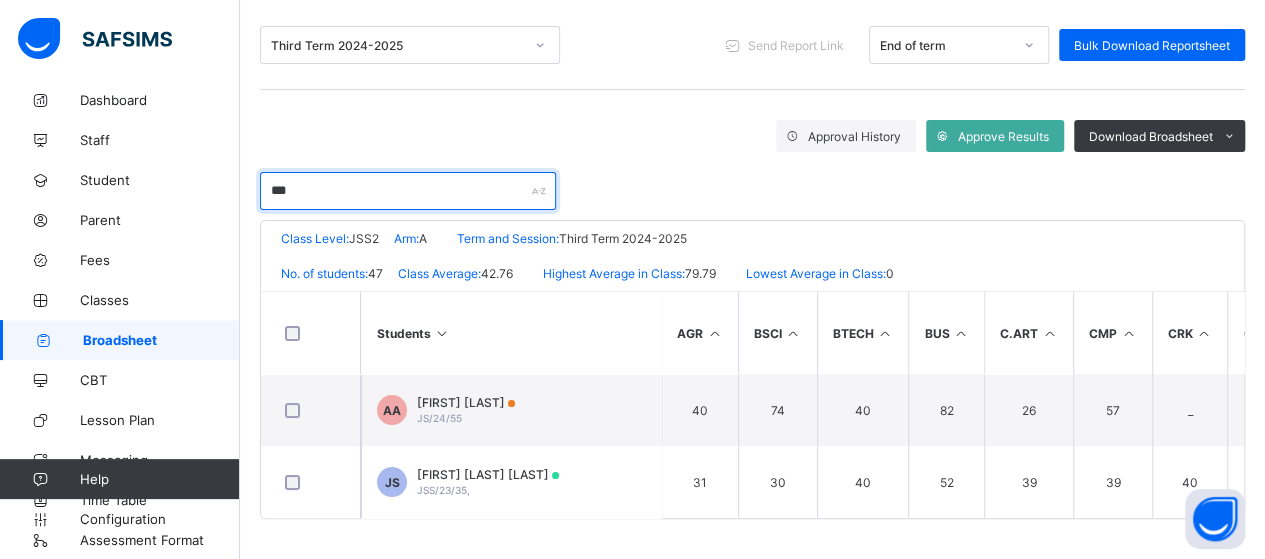 scroll, scrollTop: 179, scrollLeft: 0, axis: vertical 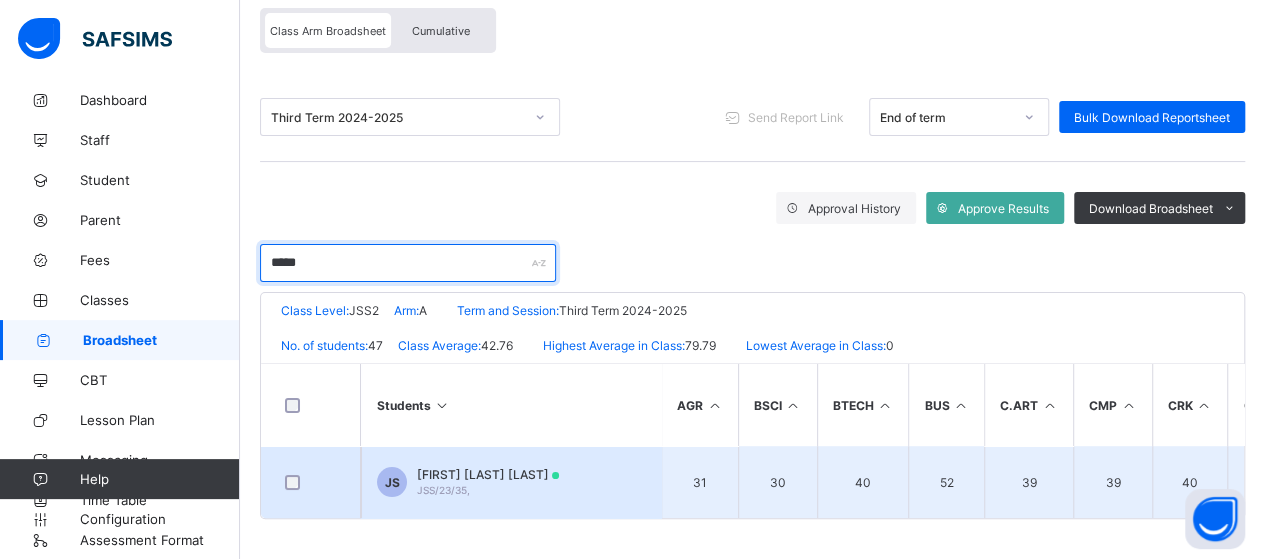 type on "*****" 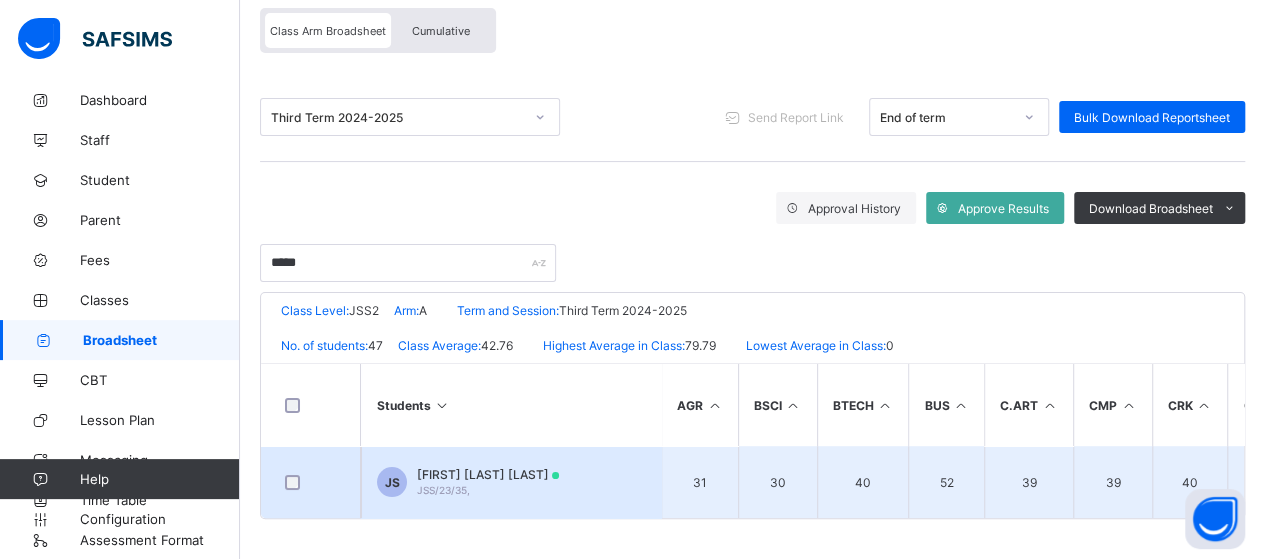 click on "JETHRO IJABULA SIMON   JSS/23/35," at bounding box center [488, 482] 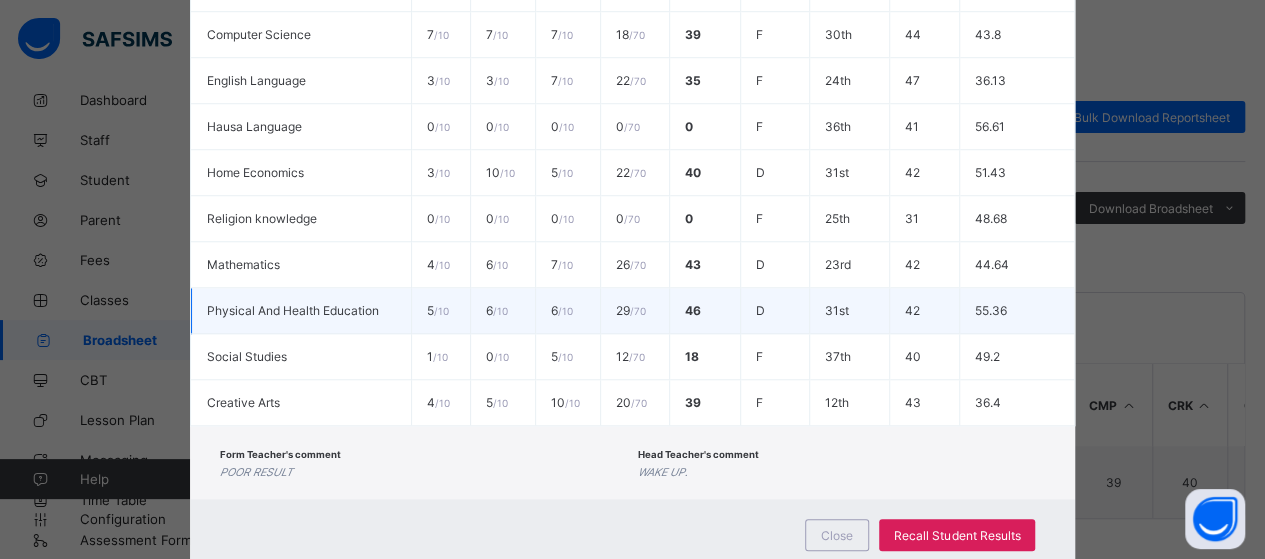 scroll, scrollTop: 784, scrollLeft: 0, axis: vertical 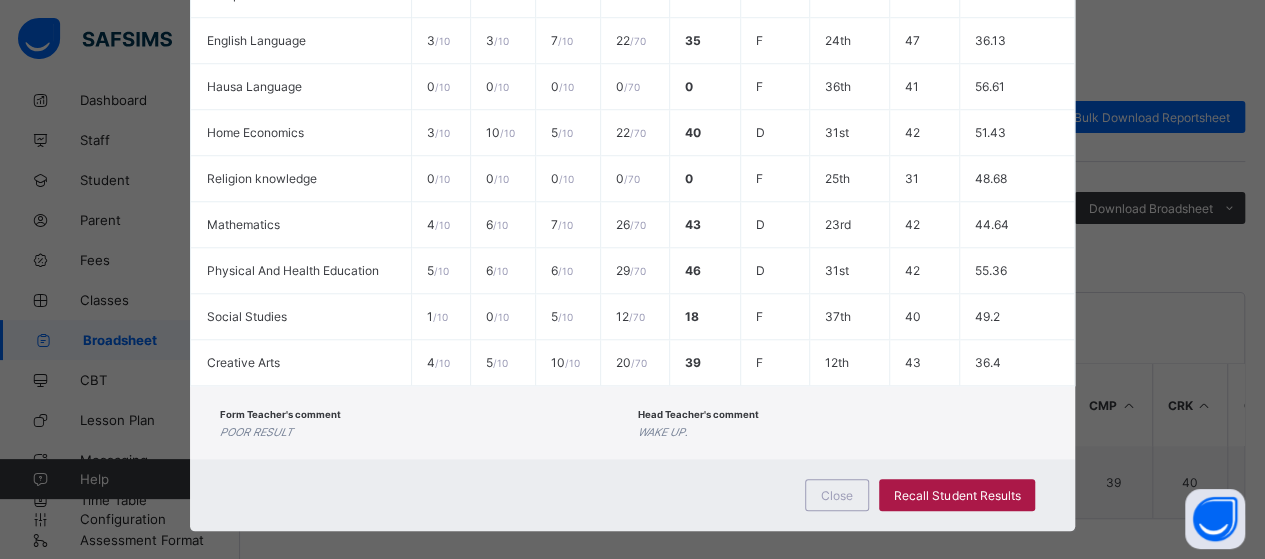 click on "Recall Student Results" at bounding box center (957, 495) 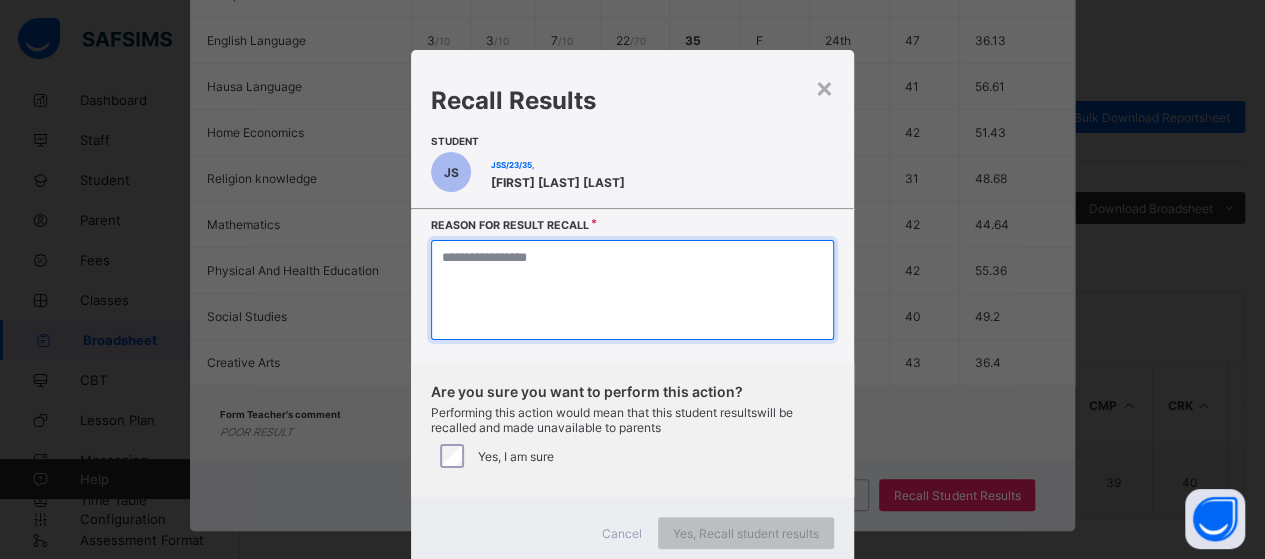 click at bounding box center (632, 290) 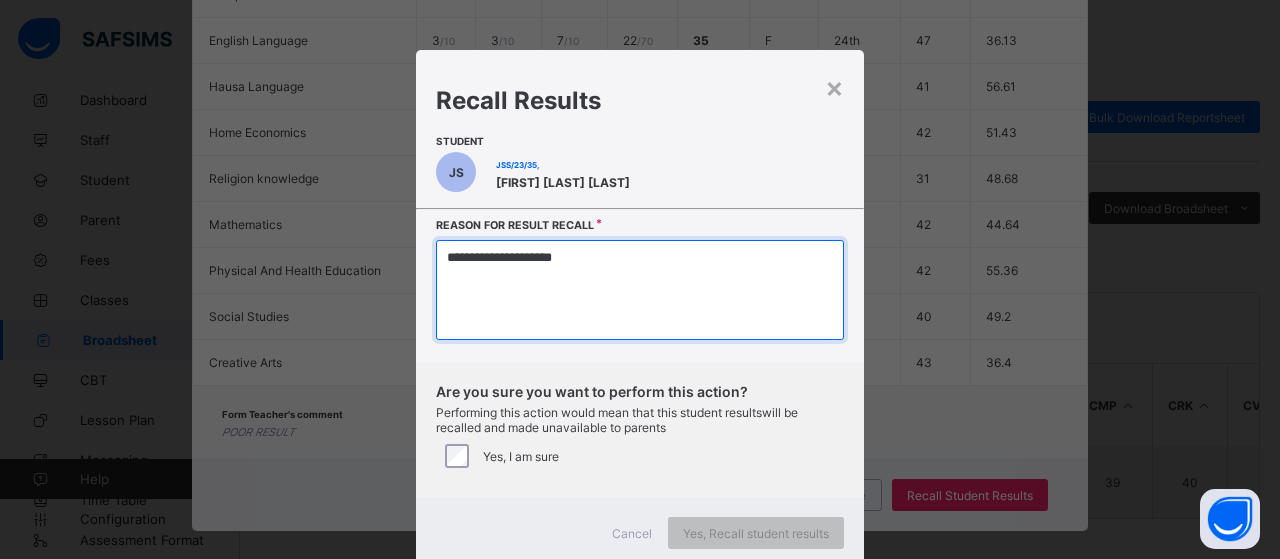 type on "**********" 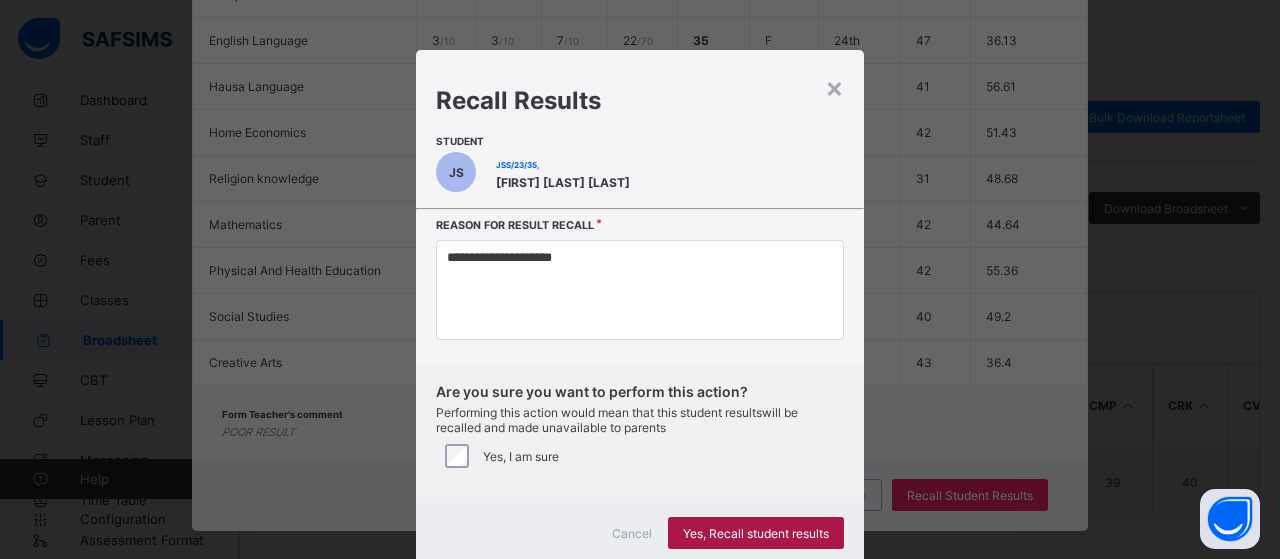 click on "Yes, Recall student results" at bounding box center [756, 533] 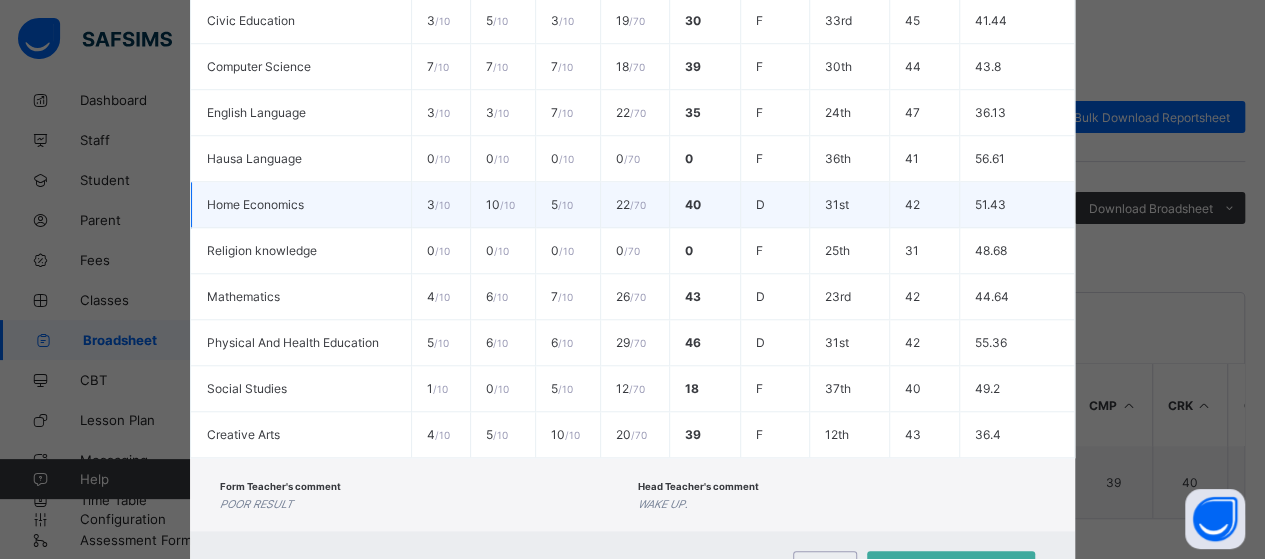 scroll, scrollTop: 784, scrollLeft: 0, axis: vertical 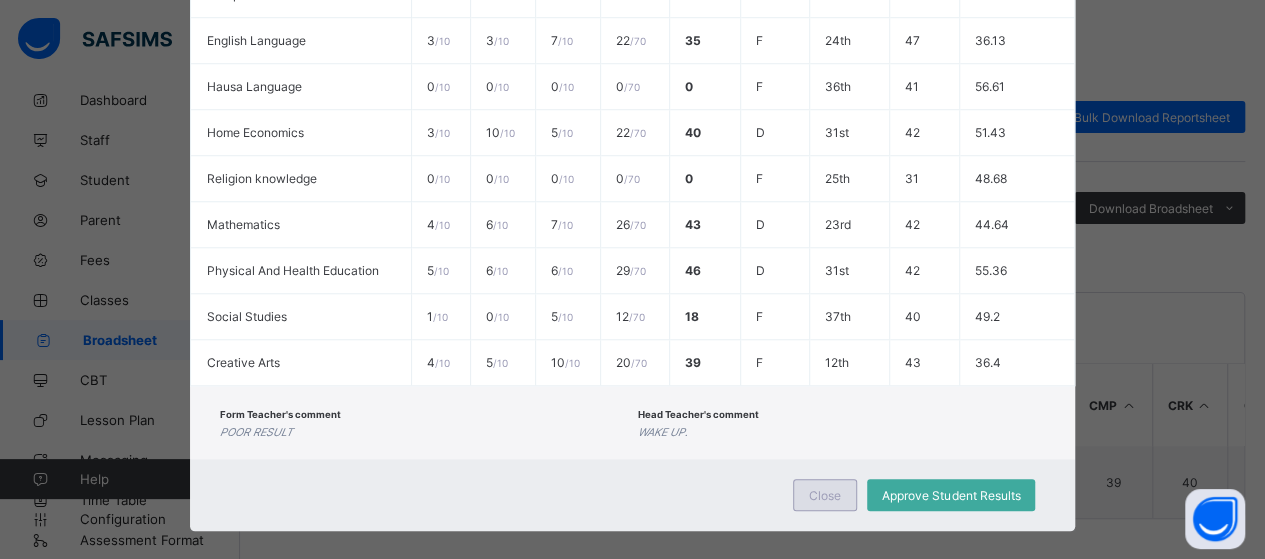 click on "Close" at bounding box center [825, 495] 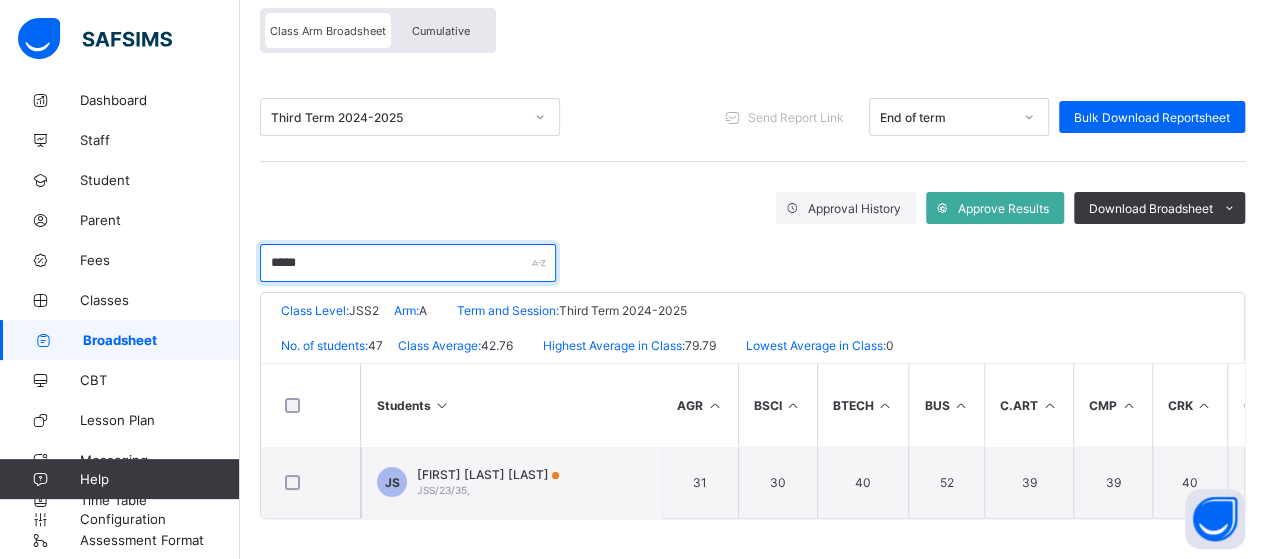 drag, startPoint x: 317, startPoint y: 263, endPoint x: 247, endPoint y: 261, distance: 70.028564 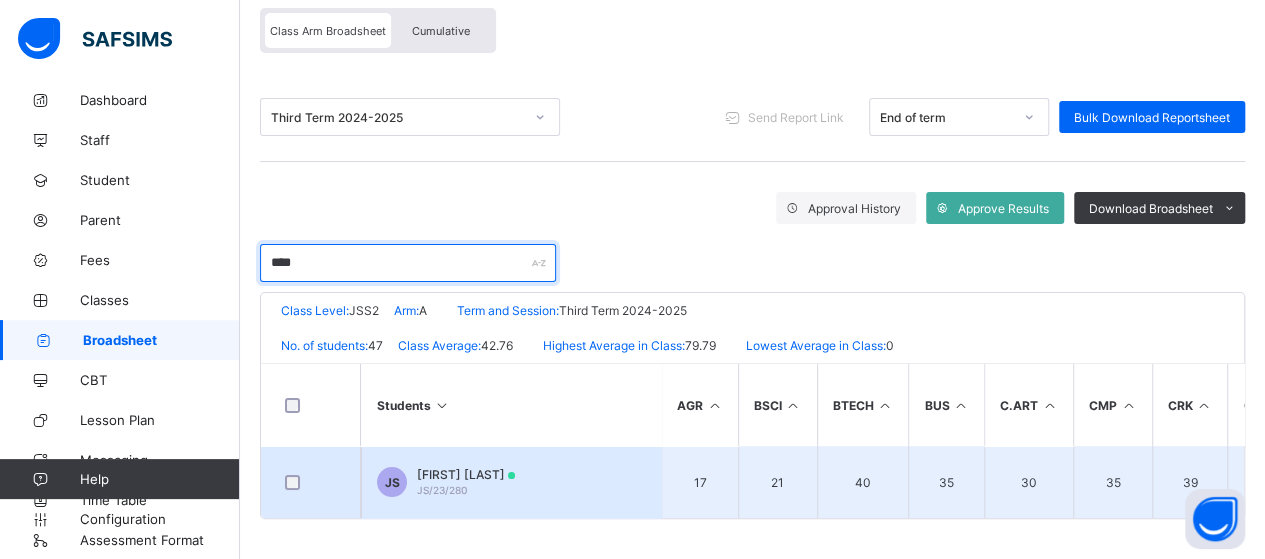 type on "****" 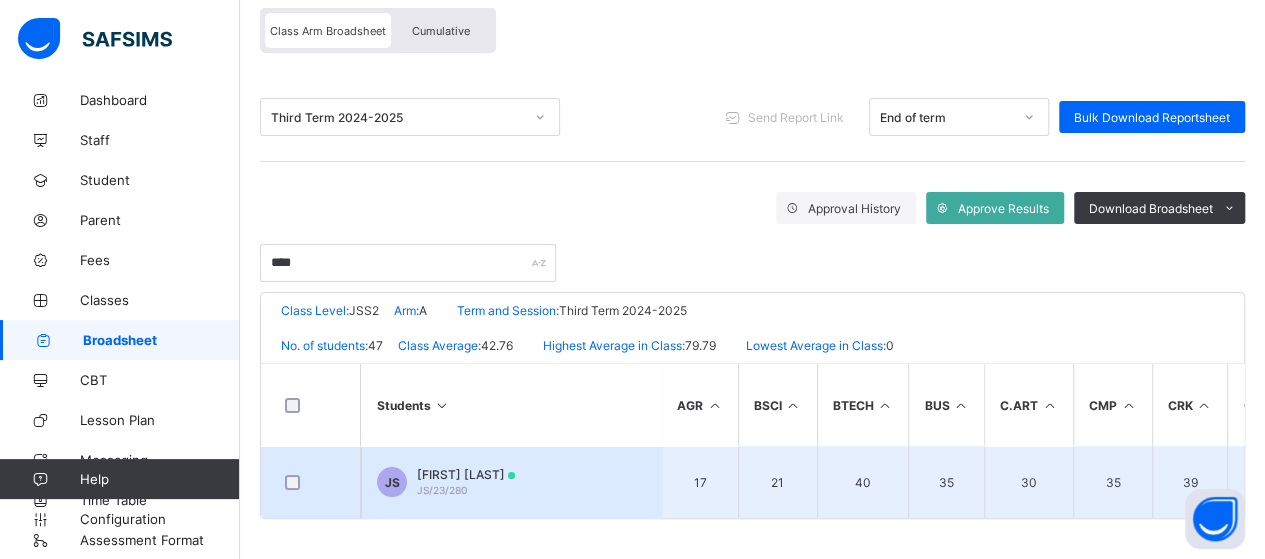click on "[ID] [FIRST]  [LAST]   [ID]" at bounding box center (511, 482) 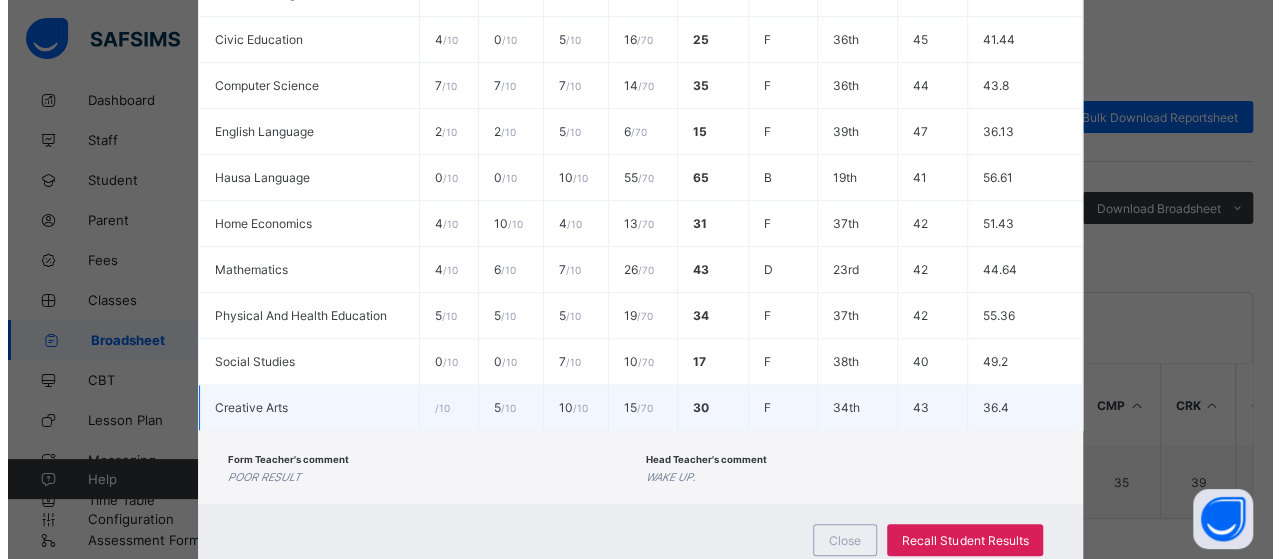 scroll, scrollTop: 700, scrollLeft: 0, axis: vertical 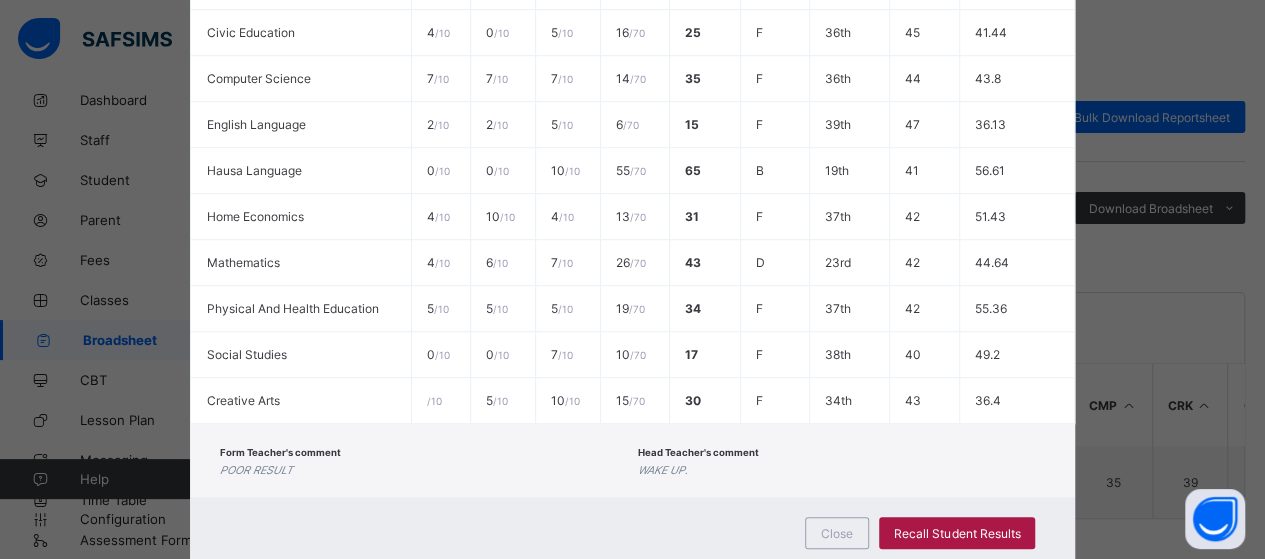 click on "Recall Student Results" at bounding box center (957, 533) 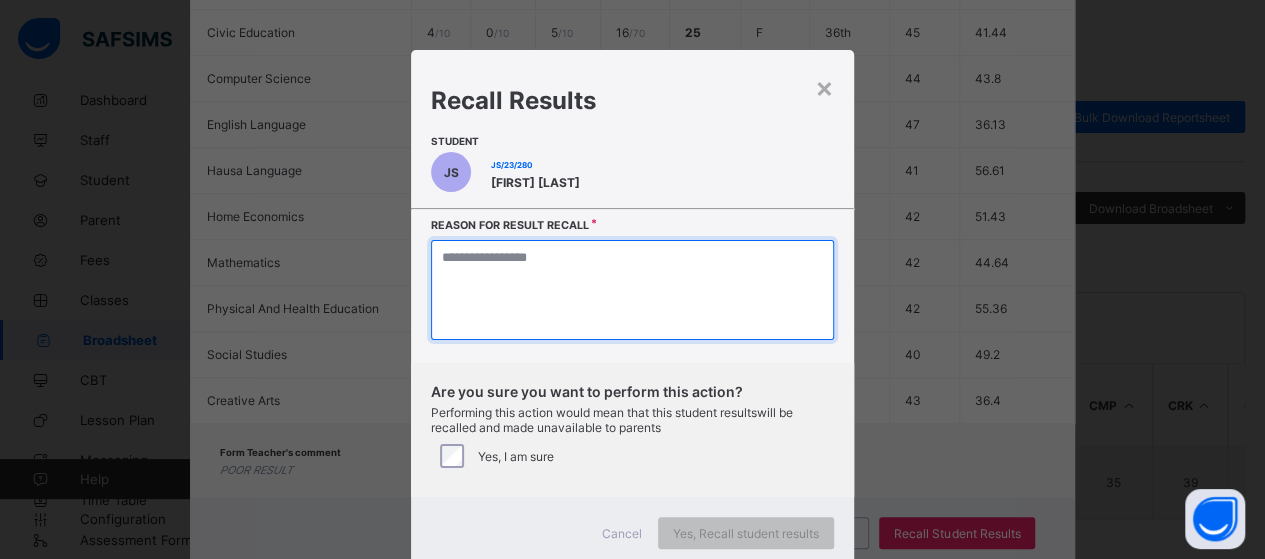 click at bounding box center [632, 290] 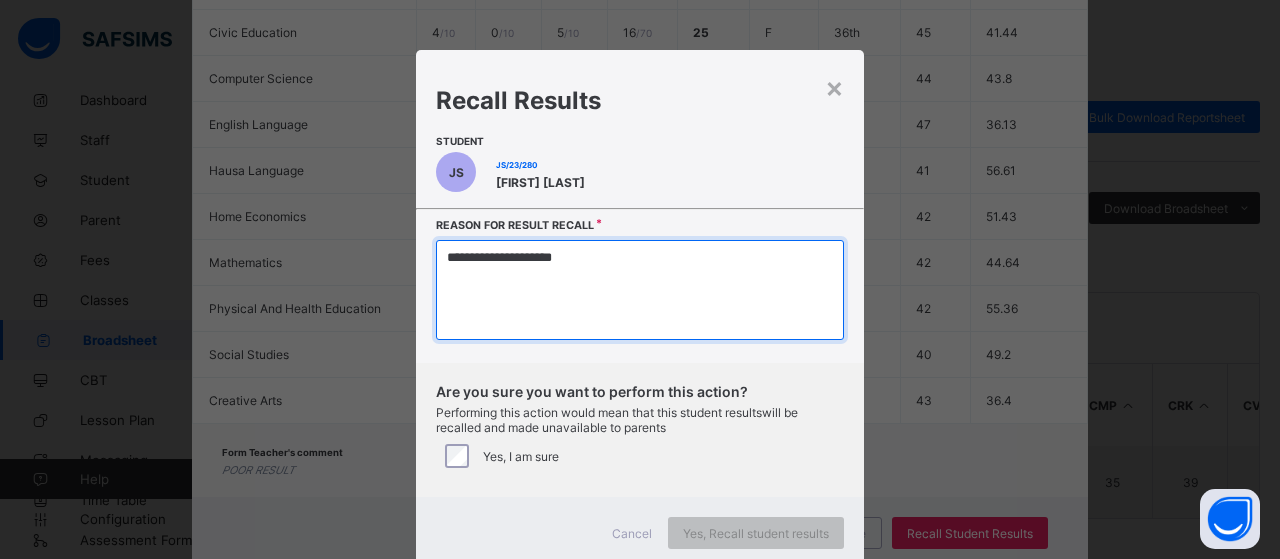 type on "**********" 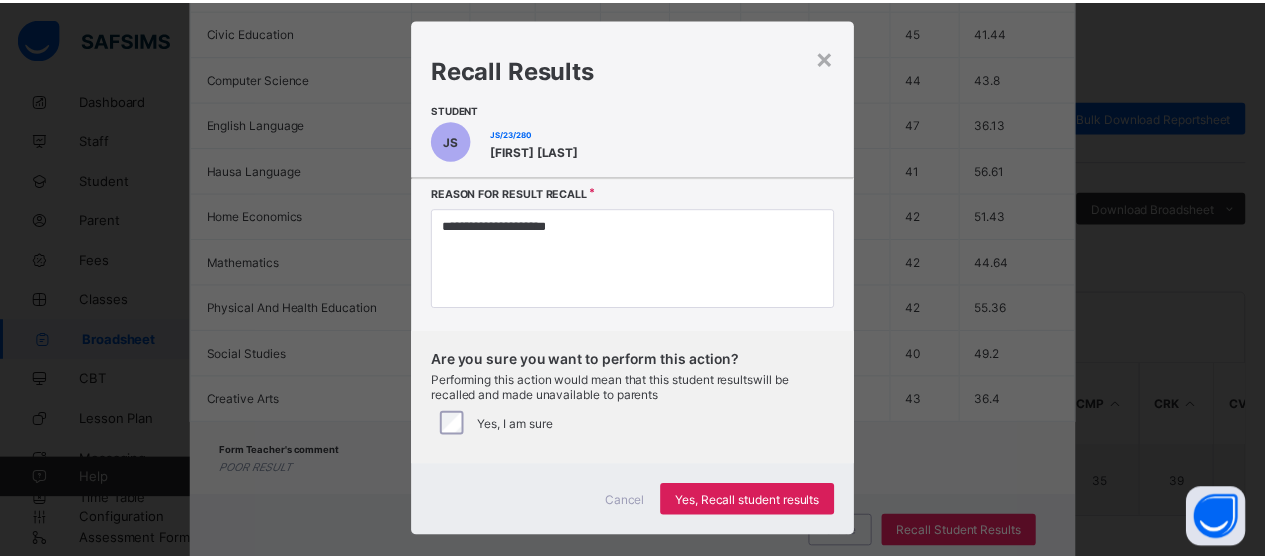 scroll, scrollTop: 57, scrollLeft: 0, axis: vertical 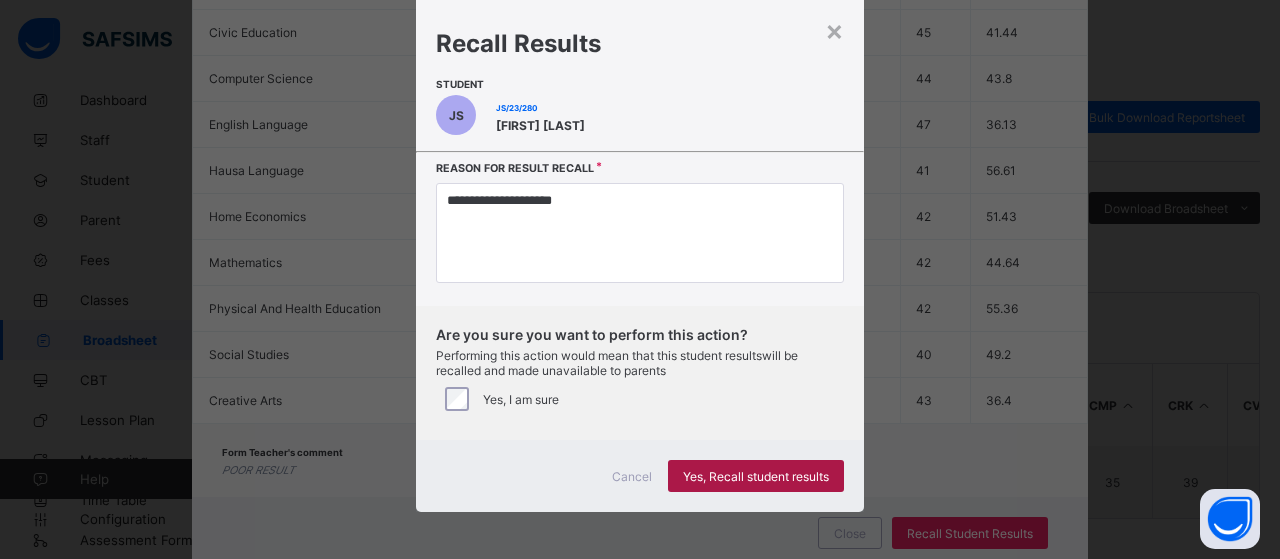 click on "Yes, Recall student results" at bounding box center (756, 476) 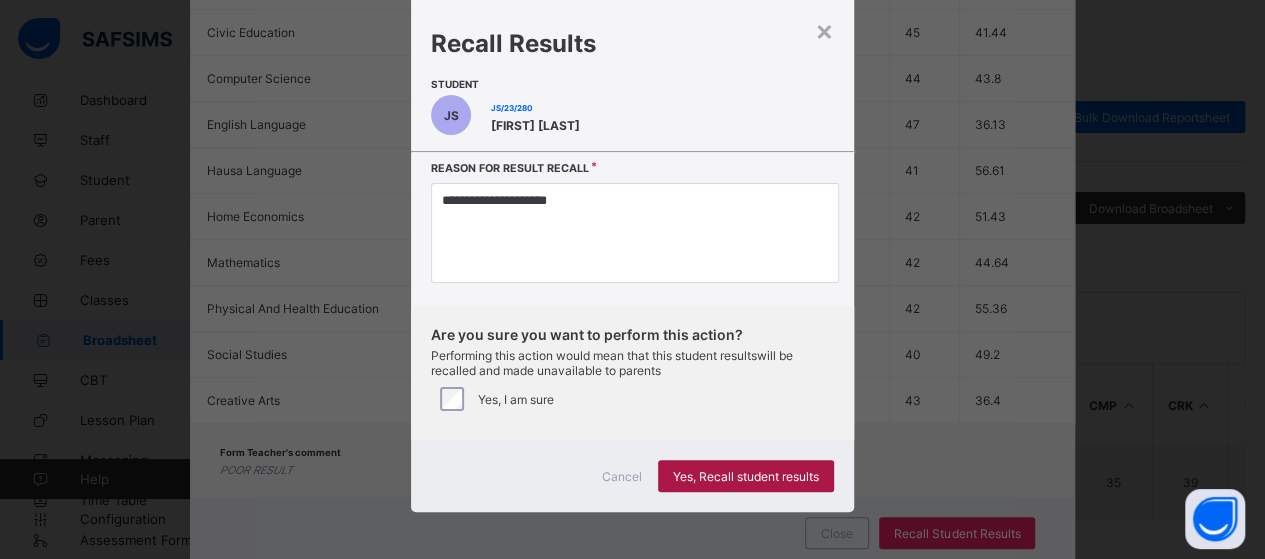 click on "Yes, Recall student results" at bounding box center (746, 476) 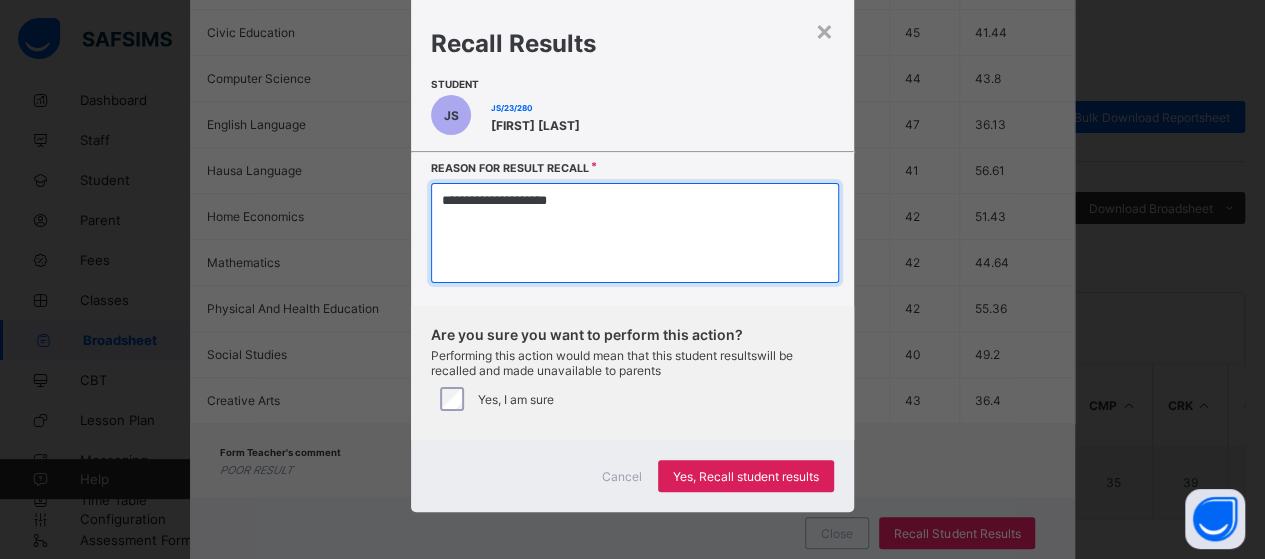 drag, startPoint x: 749, startPoint y: 232, endPoint x: 749, endPoint y: 264, distance: 32 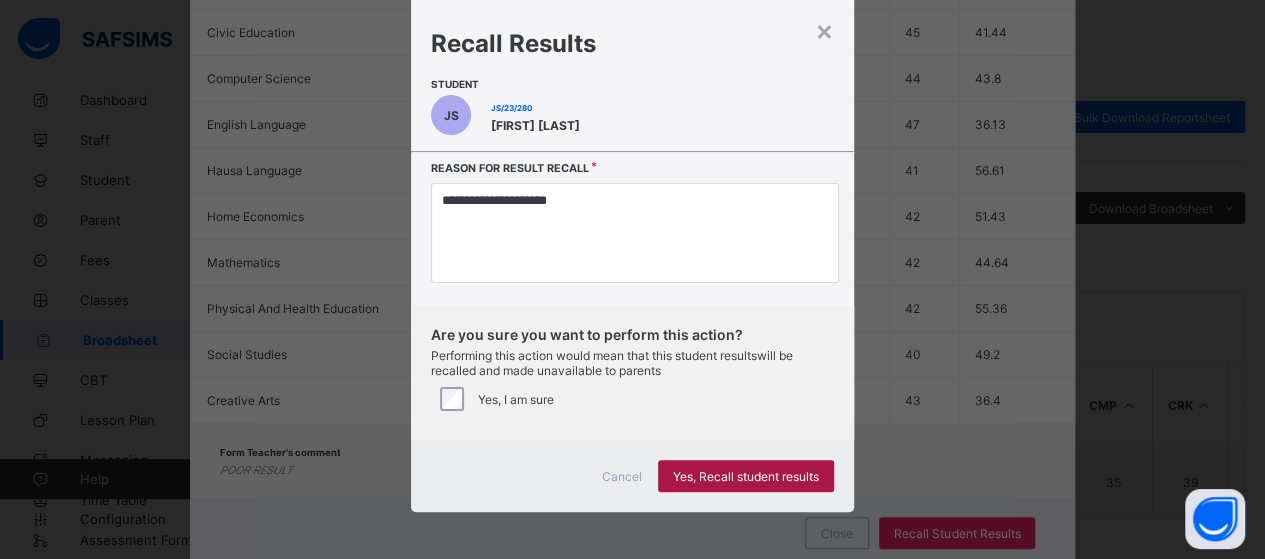 click on "Yes, Recall student results" at bounding box center (746, 476) 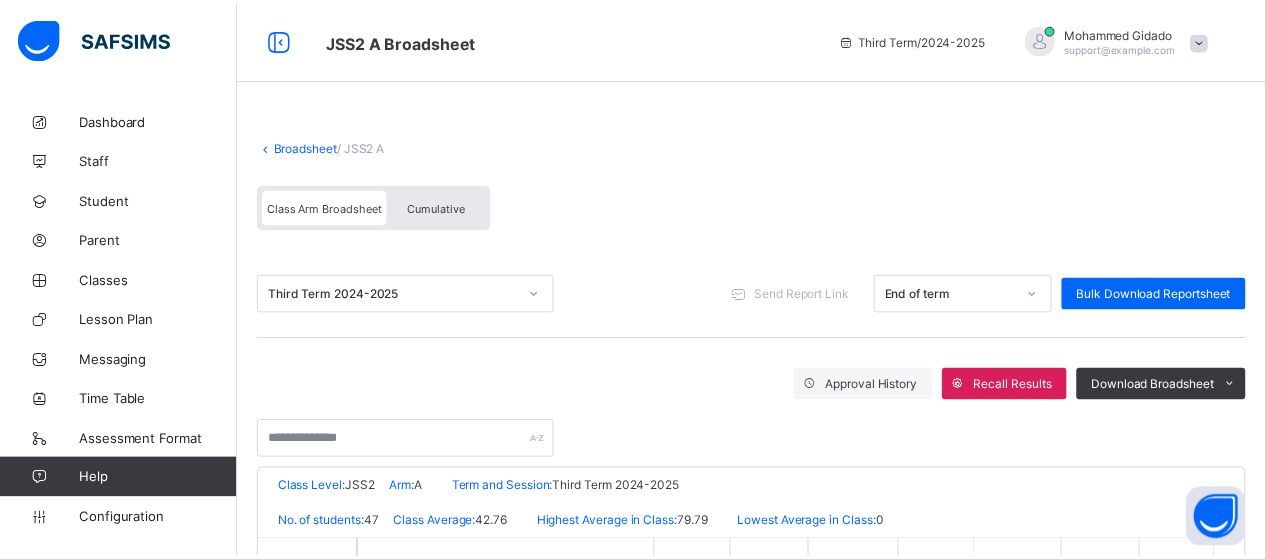 scroll, scrollTop: 0, scrollLeft: 0, axis: both 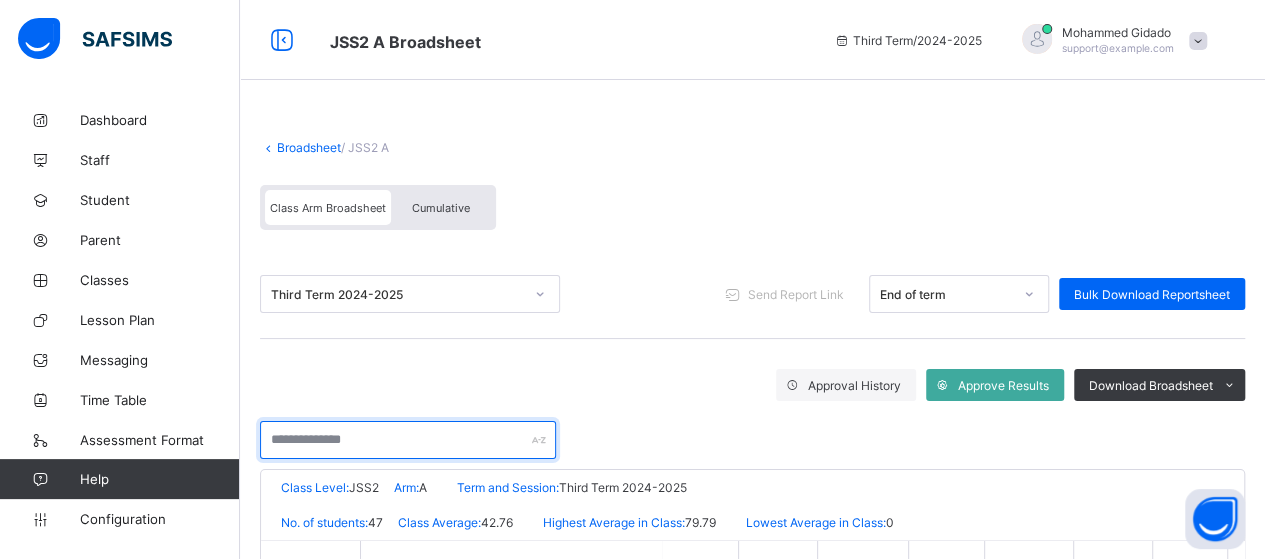 drag, startPoint x: 336, startPoint y: 437, endPoint x: 316, endPoint y: 440, distance: 20.22375 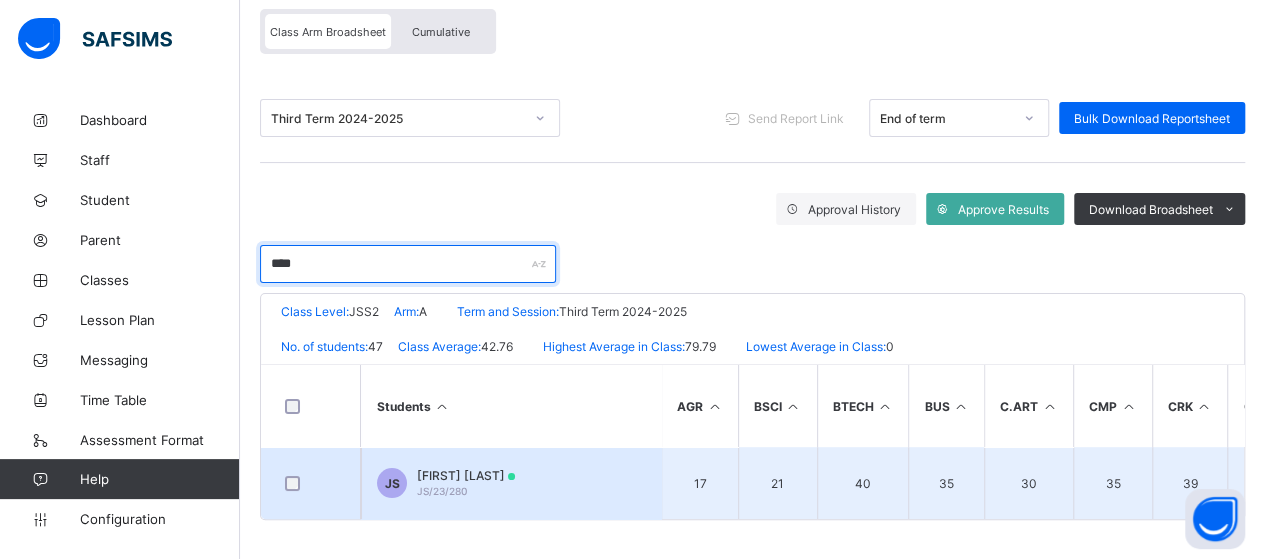 scroll, scrollTop: 179, scrollLeft: 0, axis: vertical 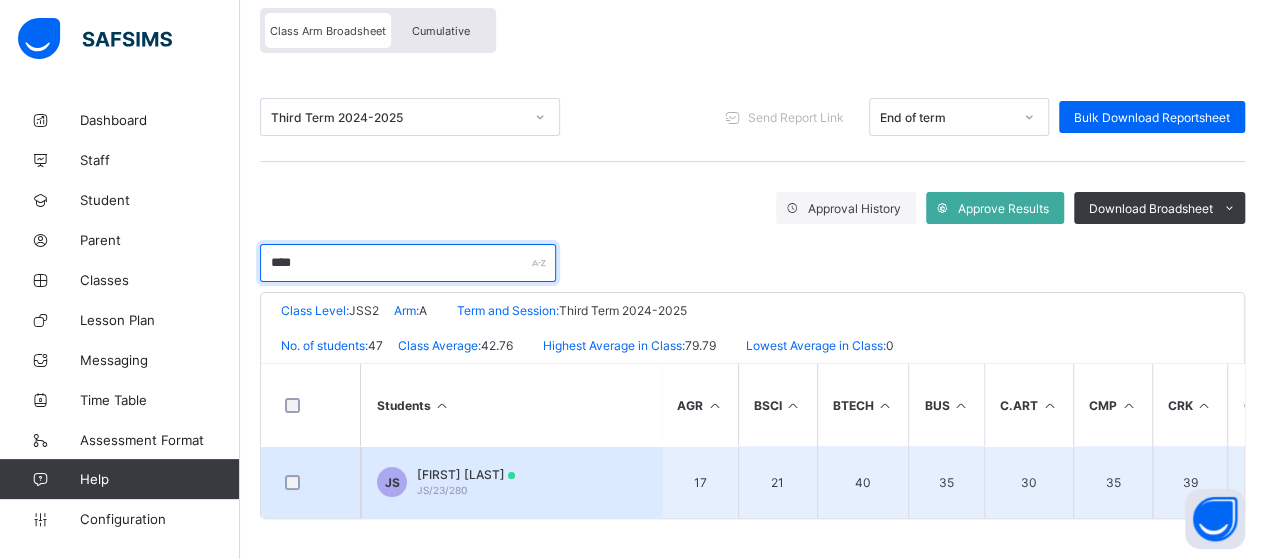type on "****" 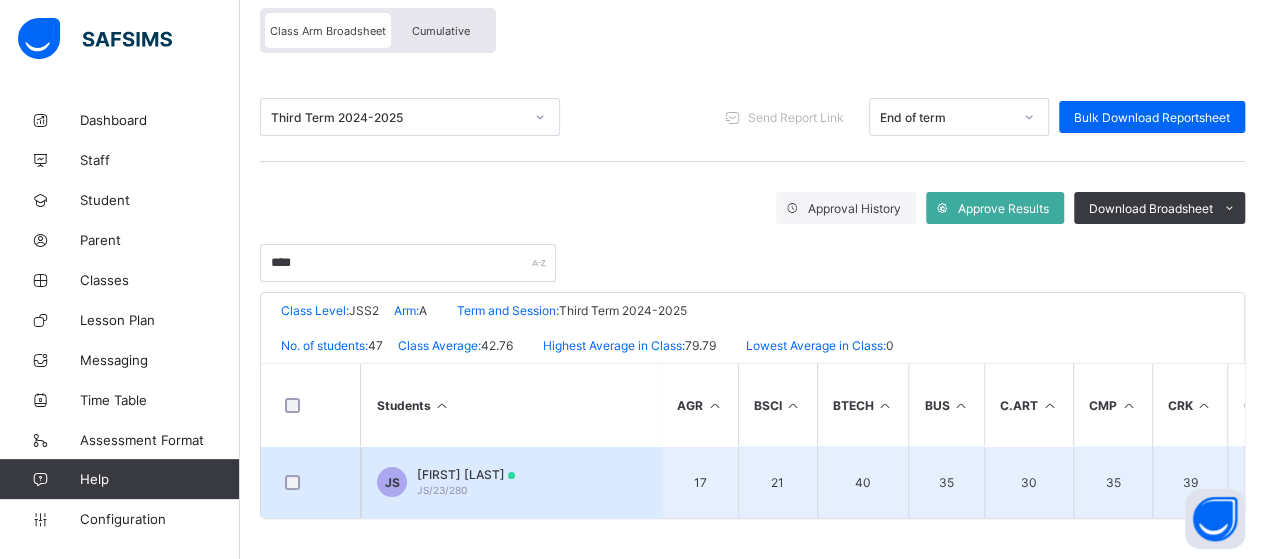 click on "[ID] [FIRST]  [LAST]   [ID]" at bounding box center [511, 482] 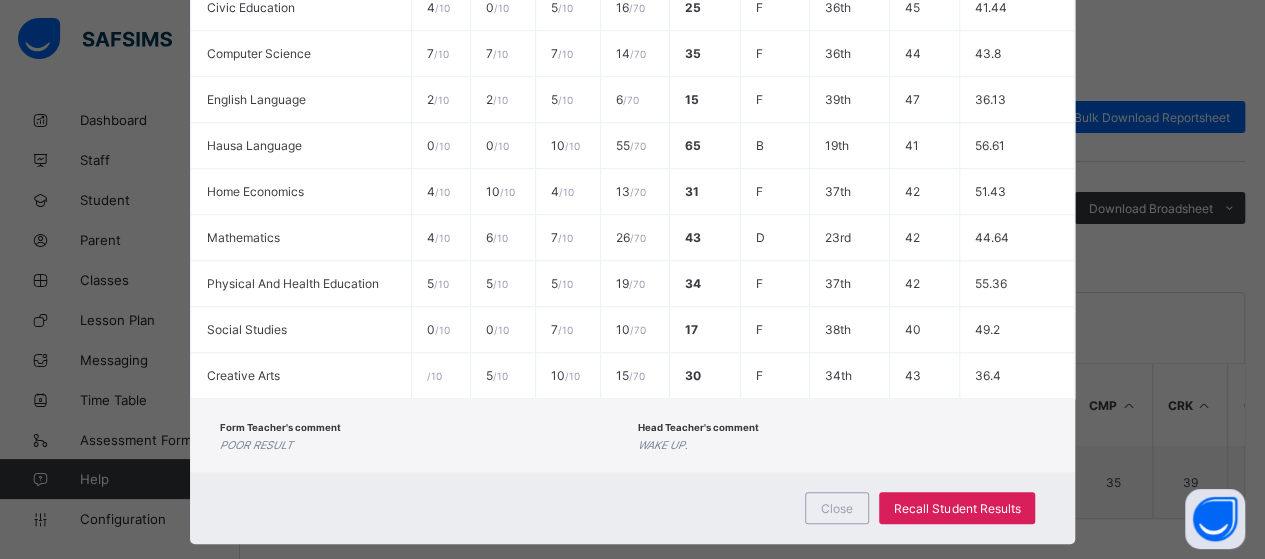 scroll, scrollTop: 739, scrollLeft: 0, axis: vertical 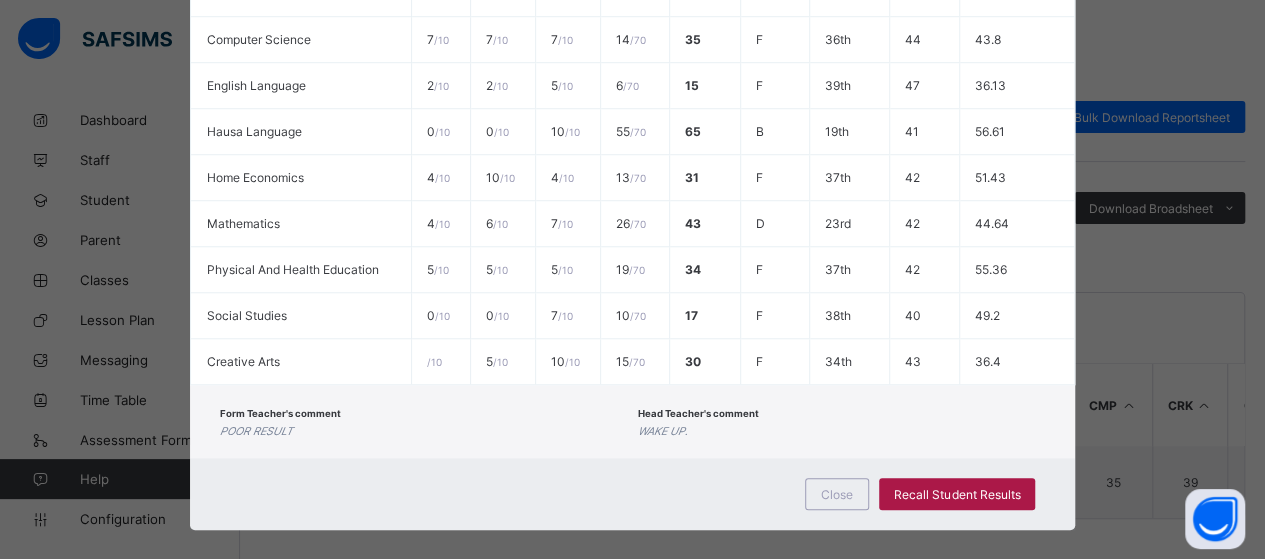 click on "Recall Student Results" at bounding box center (957, 494) 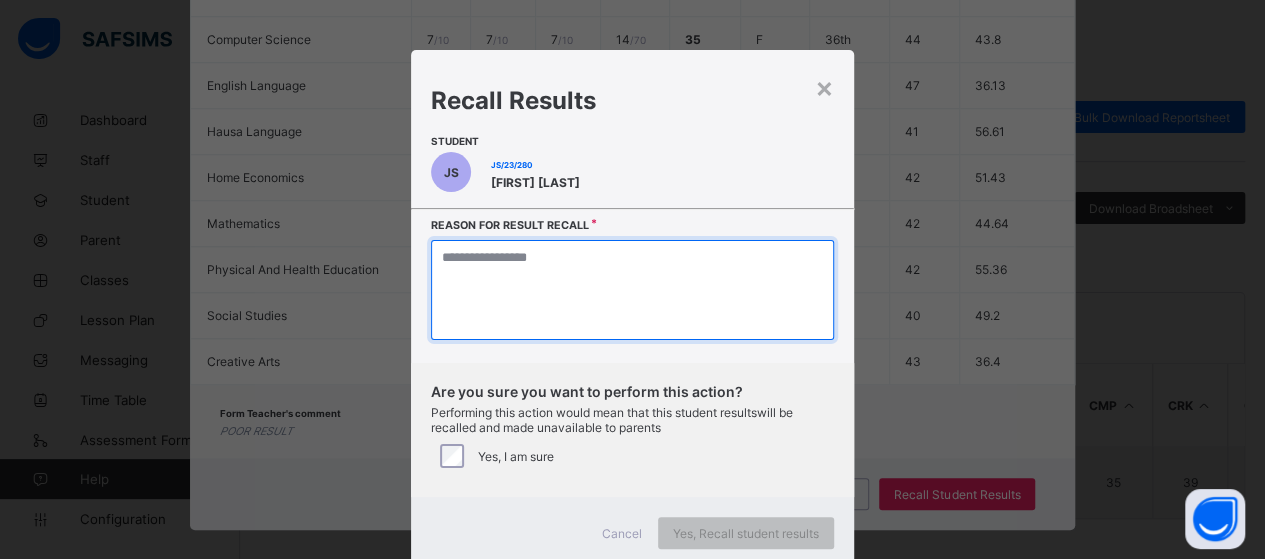 click at bounding box center (632, 290) 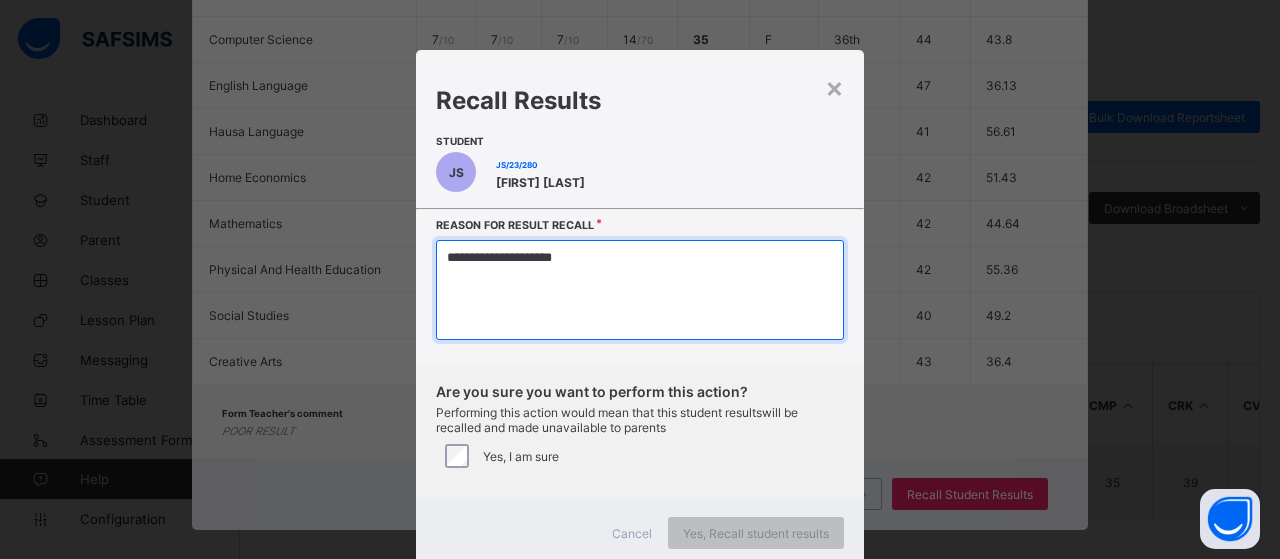 type on "**********" 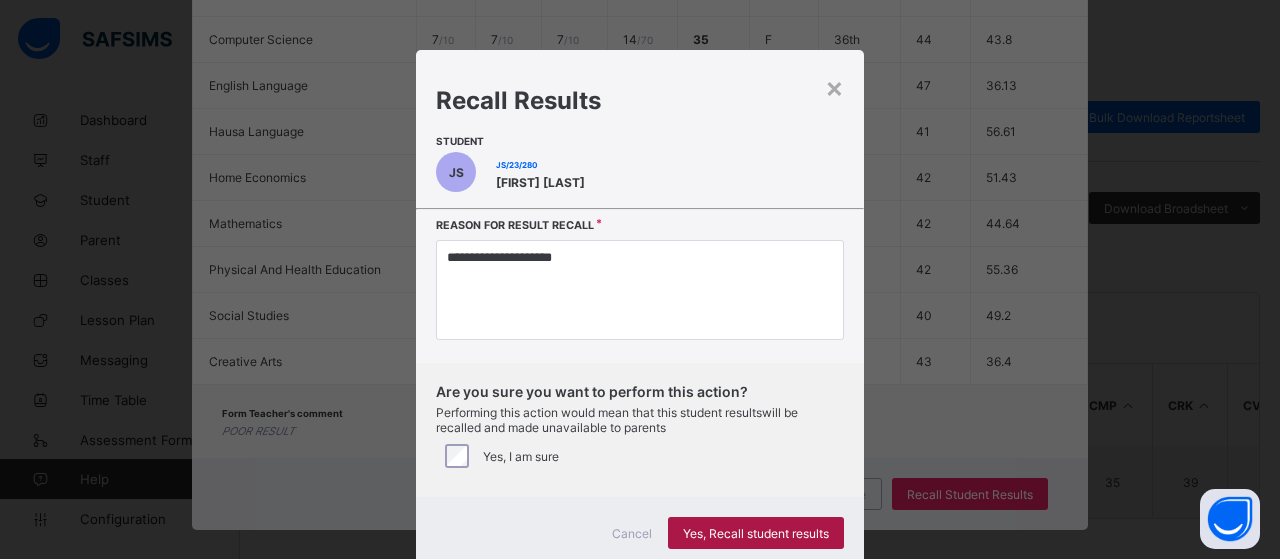 click on "Yes, Recall student results" at bounding box center [756, 533] 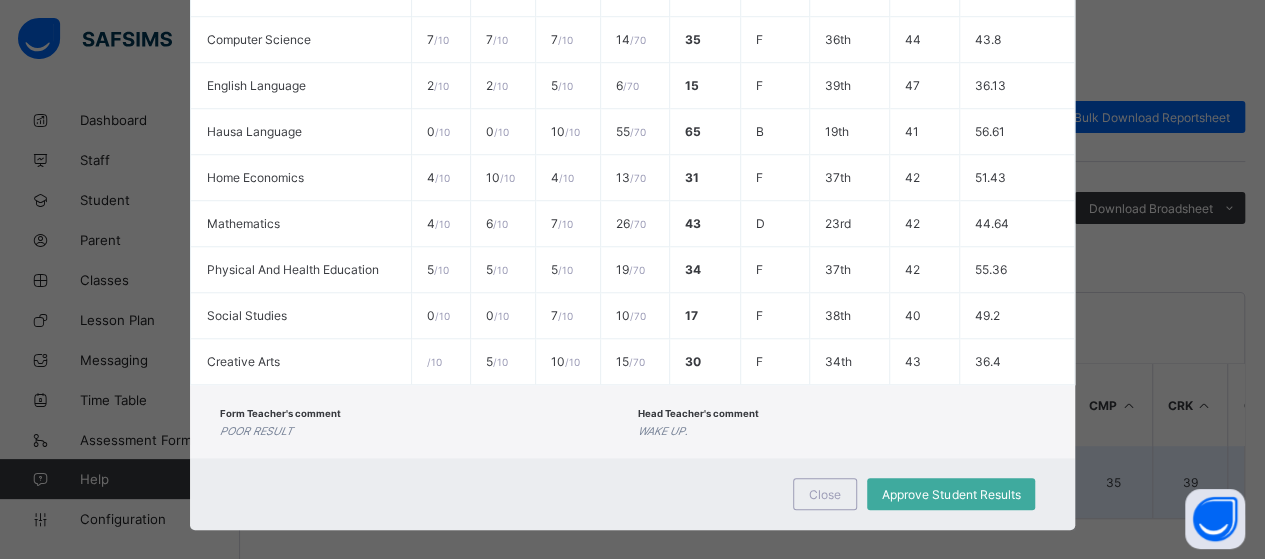 drag, startPoint x: 832, startPoint y: 478, endPoint x: 776, endPoint y: 446, distance: 64.49806 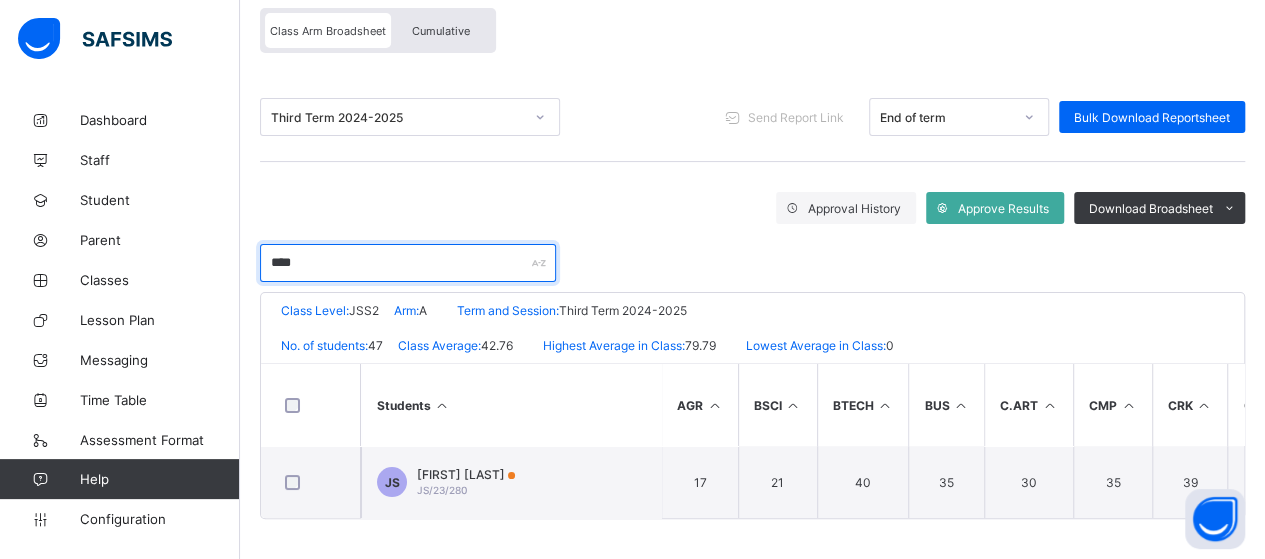 click on "****" at bounding box center [408, 263] 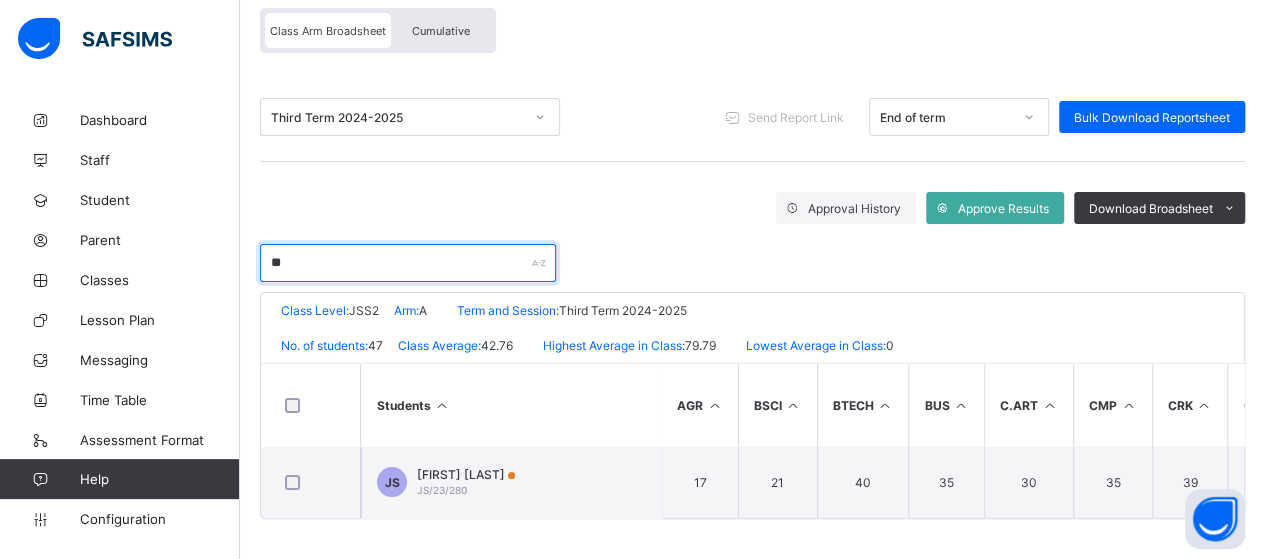 type on "*" 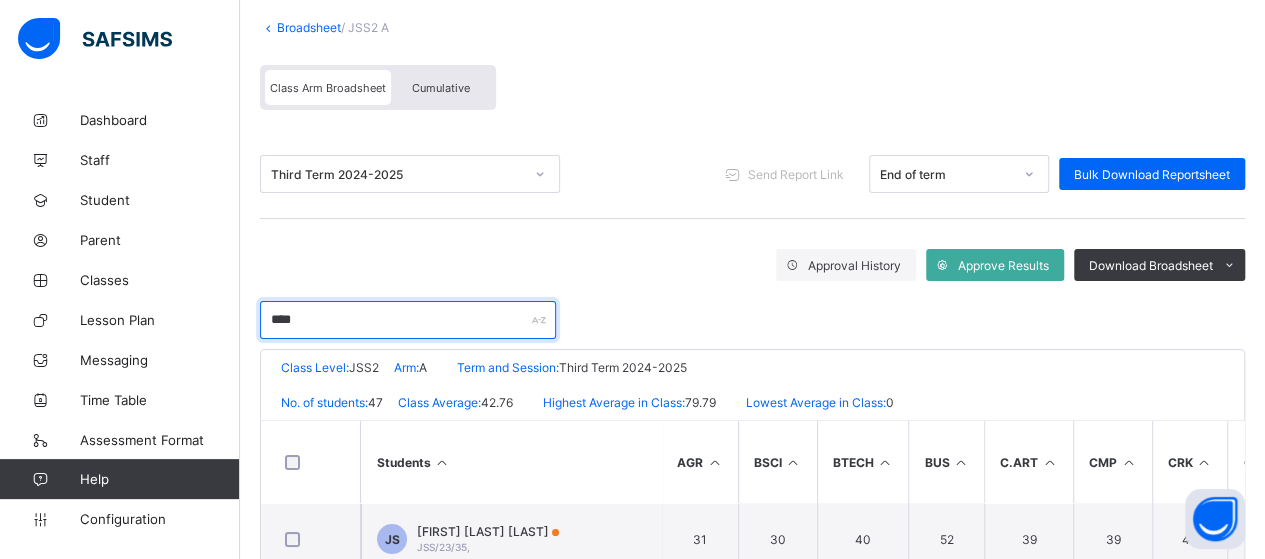 scroll, scrollTop: 79, scrollLeft: 0, axis: vertical 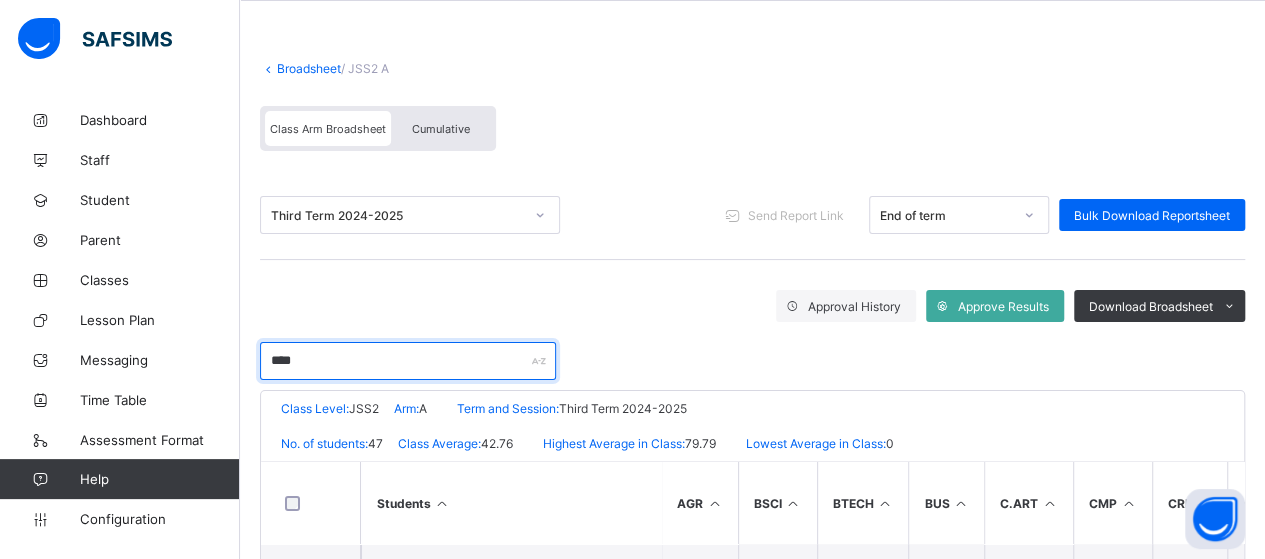 type on "****" 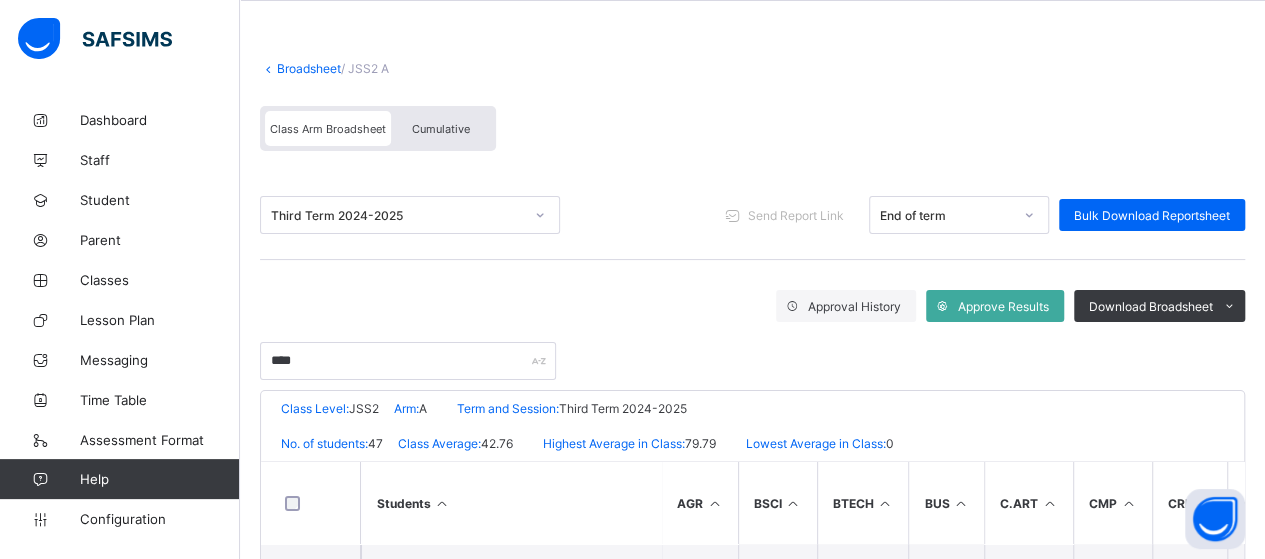 click on "Broadsheet" at bounding box center (309, 68) 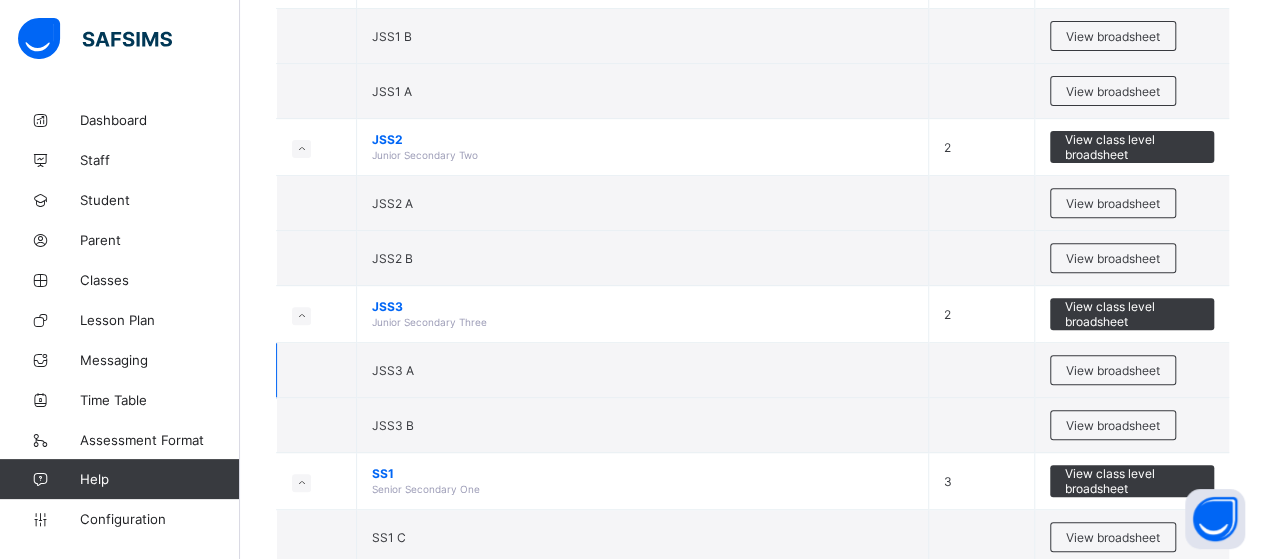 scroll, scrollTop: 300, scrollLeft: 0, axis: vertical 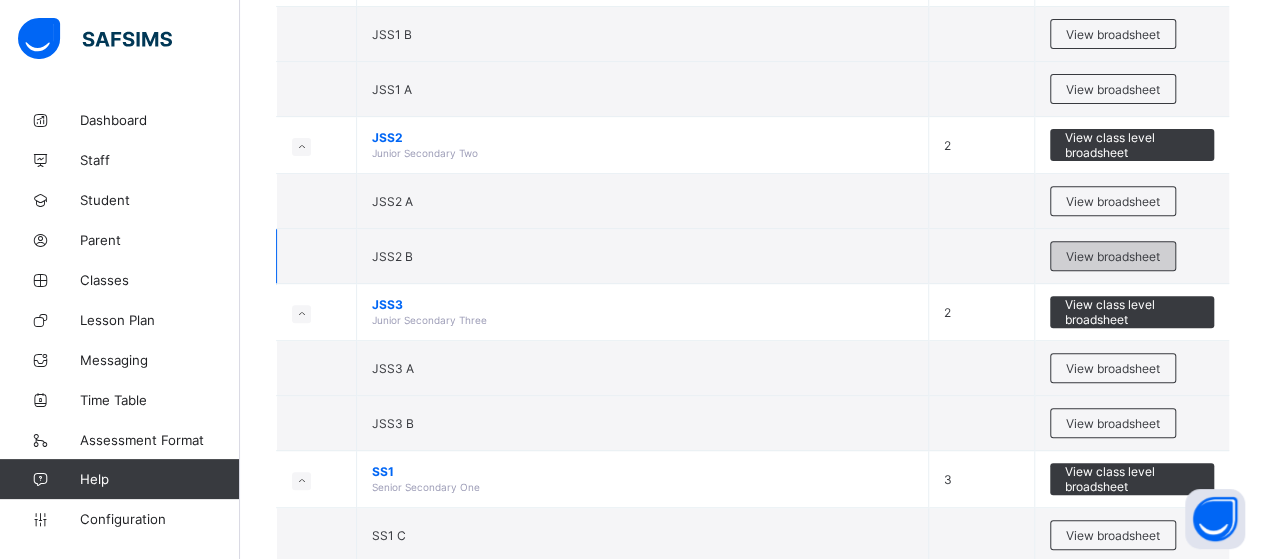 click on "View broadsheet" at bounding box center [1113, 256] 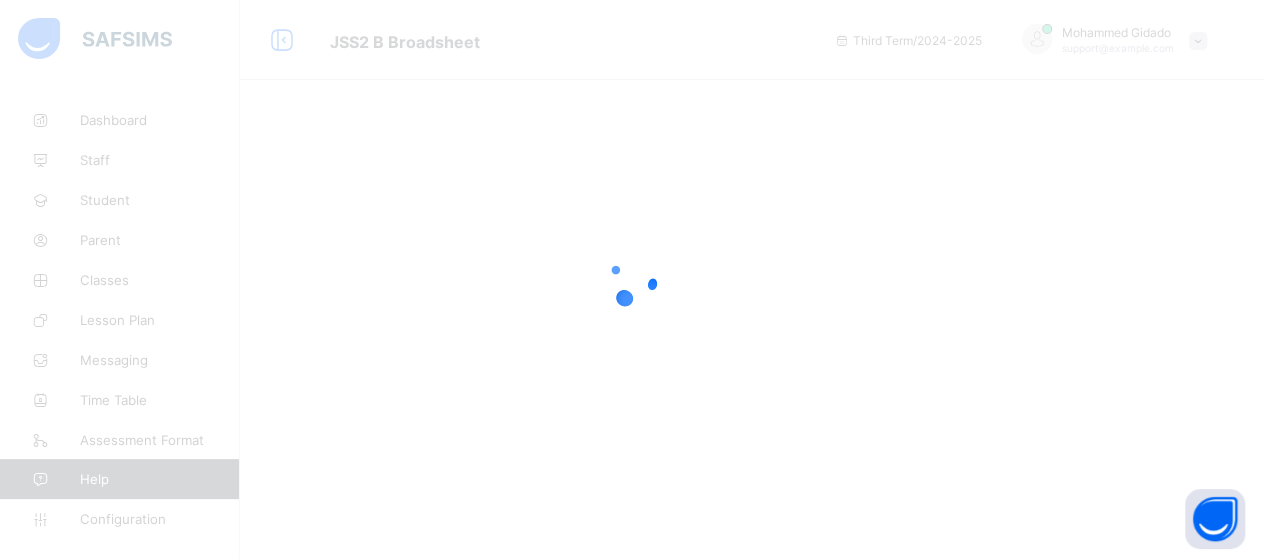 scroll, scrollTop: 0, scrollLeft: 0, axis: both 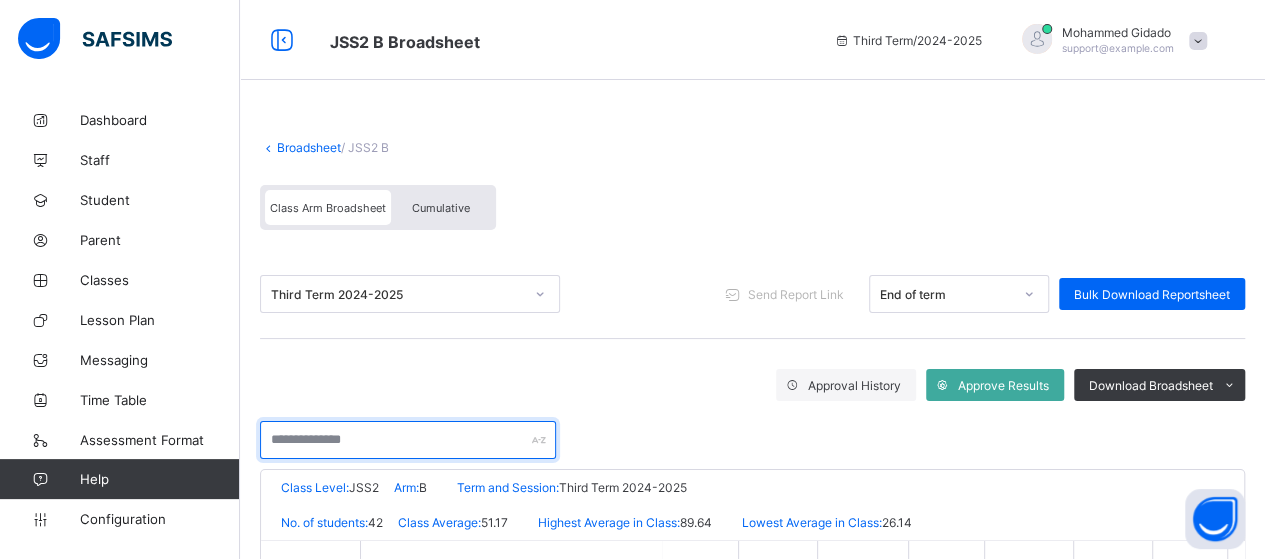 click at bounding box center [408, 440] 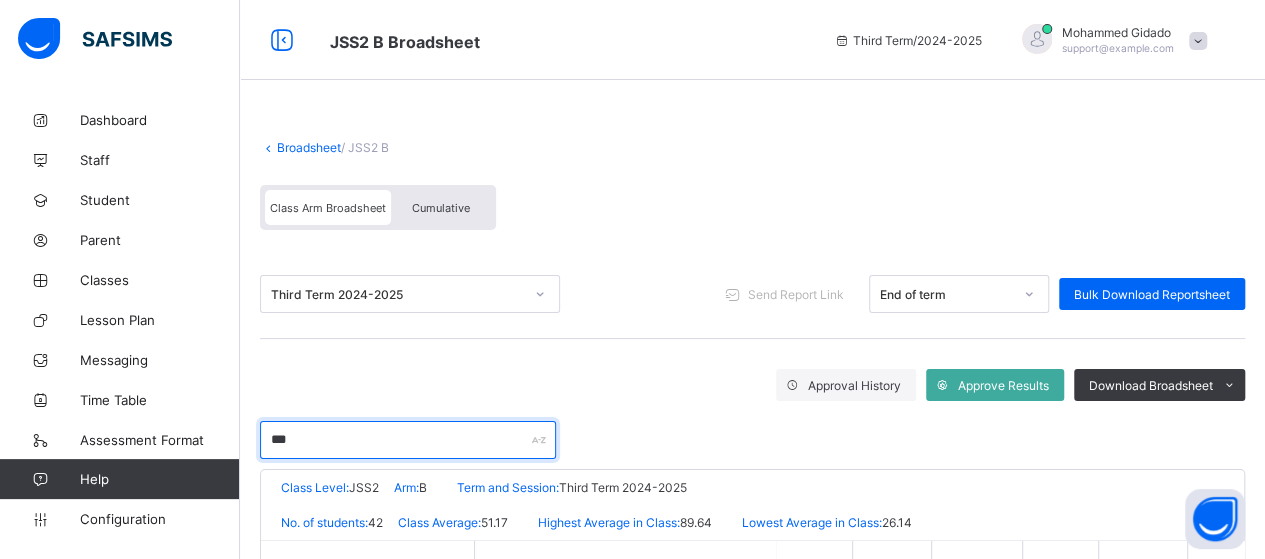 scroll, scrollTop: 0, scrollLeft: 0, axis: both 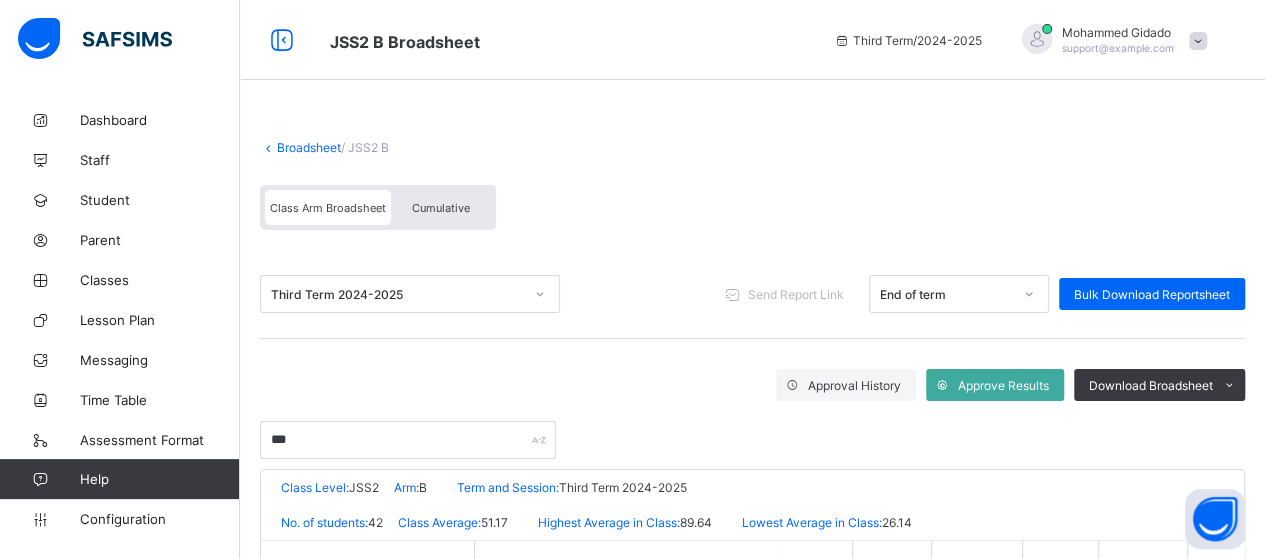 click on "Broadsheet" at bounding box center (309, 147) 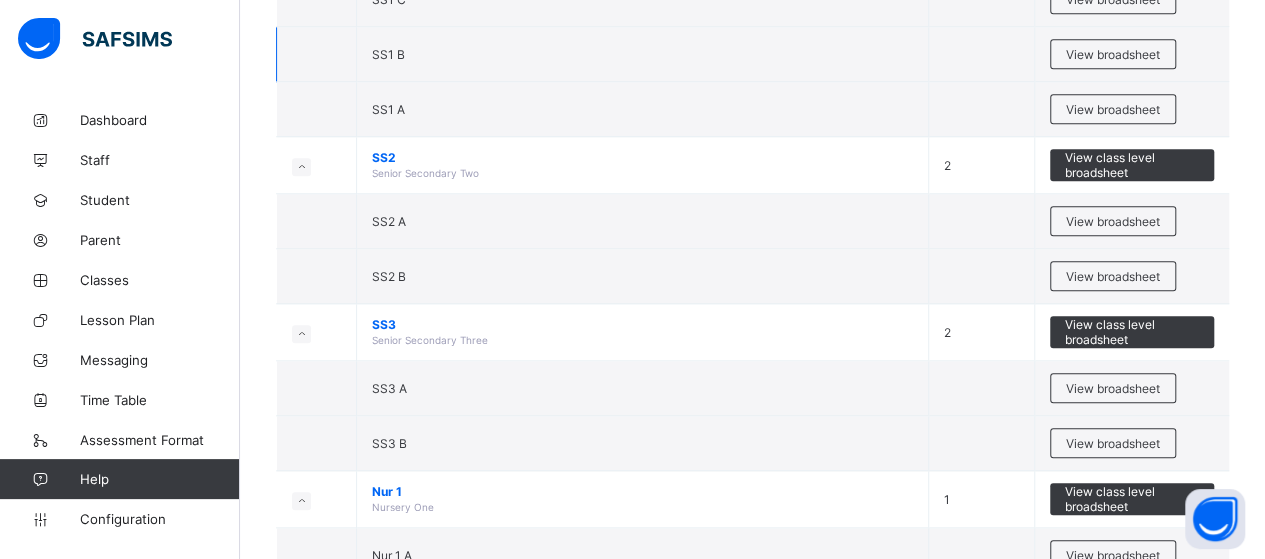 scroll, scrollTop: 900, scrollLeft: 0, axis: vertical 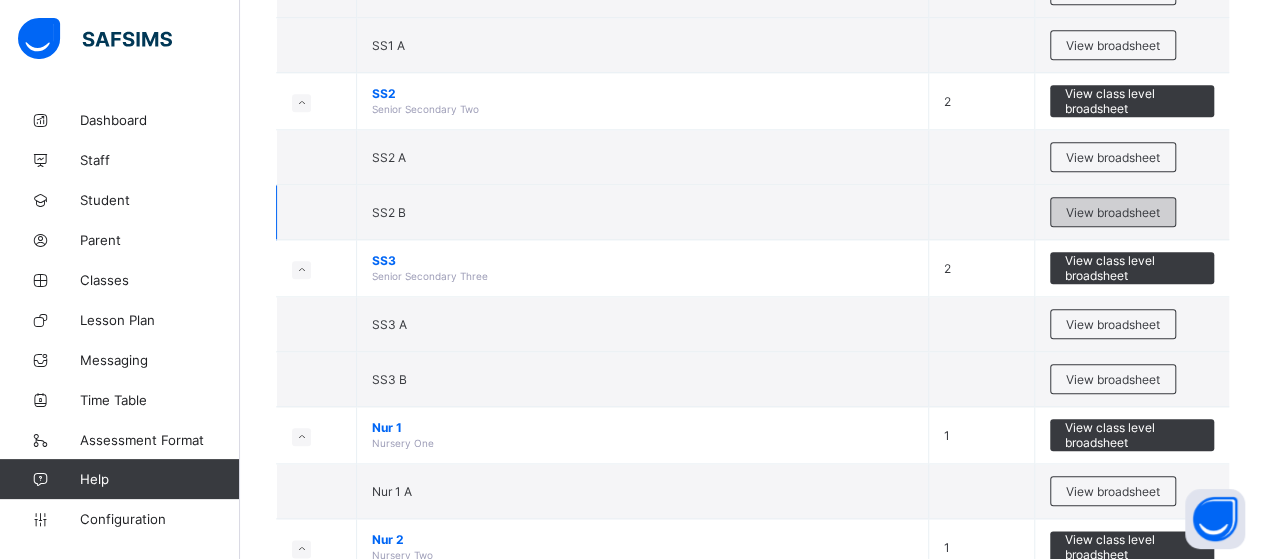 click on "View broadsheet" at bounding box center [1113, 212] 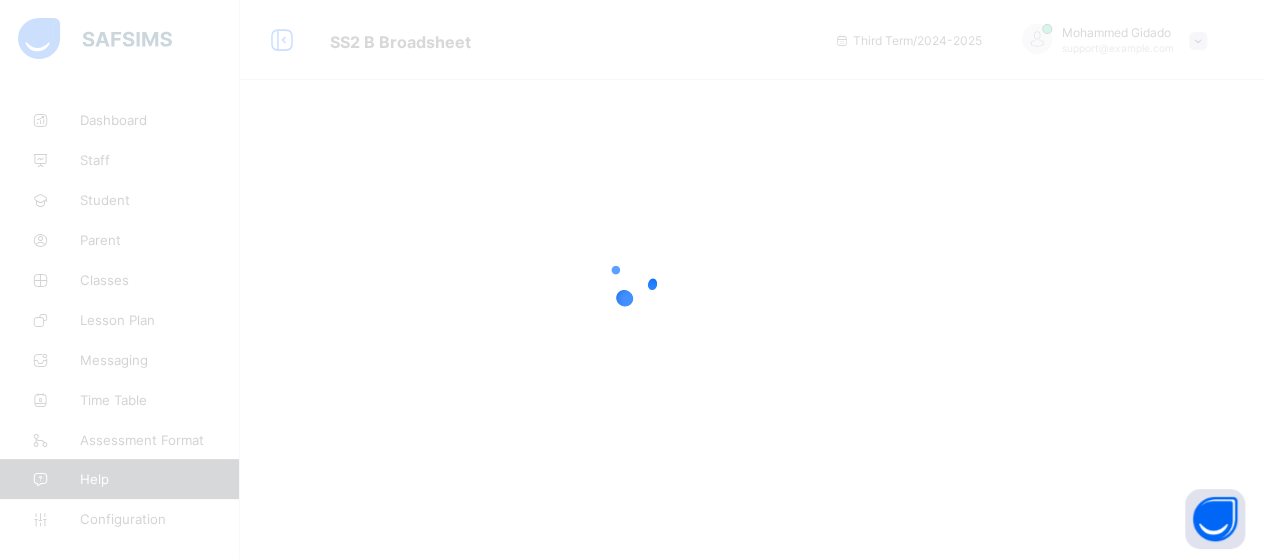 scroll, scrollTop: 0, scrollLeft: 0, axis: both 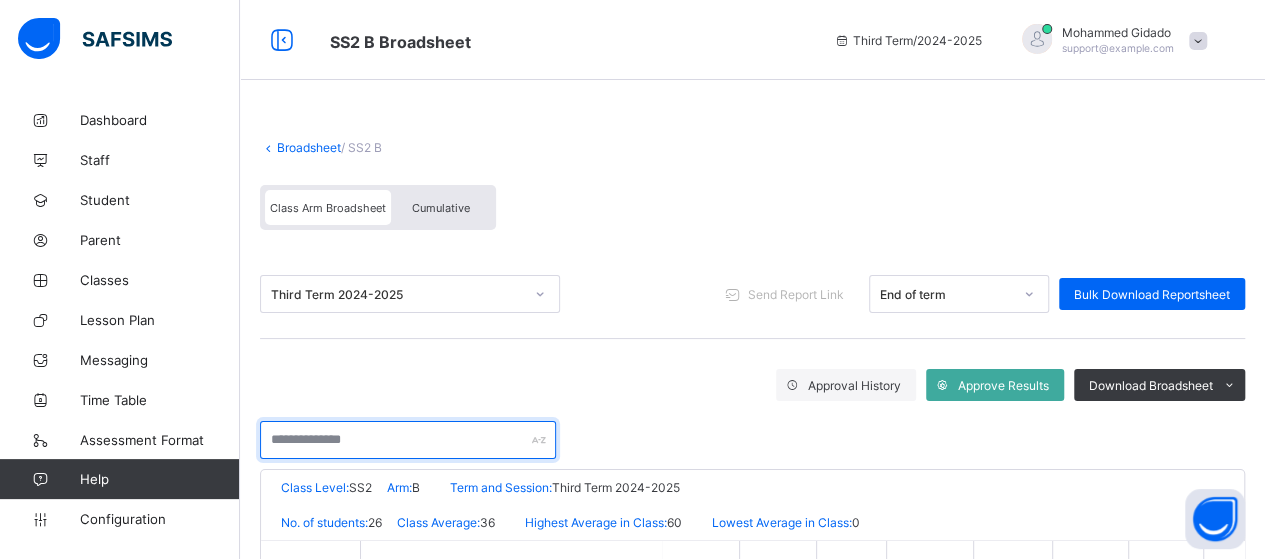 click at bounding box center [408, 440] 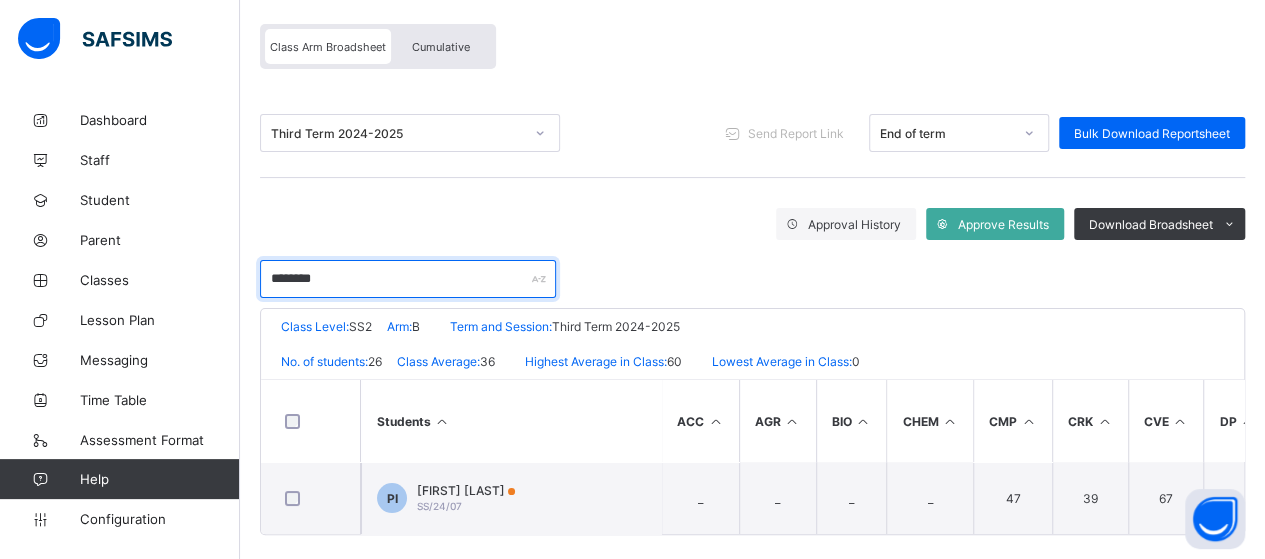 scroll, scrollTop: 179, scrollLeft: 0, axis: vertical 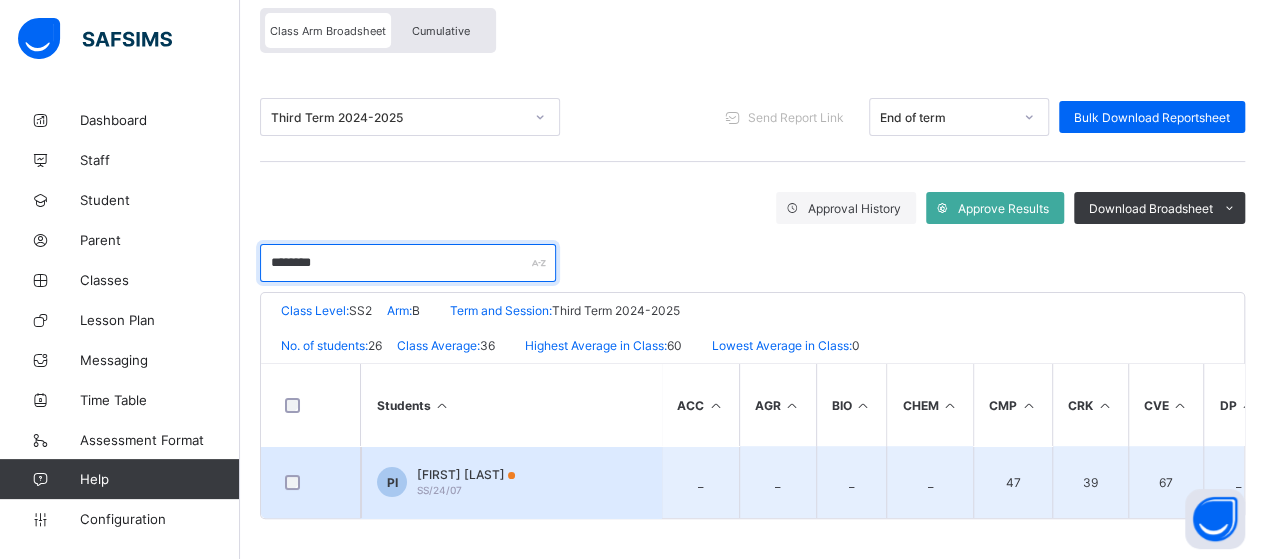 type on "********" 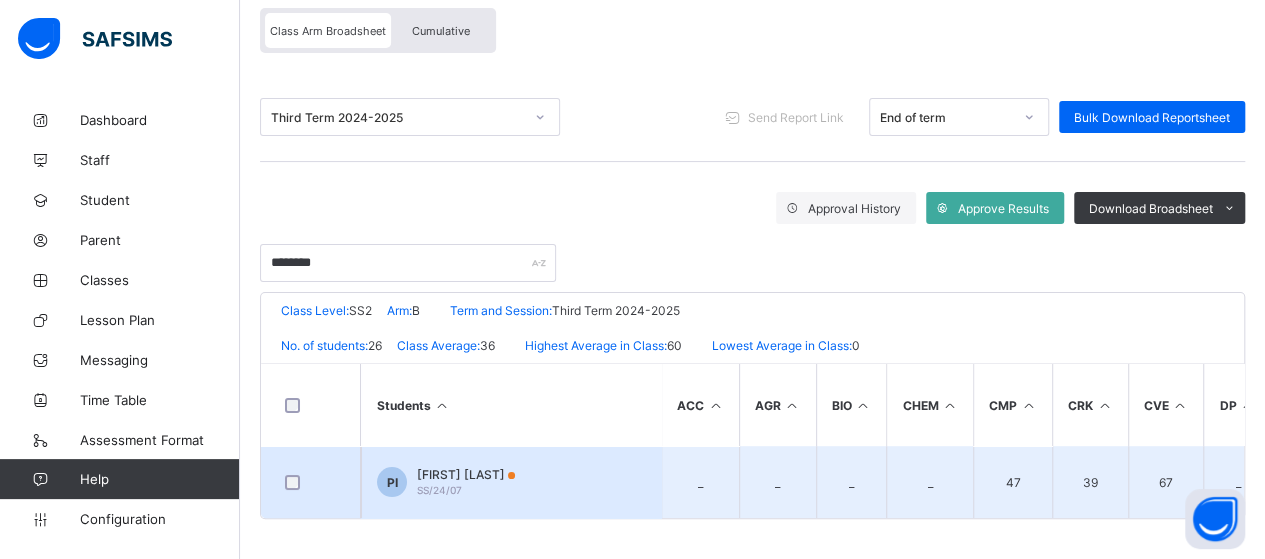 click on "[INITIALS] [FIRST] [LAST] [ID]" at bounding box center (511, 482) 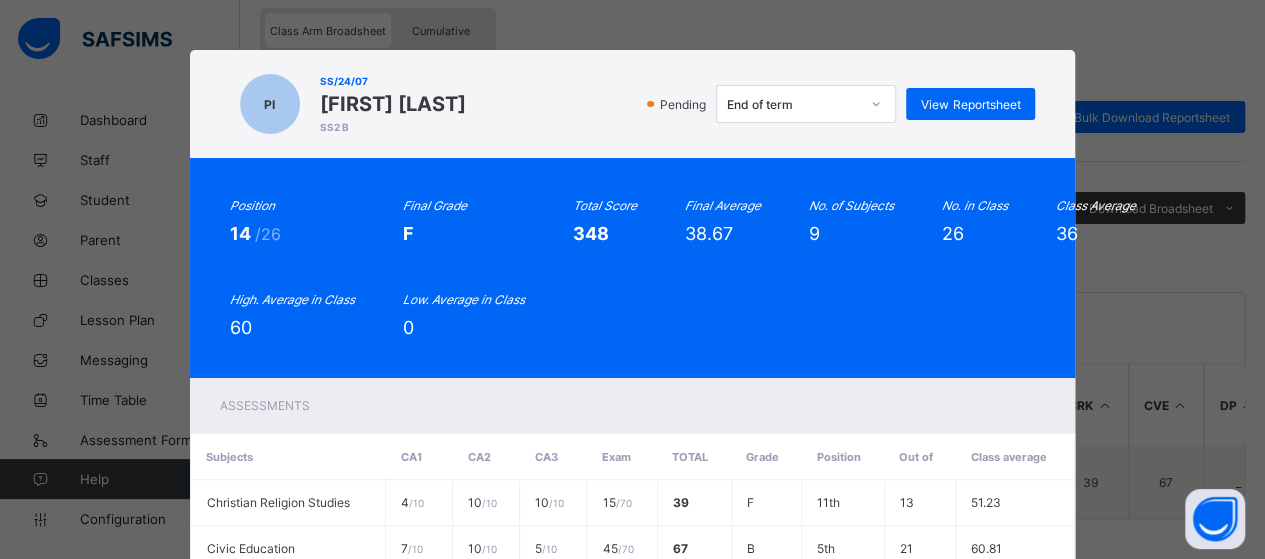 click on "[ID] [ID] [LAST] [LAST] [SS] [B] [PENDING] [END] [OF] [TERM] [VIEW] [REPORTSHEET] [POSITION] [FINAL] [GRADE] [TOTAL] [SCORE] [FINAL] [AVERAGE] [NO.] [OF] [SUBJECTS] [NO.] [IN] [CLASS] [CLASS] [AVERAGE] [HIGH.] [AVERAGE] [IN] [CLASS] [LOW.] [AVERAGE] [IN] [CLASS] [ASSESSMENTS] [SUBJECTS] [CA] [CA] [CA] [EXAM] [TOTAL] [GRADE] [POSITION] [OUT] [OF] [CLASS] [AVERAGE] [CHRISTIAN] [RELIGION] [STUDIES] [CIVIC] [EDUCATION] [COMPUTER] [SCIENCE] [ECONOMICS] [ENGLISH] [LANGUAGE]" at bounding box center [632, 279] 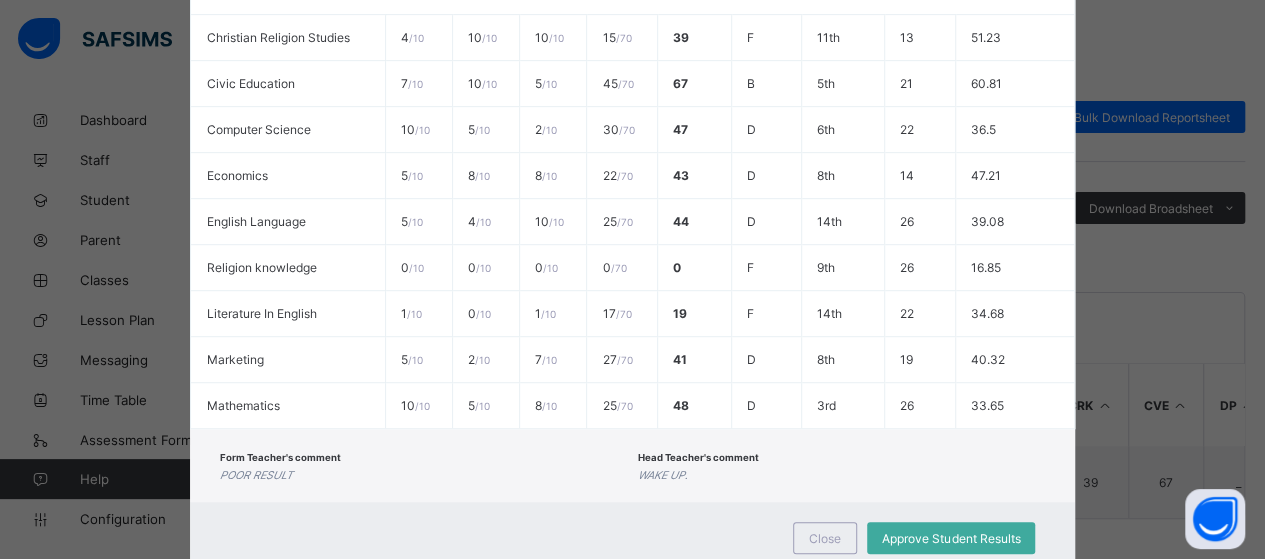 scroll, scrollTop: 516, scrollLeft: 0, axis: vertical 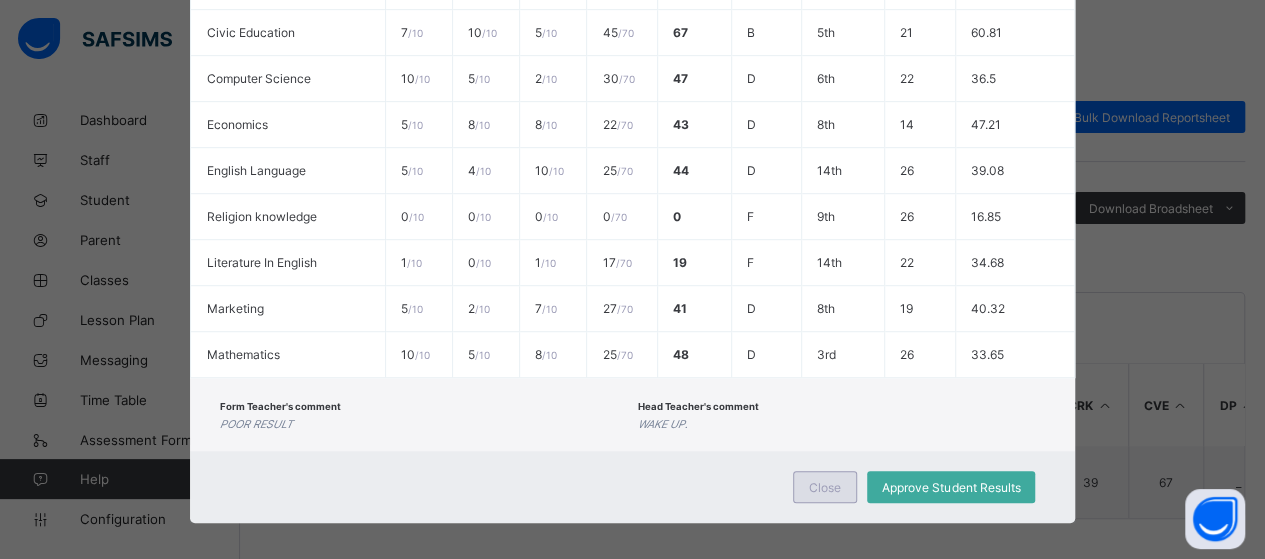 click on "Close" at bounding box center (825, 487) 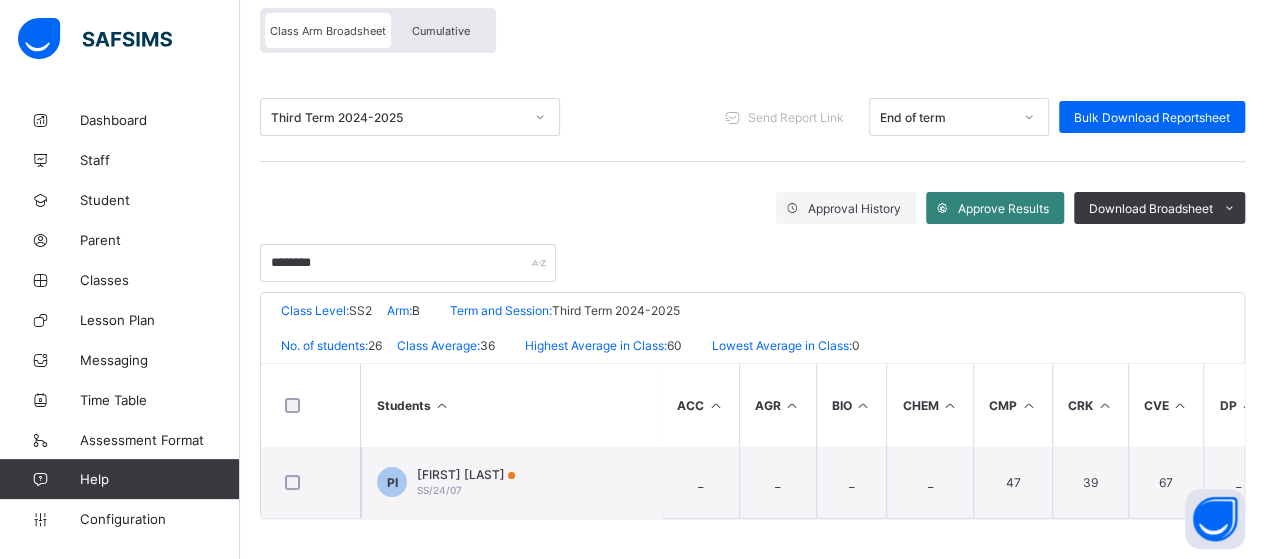 click on "Approve Results" at bounding box center (1003, 208) 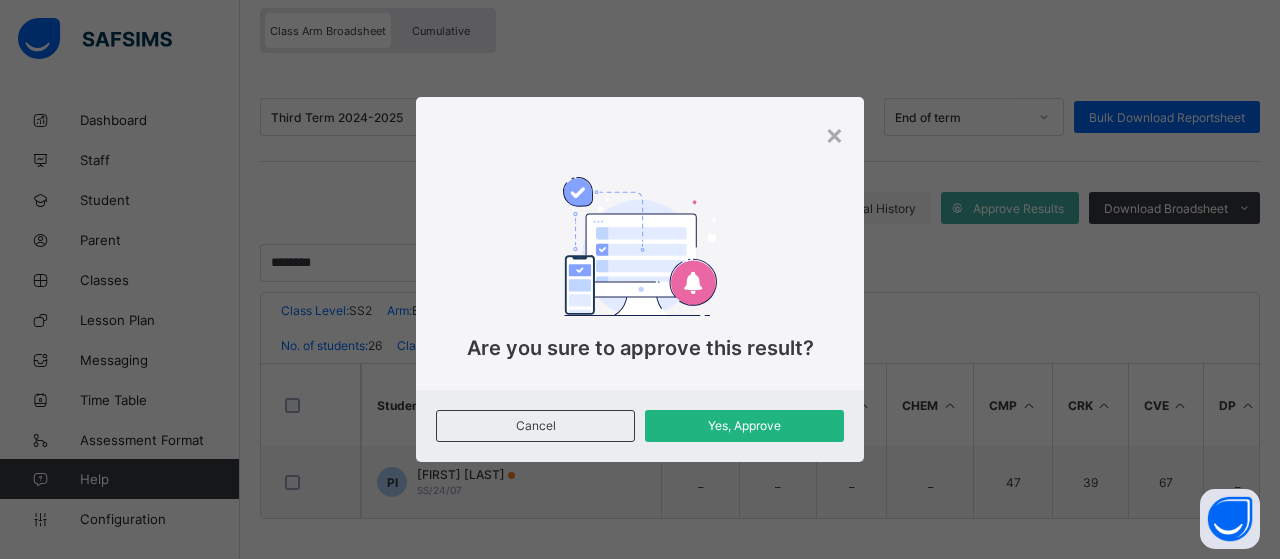 click on "Yes, Approve" at bounding box center (744, 425) 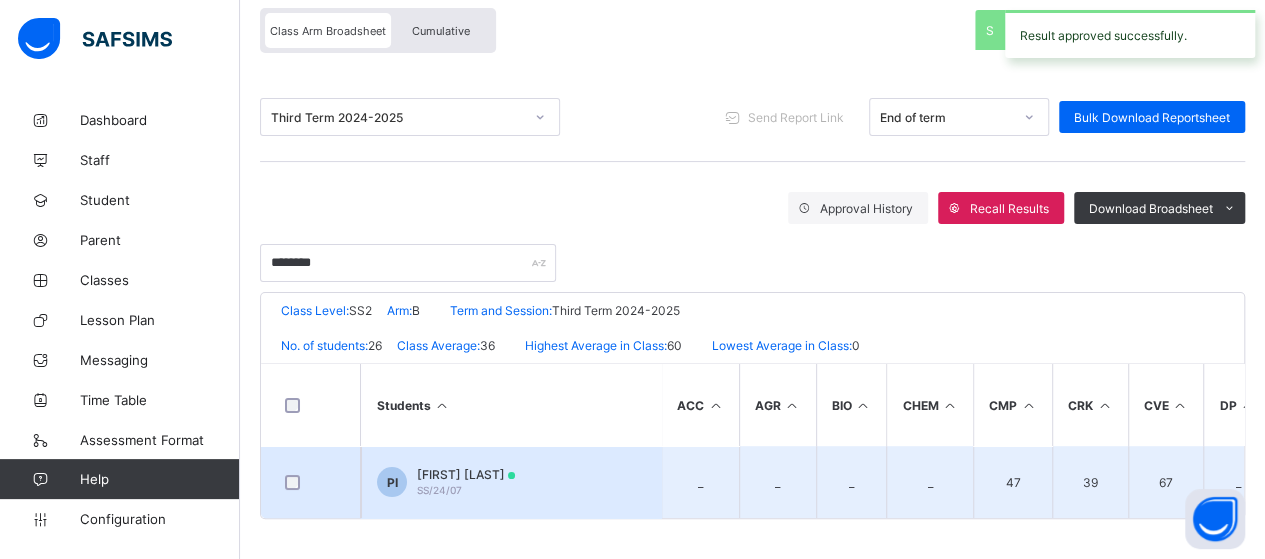 click on "[INITIALS] [FIRST] [LAST] [ID]" at bounding box center [511, 482] 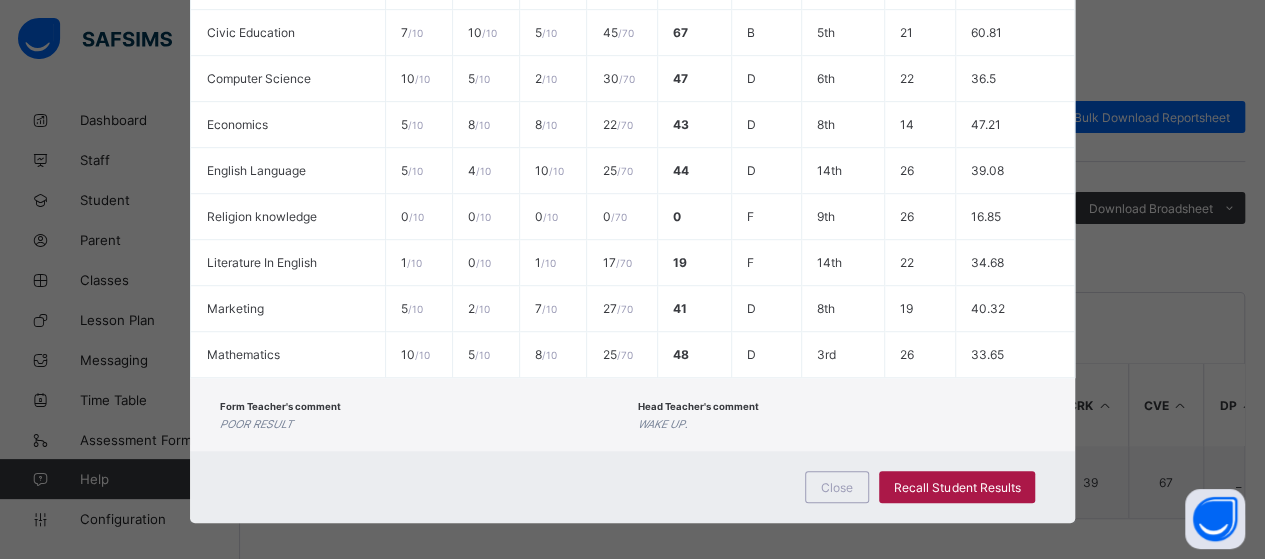 click on "Recall Student Results" at bounding box center [957, 487] 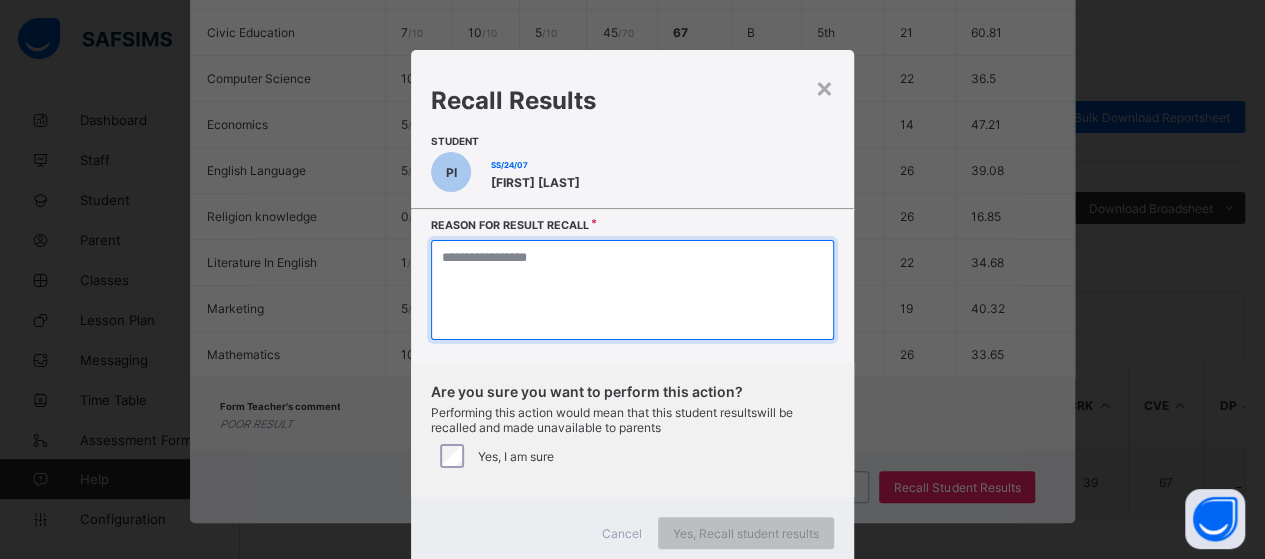 paste on "**********" 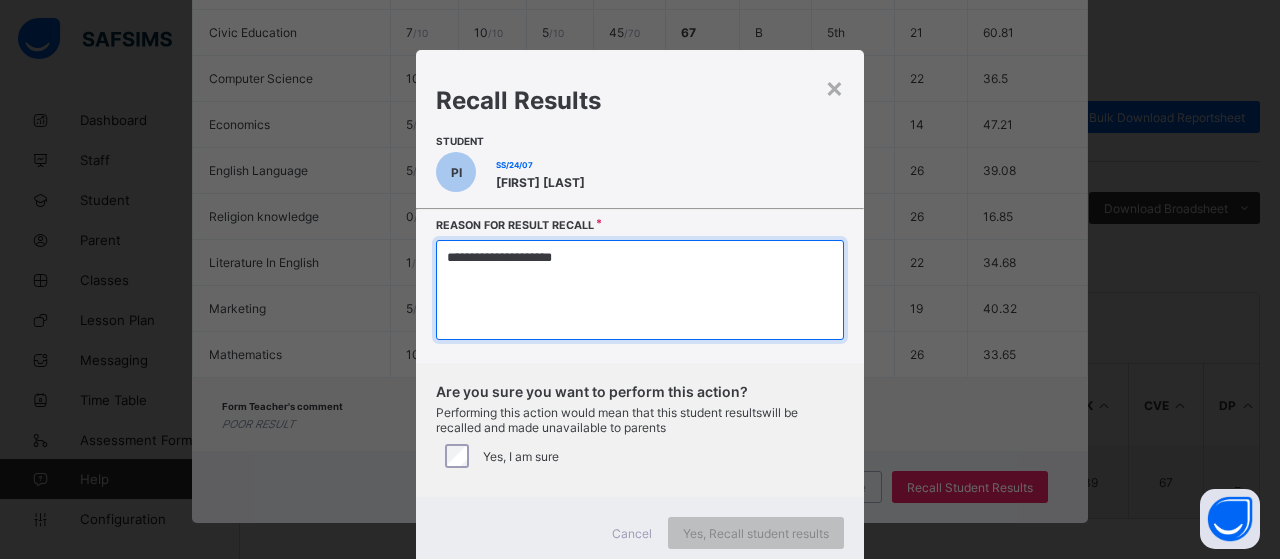 type on "**********" 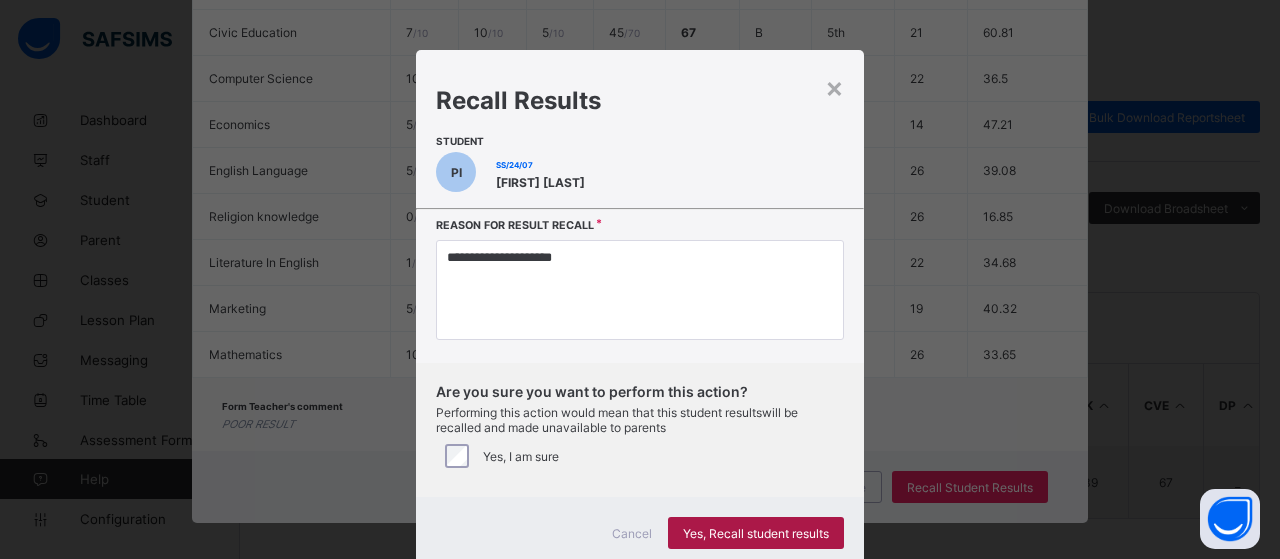 click on "Yes, Recall student results" at bounding box center [756, 533] 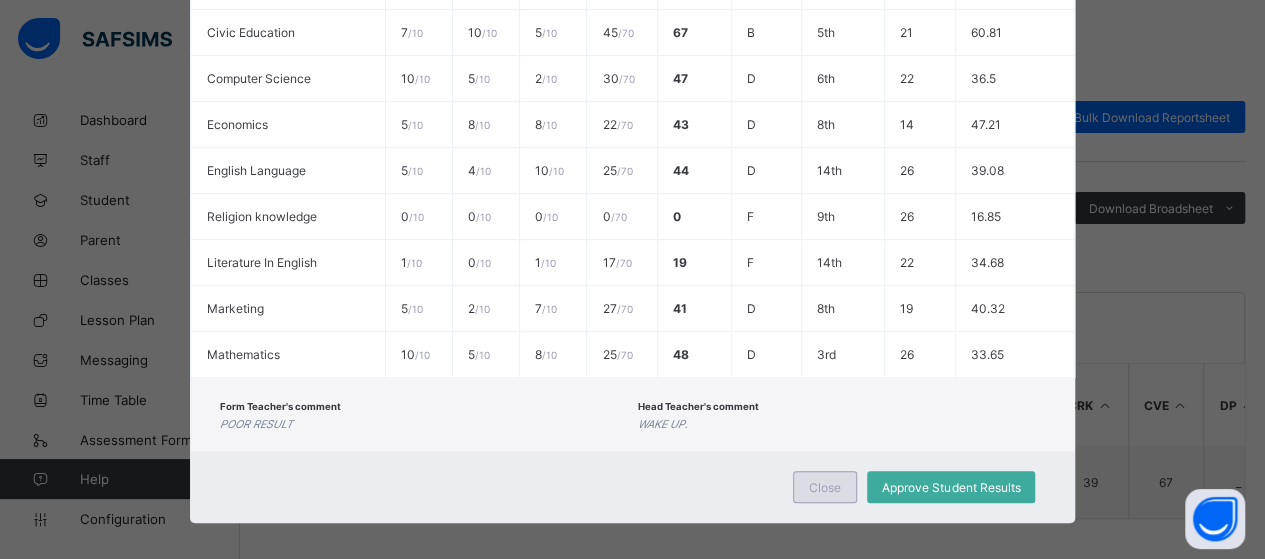 click on "Close" at bounding box center [825, 487] 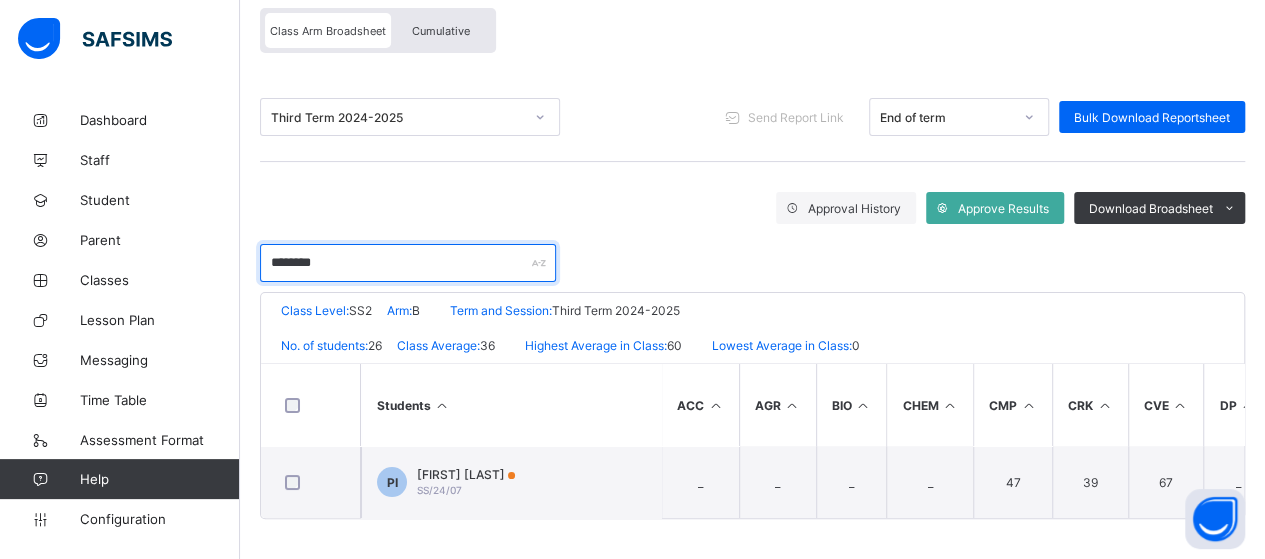 click on "********" at bounding box center [408, 263] 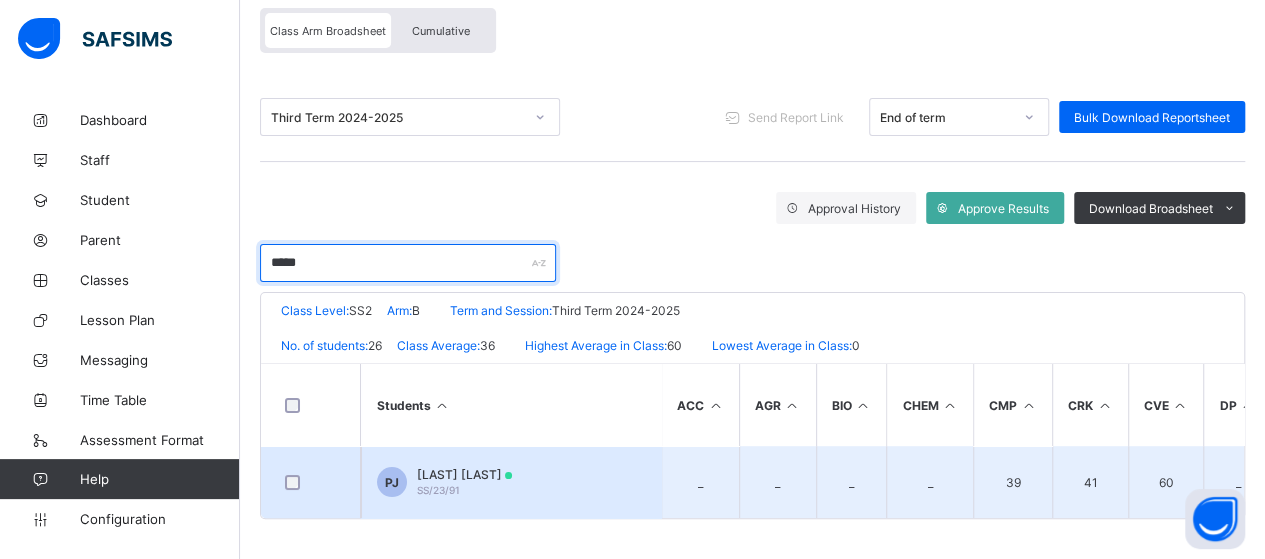 type on "*****" 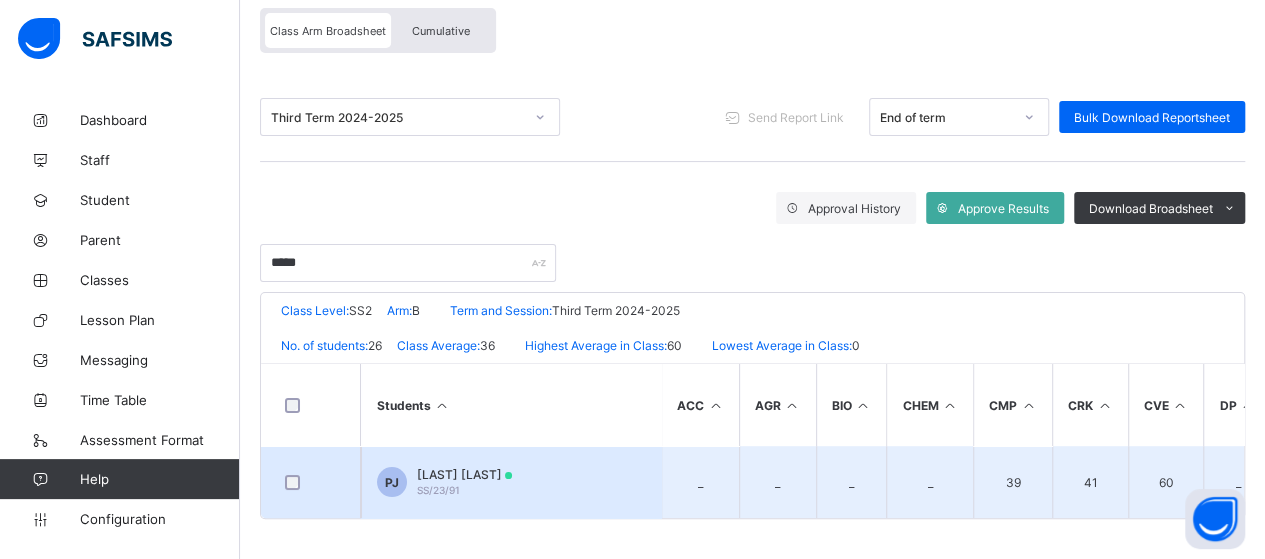click on "[INITIALS] [FIRST] [LAST] [ID]" at bounding box center (511, 482) 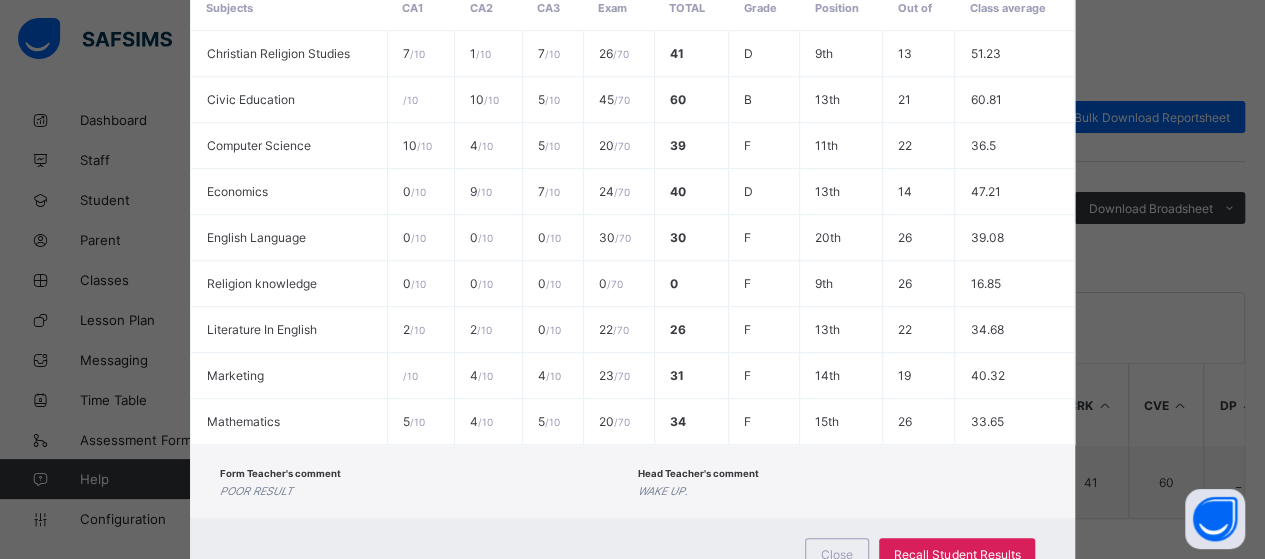 scroll, scrollTop: 516, scrollLeft: 0, axis: vertical 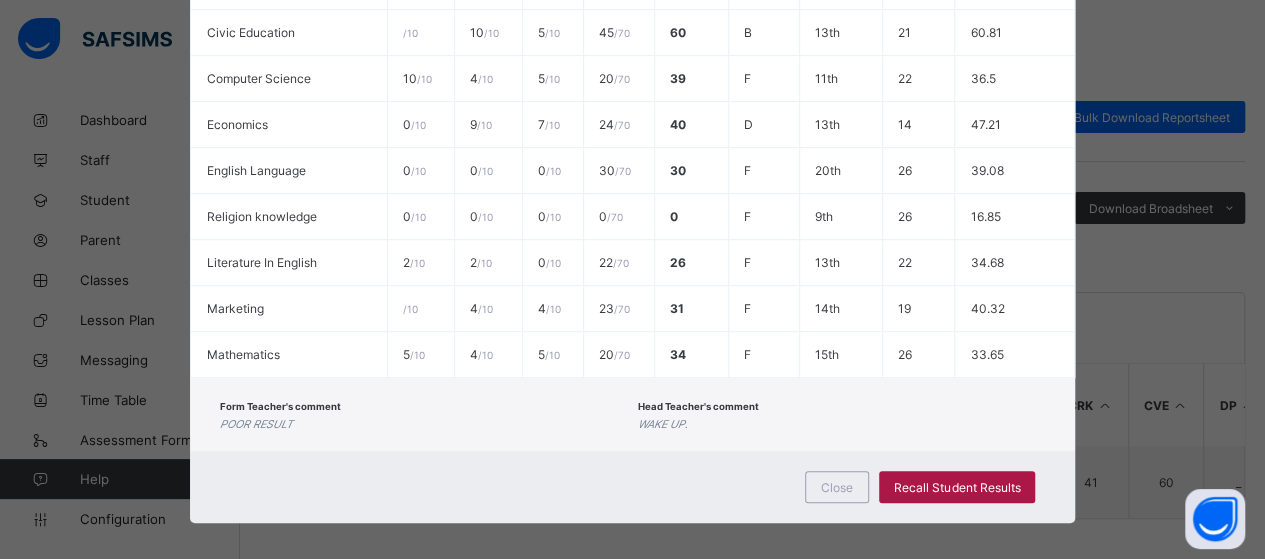 click on "Recall Student Results" at bounding box center [957, 487] 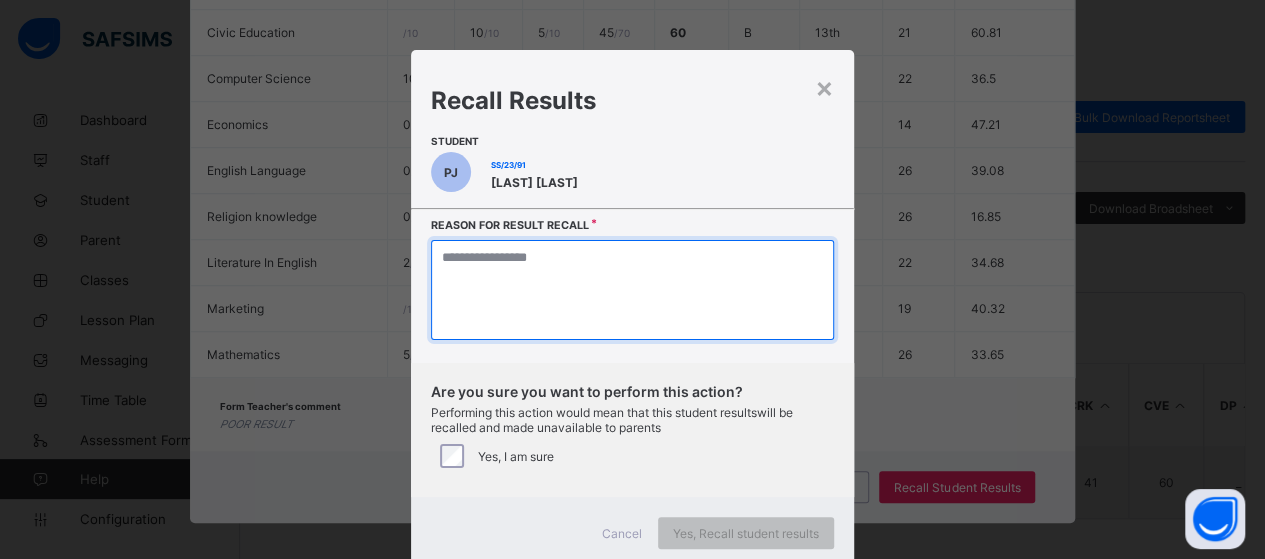 click at bounding box center (632, 290) 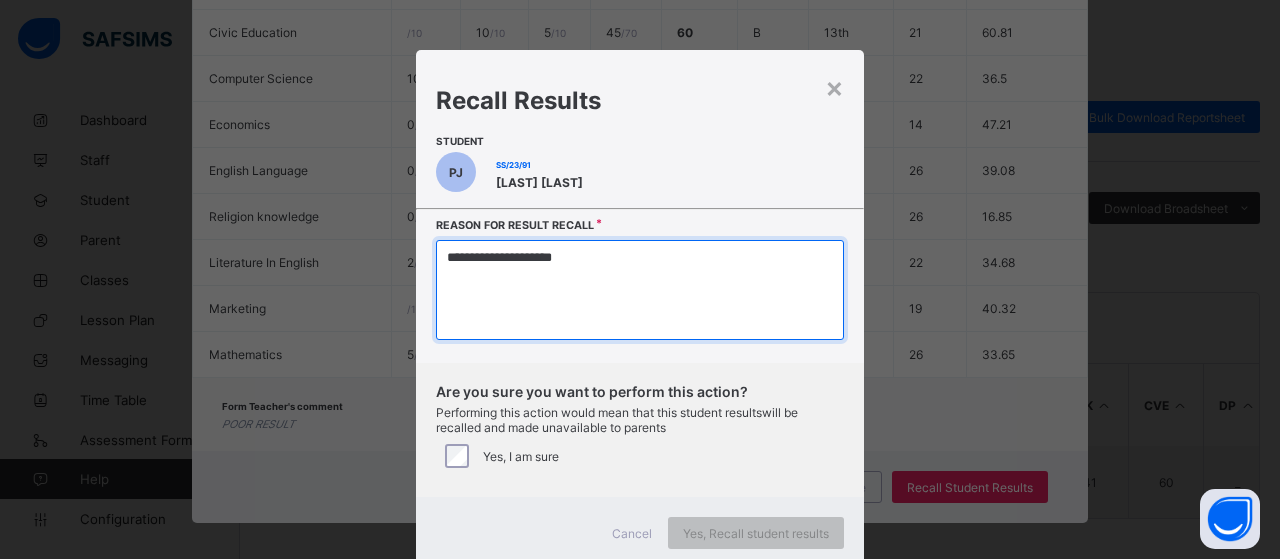 type on "**********" 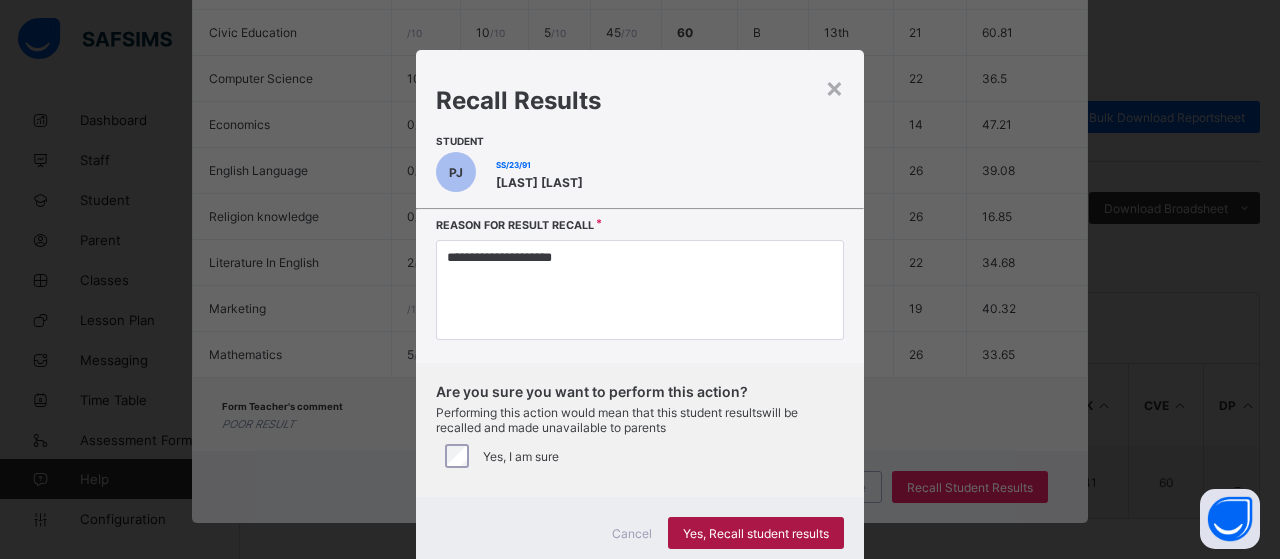 click on "Yes, Recall student results" at bounding box center (756, 533) 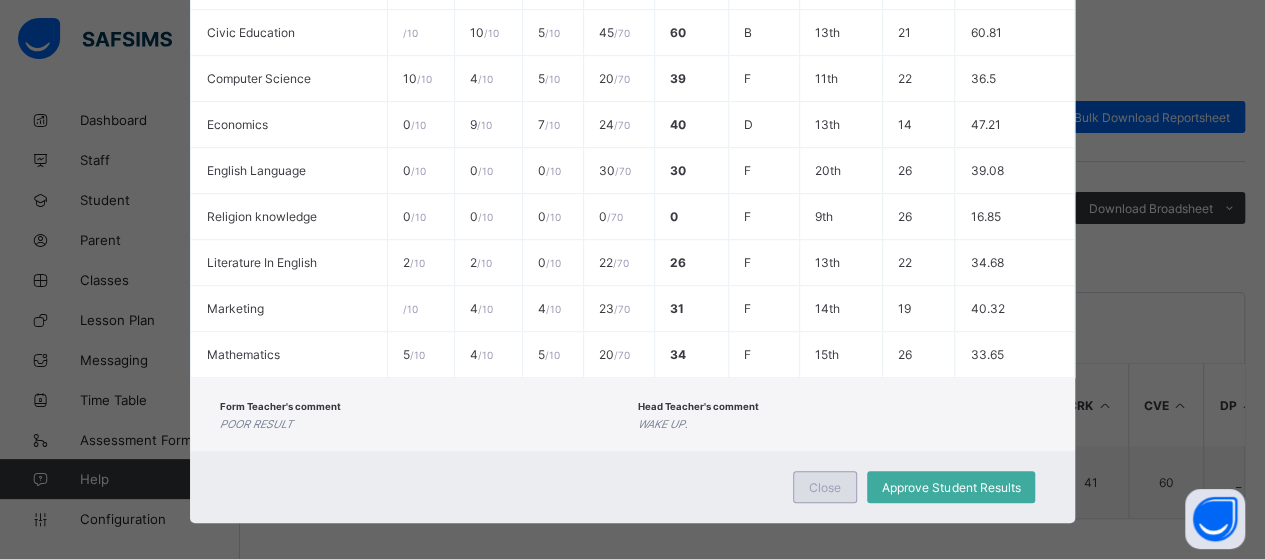 click on "Close" at bounding box center (825, 487) 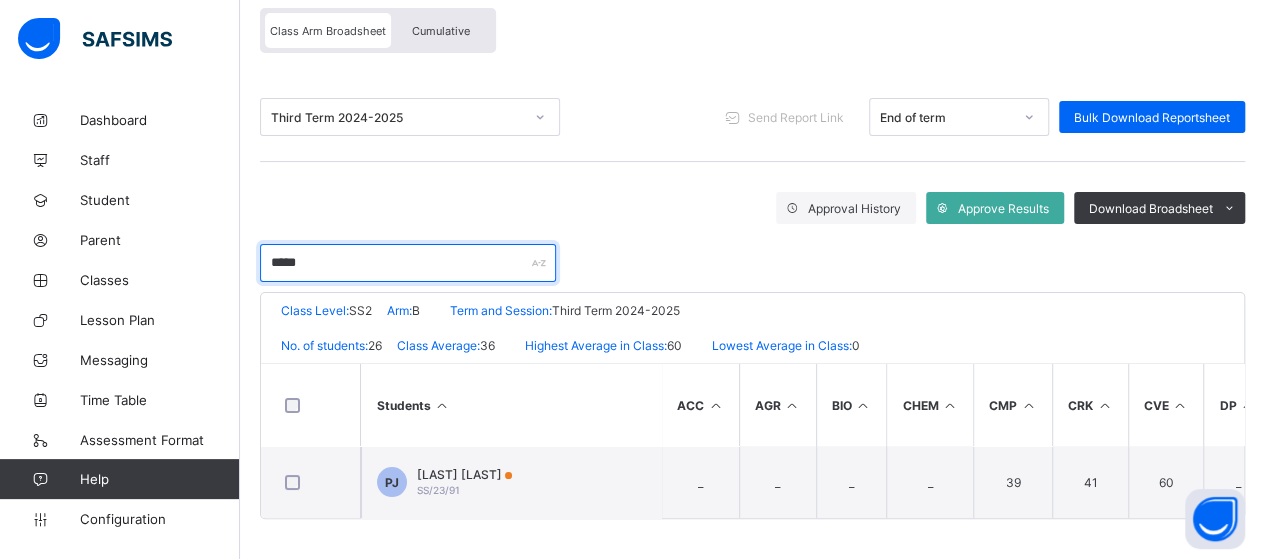 drag, startPoint x: 318, startPoint y: 266, endPoint x: 246, endPoint y: 275, distance: 72.56032 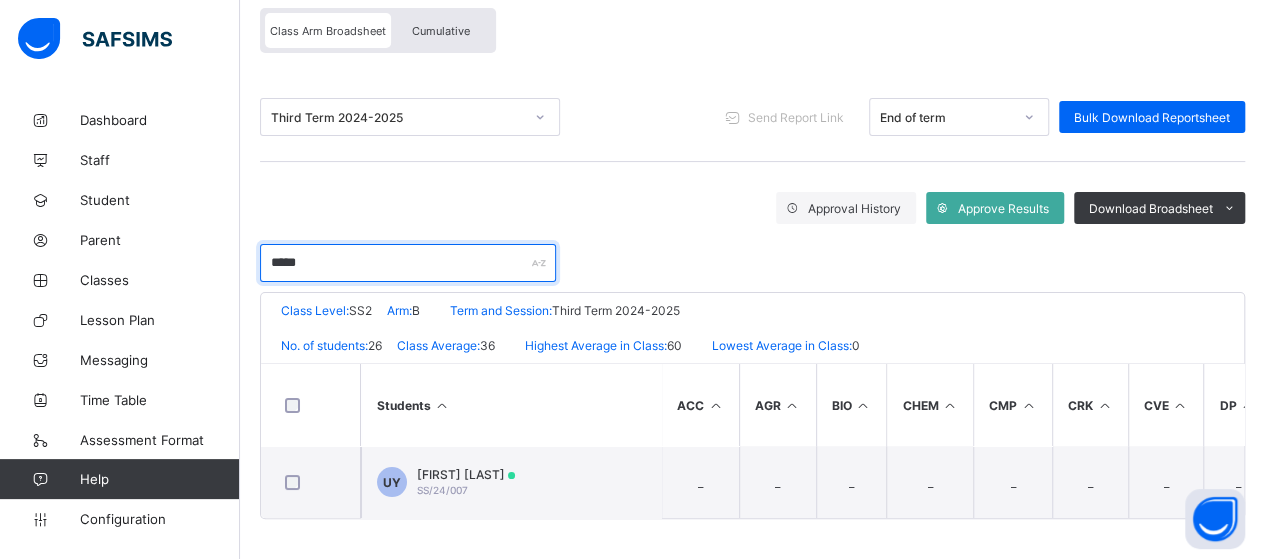 type on "*****" 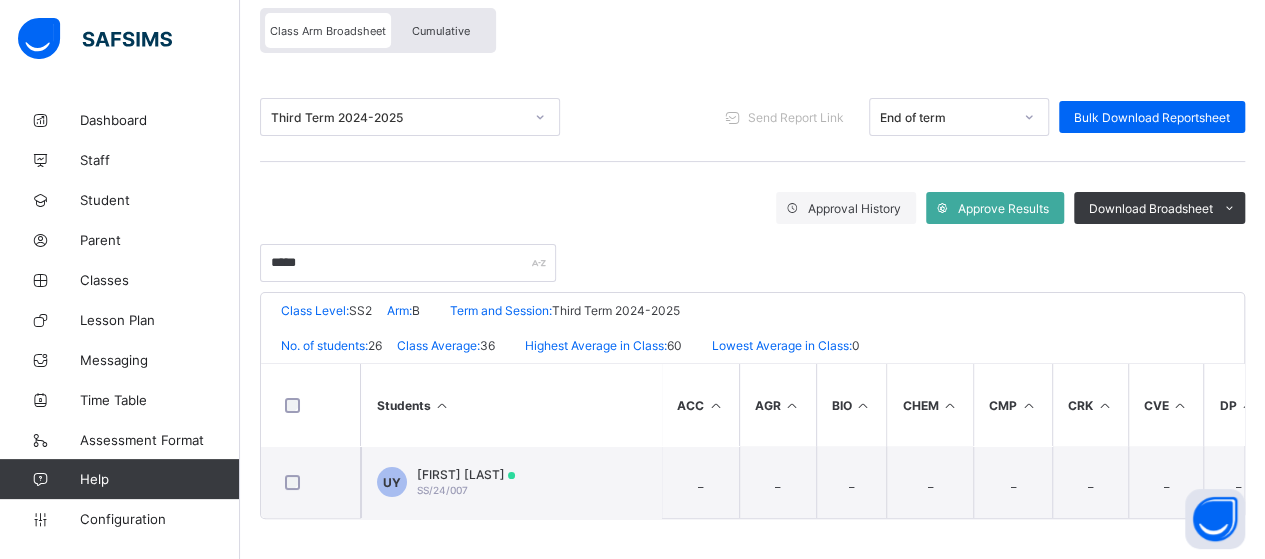 click on "Students" at bounding box center (511, 405) 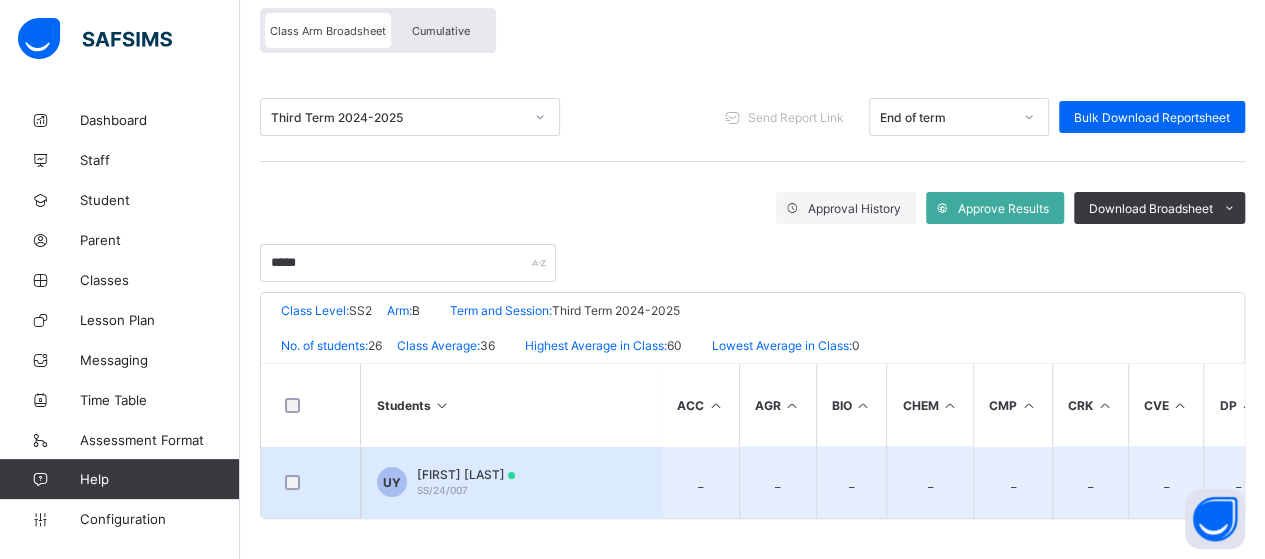click on "[ID] [LAST] [LAST] [LAST]" at bounding box center [511, 482] 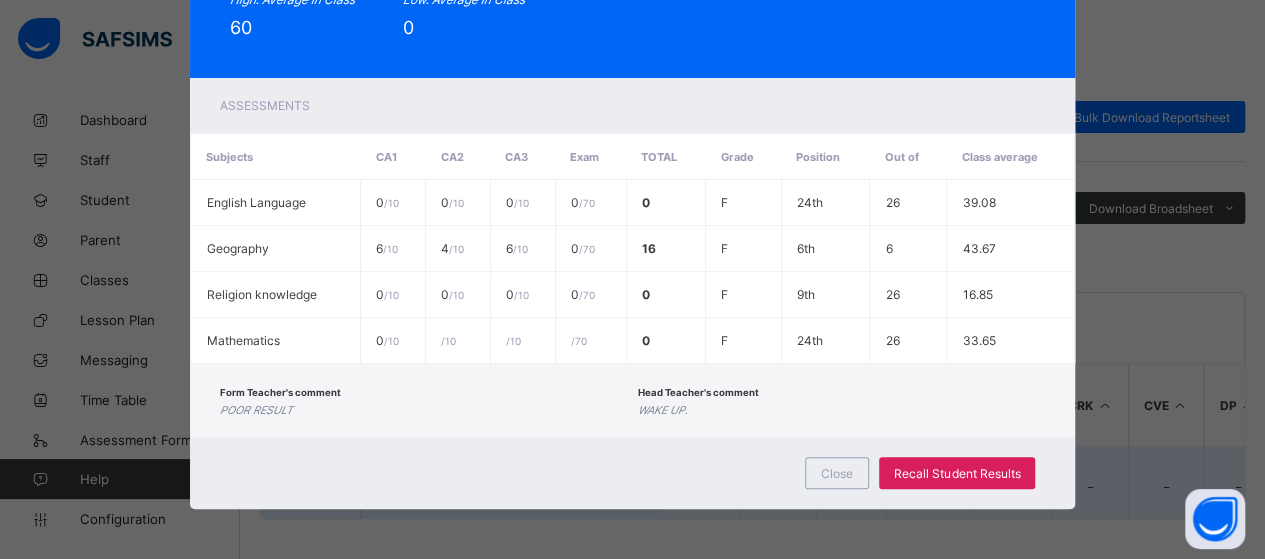 scroll, scrollTop: 292, scrollLeft: 0, axis: vertical 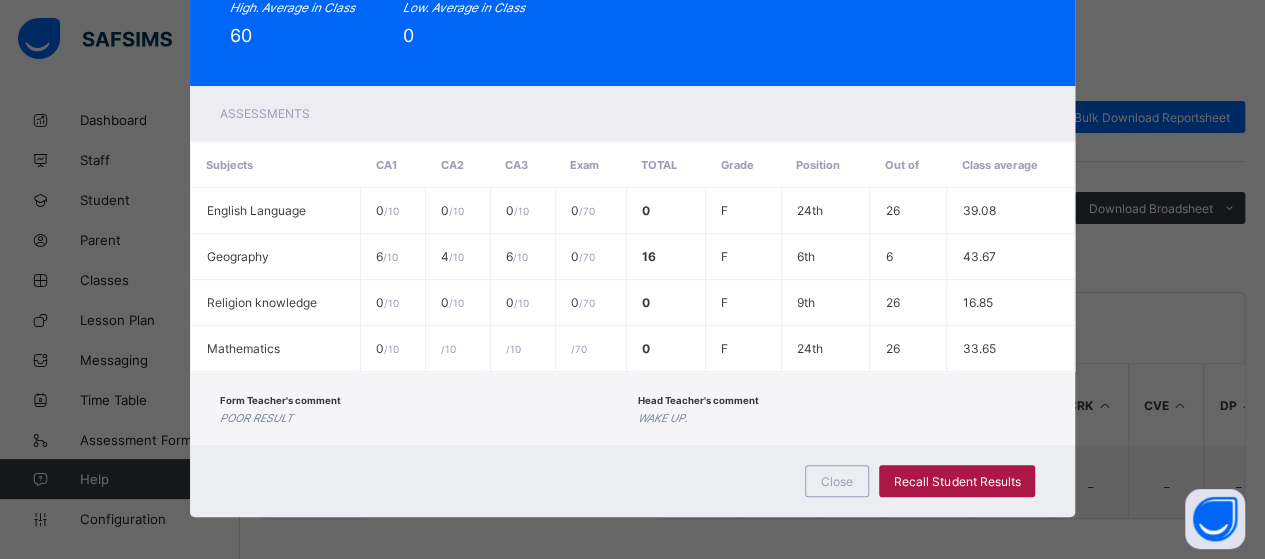 click on "Recall Student Results" at bounding box center (957, 481) 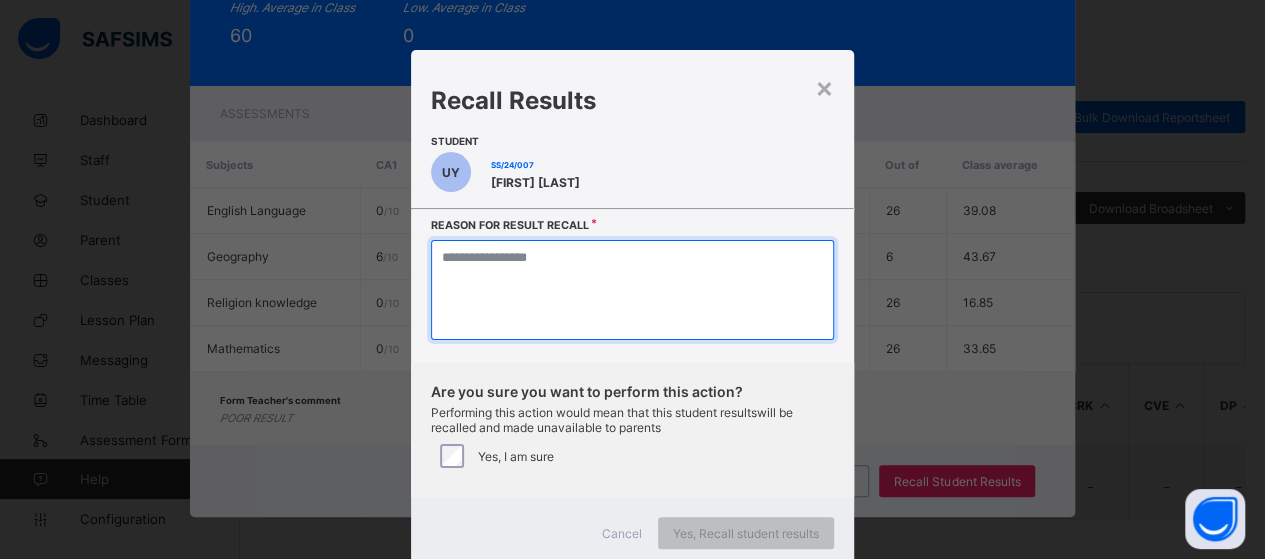 click at bounding box center [632, 290] 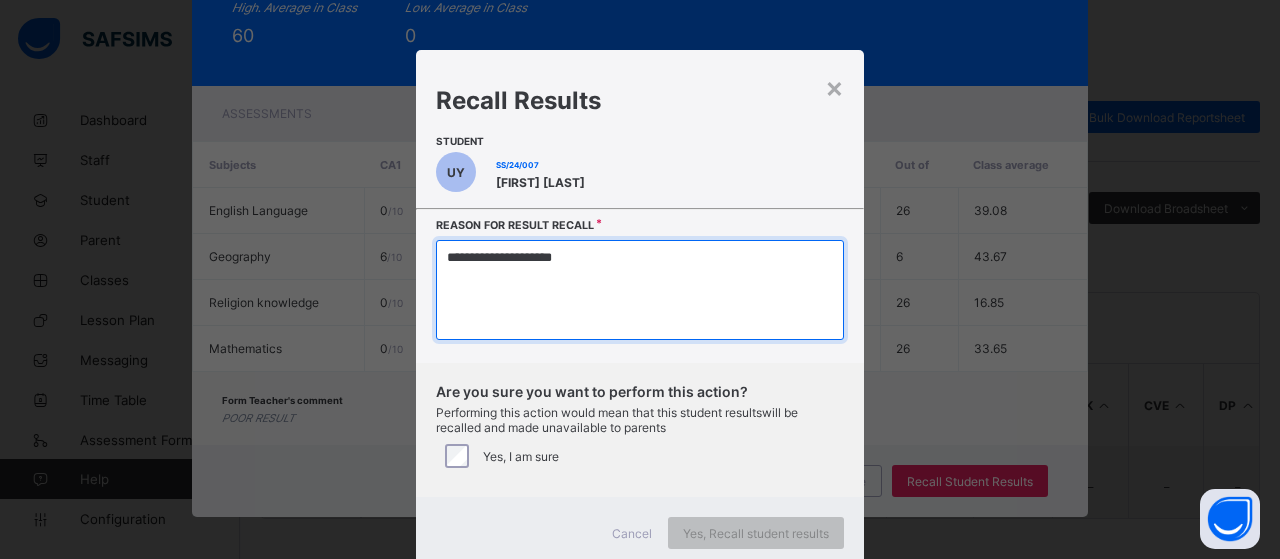 type on "**********" 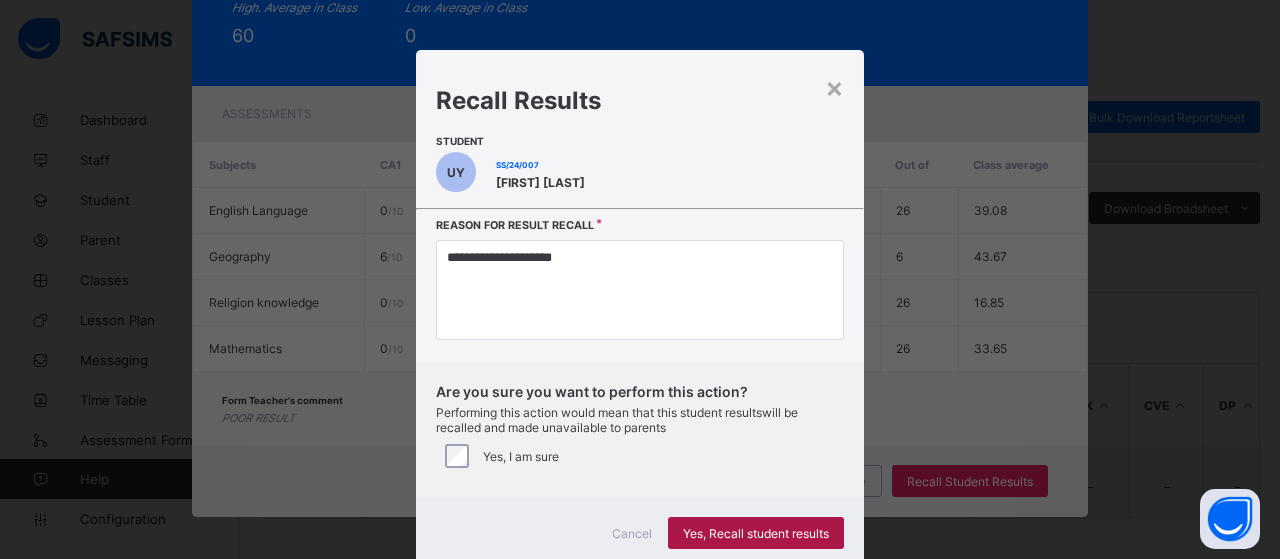click on "Yes, Recall student results" at bounding box center [756, 533] 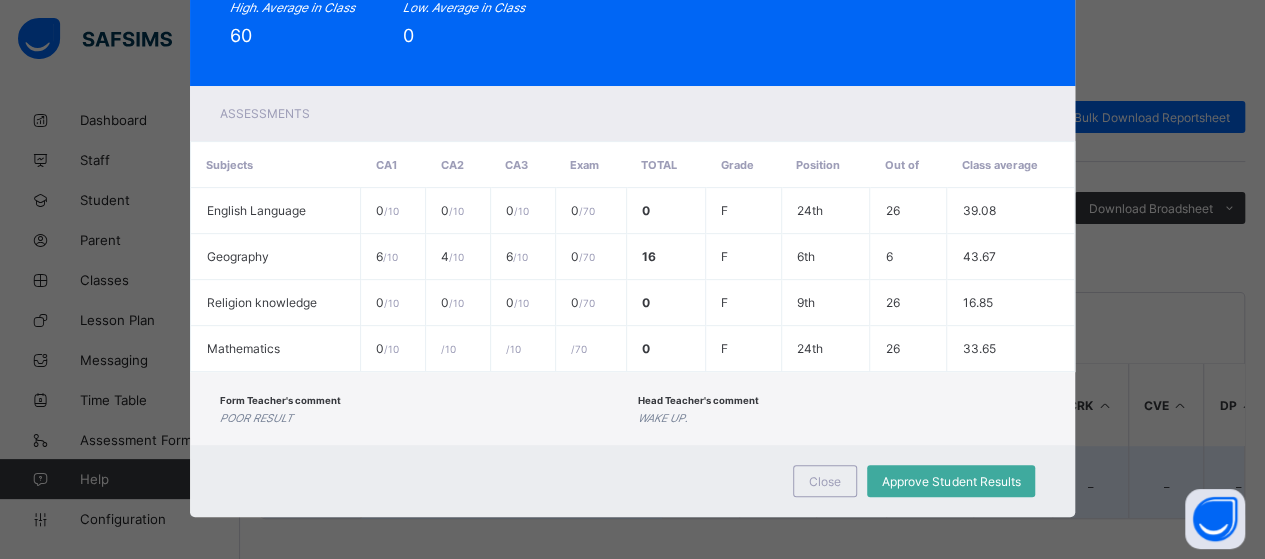 click on "Close" at bounding box center (825, 481) 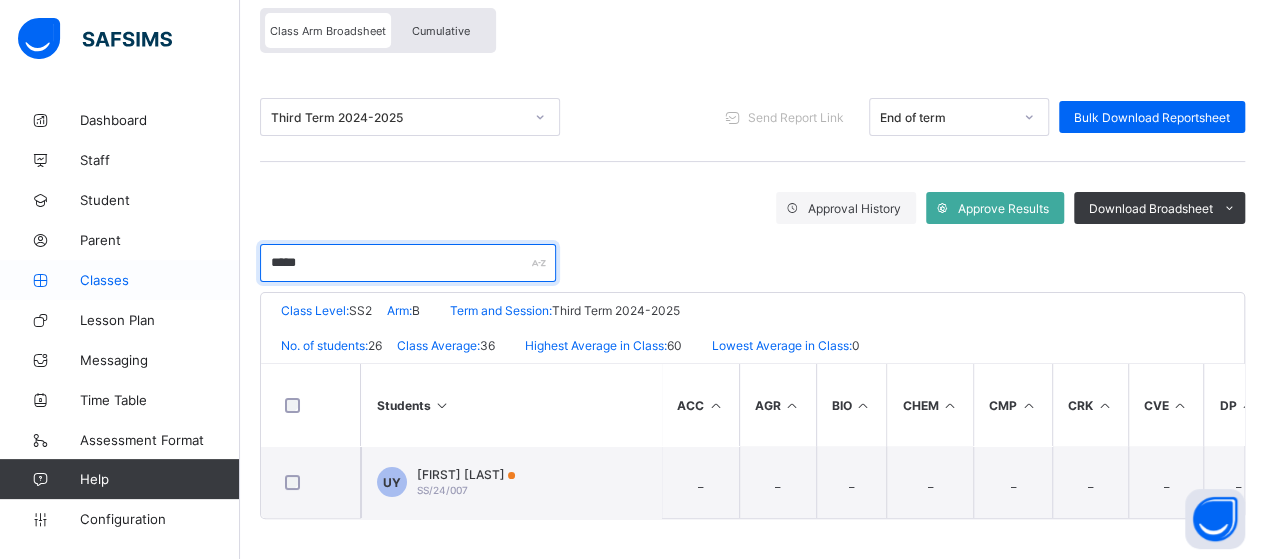 drag, startPoint x: 317, startPoint y: 257, endPoint x: 238, endPoint y: 277, distance: 81.49233 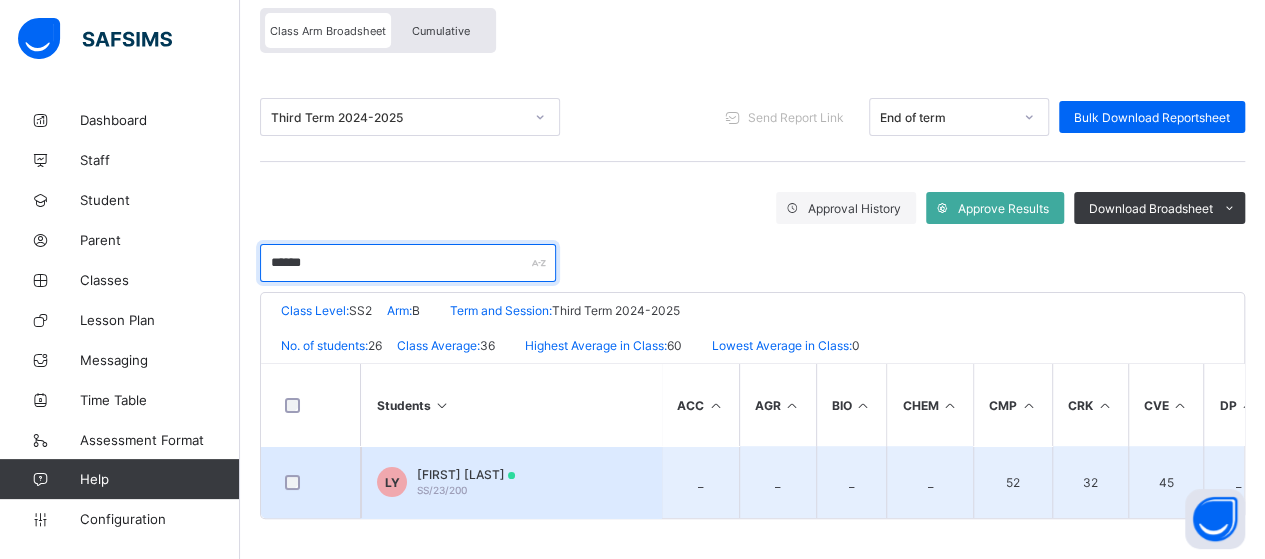 type on "******" 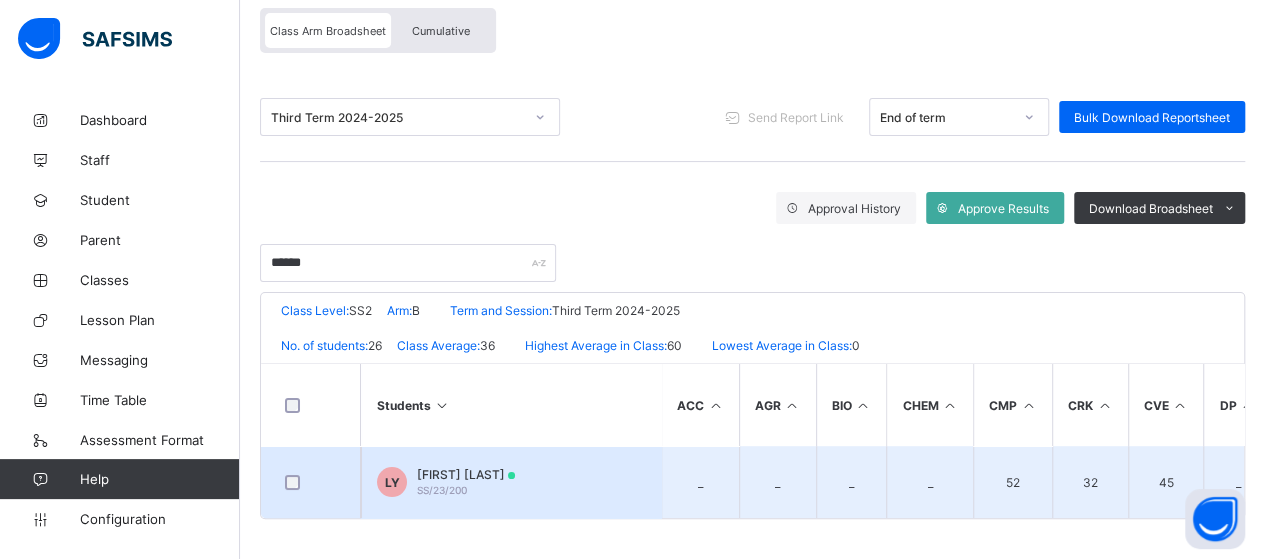 click on "SS/23/200" at bounding box center [442, 490] 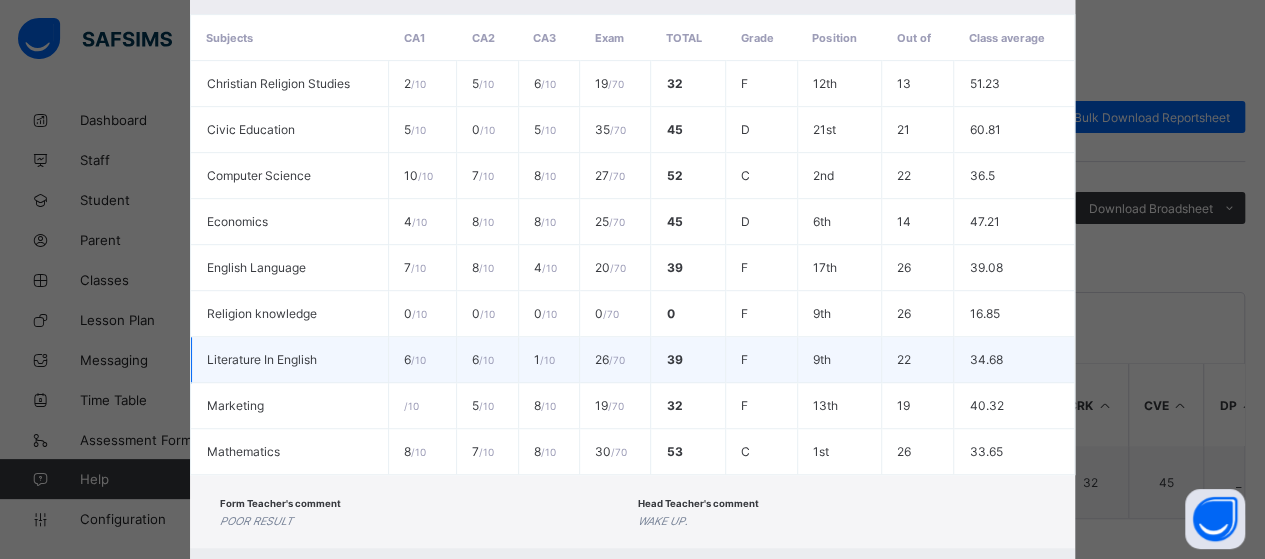 scroll, scrollTop: 516, scrollLeft: 0, axis: vertical 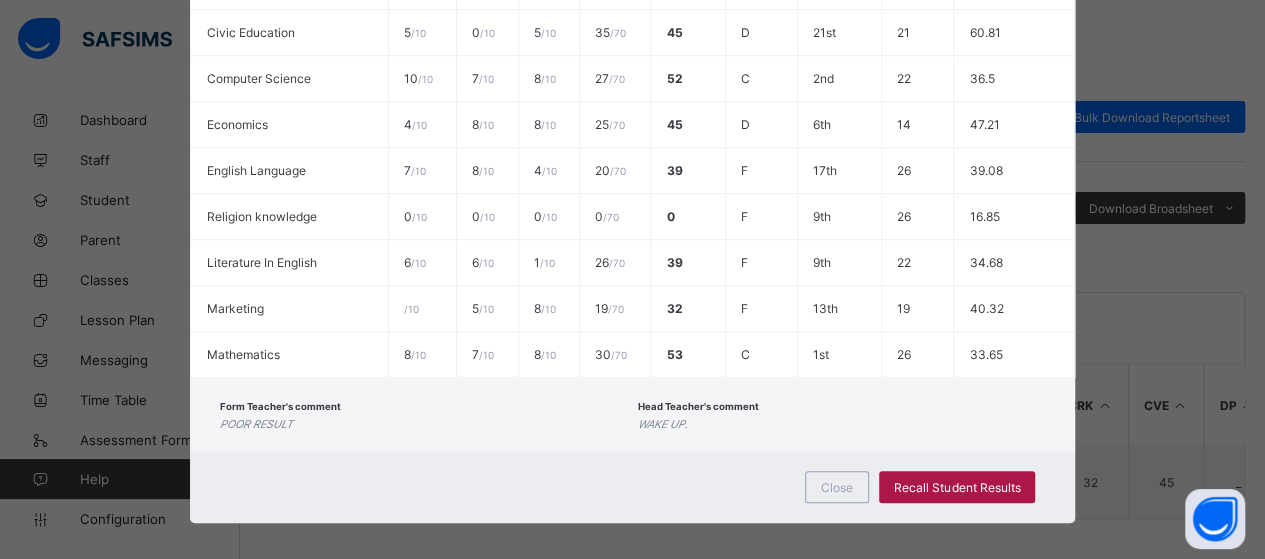 click on "Recall Student Results" at bounding box center (957, 487) 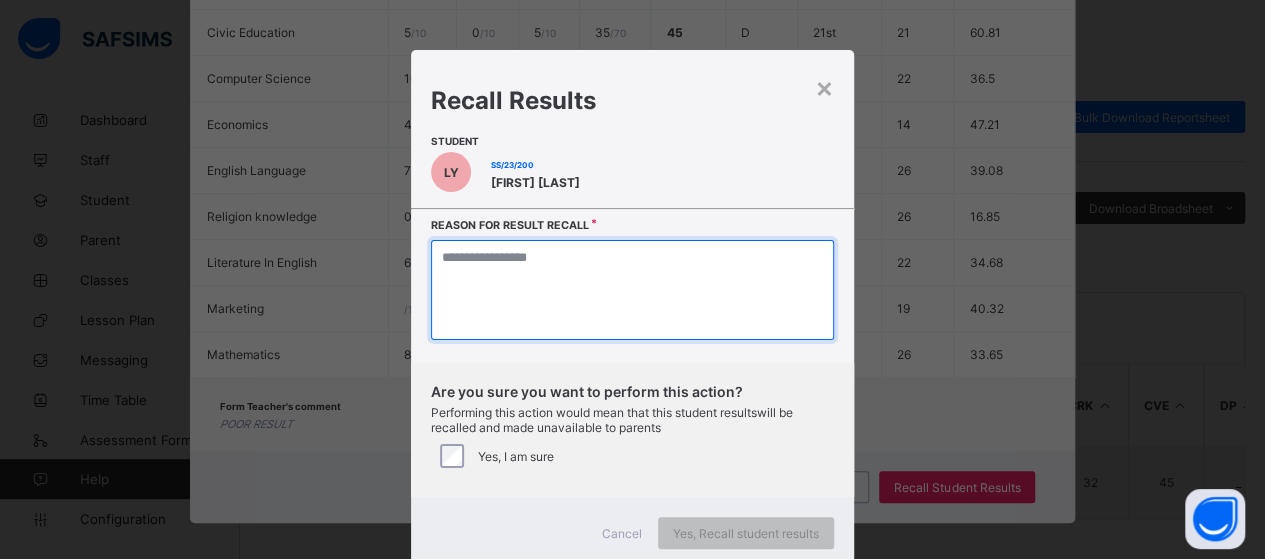 click at bounding box center (632, 290) 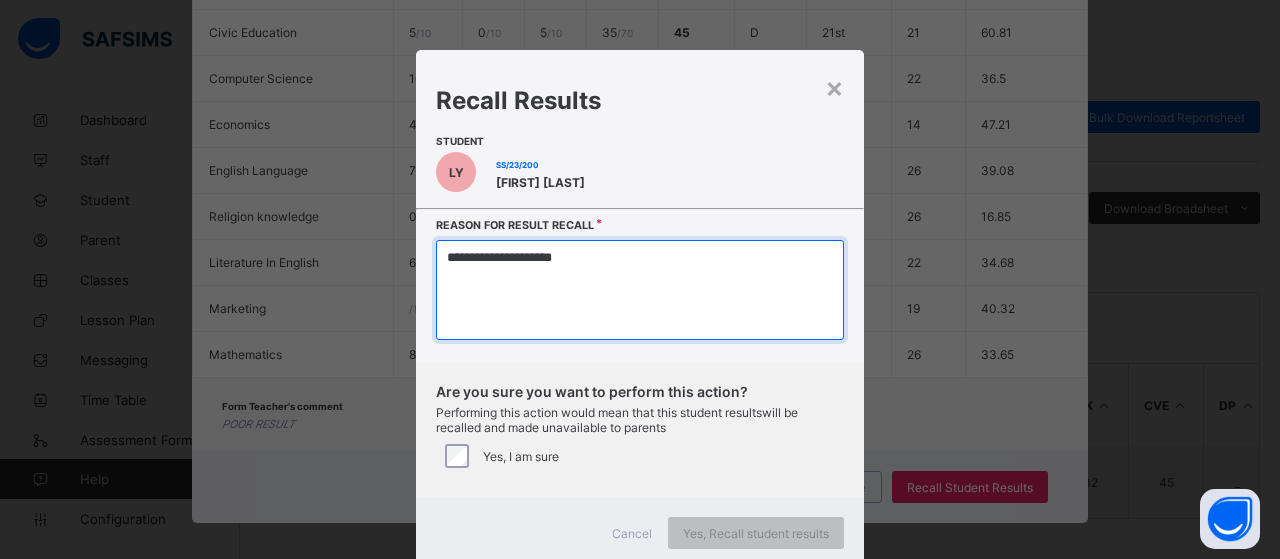 type on "**********" 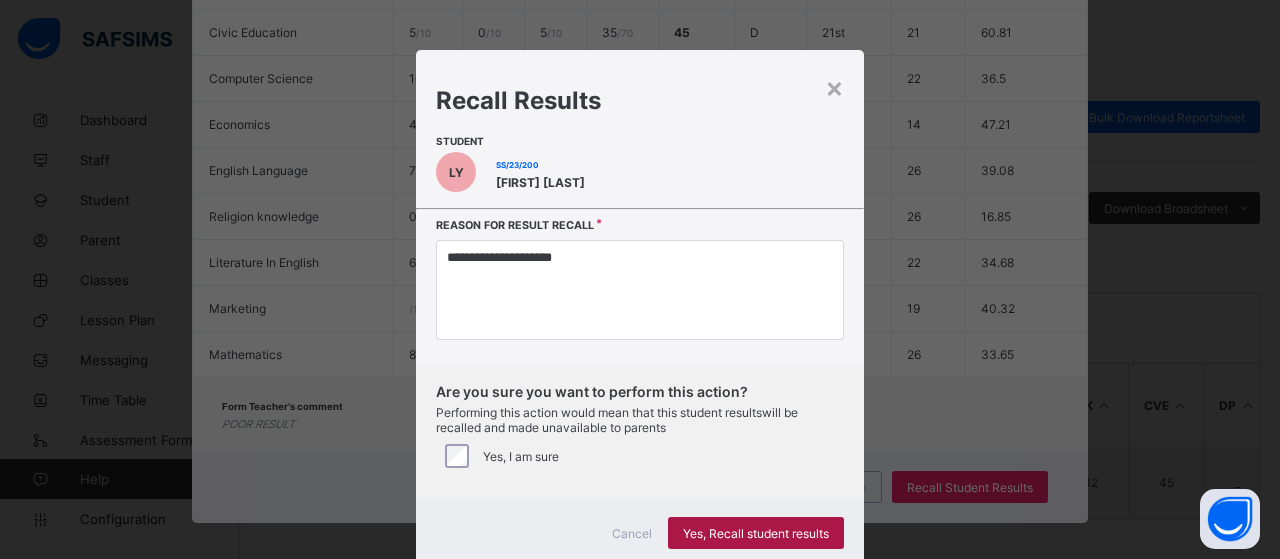 click on "Yes, Recall student results" at bounding box center [756, 533] 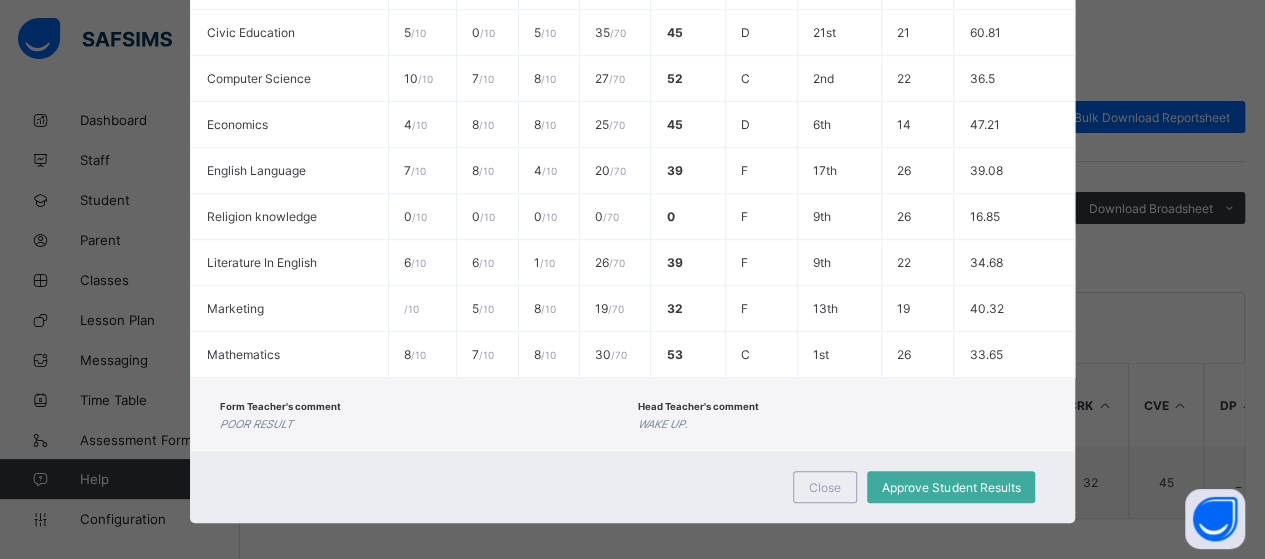 click on "Close   Approve Student Results" at bounding box center [633, 487] 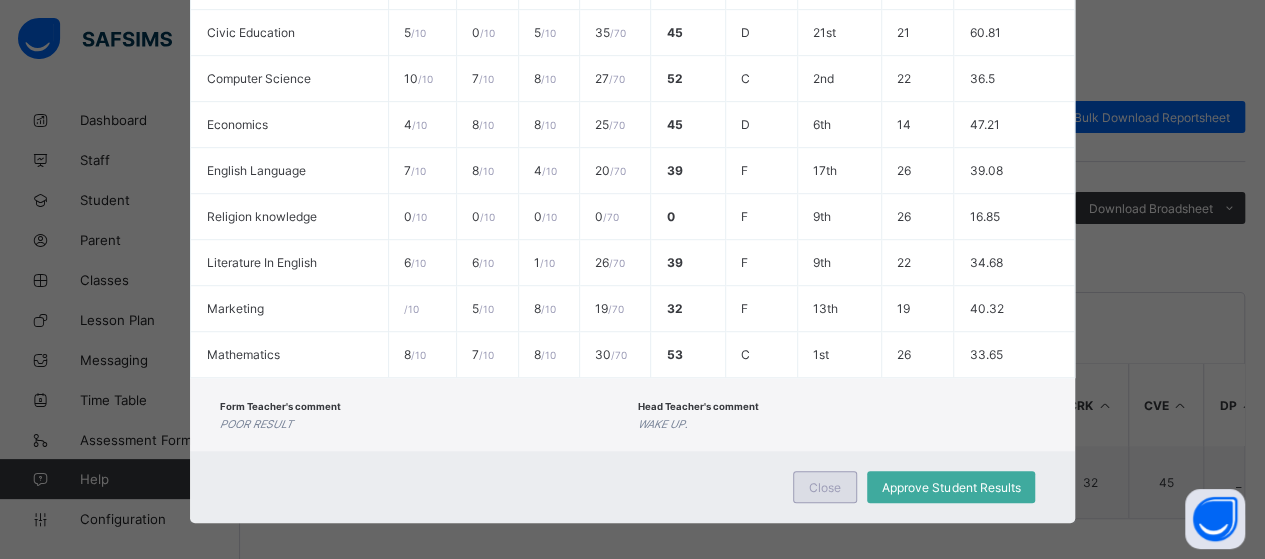 click on "Close" at bounding box center (825, 487) 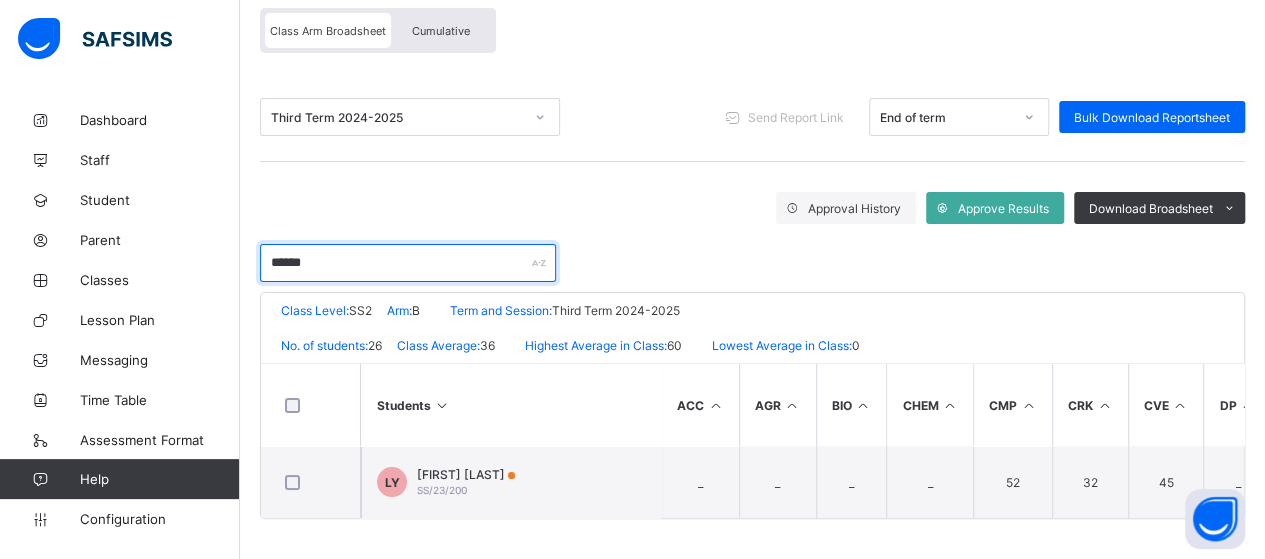 drag, startPoint x: 335, startPoint y: 257, endPoint x: 253, endPoint y: 265, distance: 82.38932 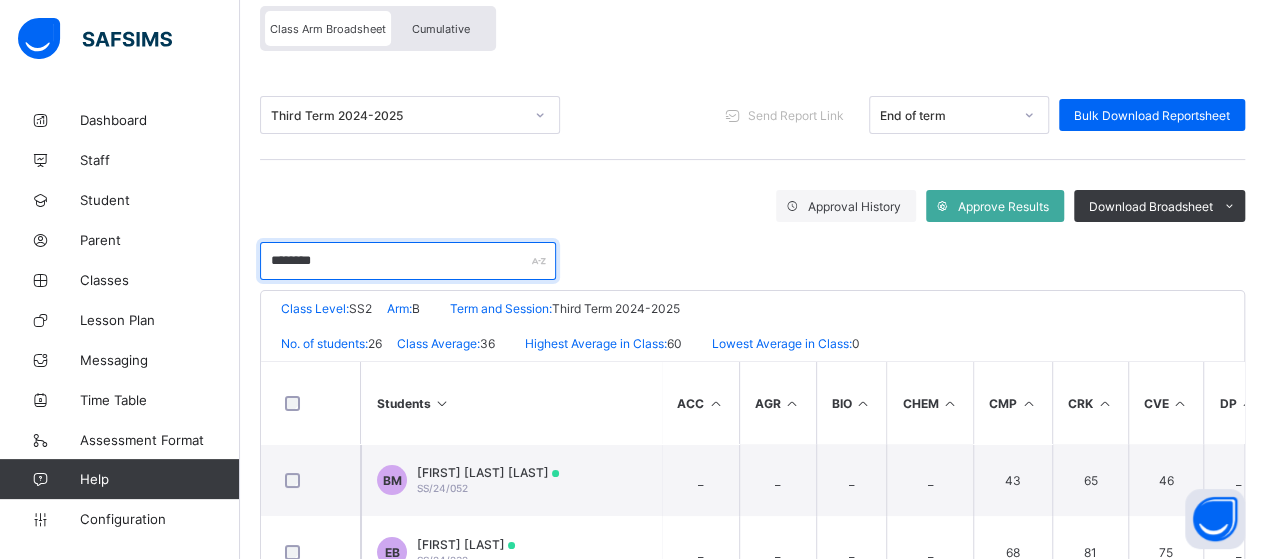 type on "********" 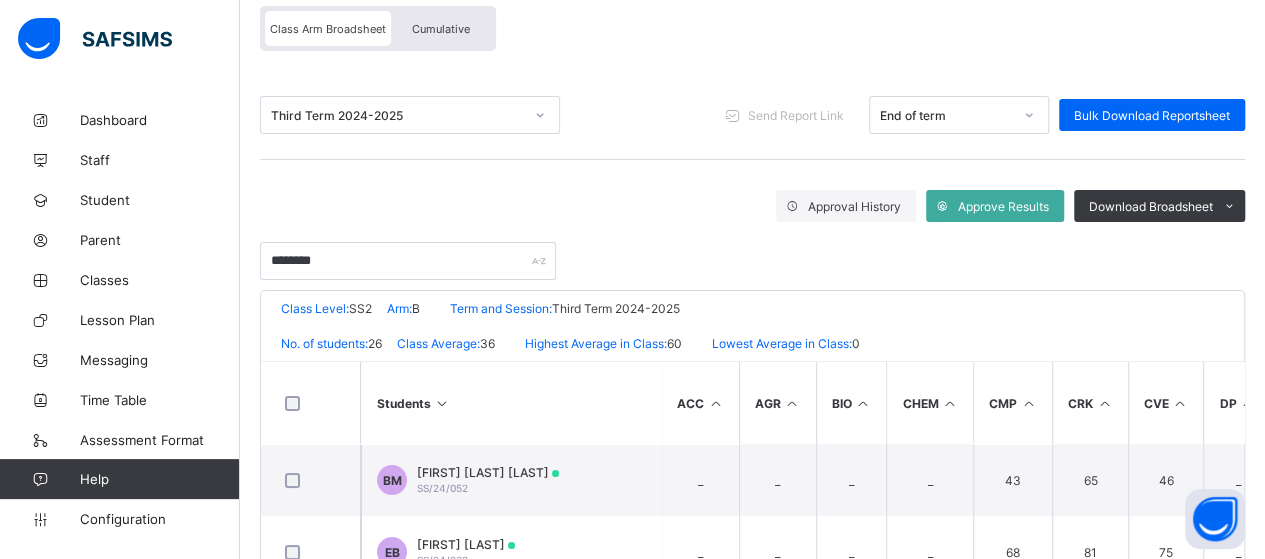 click on "Students" at bounding box center (511, 403) 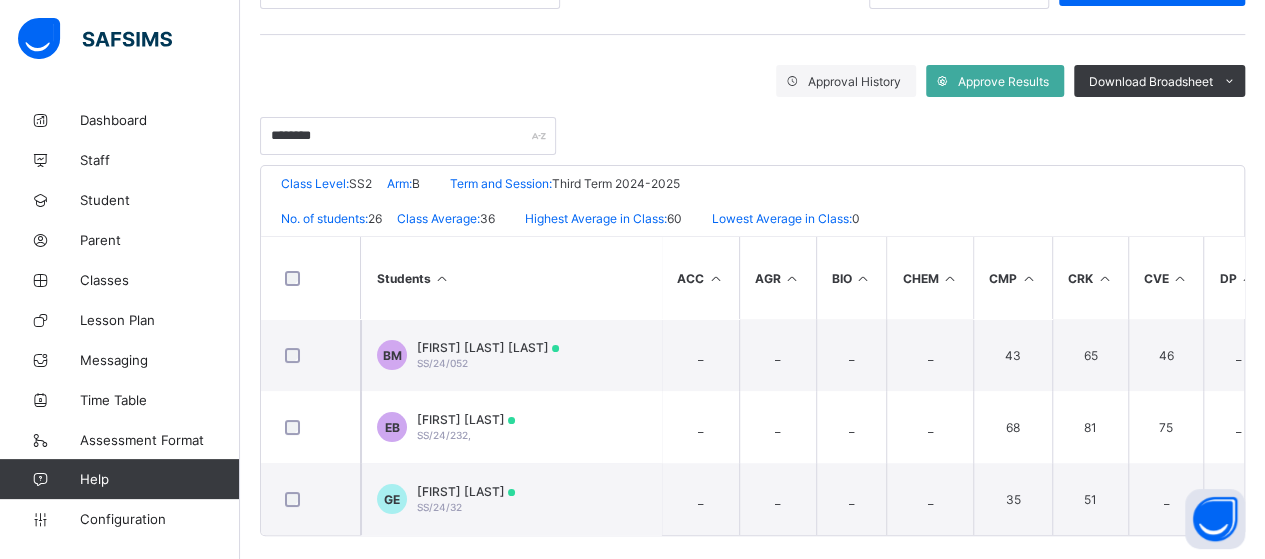 scroll, scrollTop: 323, scrollLeft: 0, axis: vertical 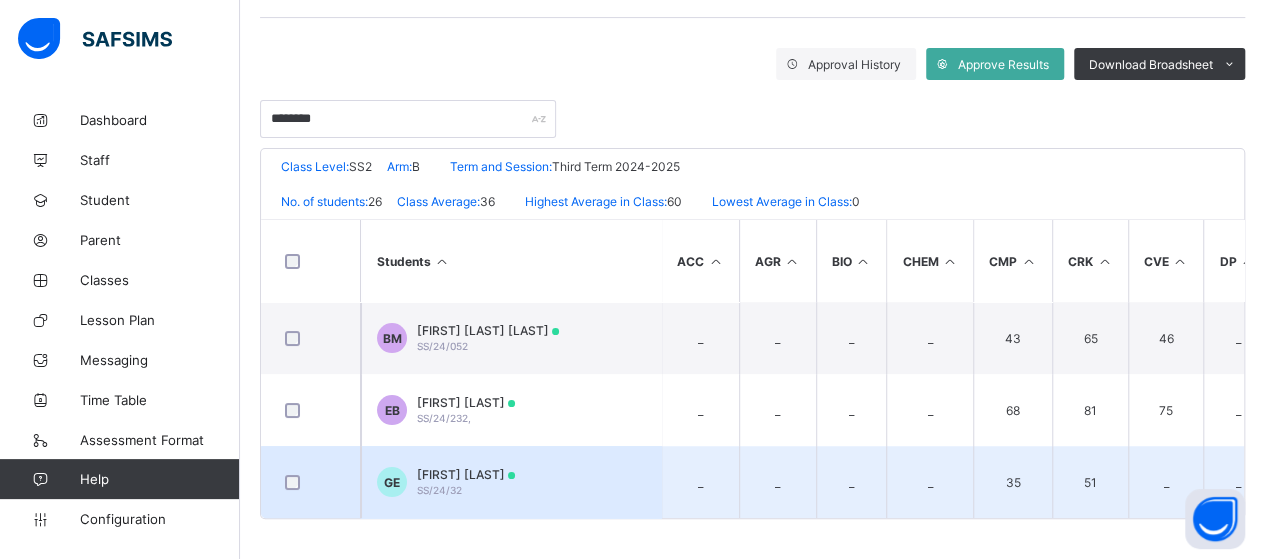 click on "[INITIALS] [FIRST] [LAST] [ID]" at bounding box center [511, 482] 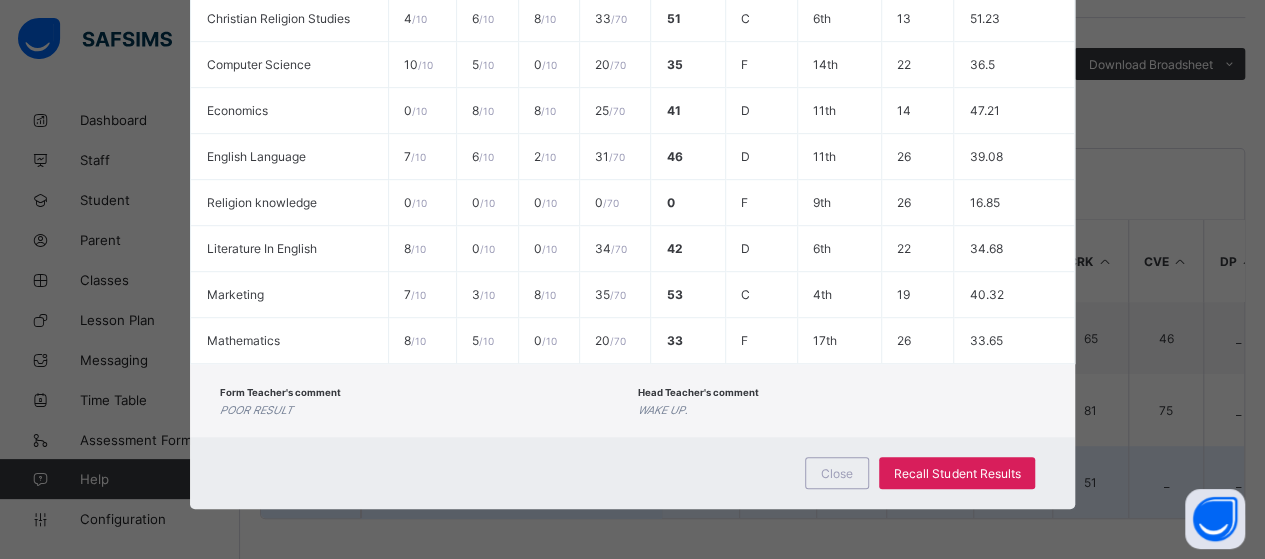 scroll, scrollTop: 471, scrollLeft: 0, axis: vertical 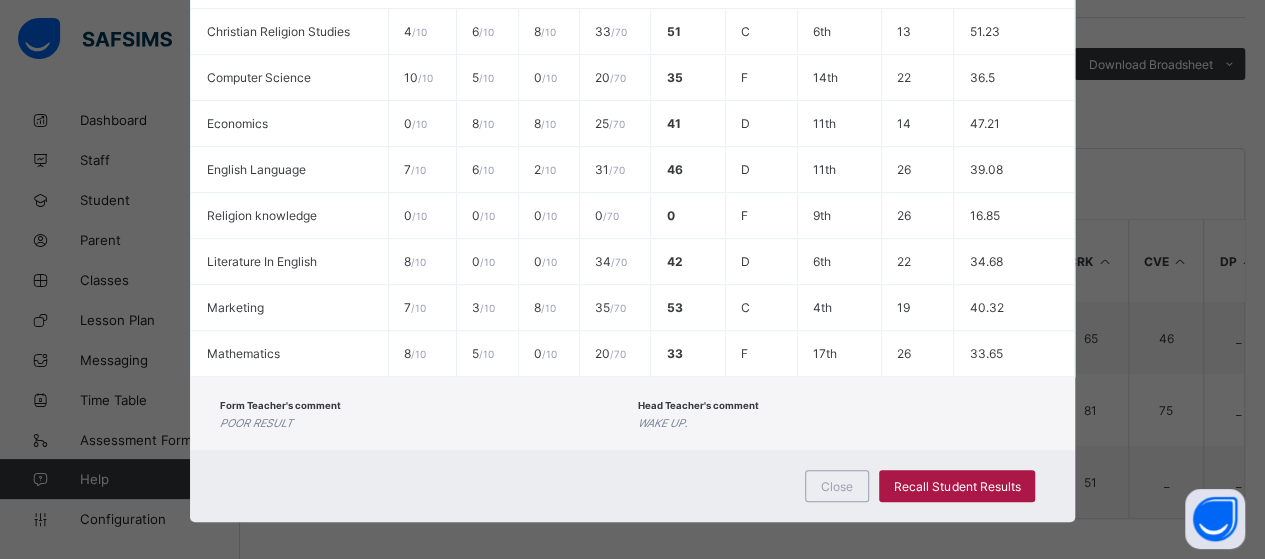 click on "Recall Student Results" at bounding box center (957, 486) 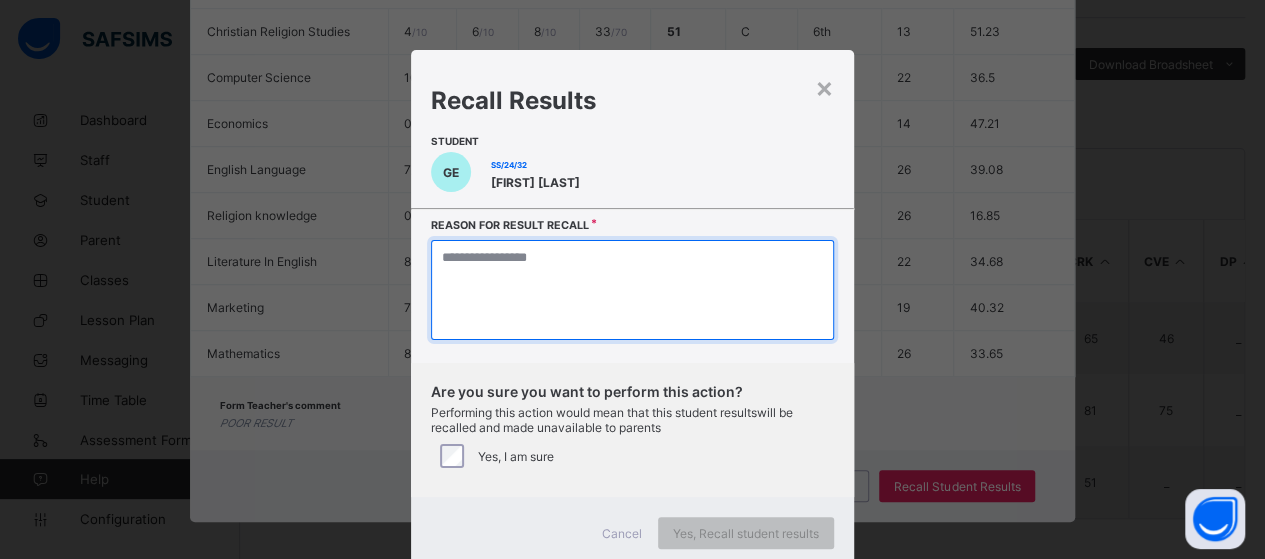 drag, startPoint x: 485, startPoint y: 269, endPoint x: 515, endPoint y: 273, distance: 30.265491 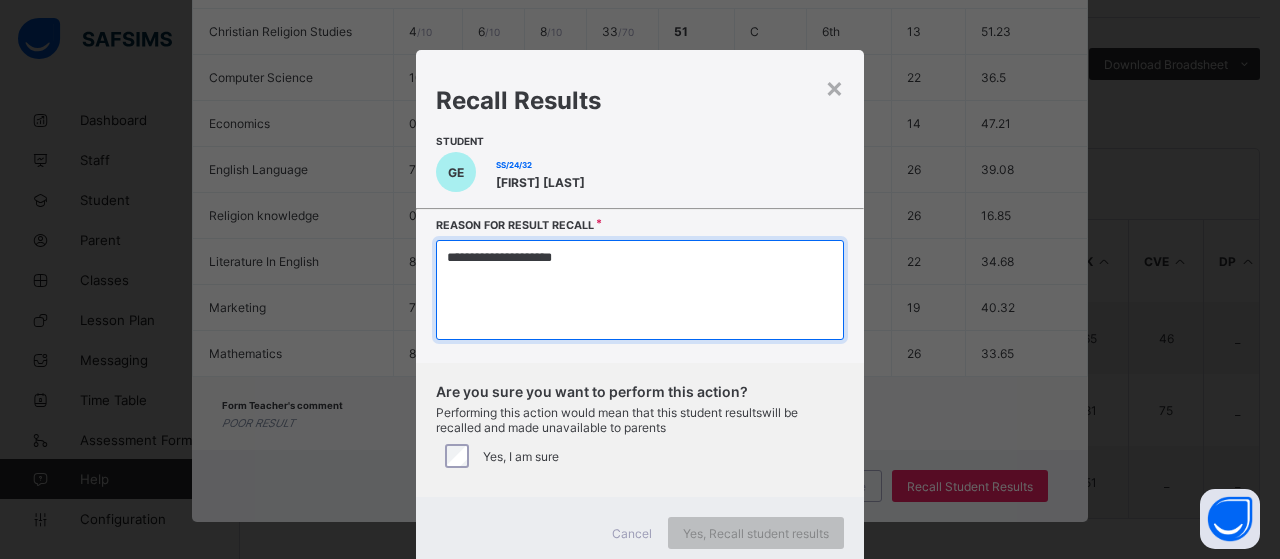 type on "**********" 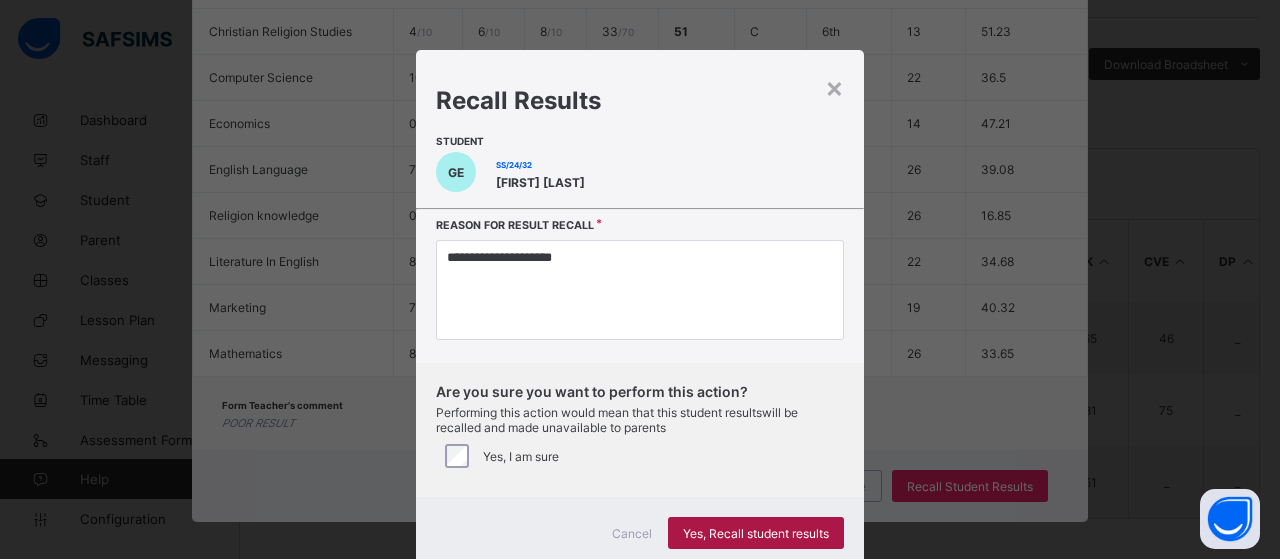 click on "Yes, Recall student results" at bounding box center (756, 533) 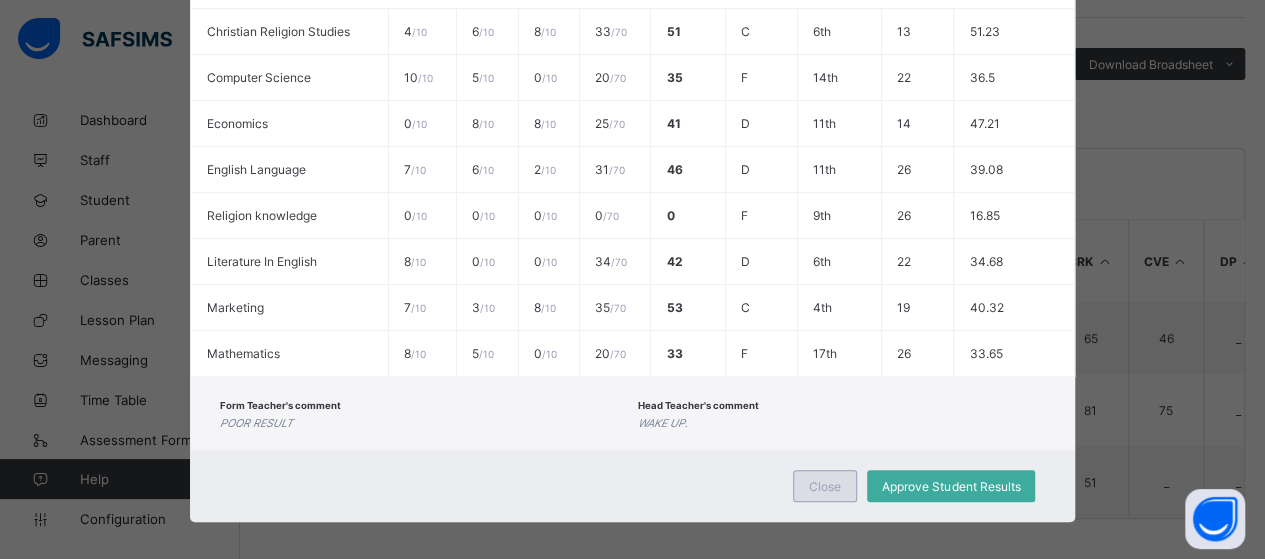 click on "Close" at bounding box center (825, 486) 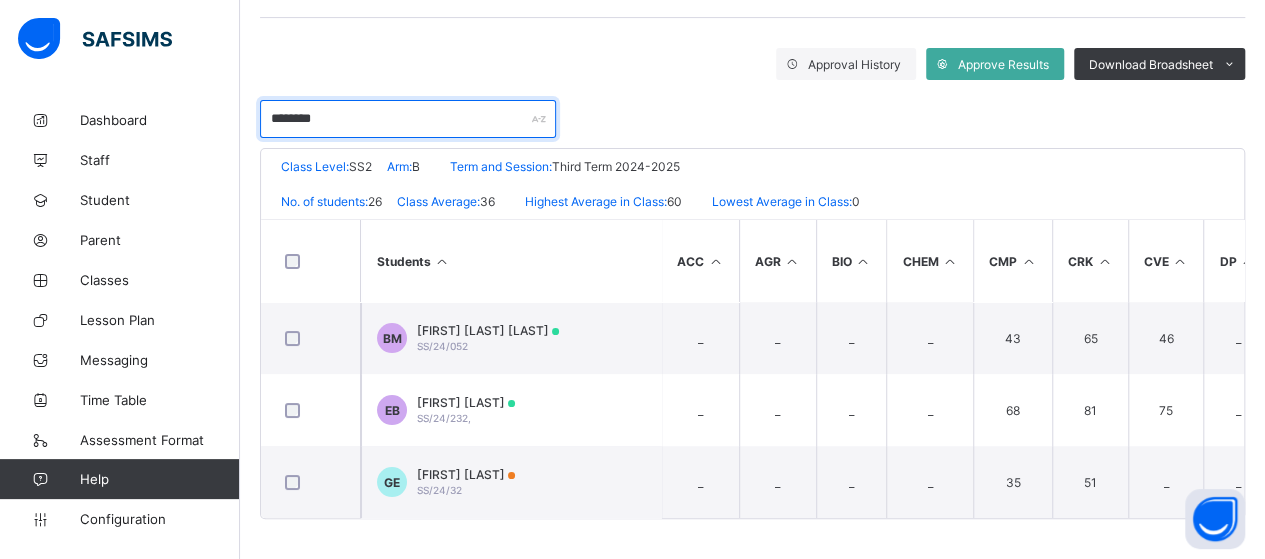 drag, startPoint x: 362, startPoint y: 117, endPoint x: 248, endPoint y: 142, distance: 116.70904 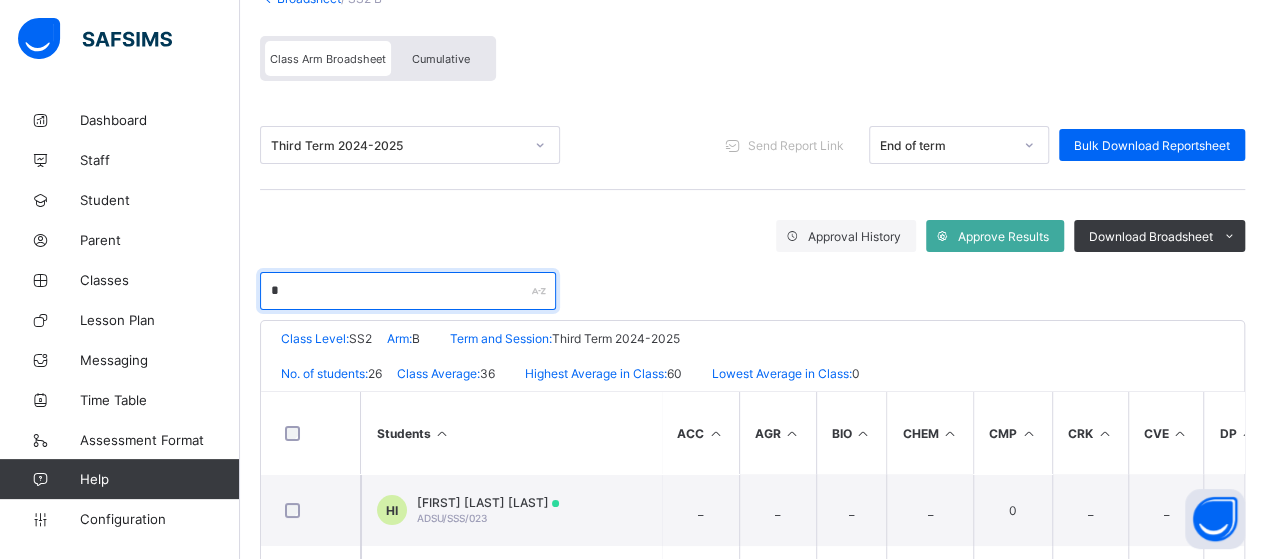scroll, scrollTop: 323, scrollLeft: 0, axis: vertical 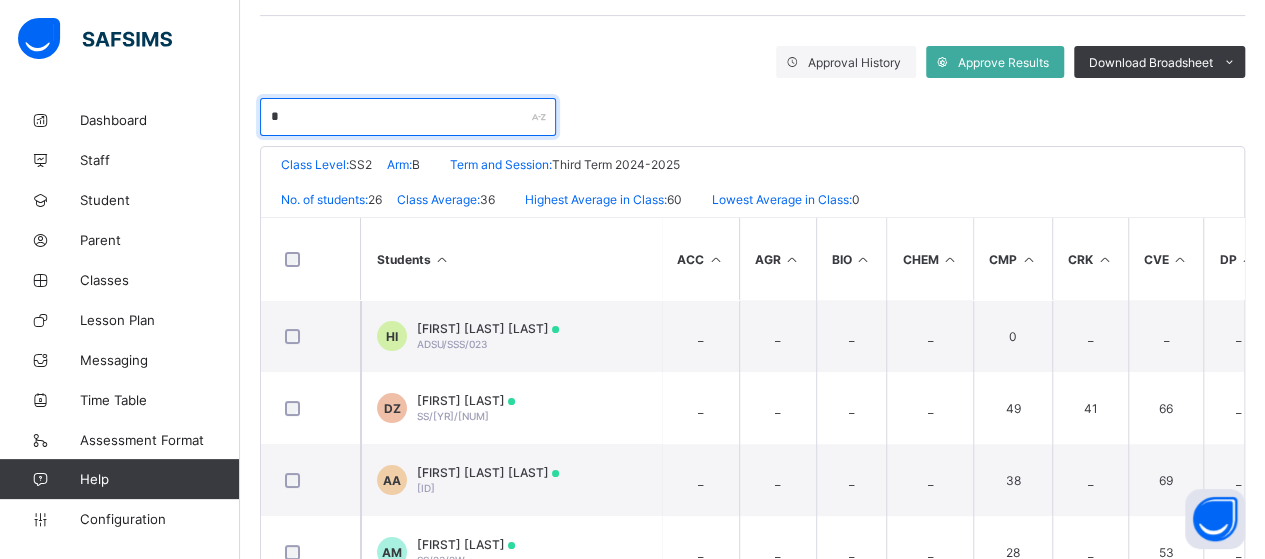 type on "*" 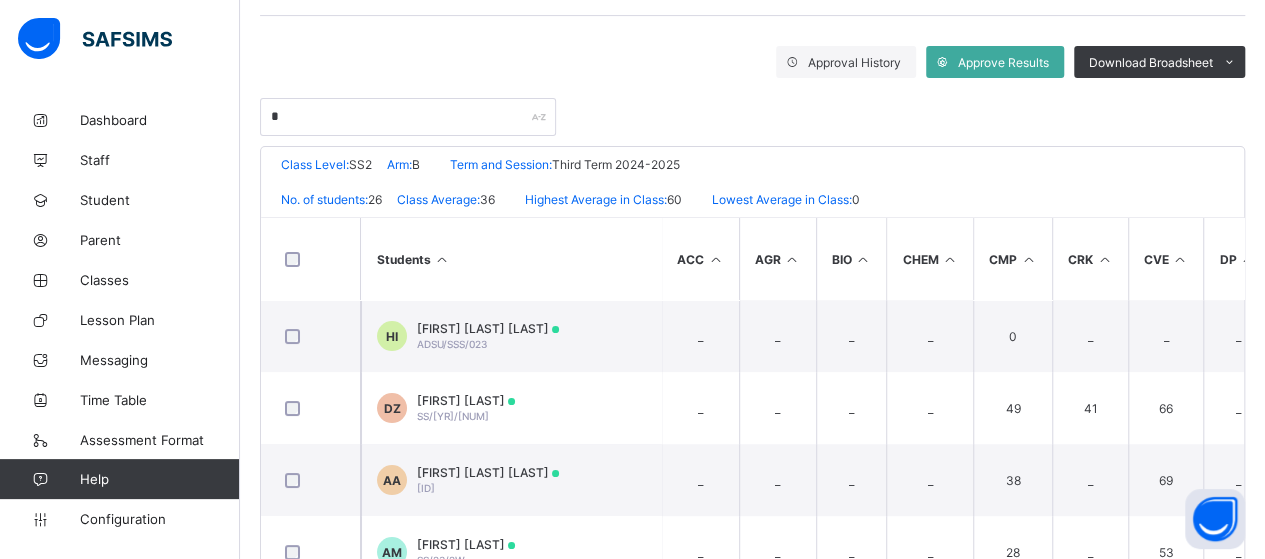 click on "Students" at bounding box center [511, 259] 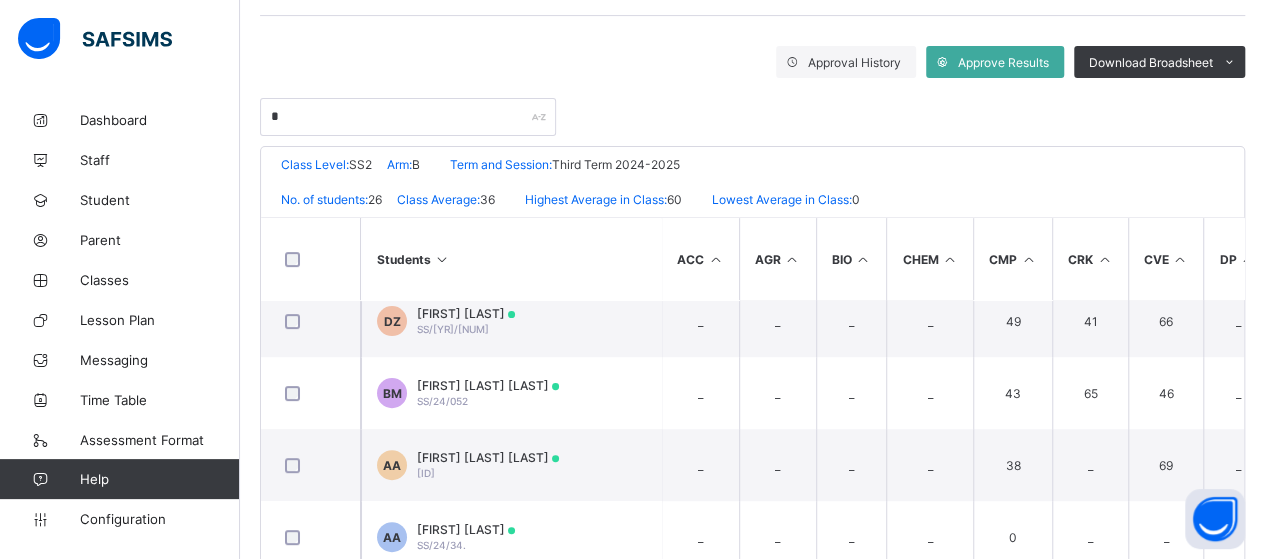 scroll, scrollTop: 310, scrollLeft: 0, axis: vertical 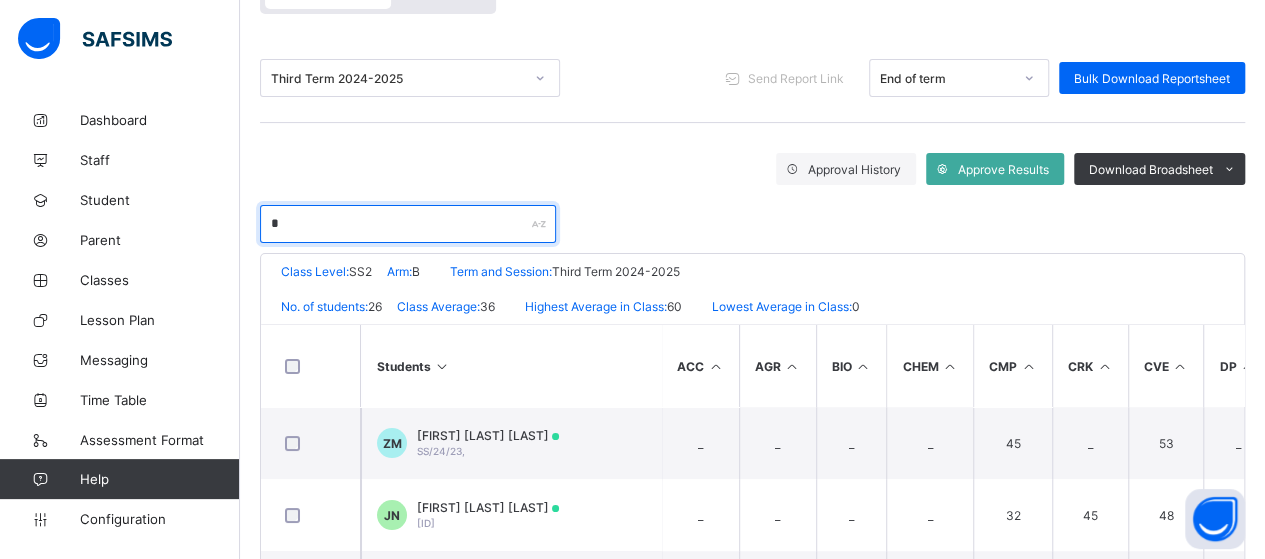 drag, startPoint x: 288, startPoint y: 218, endPoint x: 288, endPoint y: 205, distance: 13 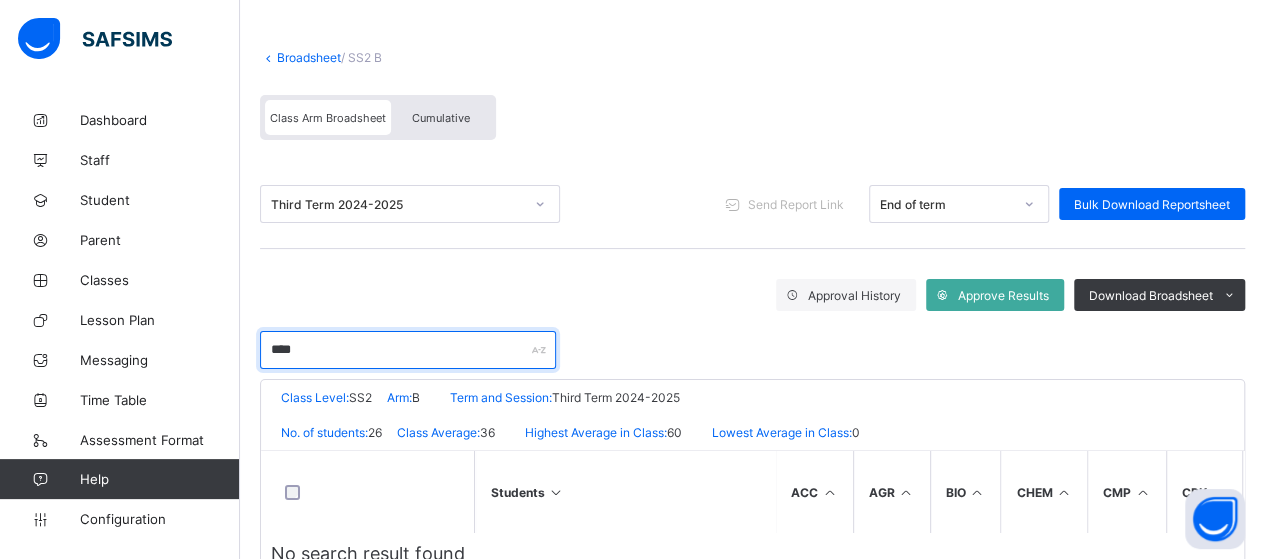 scroll, scrollTop: 0, scrollLeft: 0, axis: both 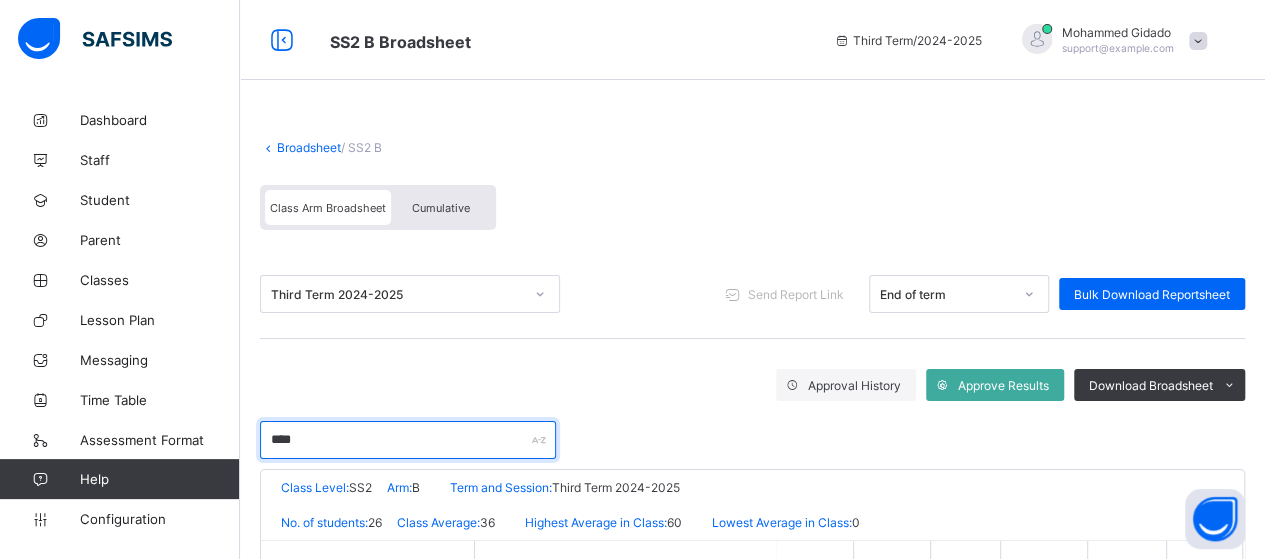type on "****" 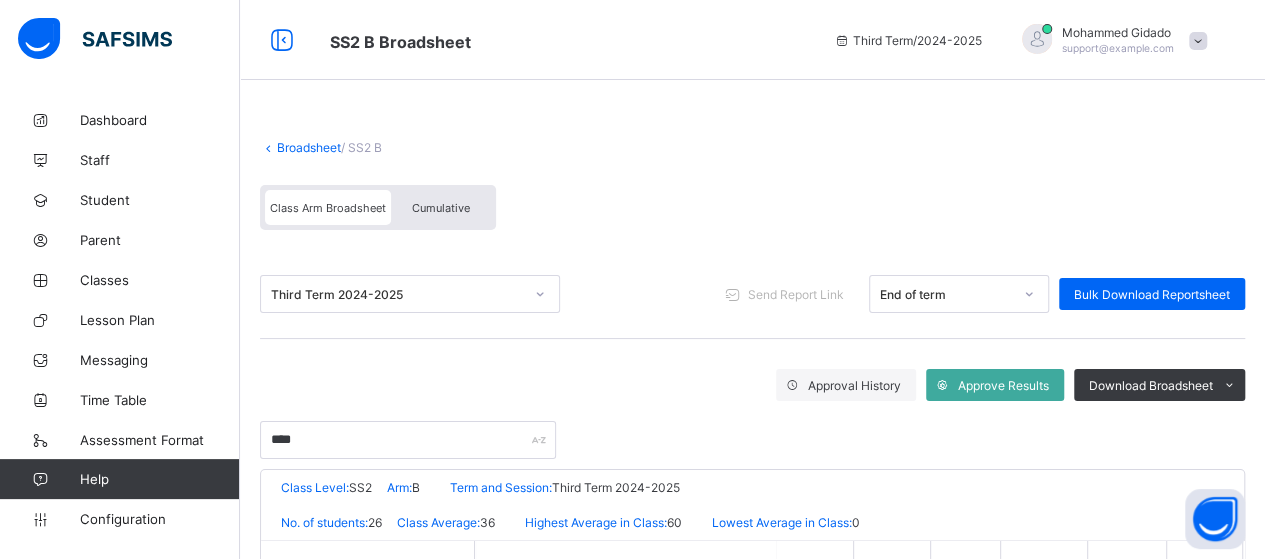 click on "Broadsheet" at bounding box center (309, 147) 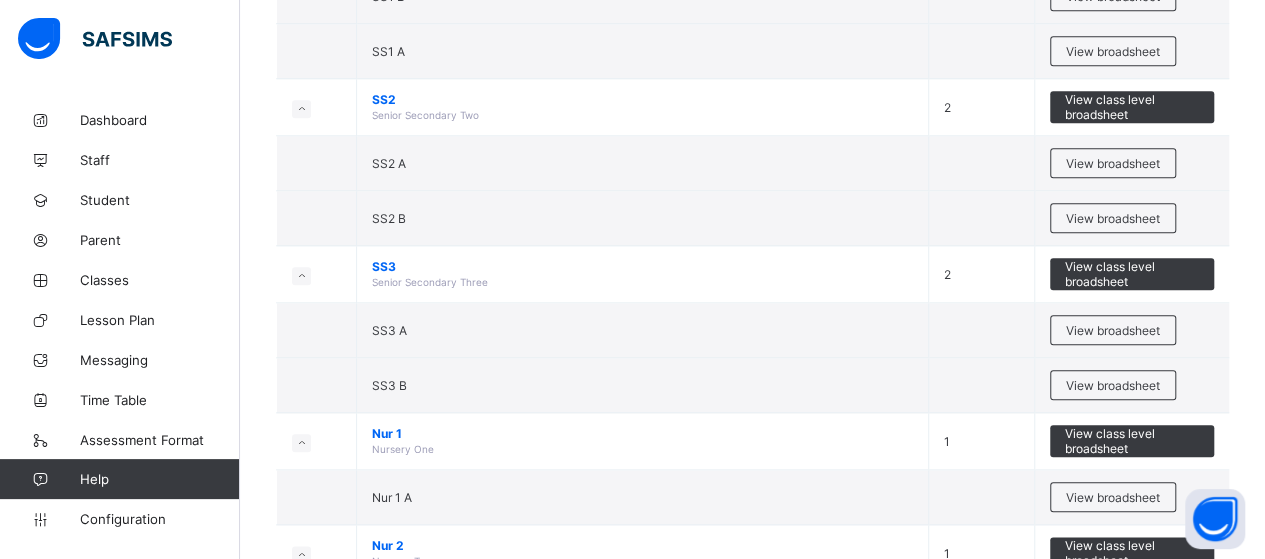 scroll, scrollTop: 900, scrollLeft: 0, axis: vertical 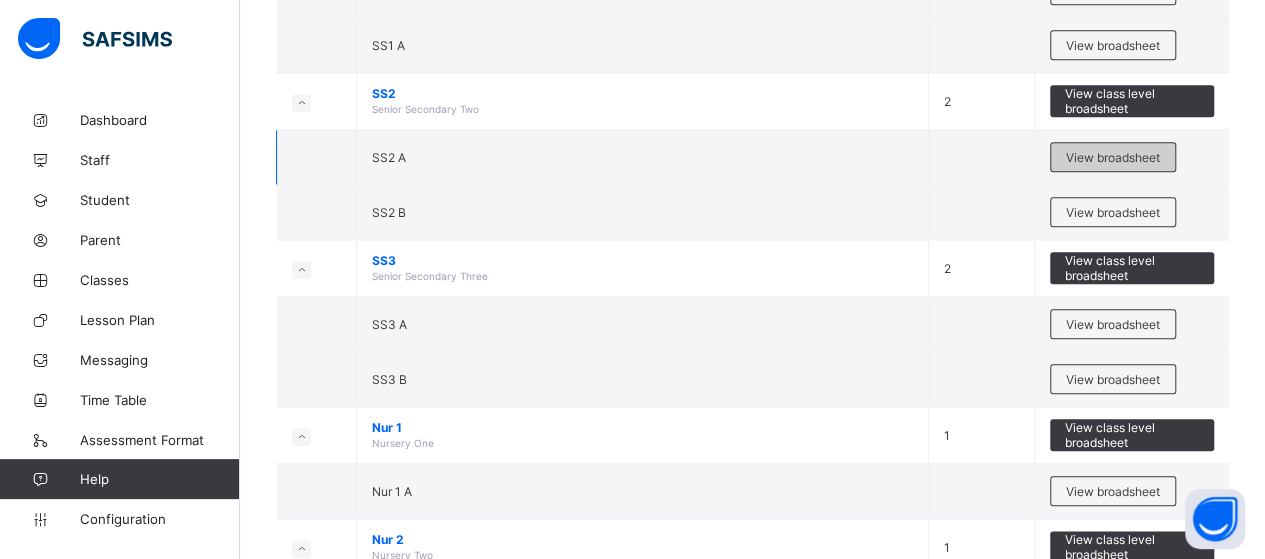 click on "View broadsheet" at bounding box center [1113, 157] 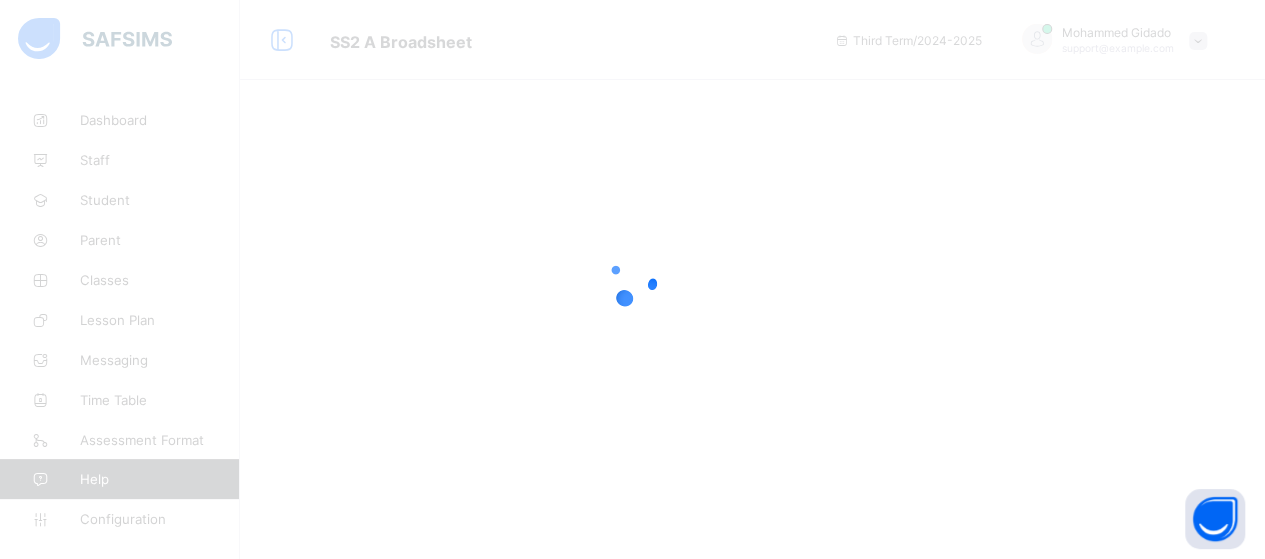 scroll, scrollTop: 0, scrollLeft: 0, axis: both 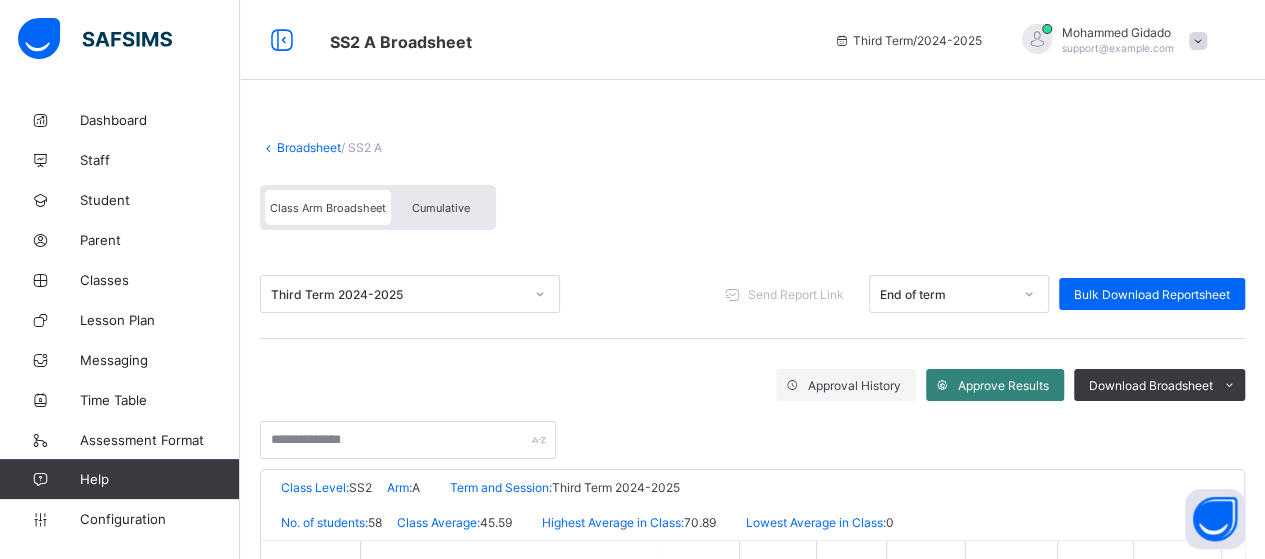 click on "Approve Results" at bounding box center [1003, 385] 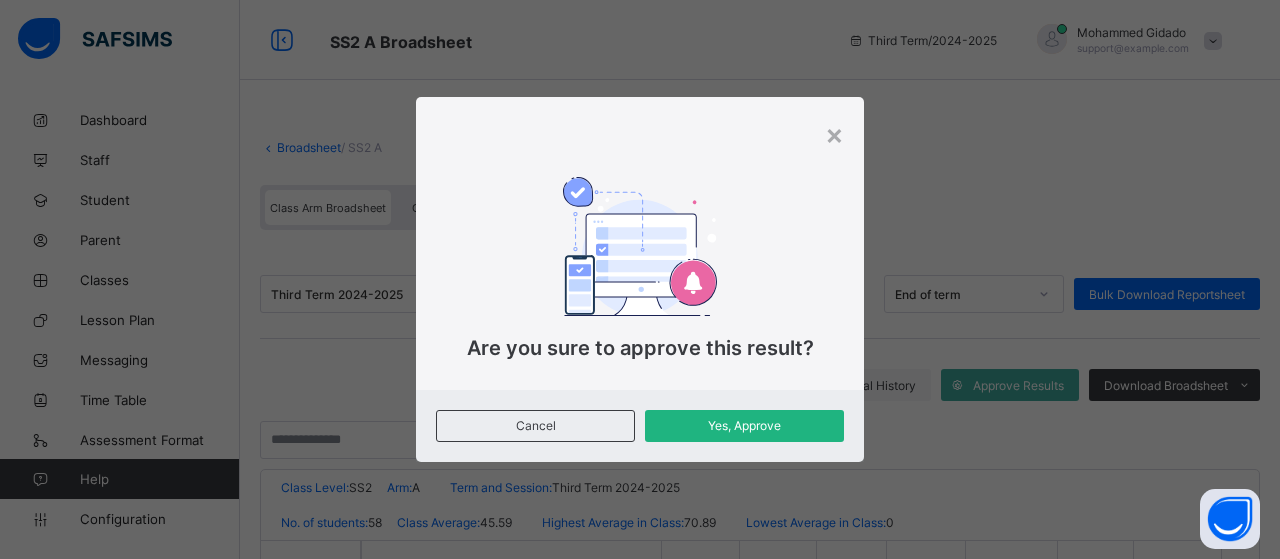 click on "Yes, Approve" at bounding box center (744, 425) 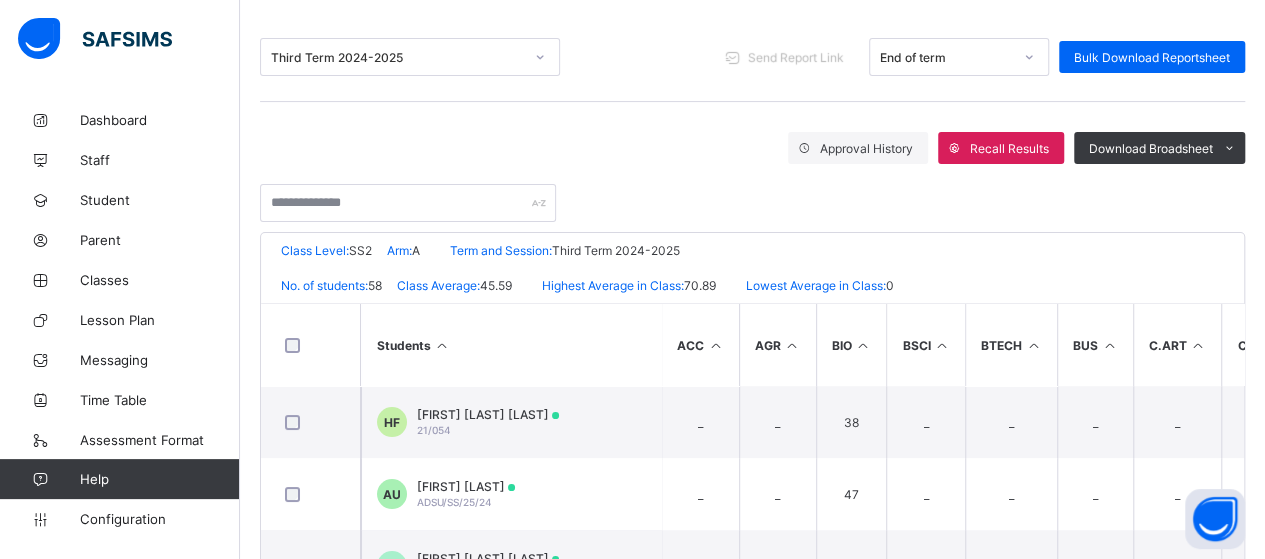 scroll, scrollTop: 300, scrollLeft: 0, axis: vertical 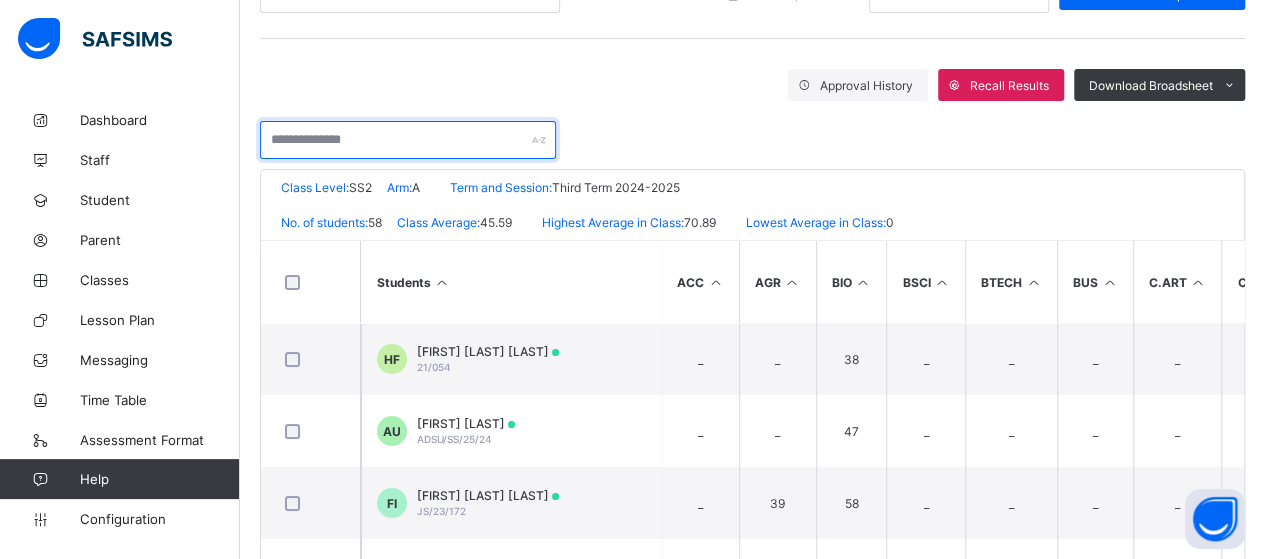 click at bounding box center (408, 140) 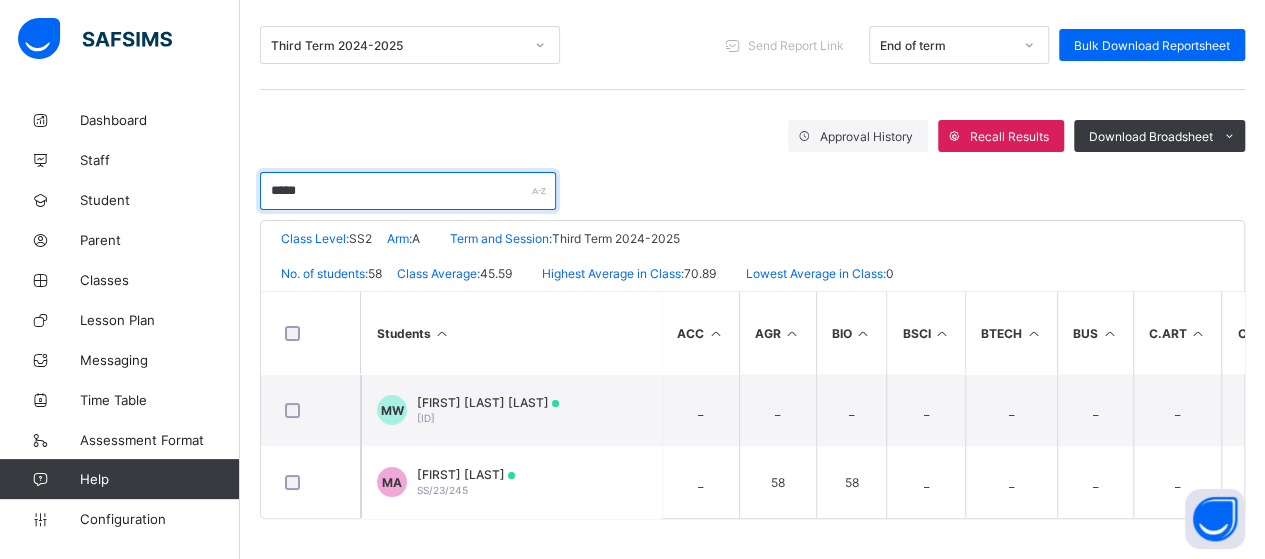 scroll, scrollTop: 251, scrollLeft: 0, axis: vertical 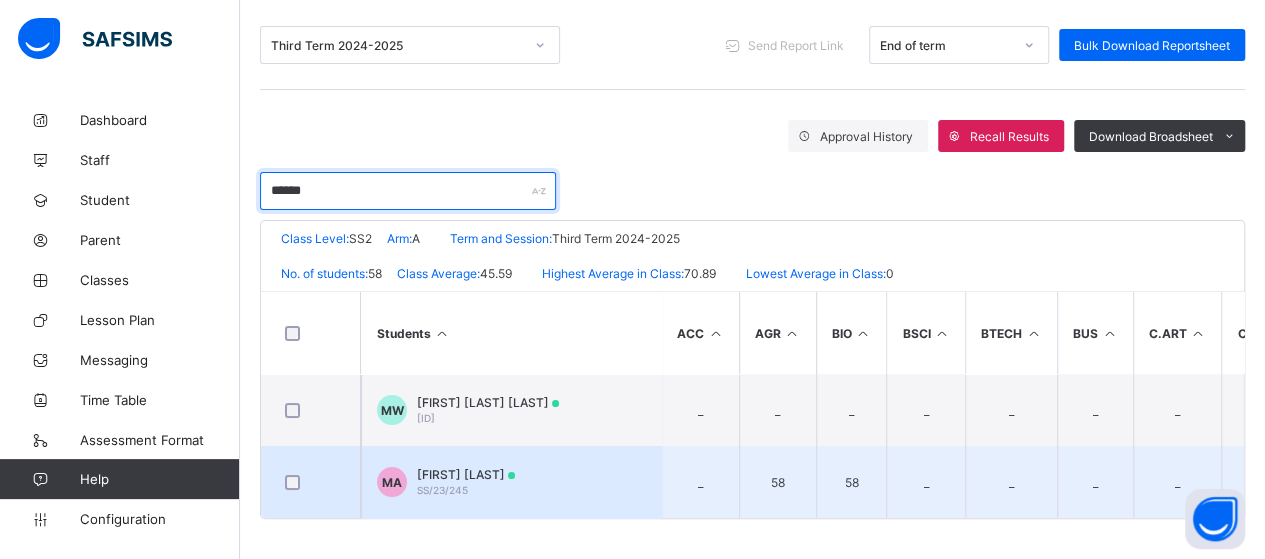 type on "******" 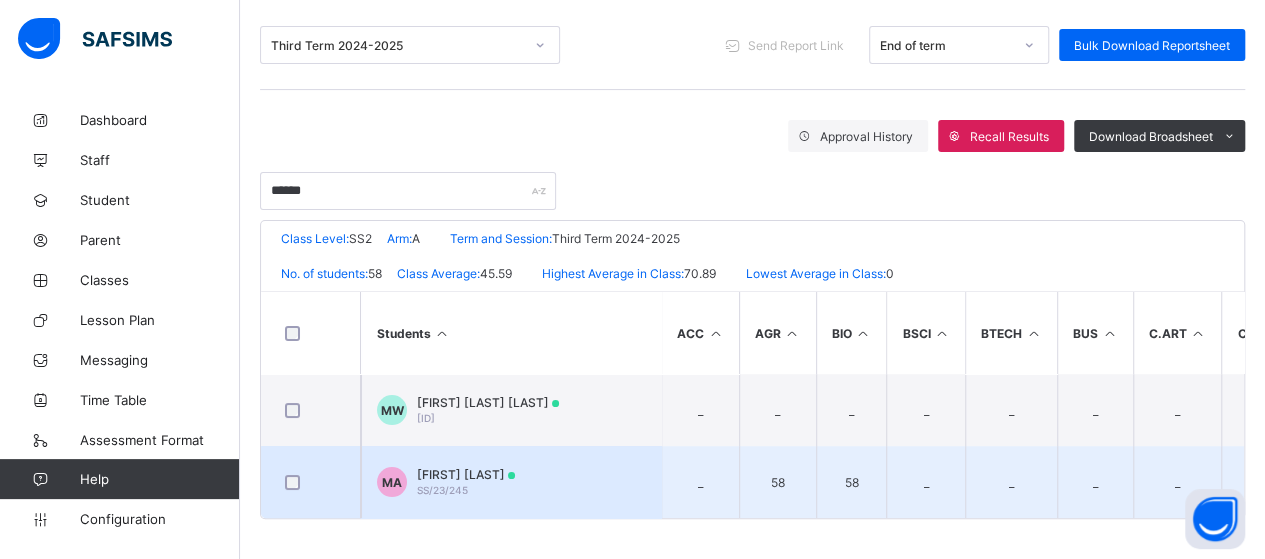 click on "MA [FIRST] [LAST] SS/23/245" at bounding box center (511, 482) 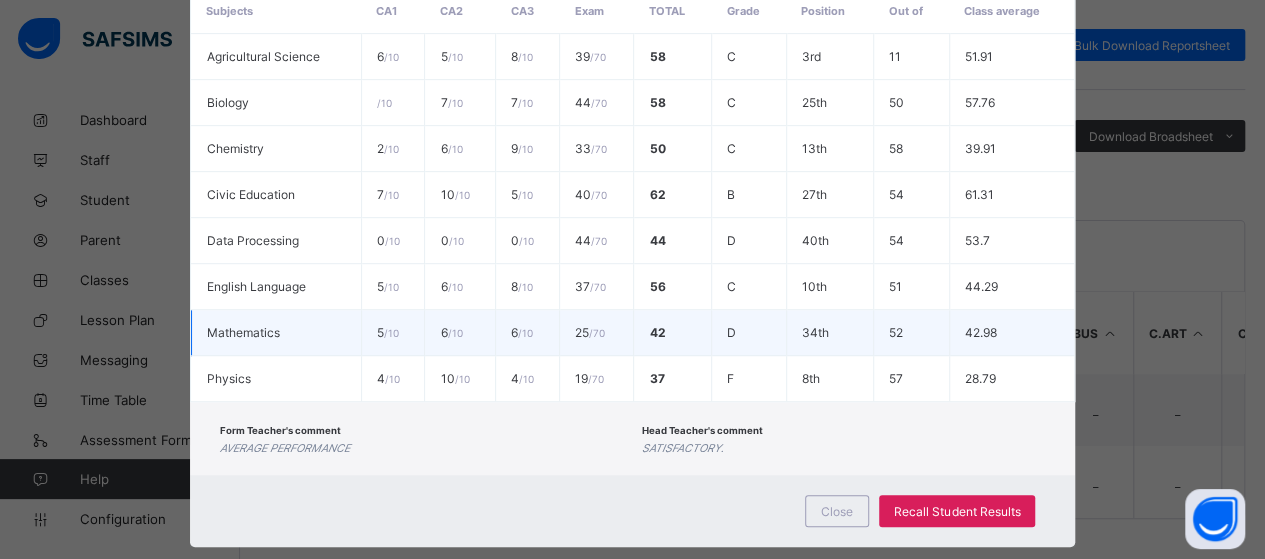 scroll, scrollTop: 471, scrollLeft: 0, axis: vertical 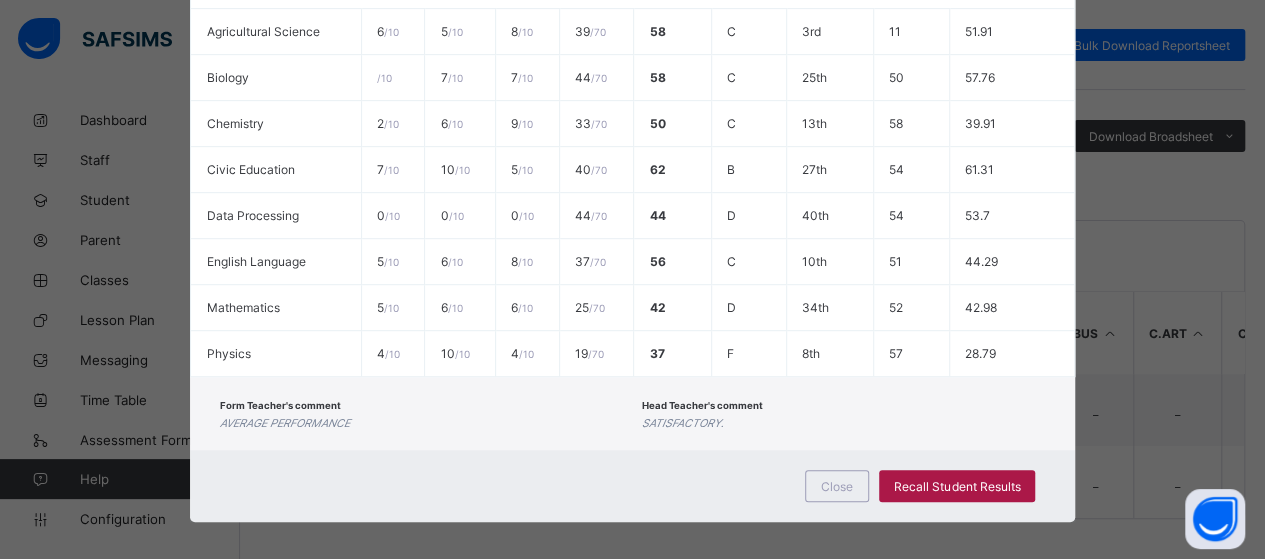click on "Recall Student Results" at bounding box center [957, 486] 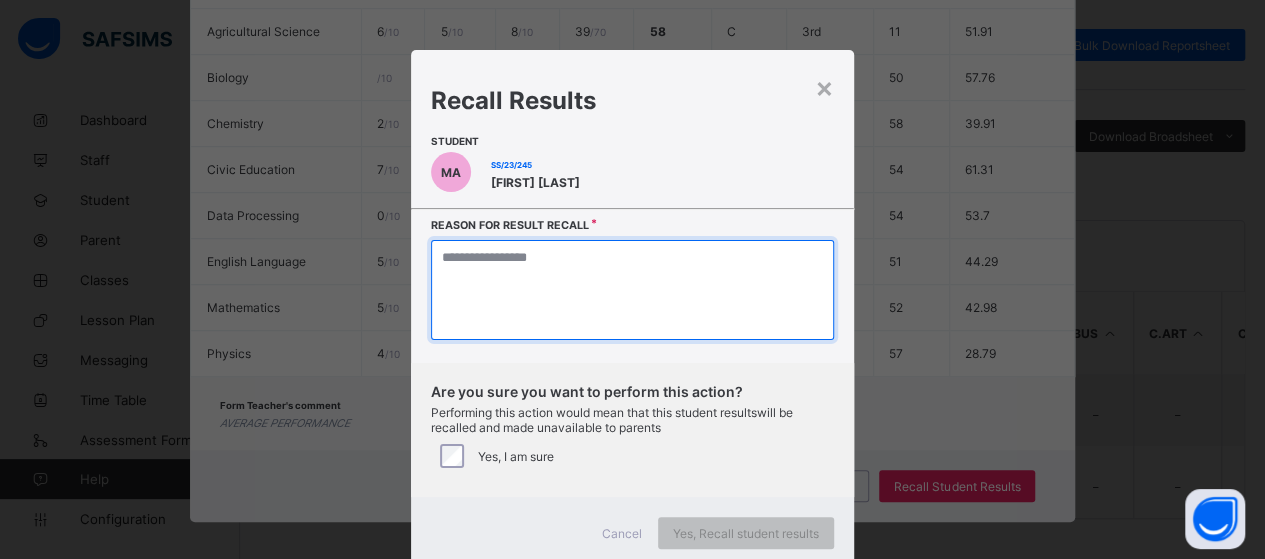click at bounding box center (632, 290) 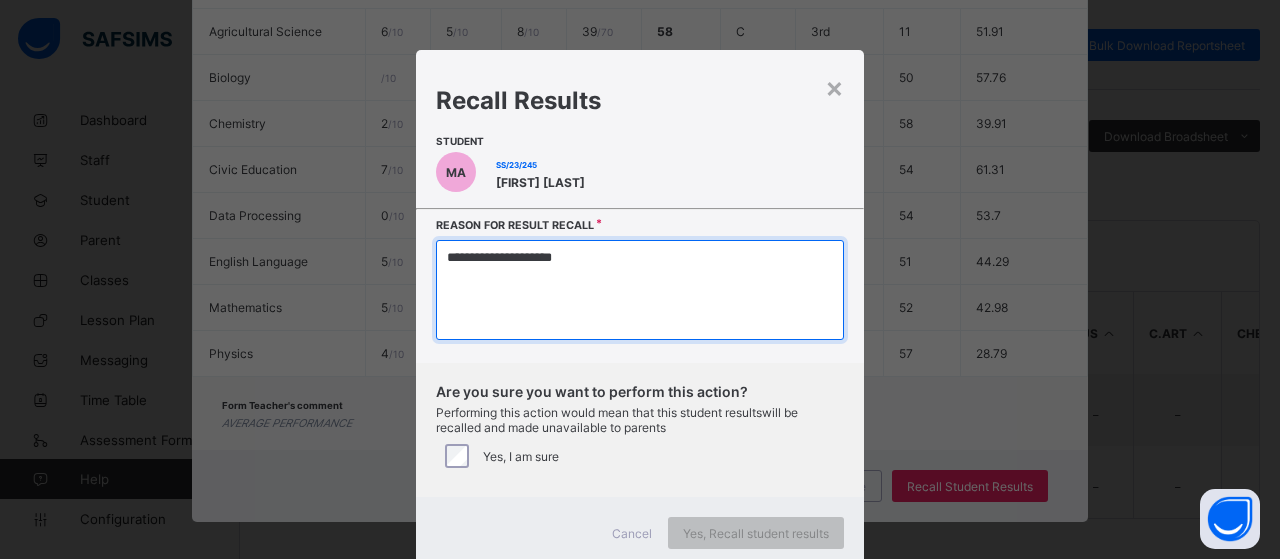 type on "**********" 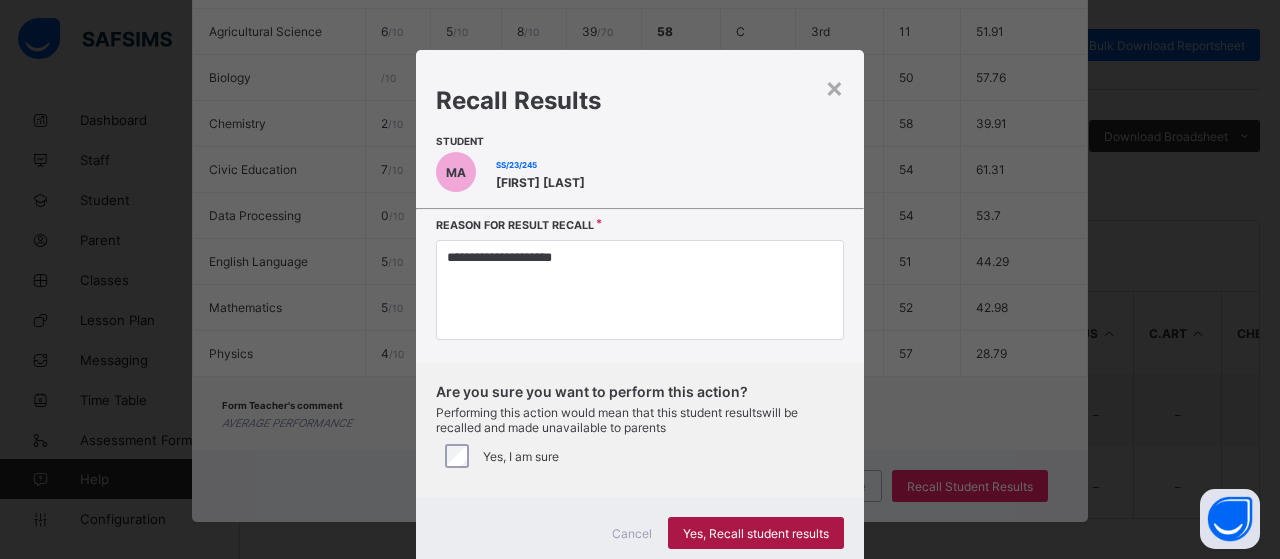 click on "Yes, Recall student results" at bounding box center [756, 533] 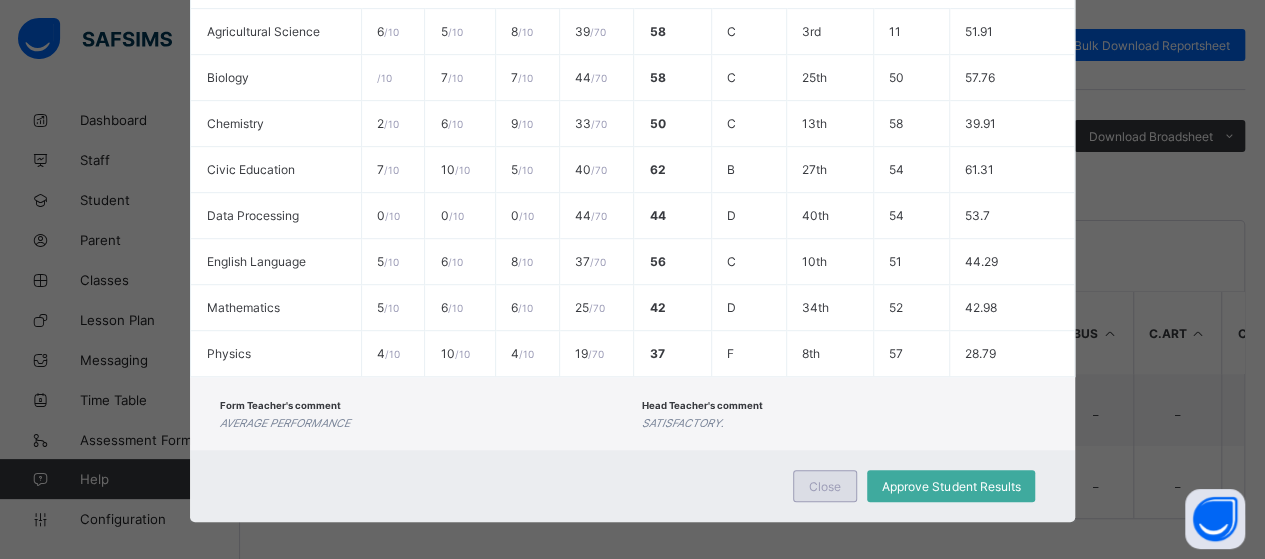 click on "Close" at bounding box center (825, 486) 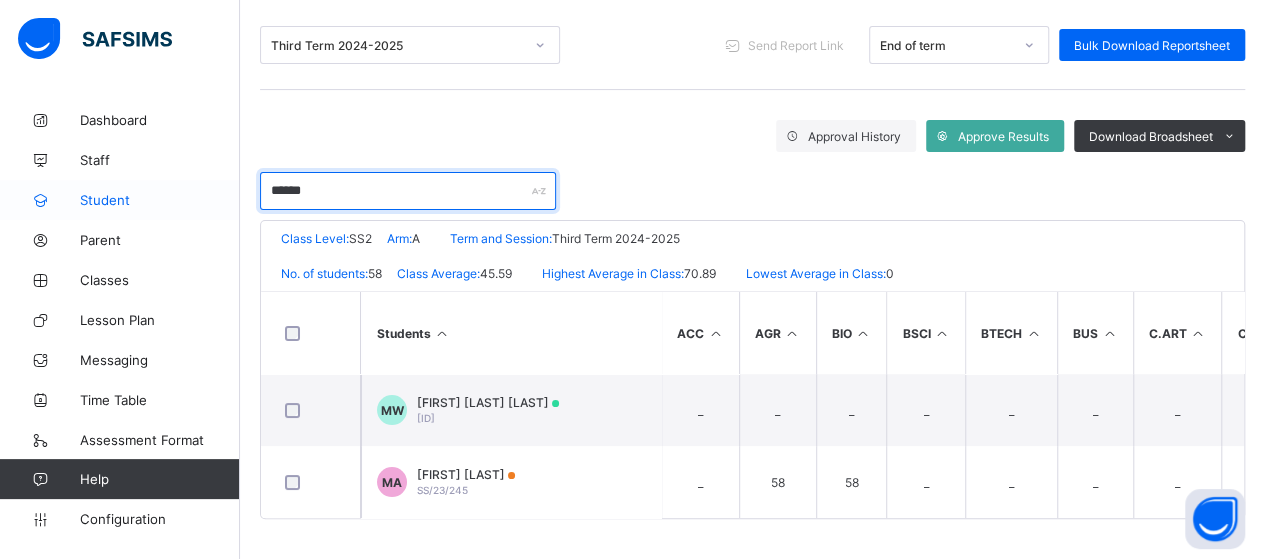 drag, startPoint x: 371, startPoint y: 194, endPoint x: 234, endPoint y: 191, distance: 137.03284 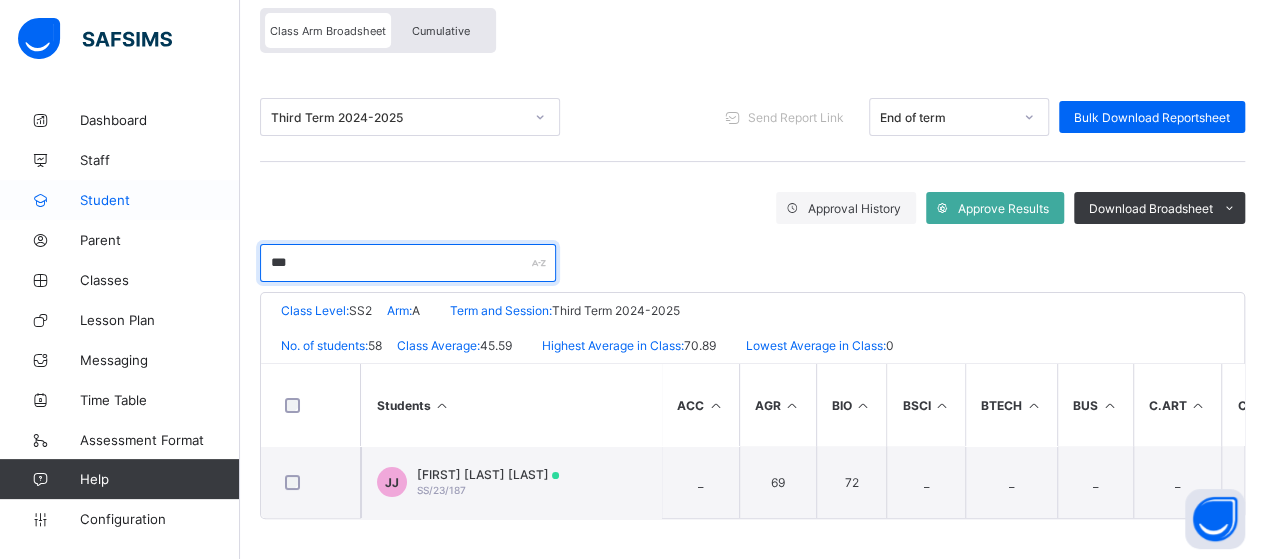 scroll, scrollTop: 179, scrollLeft: 0, axis: vertical 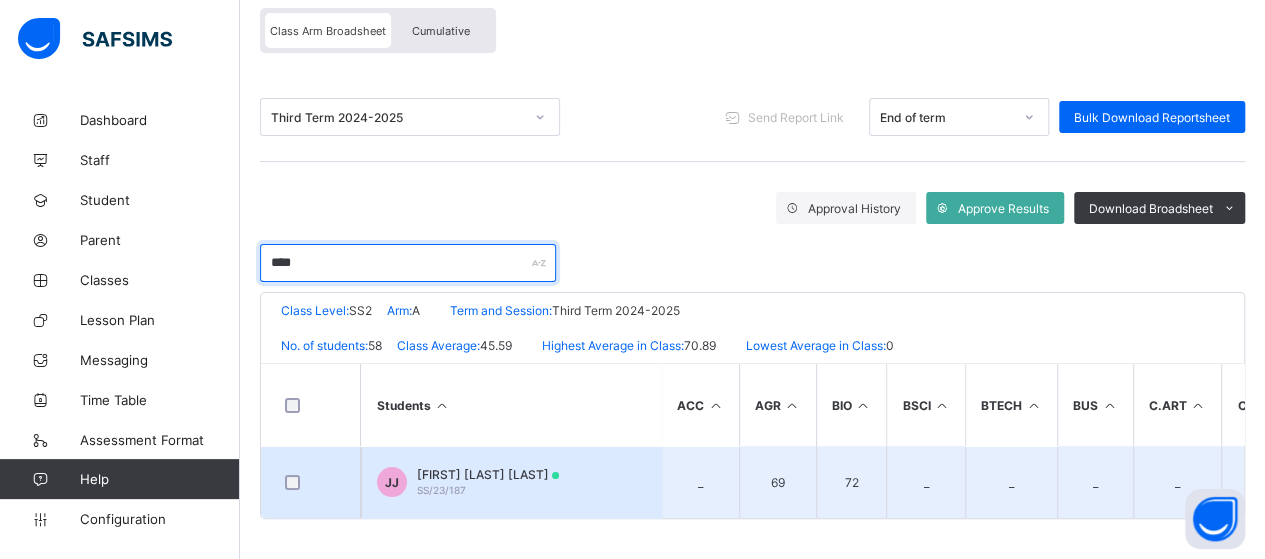 type on "****" 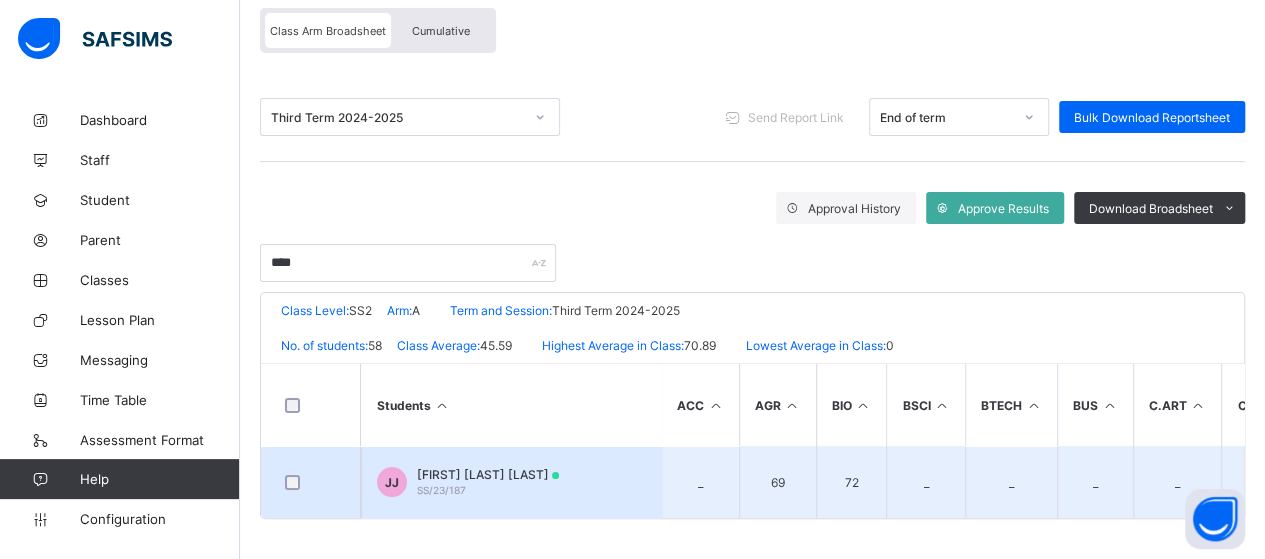 click on "[FIRST] [LAST] SS/23/187" at bounding box center [511, 482] 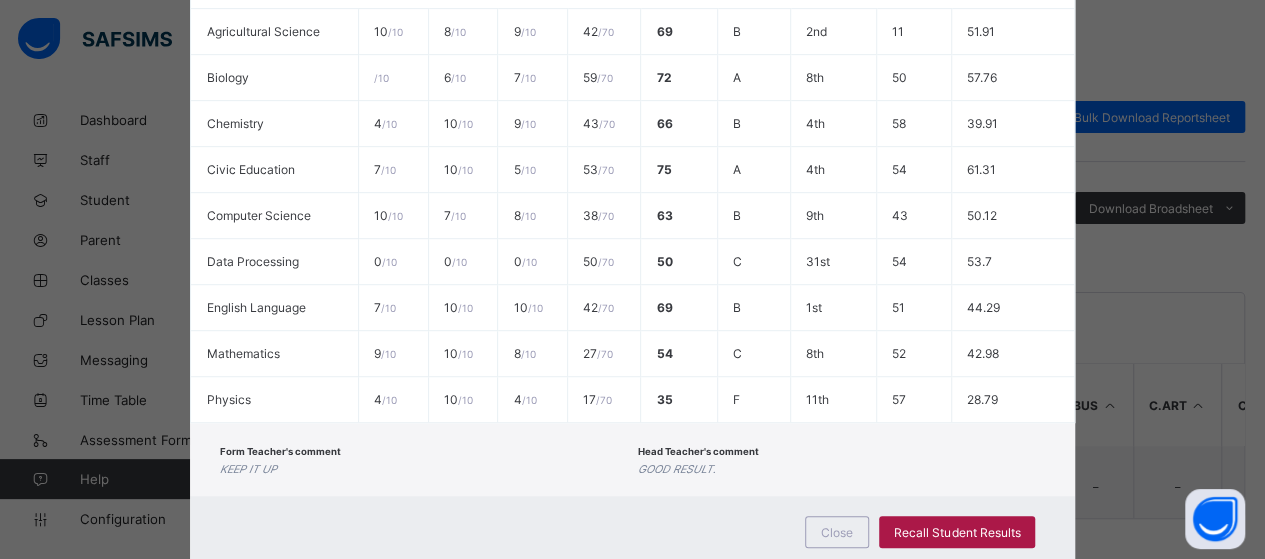 click on "Recall Student Results" at bounding box center [957, 532] 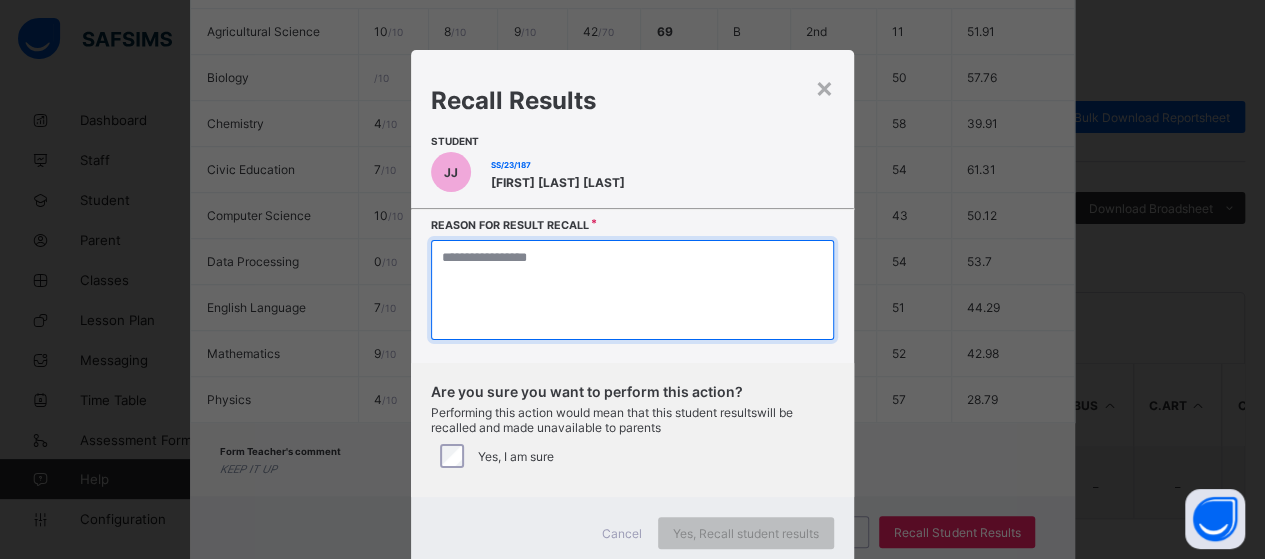 click at bounding box center (632, 290) 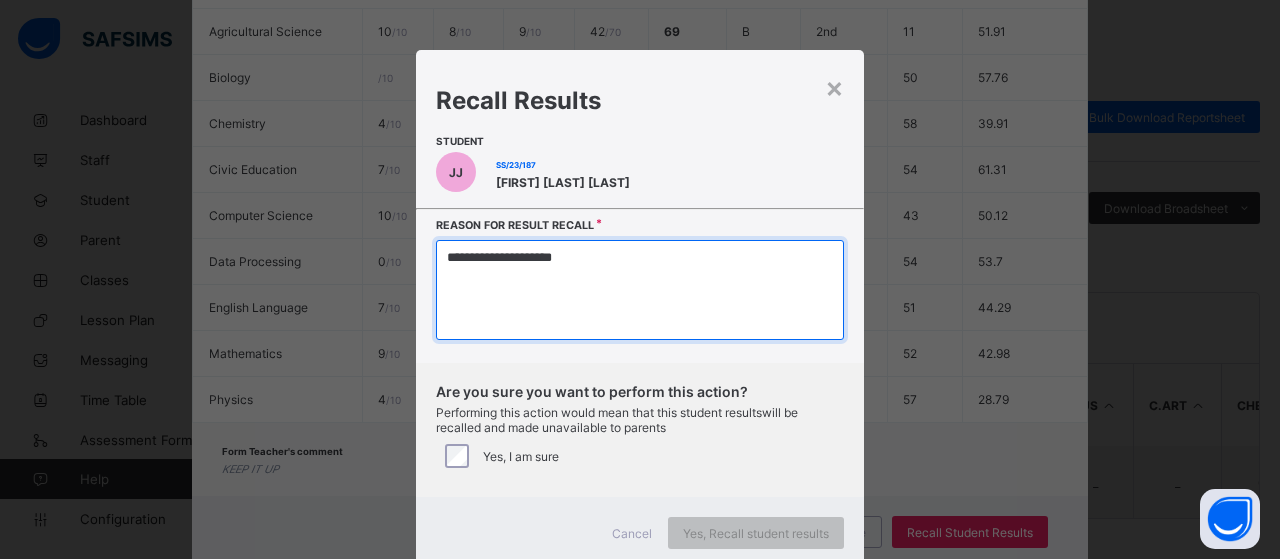 type on "**********" 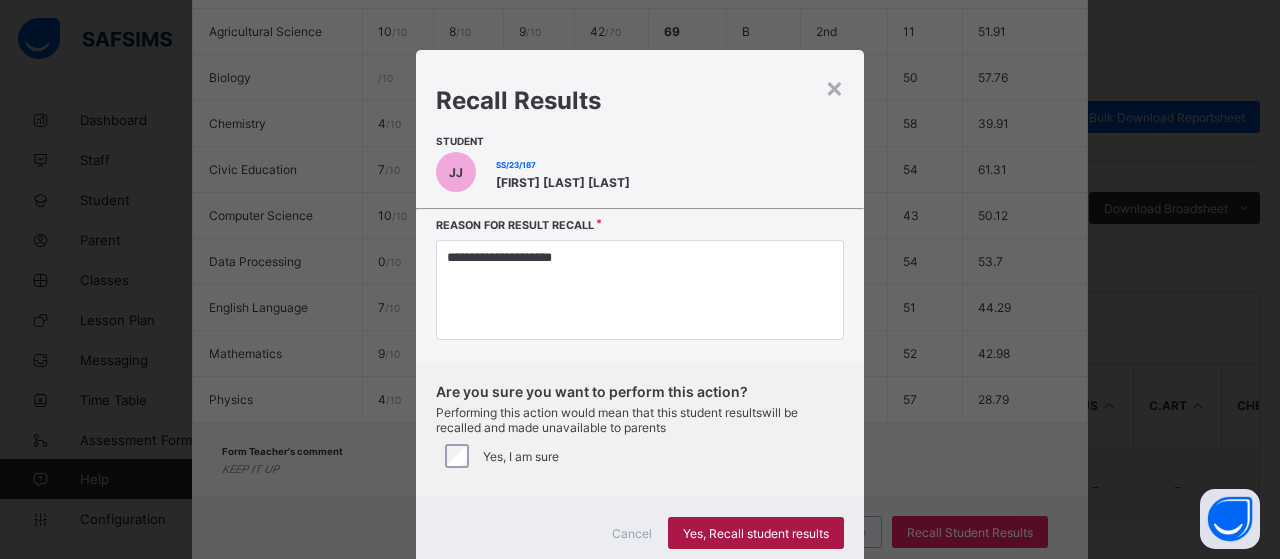 click on "Yes, Recall student results" at bounding box center [756, 533] 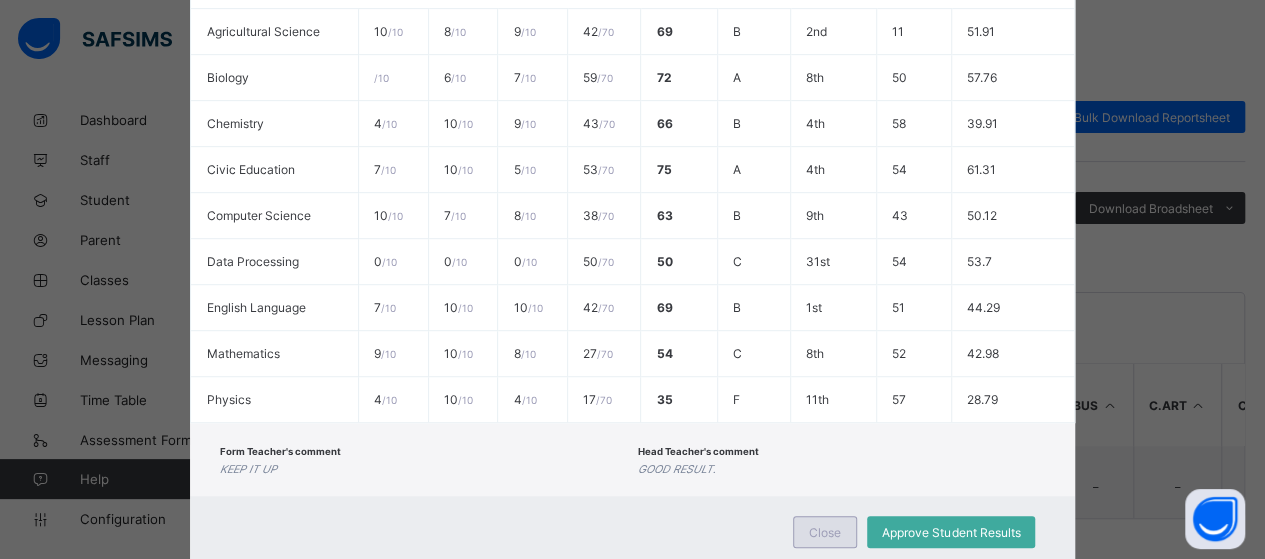 click on "Close" at bounding box center [825, 532] 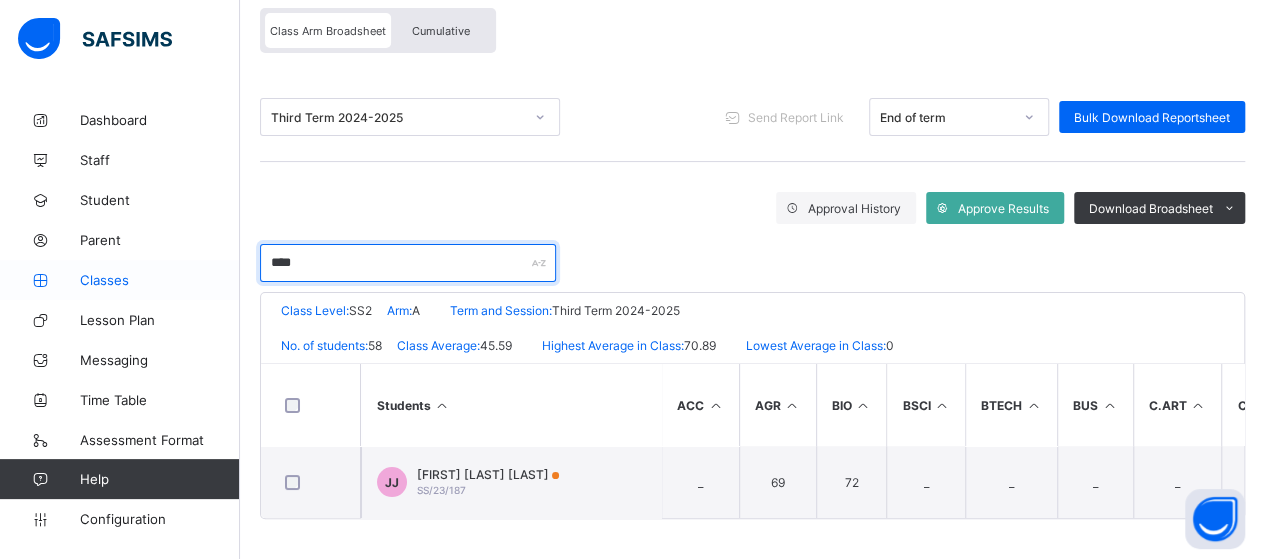 drag, startPoint x: 336, startPoint y: 266, endPoint x: 233, endPoint y: 260, distance: 103.17461 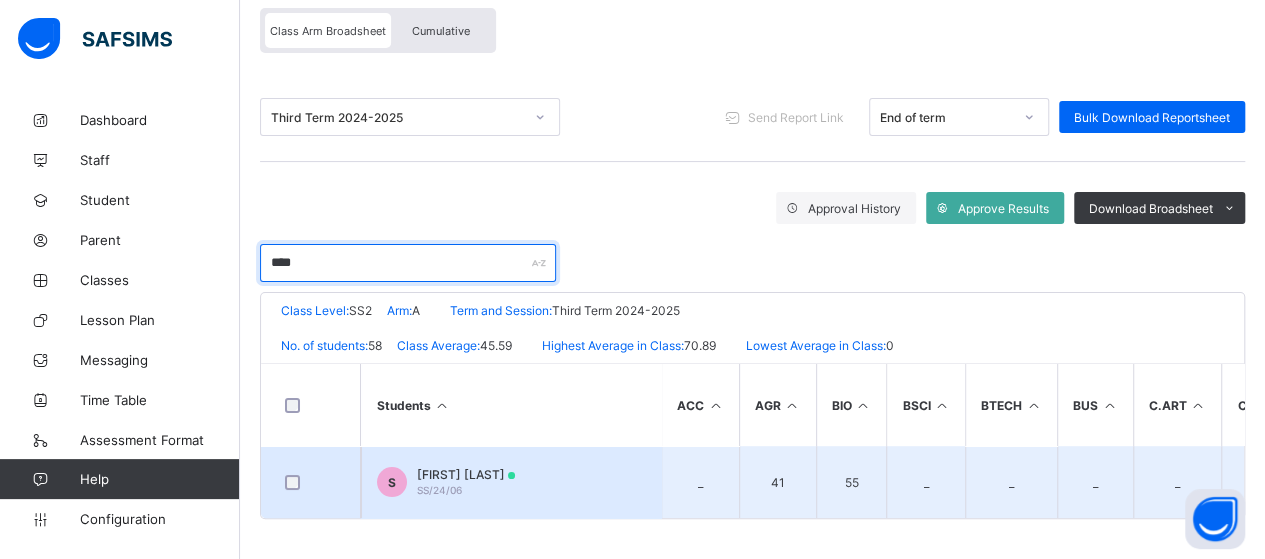 type on "****" 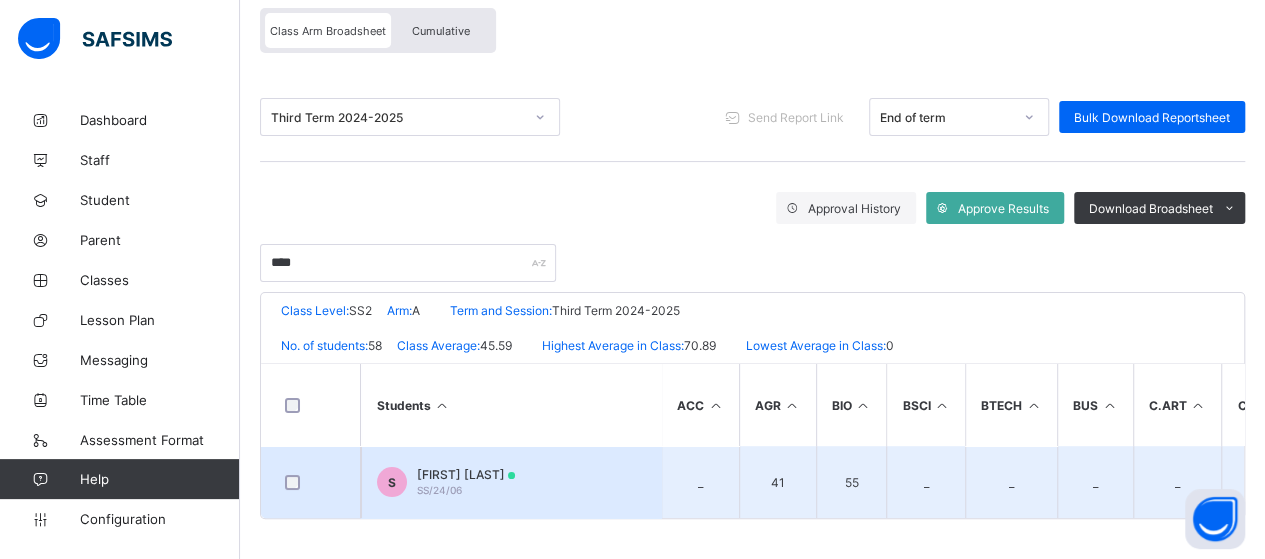 click on "[FIRST] [LAST]" at bounding box center (466, 474) 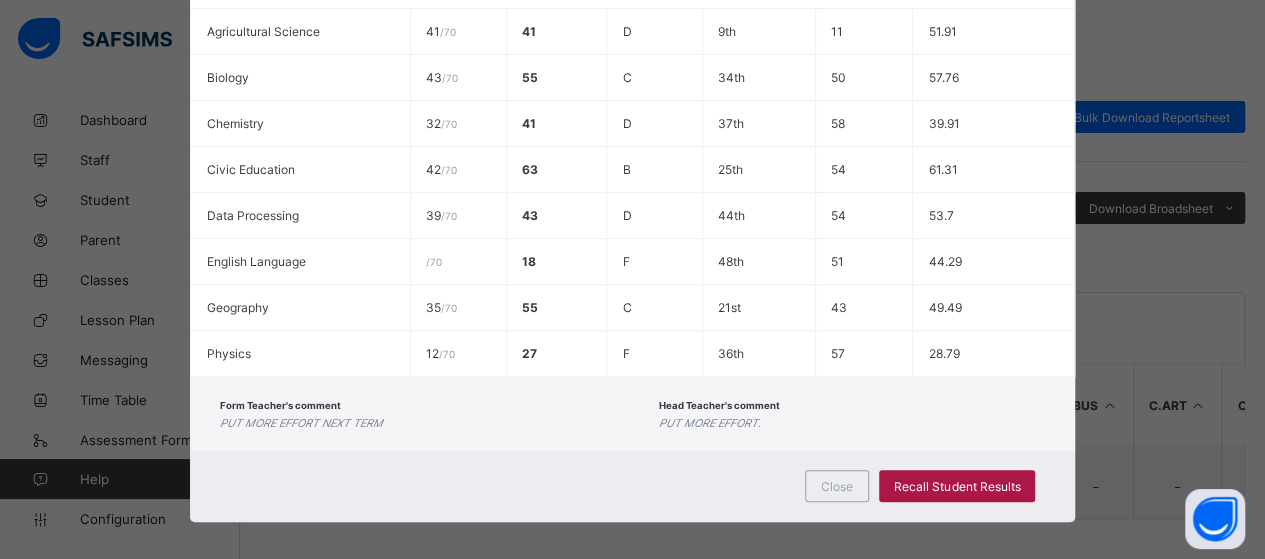 click on "Recall Student Results" at bounding box center [957, 486] 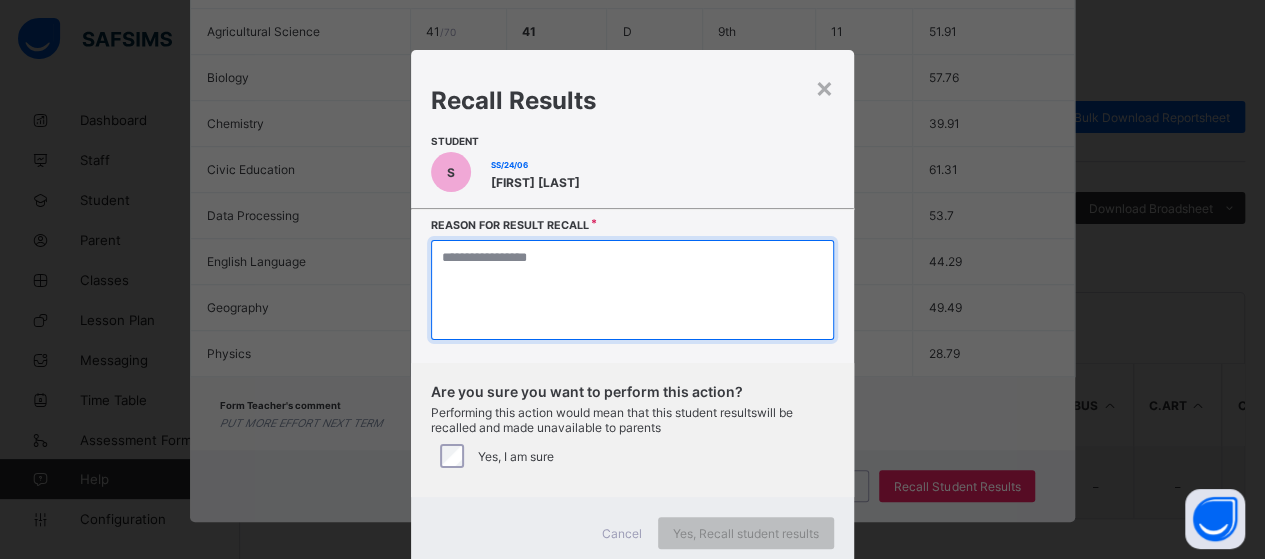 click at bounding box center (632, 290) 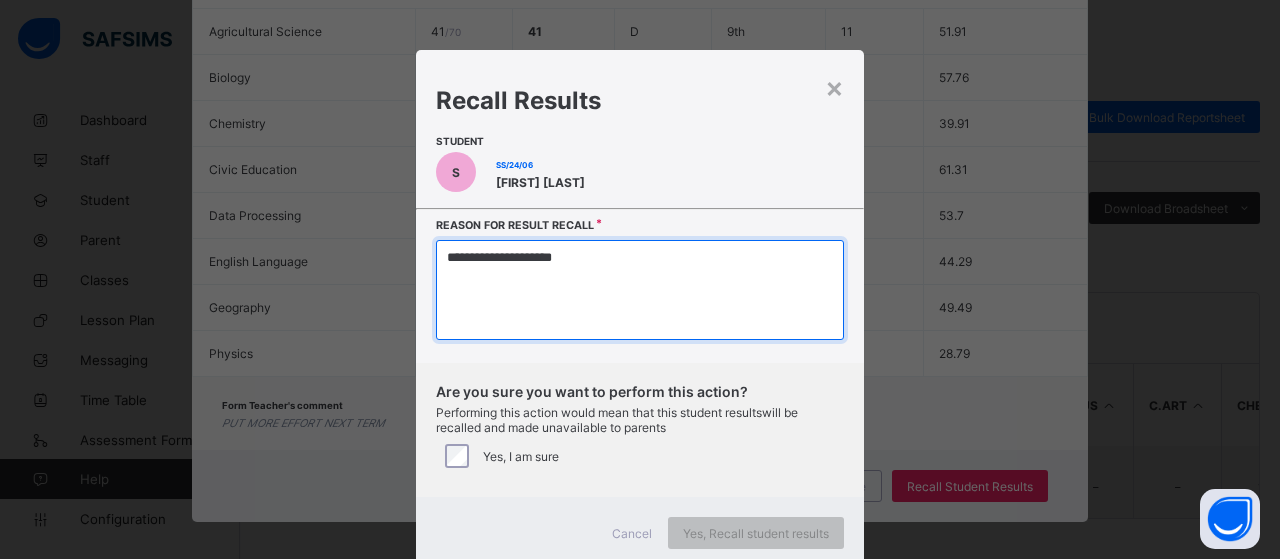 type on "**********" 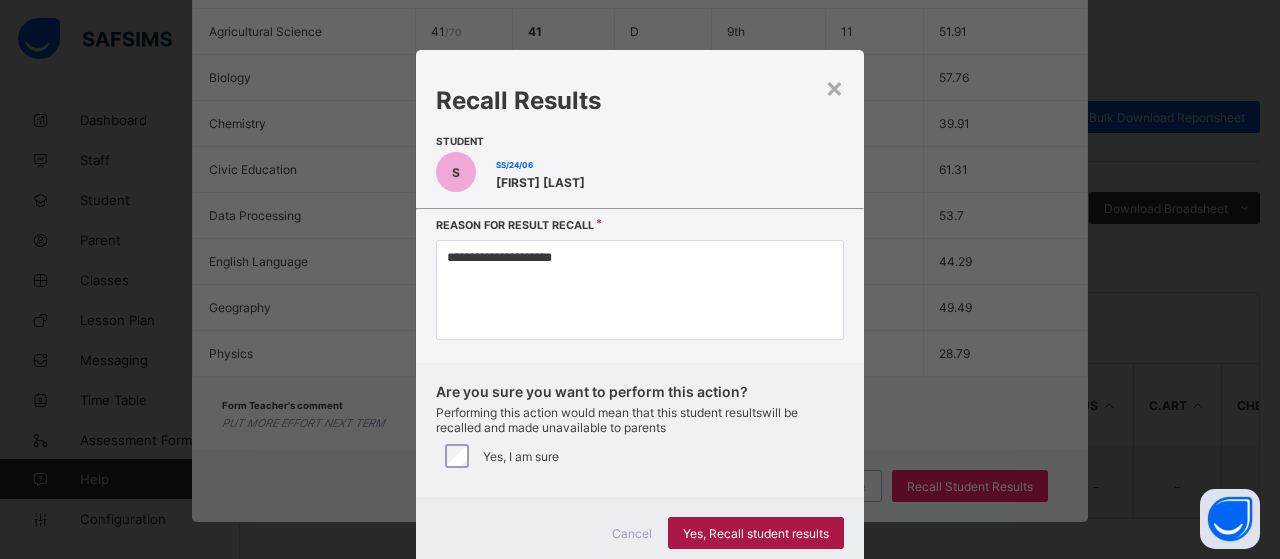 click on "Yes, Recall student results" at bounding box center [756, 533] 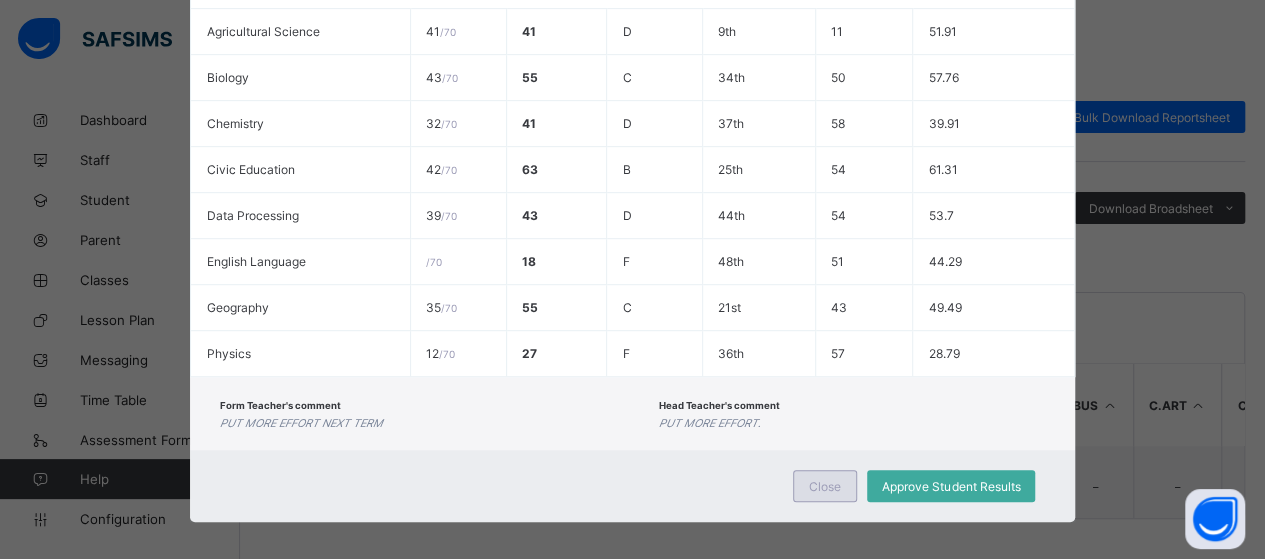 click on "Close" at bounding box center [825, 486] 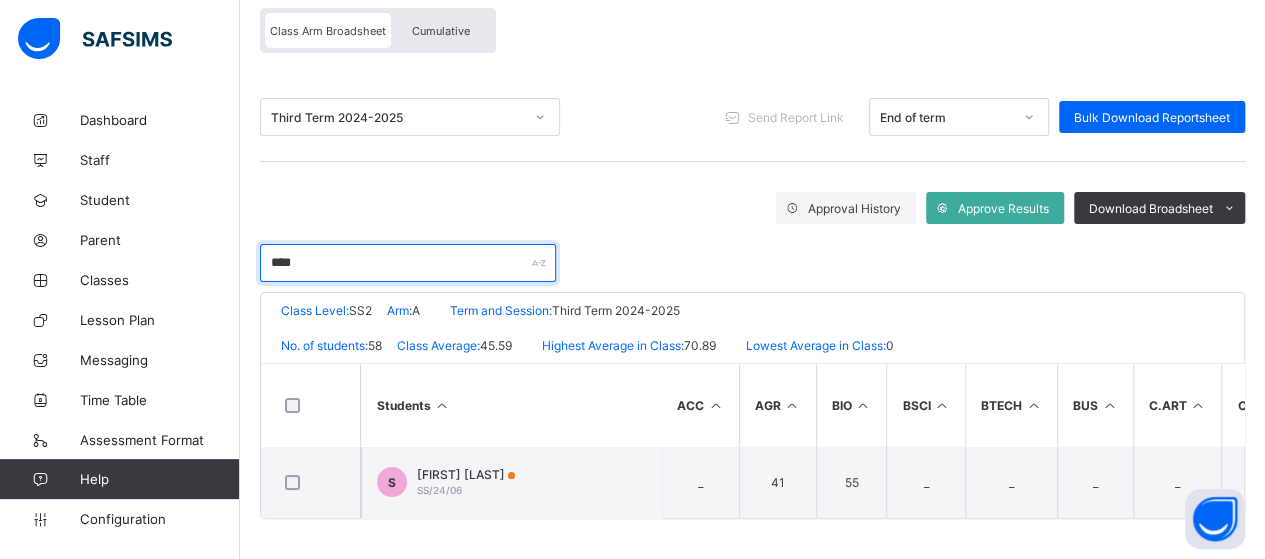 drag, startPoint x: 341, startPoint y: 262, endPoint x: 259, endPoint y: 259, distance: 82.05486 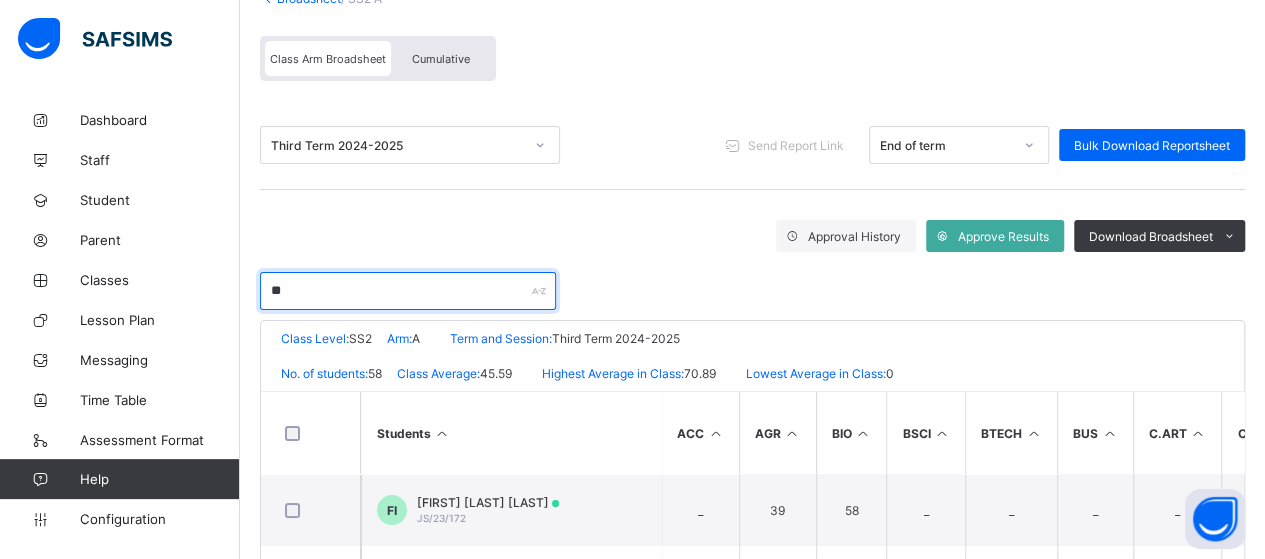 scroll, scrollTop: 179, scrollLeft: 0, axis: vertical 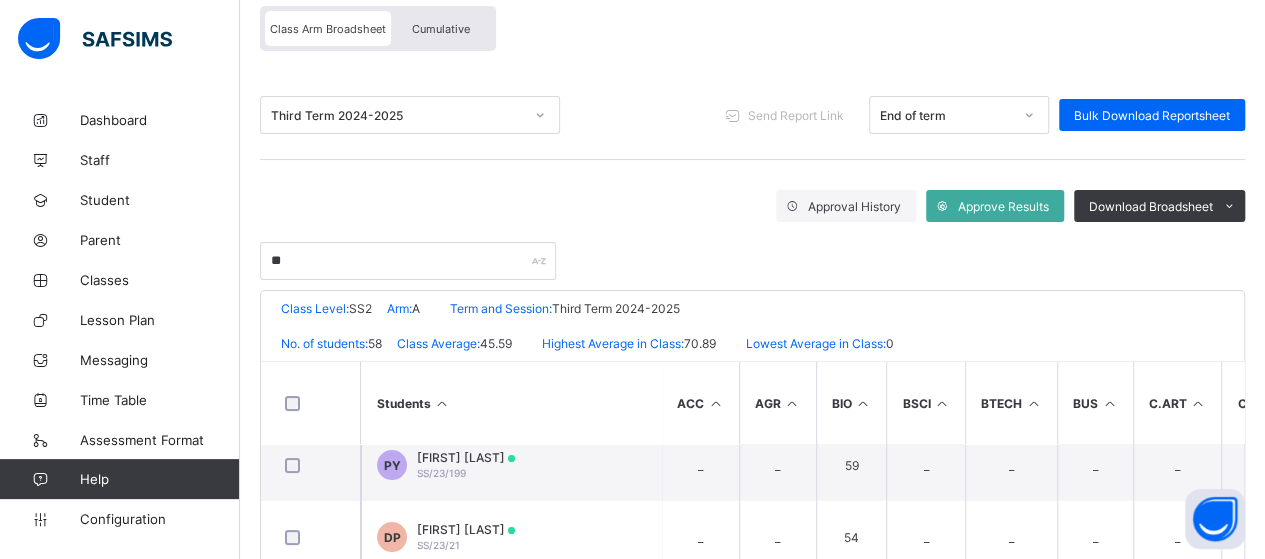 click on "**" at bounding box center (752, 251) 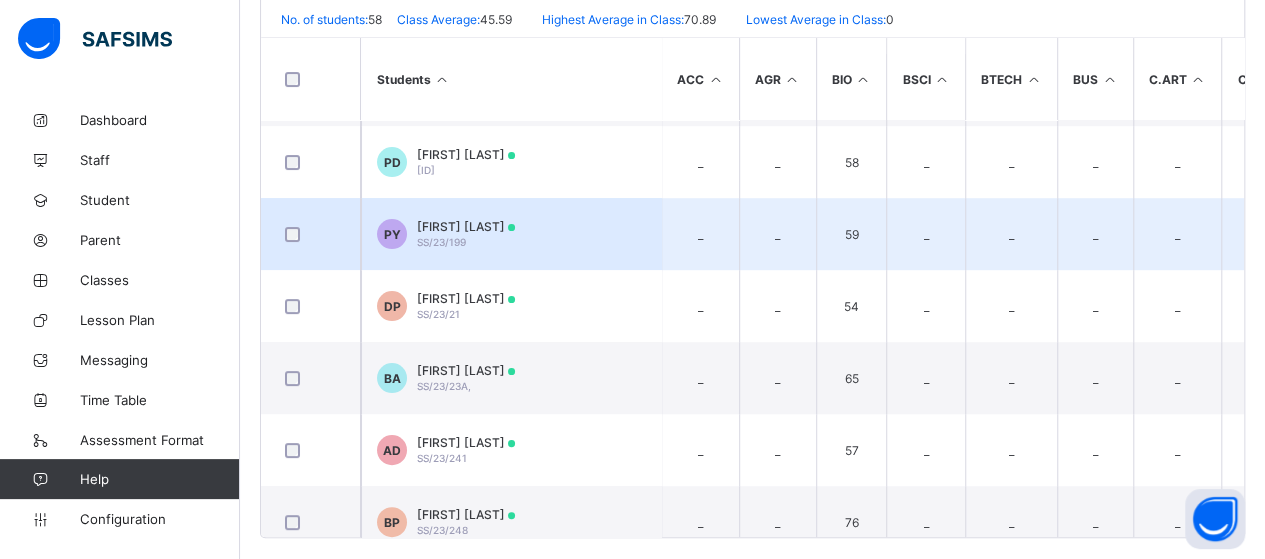 scroll, scrollTop: 516, scrollLeft: 0, axis: vertical 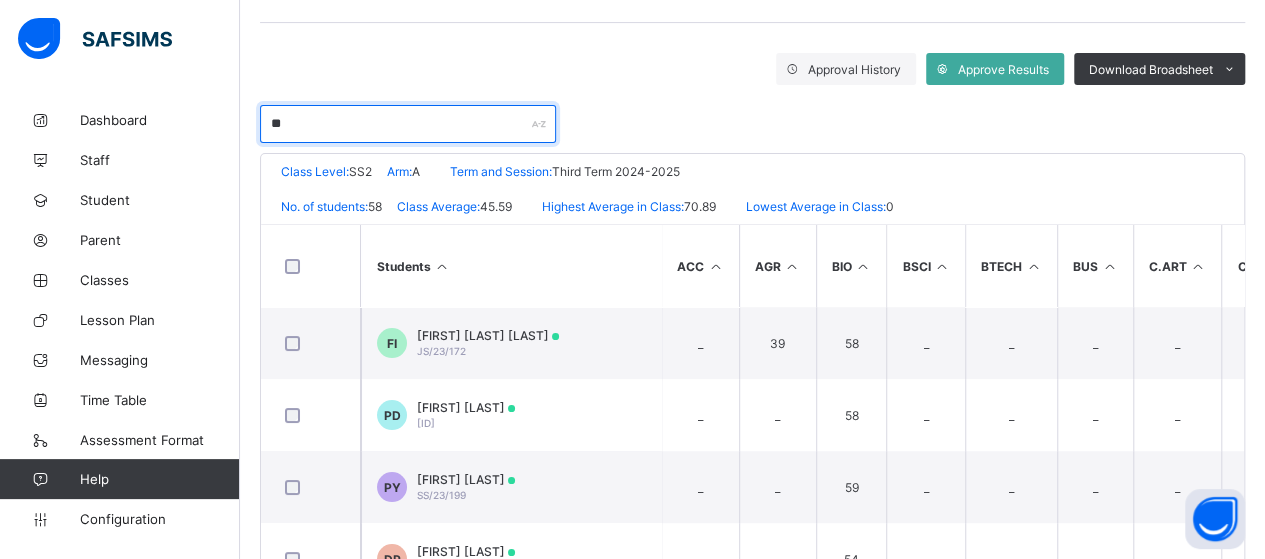click on "**" at bounding box center [408, 124] 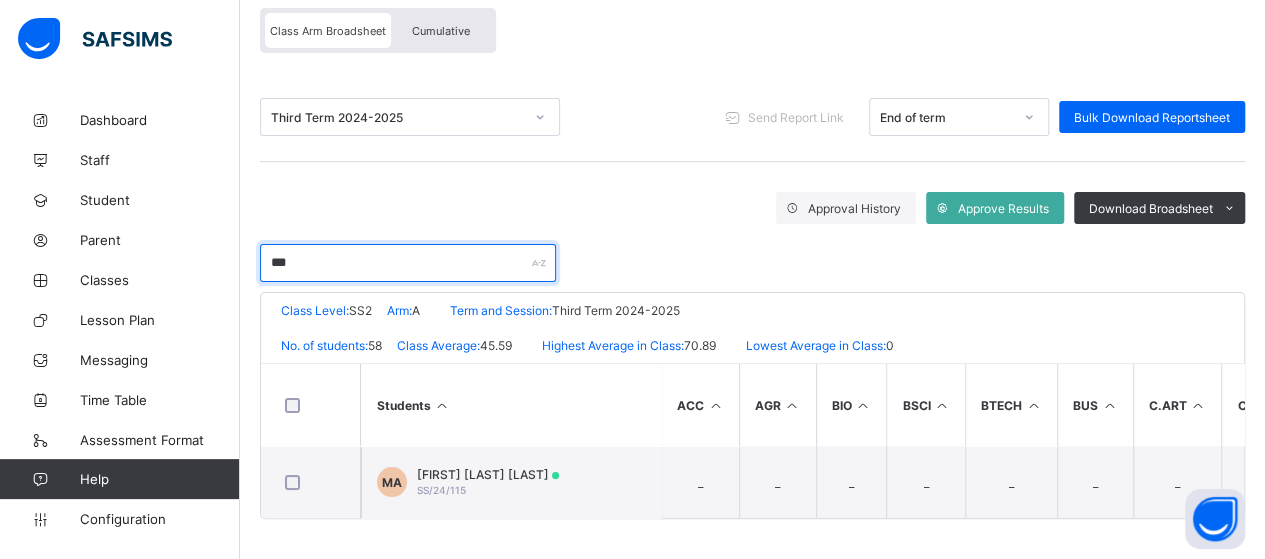 scroll, scrollTop: 179, scrollLeft: 0, axis: vertical 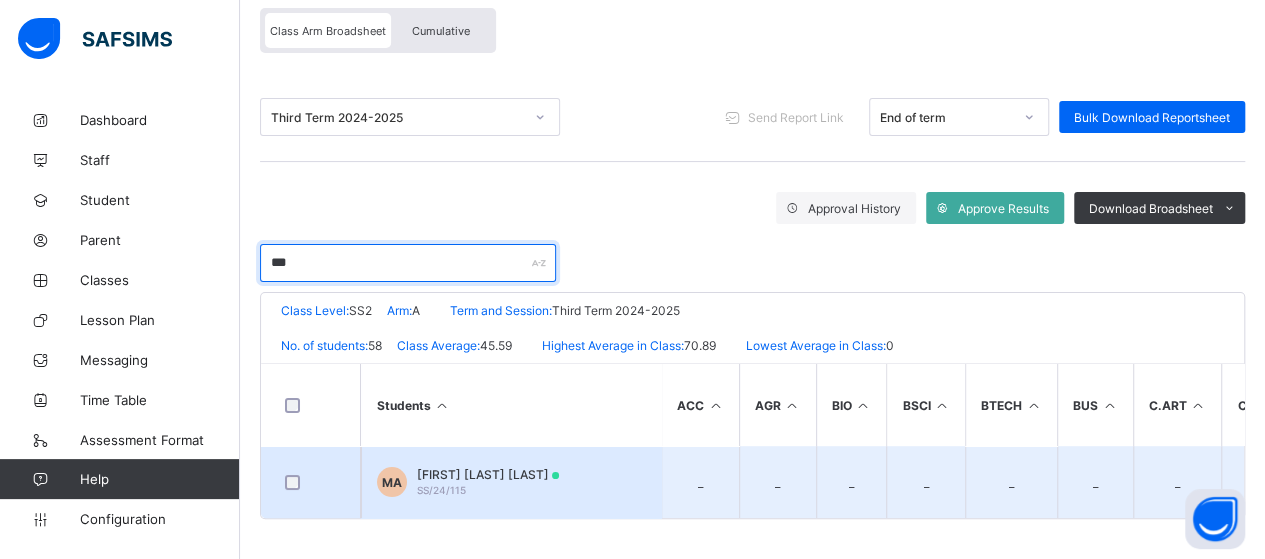 type on "***" 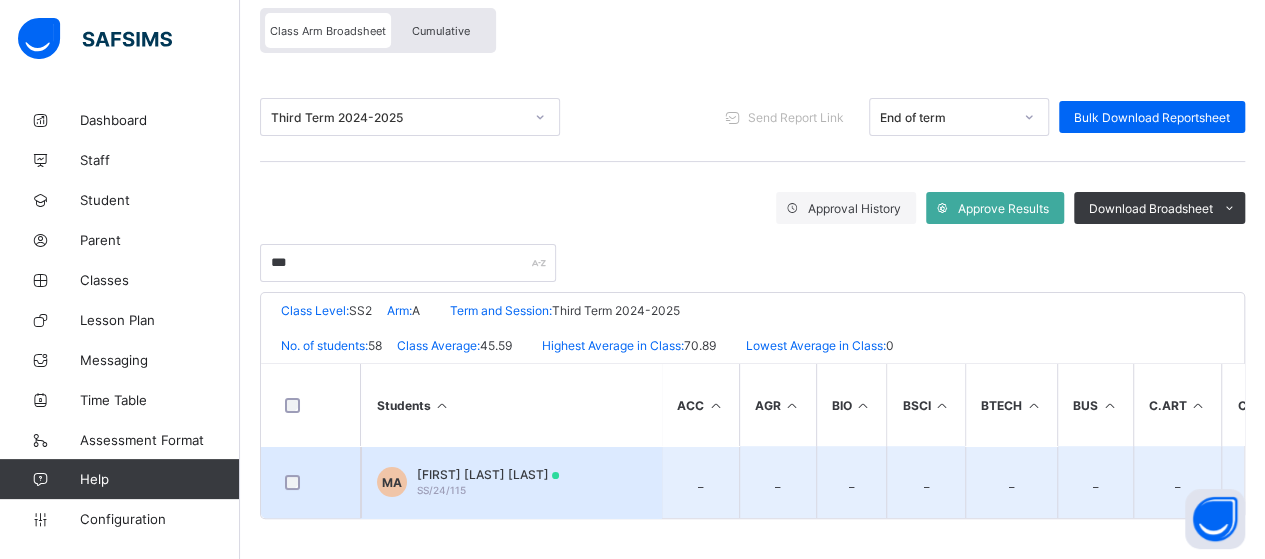 click on "[FIRST] [LAST] [LAST]   SS/[YR]/[NUM]" at bounding box center (511, 482) 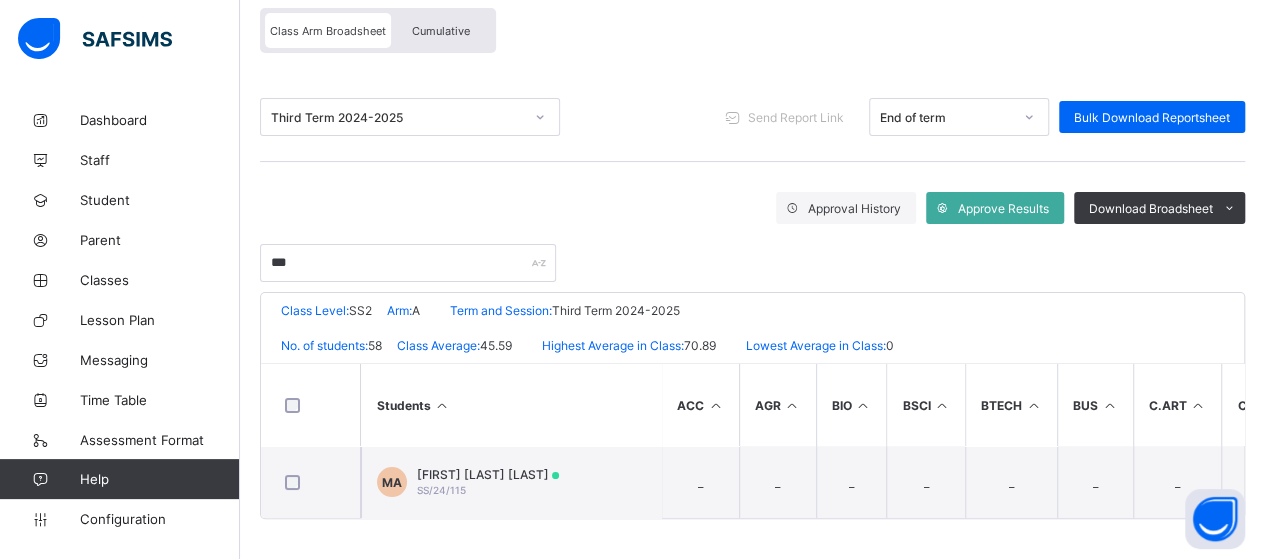 scroll, scrollTop: 337, scrollLeft: 0, axis: vertical 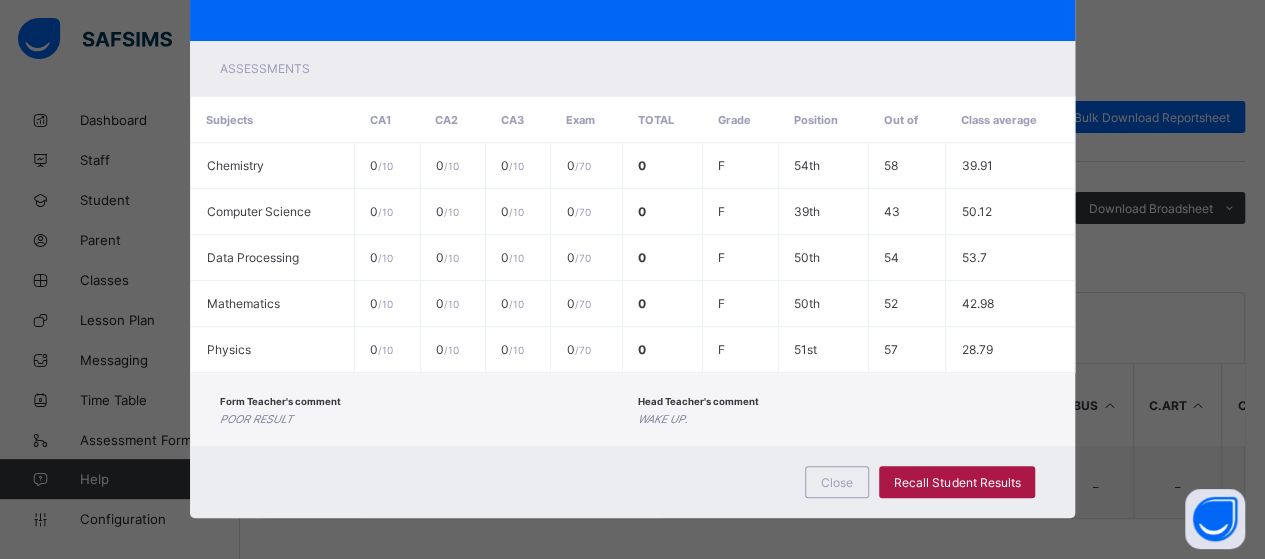 click on "Recall Student Results" at bounding box center (957, 482) 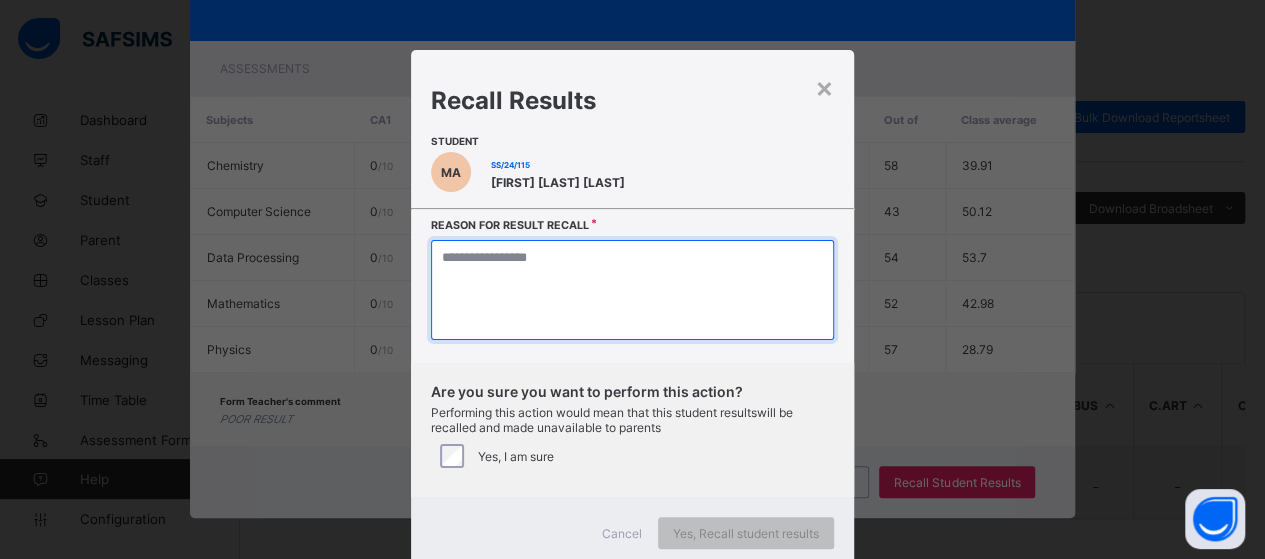 click at bounding box center [632, 290] 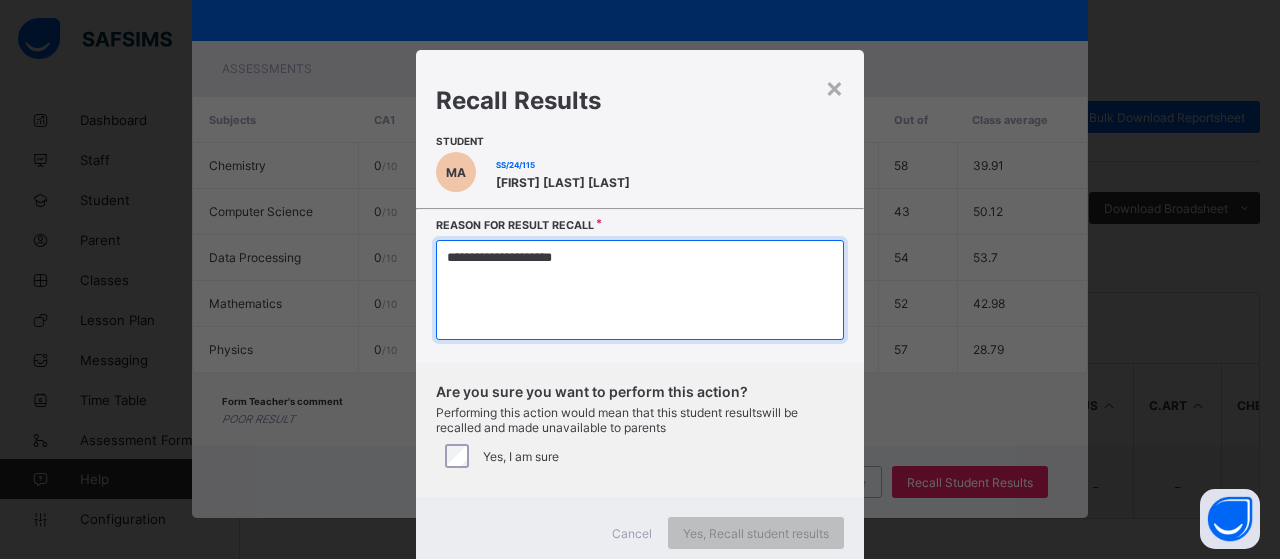 type on "**********" 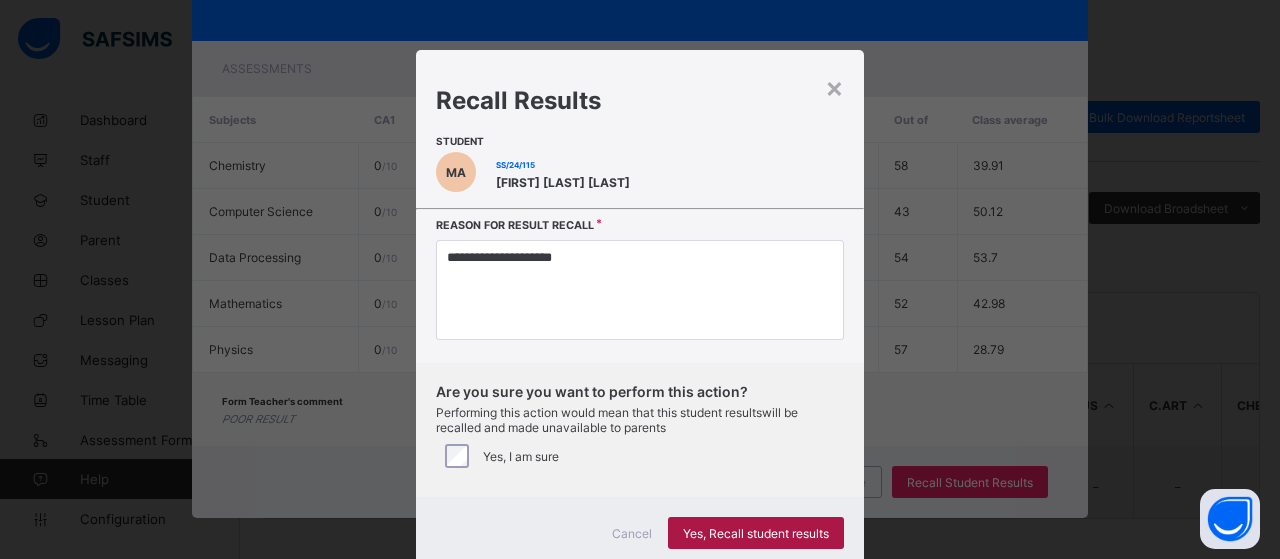 click on "Yes, Recall student results" at bounding box center (756, 533) 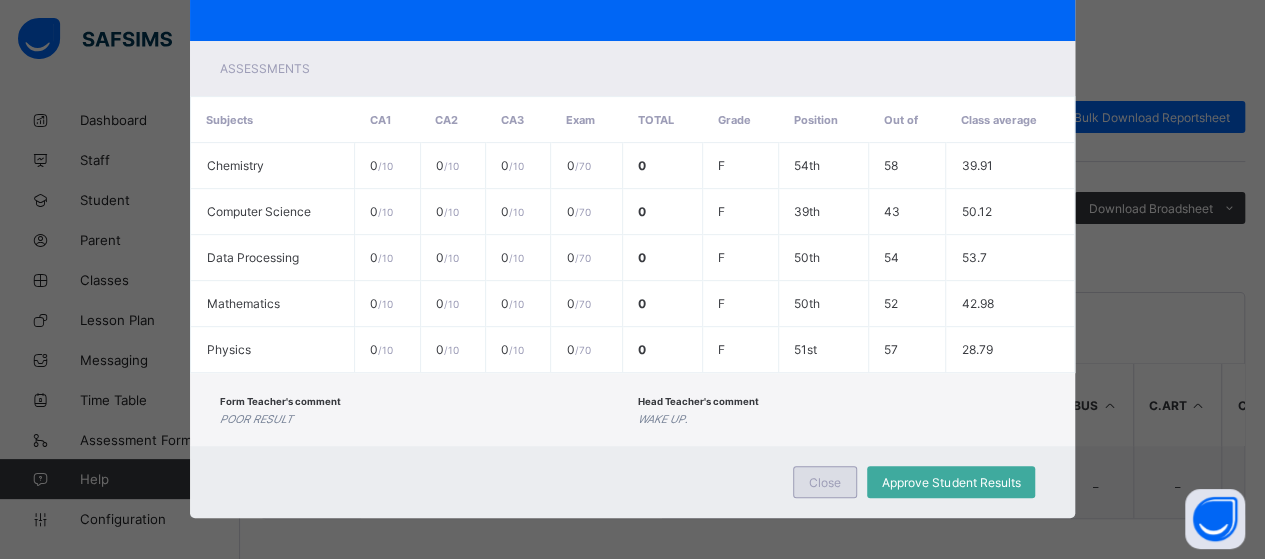 click on "Close" at bounding box center (825, 482) 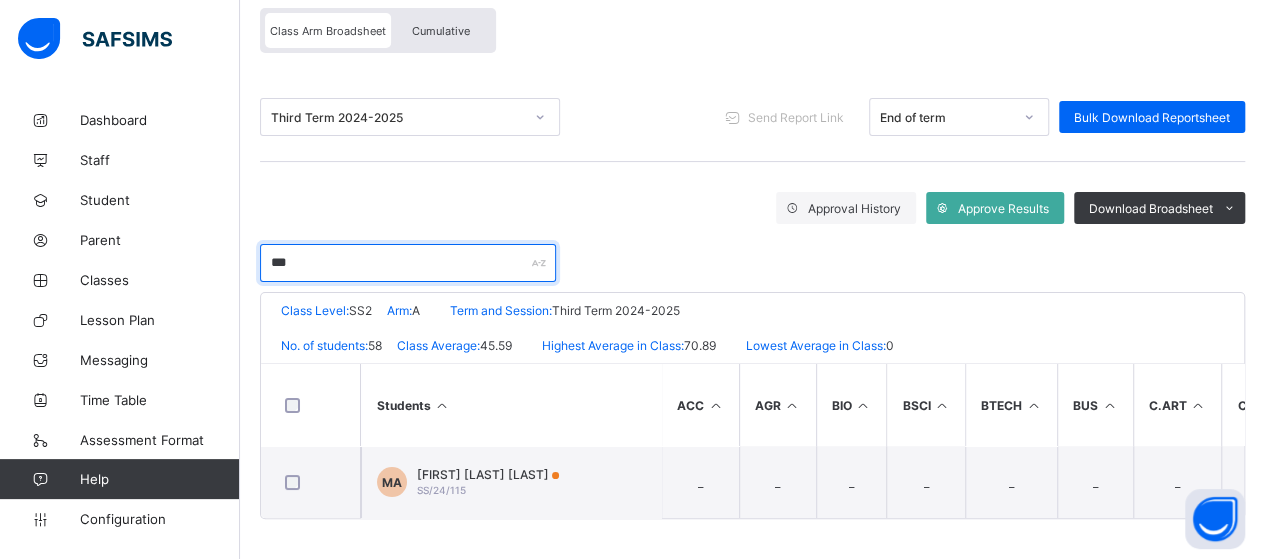drag, startPoint x: 322, startPoint y: 255, endPoint x: 271, endPoint y: 273, distance: 54.08327 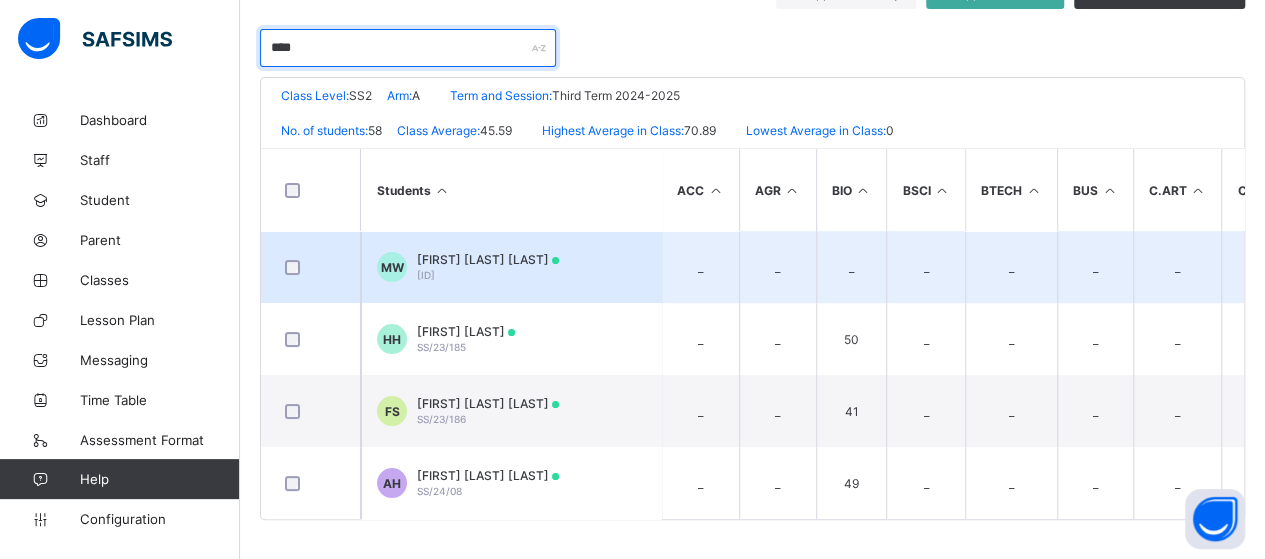 scroll, scrollTop: 395, scrollLeft: 0, axis: vertical 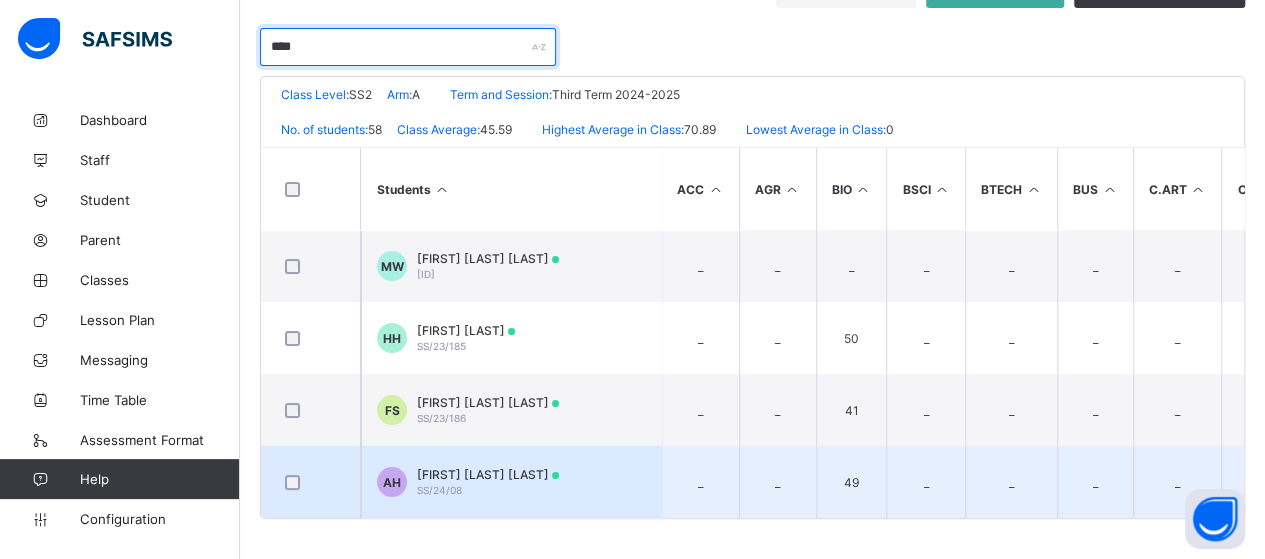 type on "****" 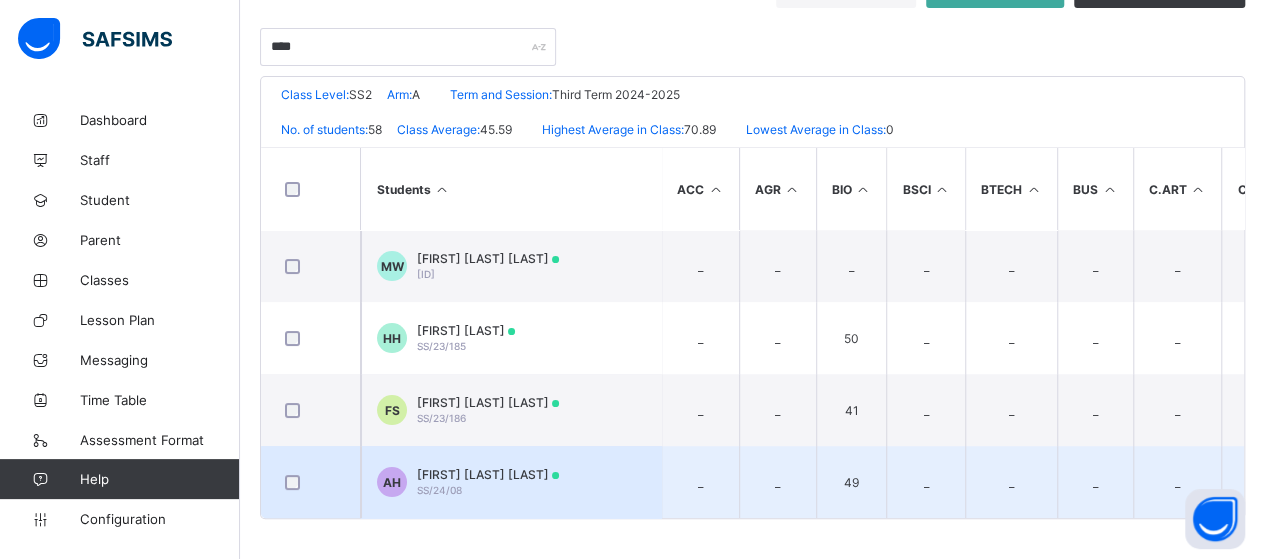 click on "[FIRST] [LAST] [LAST]" at bounding box center [488, 474] 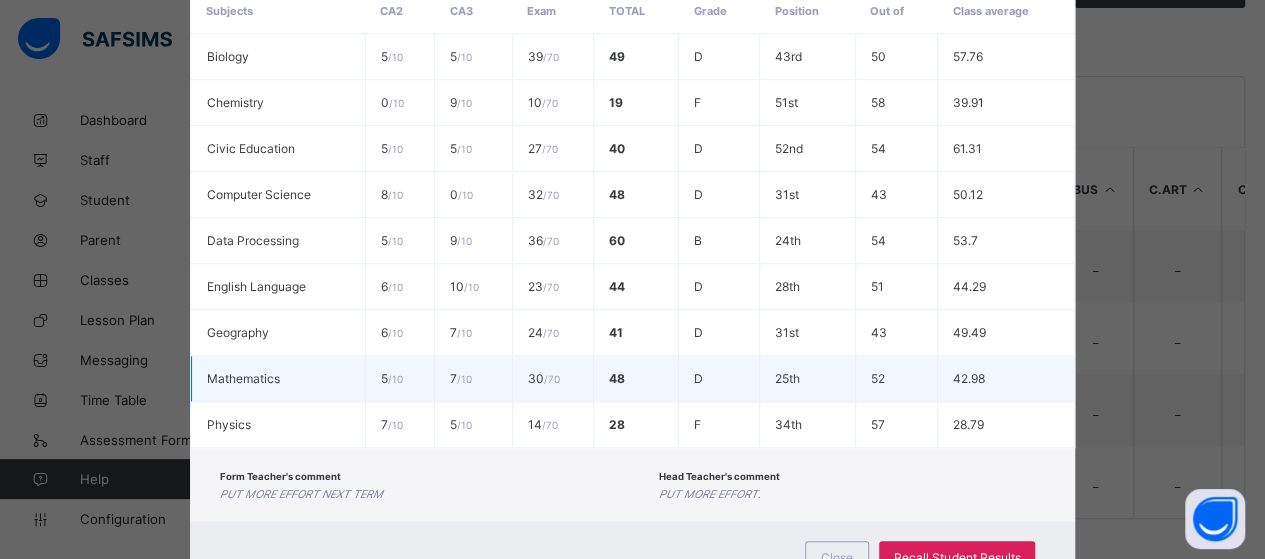 scroll, scrollTop: 516, scrollLeft: 0, axis: vertical 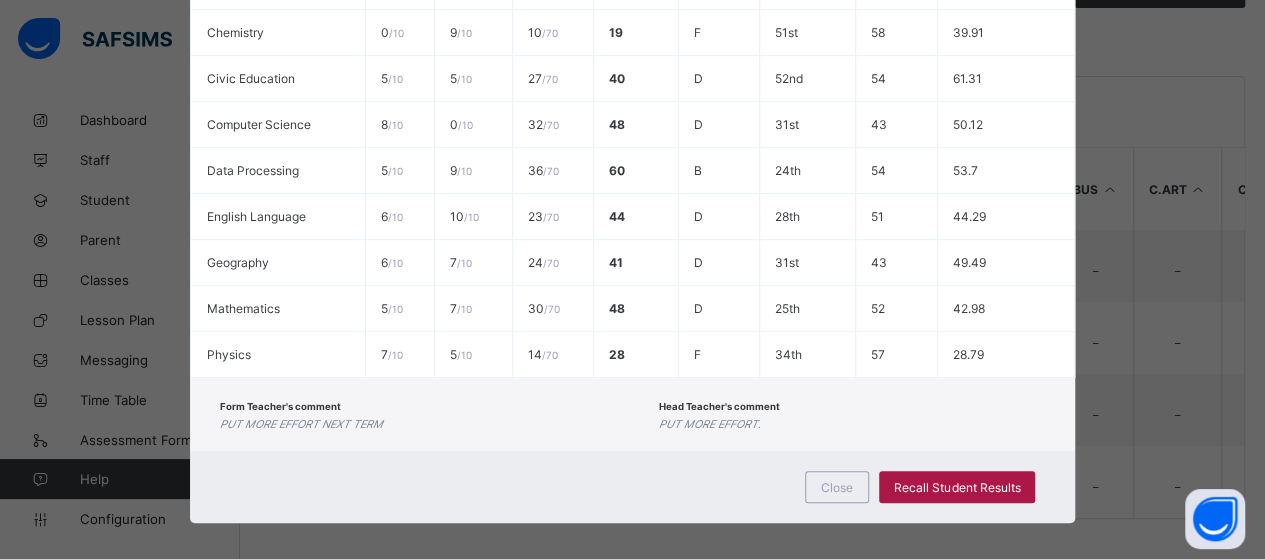 click on "Recall Student Results" at bounding box center [957, 487] 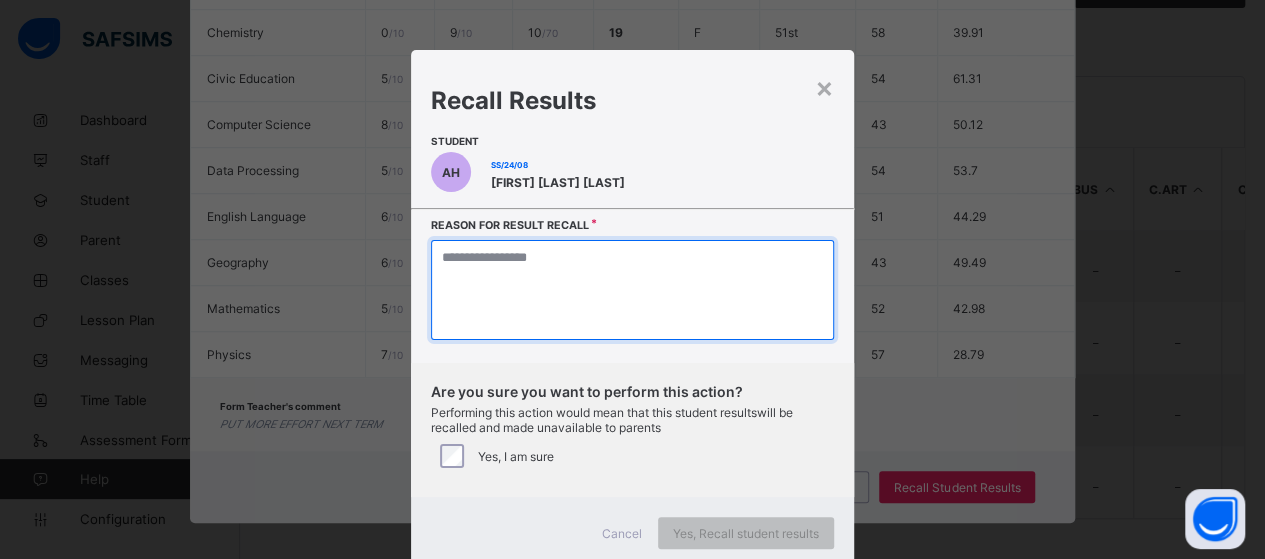 click at bounding box center (632, 290) 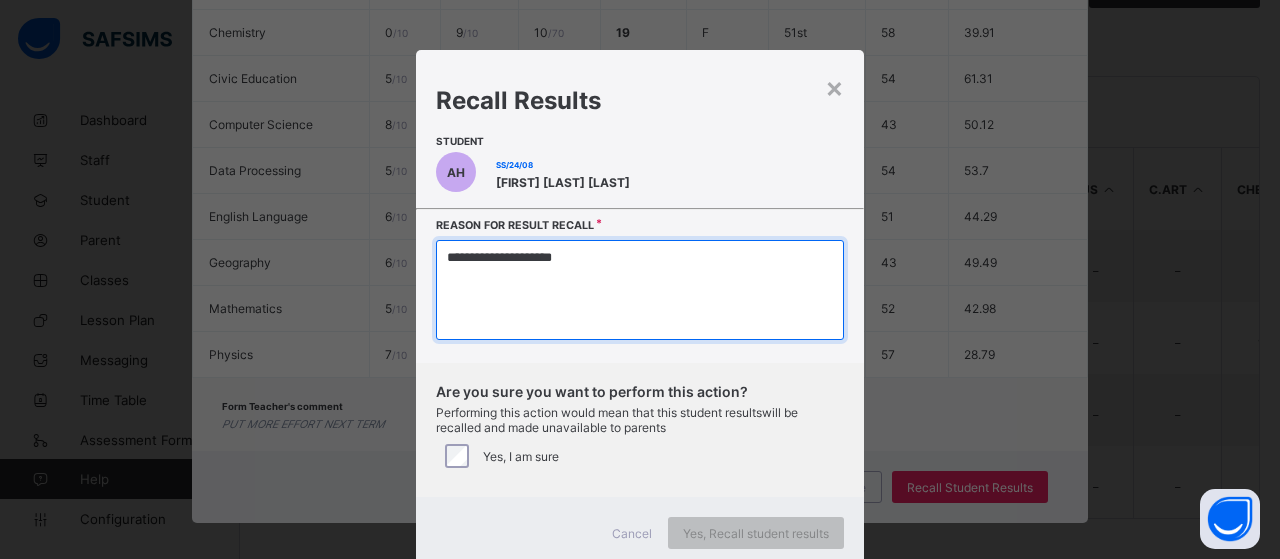 type on "**********" 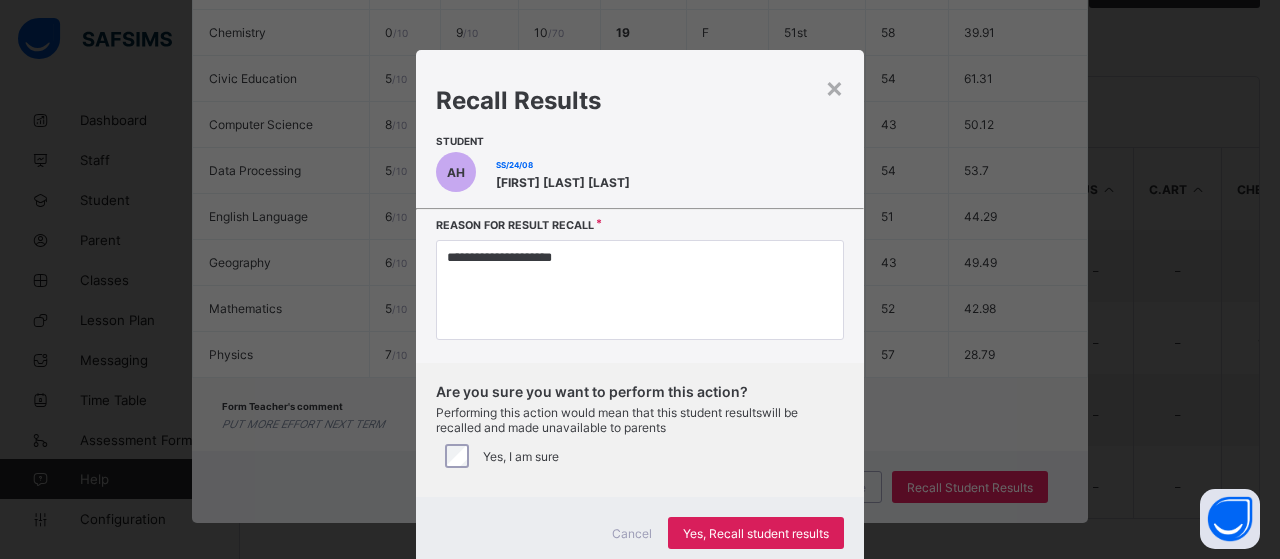drag, startPoint x: 710, startPoint y: 538, endPoint x: 778, endPoint y: 433, distance: 125.09596 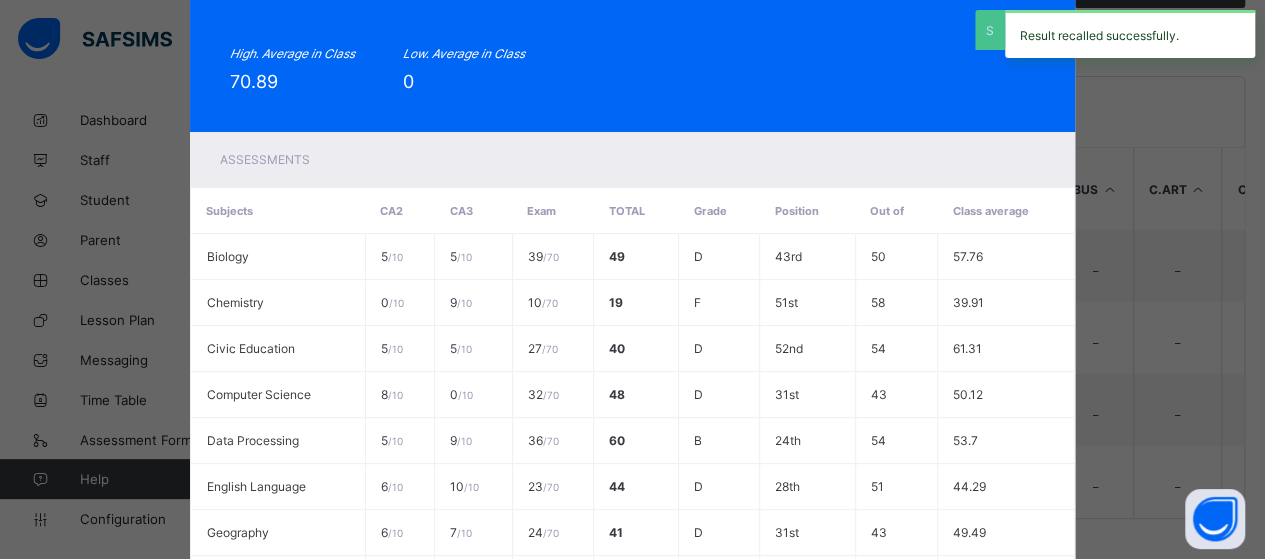 scroll, scrollTop: 516, scrollLeft: 0, axis: vertical 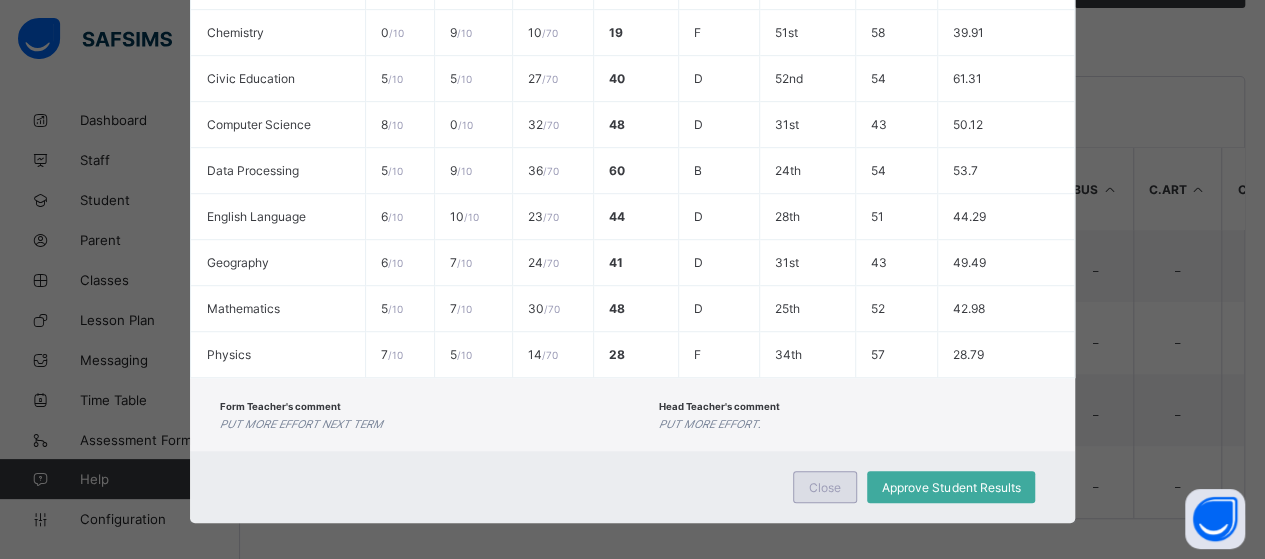 click on "Close" at bounding box center (825, 487) 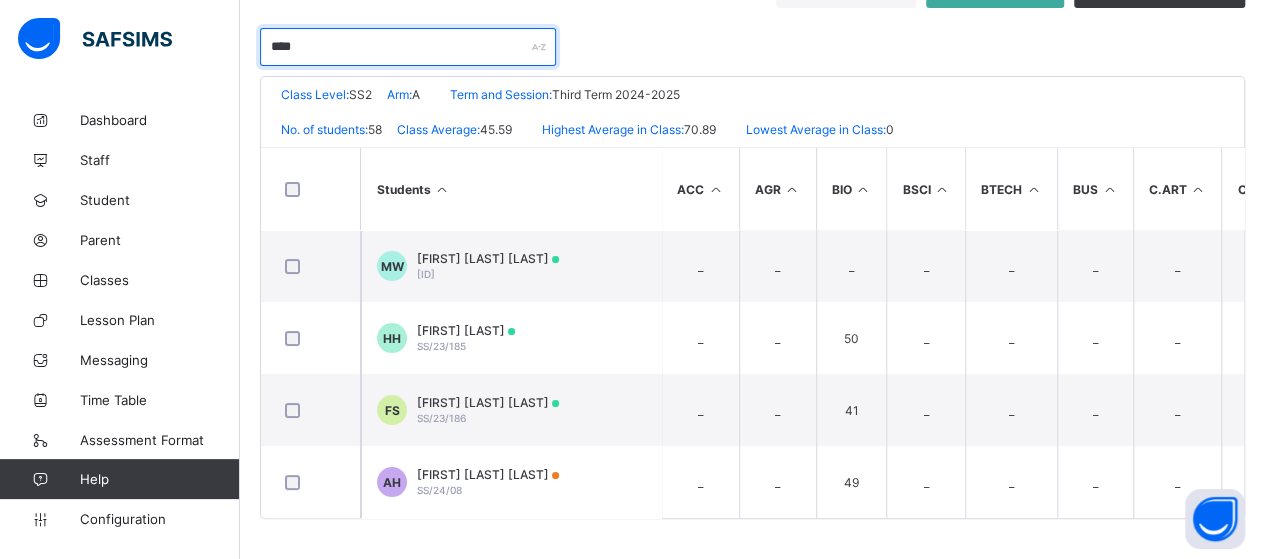 drag, startPoint x: 330, startPoint y: 51, endPoint x: 254, endPoint y: 59, distance: 76.41989 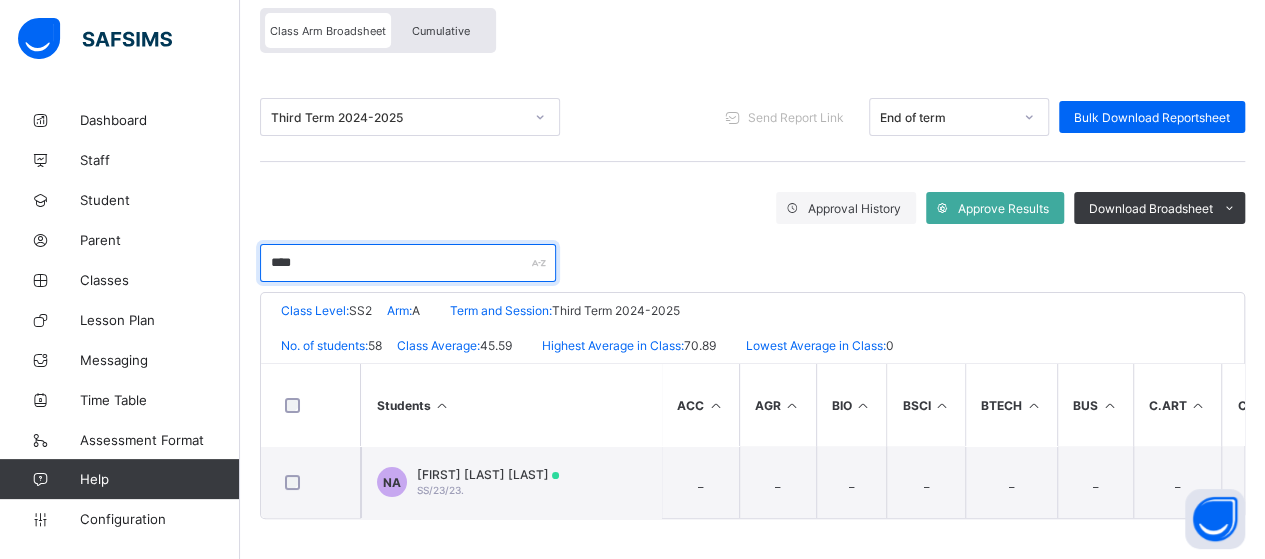 scroll, scrollTop: 179, scrollLeft: 0, axis: vertical 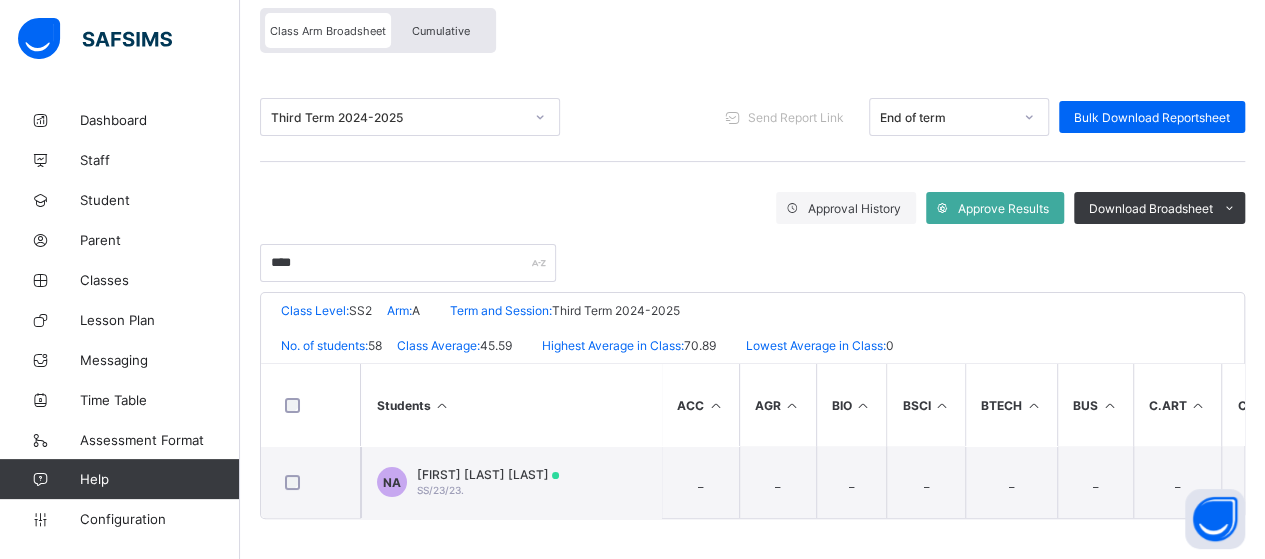click on "Class Level:  SS2  Arm:  A  Term and Session:  Third Term 2024-2025" at bounding box center (752, 310) 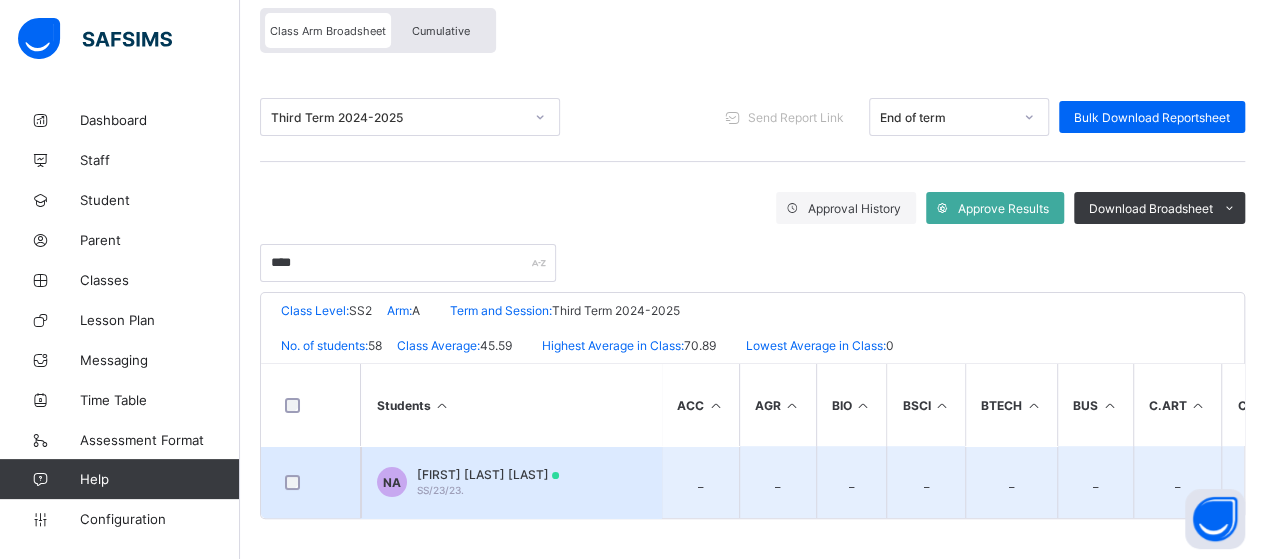 click on "[FIRST] [LAST]  [LAST]" at bounding box center [488, 474] 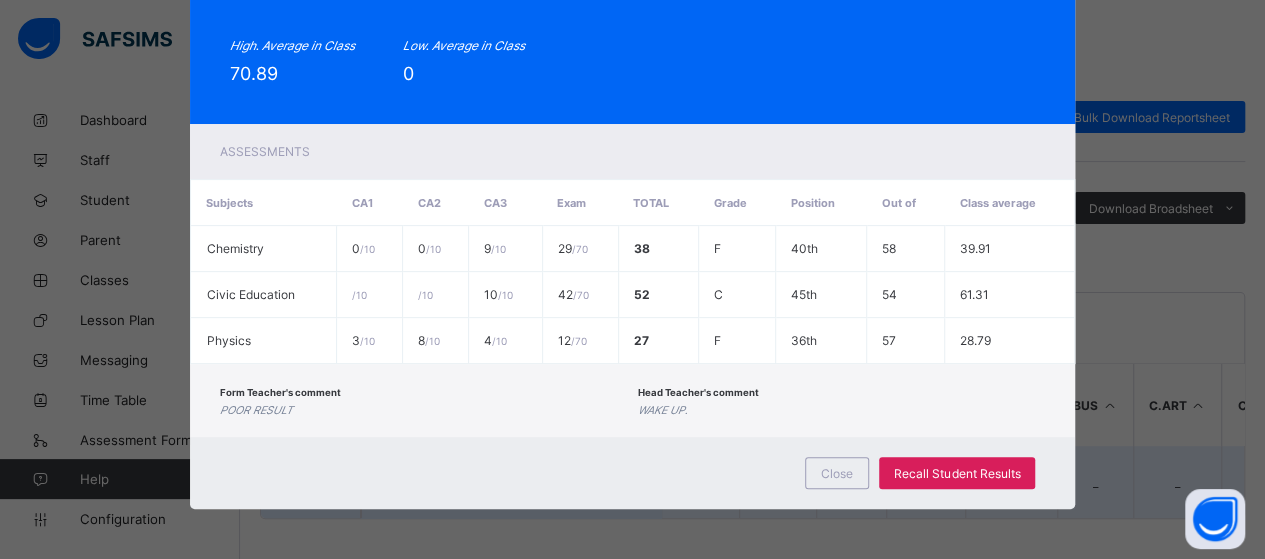 scroll, scrollTop: 248, scrollLeft: 0, axis: vertical 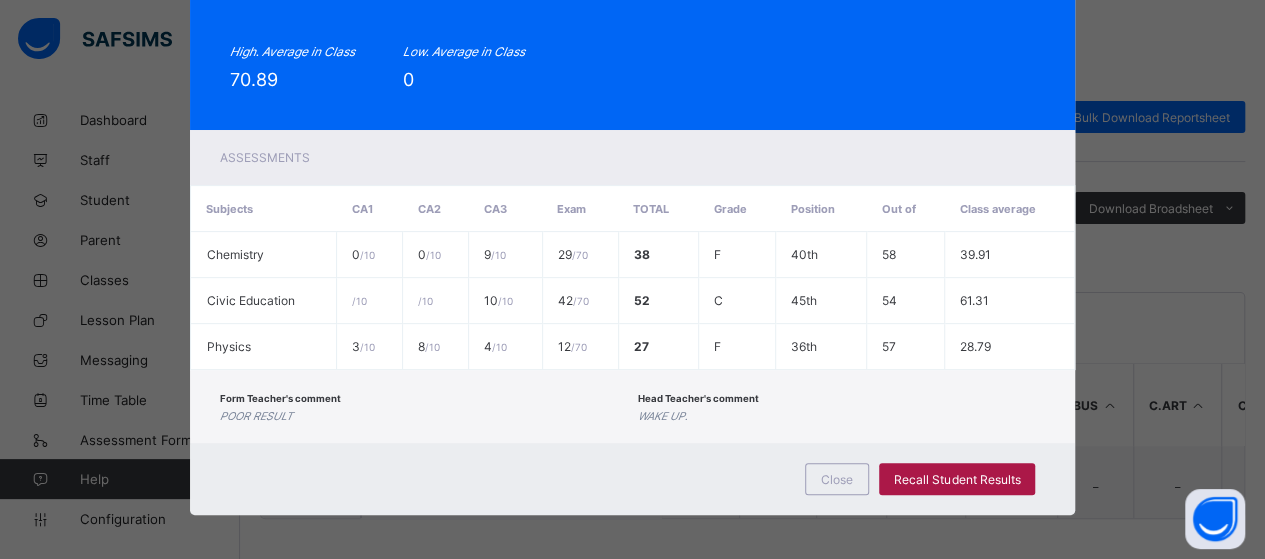 click on "Recall Student Results" at bounding box center (957, 479) 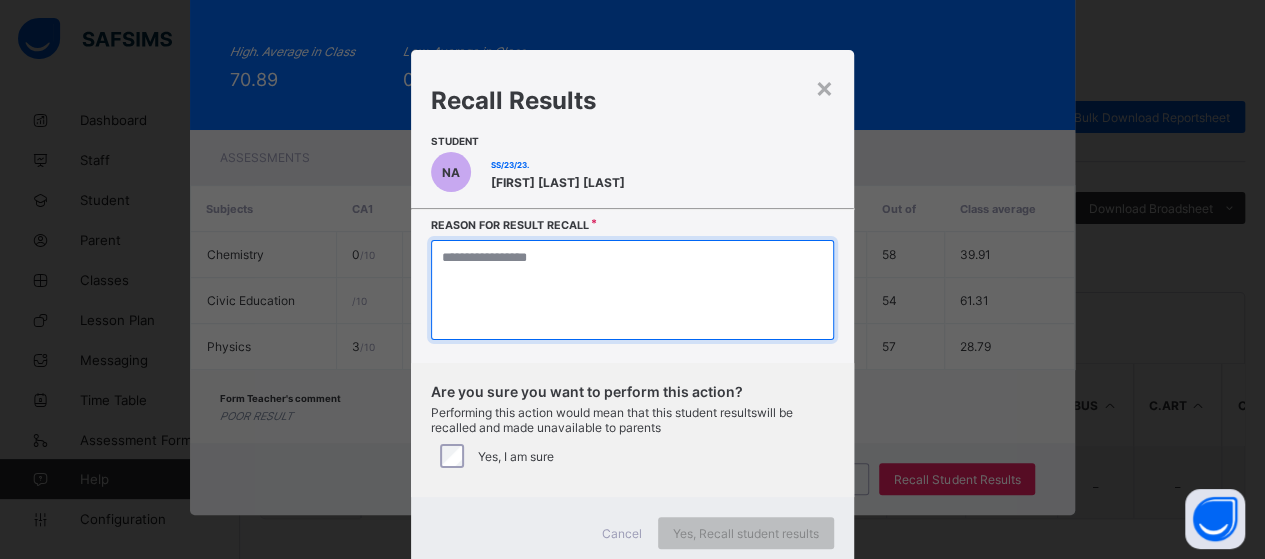 click at bounding box center (632, 290) 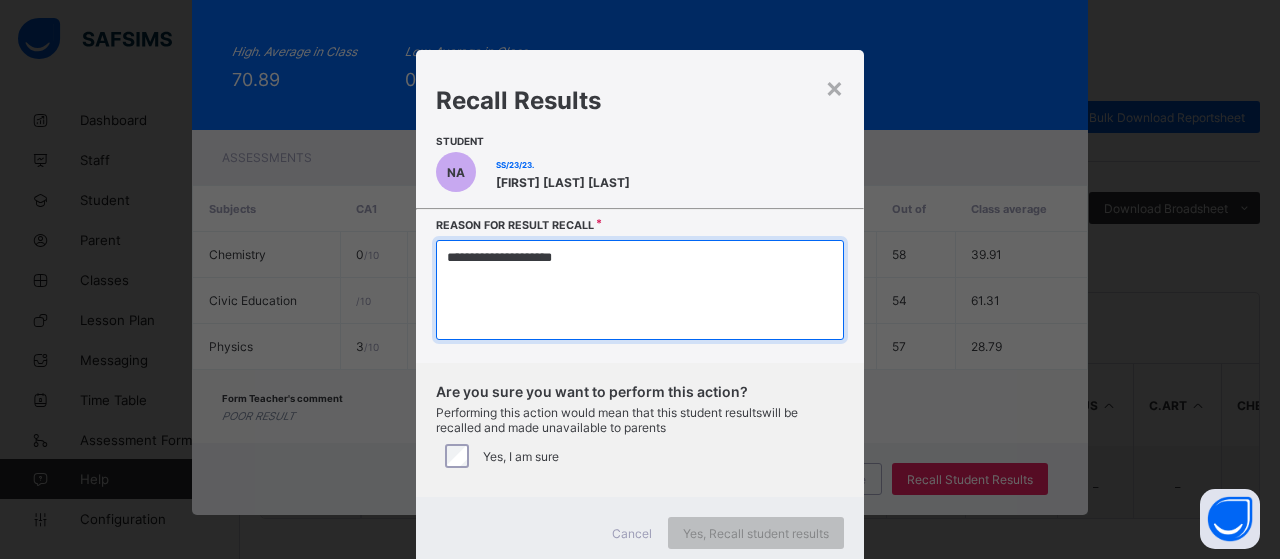 type on "**********" 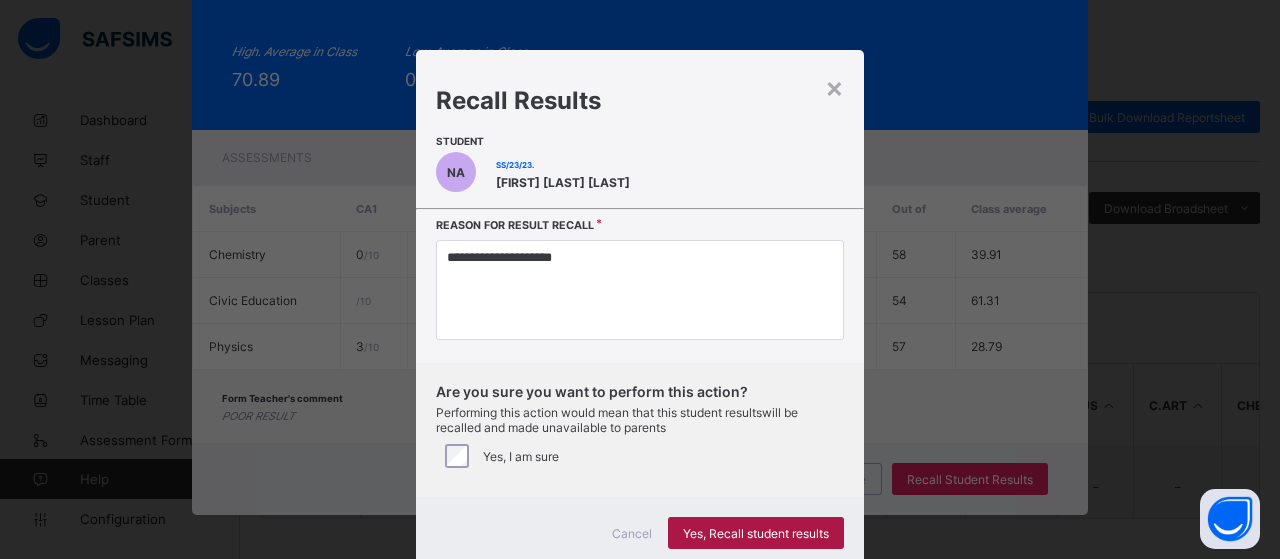 click on "Yes, Recall student results" at bounding box center (756, 533) 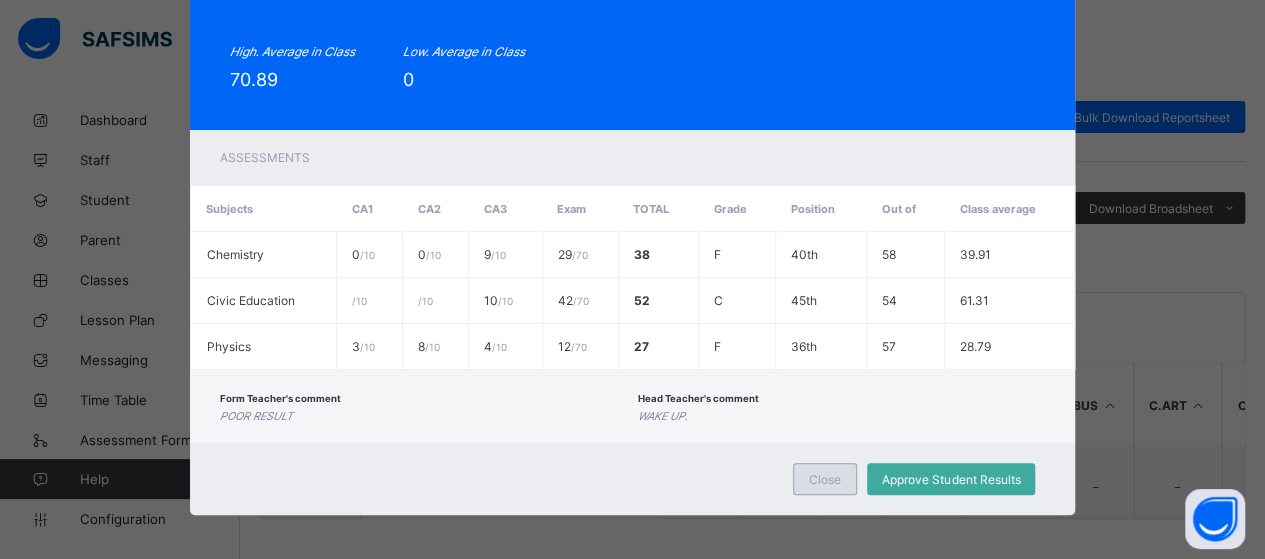 click on "Close" at bounding box center [825, 479] 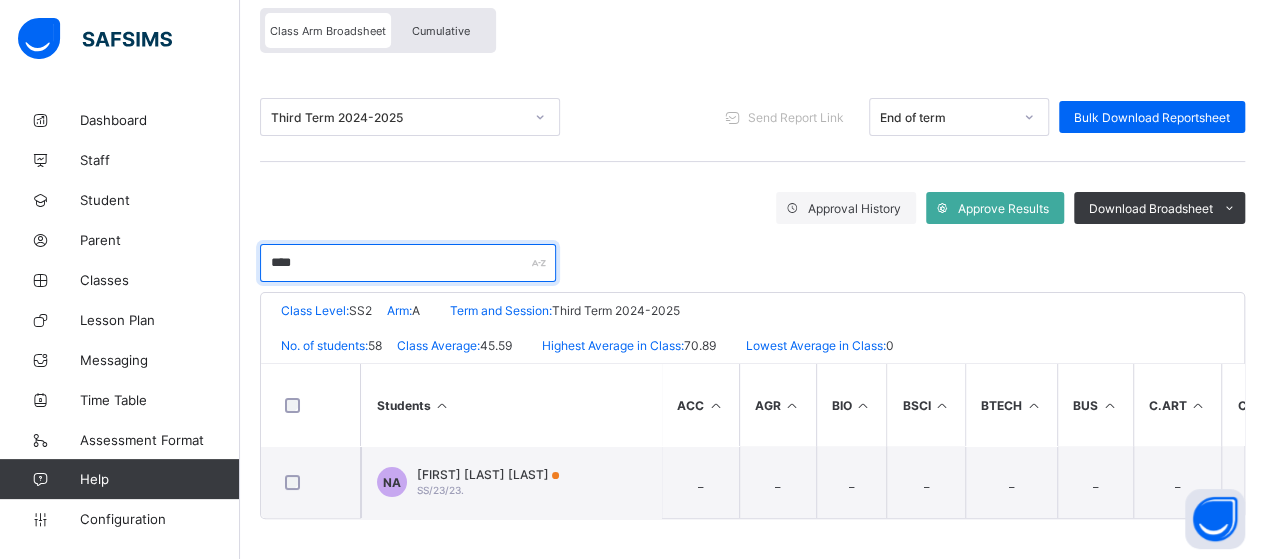 click on "****" at bounding box center [408, 263] 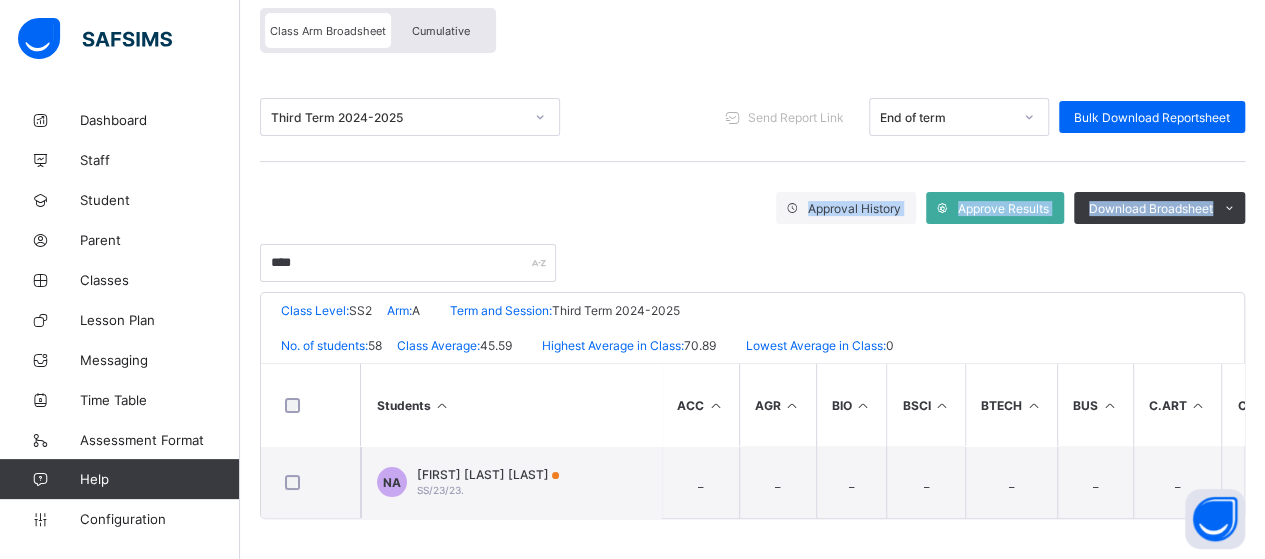drag, startPoint x: 362, startPoint y: 208, endPoint x: 348, endPoint y: 255, distance: 49.0408 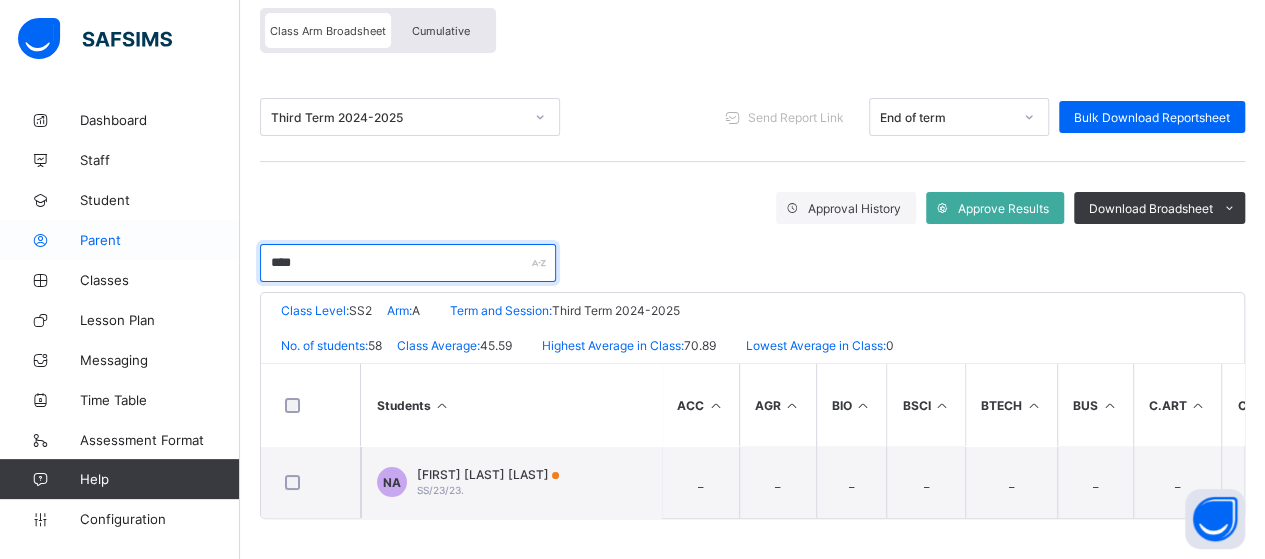 drag, startPoint x: 325, startPoint y: 259, endPoint x: 228, endPoint y: 258, distance: 97.00516 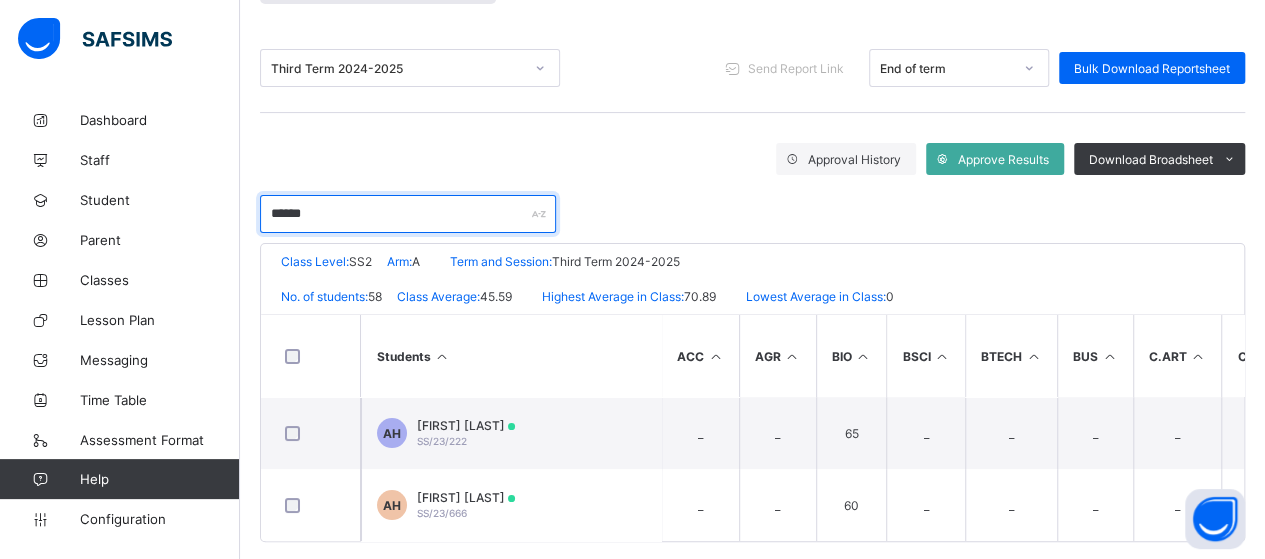 scroll, scrollTop: 251, scrollLeft: 0, axis: vertical 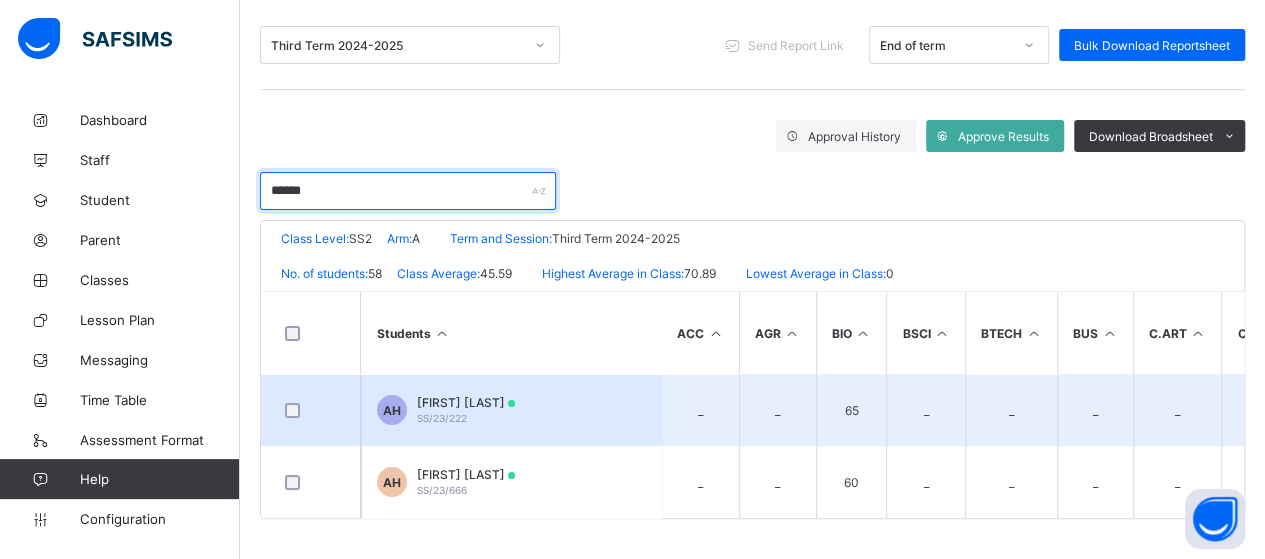 type on "******" 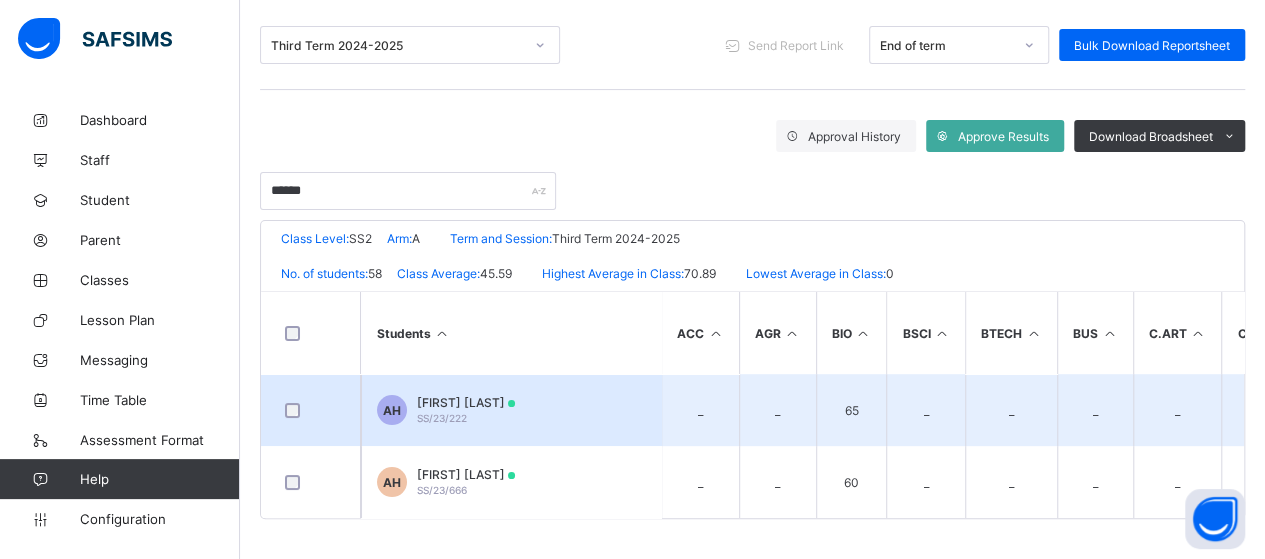 click on "[FIRST] [LAST] SS/23/222" at bounding box center [466, 410] 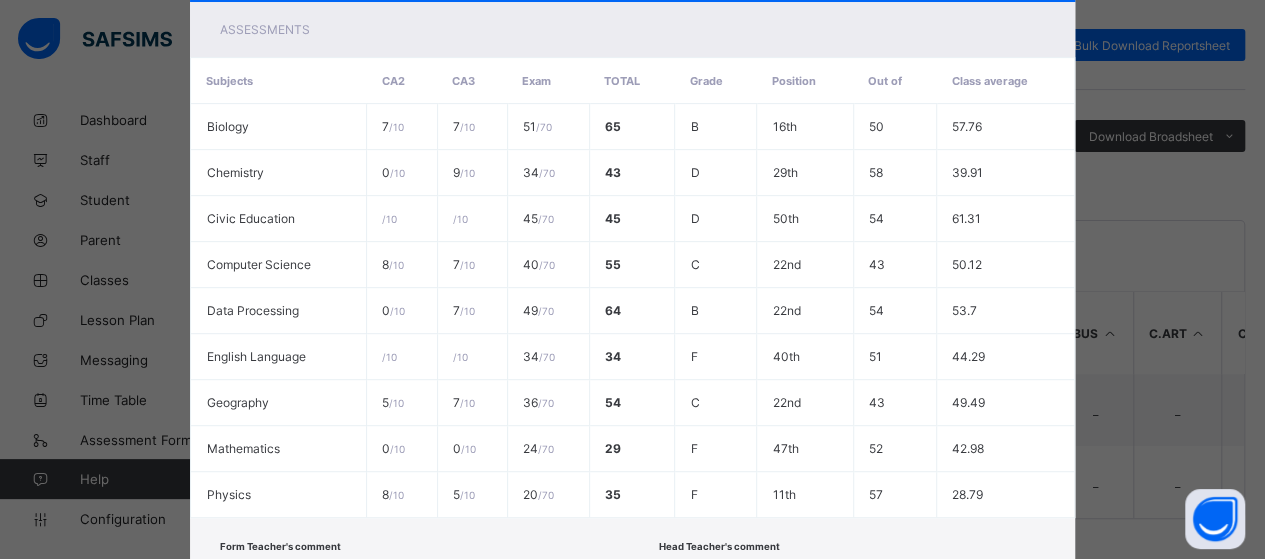scroll, scrollTop: 516, scrollLeft: 0, axis: vertical 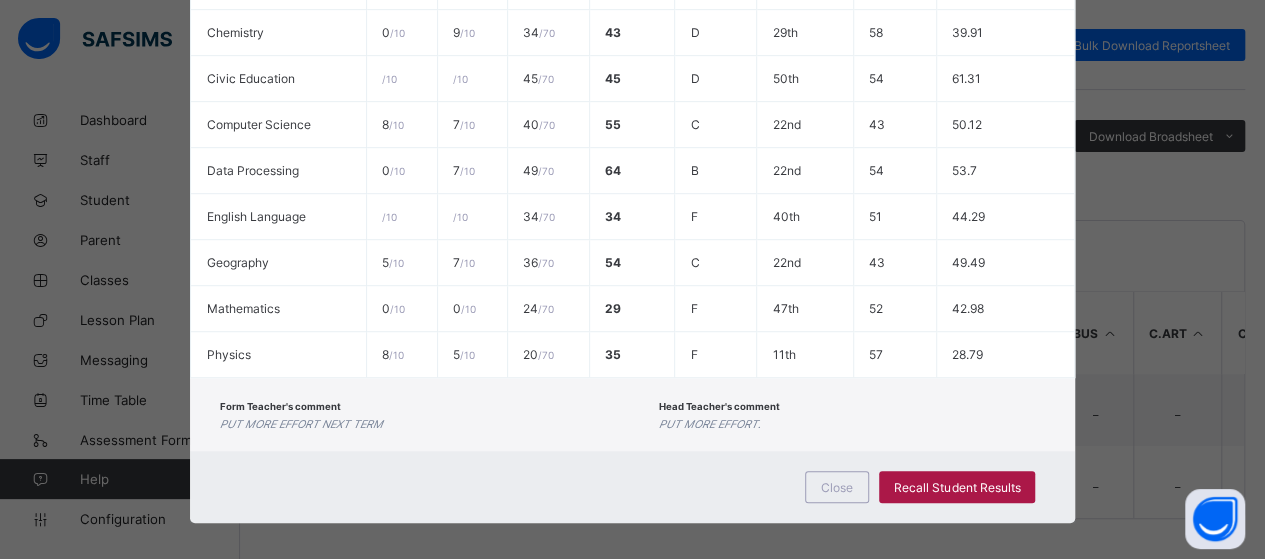 click on "Recall Student Results" at bounding box center [957, 487] 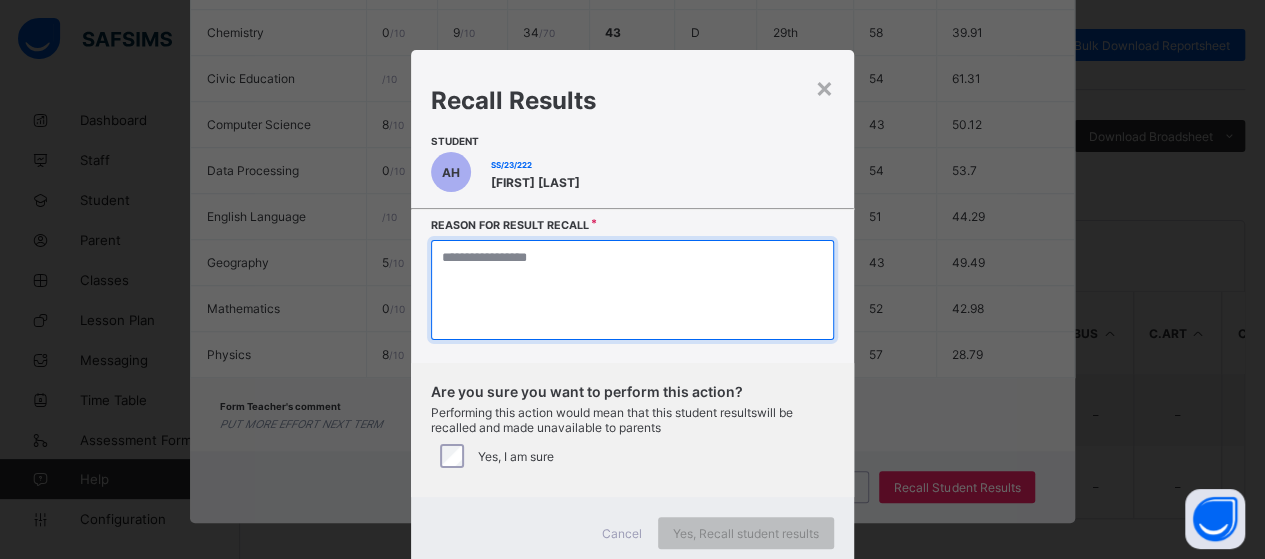 click at bounding box center [632, 290] 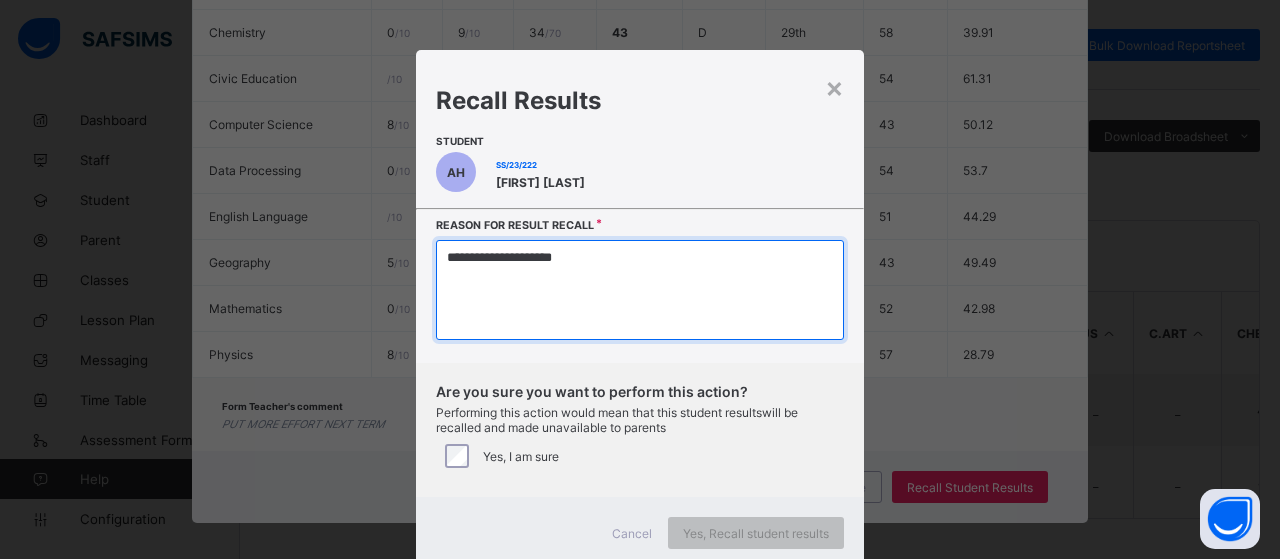 type on "**********" 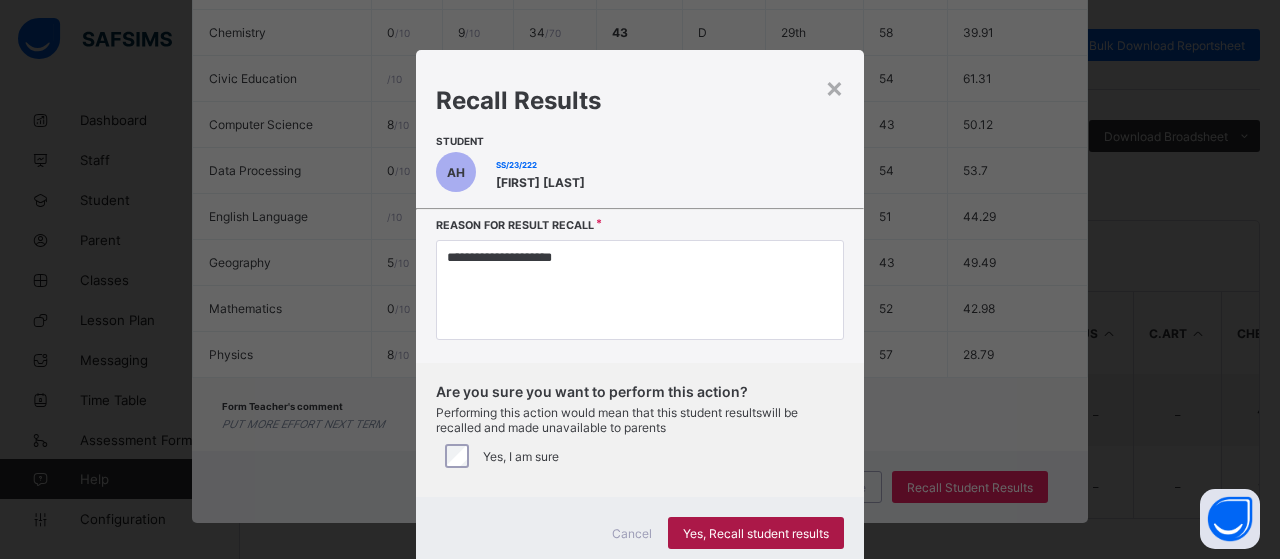 click on "Yes, Recall student results" at bounding box center [756, 533] 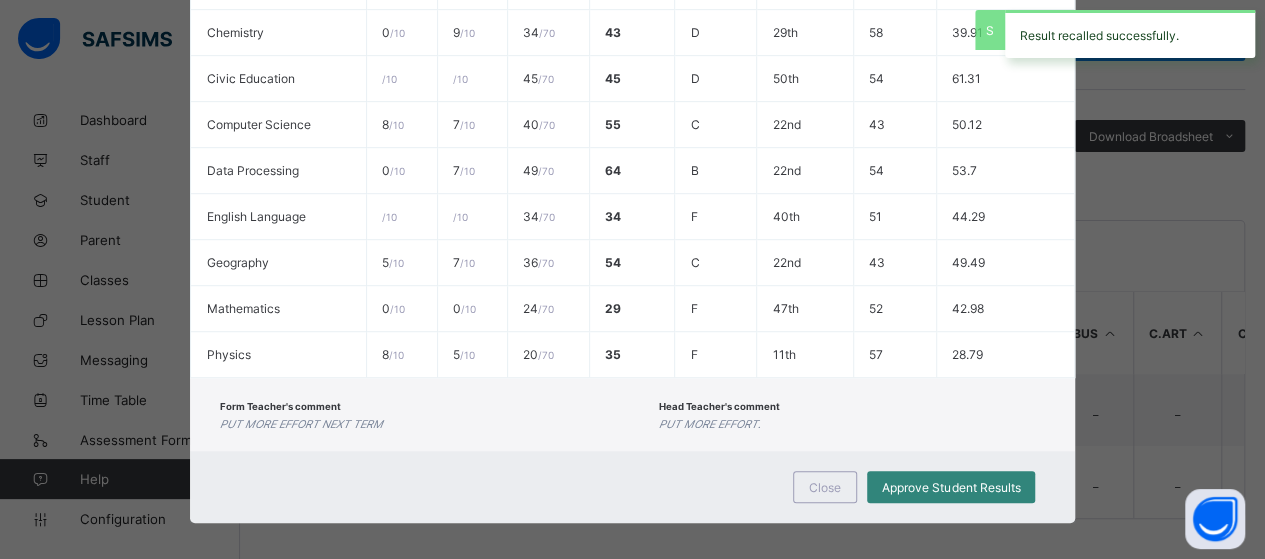 click on "Approve Student Results" at bounding box center (951, 487) 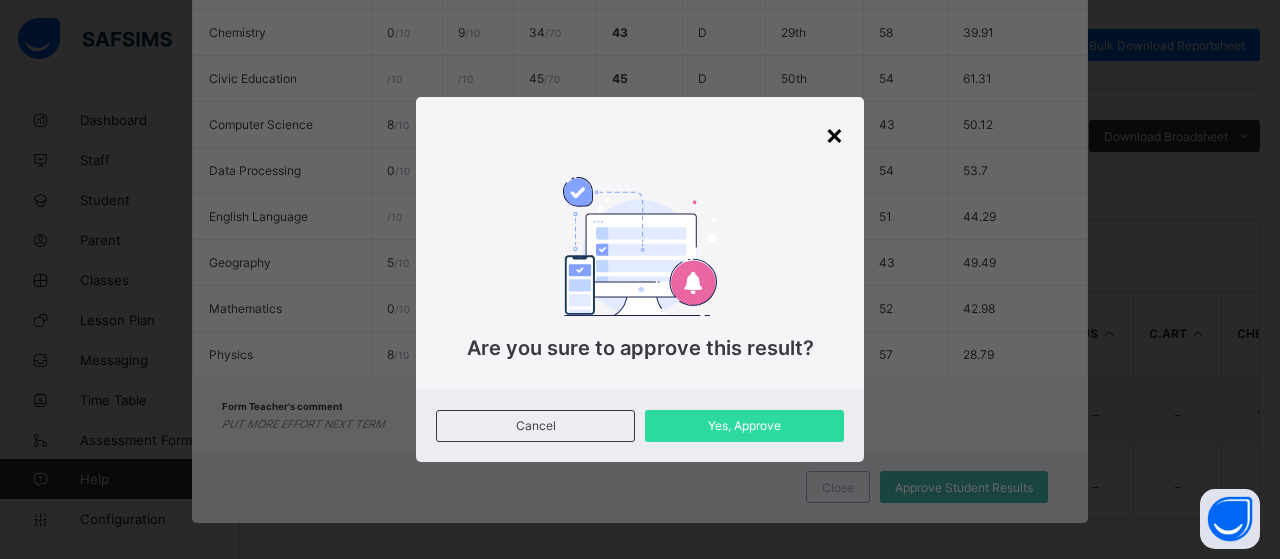 click on "×" at bounding box center [834, 134] 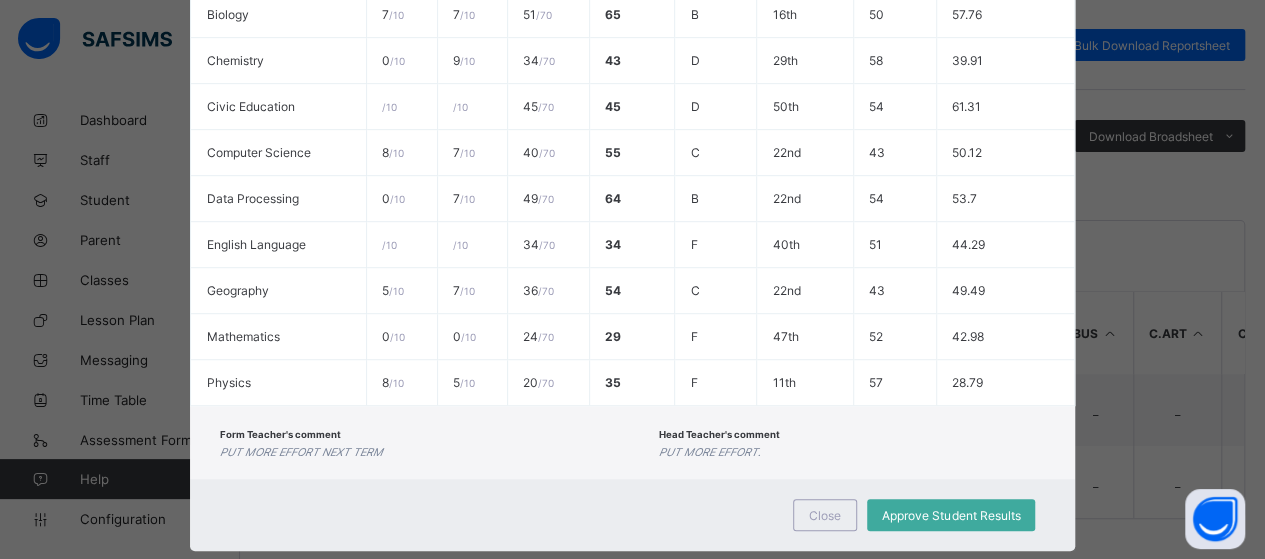 scroll, scrollTop: 516, scrollLeft: 0, axis: vertical 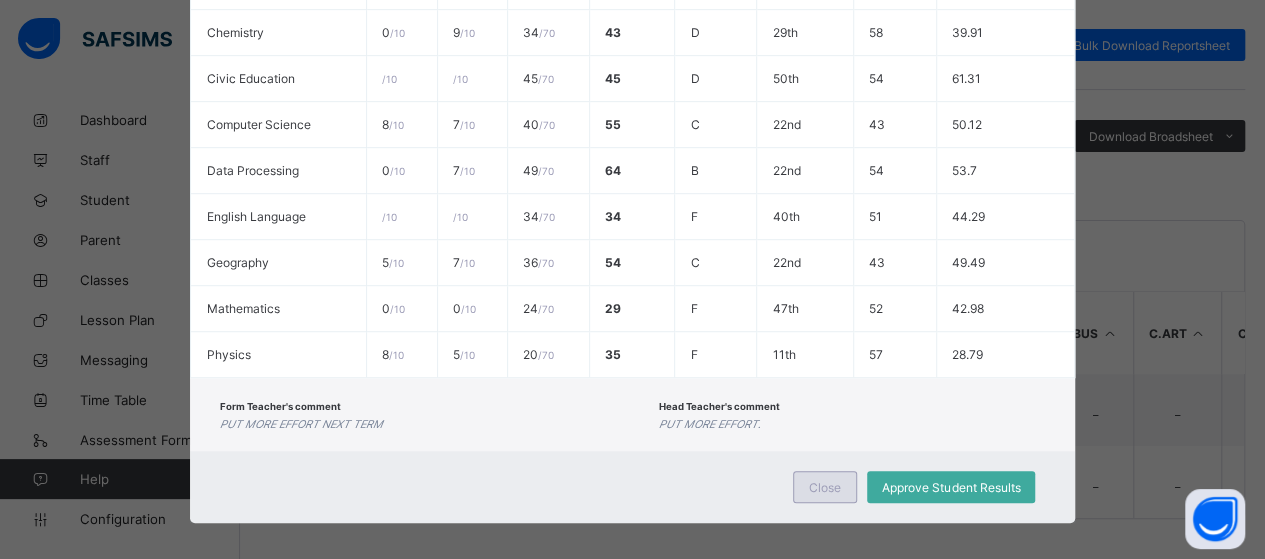click on "Close" at bounding box center [825, 487] 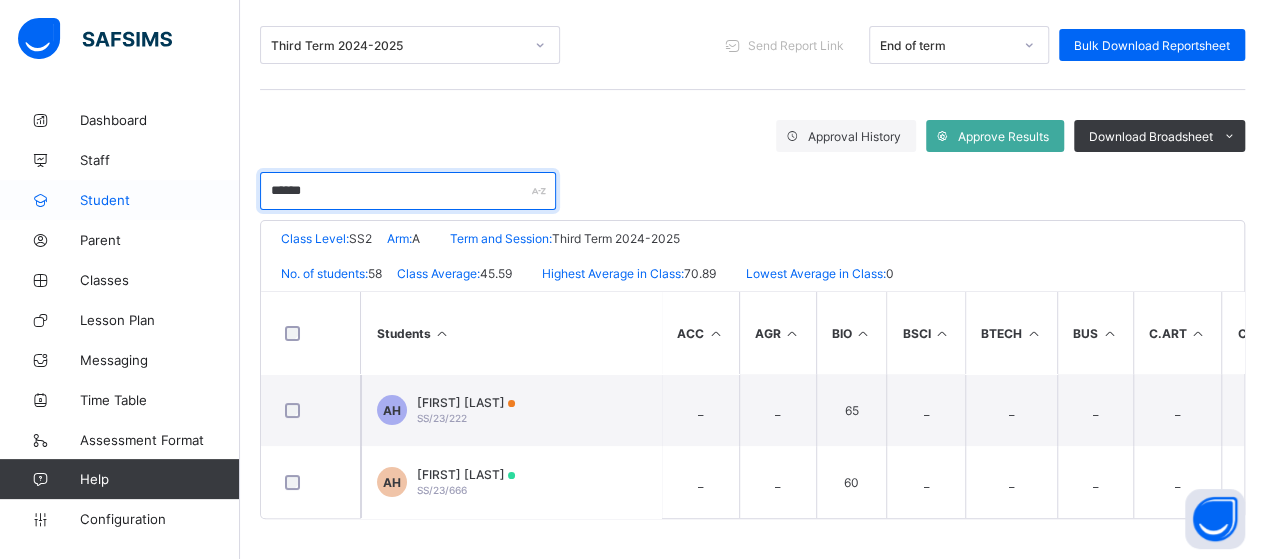 drag, startPoint x: 339, startPoint y: 187, endPoint x: 218, endPoint y: 198, distance: 121.49897 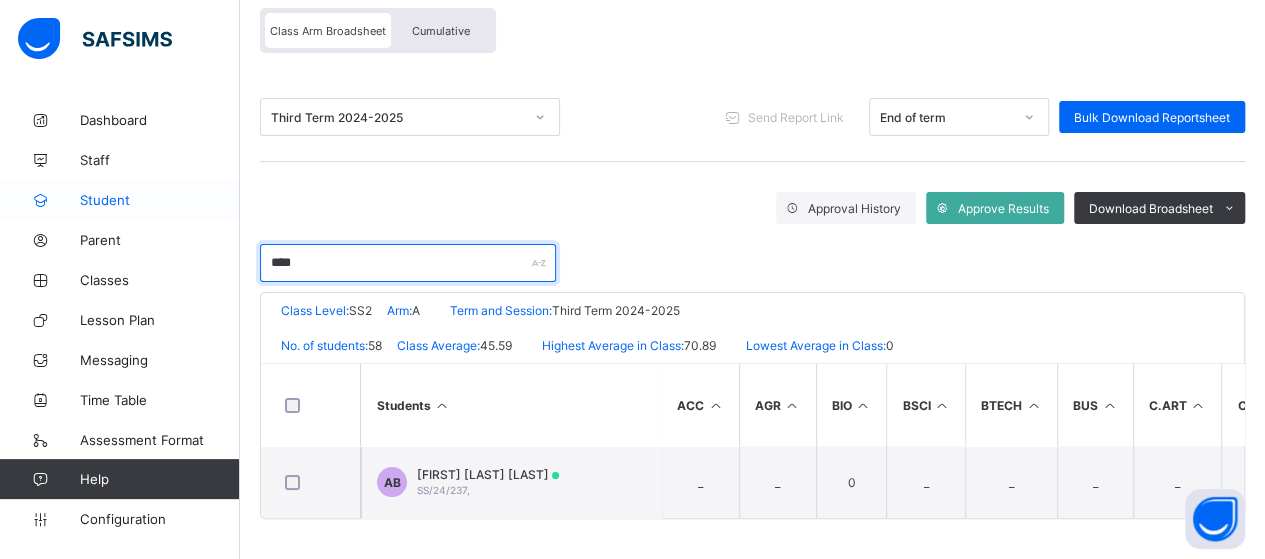 scroll, scrollTop: 179, scrollLeft: 0, axis: vertical 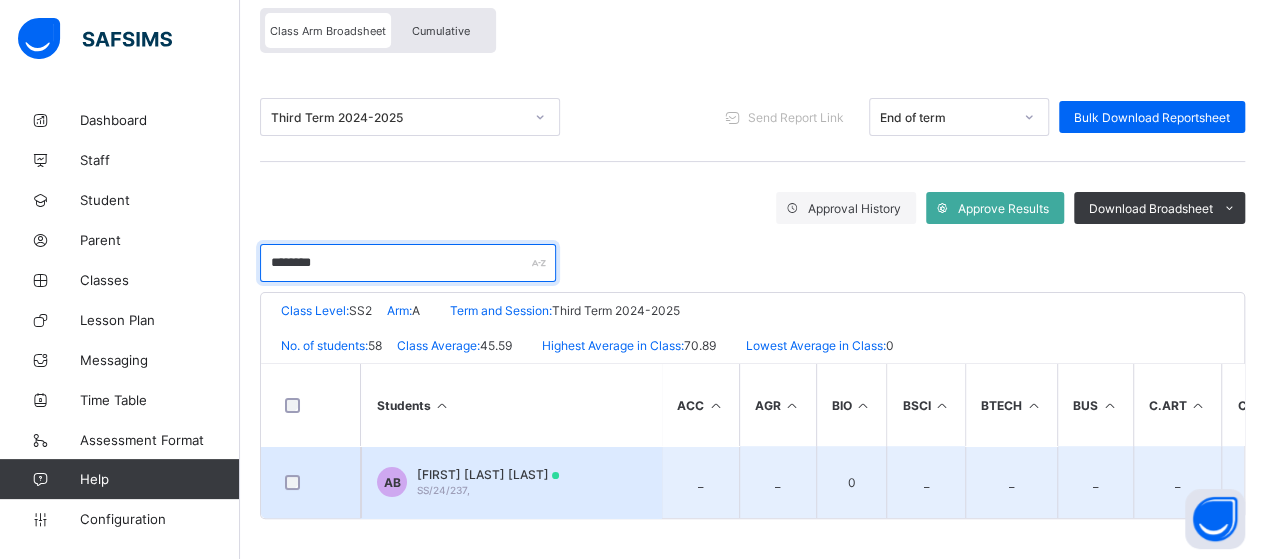 type on "********" 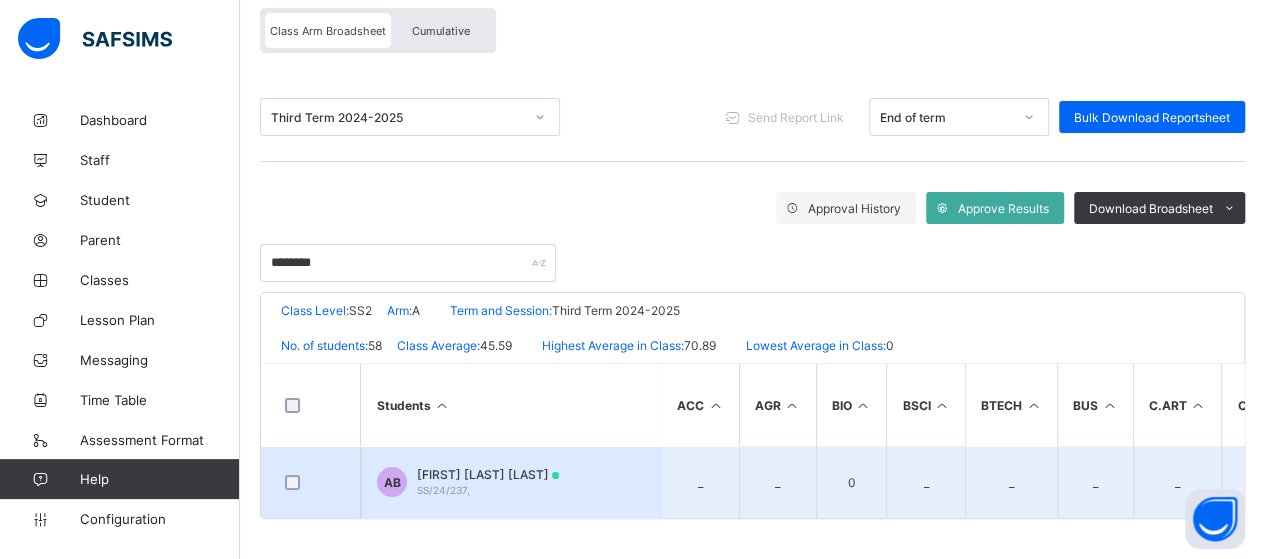 click on "[FIRST] [LAST] [LAST]   SS/[YR]/[NUM]" at bounding box center (488, 482) 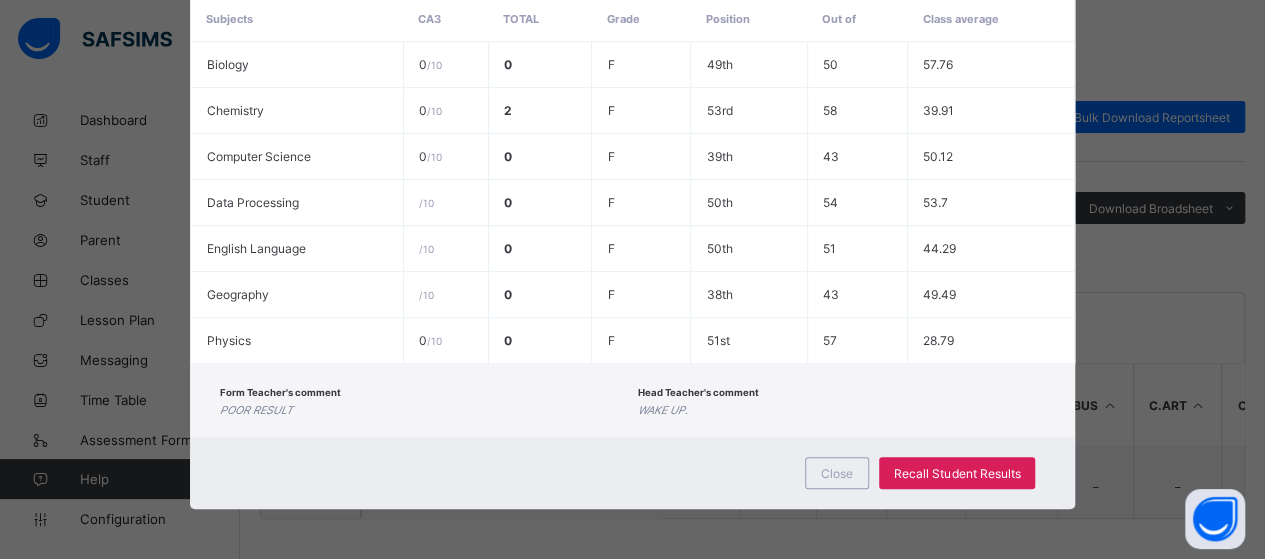 scroll, scrollTop: 426, scrollLeft: 0, axis: vertical 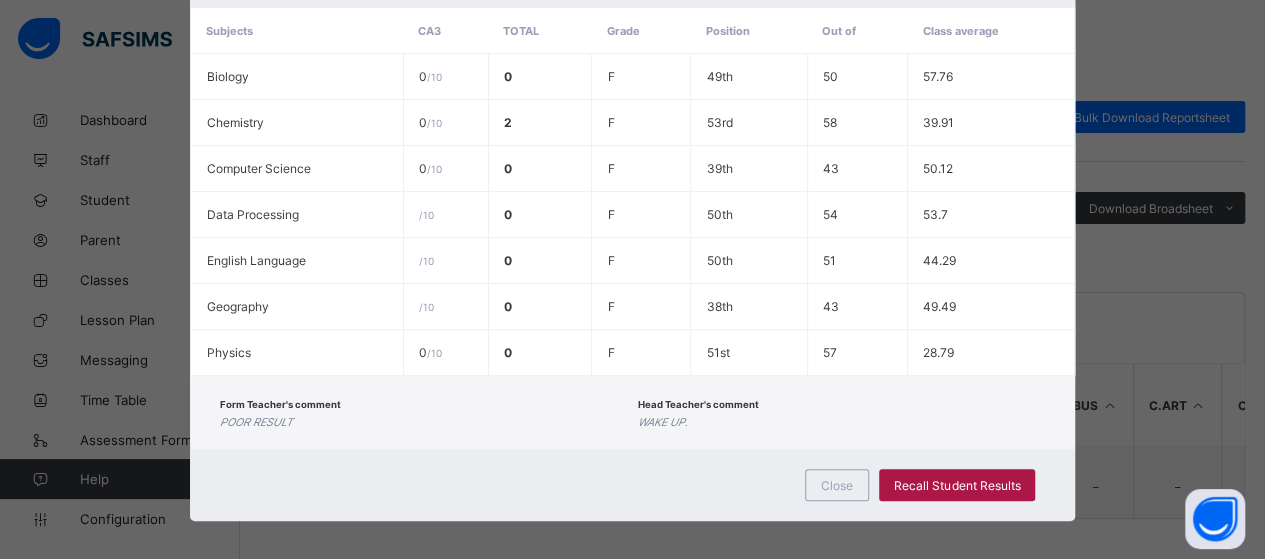 click on "Recall Student Results" at bounding box center (957, 485) 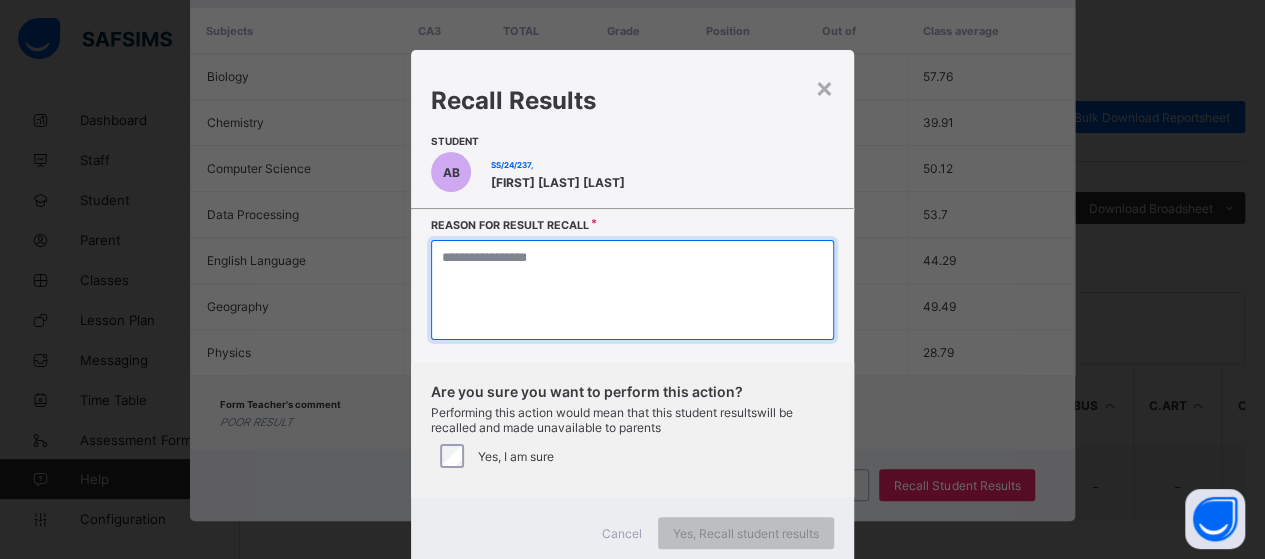 click at bounding box center [632, 290] 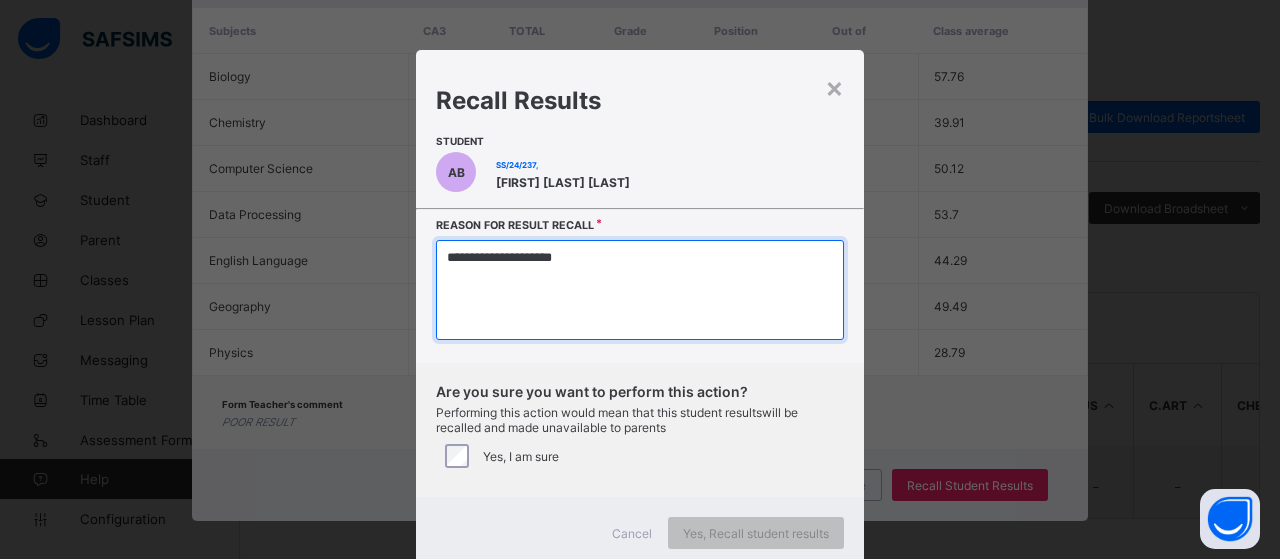 type on "**********" 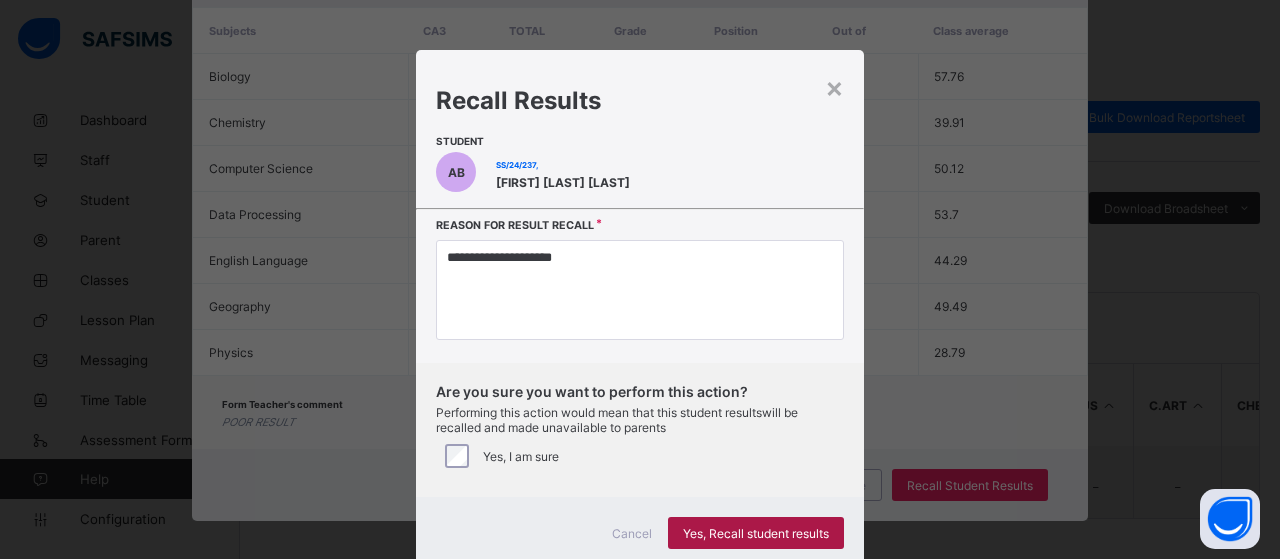 click on "Yes, Recall student results" at bounding box center (756, 533) 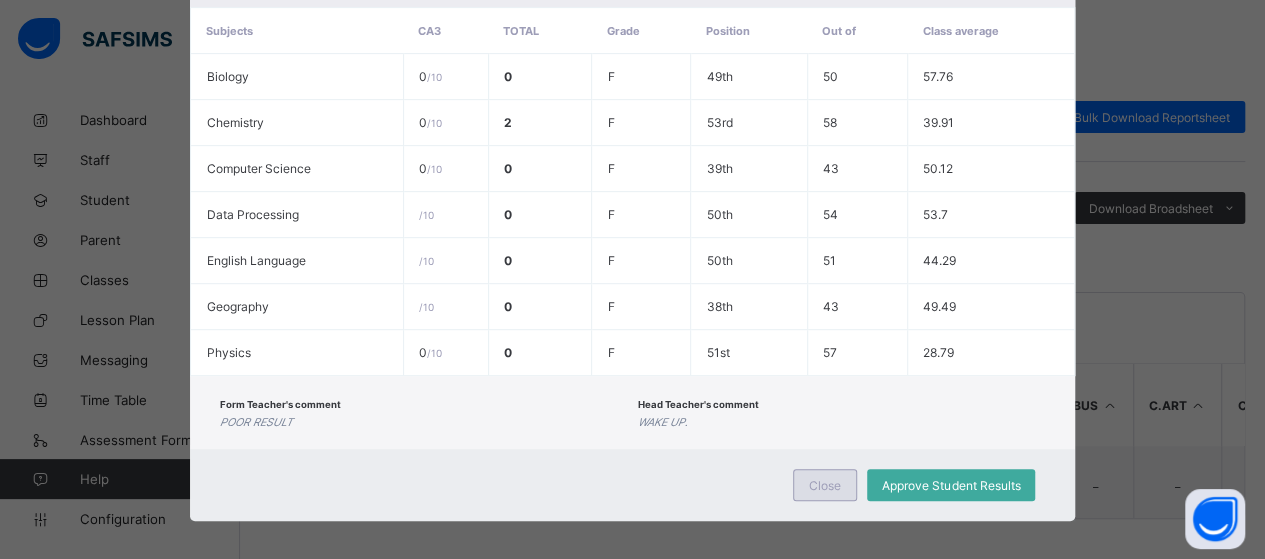 click on "Close" at bounding box center (825, 485) 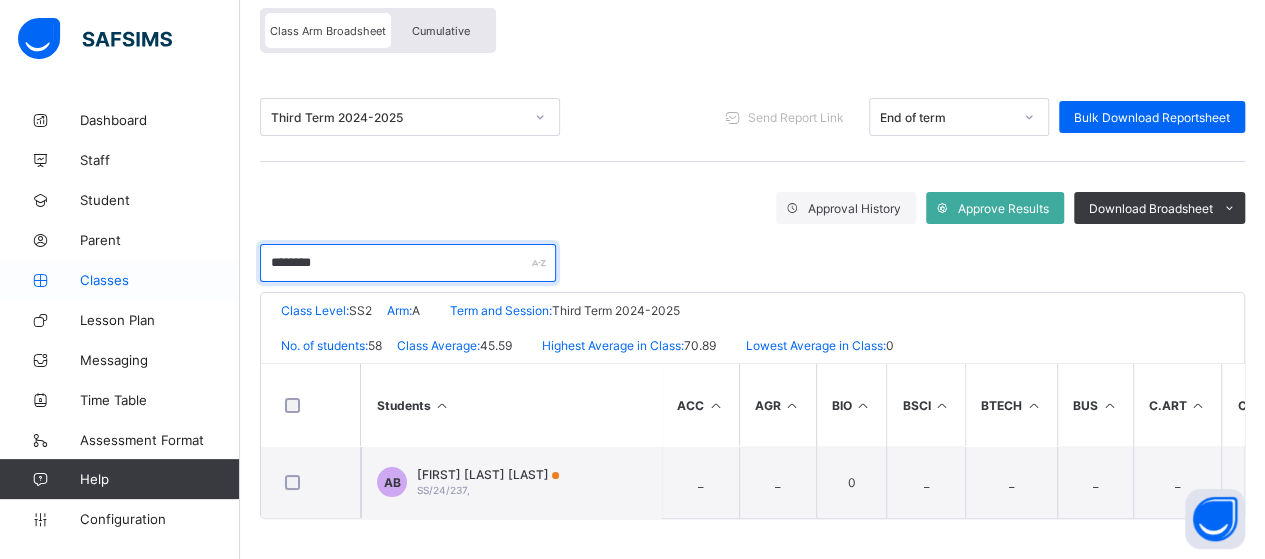 drag, startPoint x: 326, startPoint y: 260, endPoint x: 178, endPoint y: 263, distance: 148.0304 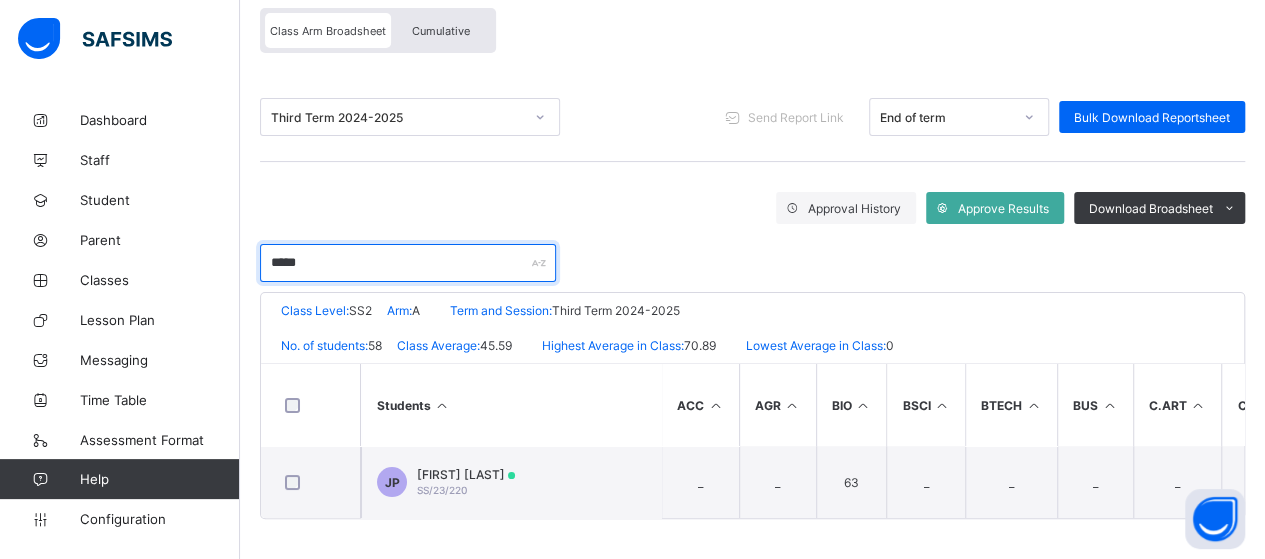 type on "*****" 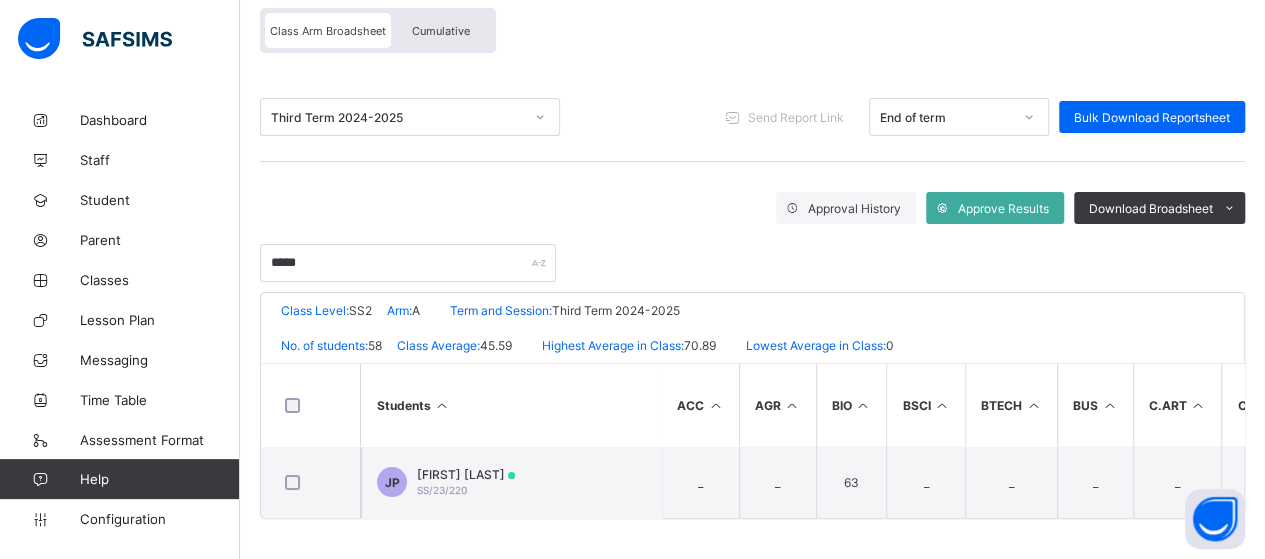 click on "Students" at bounding box center (511, 405) 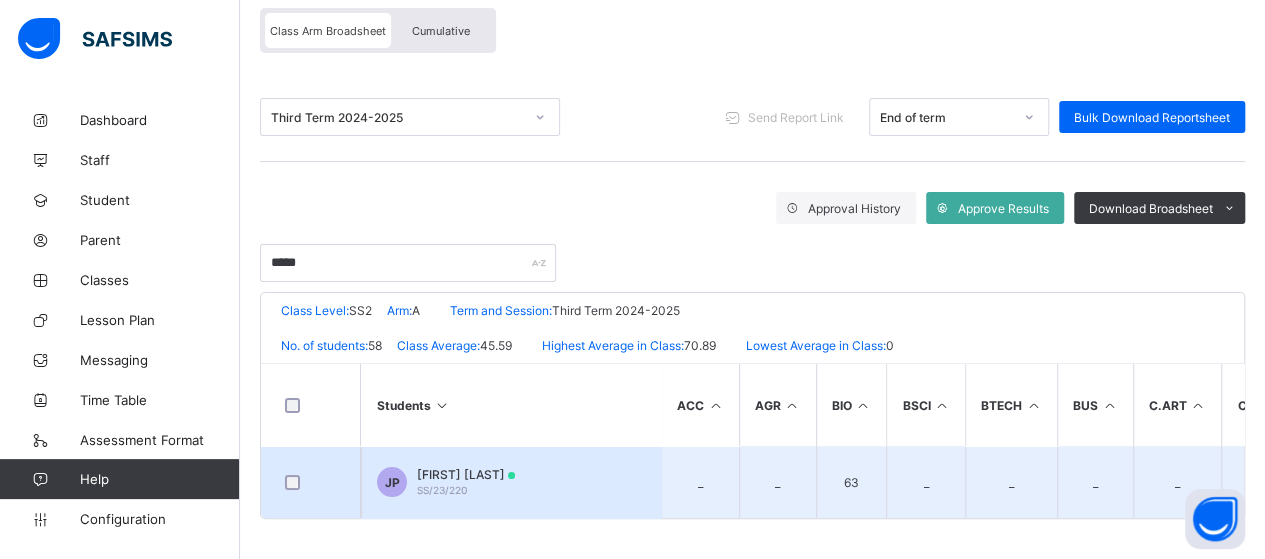click on "[ID] [FIRST] [LAST]   [ID]" at bounding box center (511, 482) 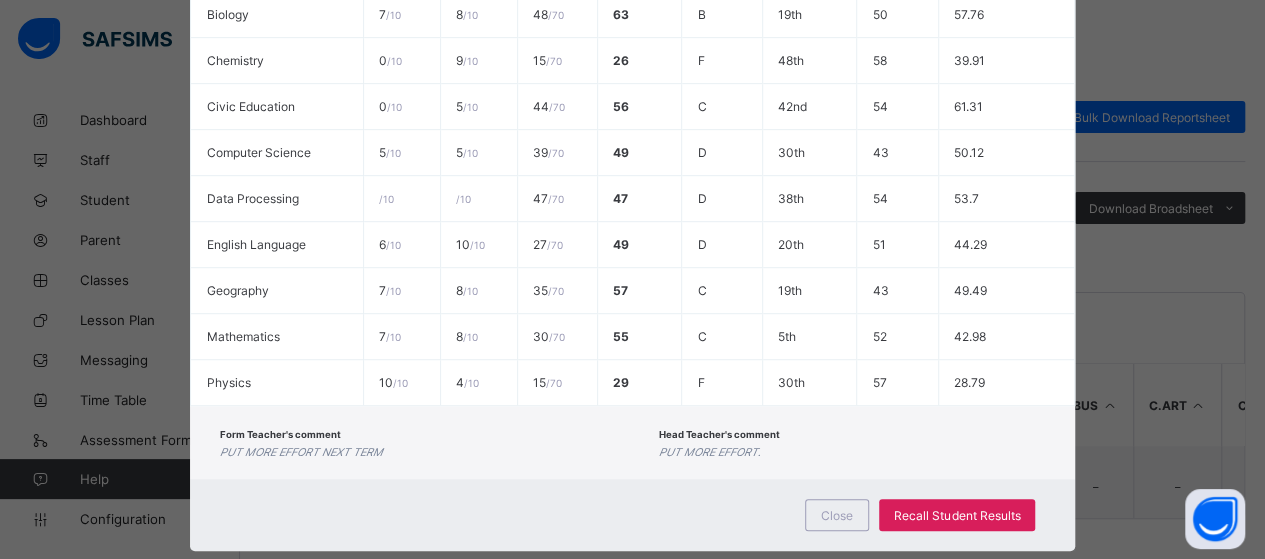 scroll, scrollTop: 516, scrollLeft: 0, axis: vertical 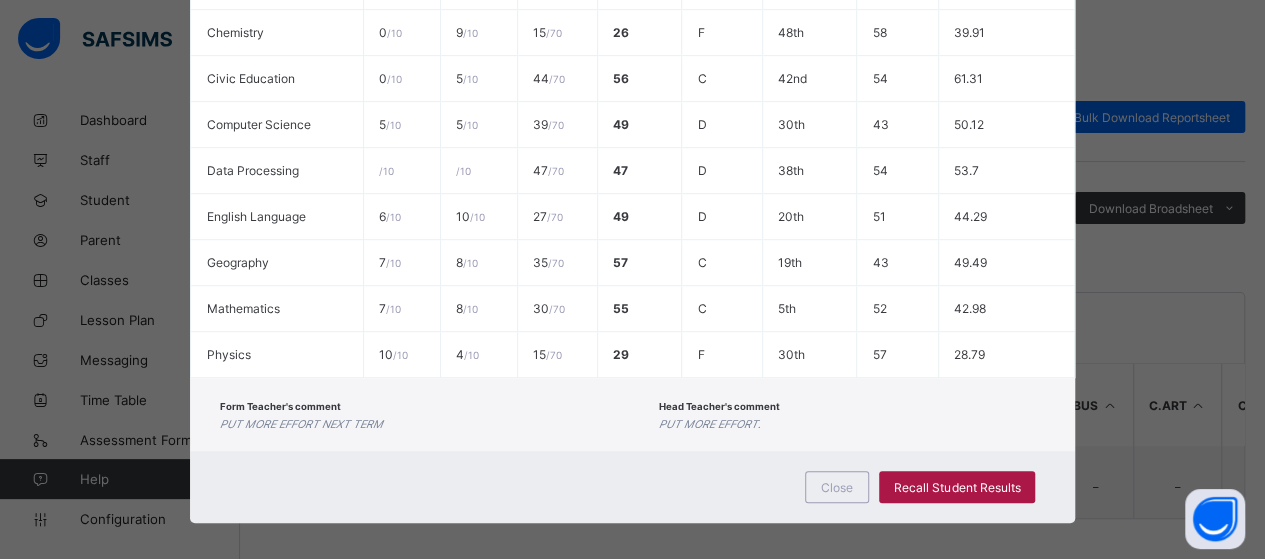 click on "Recall Student Results" at bounding box center (957, 487) 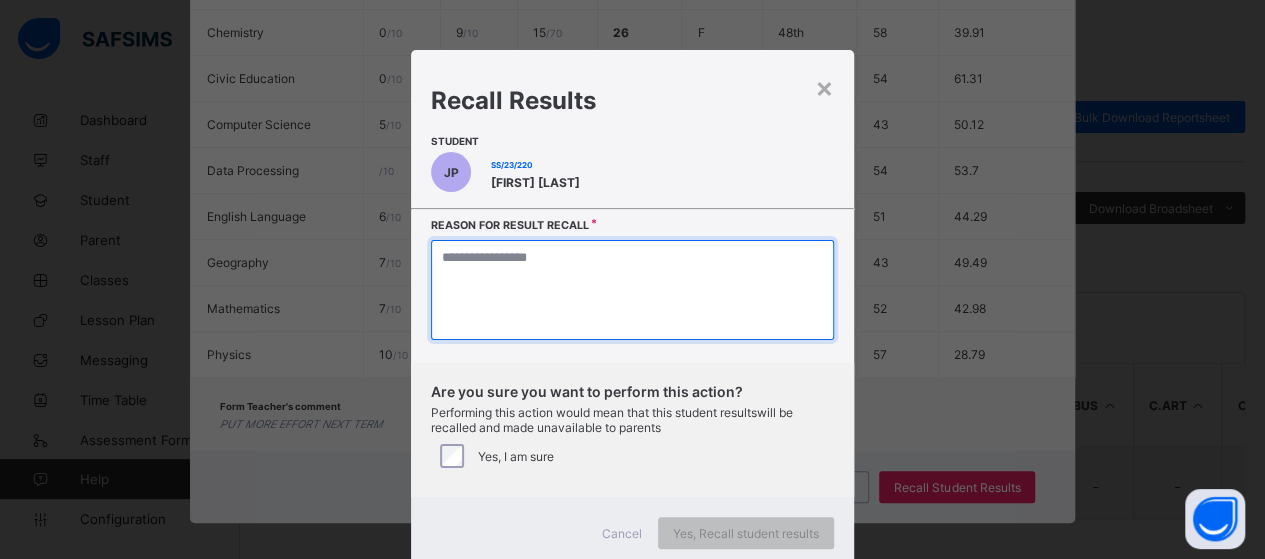 click at bounding box center (632, 290) 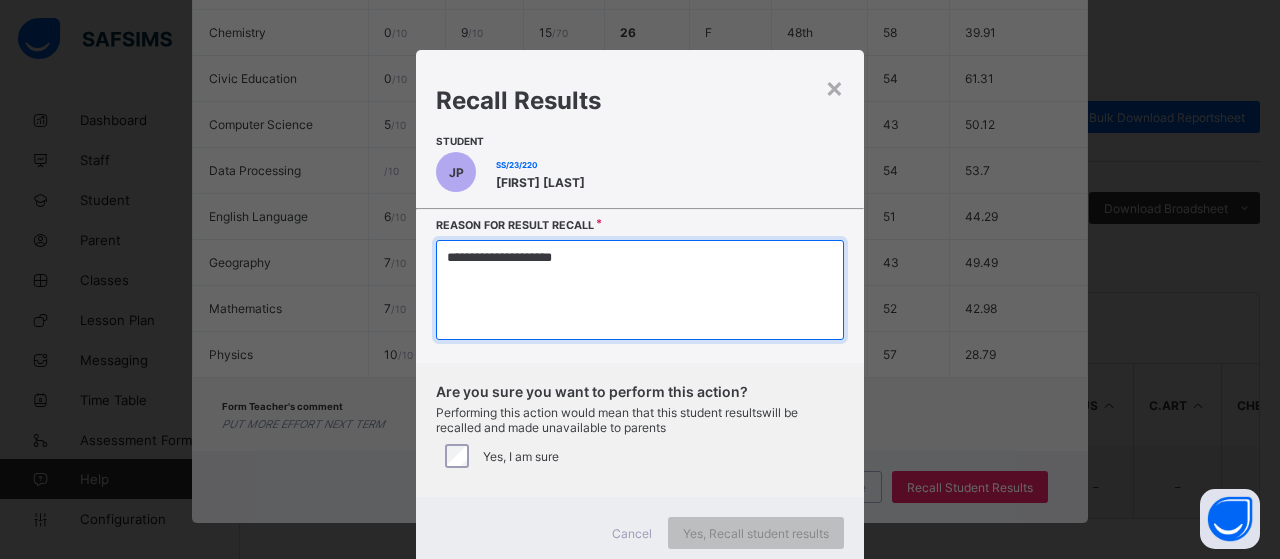 type on "**********" 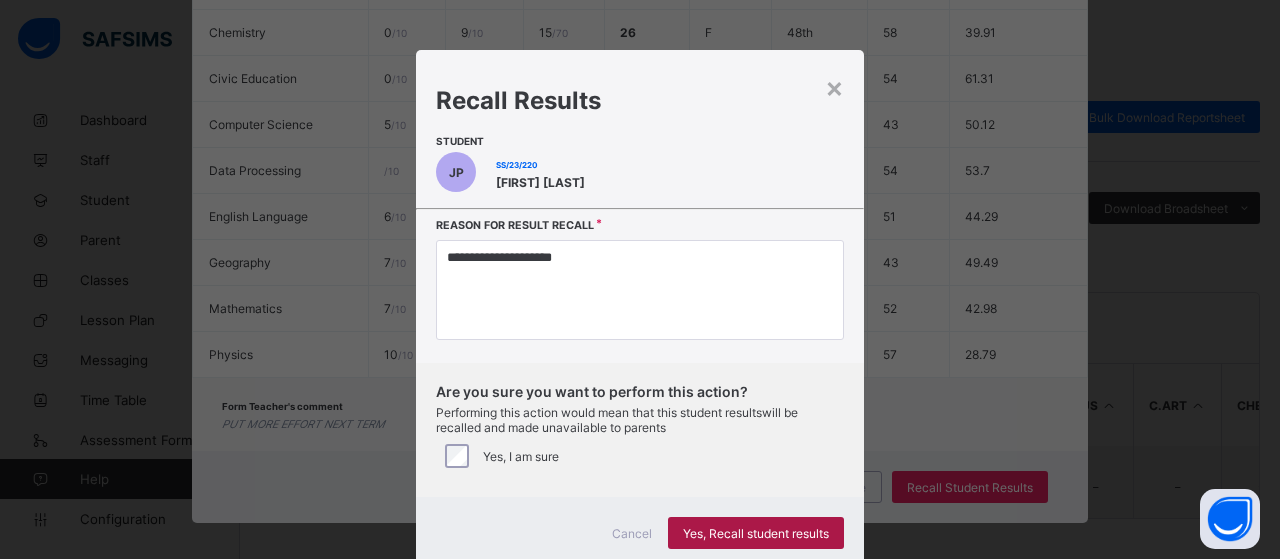 click on "Yes, Recall student results" at bounding box center [756, 533] 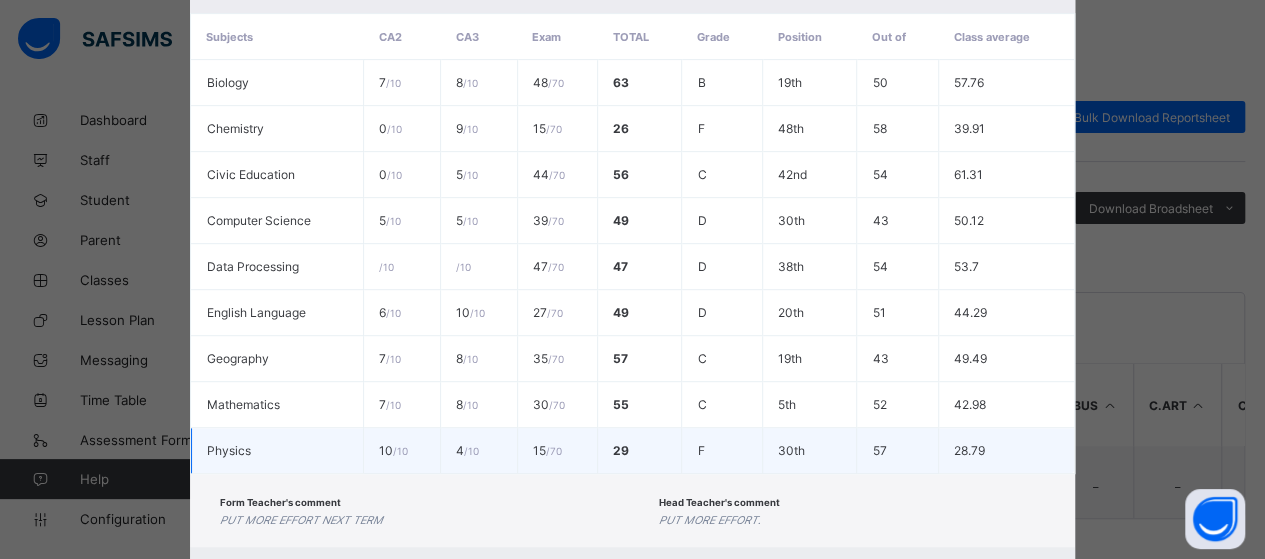 scroll, scrollTop: 516, scrollLeft: 0, axis: vertical 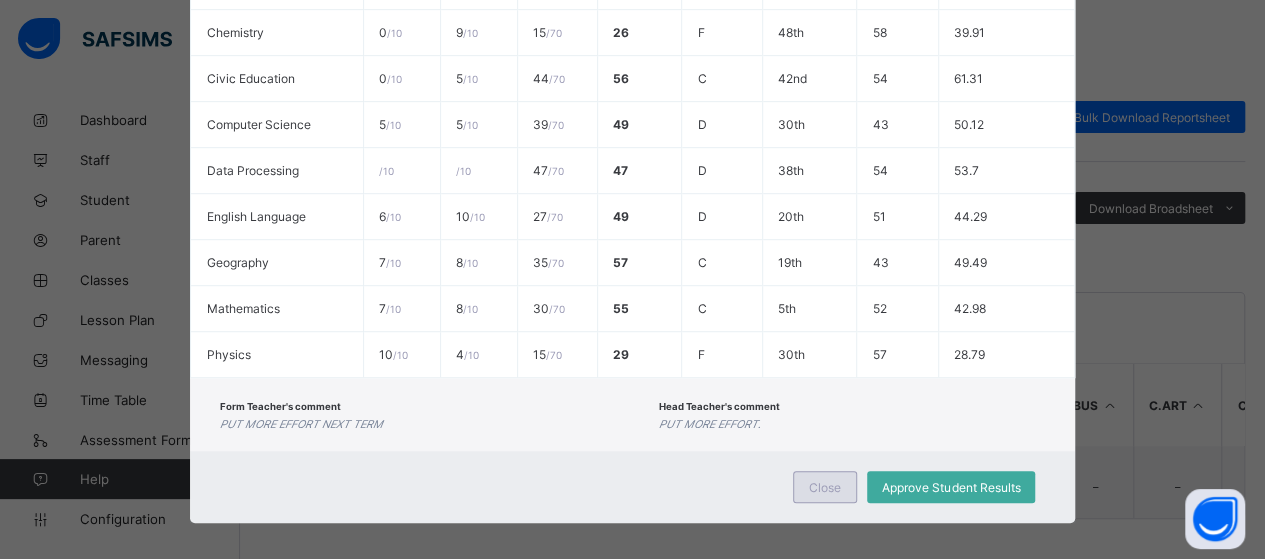 click on "Close" at bounding box center [825, 487] 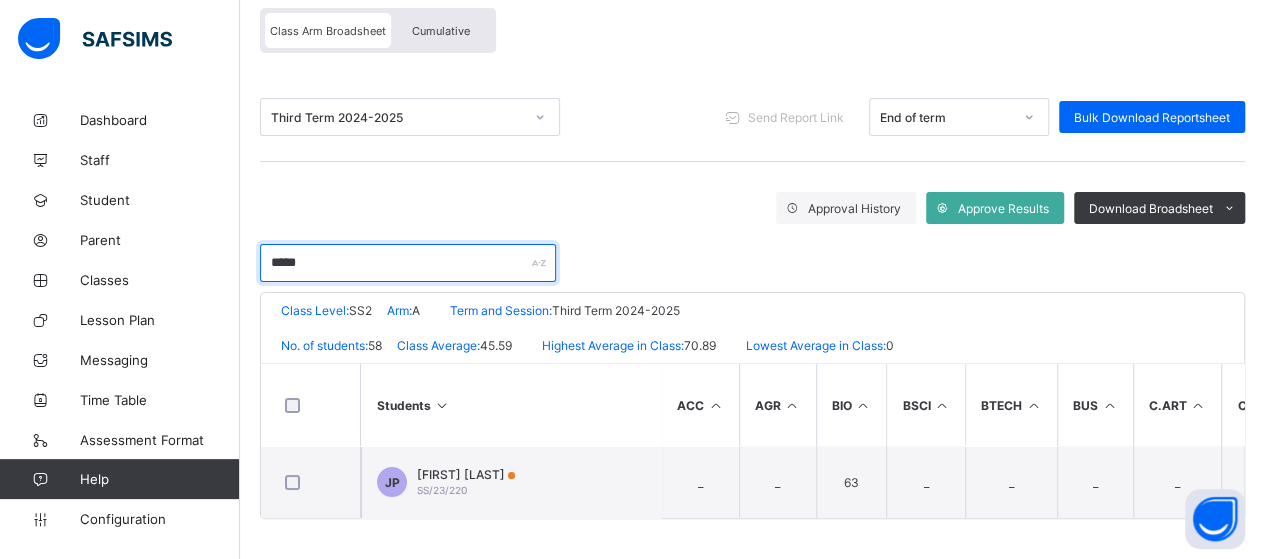 drag, startPoint x: 334, startPoint y: 261, endPoint x: 246, endPoint y: 275, distance: 89.106674 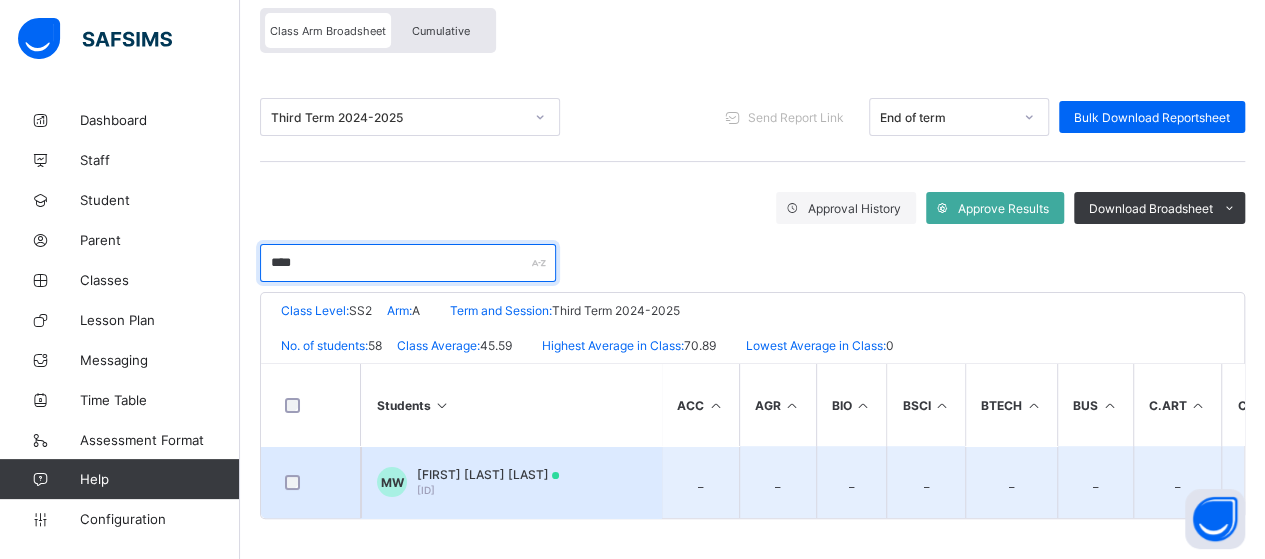 type on "****" 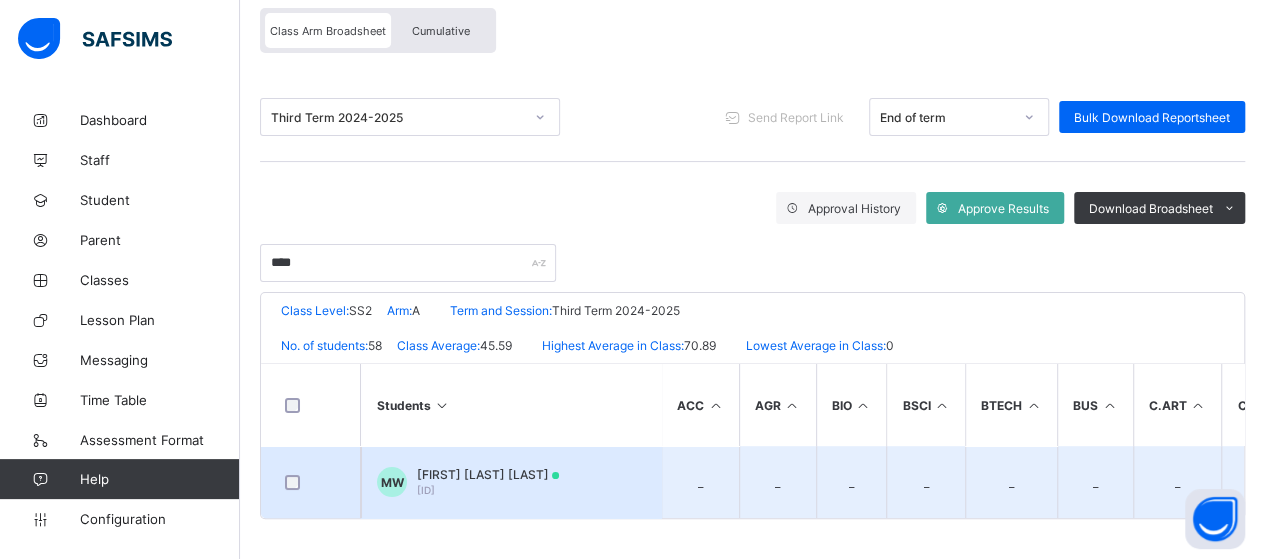 click on "[INITIALS] [LAST] [LAST] [ID]" at bounding box center [511, 482] 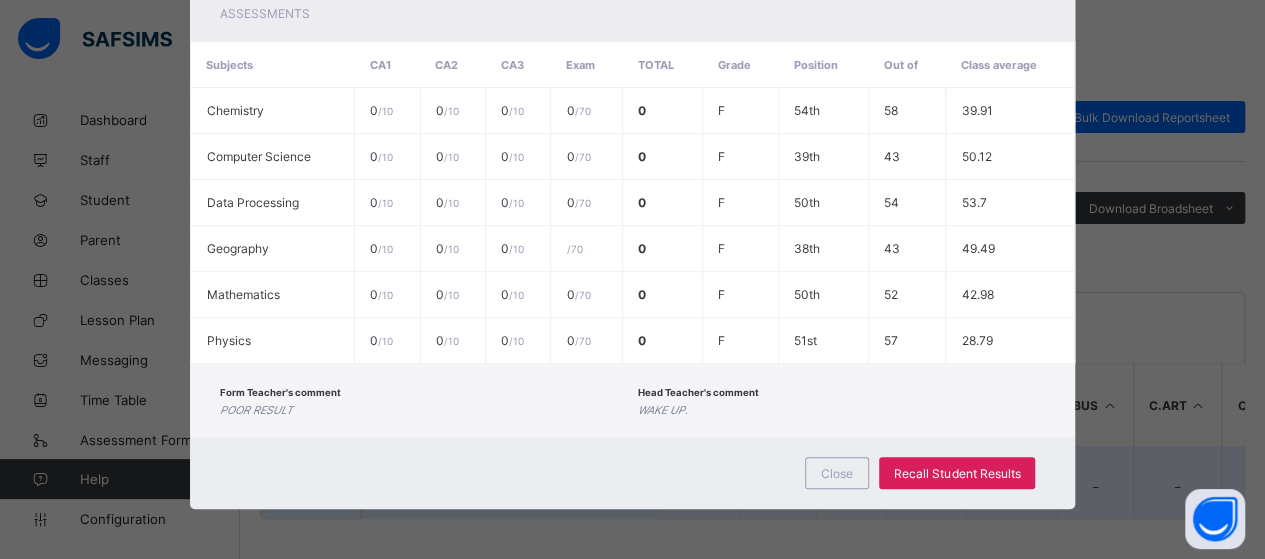 scroll, scrollTop: 382, scrollLeft: 0, axis: vertical 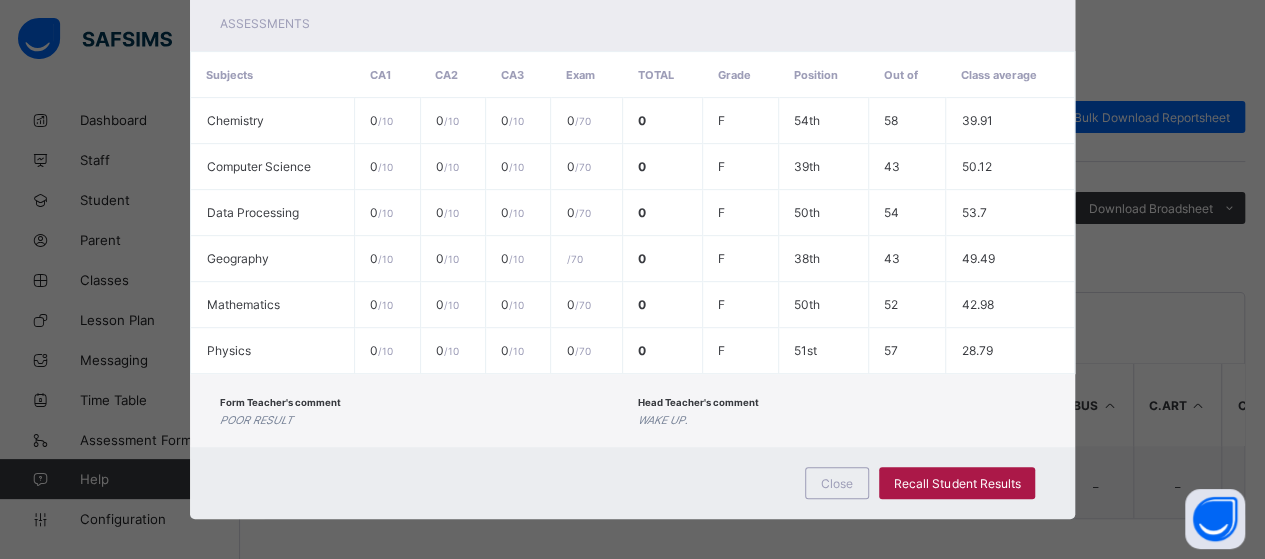 click on "Recall Student Results" at bounding box center [957, 483] 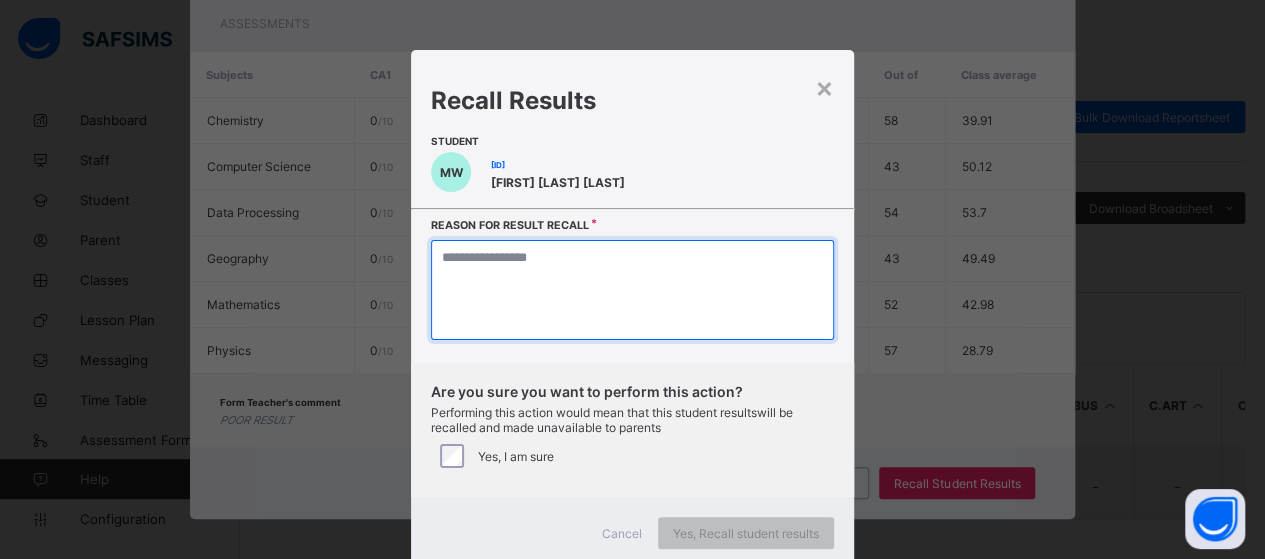 click at bounding box center [632, 290] 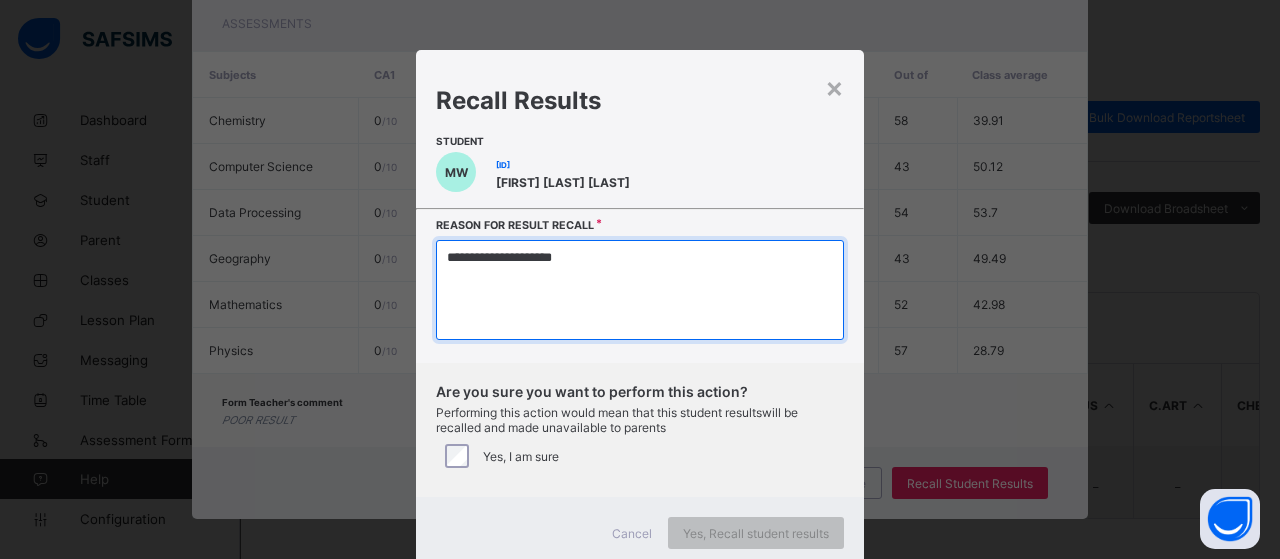 type on "**********" 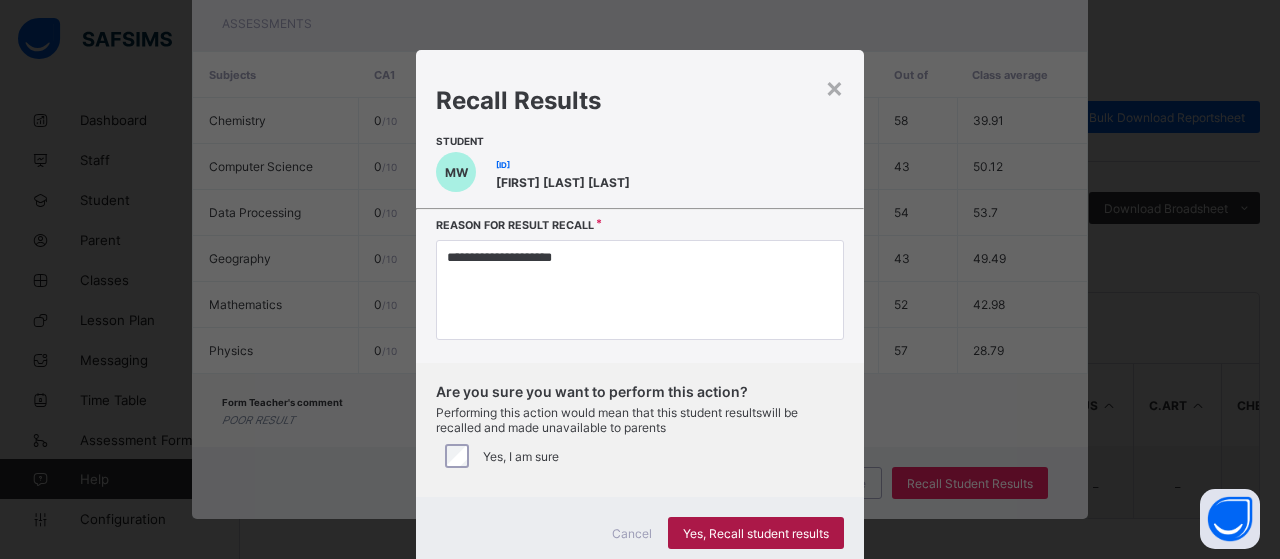 click on "Yes, Recall student results" at bounding box center (756, 533) 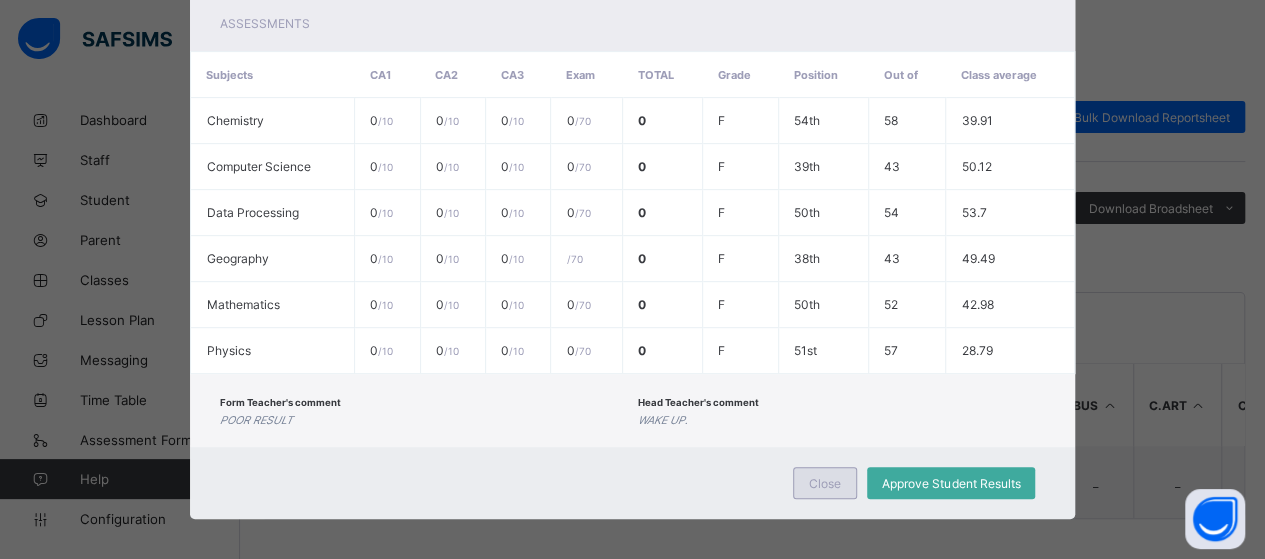 click on "Close" at bounding box center (825, 483) 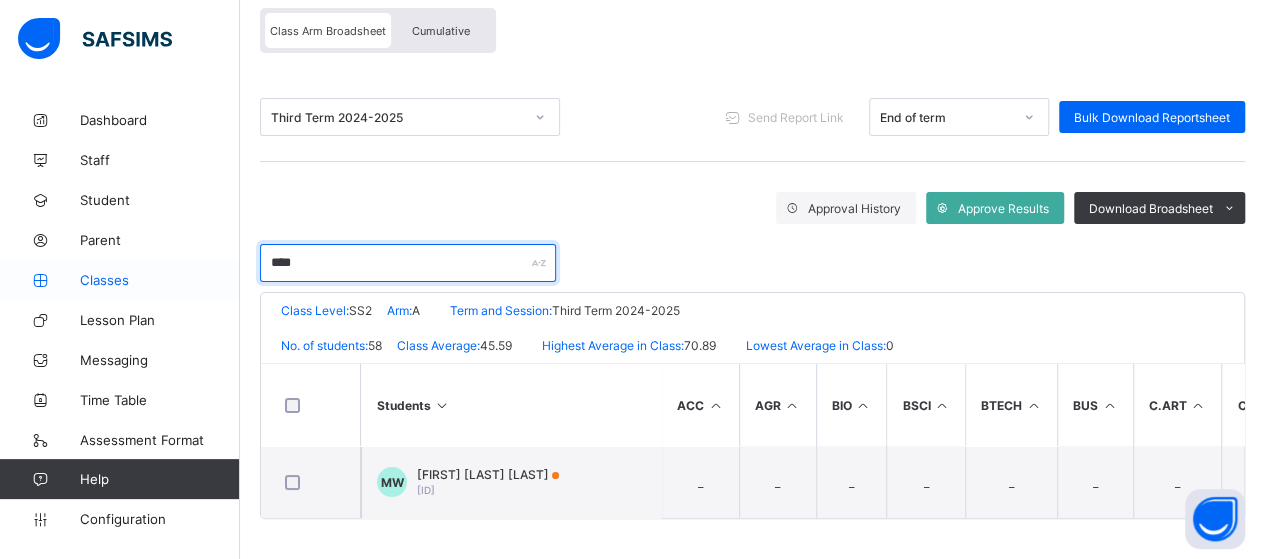 drag, startPoint x: 304, startPoint y: 247, endPoint x: 222, endPoint y: 273, distance: 86.023254 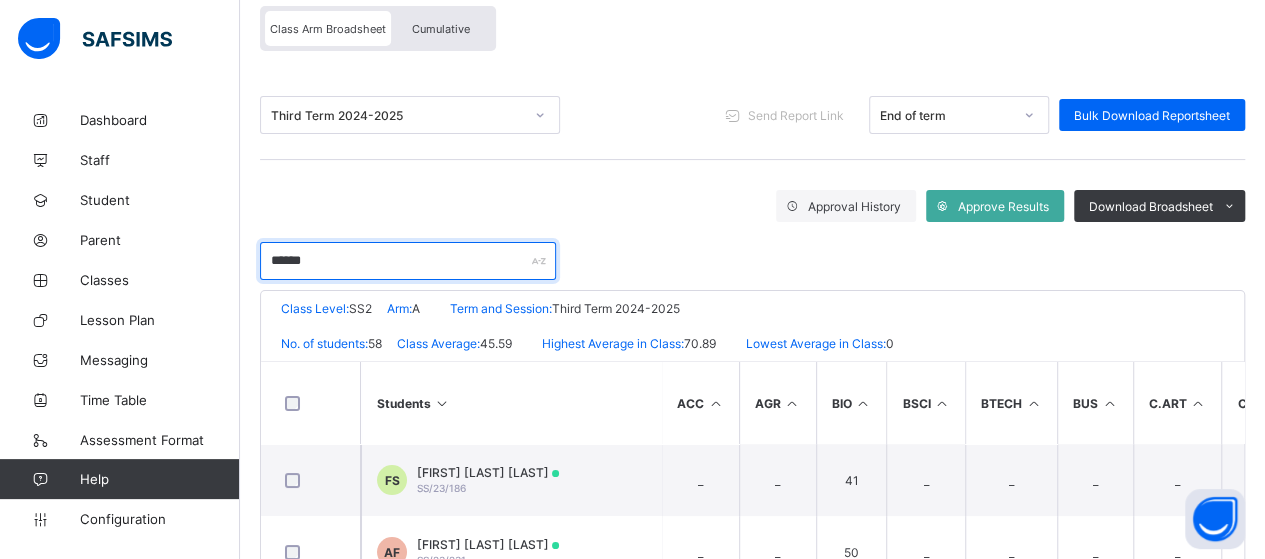 type on "******" 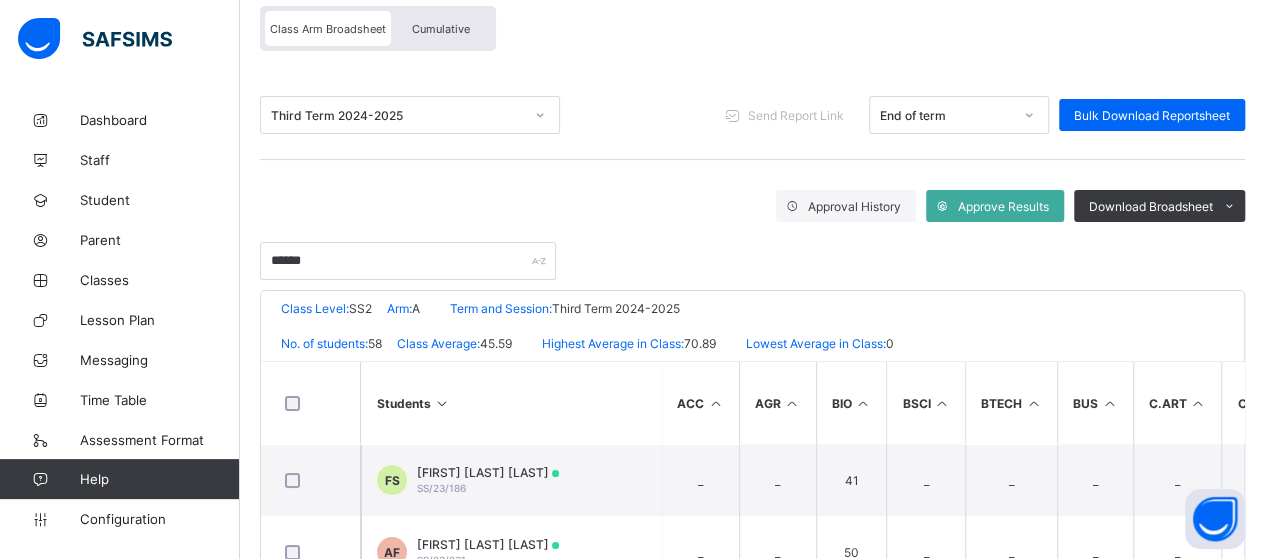 click on "Students" at bounding box center [511, 403] 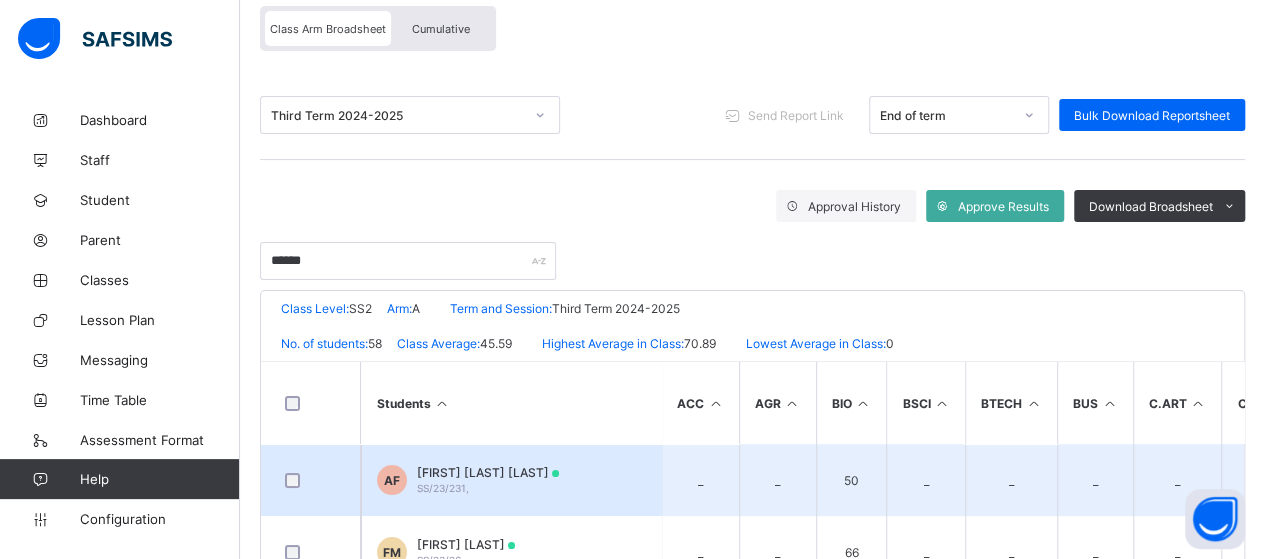 click on "[LAST] [LAST] [LAST] [ID]" at bounding box center [488, 480] 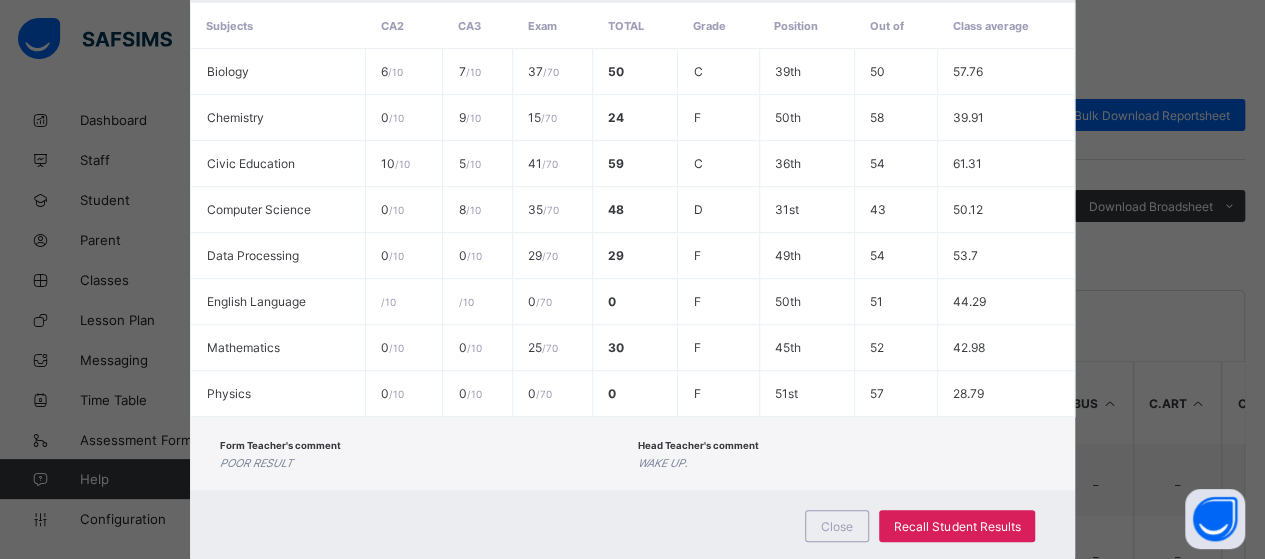 scroll, scrollTop: 471, scrollLeft: 0, axis: vertical 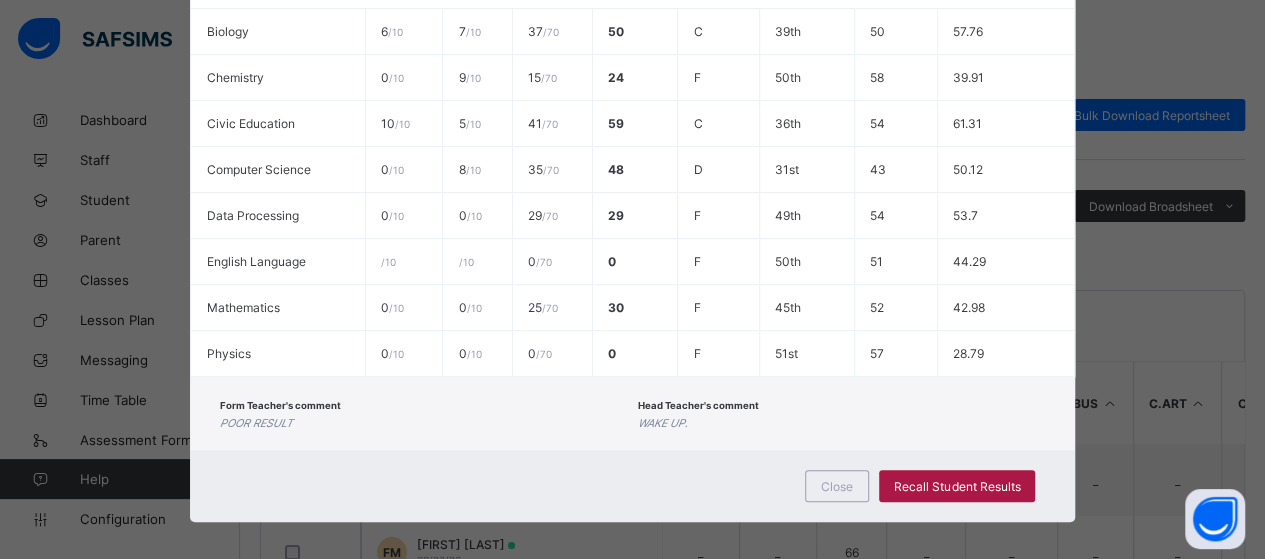 click on "Recall Student Results" at bounding box center (957, 486) 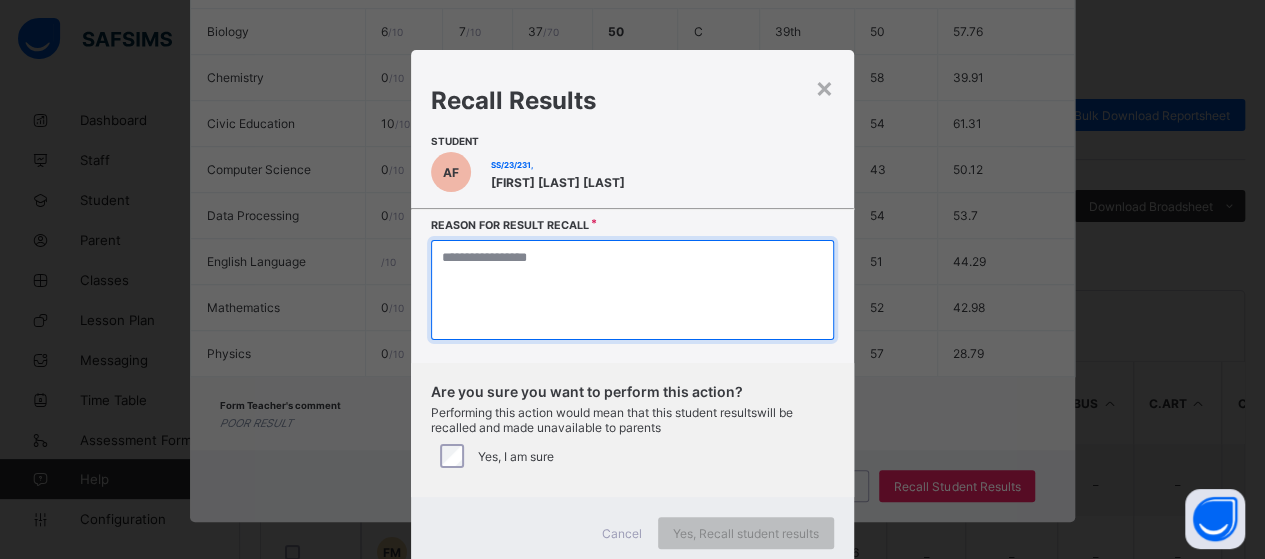 click at bounding box center (632, 290) 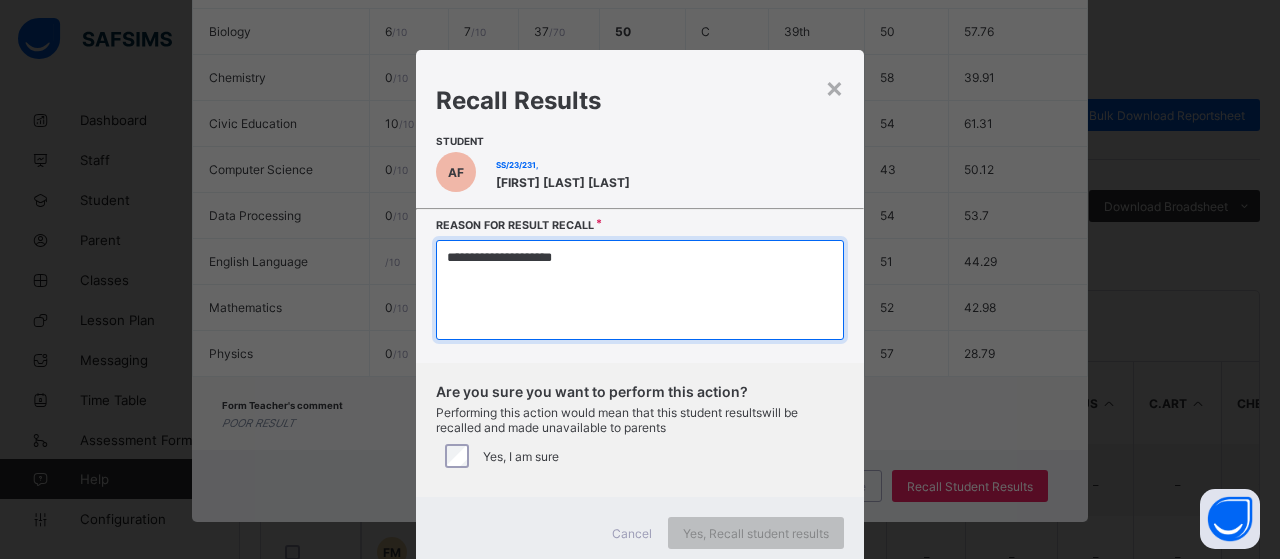 type on "**********" 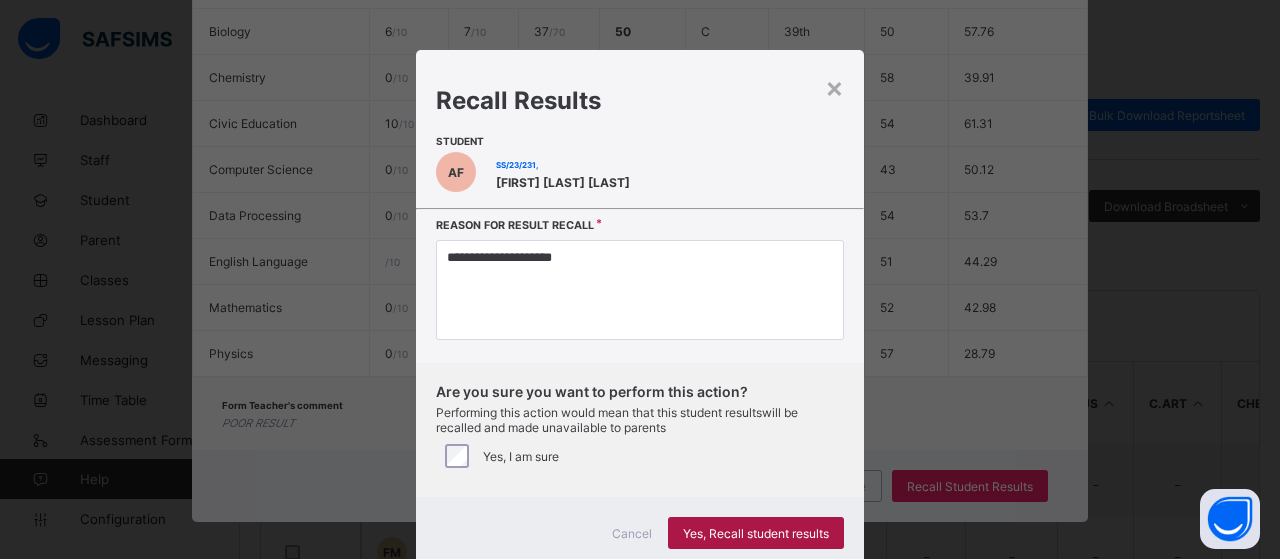 click on "Yes, Recall student results" at bounding box center (756, 533) 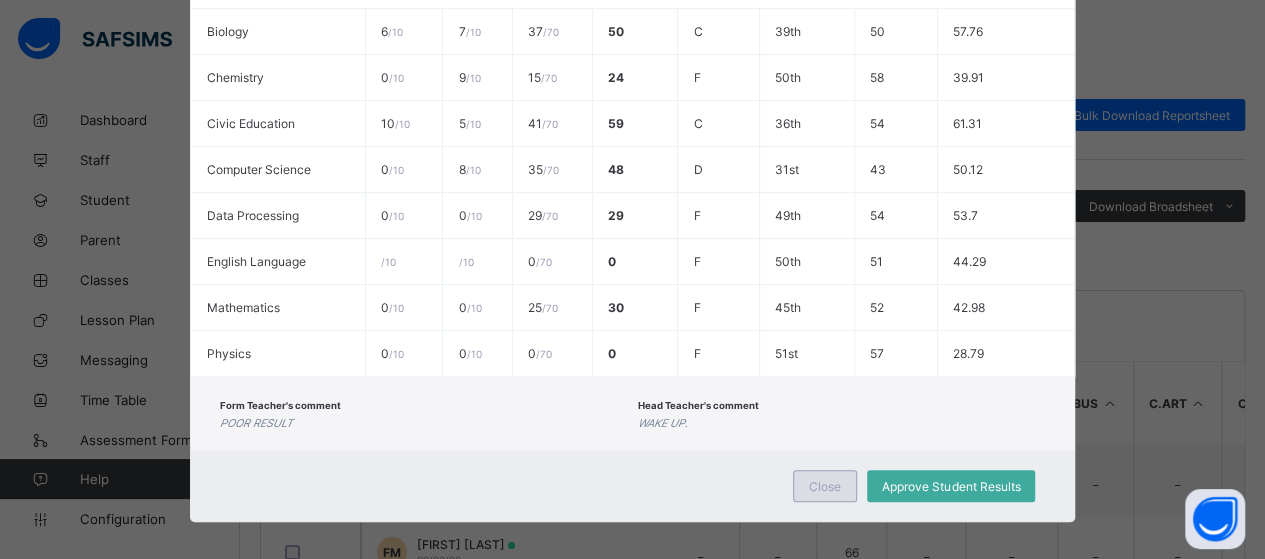 click on "Close" at bounding box center (825, 486) 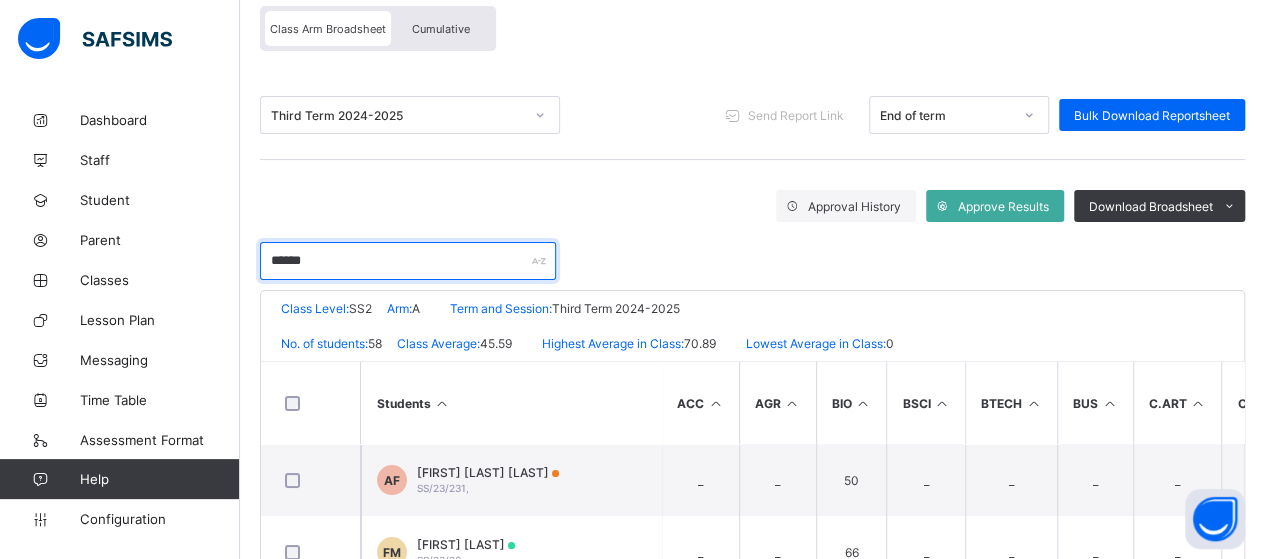 click on "******" at bounding box center (408, 261) 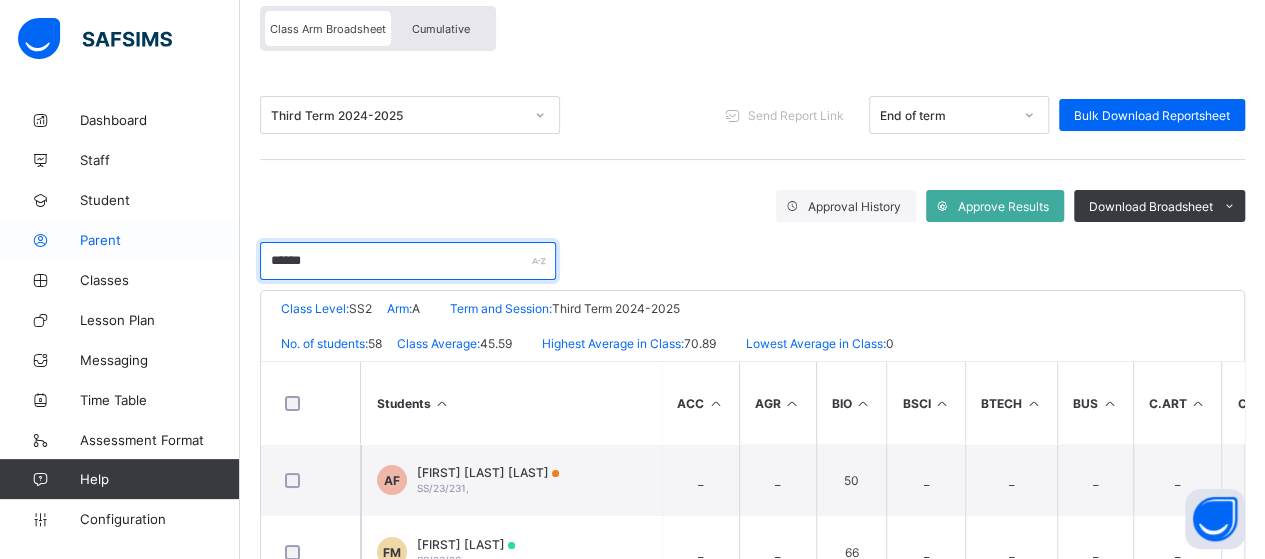 drag, startPoint x: 424, startPoint y: 263, endPoint x: 224, endPoint y: 235, distance: 201.95049 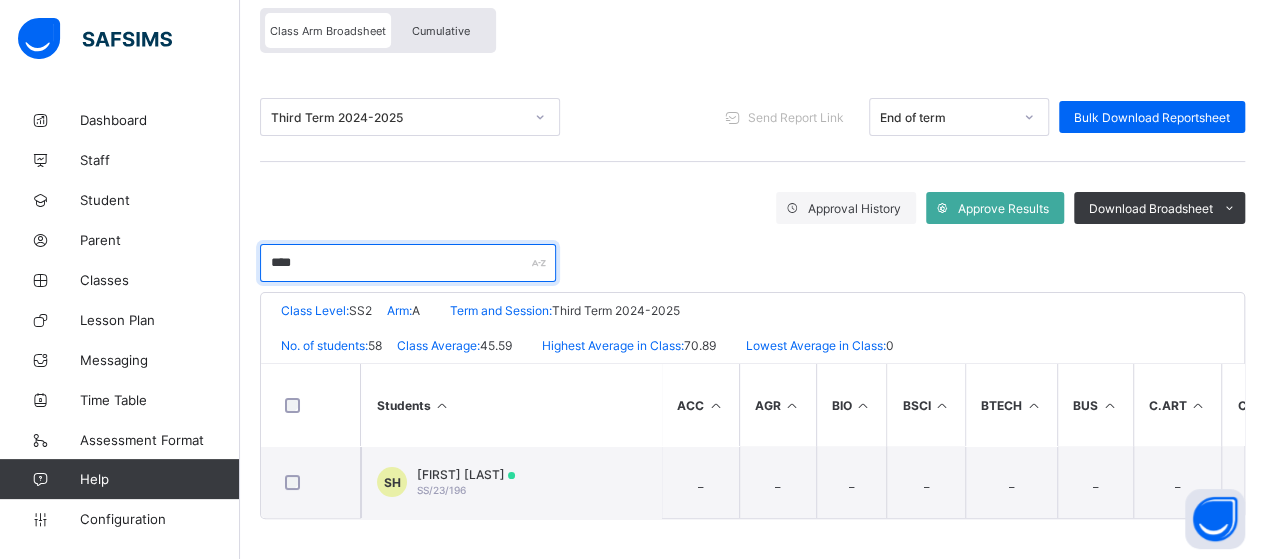 type on "****" 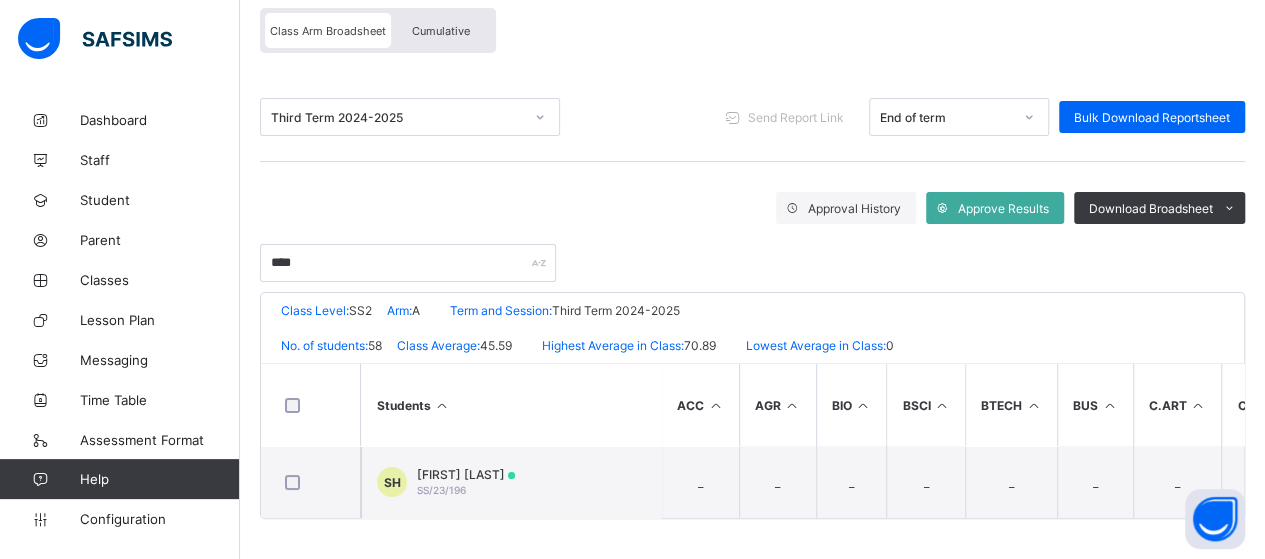 click on "Students" at bounding box center (511, 405) 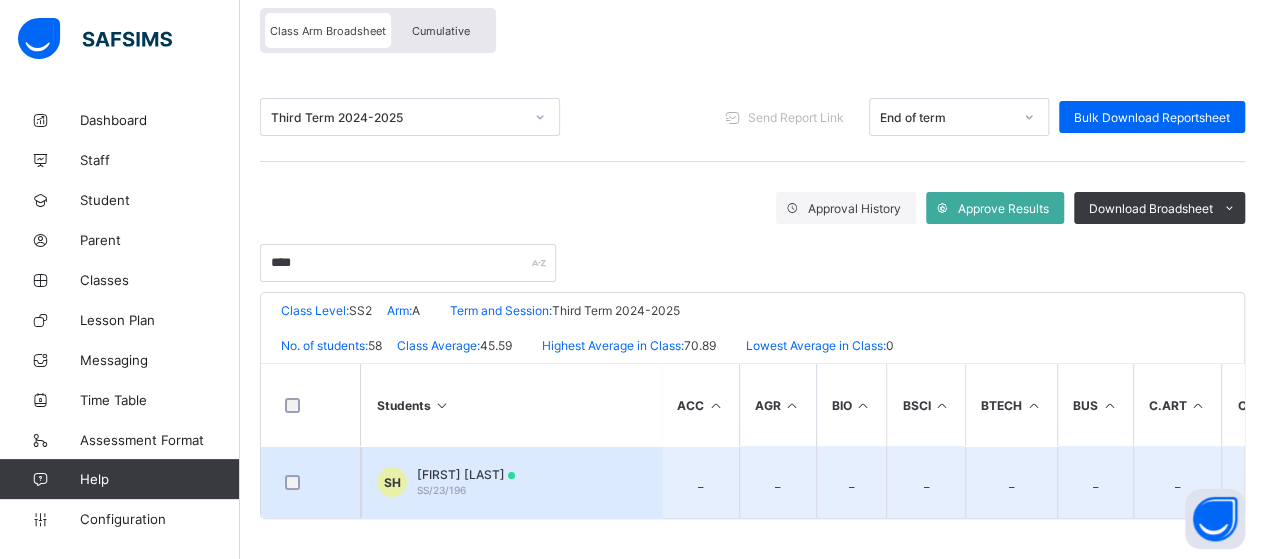 click on "[FIRST] [LAST]   SS/[YR]/[NUM]" at bounding box center [466, 482] 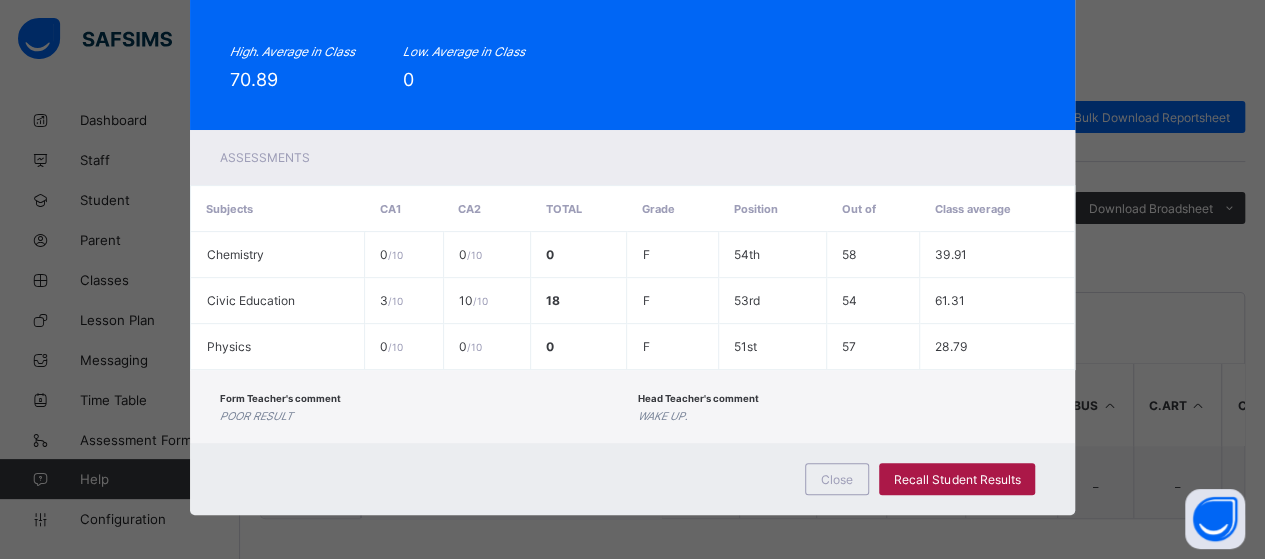 click on "Recall Student Results" at bounding box center (957, 479) 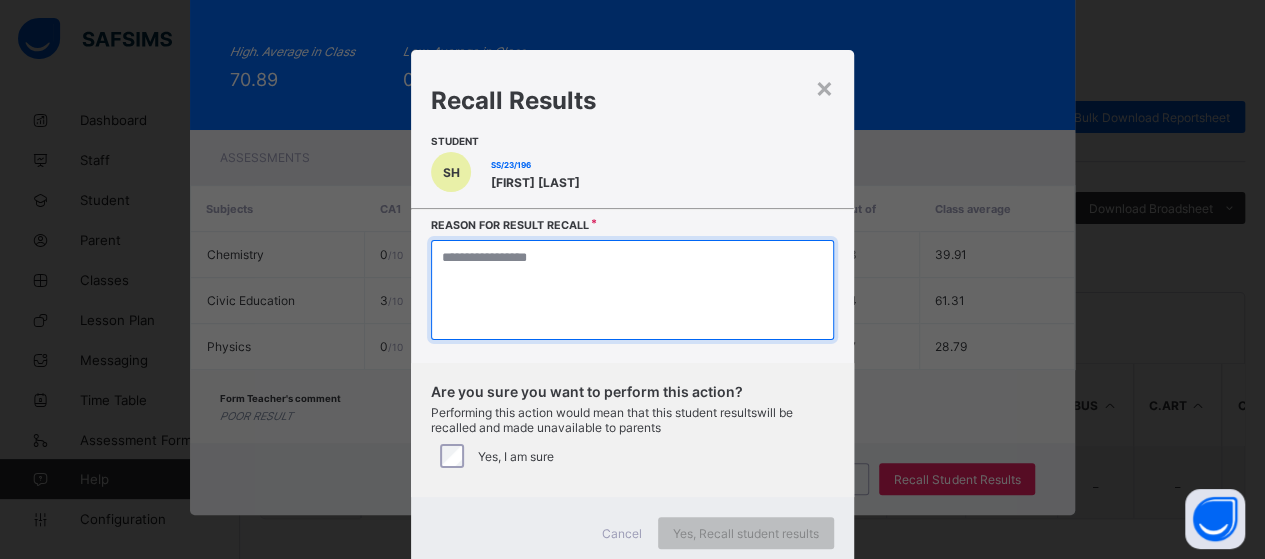 click at bounding box center [632, 290] 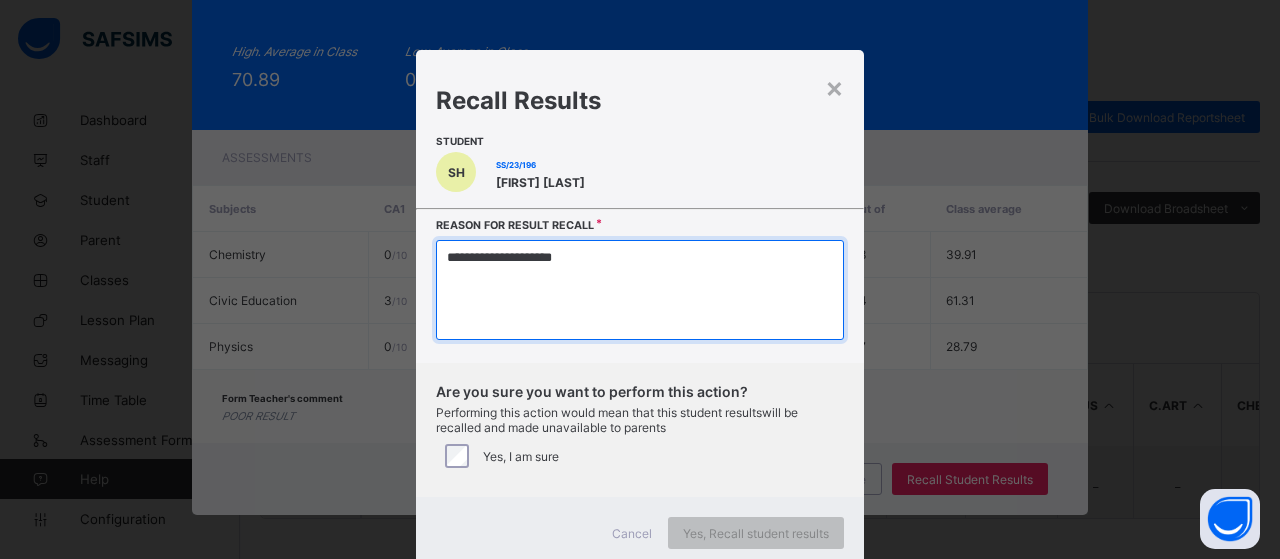 type on "**********" 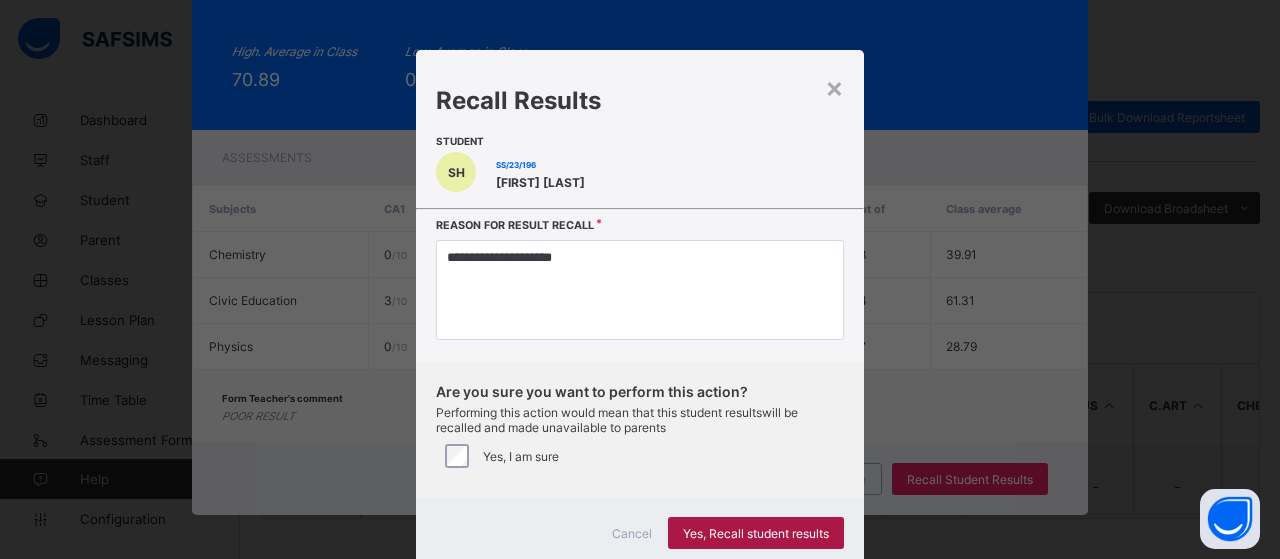 click on "Yes, Recall student results" at bounding box center [756, 533] 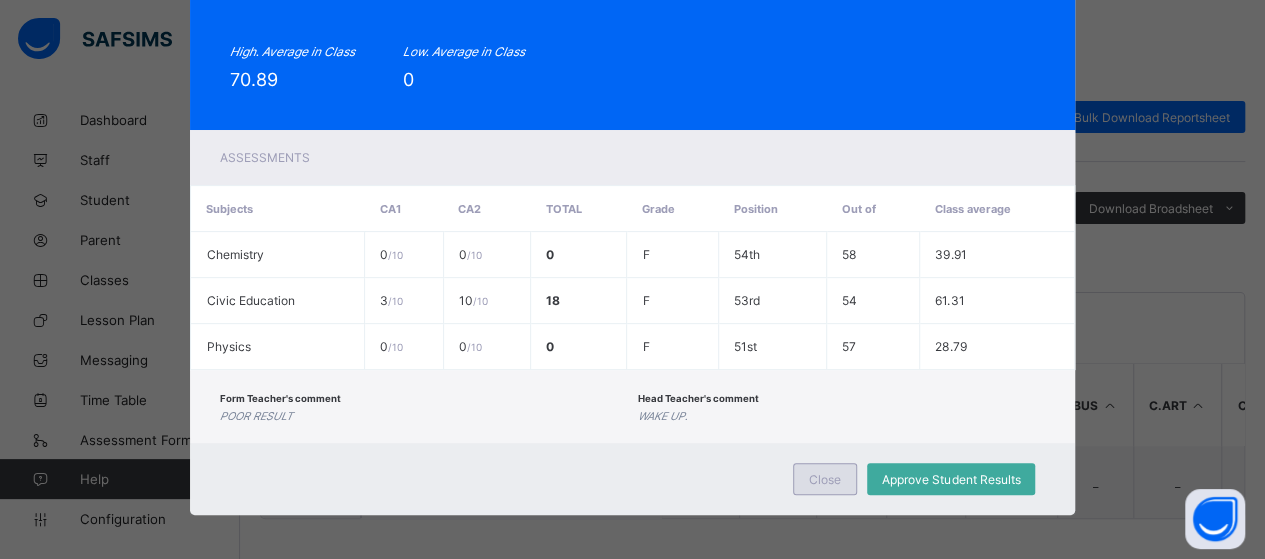click on "Close" at bounding box center (825, 479) 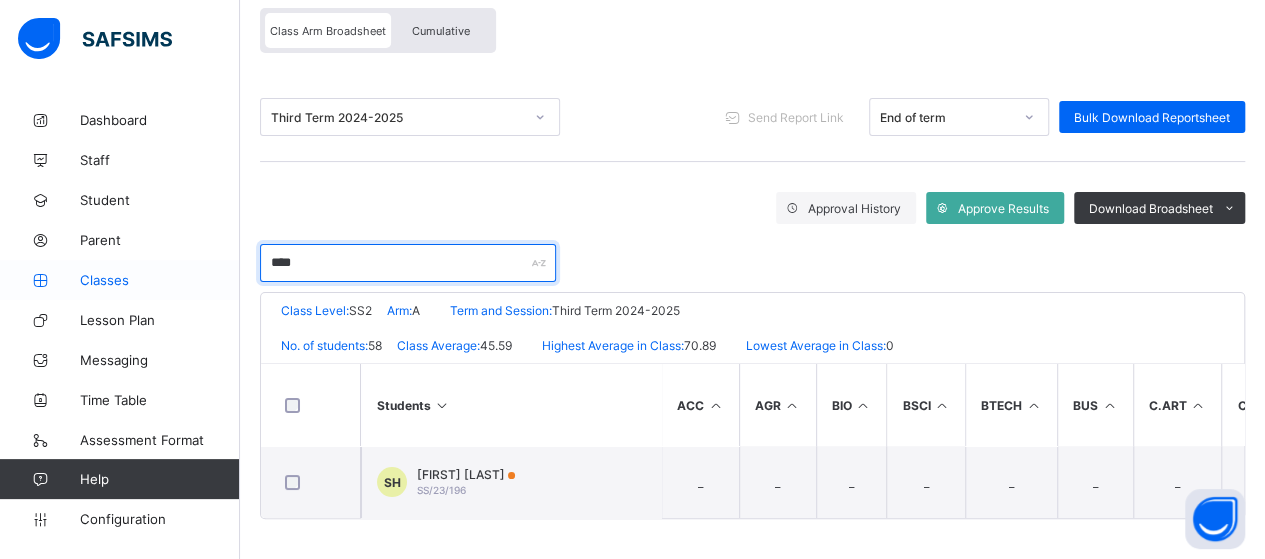 drag, startPoint x: 328, startPoint y: 255, endPoint x: 238, endPoint y: 271, distance: 91.411156 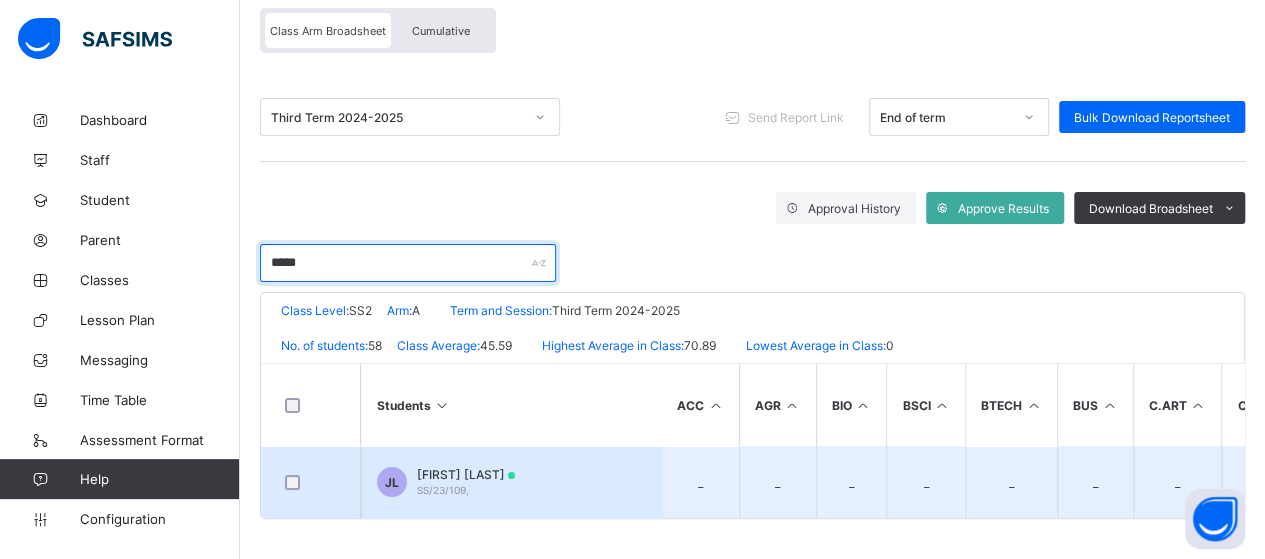 type on "*****" 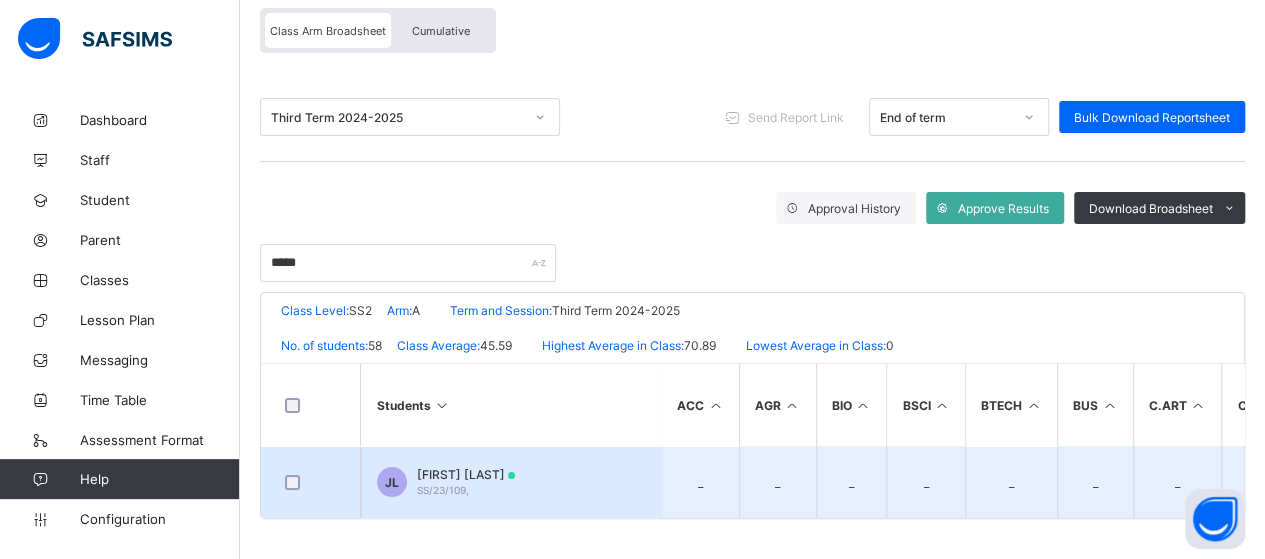 click on "[INITIALS] [FIRST] [LAST] [ID]" at bounding box center [511, 482] 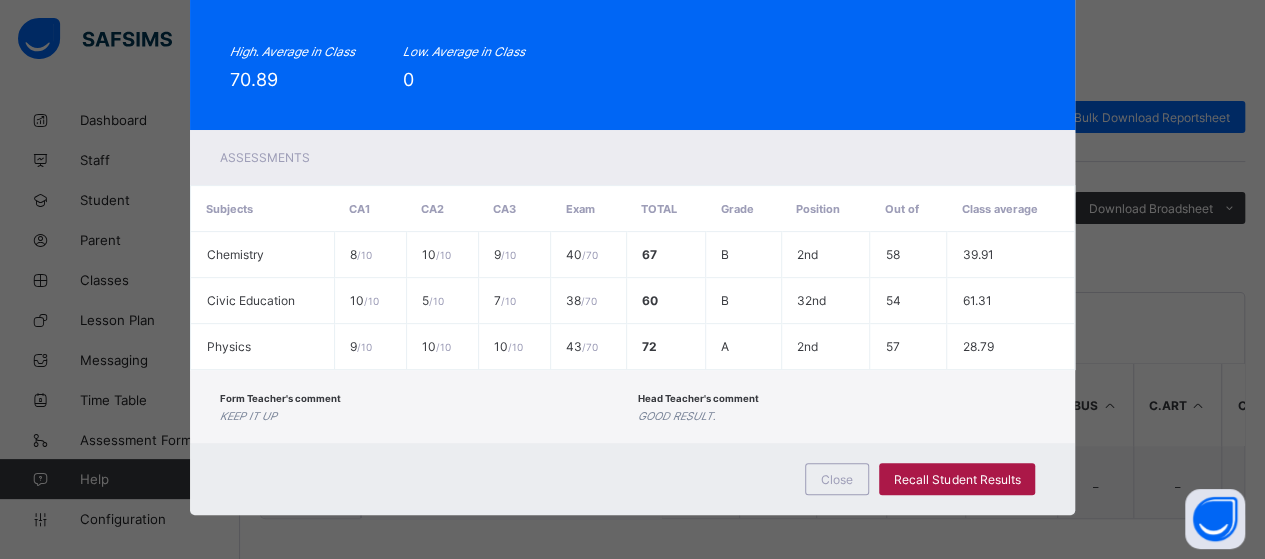 click on "Recall Student Results" at bounding box center (957, 479) 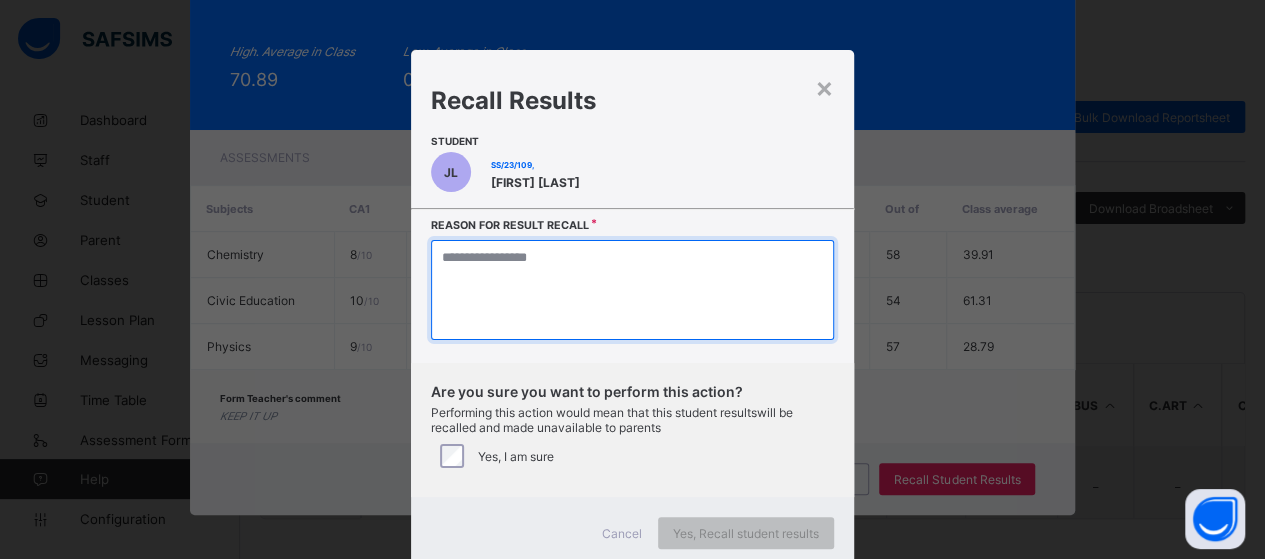 click at bounding box center (632, 290) 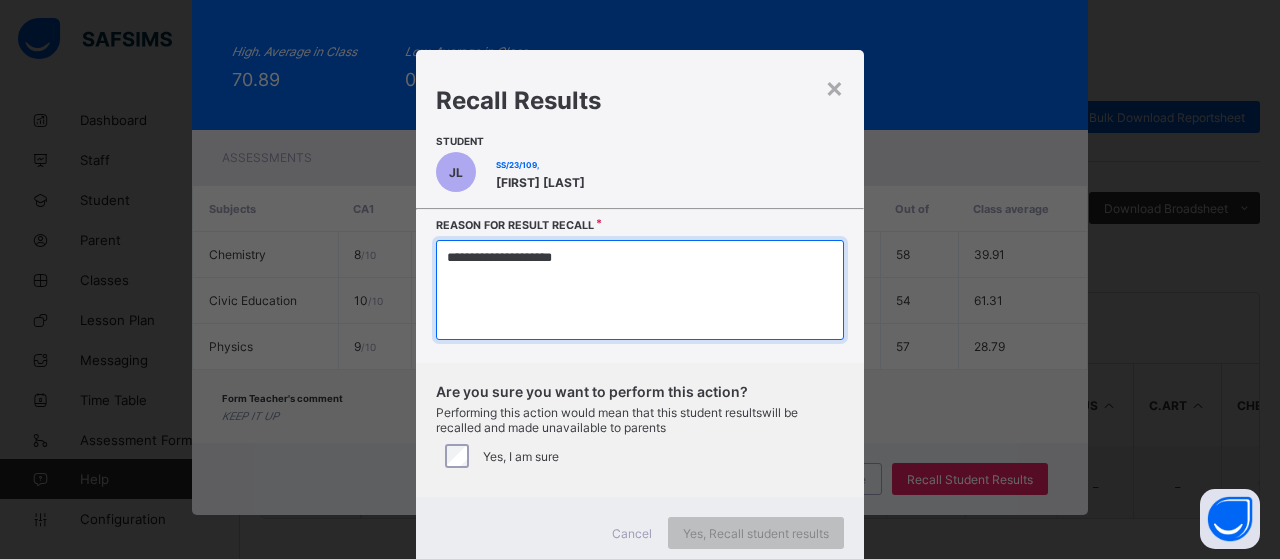 type on "**********" 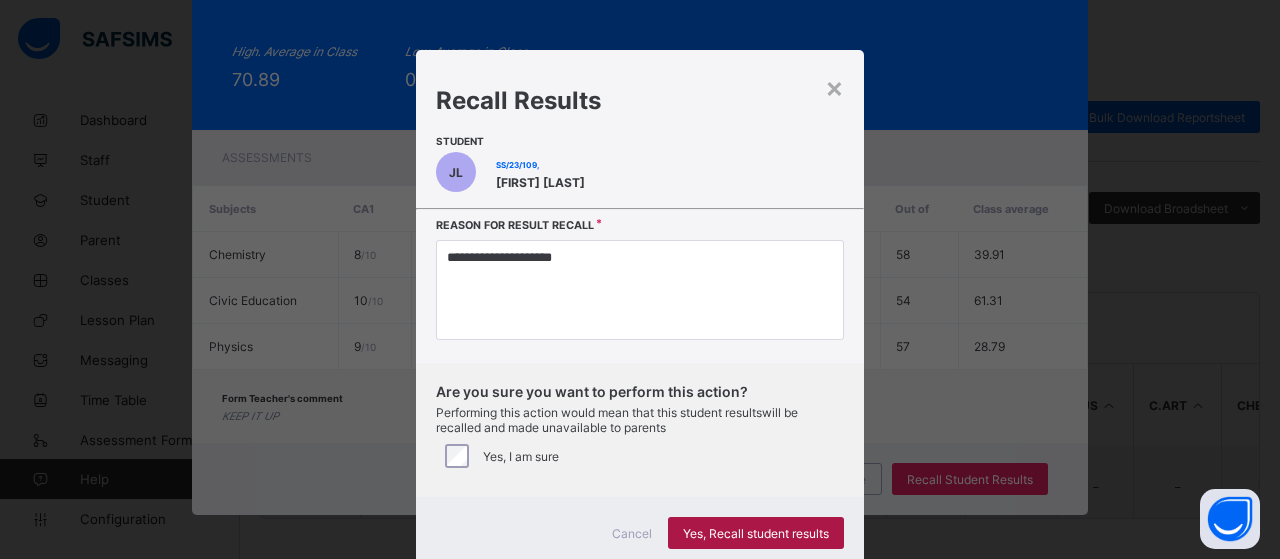 click on "Yes, Recall student results" at bounding box center [756, 533] 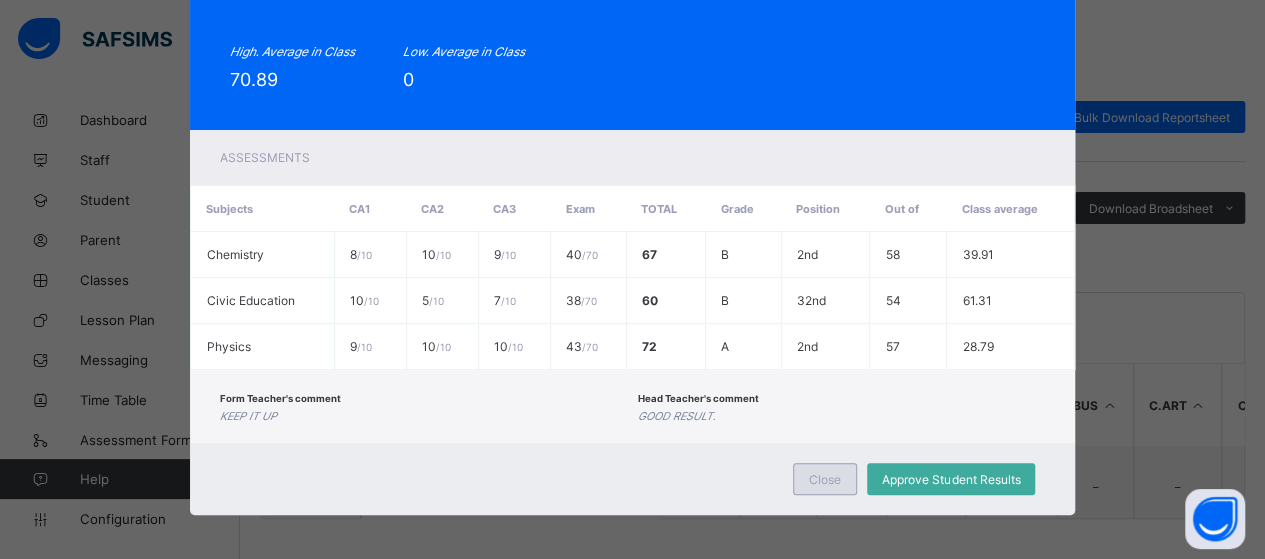 click on "Close" at bounding box center [825, 479] 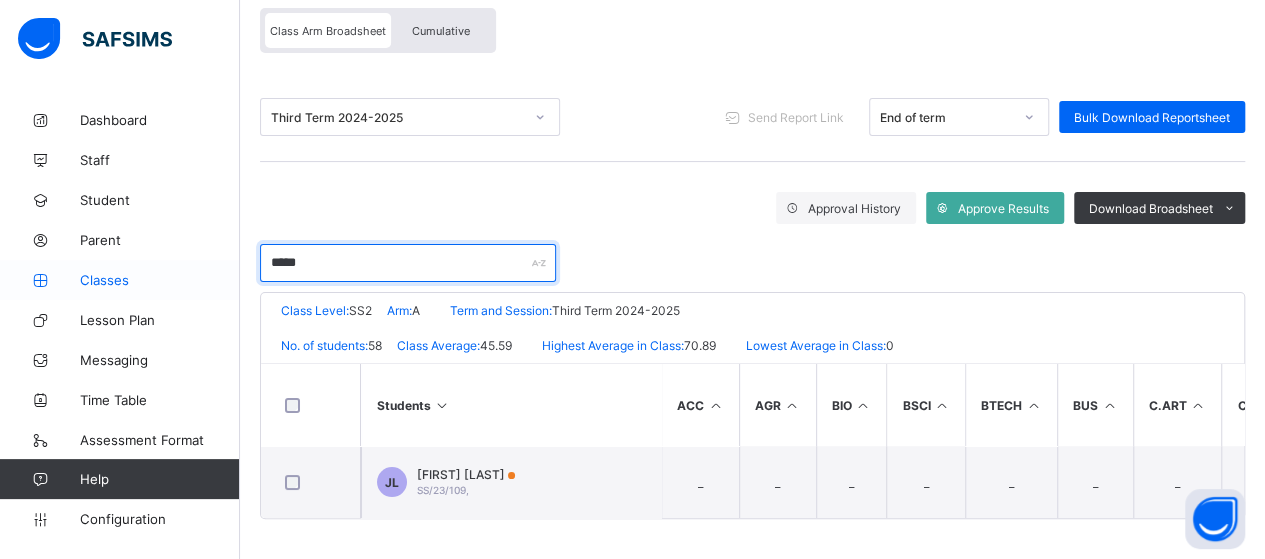 drag, startPoint x: 345, startPoint y: 259, endPoint x: 230, endPoint y: 267, distance: 115.27792 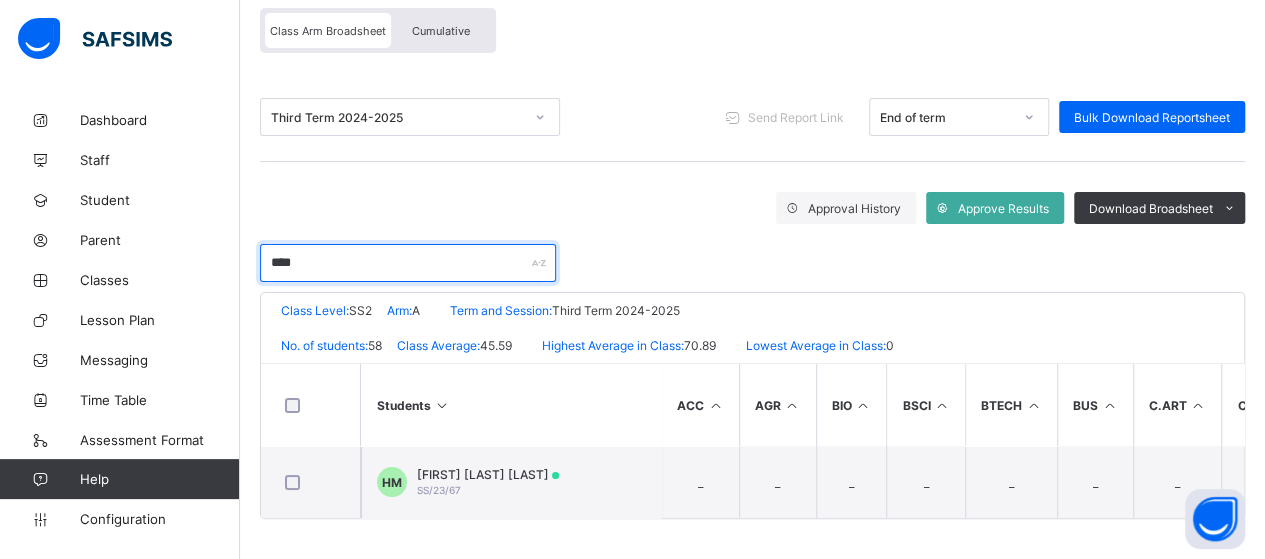 type on "****" 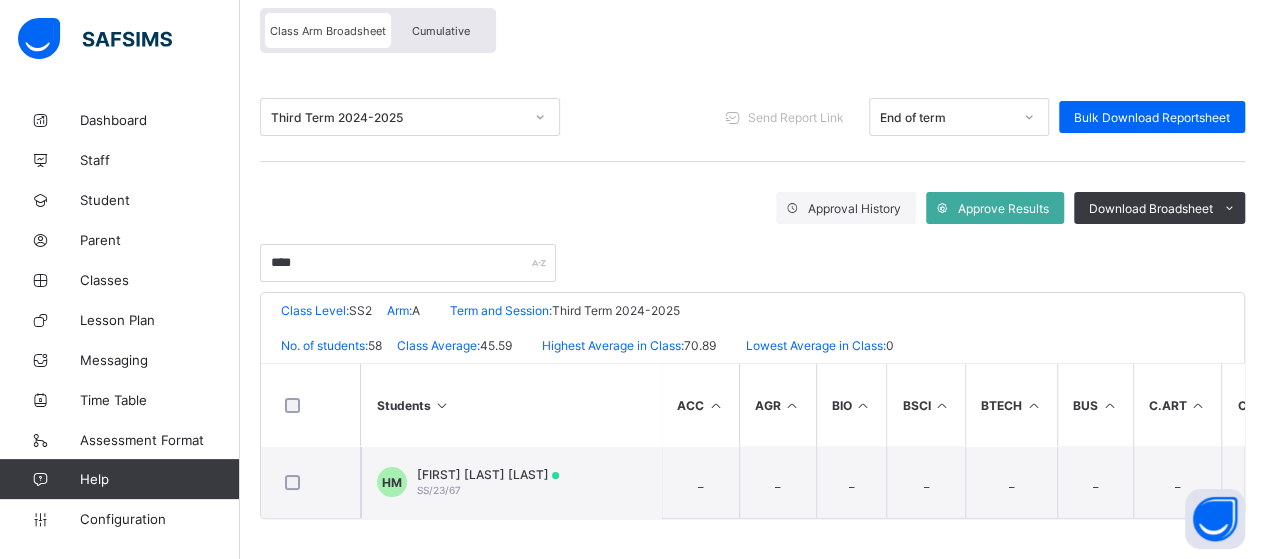 click on "Students" at bounding box center (511, 405) 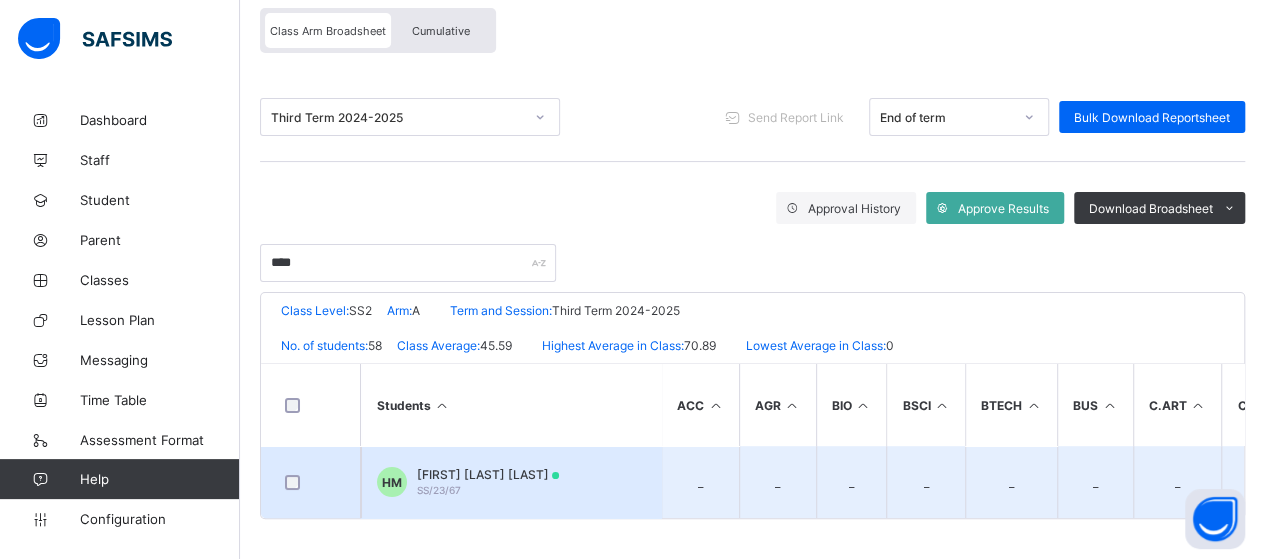 click on "[FIRST] [LAST] [LAST]" at bounding box center (488, 474) 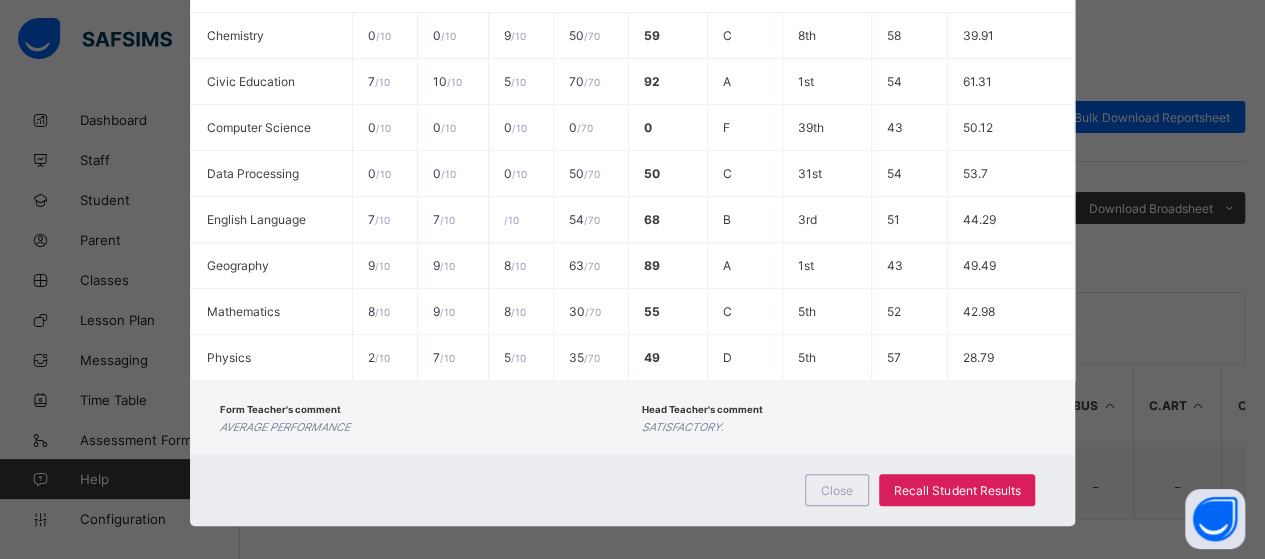 scroll, scrollTop: 471, scrollLeft: 0, axis: vertical 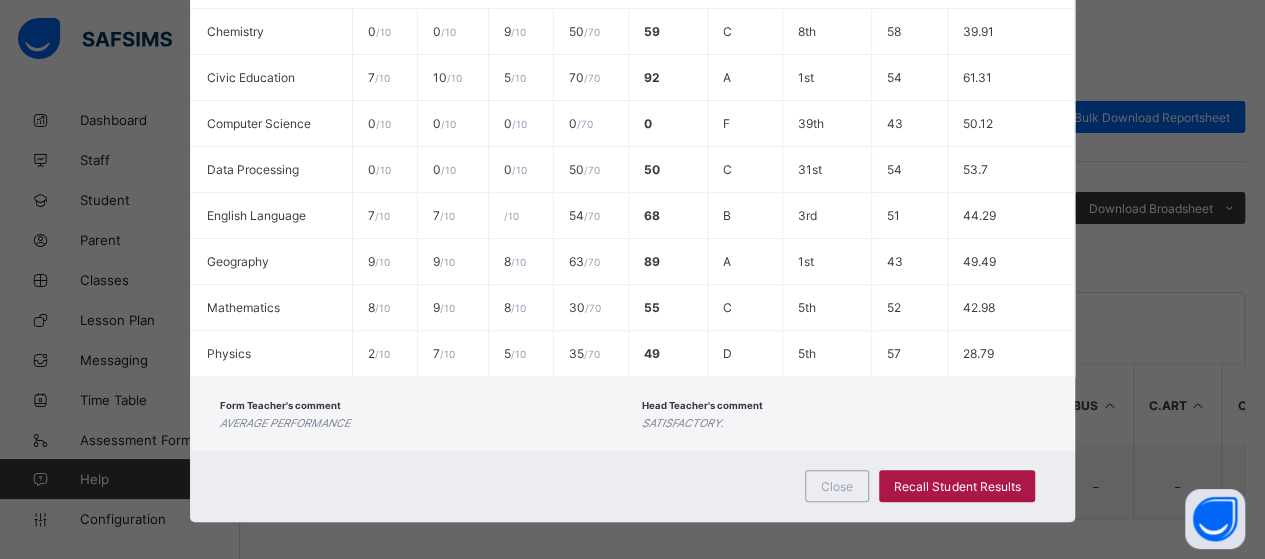 click on "Recall Student Results" at bounding box center (957, 486) 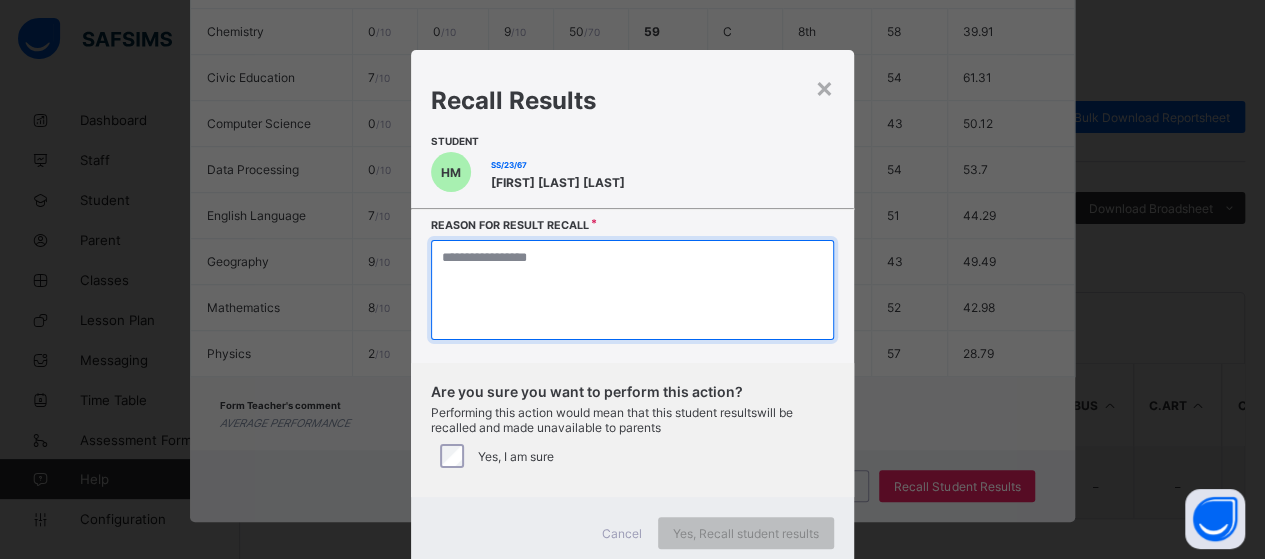 click at bounding box center [632, 290] 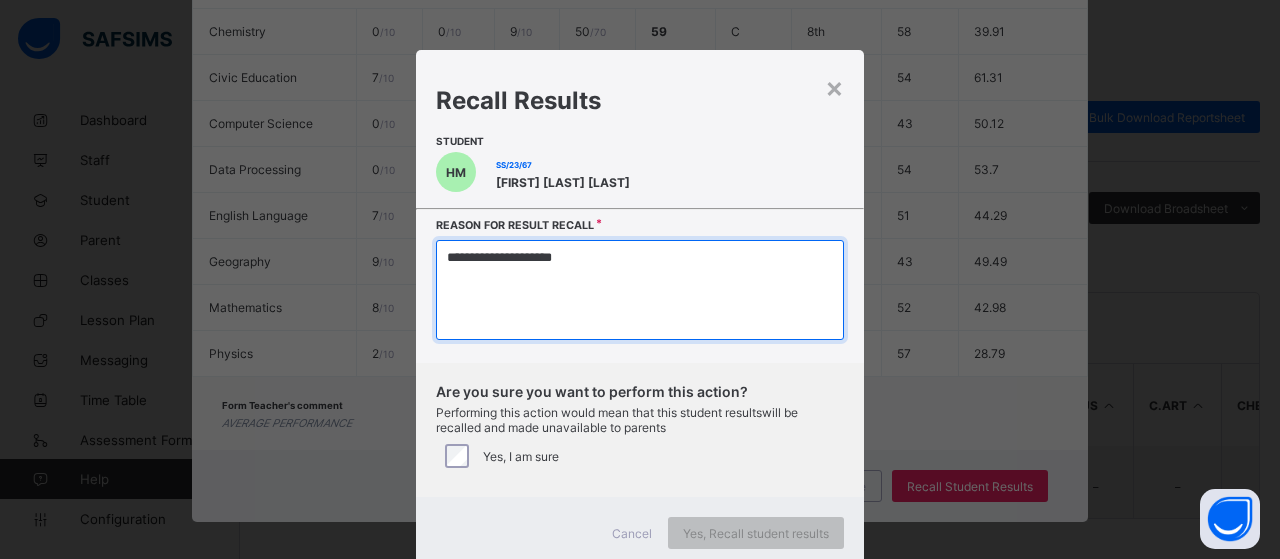 type on "**********" 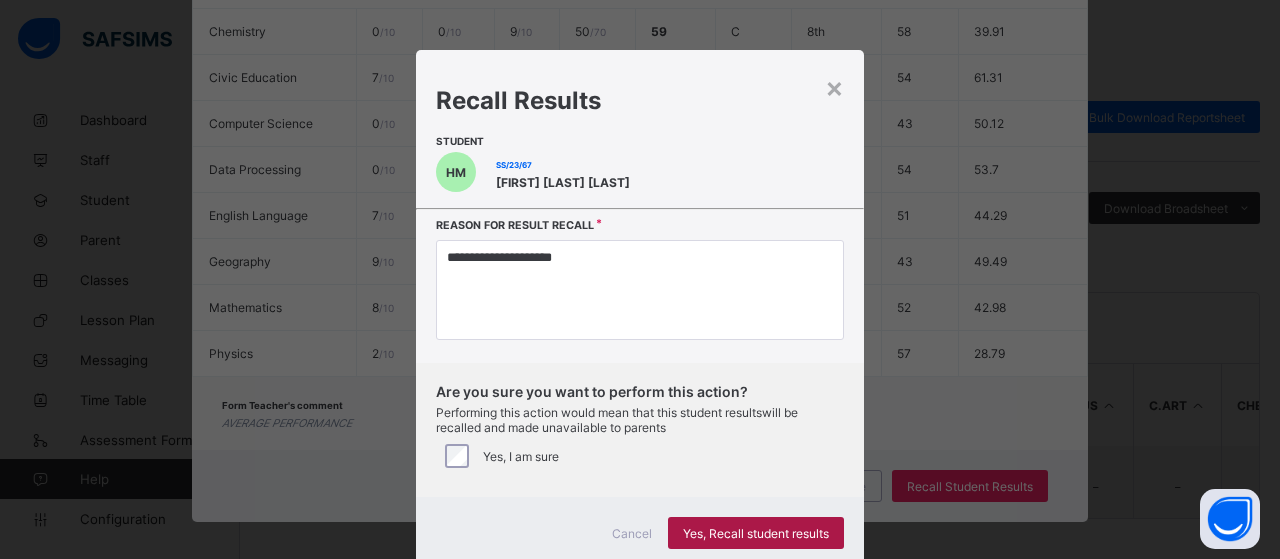 click on "Yes, Recall student results" at bounding box center [756, 533] 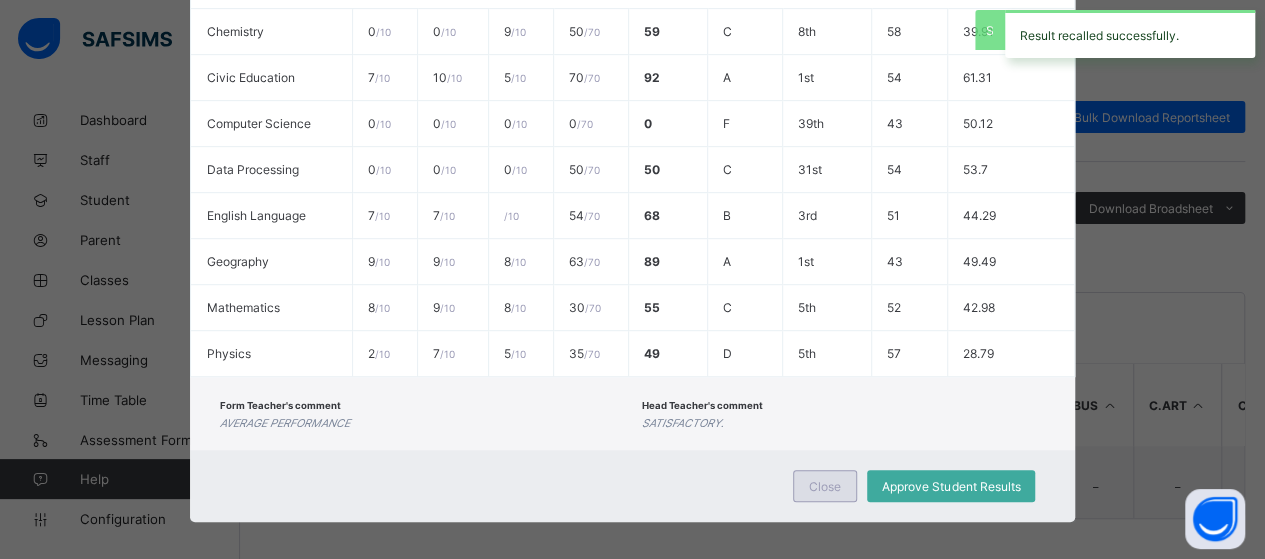 click on "Close" at bounding box center (825, 486) 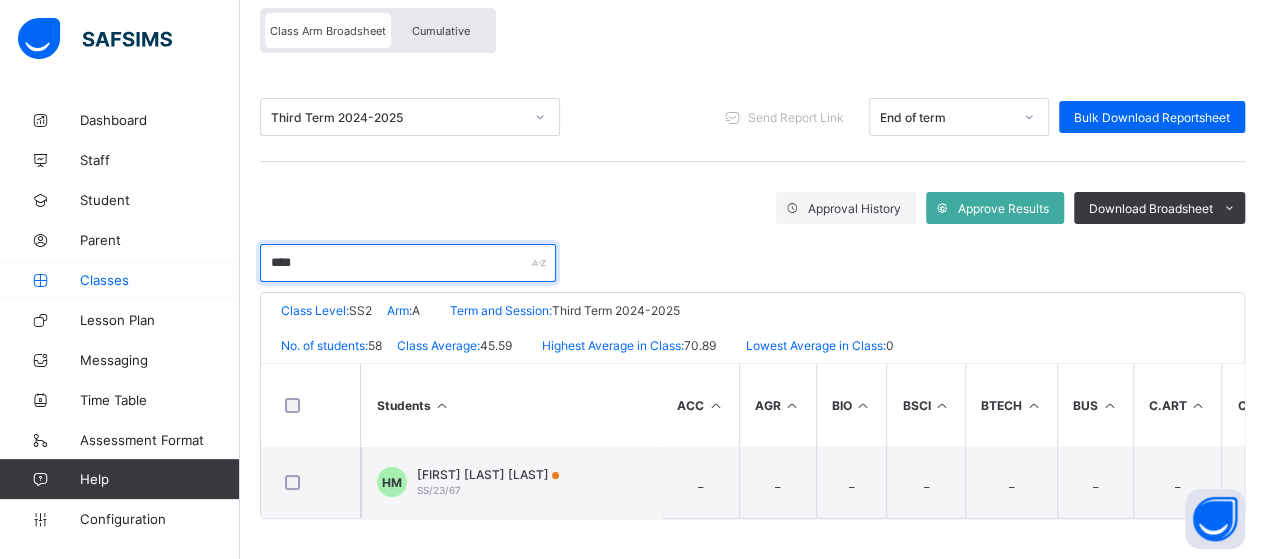 drag, startPoint x: 398, startPoint y: 268, endPoint x: 235, endPoint y: 292, distance: 164.7574 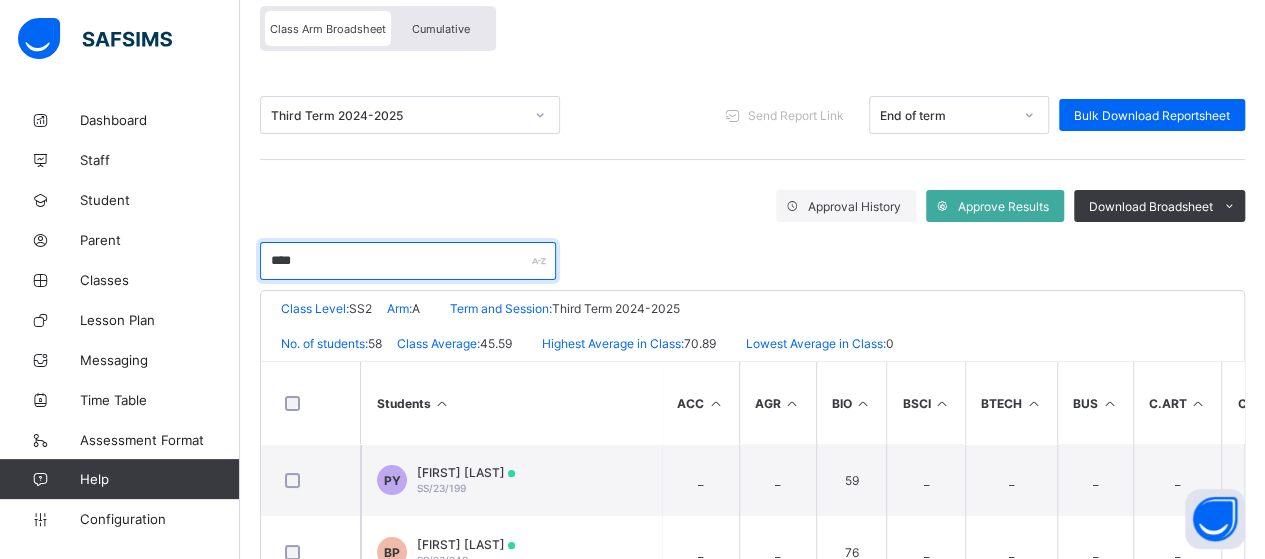 type on "****" 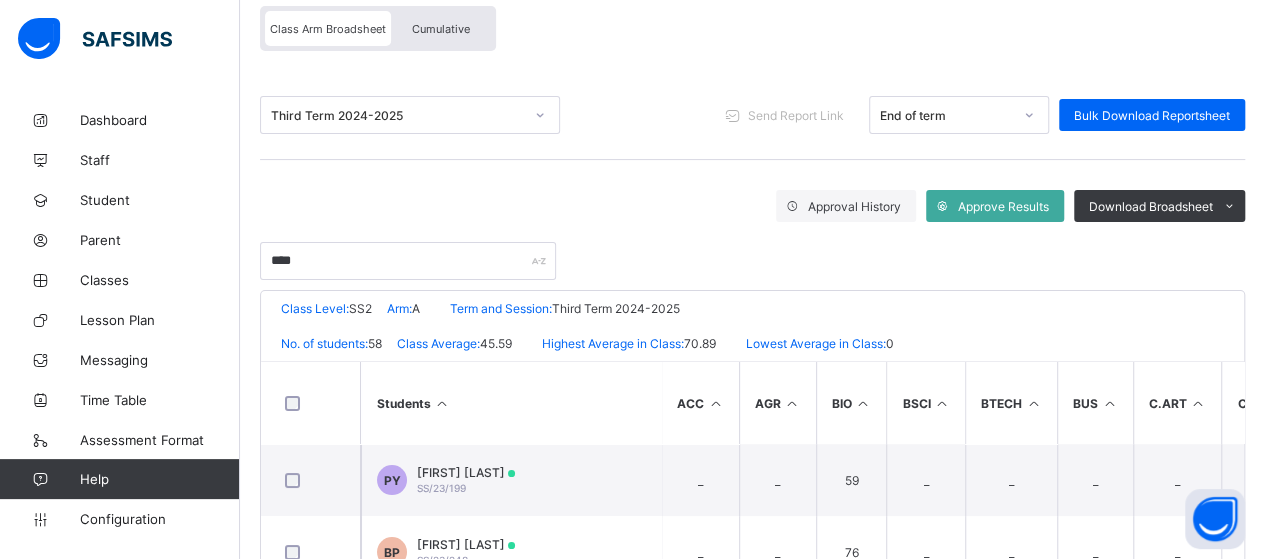 click on "Students" at bounding box center (511, 403) 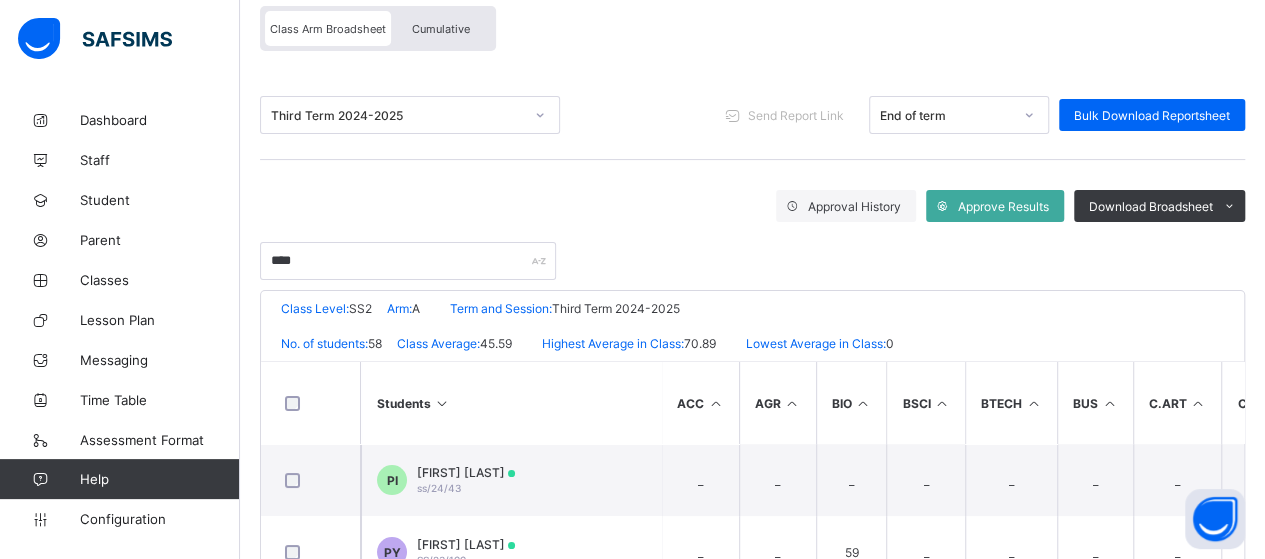 scroll, scrollTop: 279, scrollLeft: 0, axis: vertical 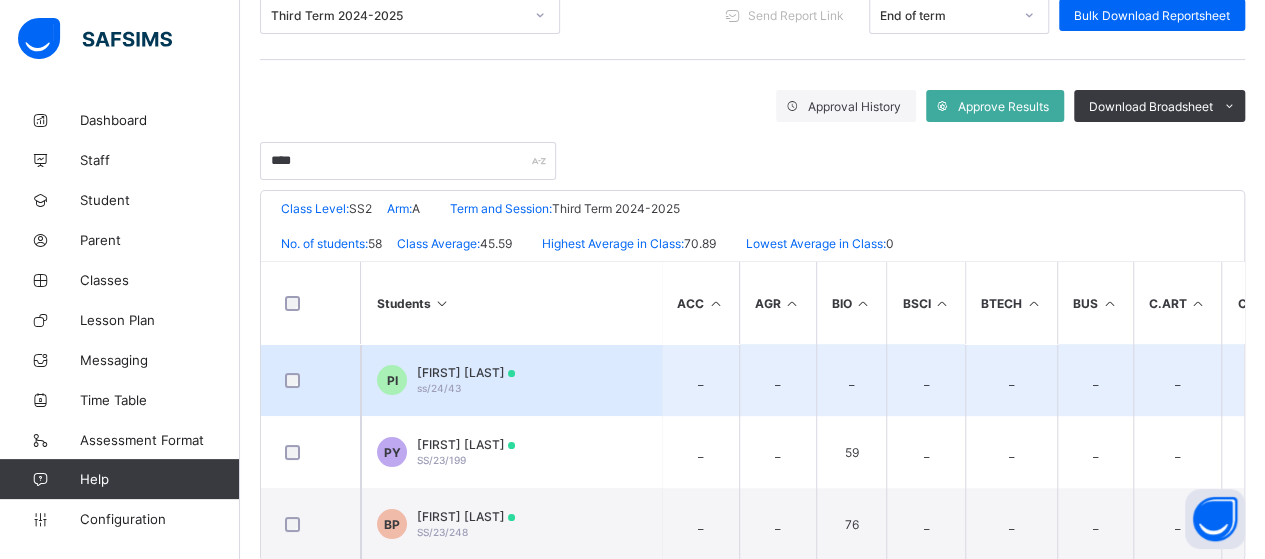 click on "[FIRST] [LAST] ss/24/43" at bounding box center (511, 380) 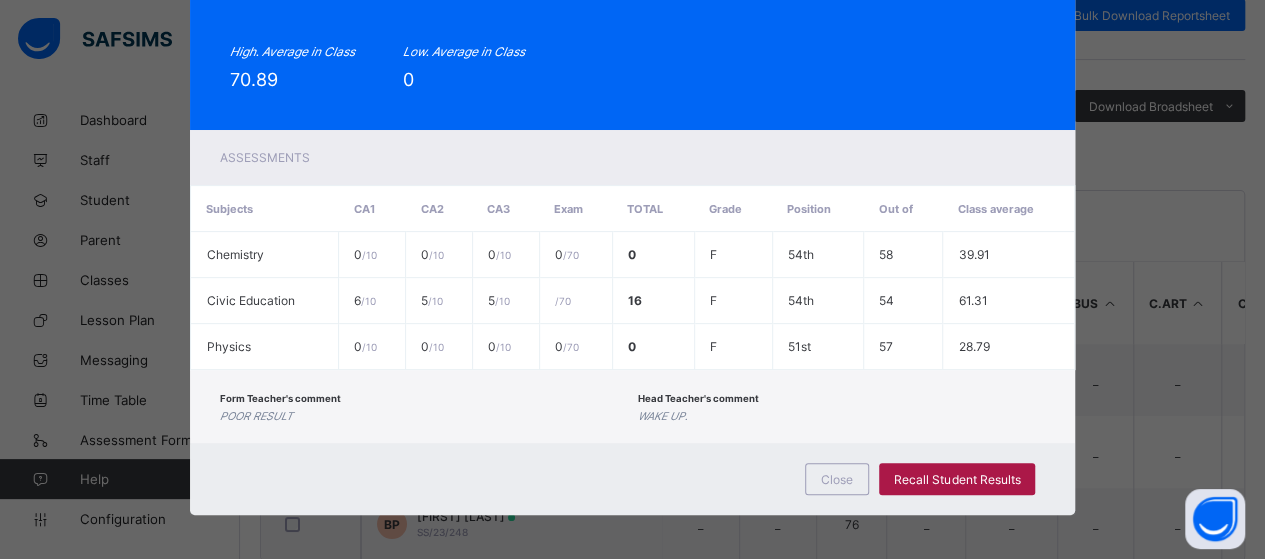 click on "Recall Student Results" at bounding box center (957, 479) 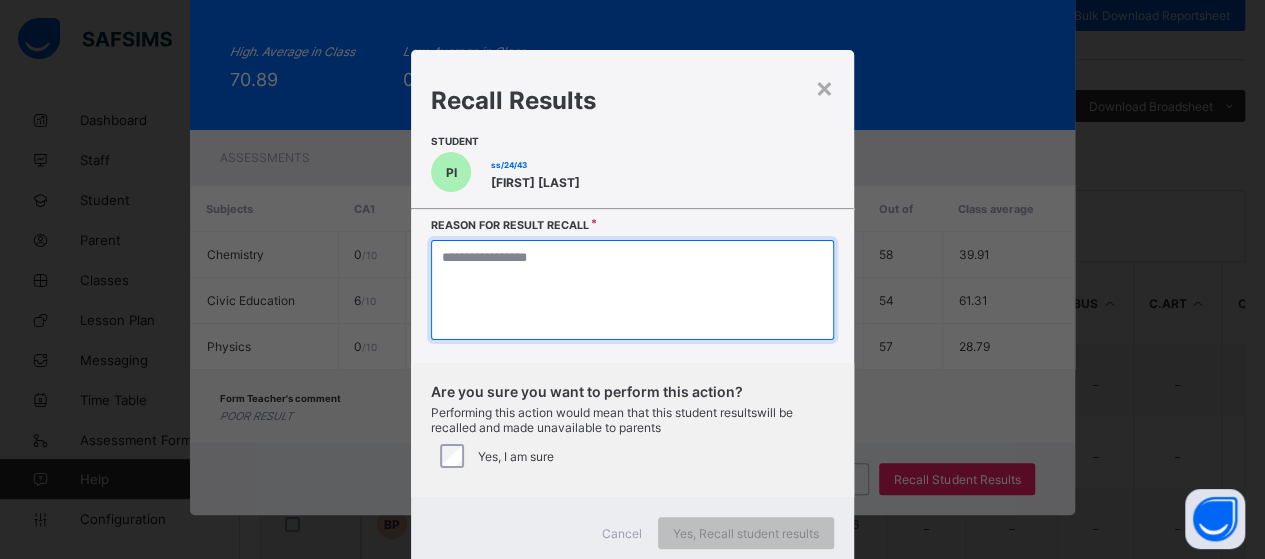 click at bounding box center (632, 290) 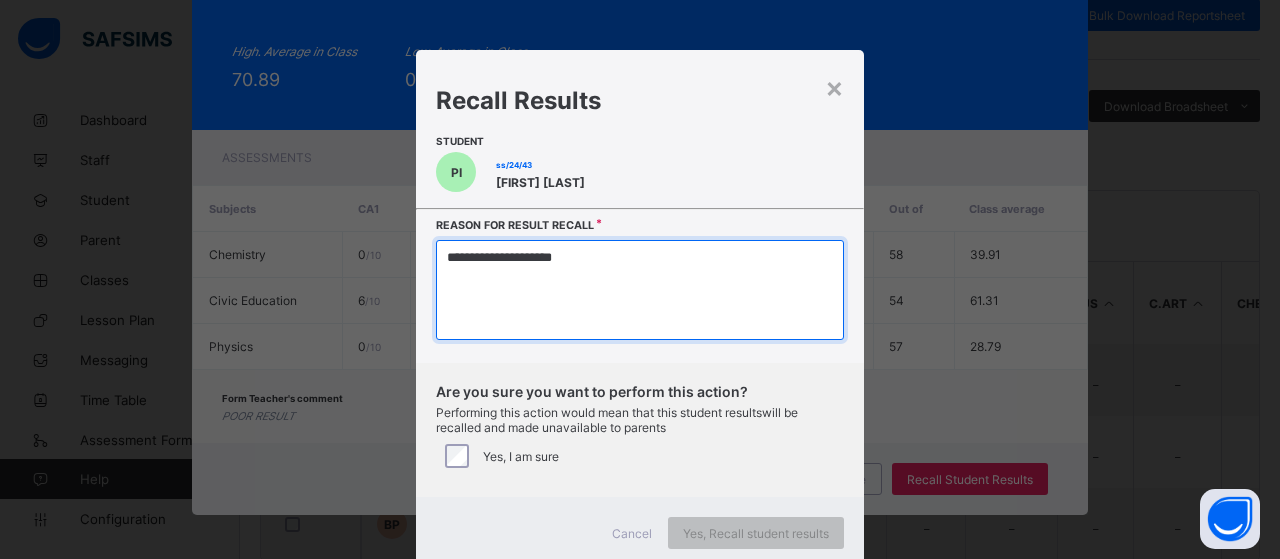 type on "**********" 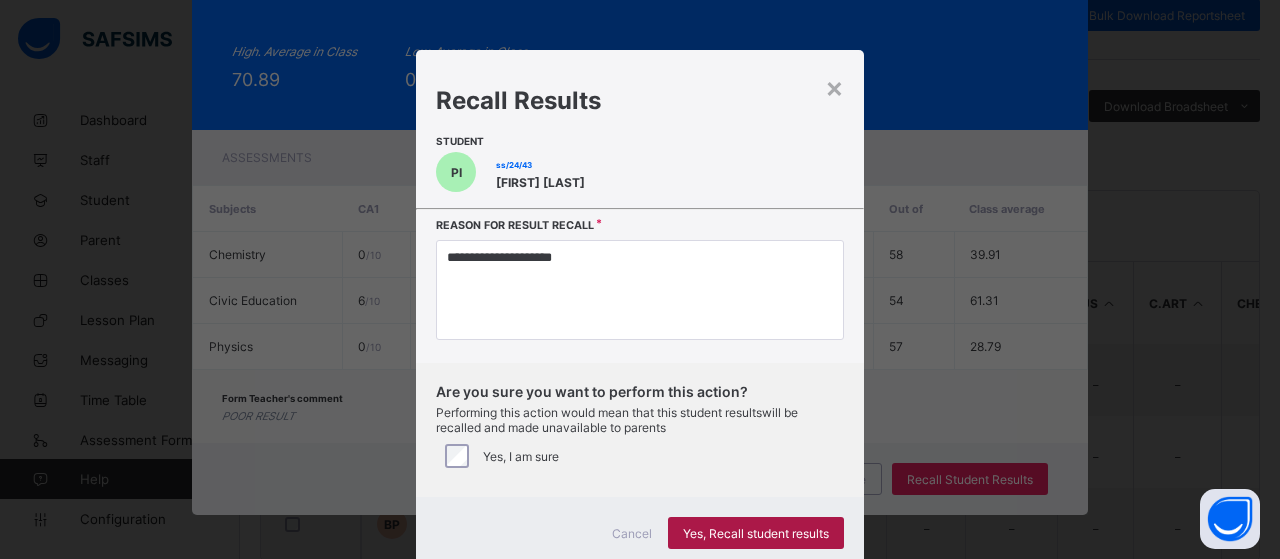 click on "Yes, Recall student results" at bounding box center (756, 533) 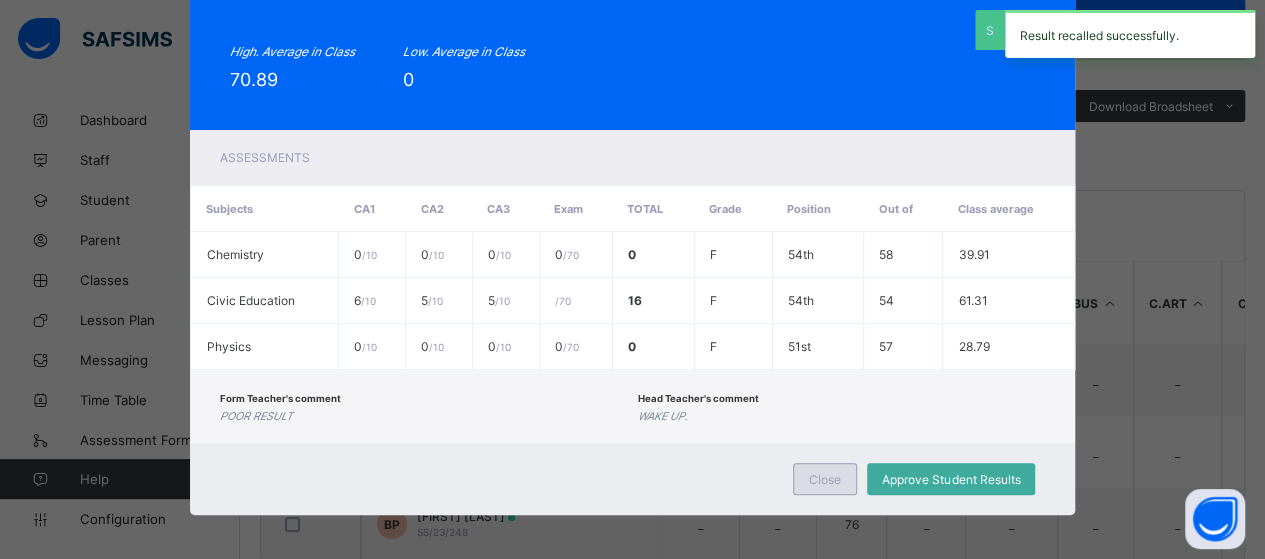 click on "Close" at bounding box center [825, 479] 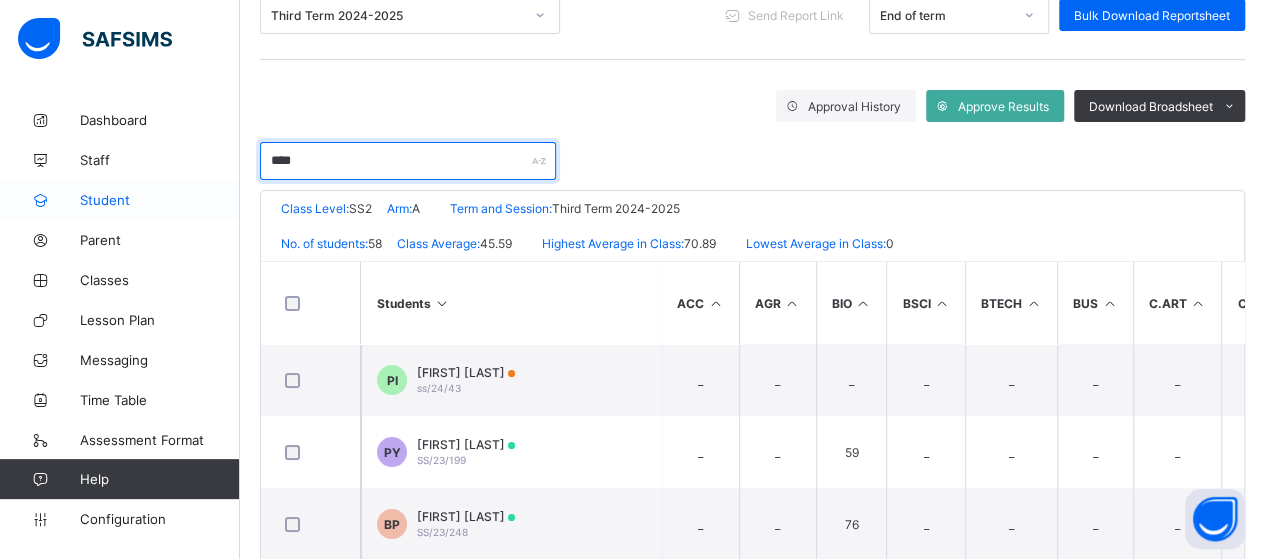 drag, startPoint x: 326, startPoint y: 160, endPoint x: 238, endPoint y: 181, distance: 90.47099 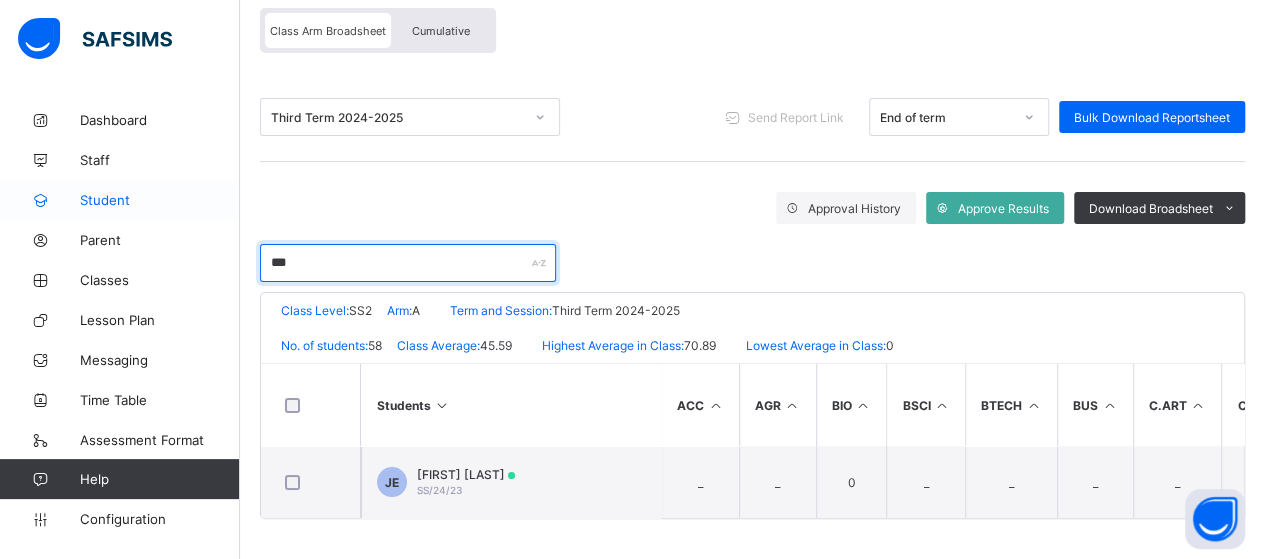 scroll, scrollTop: 179, scrollLeft: 0, axis: vertical 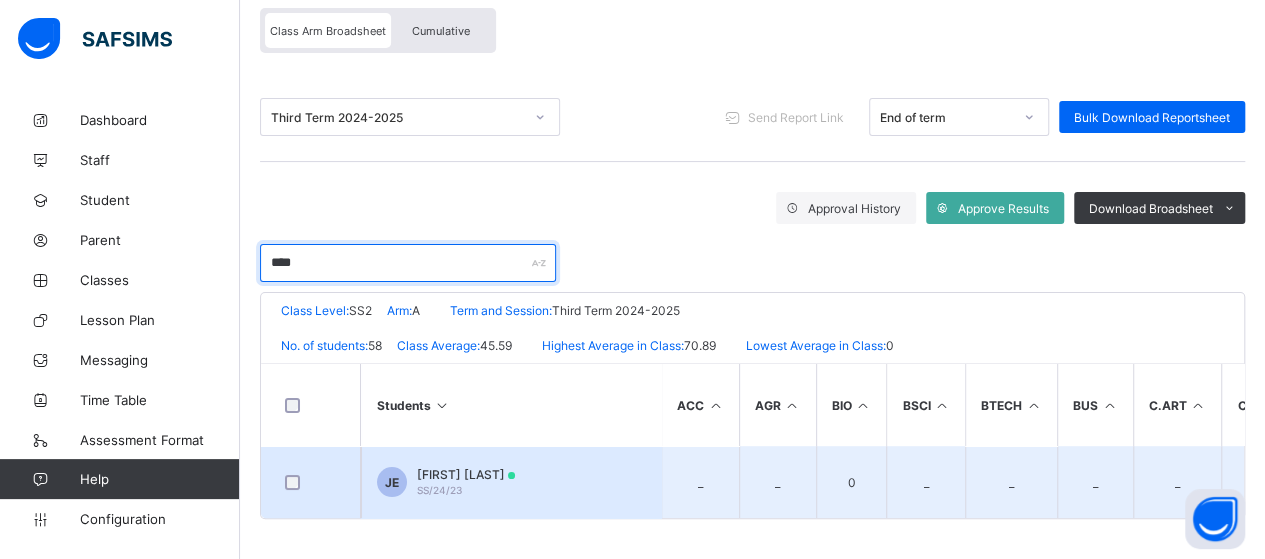 type on "****" 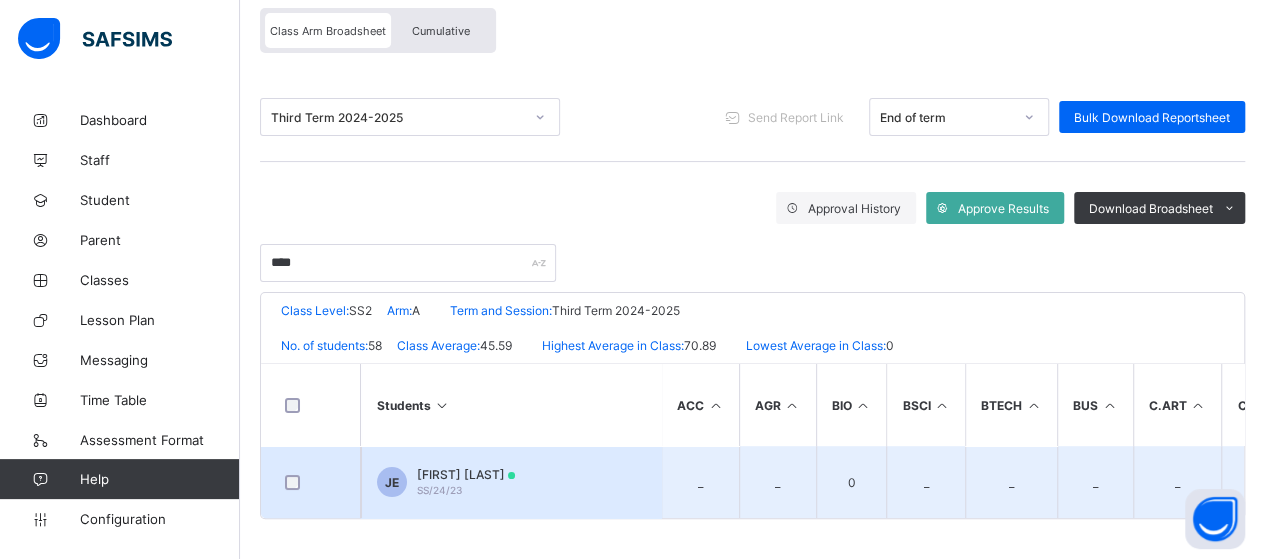 click on "[FIRST]   [LAST] [STUDENT_ID]" at bounding box center [511, 482] 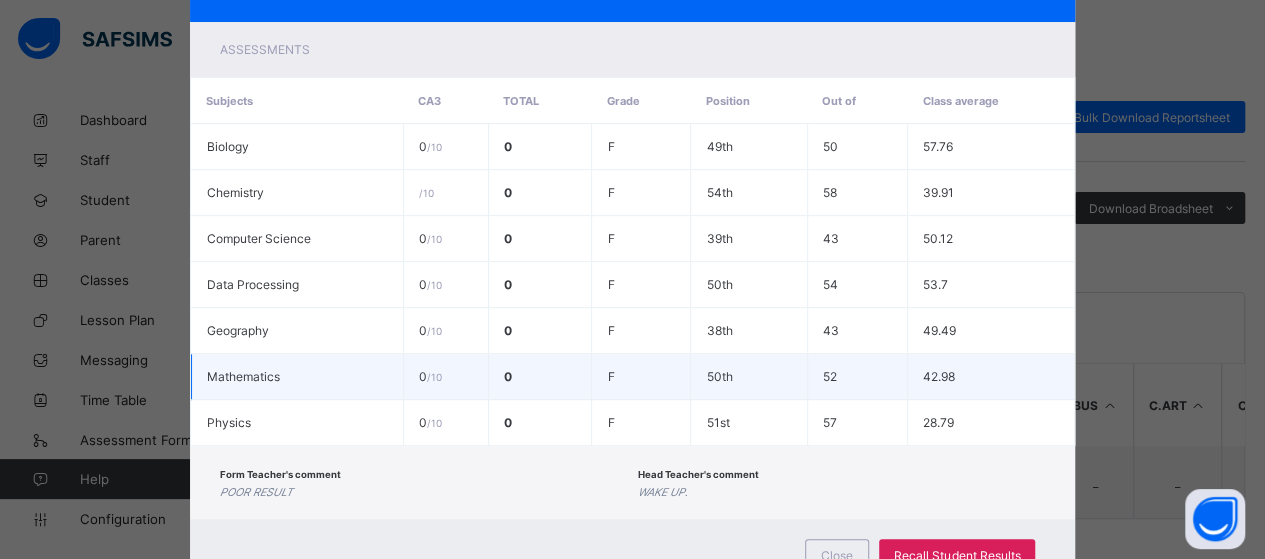 scroll, scrollTop: 426, scrollLeft: 0, axis: vertical 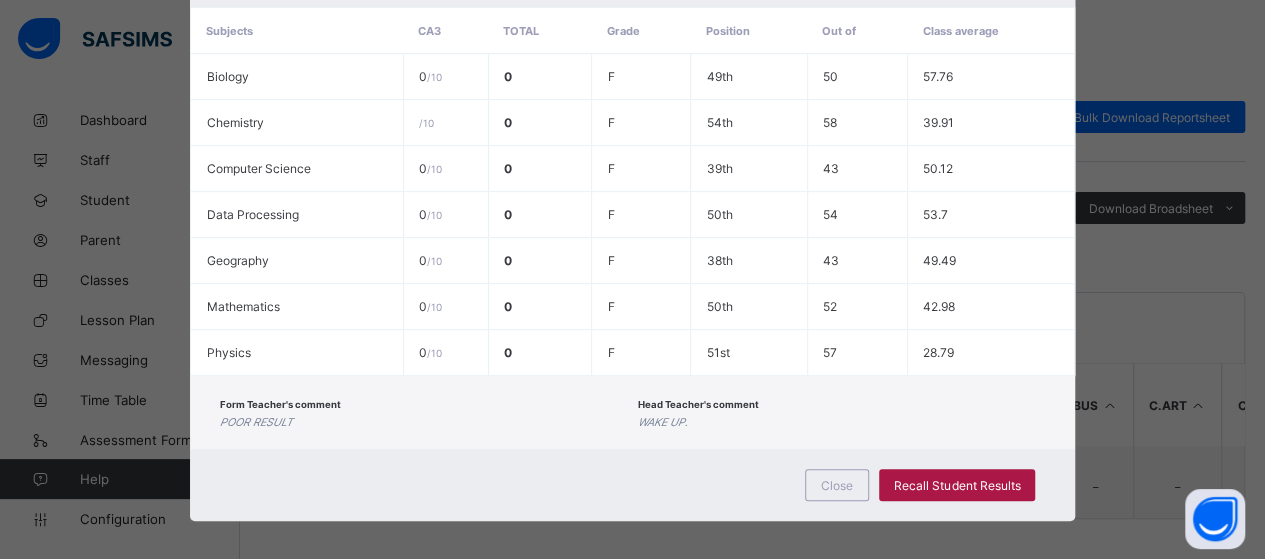 click on "Recall Student Results" at bounding box center (957, 485) 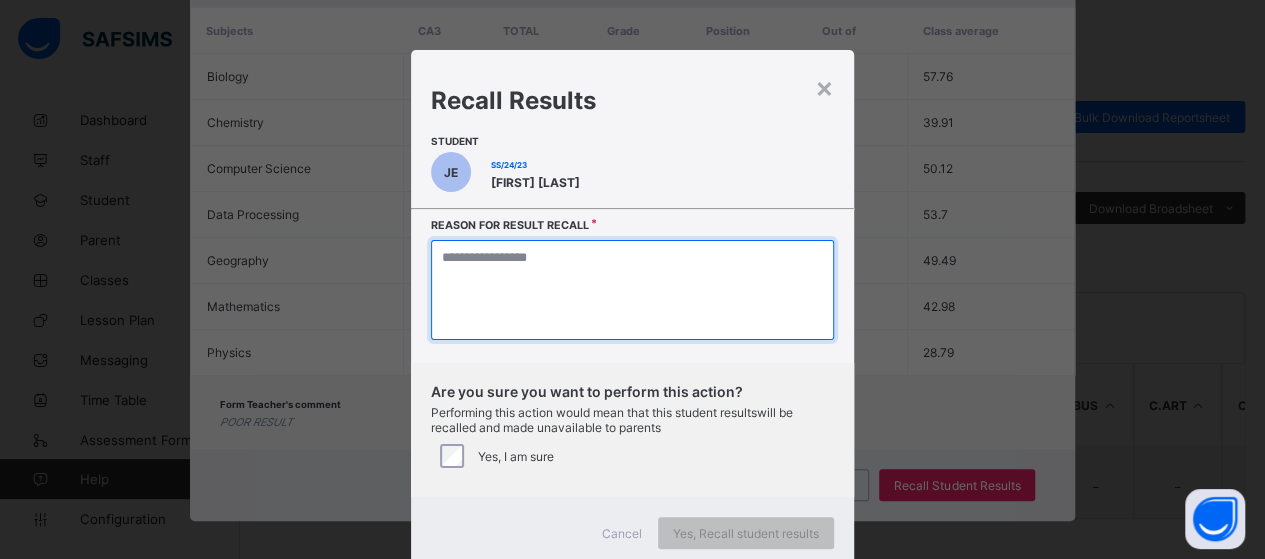 click at bounding box center [632, 290] 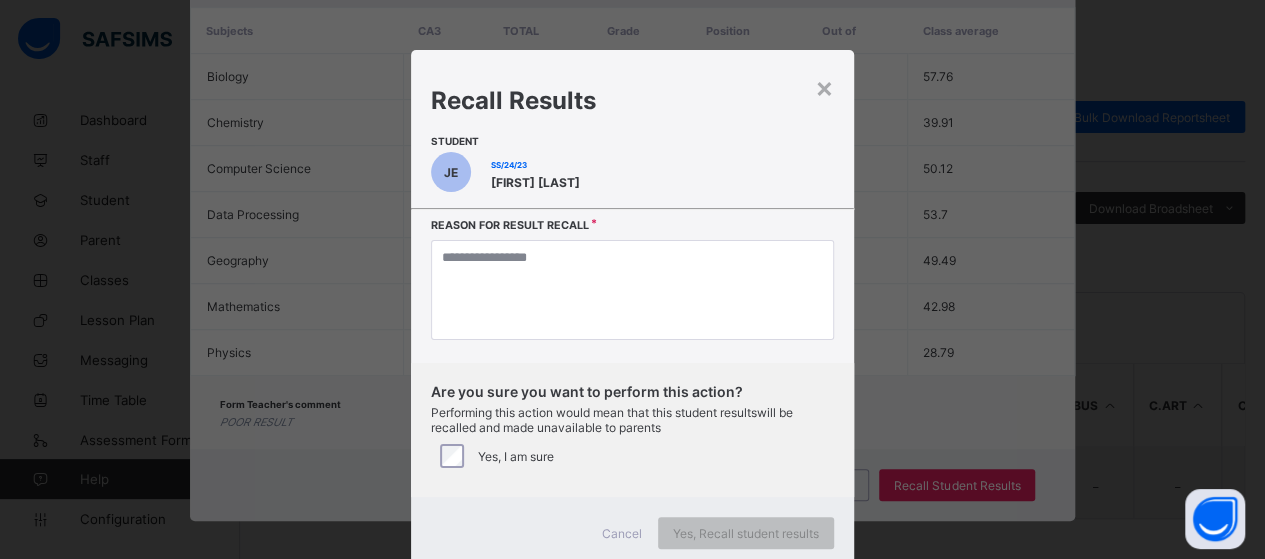 drag, startPoint x: 415, startPoint y: 298, endPoint x: 386, endPoint y: 31, distance: 268.57028 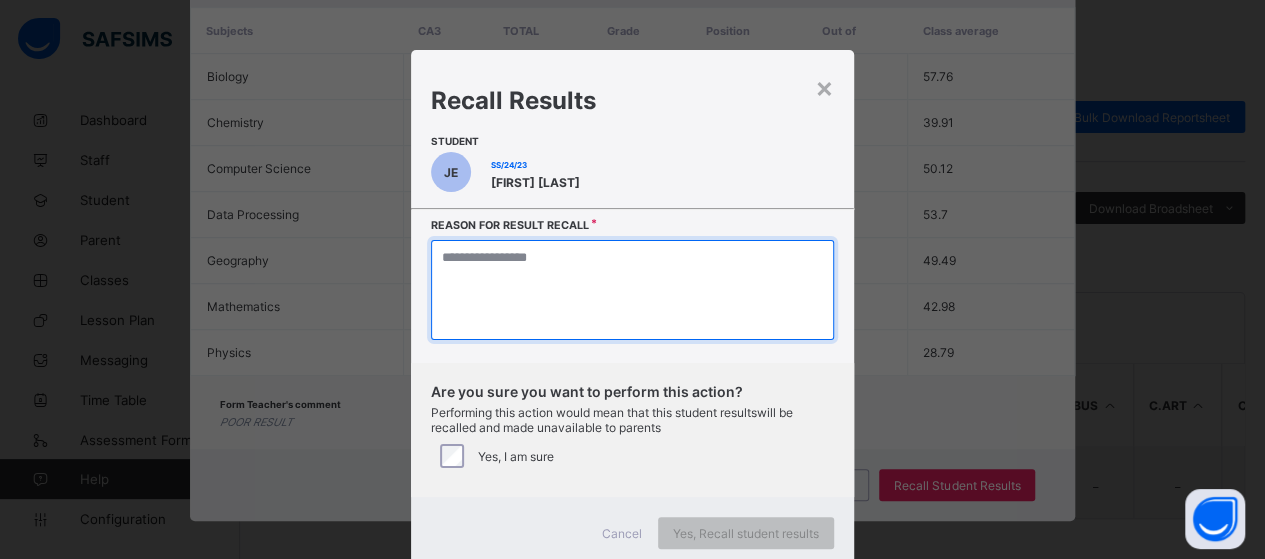 click at bounding box center (632, 290) 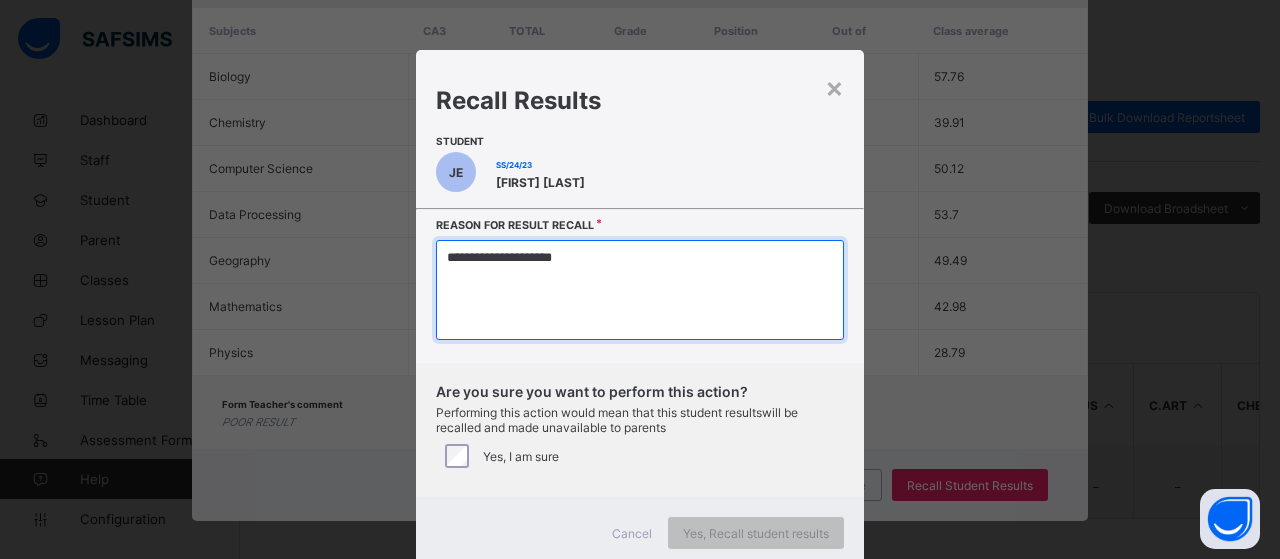 type on "**********" 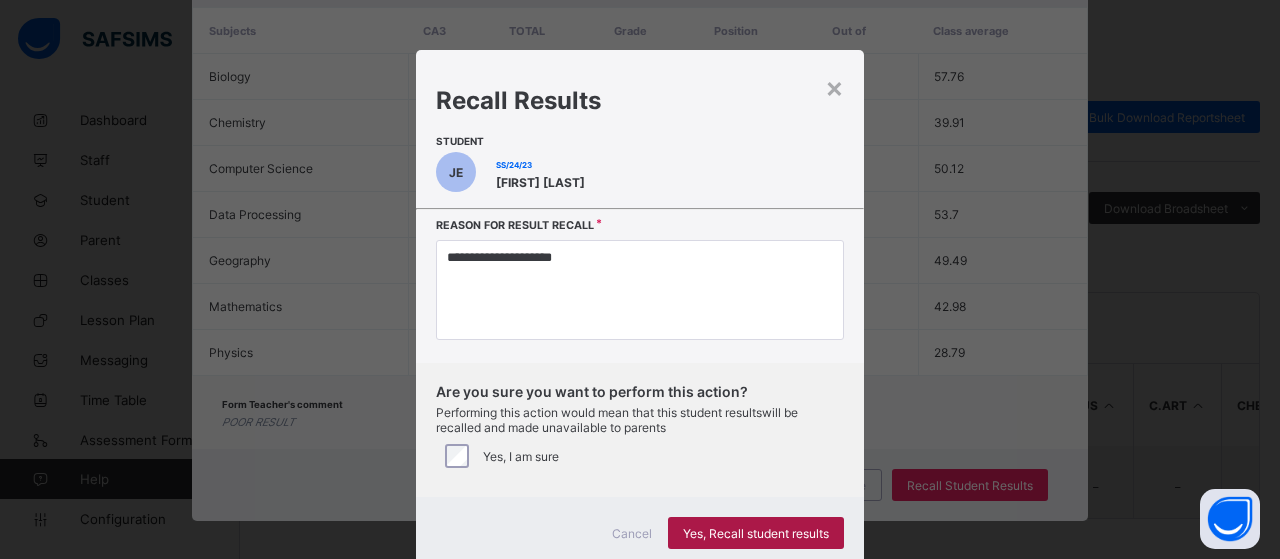 click on "Yes, Recall student results" at bounding box center (756, 533) 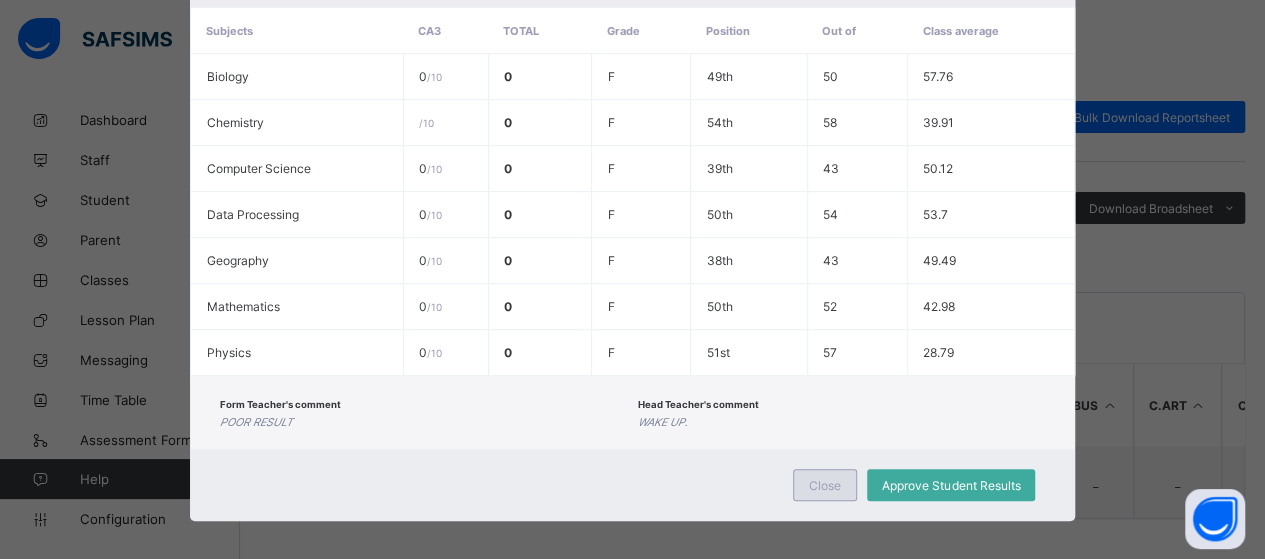 click on "Close" at bounding box center (825, 485) 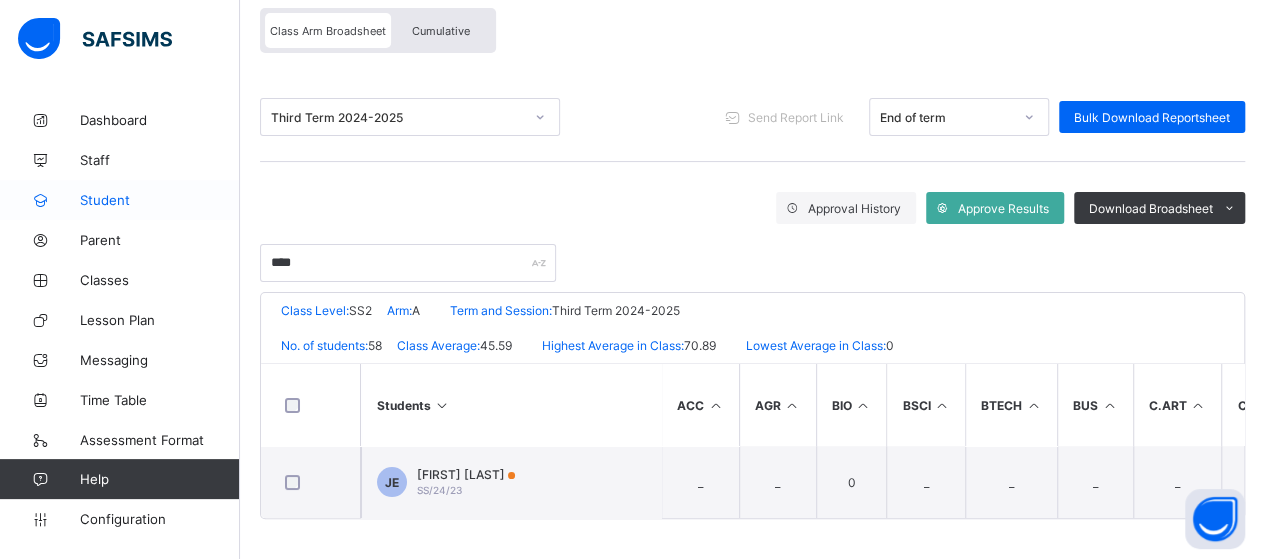 click on "Student" at bounding box center [160, 200] 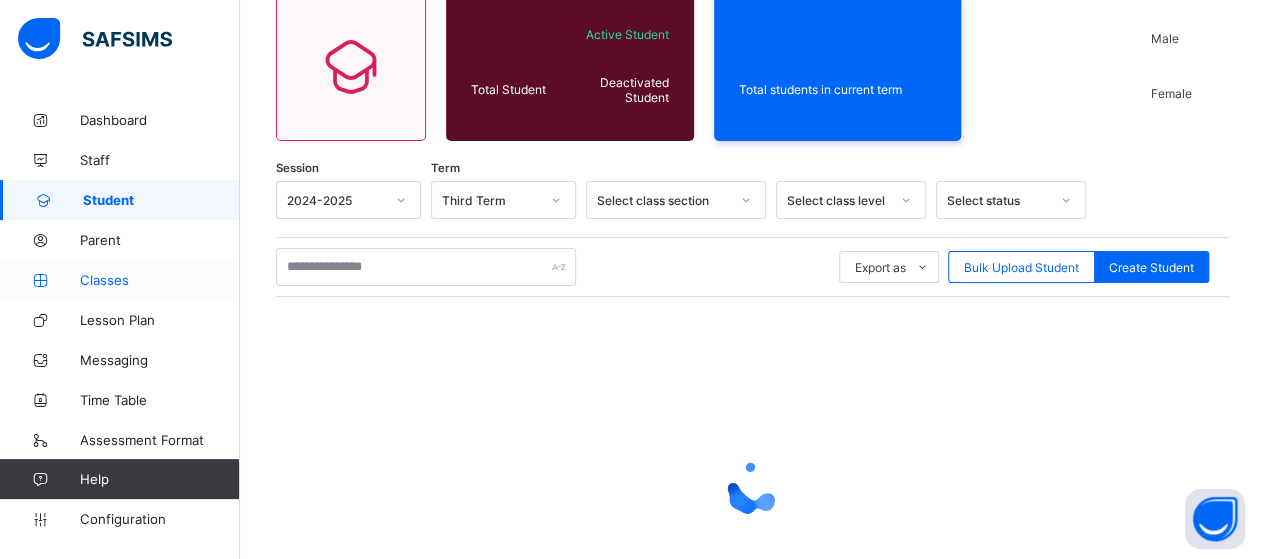 click on "Classes" at bounding box center (160, 280) 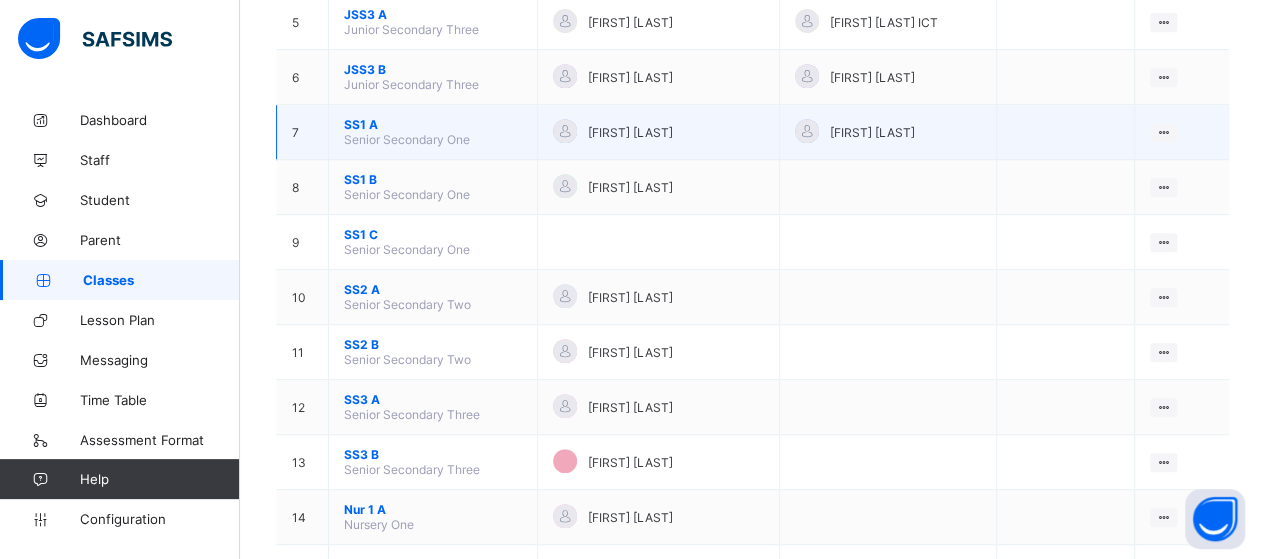 scroll, scrollTop: 479, scrollLeft: 0, axis: vertical 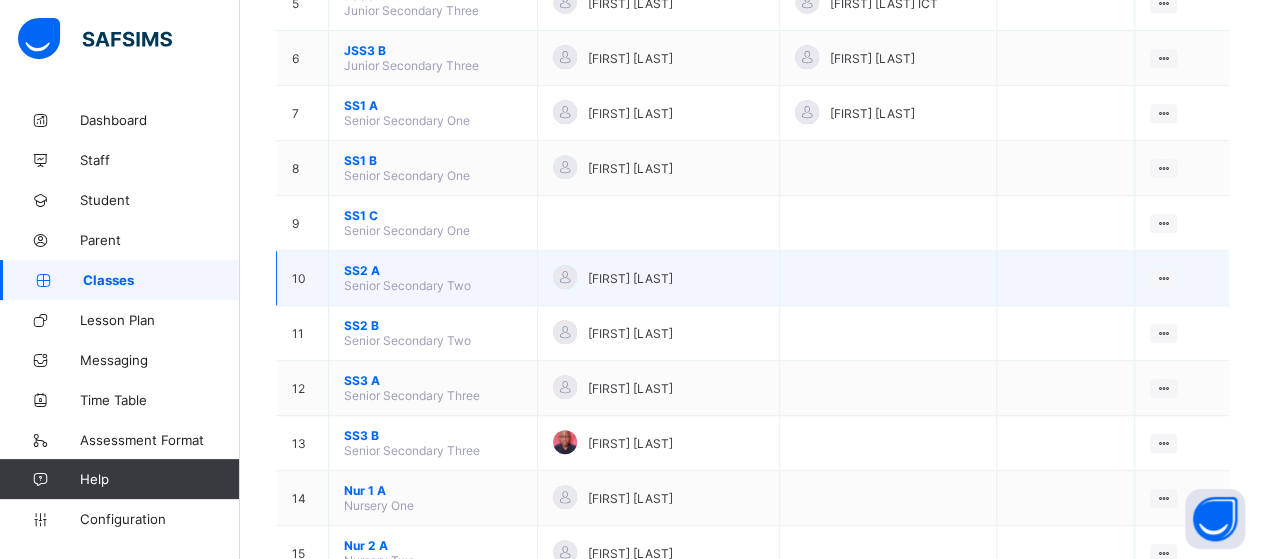 click on "SS2   A" at bounding box center (433, 270) 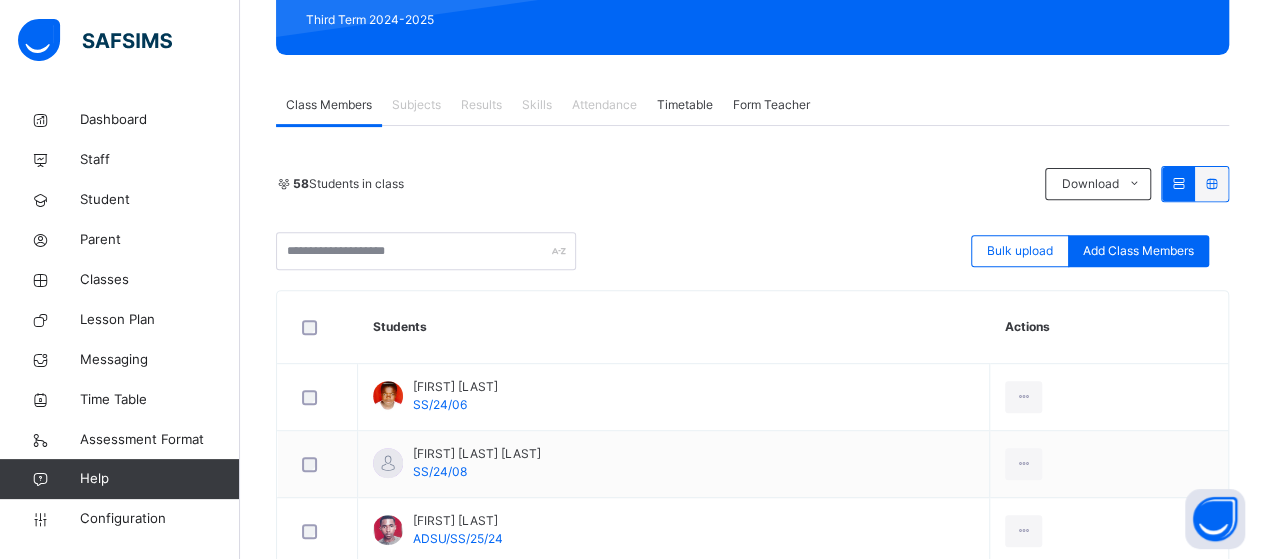 scroll, scrollTop: 279, scrollLeft: 0, axis: vertical 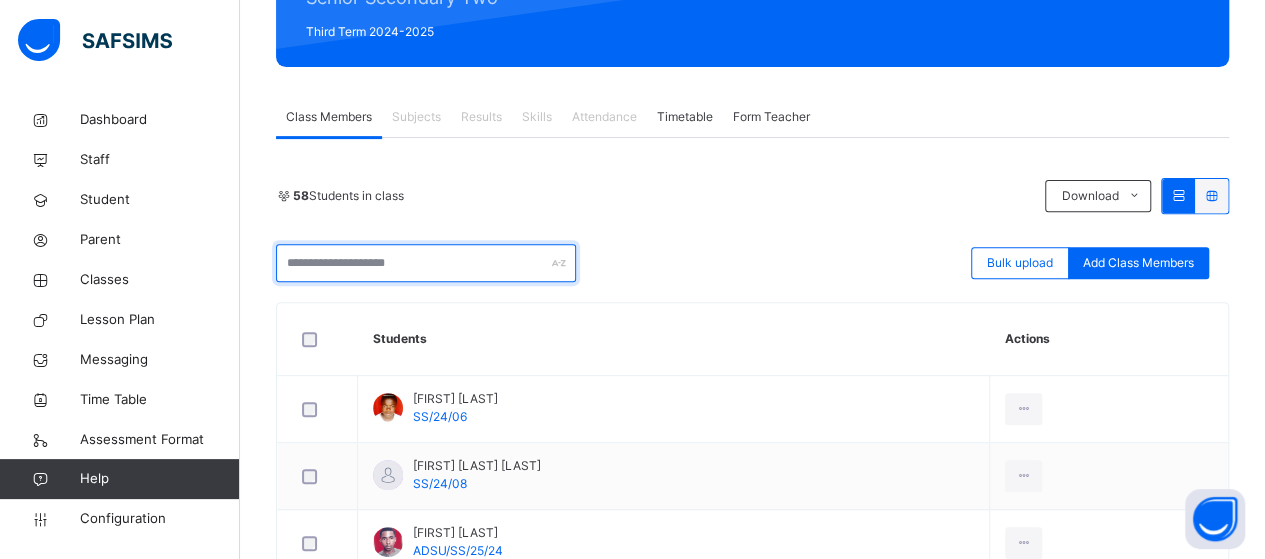 click at bounding box center (426, 263) 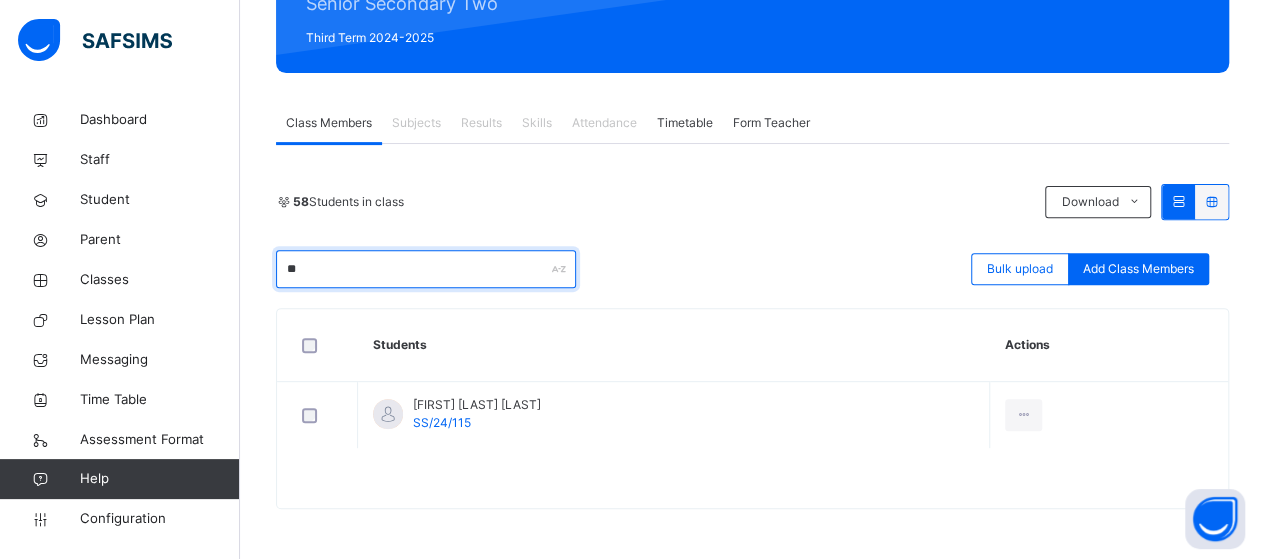 scroll, scrollTop: 270, scrollLeft: 0, axis: vertical 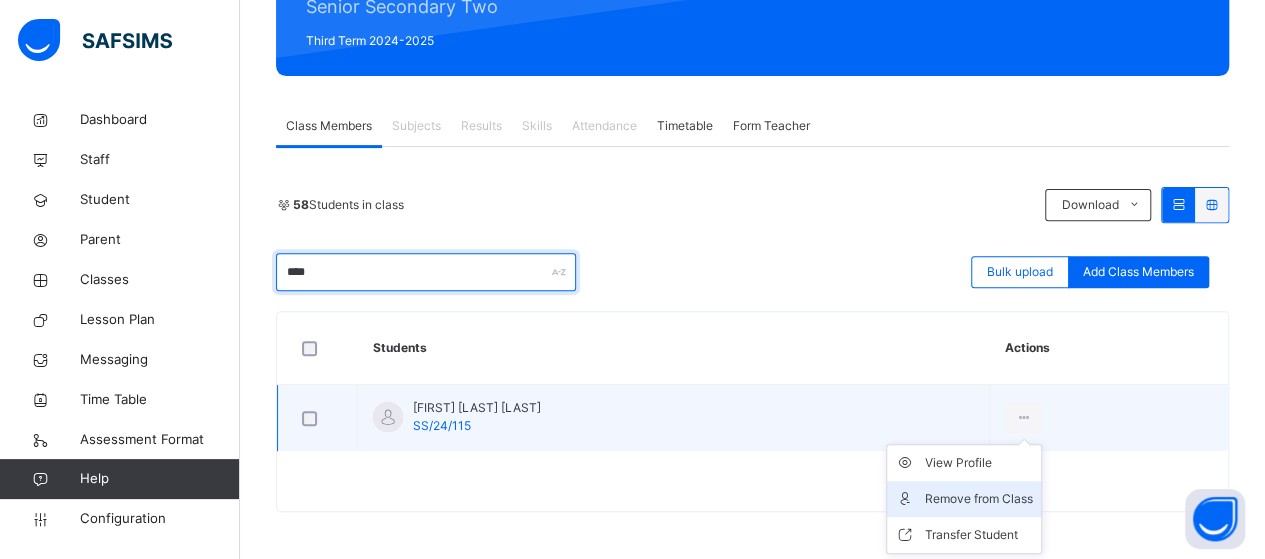 type on "****" 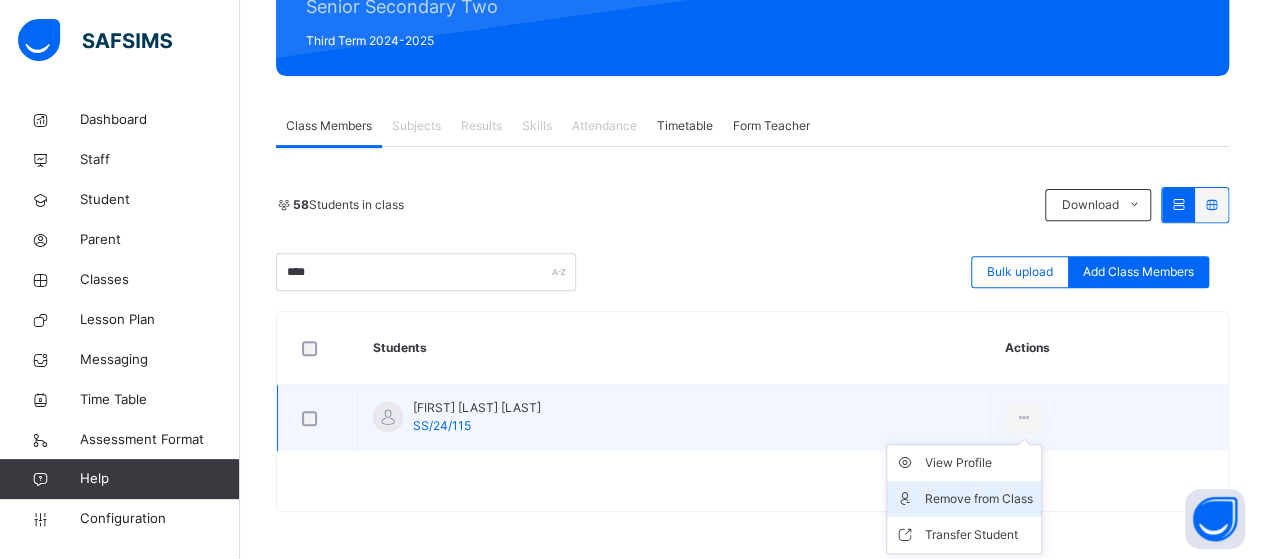 click on "Remove from Class" at bounding box center [979, 499] 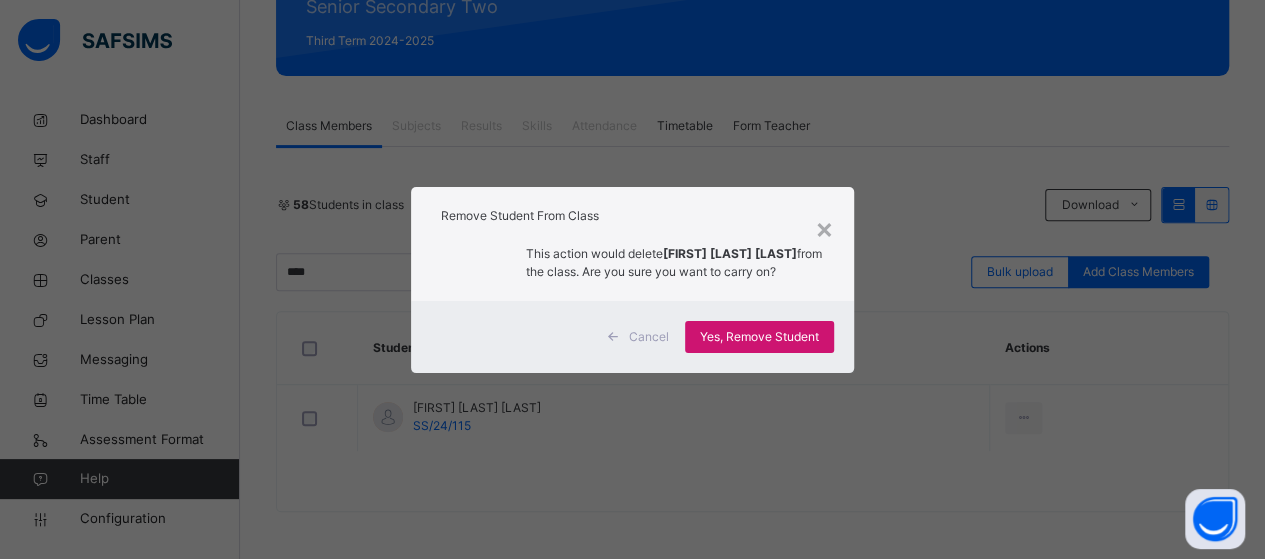 click on "Yes, Remove Student" at bounding box center (759, 337) 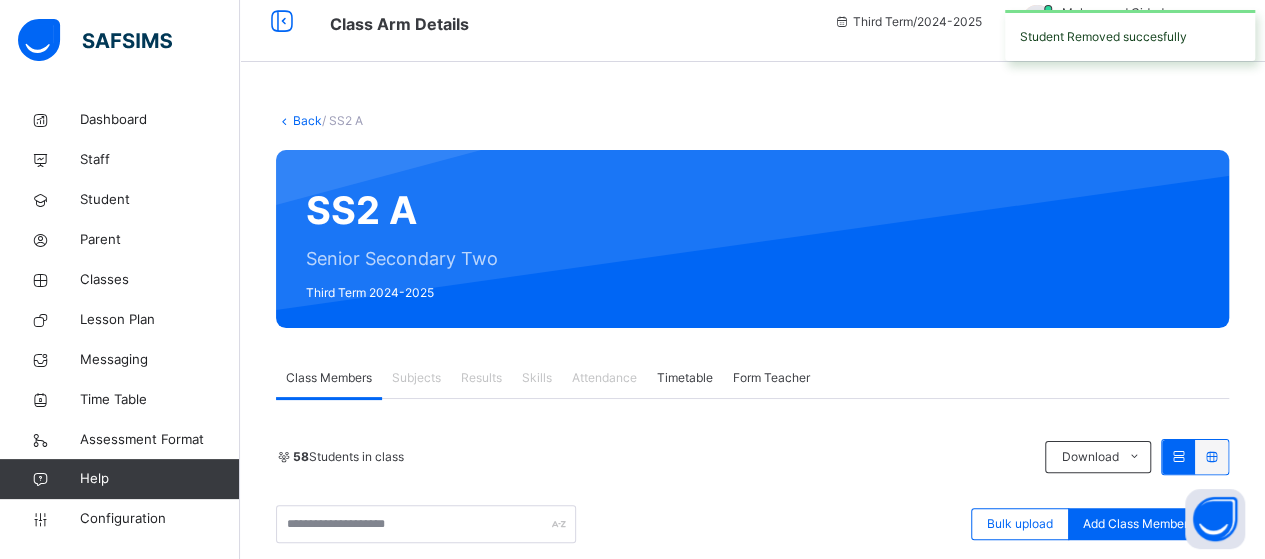scroll, scrollTop: 270, scrollLeft: 0, axis: vertical 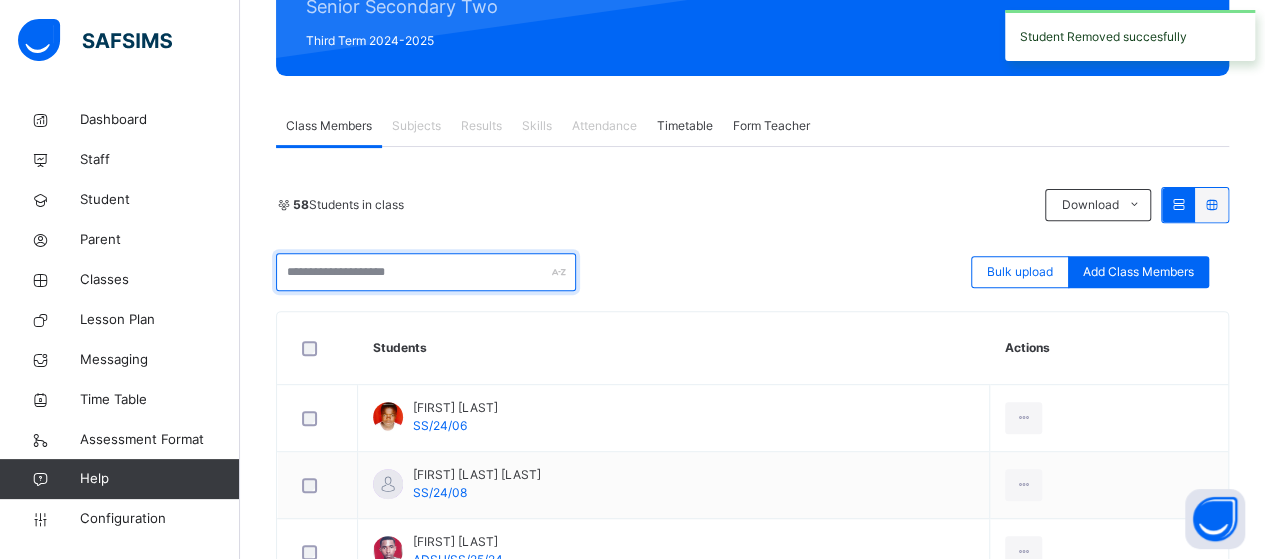 click at bounding box center [426, 272] 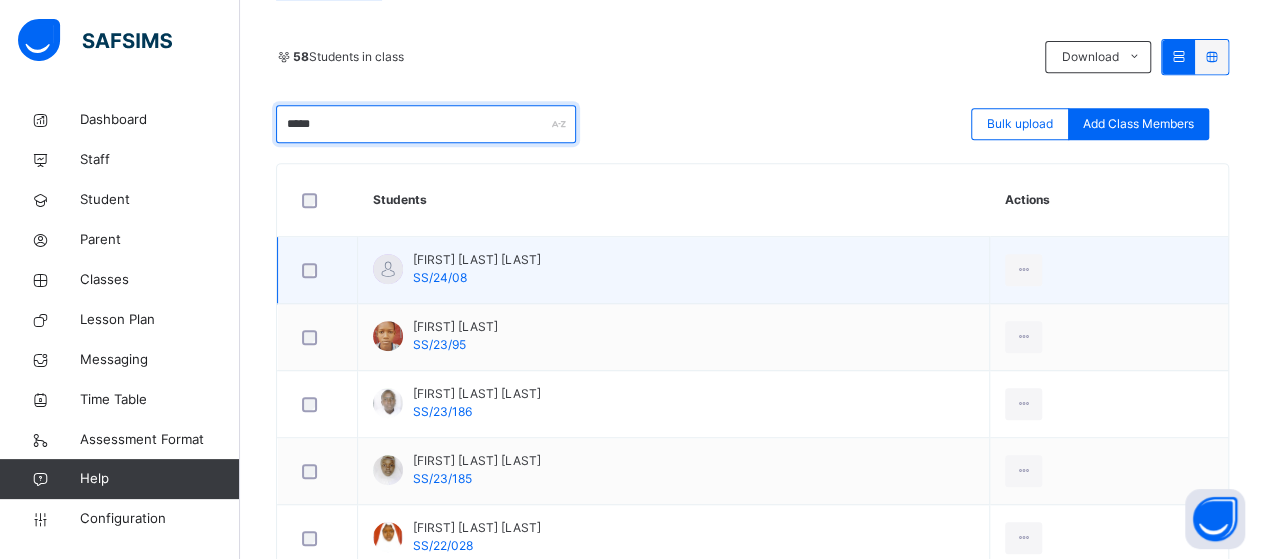 scroll, scrollTop: 470, scrollLeft: 0, axis: vertical 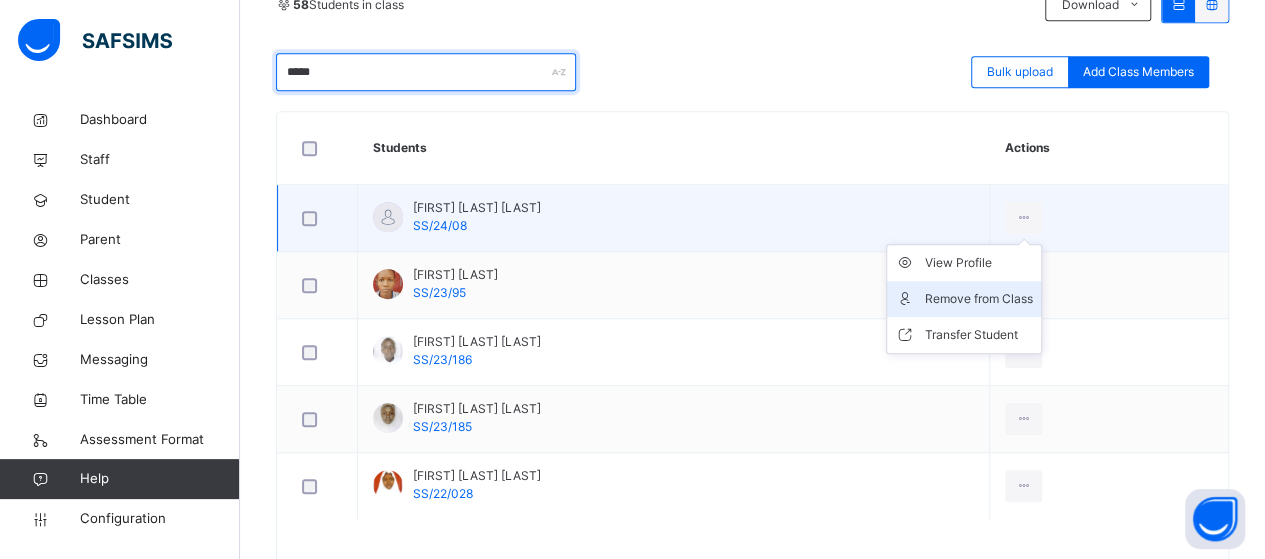 type on "*****" 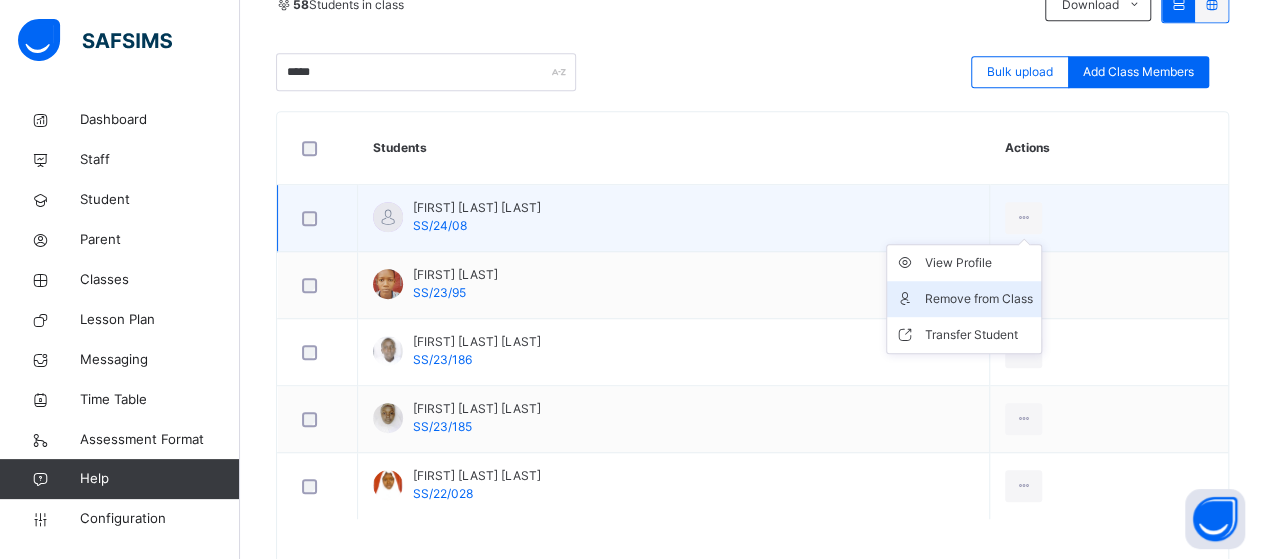 click on "Remove from Class" at bounding box center (979, 299) 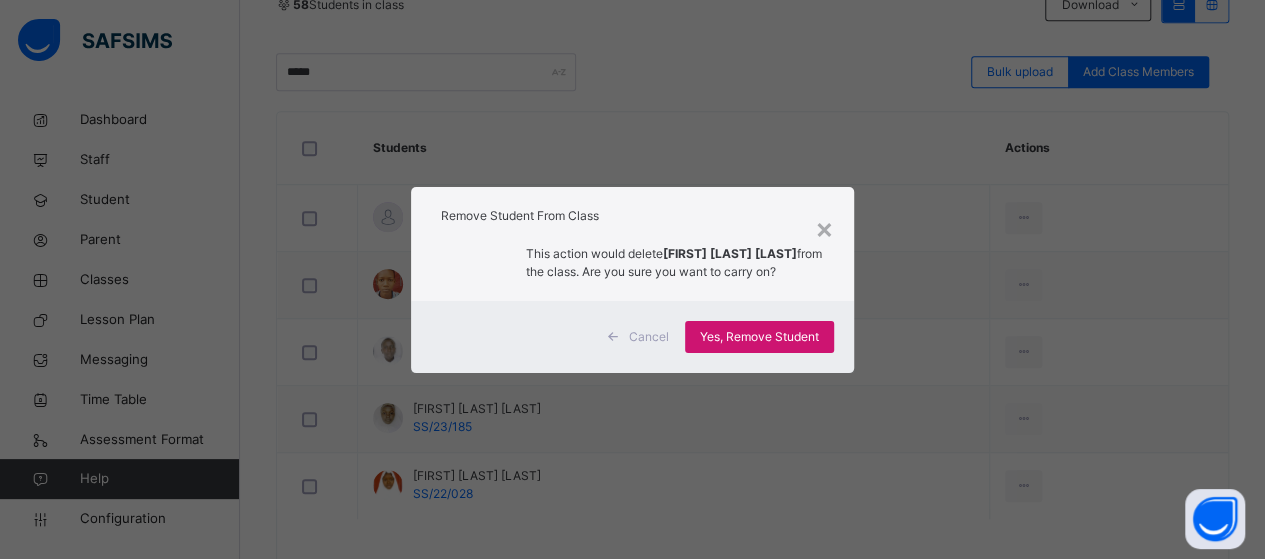click on "Yes, Remove Student" at bounding box center (759, 337) 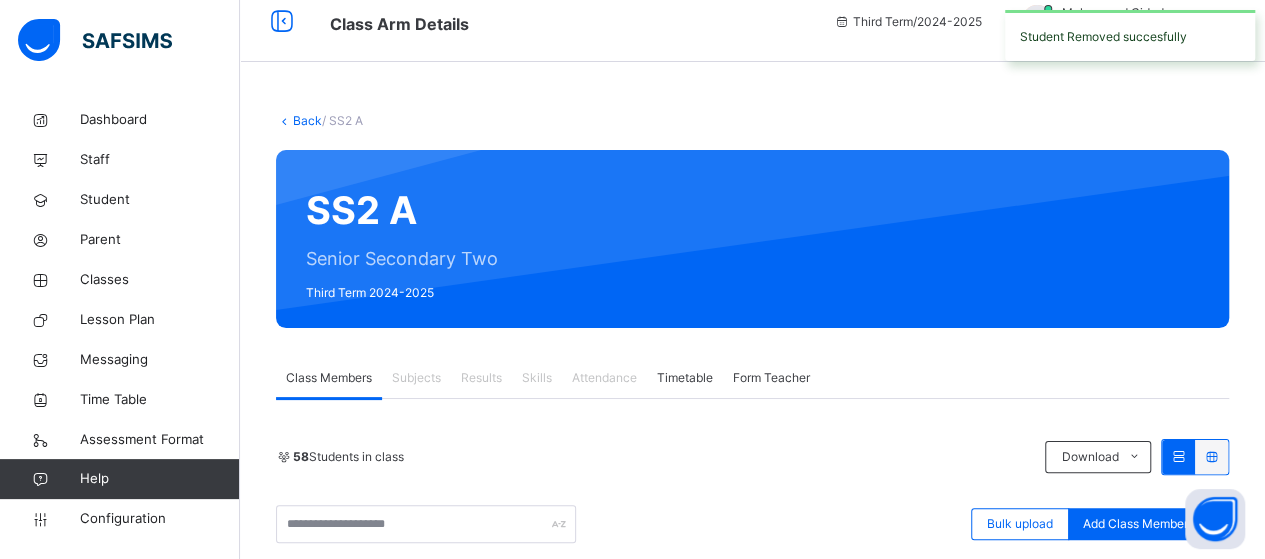 scroll, scrollTop: 470, scrollLeft: 0, axis: vertical 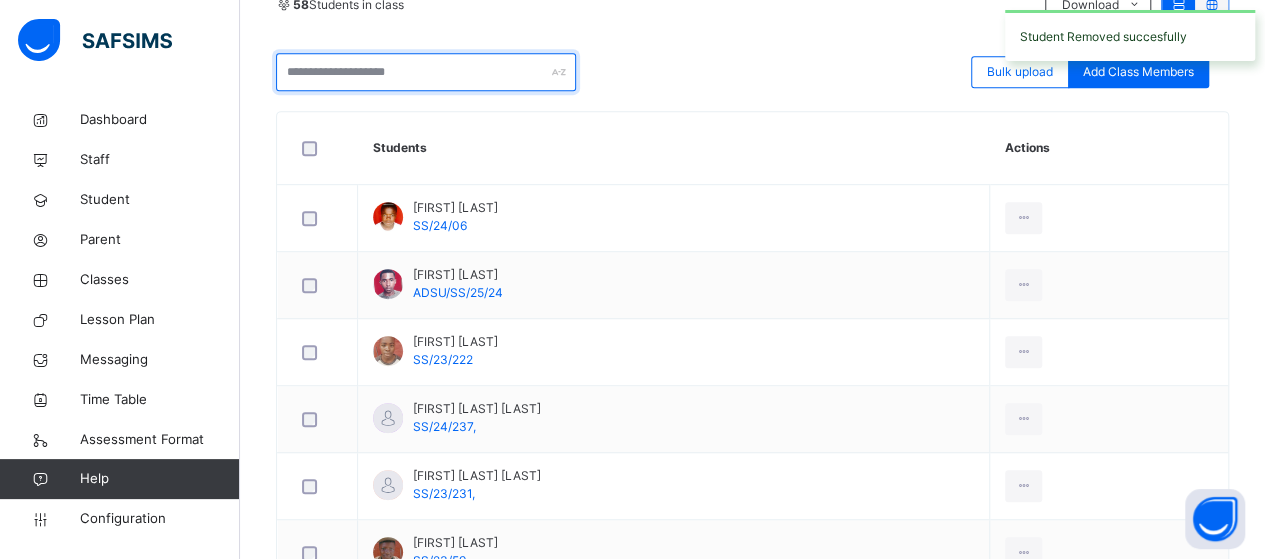 click at bounding box center [426, 72] 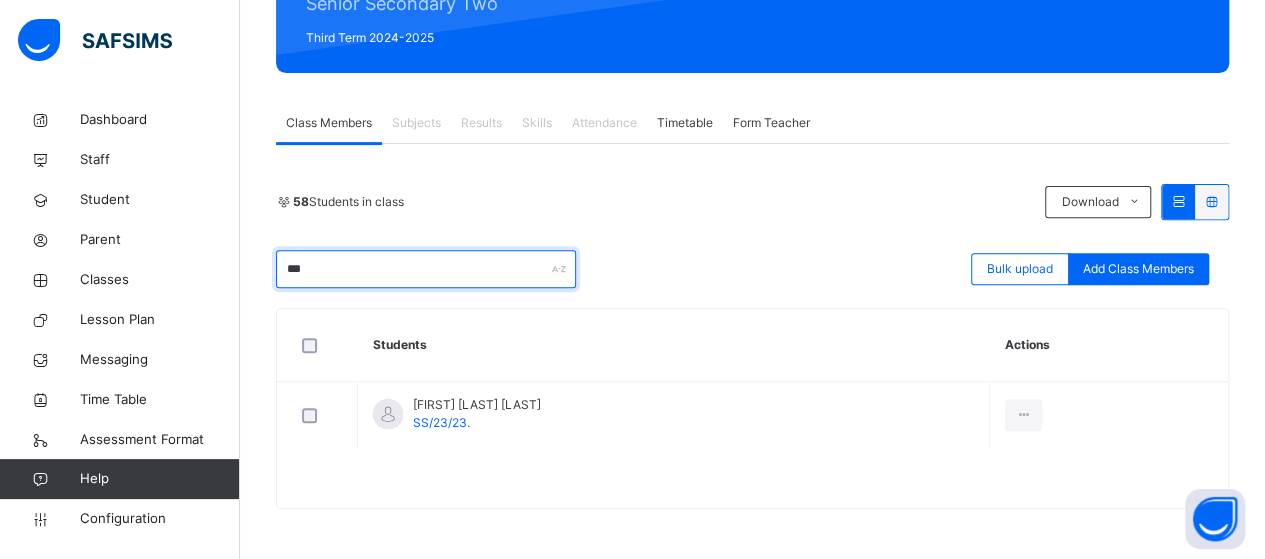 scroll, scrollTop: 270, scrollLeft: 0, axis: vertical 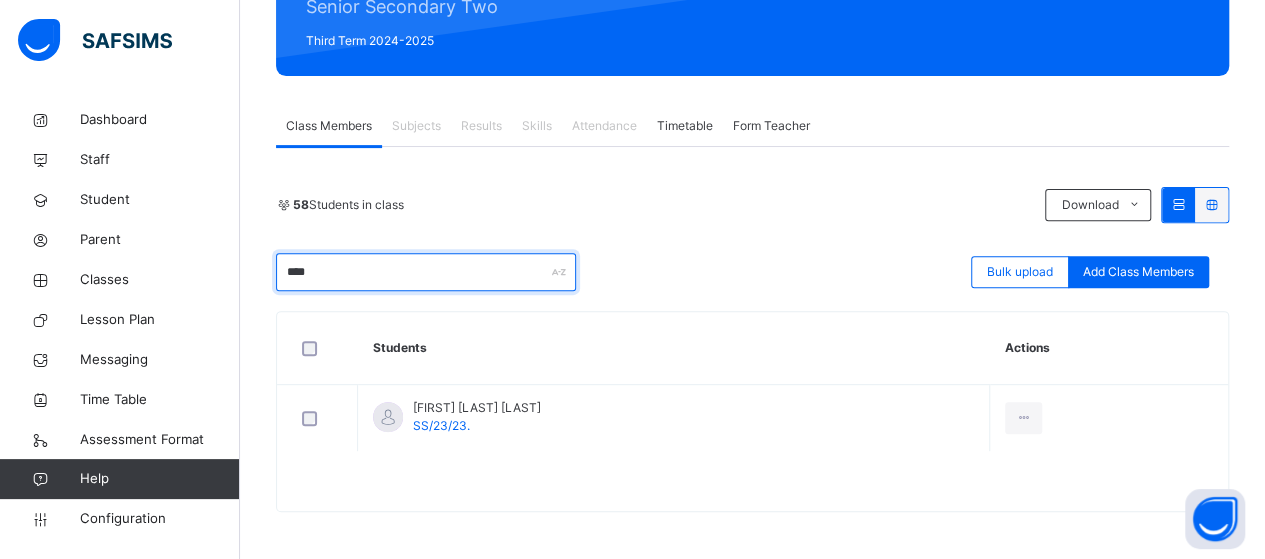 type on "****" 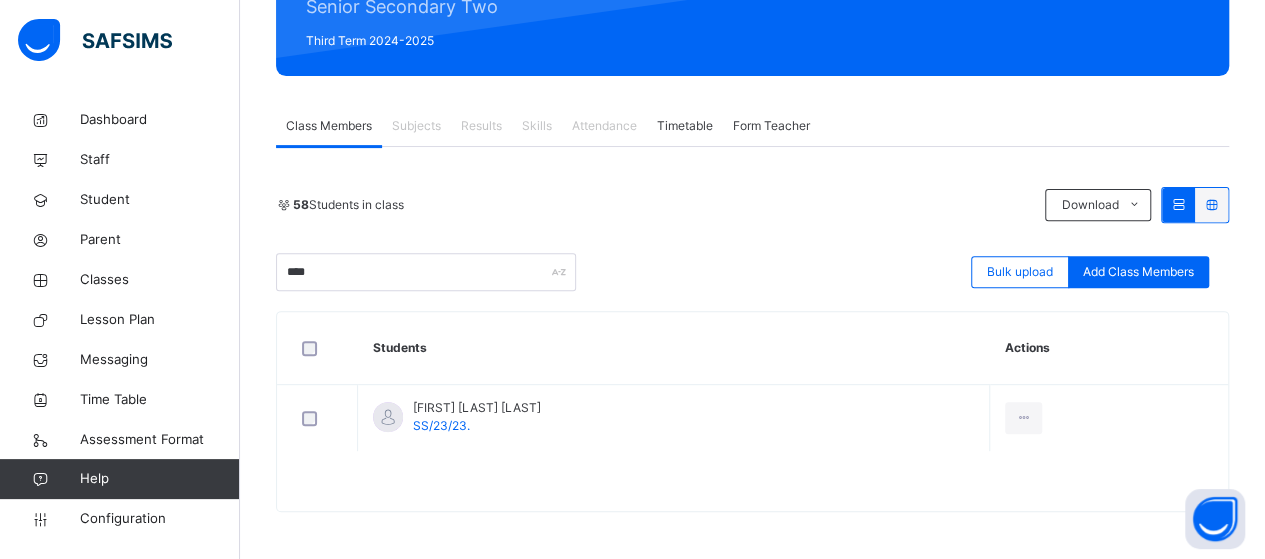click on "[NUMBER] Students in class Download Pdf Report Excel Report **** Bulk upload Add Class Members" at bounding box center [752, 239] 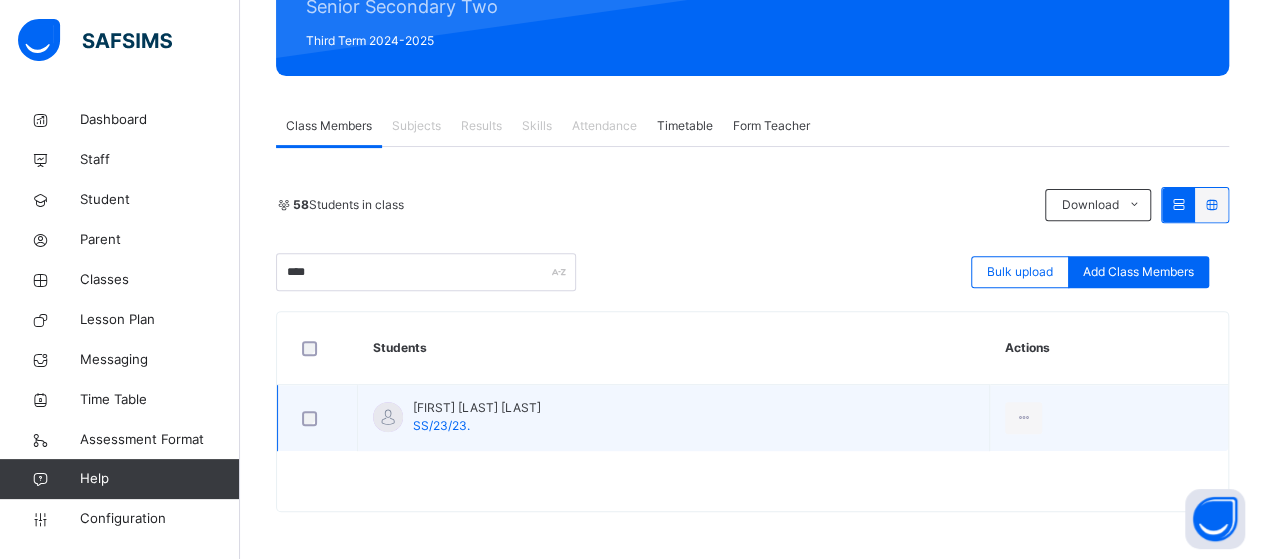 click on "[FIRST] [LAST] [LAST] [STUDENT_ID]" at bounding box center (477, 417) 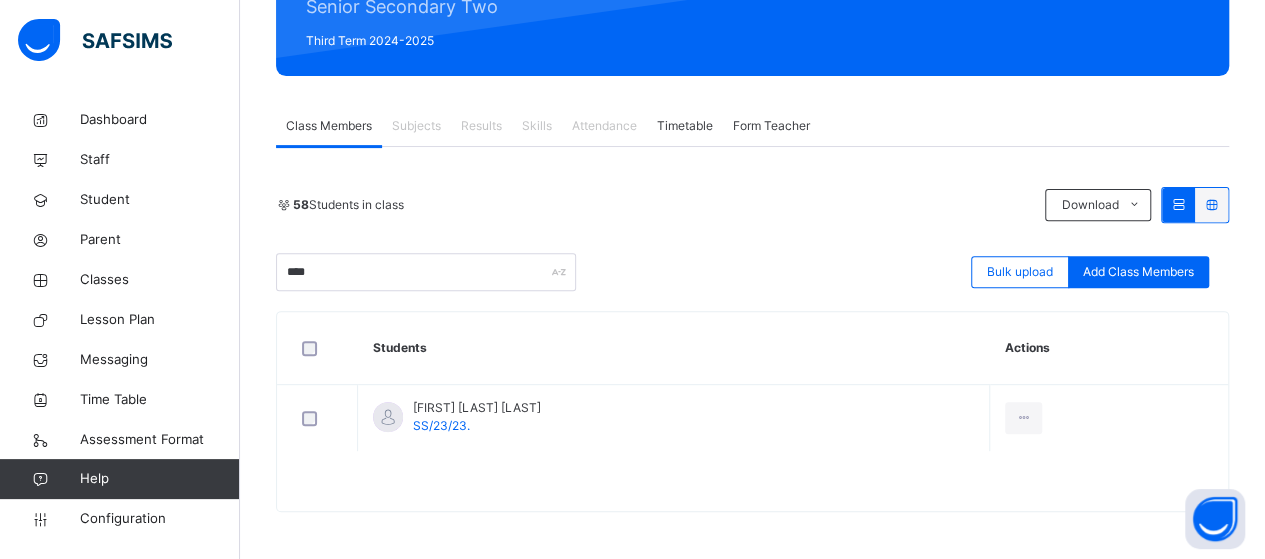 click on "58  Students in class Download Pdf Report Excel Report" at bounding box center [752, 205] 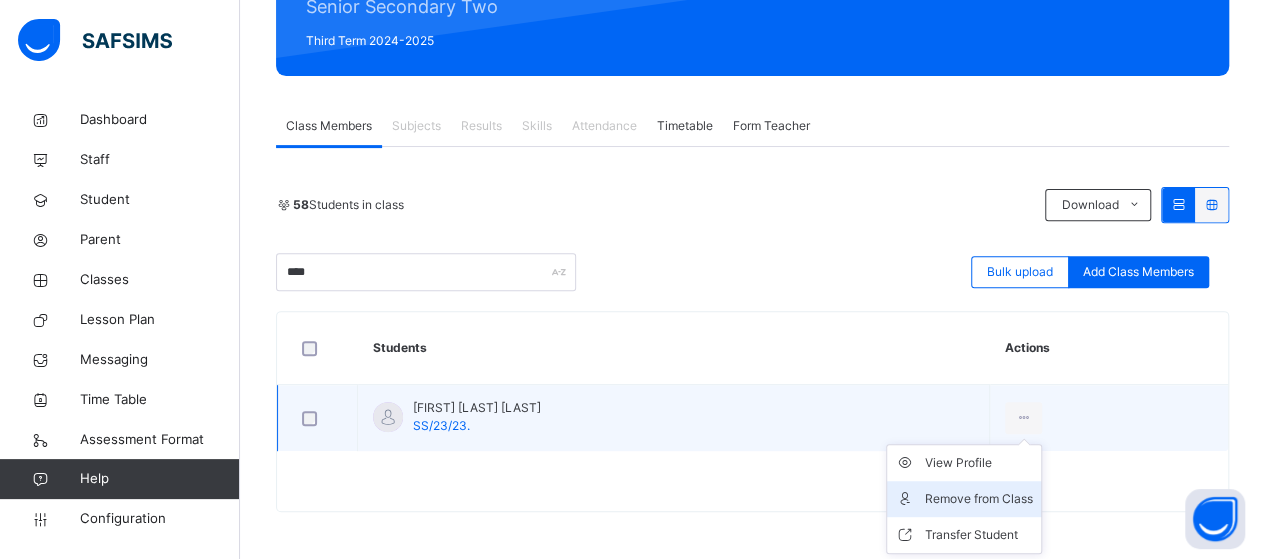 click on "Remove from Class" at bounding box center (979, 499) 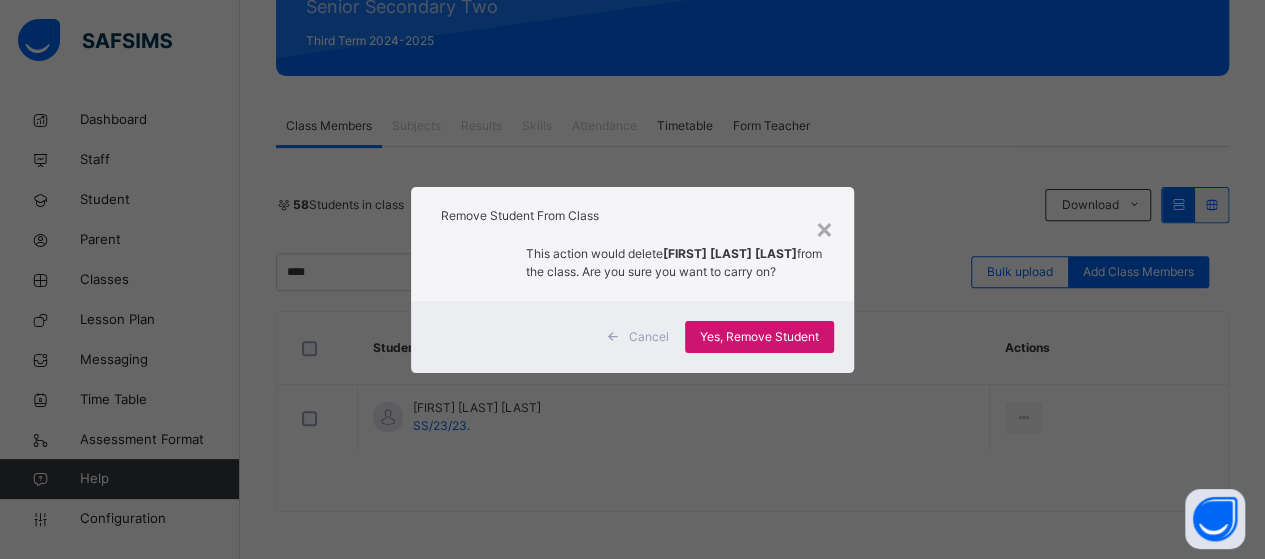 click on "Yes, Remove Student" at bounding box center (759, 337) 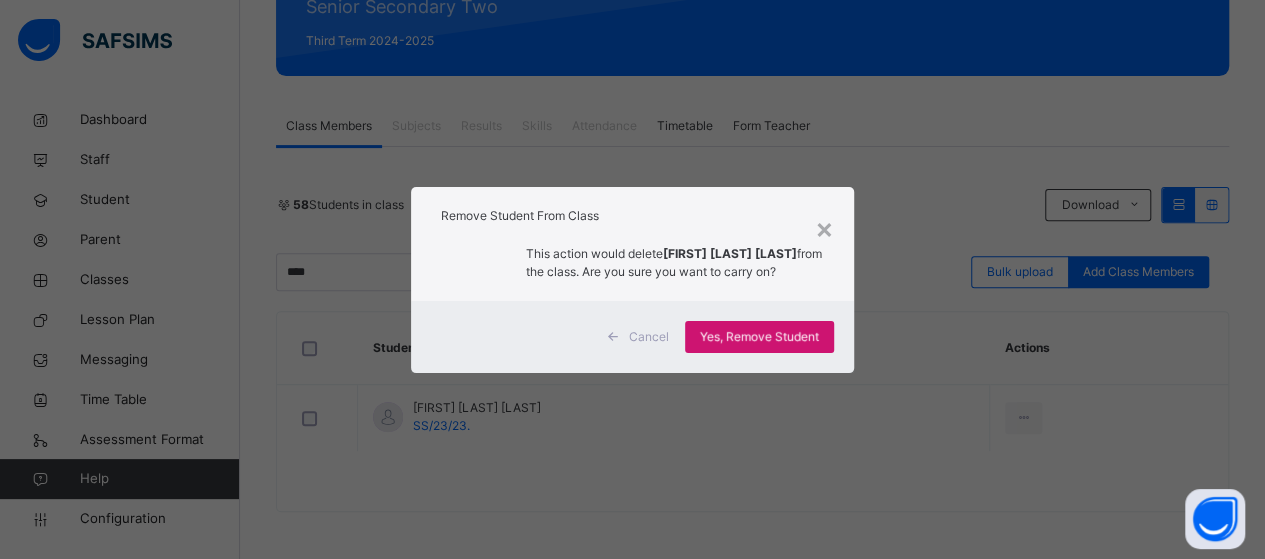 click on "Yes, Remove Student" at bounding box center (759, 337) 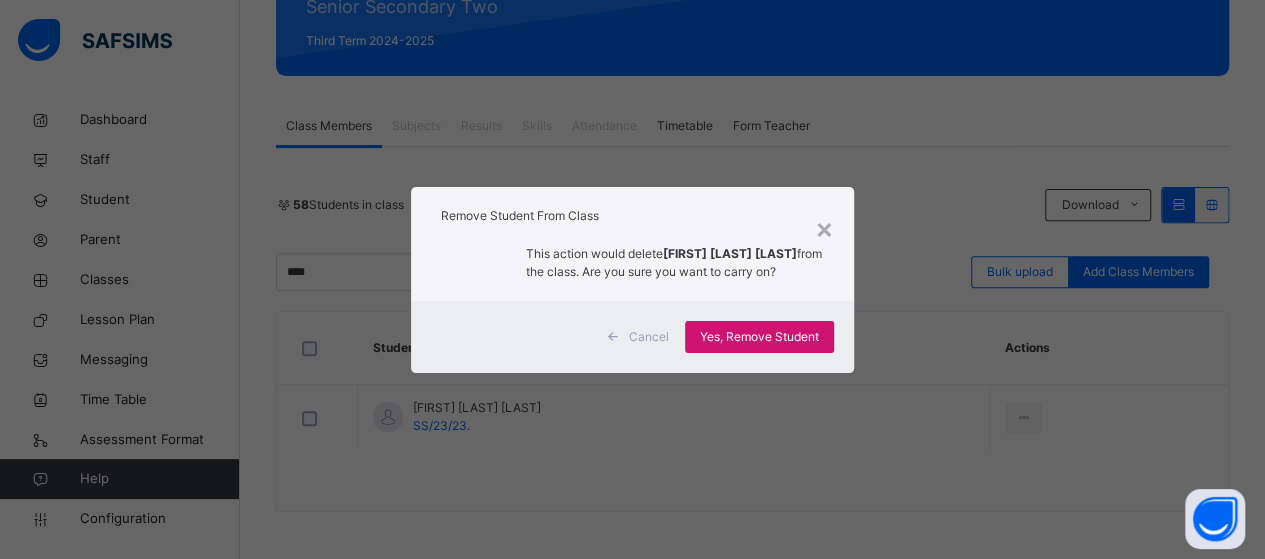 click on "Yes, Remove Student" at bounding box center [759, 337] 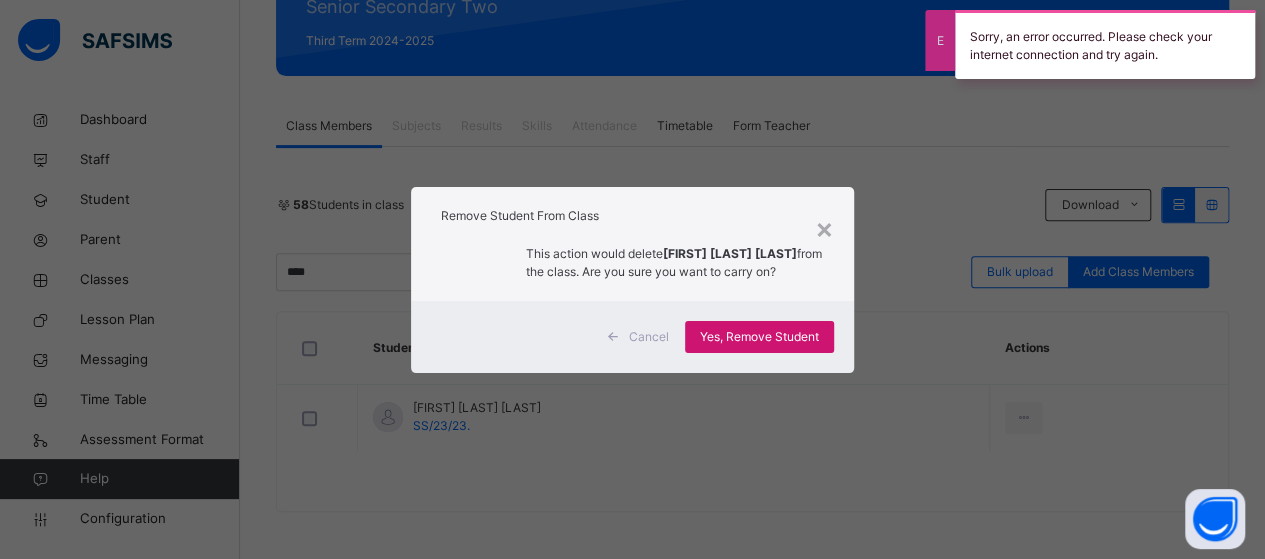 click on "Yes, Remove Student" at bounding box center [759, 337] 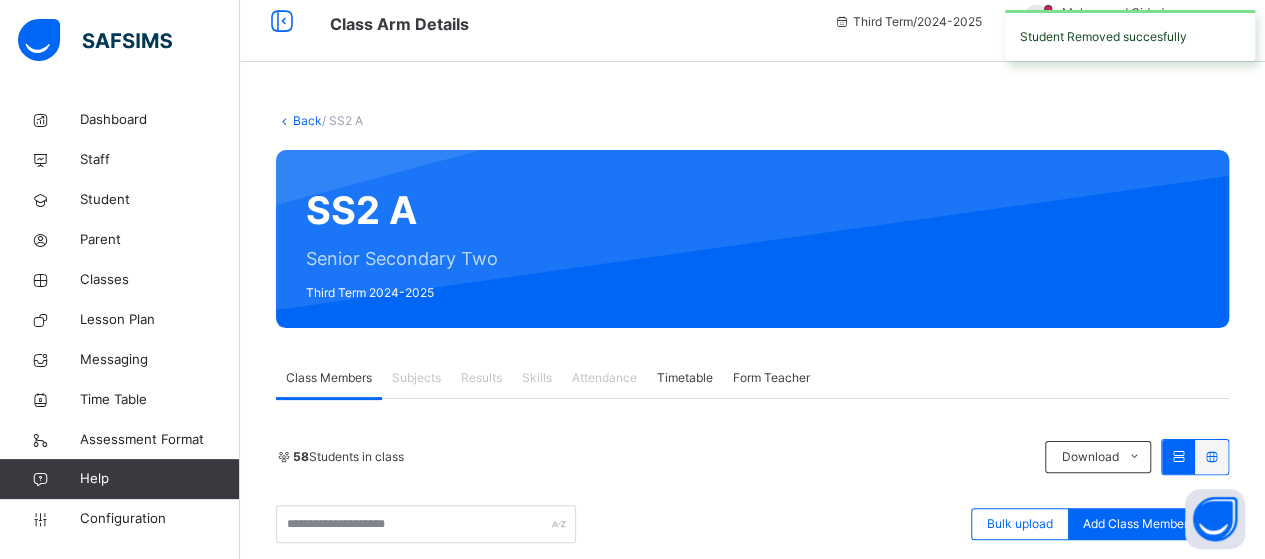 scroll, scrollTop: 270, scrollLeft: 0, axis: vertical 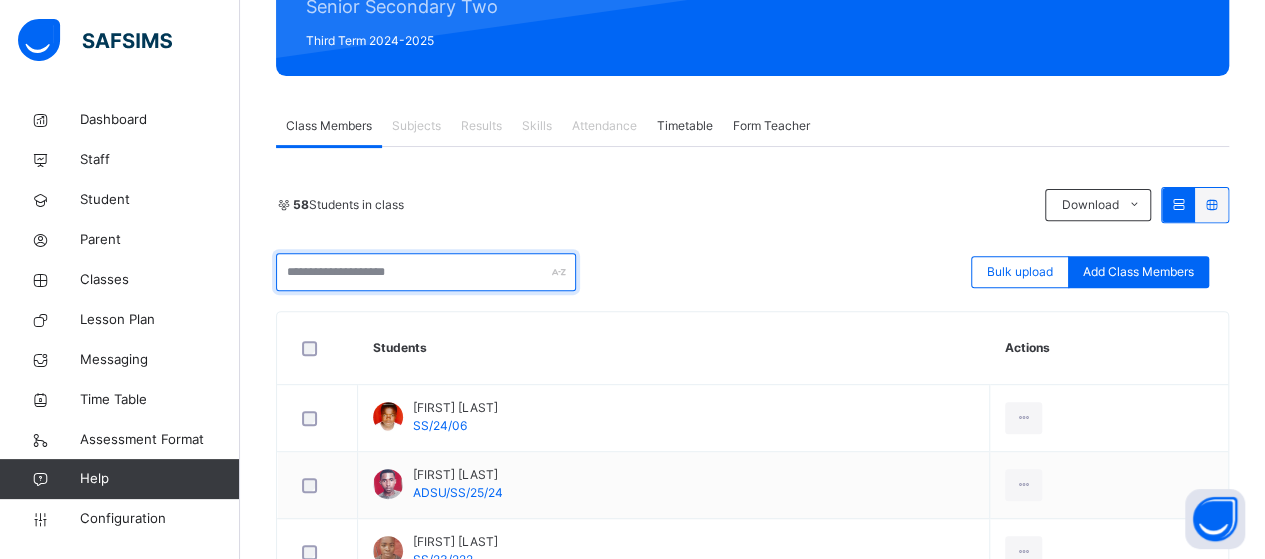 click at bounding box center [426, 272] 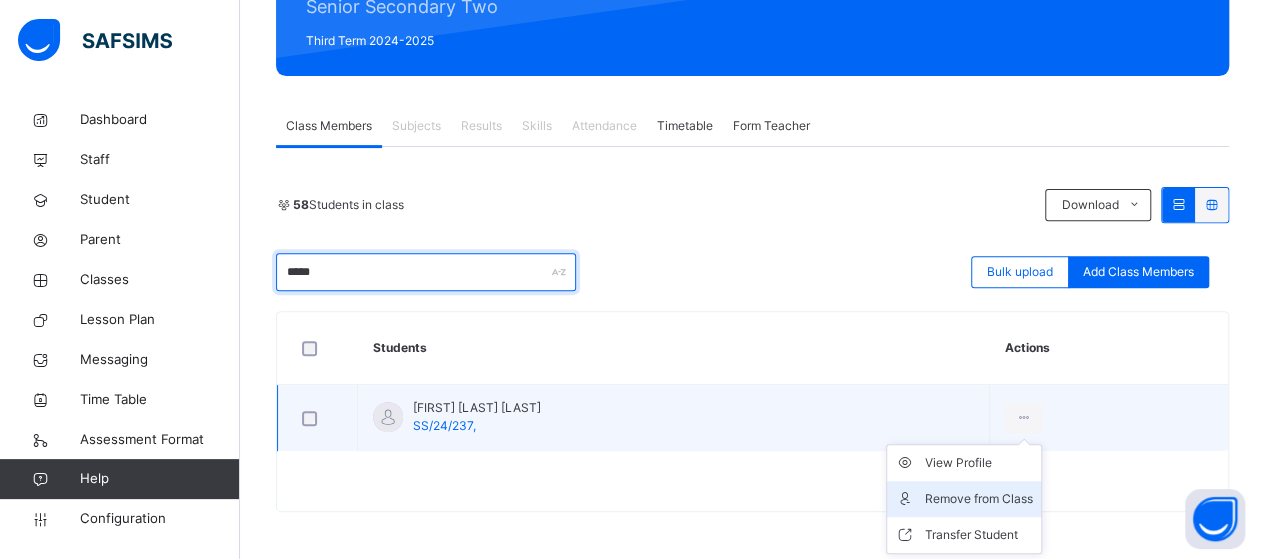 type on "*****" 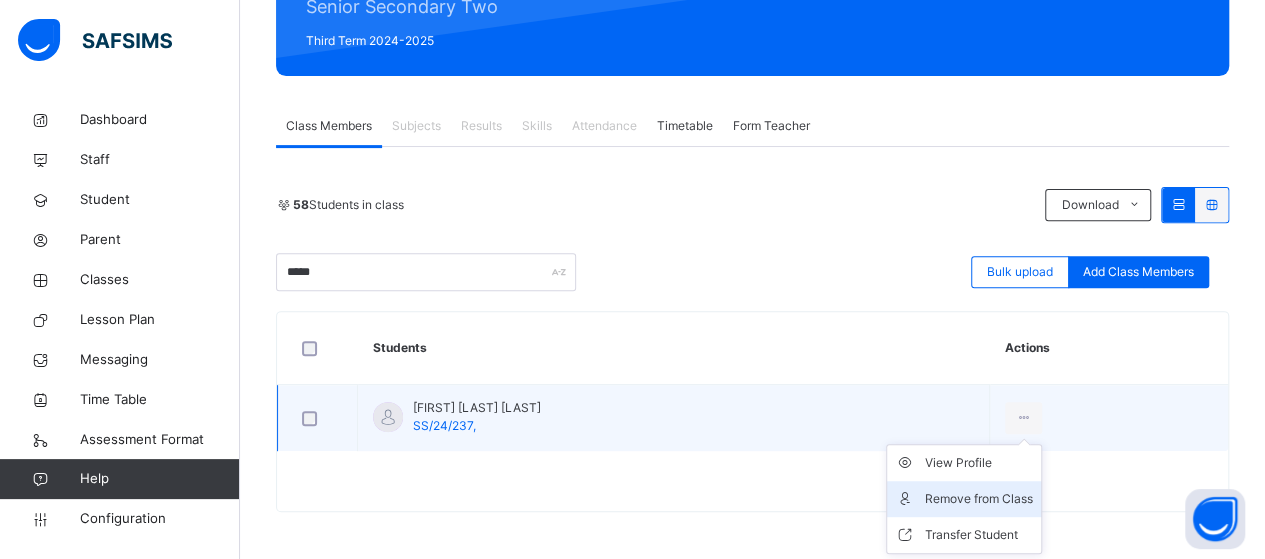 click on "Remove from Class" at bounding box center [979, 499] 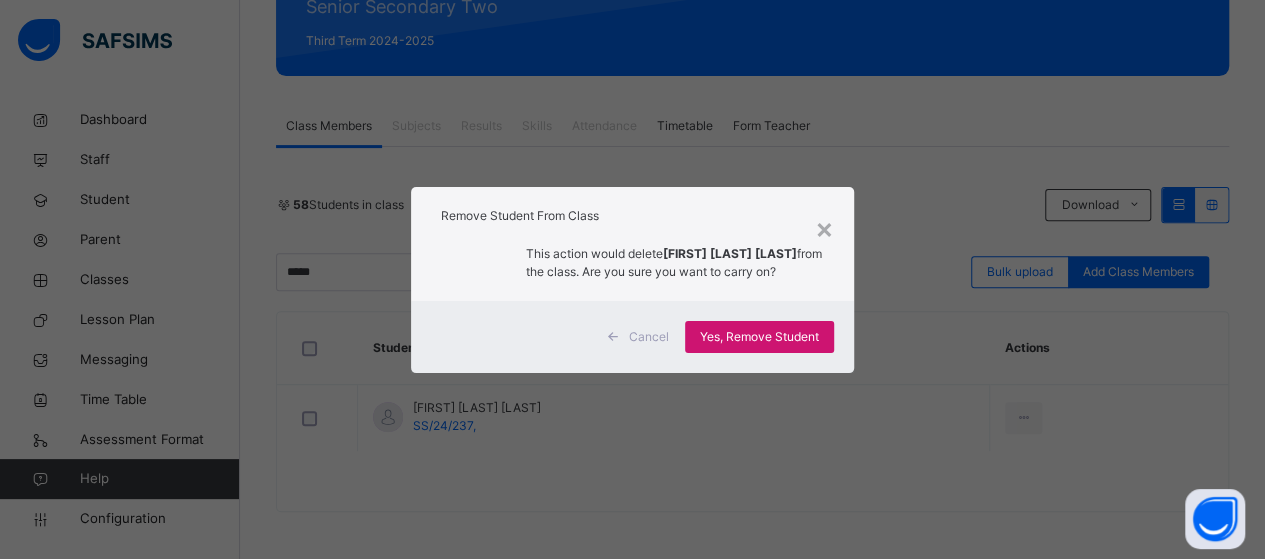 click on "Yes, Remove Student" at bounding box center [759, 337] 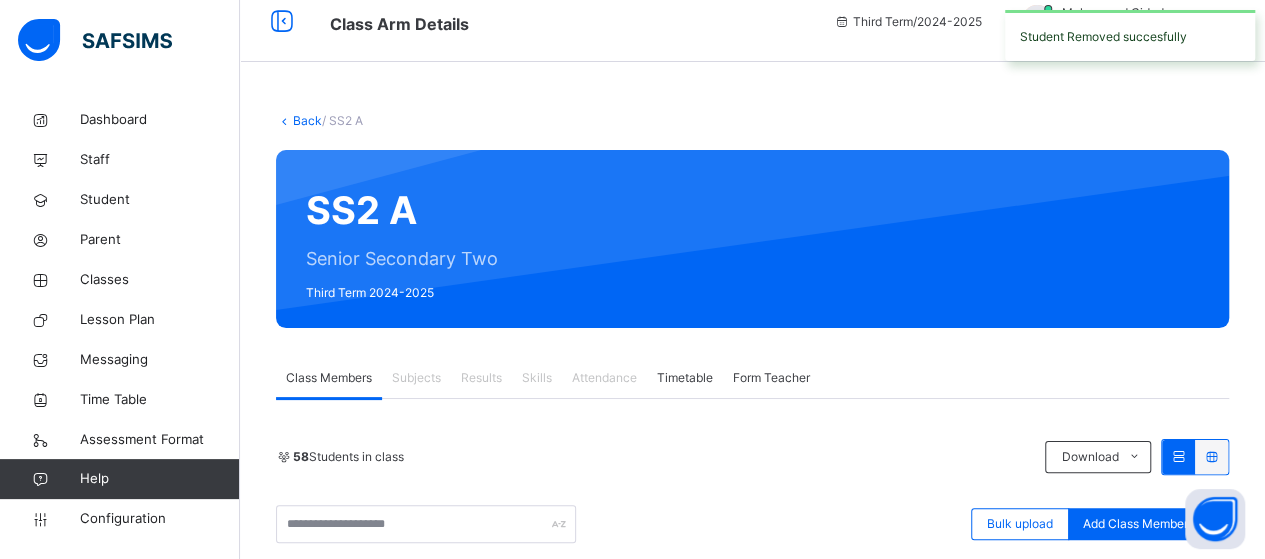 scroll, scrollTop: 270, scrollLeft: 0, axis: vertical 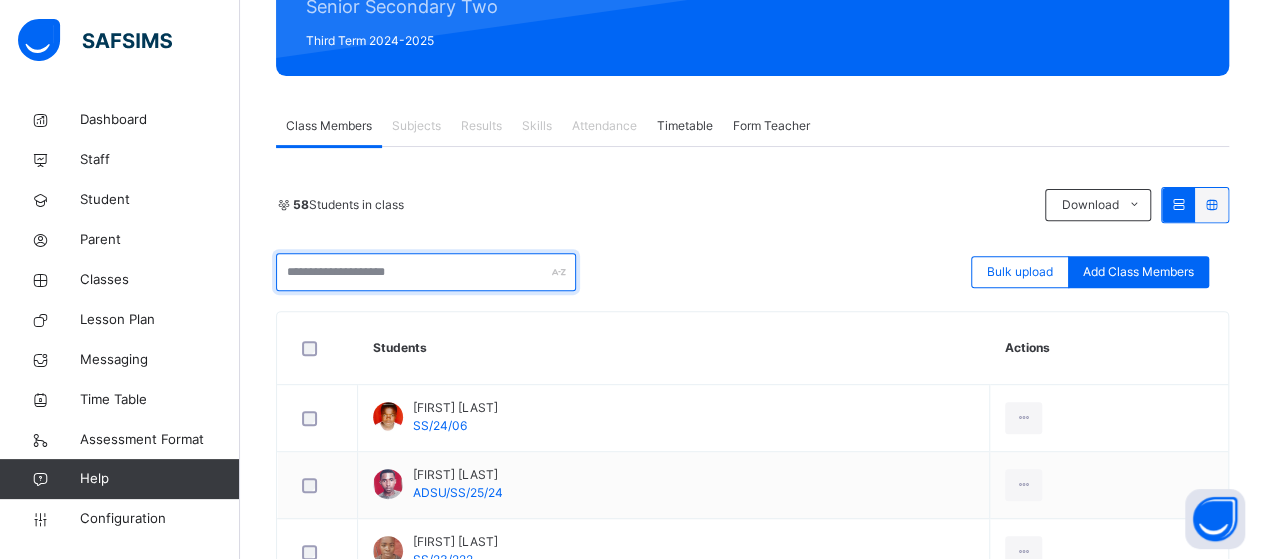 click at bounding box center [426, 272] 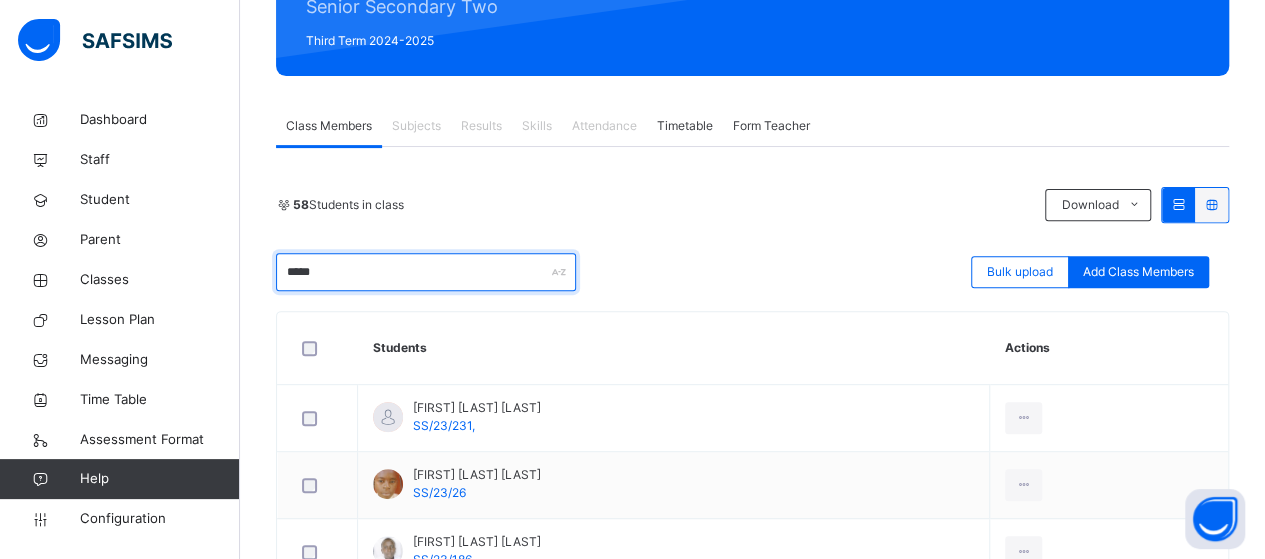 type on "*****" 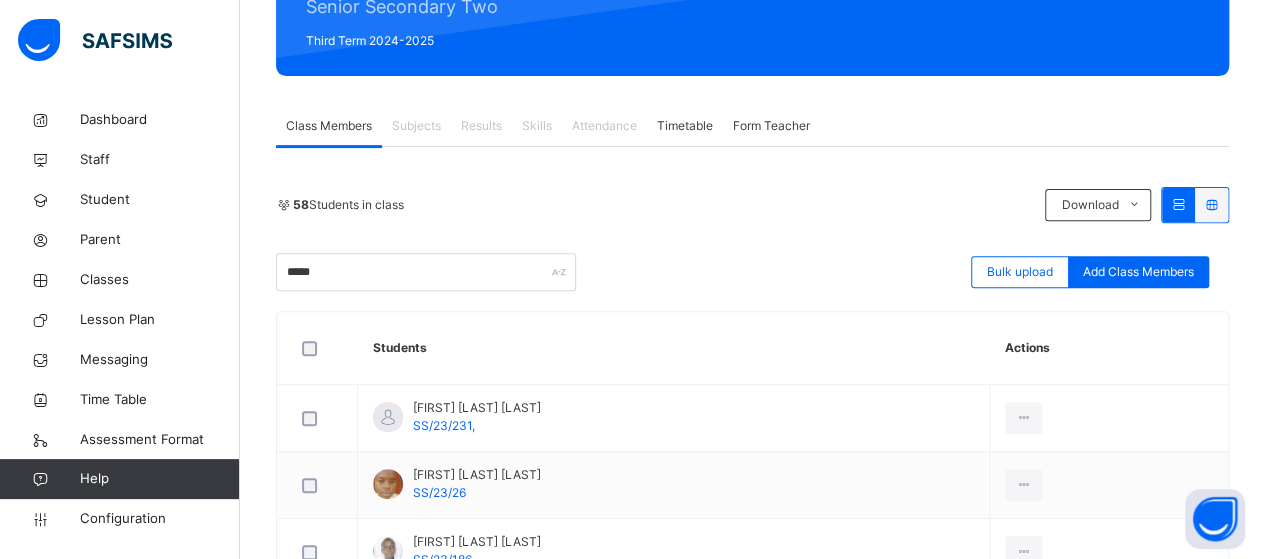 click on "[BULK] [UPLOAD] [ADD] [CLASS] [MEMBERS]" at bounding box center (752, 272) 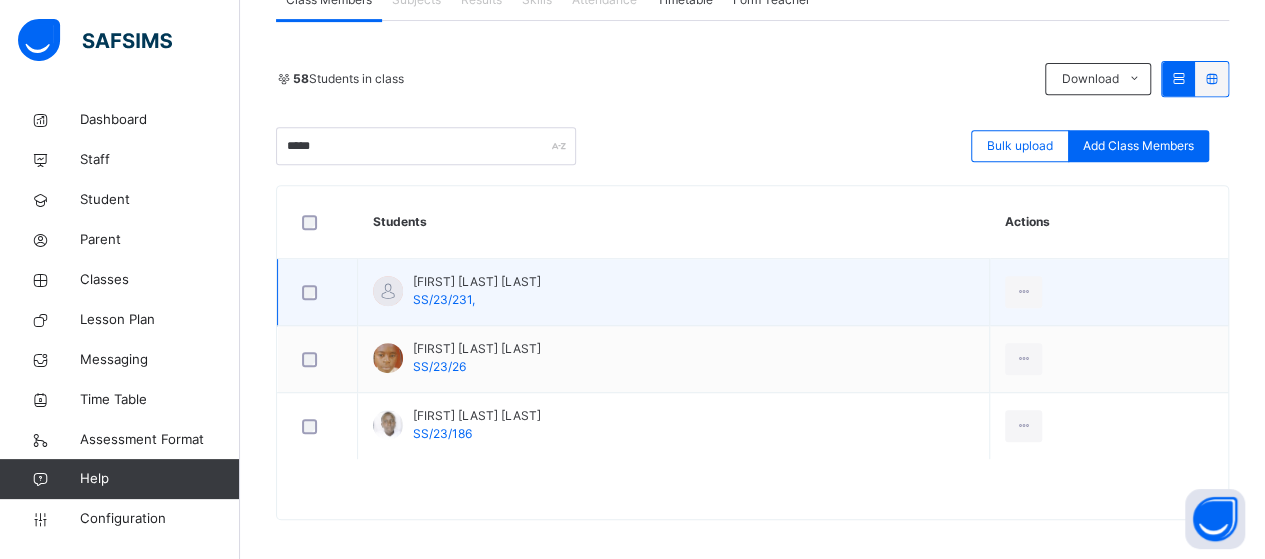 scroll, scrollTop: 404, scrollLeft: 0, axis: vertical 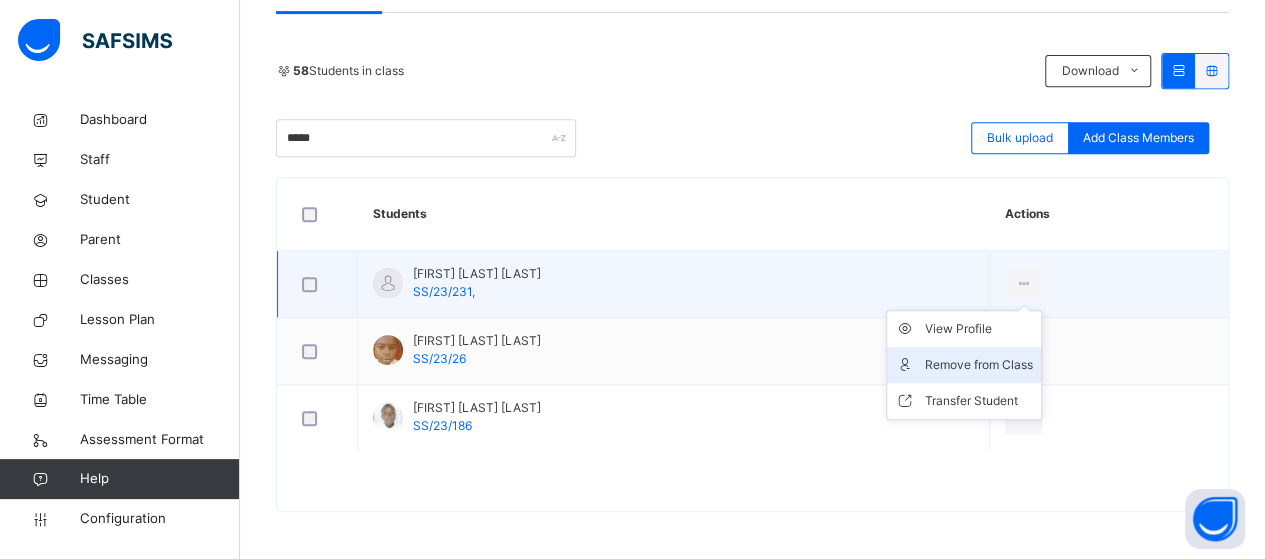 click on "Remove from Class" at bounding box center [979, 365] 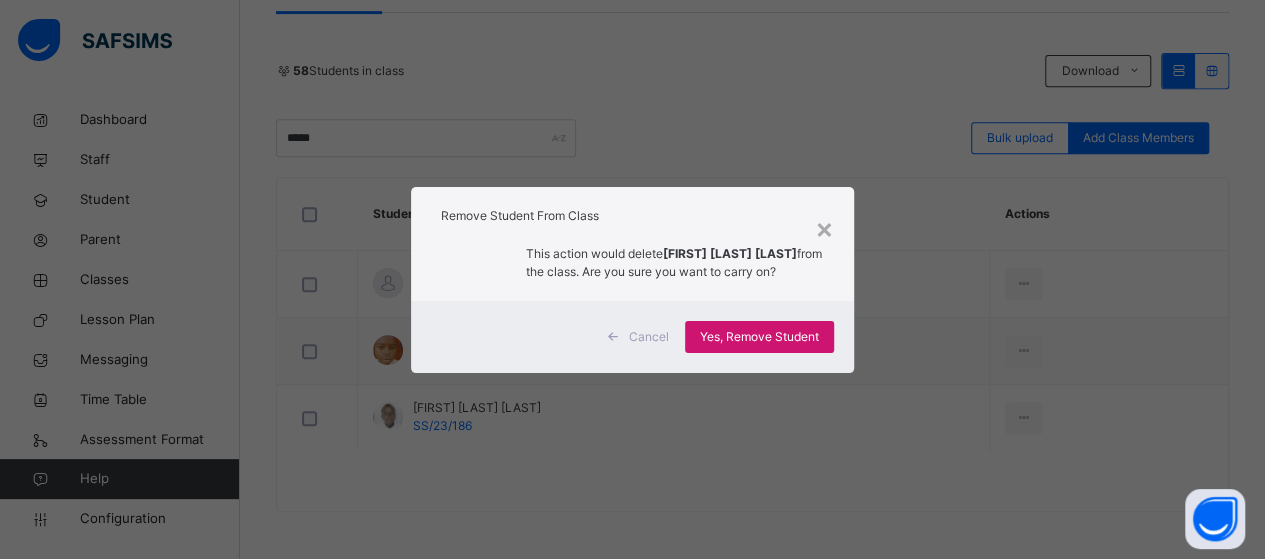 click on "Yes, Remove Student" at bounding box center [759, 337] 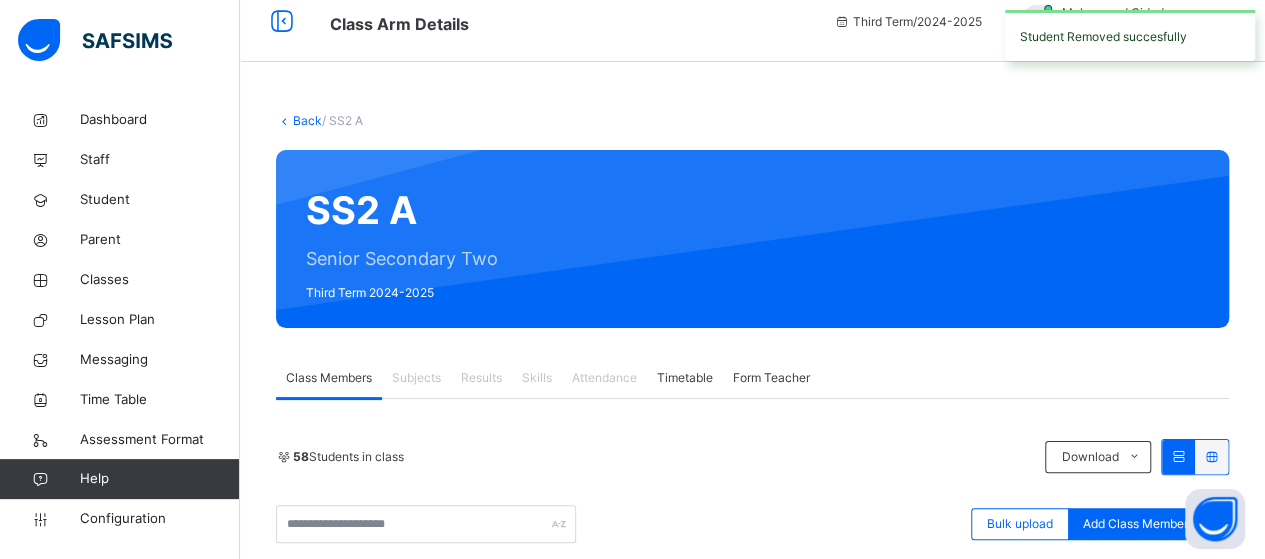 scroll, scrollTop: 404, scrollLeft: 0, axis: vertical 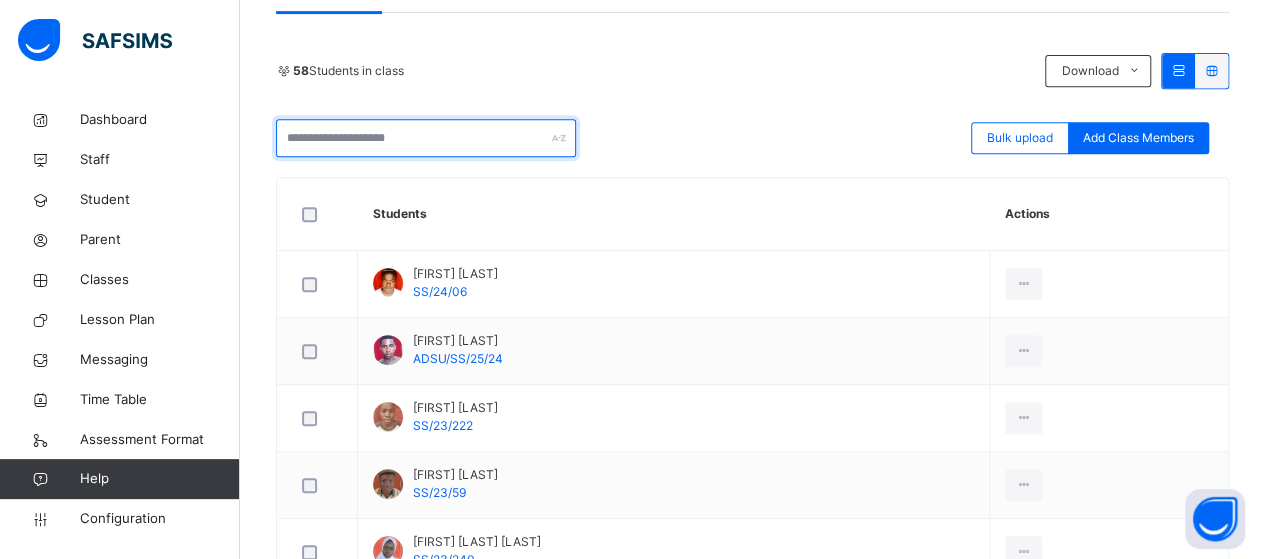 click at bounding box center [426, 138] 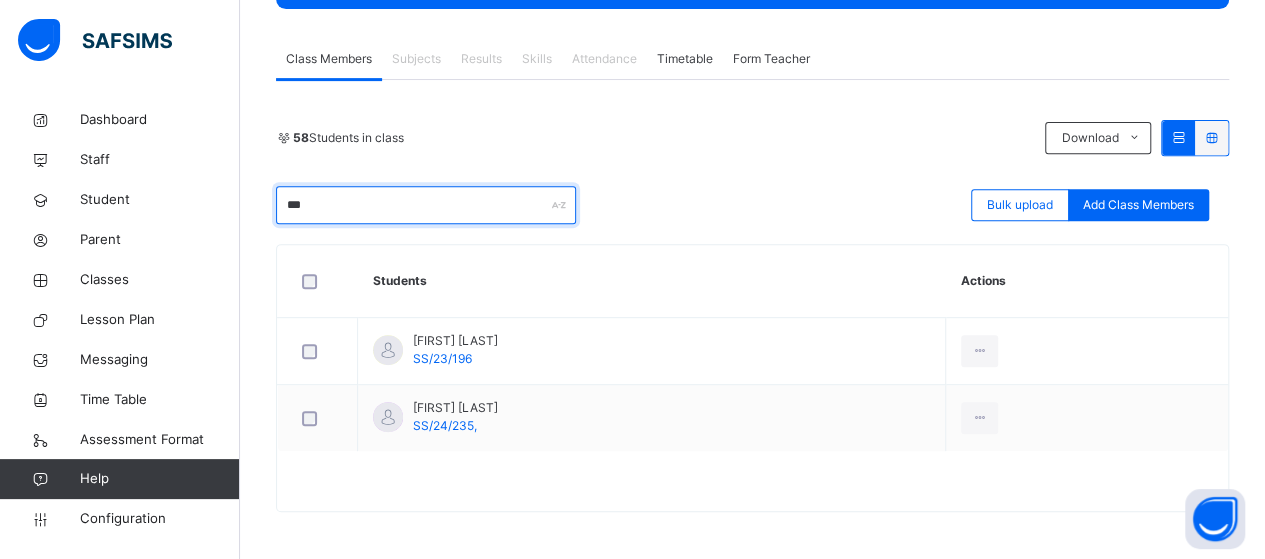 scroll, scrollTop: 270, scrollLeft: 0, axis: vertical 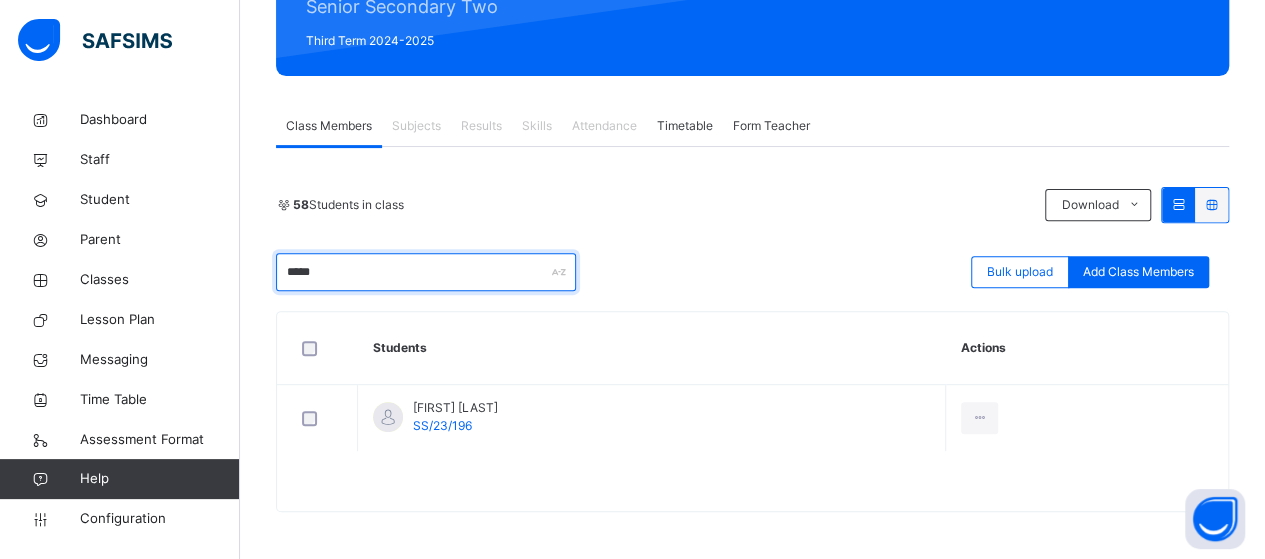 type on "*****" 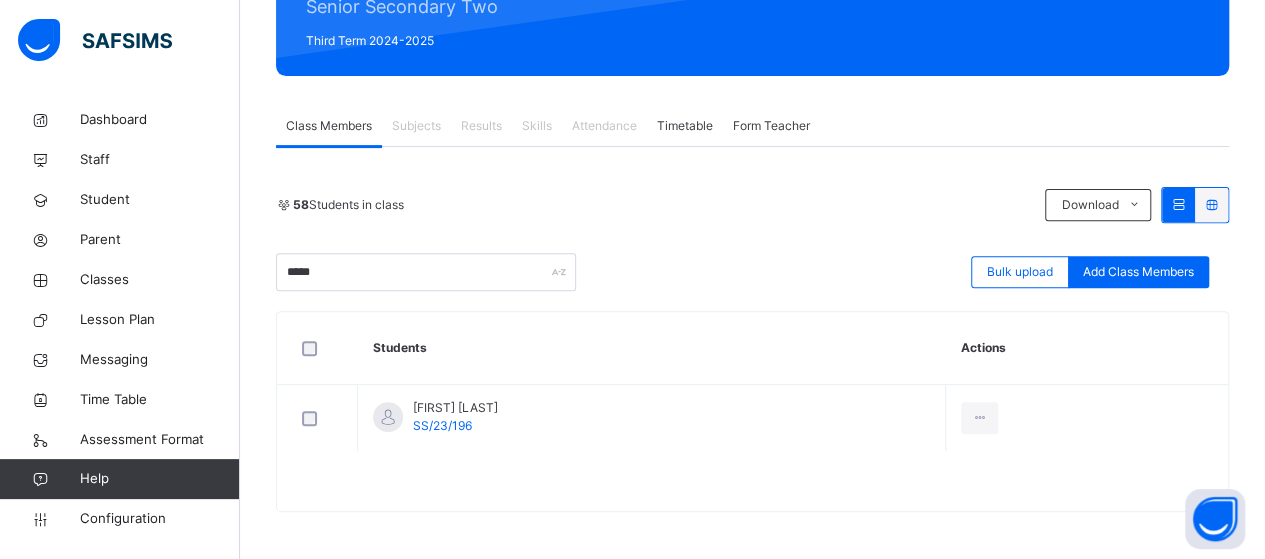 click on "Students" at bounding box center (652, 348) 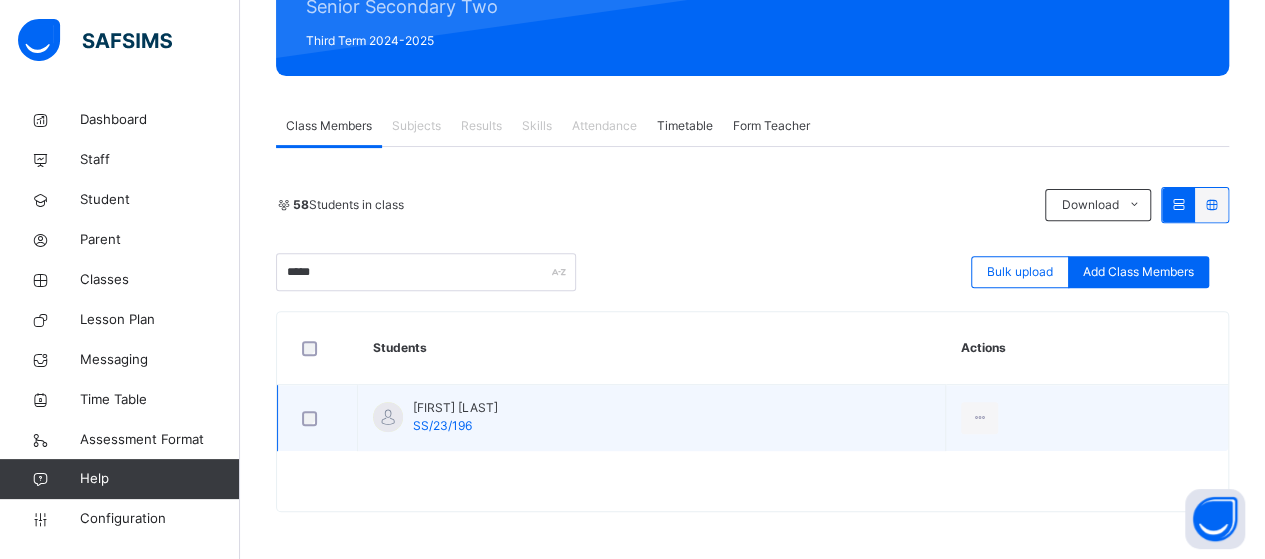 click on "[FIRST] [LAST]" at bounding box center [455, 408] 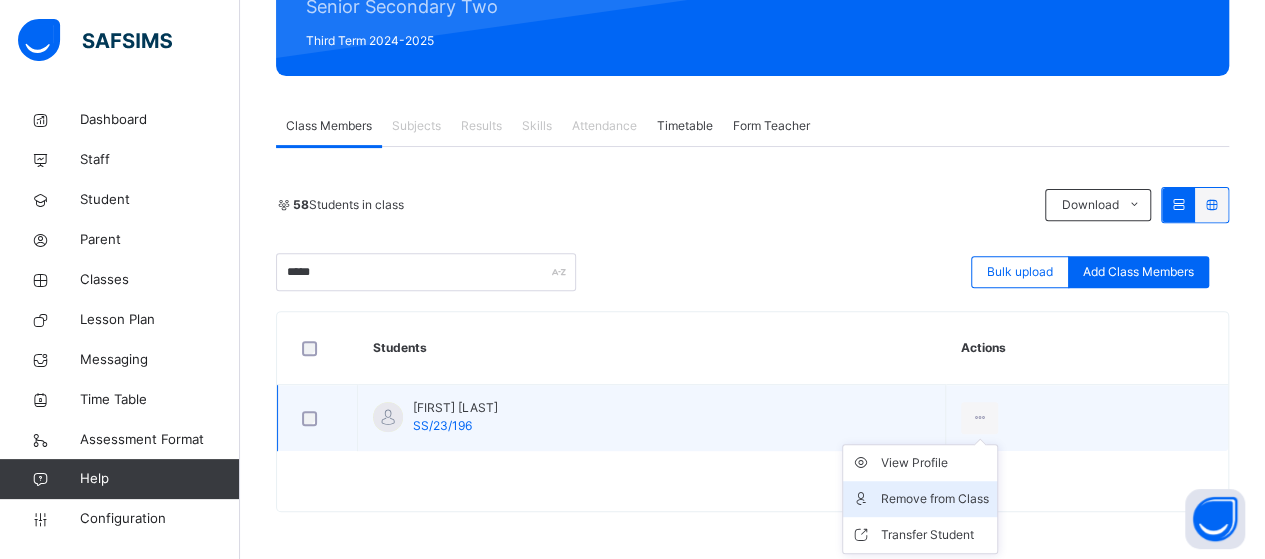 click on "Remove from Class" at bounding box center (935, 499) 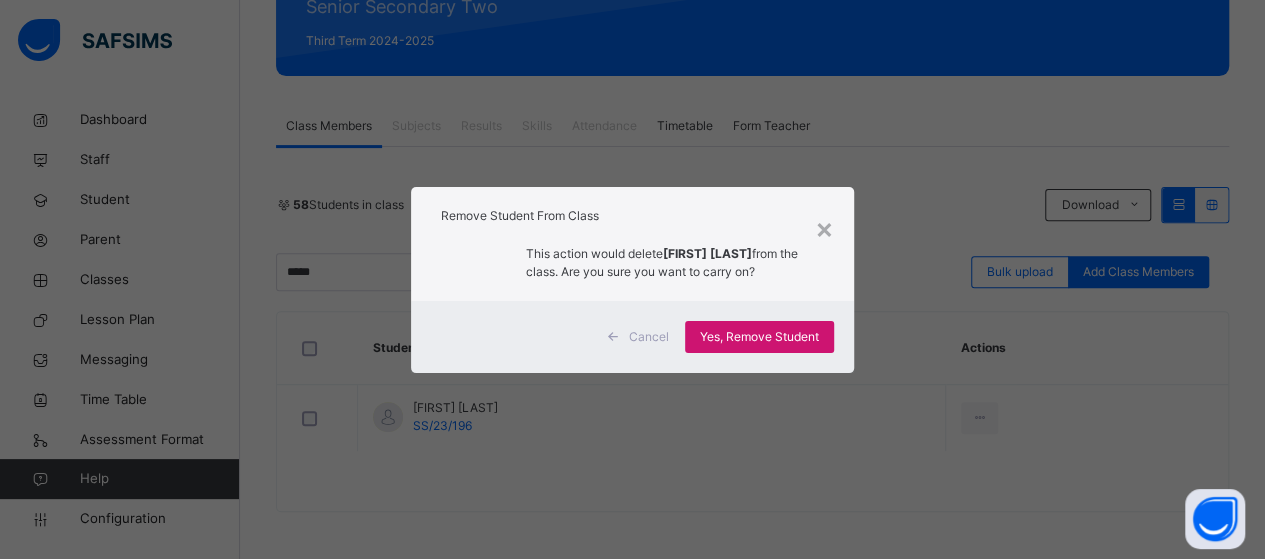 click on "Yes, Remove Student" at bounding box center [759, 337] 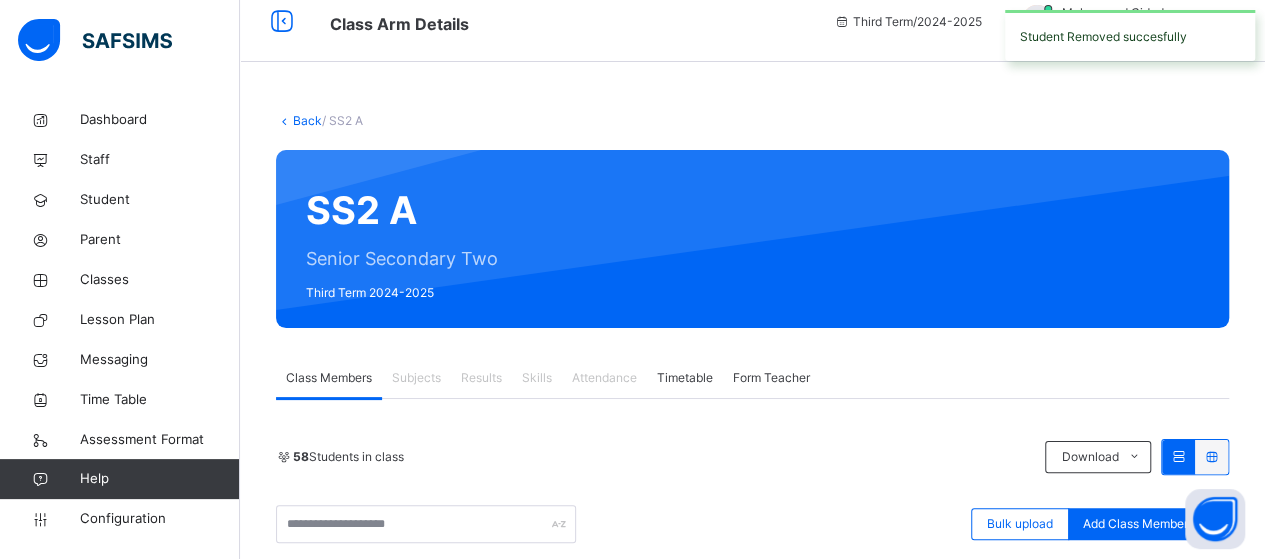 scroll, scrollTop: 270, scrollLeft: 0, axis: vertical 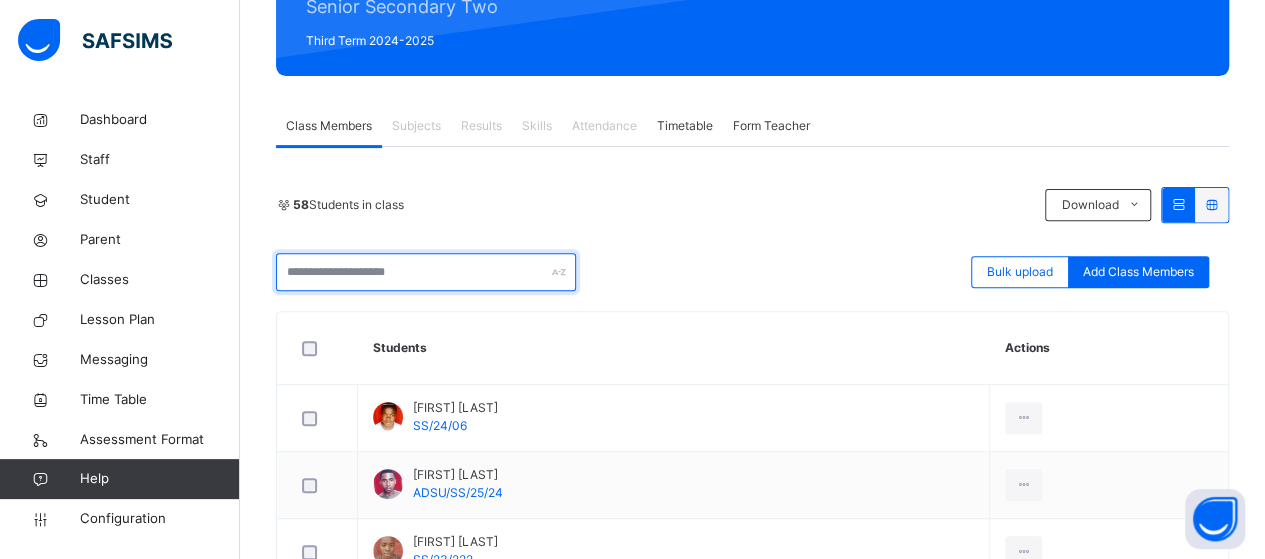 click at bounding box center (426, 272) 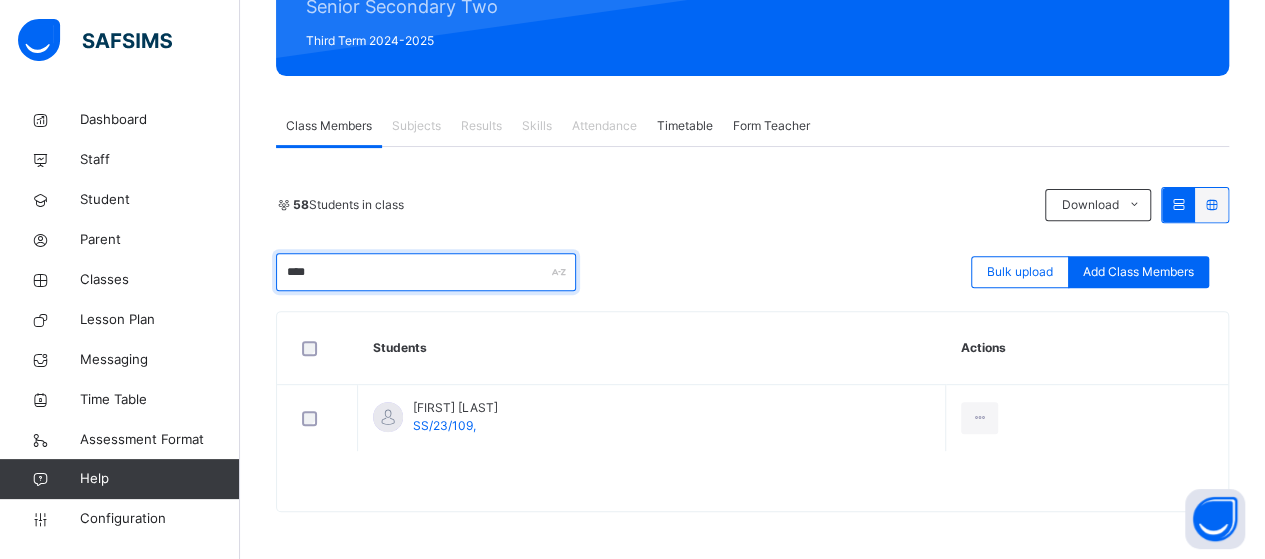 type on "****" 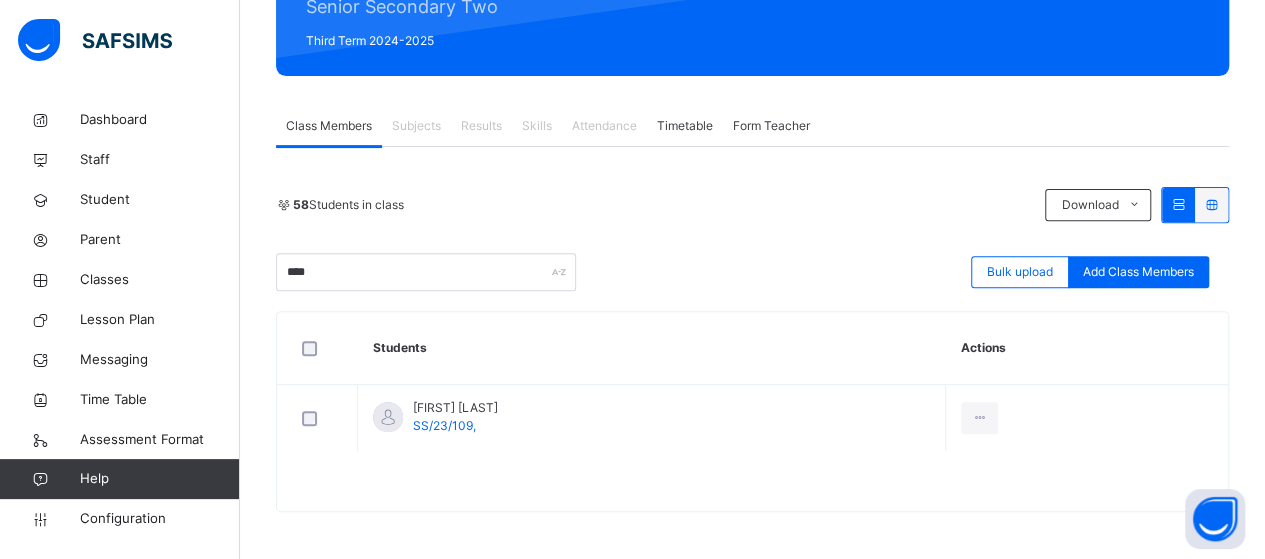 click on "Students" at bounding box center [652, 348] 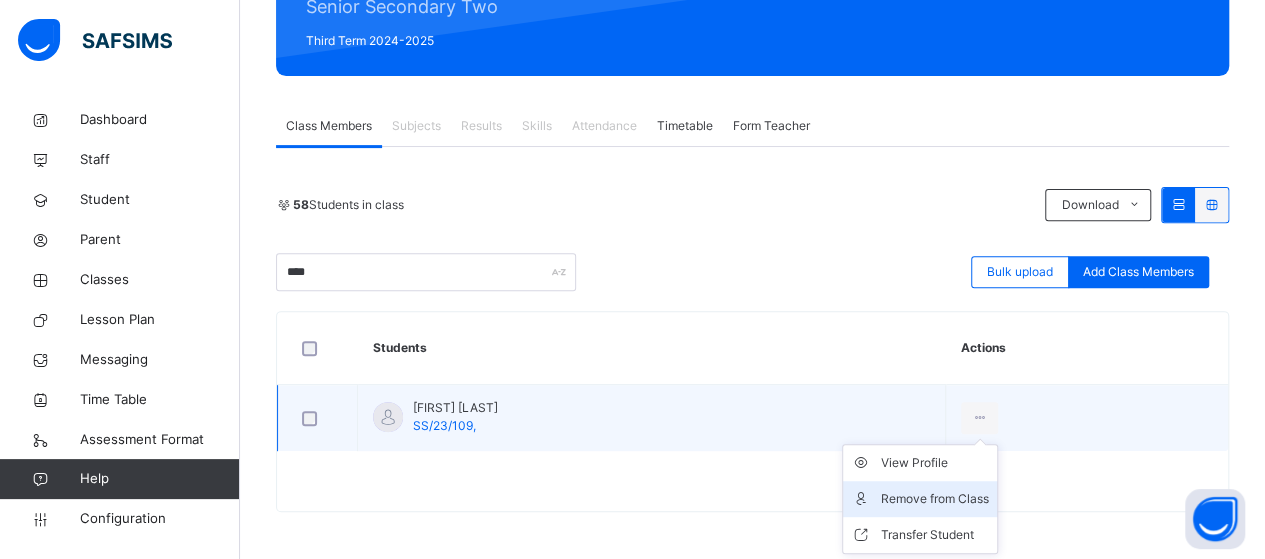 click on "Remove from Class" at bounding box center (935, 499) 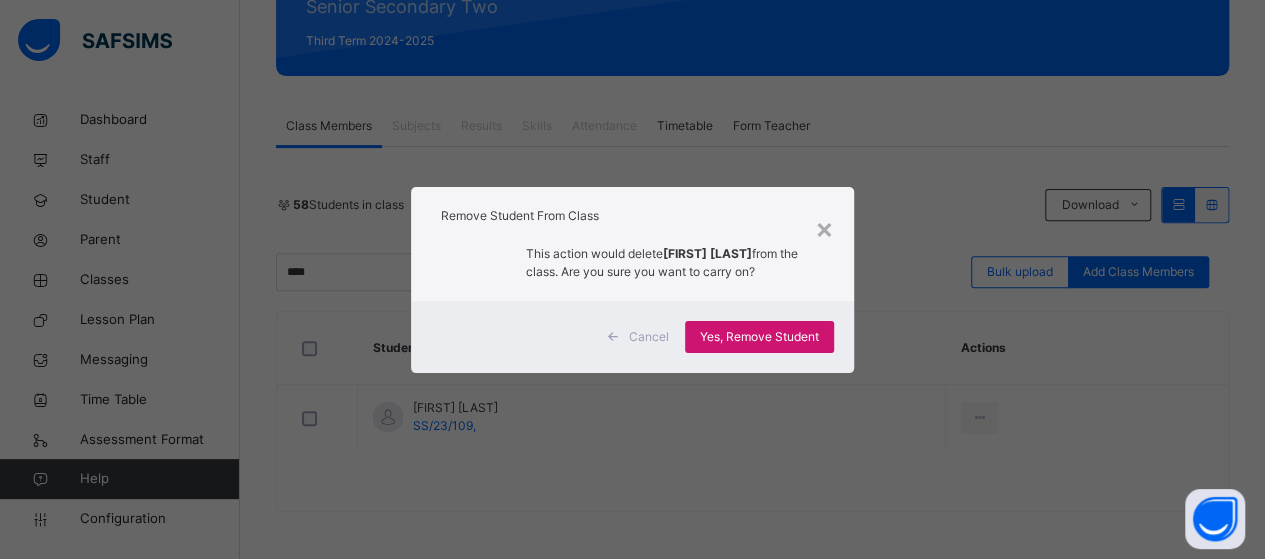 click on "Yes, Remove Student" at bounding box center [759, 337] 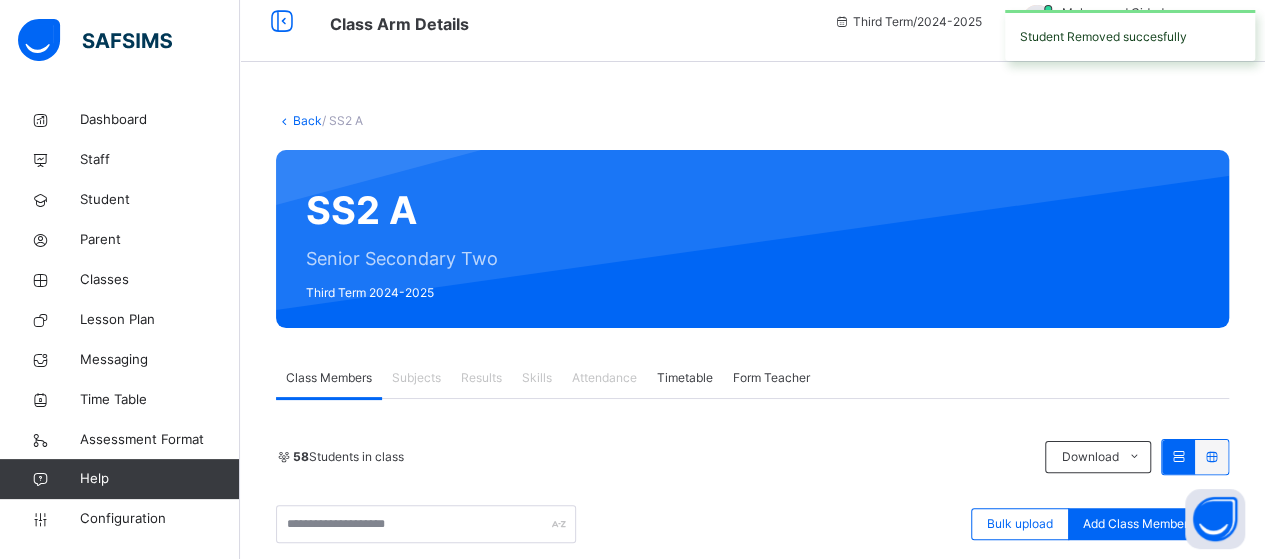 scroll, scrollTop: 270, scrollLeft: 0, axis: vertical 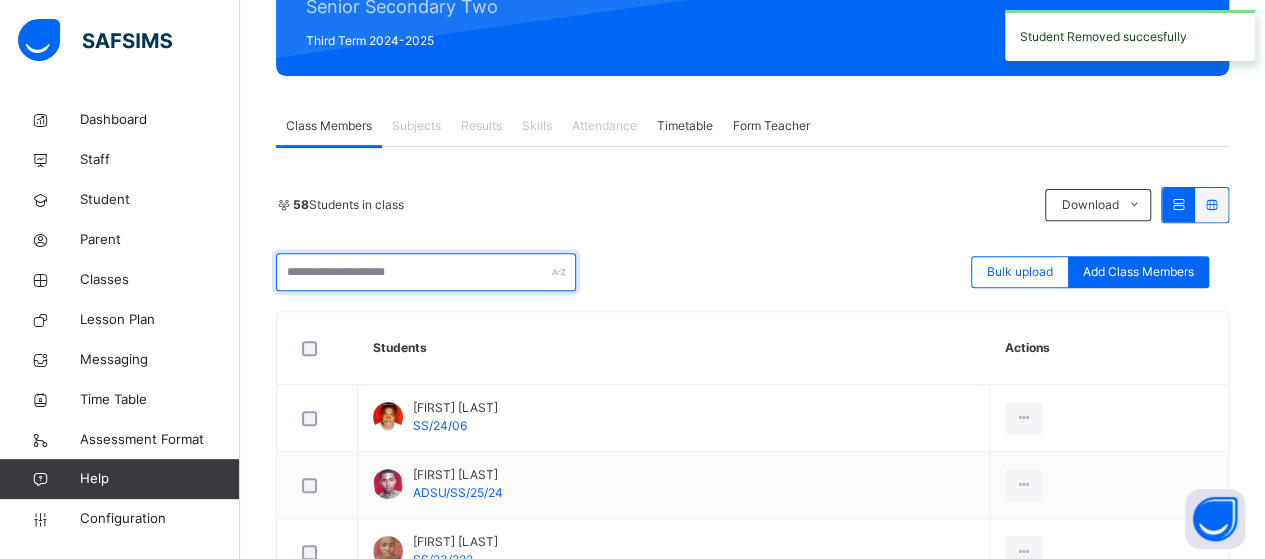 click at bounding box center [426, 272] 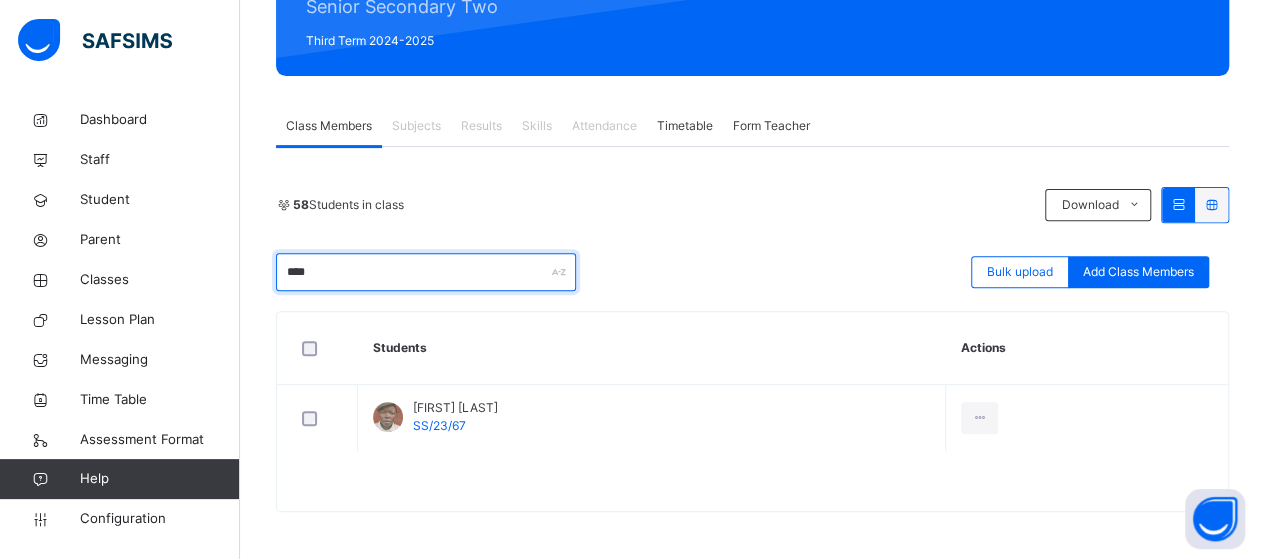 type on "****" 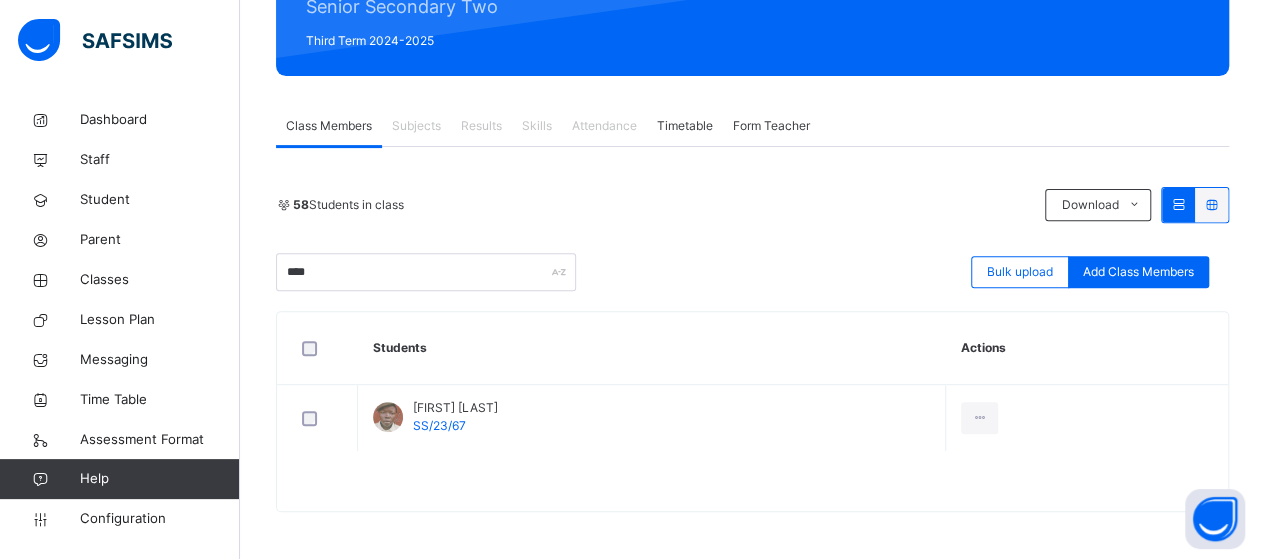 click on "Students" at bounding box center [652, 348] 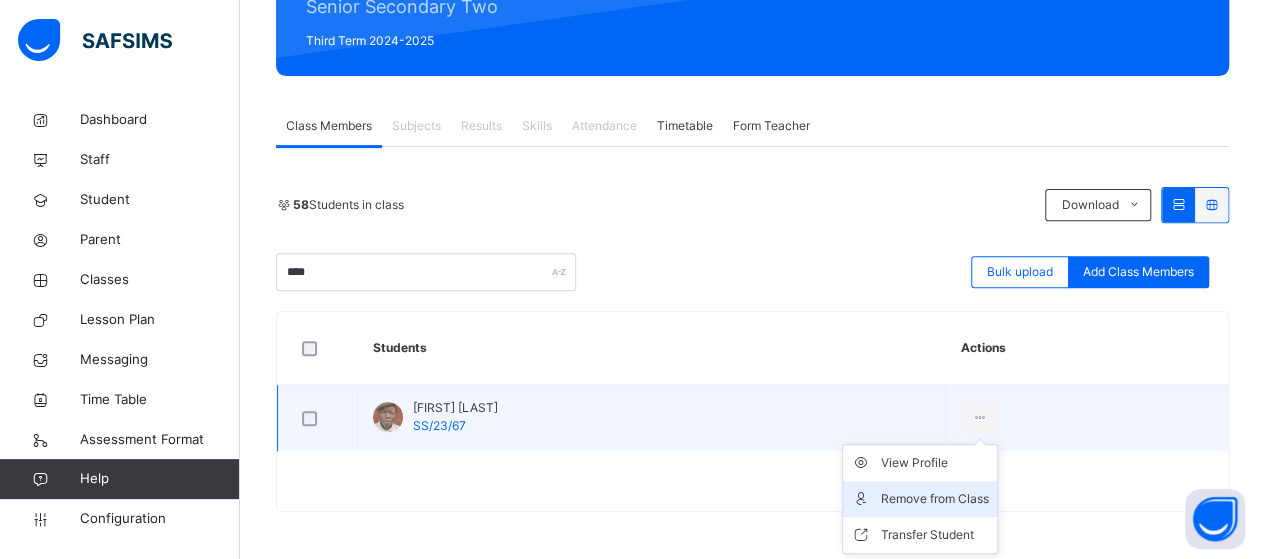 click on "Remove from Class" at bounding box center [935, 499] 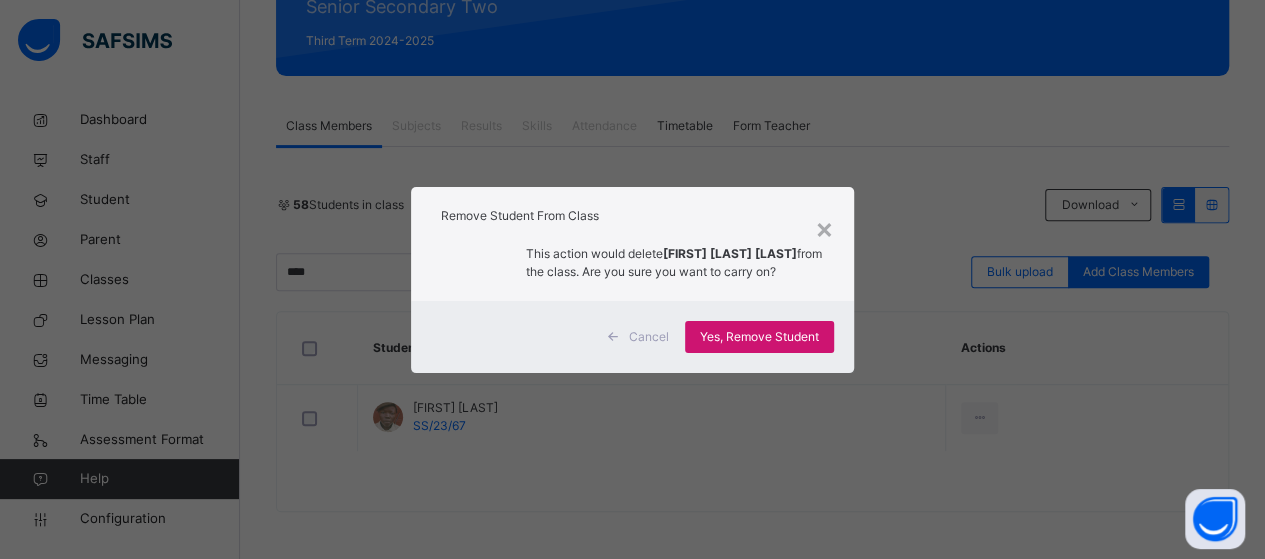 click on "Yes, Remove Student" at bounding box center [759, 337] 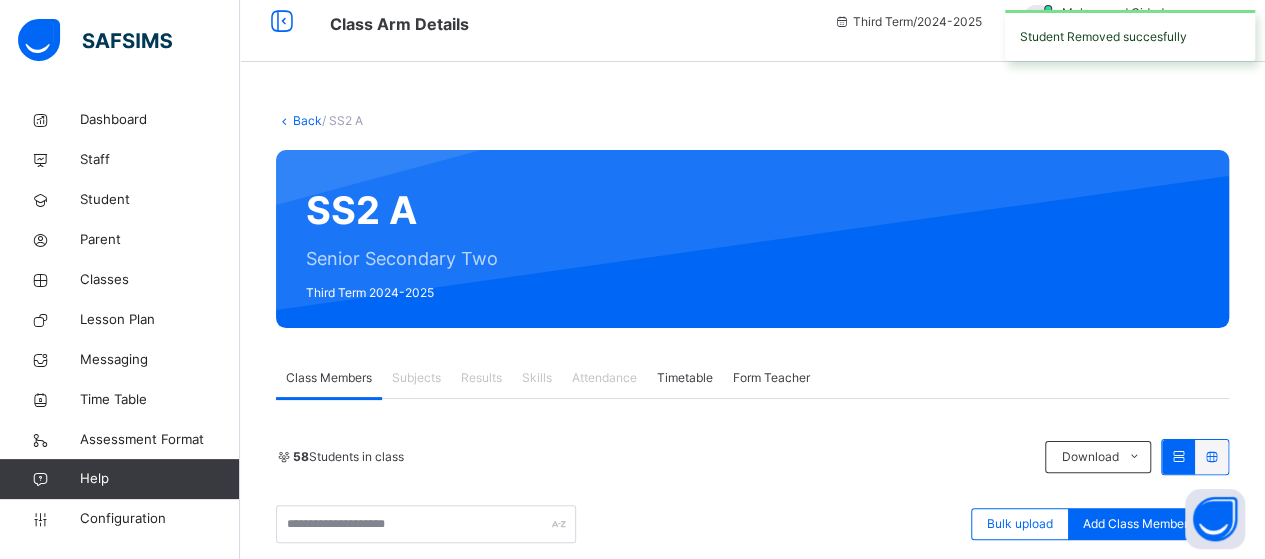 scroll, scrollTop: 270, scrollLeft: 0, axis: vertical 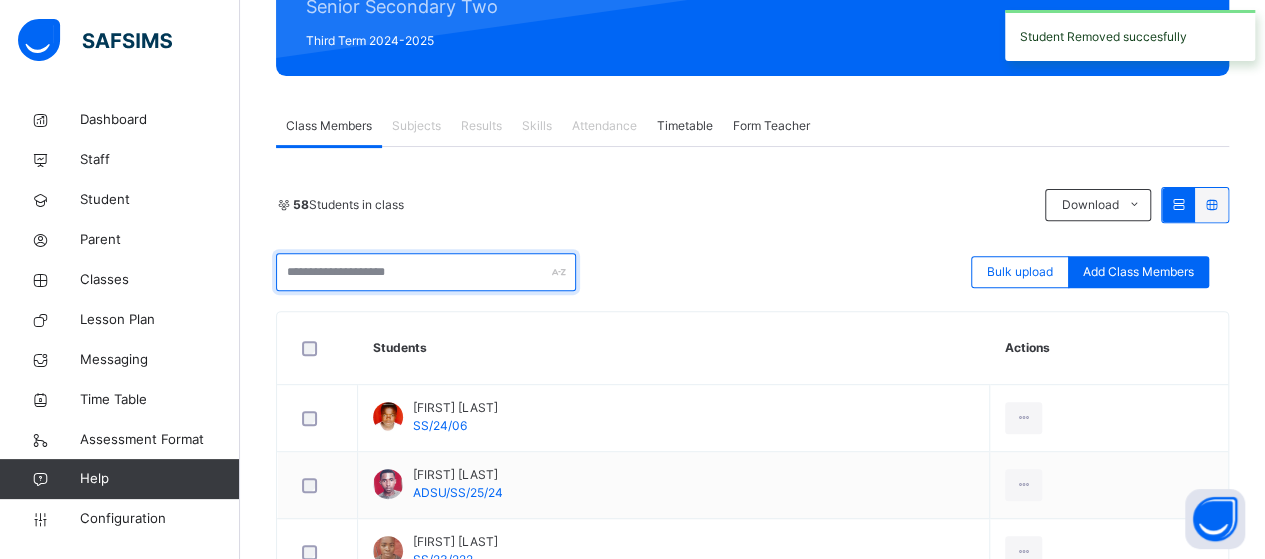 click at bounding box center (426, 272) 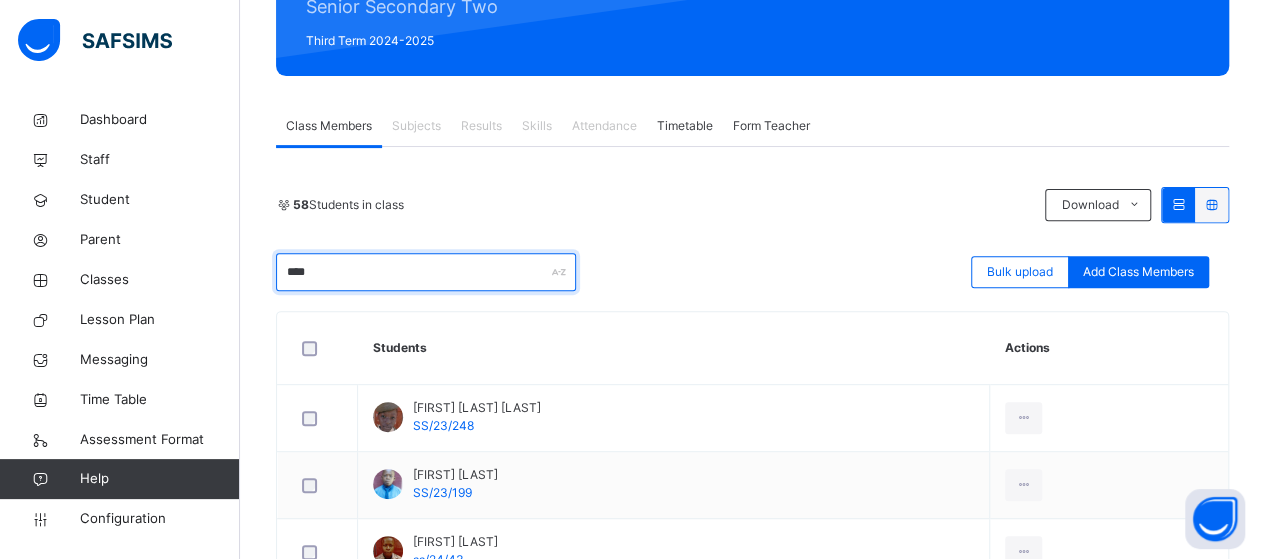 type on "****" 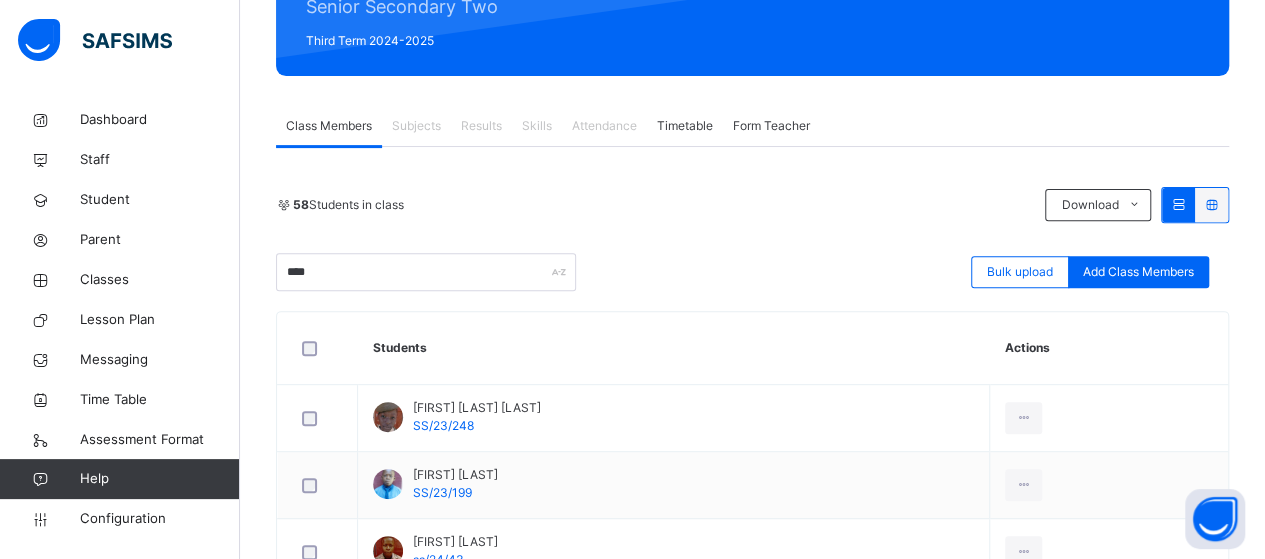 click on "Students" at bounding box center (674, 348) 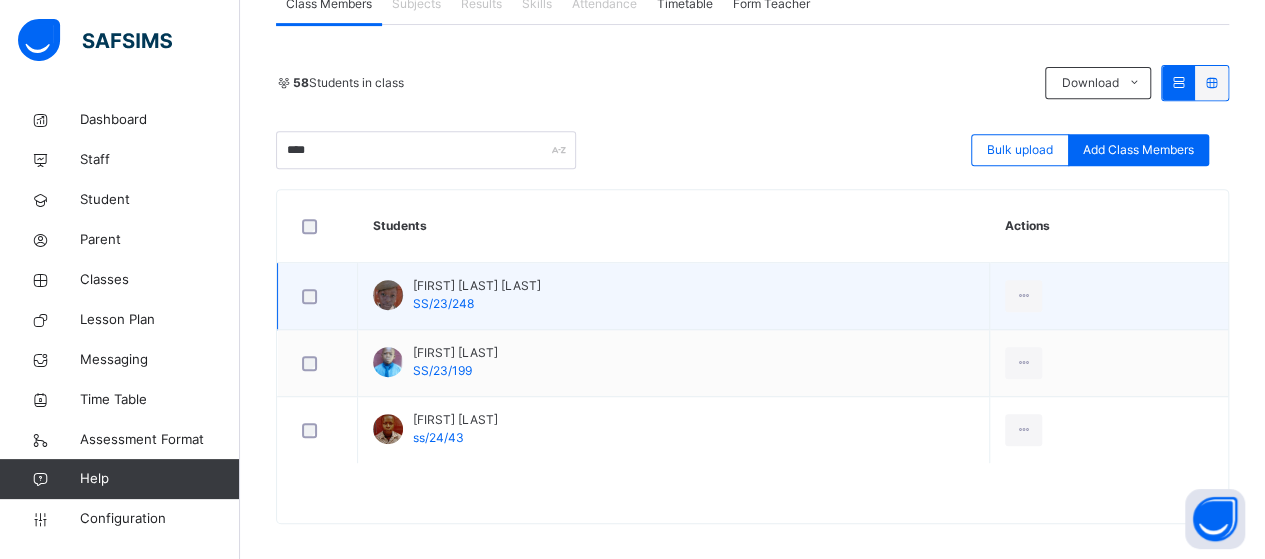 scroll, scrollTop: 404, scrollLeft: 0, axis: vertical 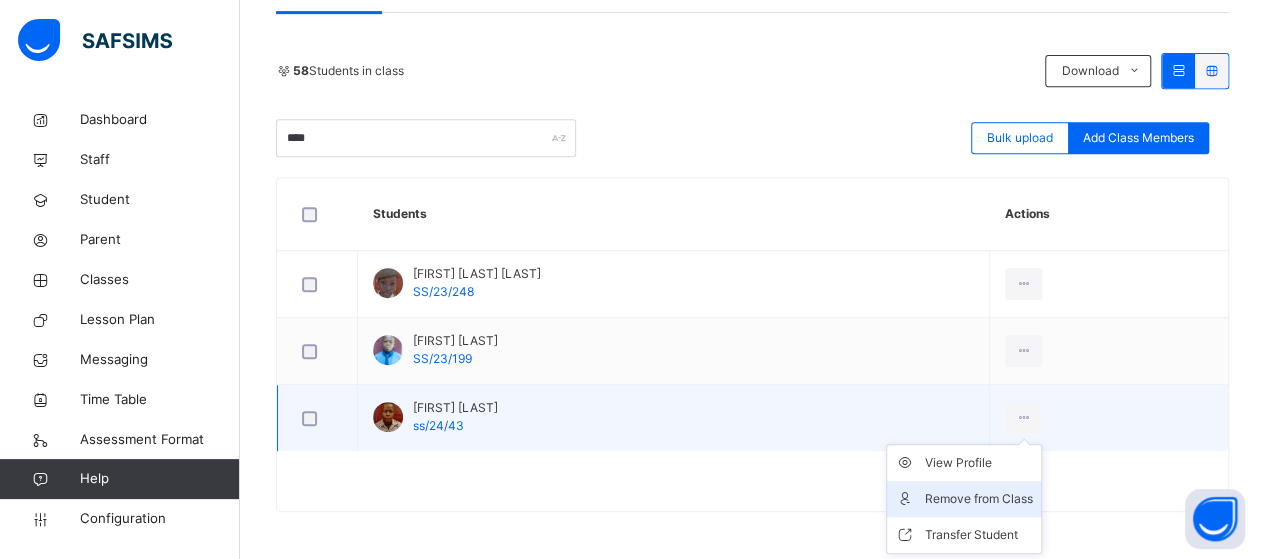 click on "Remove from Class" at bounding box center (979, 499) 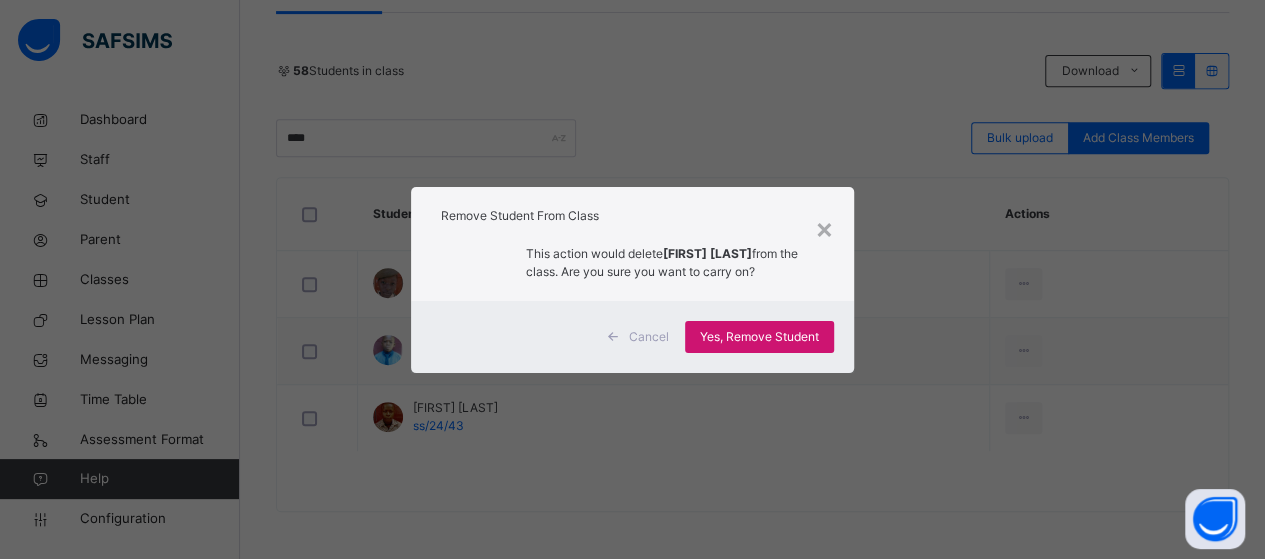 click on "Yes, Remove Student" at bounding box center (759, 337) 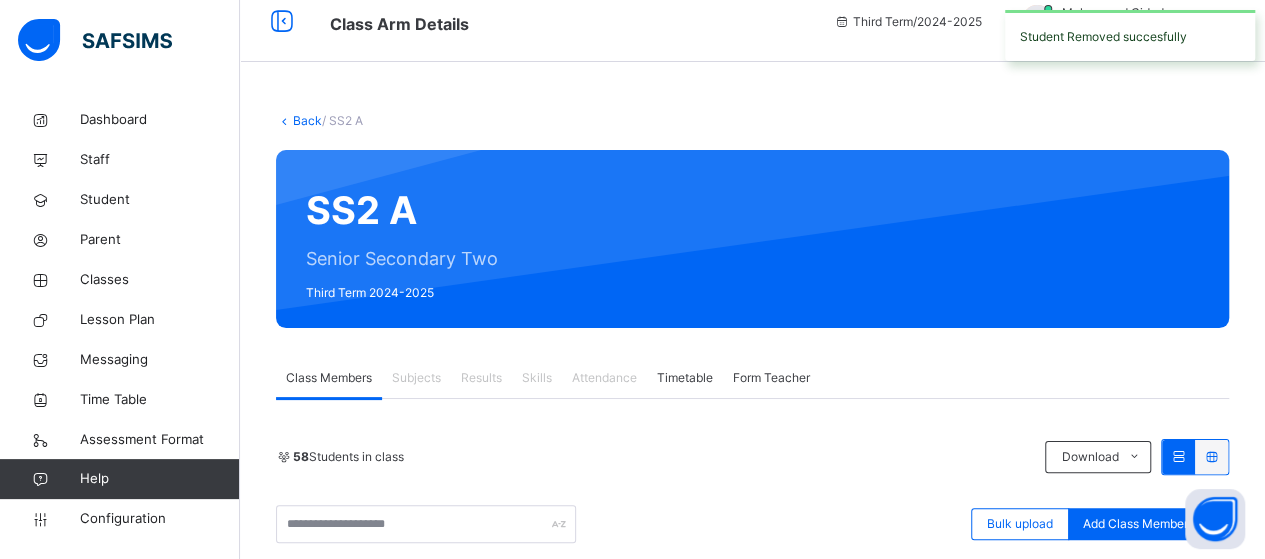 scroll, scrollTop: 404, scrollLeft: 0, axis: vertical 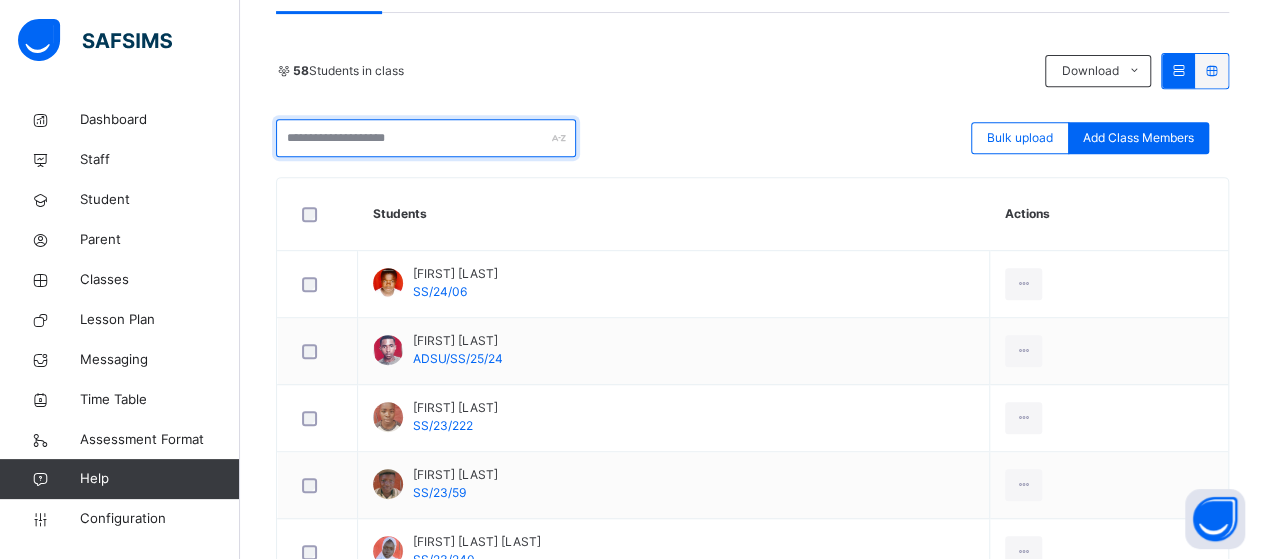 click at bounding box center [426, 138] 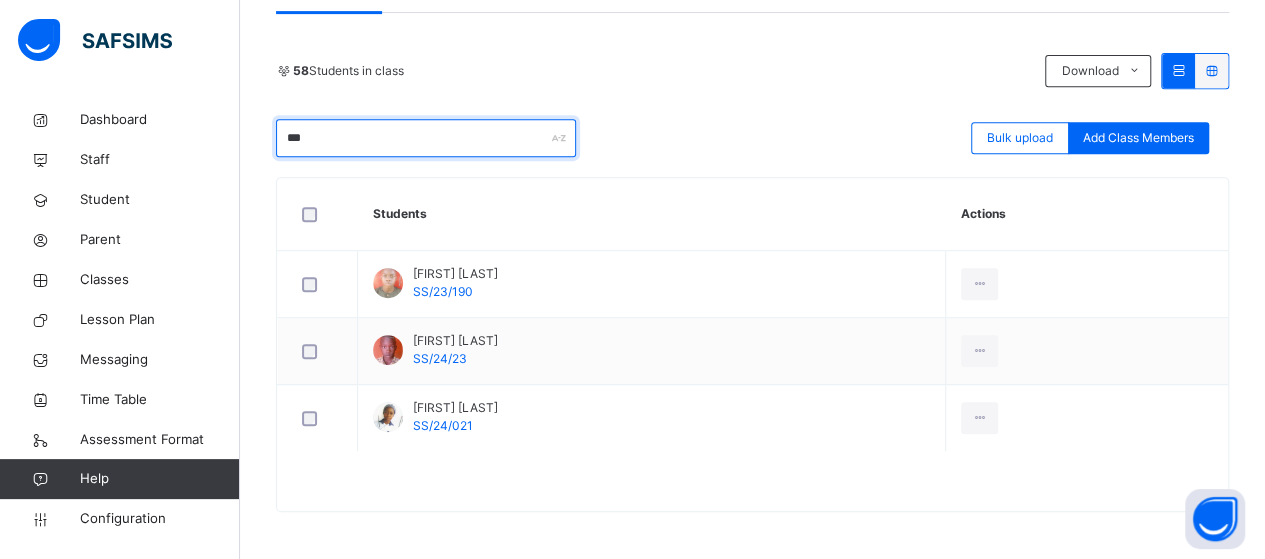 scroll, scrollTop: 270, scrollLeft: 0, axis: vertical 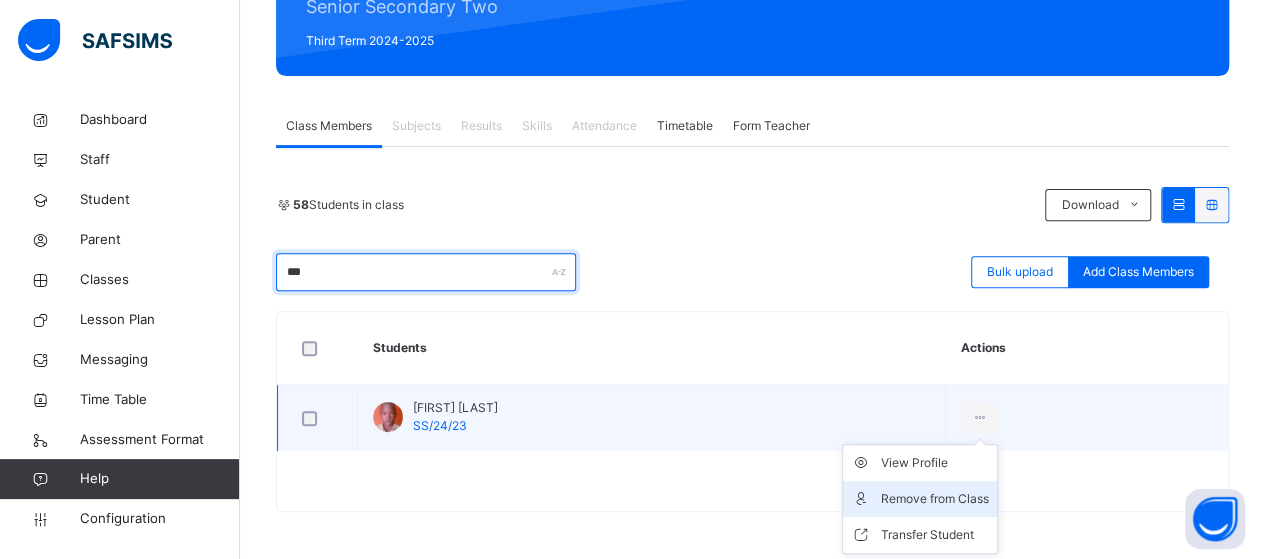 type on "***" 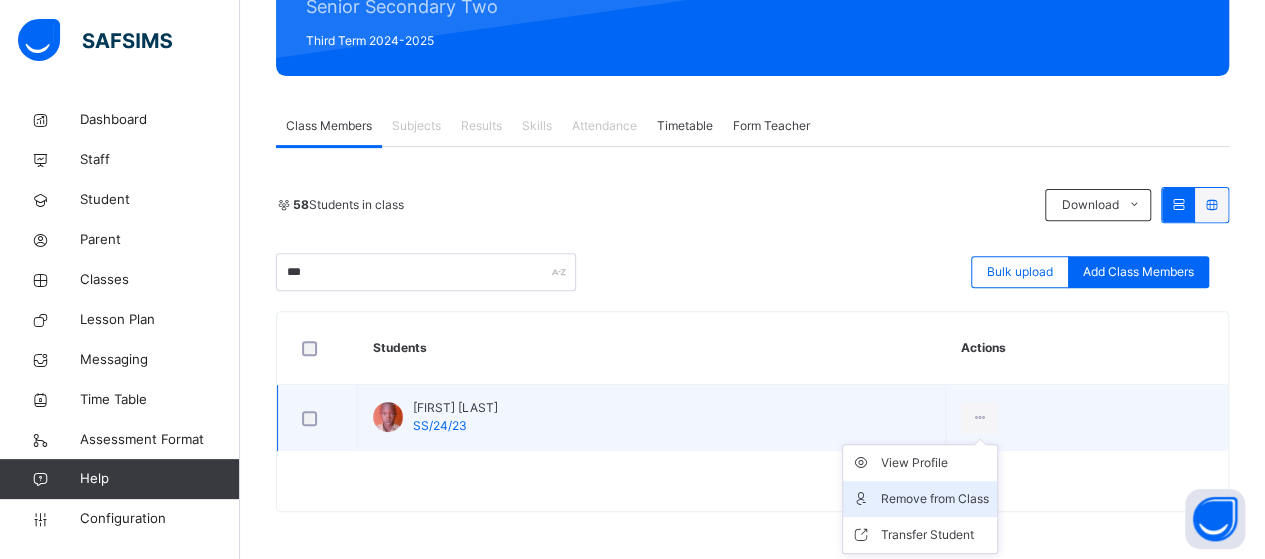 click on "Remove from Class" at bounding box center (935, 499) 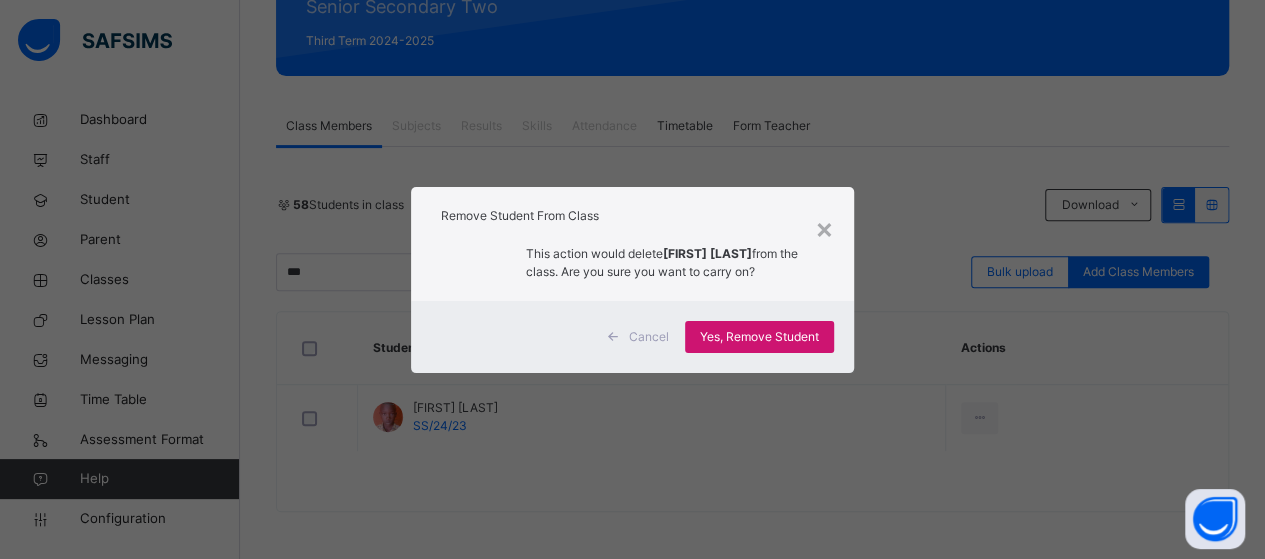 click on "Yes, Remove Student" at bounding box center (759, 337) 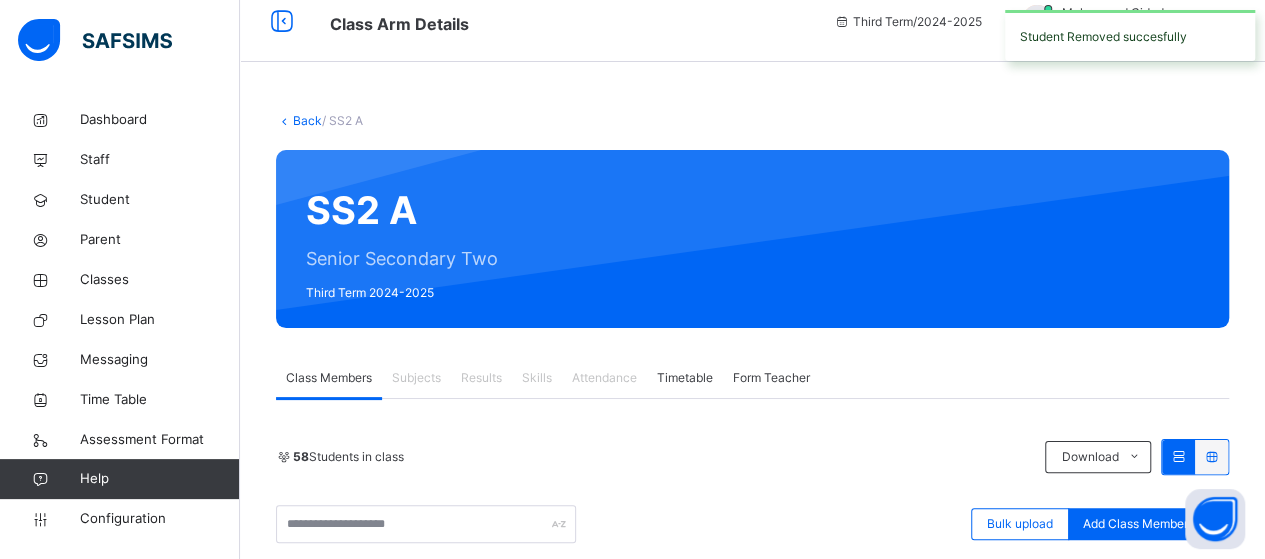 scroll, scrollTop: 270, scrollLeft: 0, axis: vertical 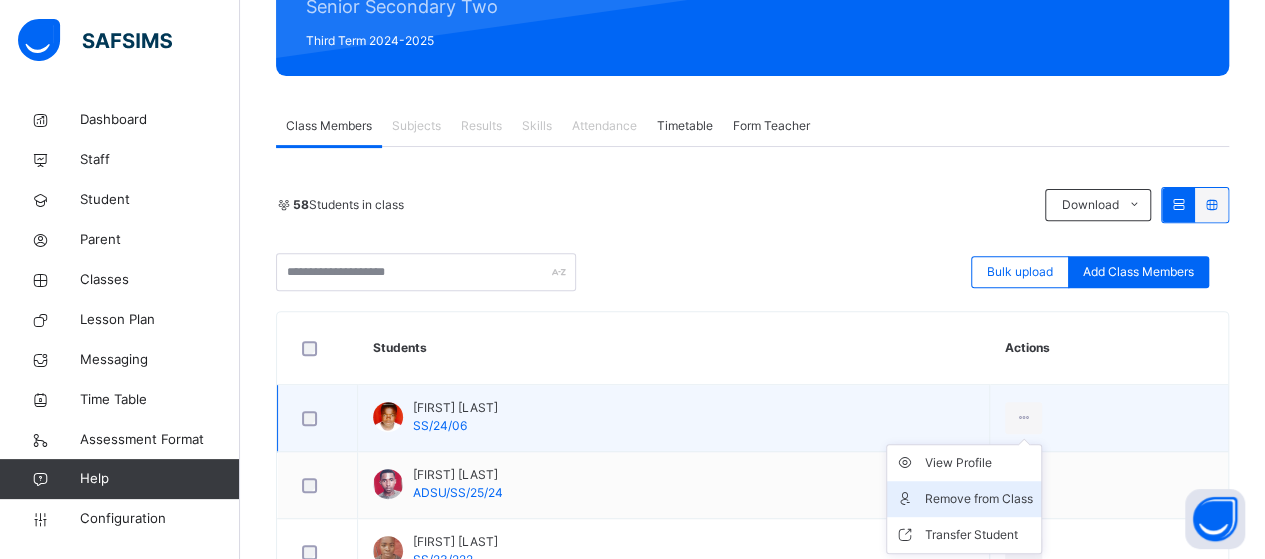 click on "Remove from Class" at bounding box center (979, 499) 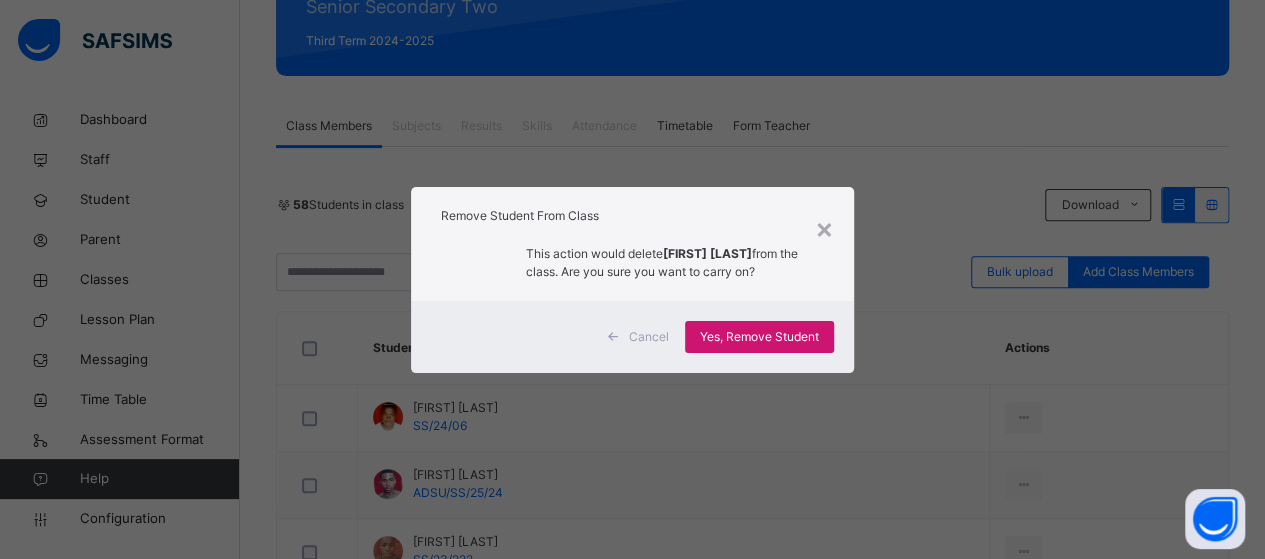 click on "Yes, Remove Student" at bounding box center (759, 337) 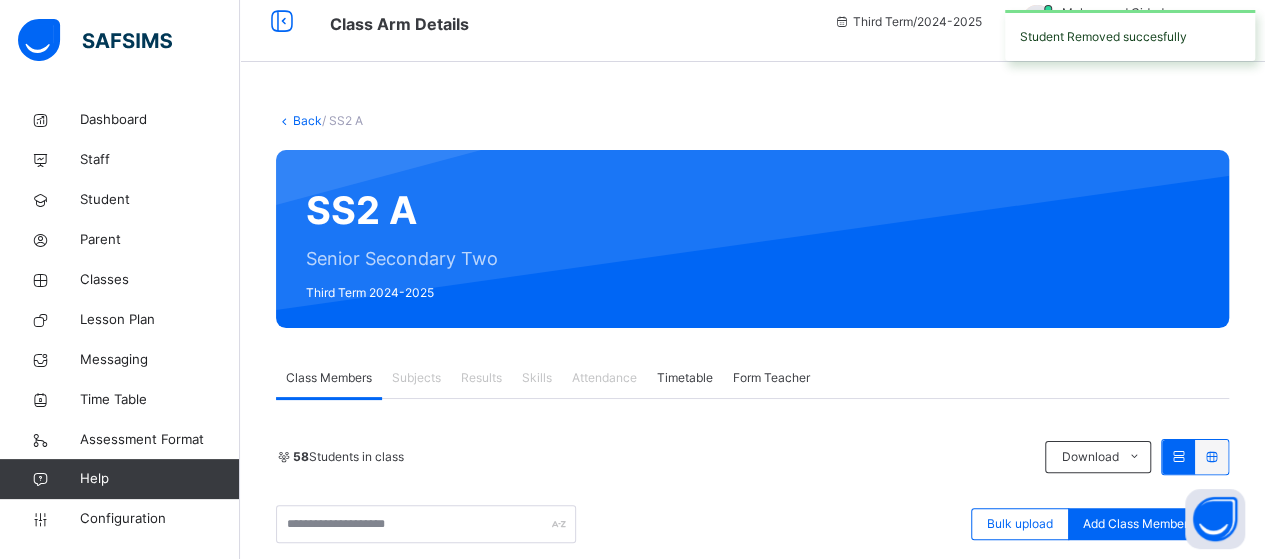 scroll, scrollTop: 270, scrollLeft: 0, axis: vertical 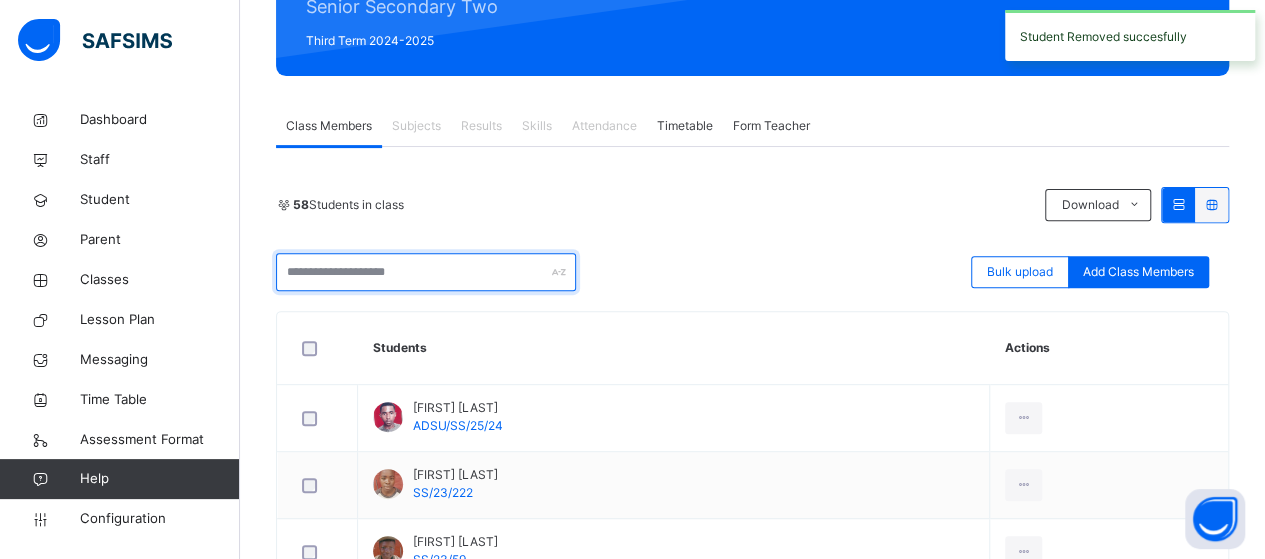 click at bounding box center [426, 272] 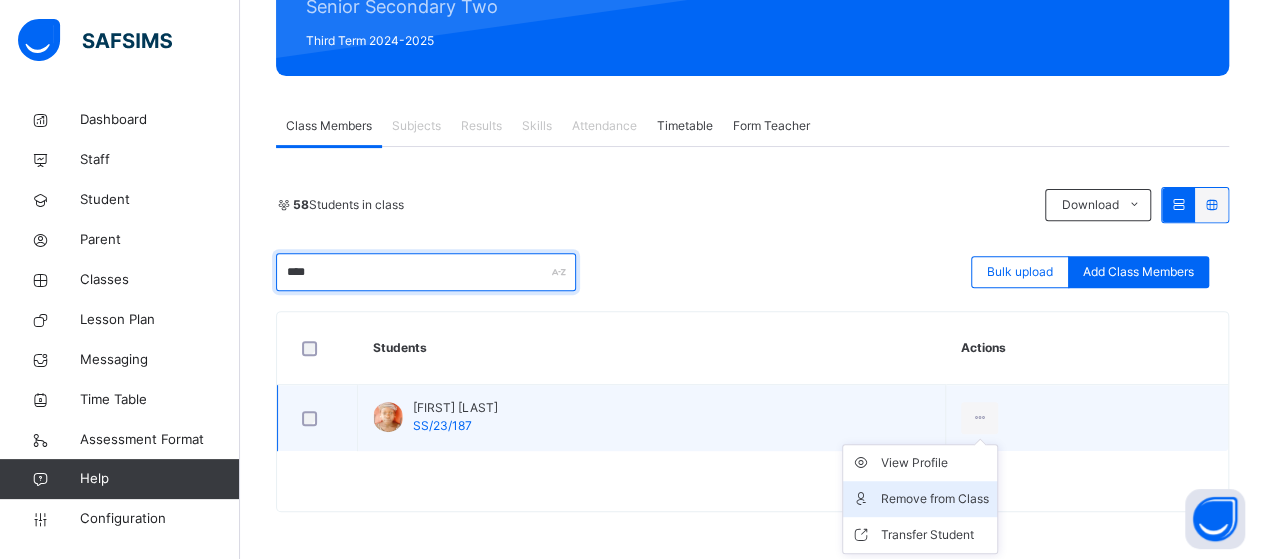 type on "****" 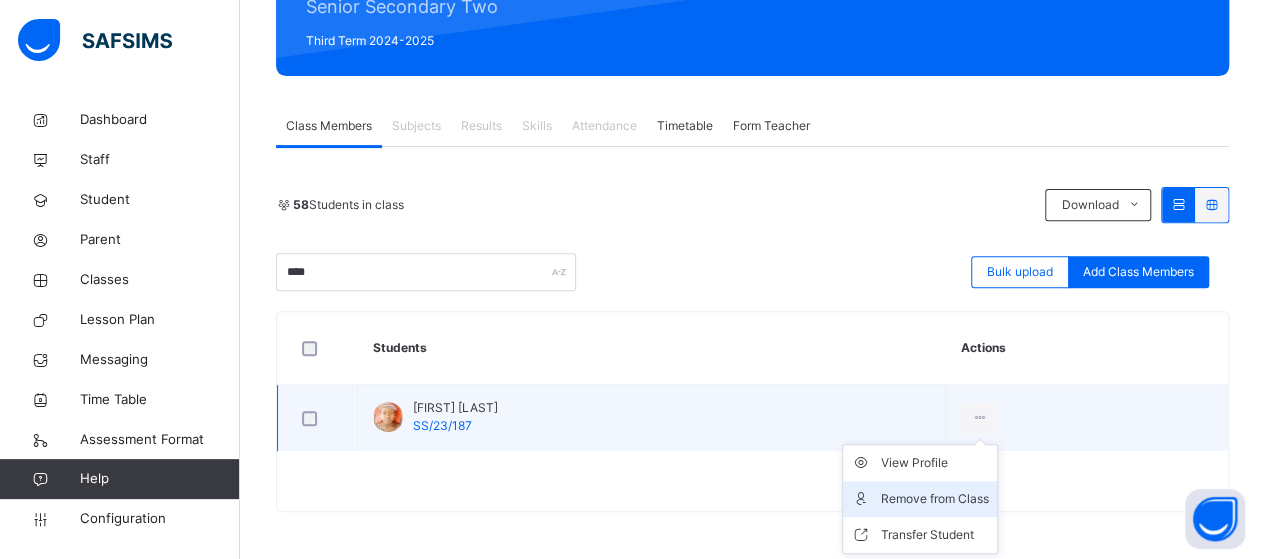 click on "Remove from Class" at bounding box center (935, 499) 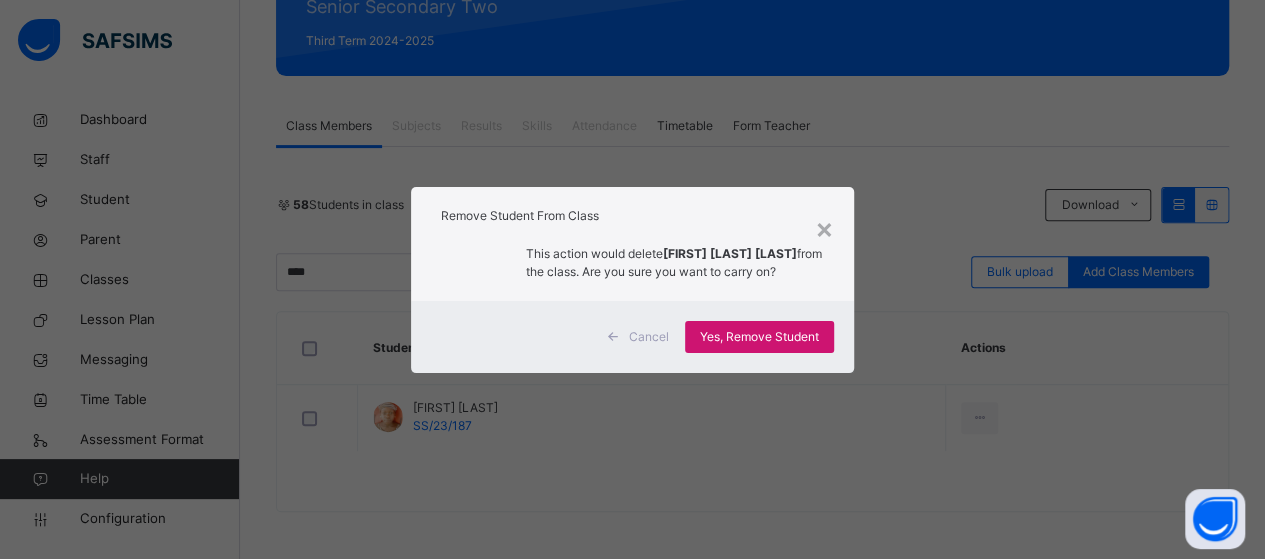 click on "Yes, Remove Student" at bounding box center [759, 337] 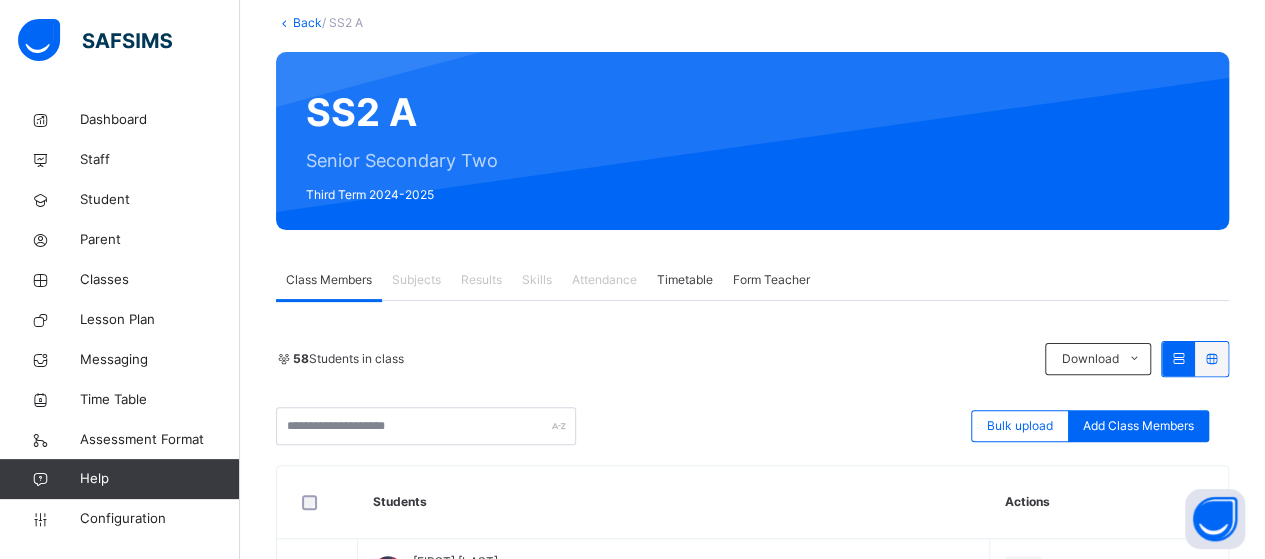scroll, scrollTop: 70, scrollLeft: 0, axis: vertical 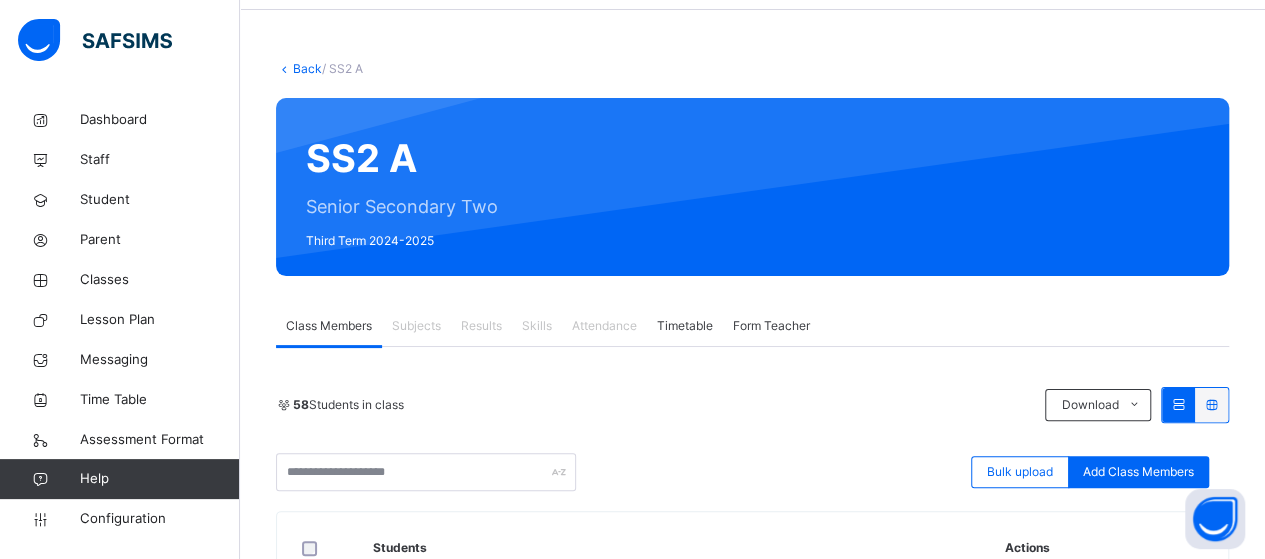 click on "Back" at bounding box center [307, 68] 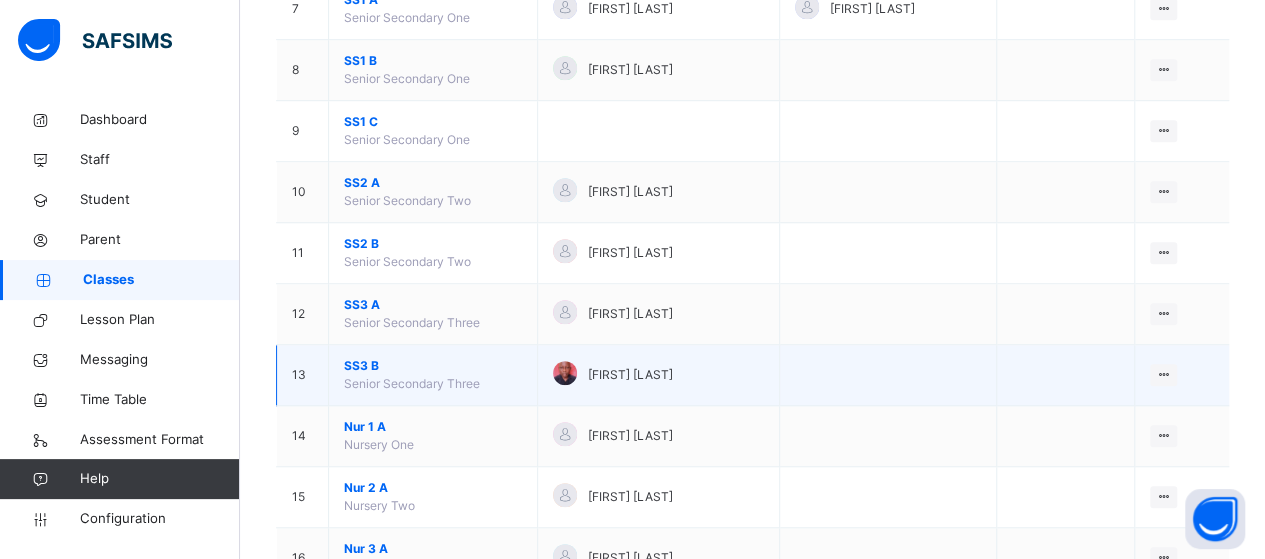 scroll, scrollTop: 670, scrollLeft: 0, axis: vertical 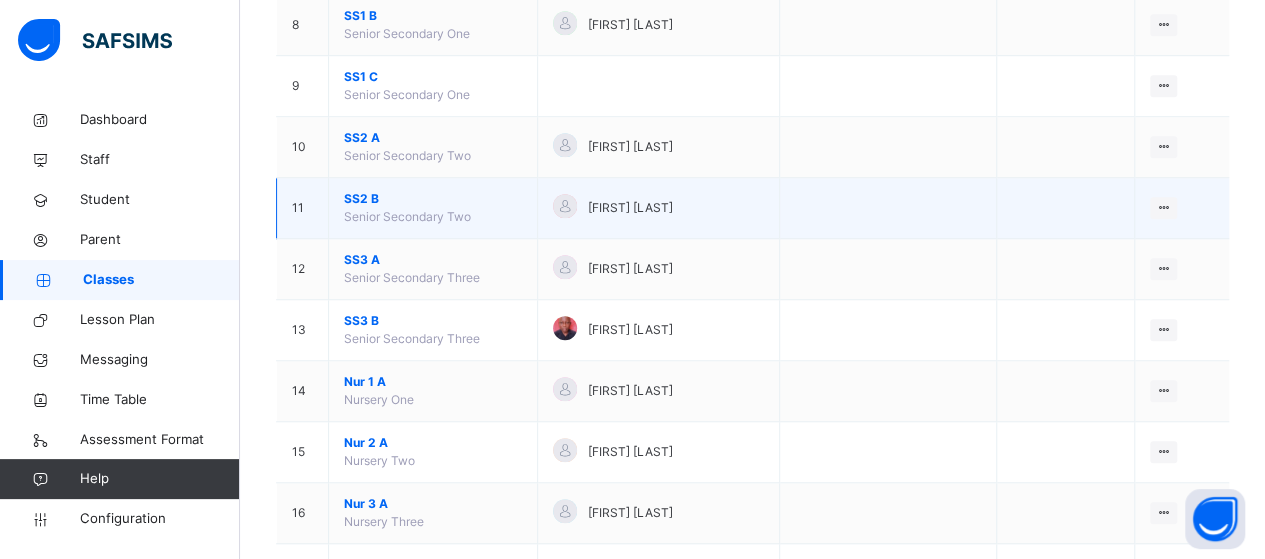 click on "SS2   B" at bounding box center (433, 199) 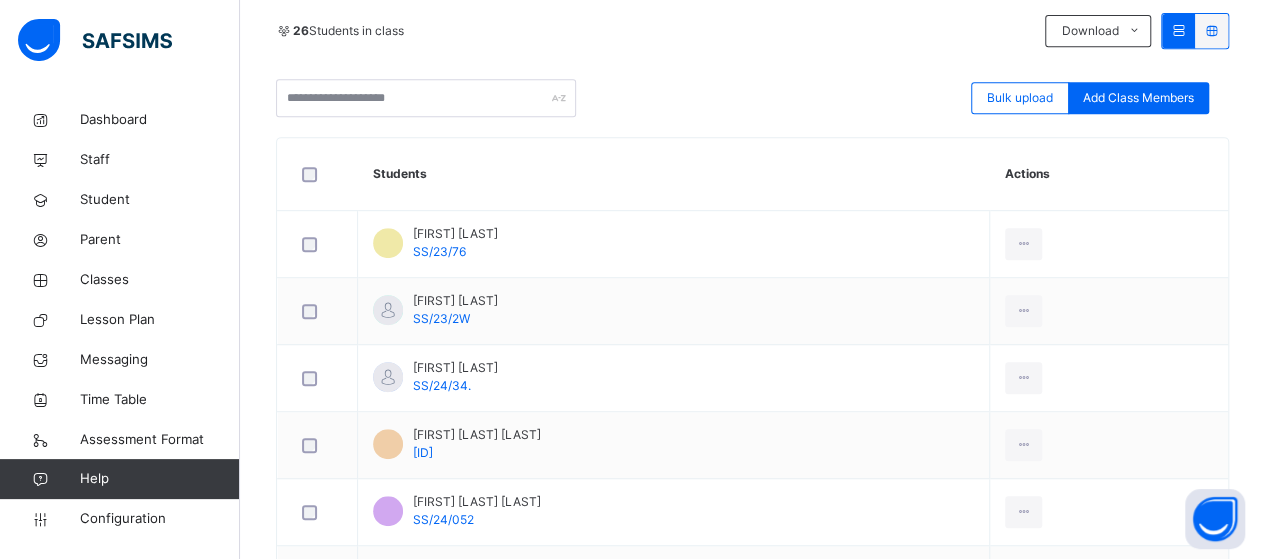scroll, scrollTop: 270, scrollLeft: 0, axis: vertical 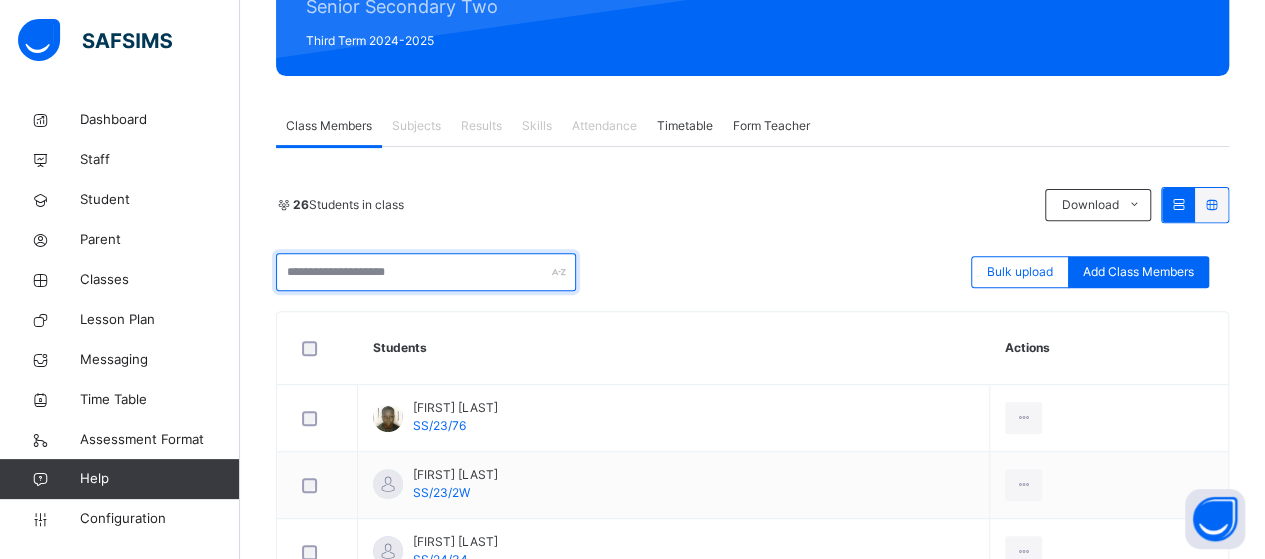 click at bounding box center [426, 272] 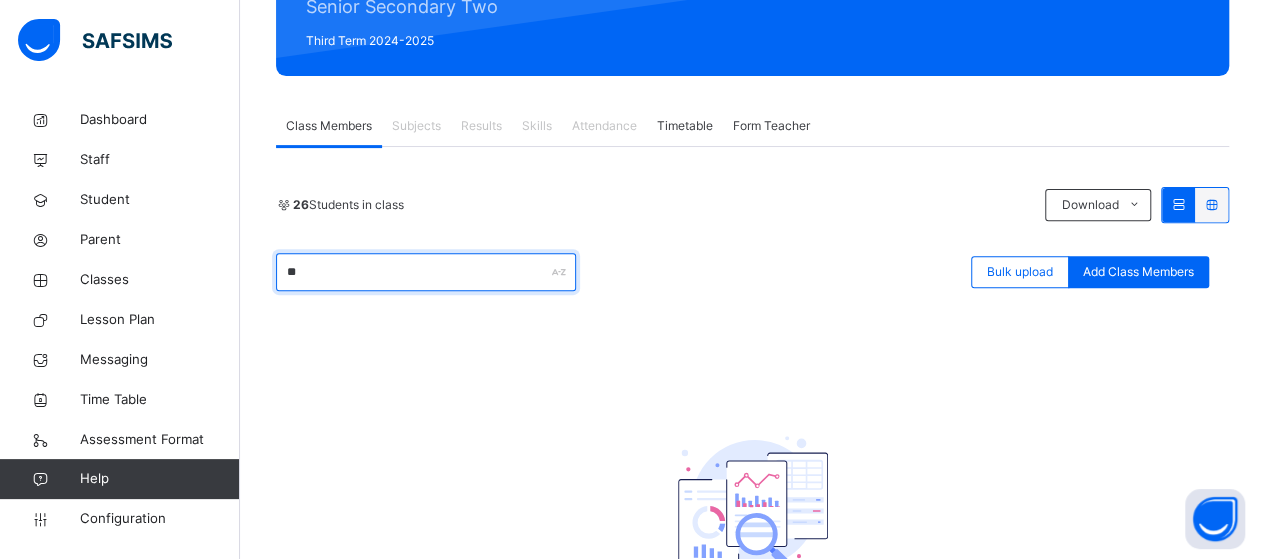 type on "*" 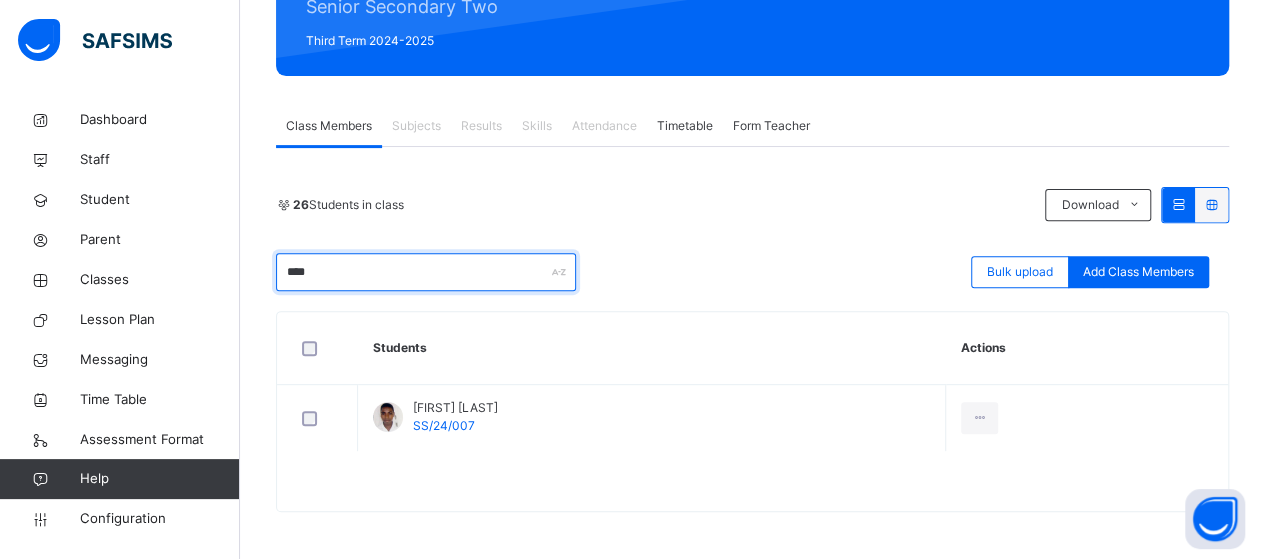 type on "****" 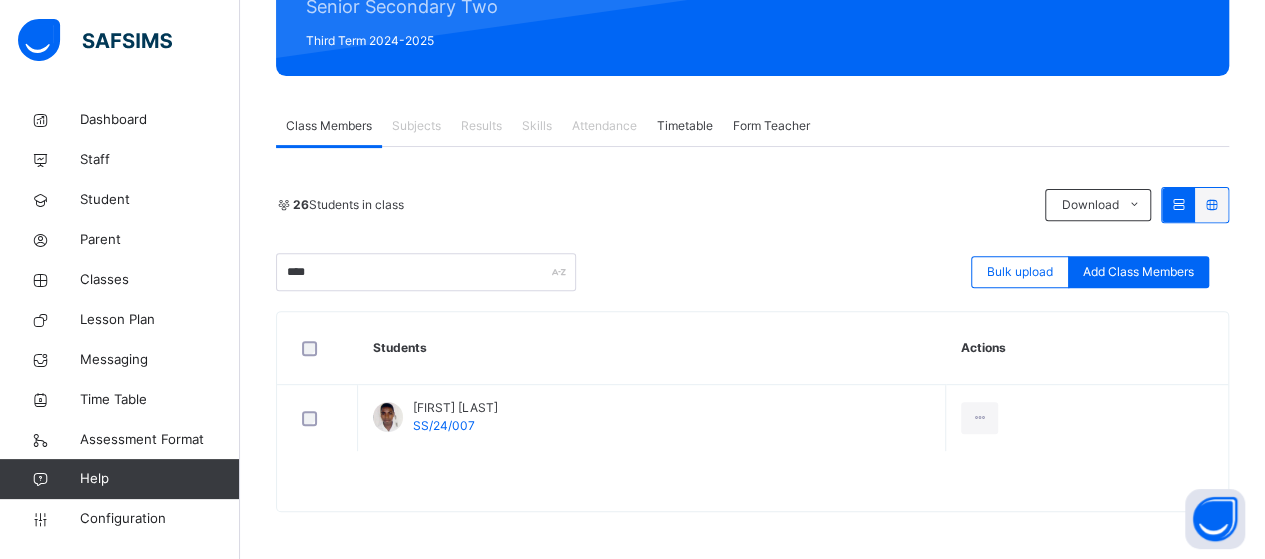 click on "Students" at bounding box center (652, 348) 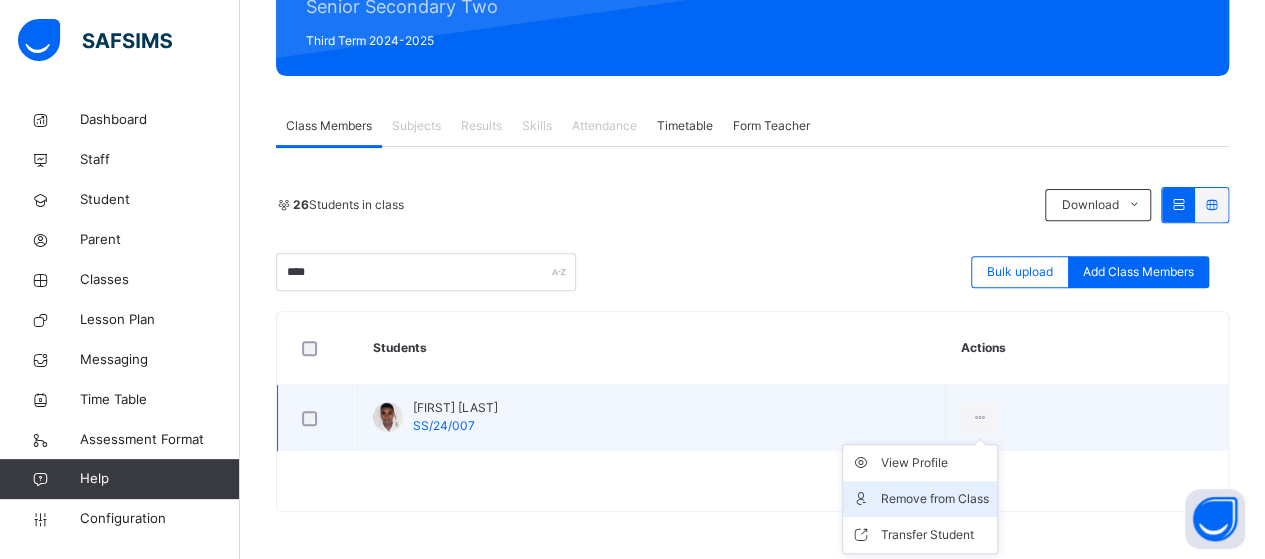 click on "Remove from Class" at bounding box center (935, 499) 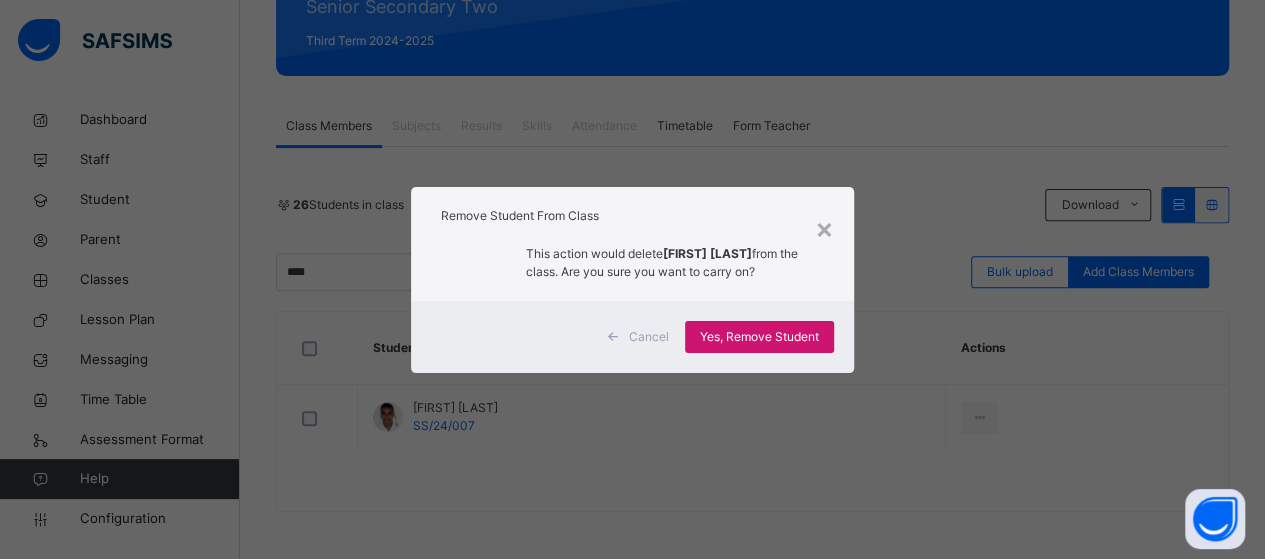 click on "Yes, Remove Student" at bounding box center [759, 337] 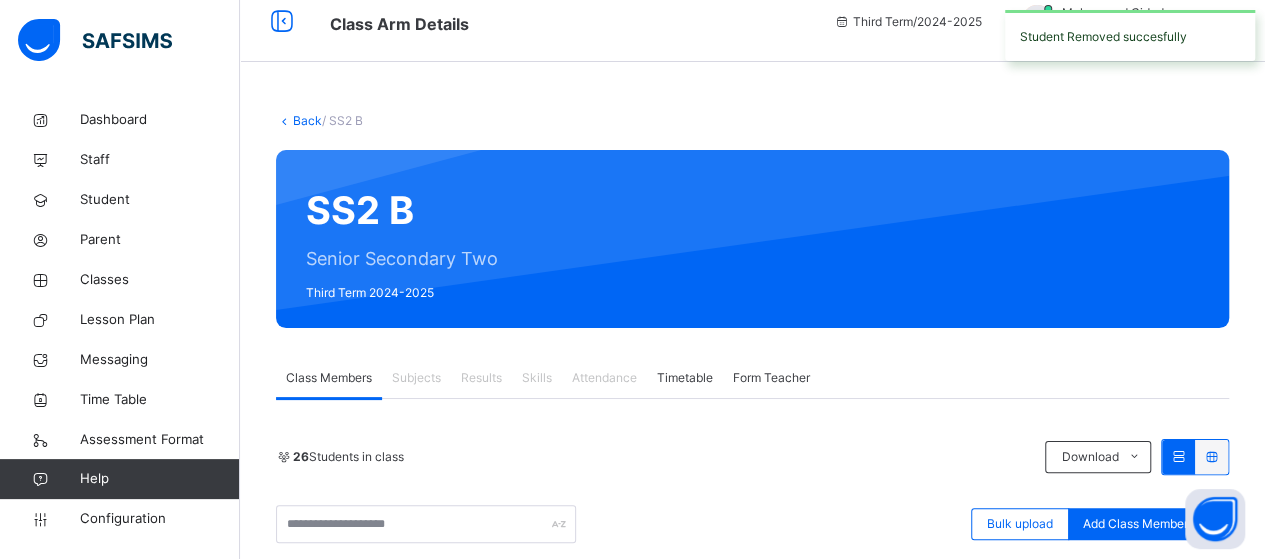 scroll, scrollTop: 270, scrollLeft: 0, axis: vertical 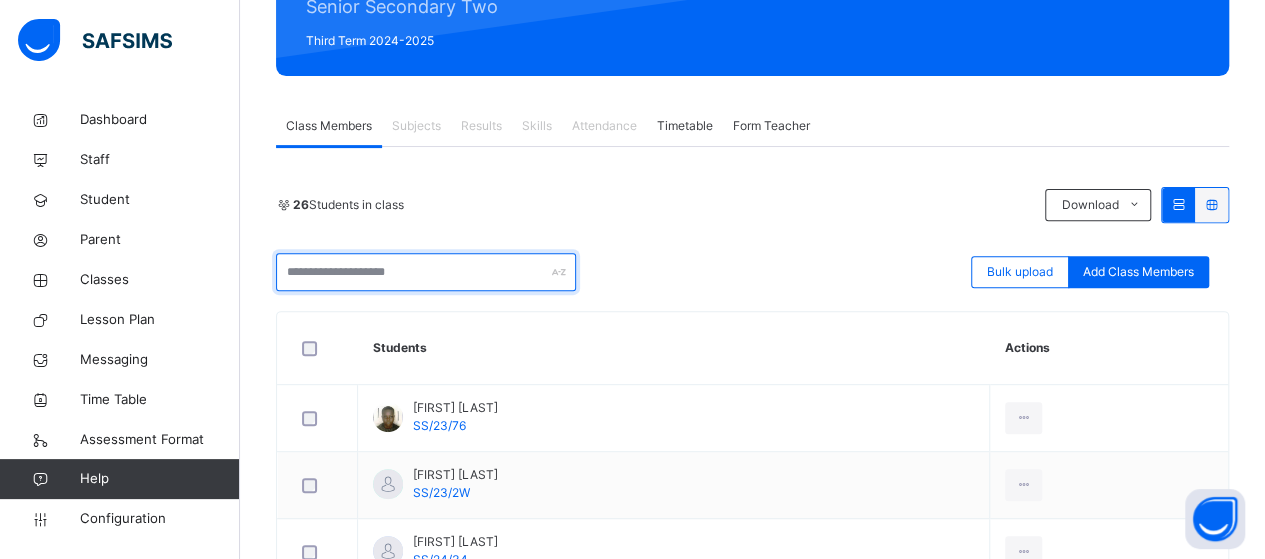 click at bounding box center (426, 272) 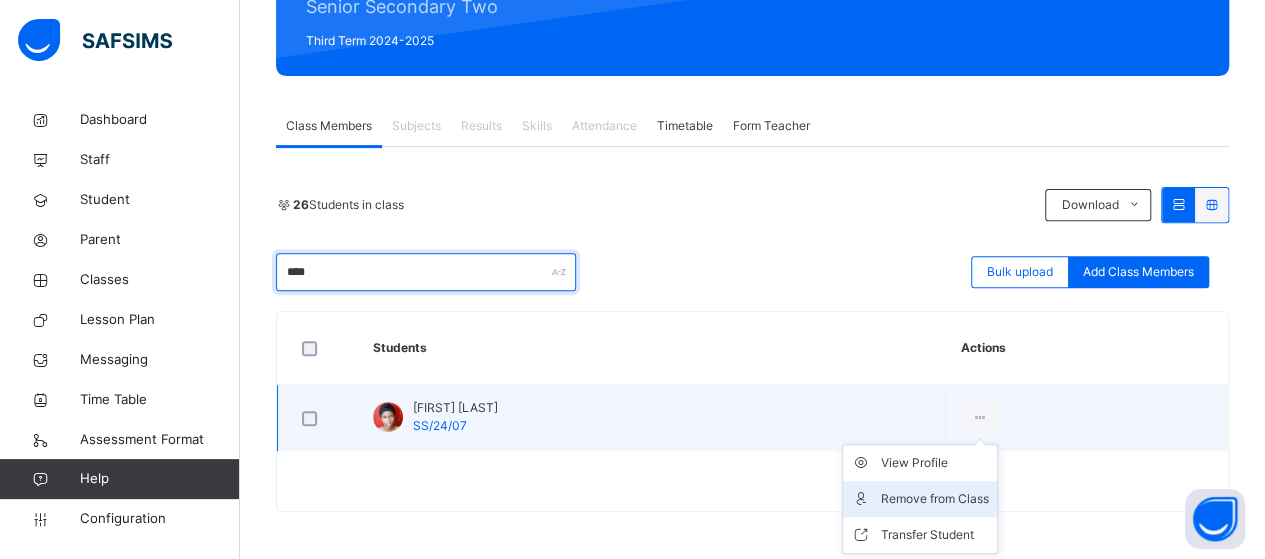type on "****" 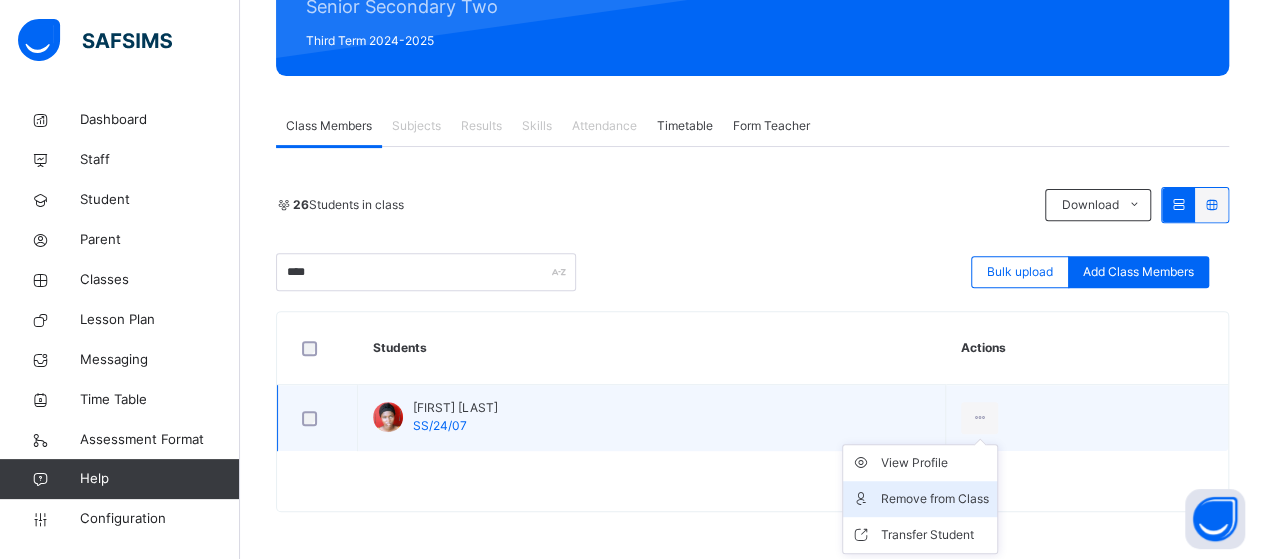 click on "Remove from Class" at bounding box center [935, 499] 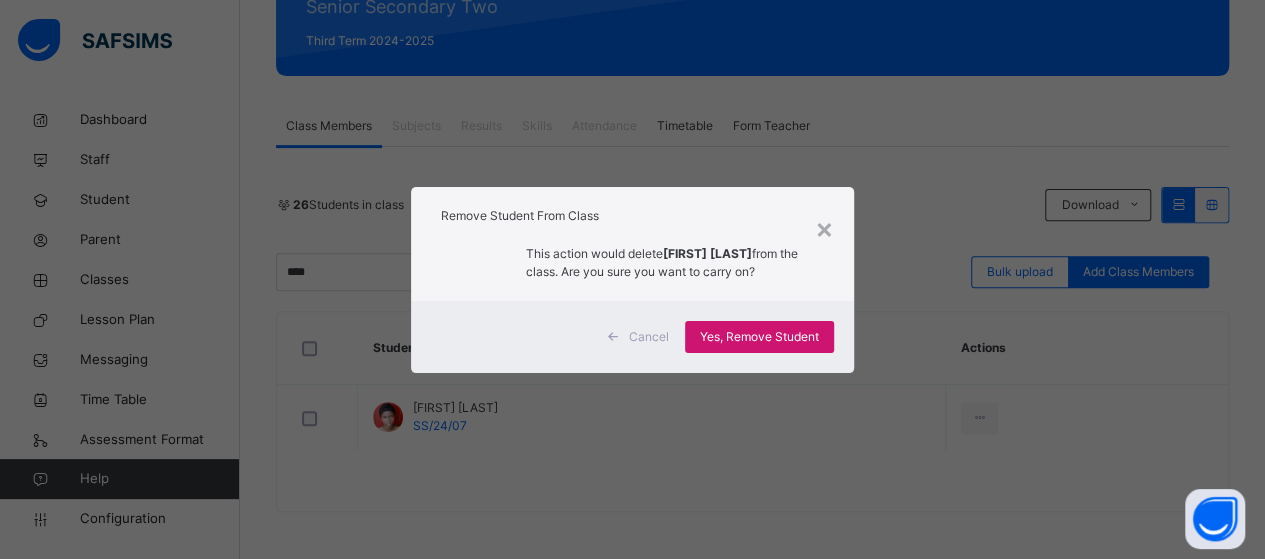 click on "Yes, Remove Student" at bounding box center [759, 337] 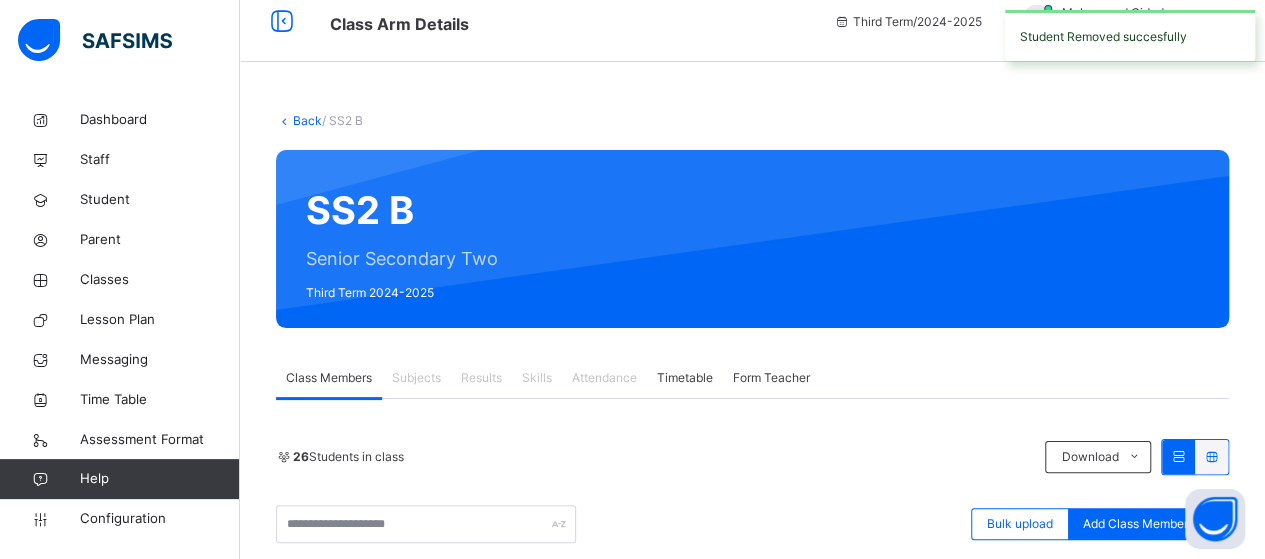 scroll, scrollTop: 270, scrollLeft: 0, axis: vertical 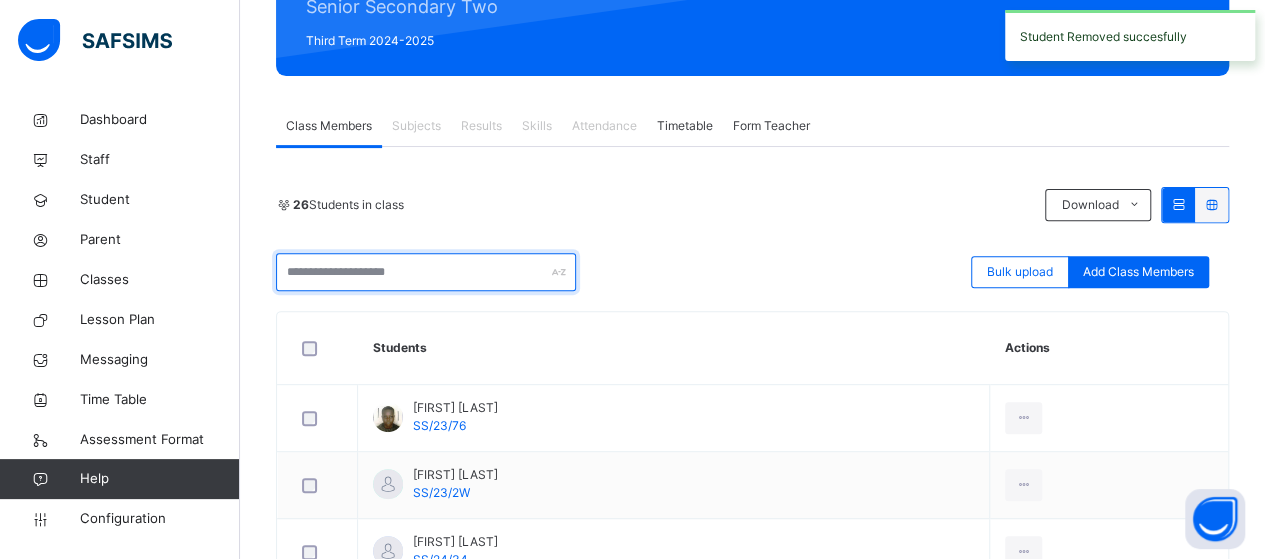 click at bounding box center [426, 272] 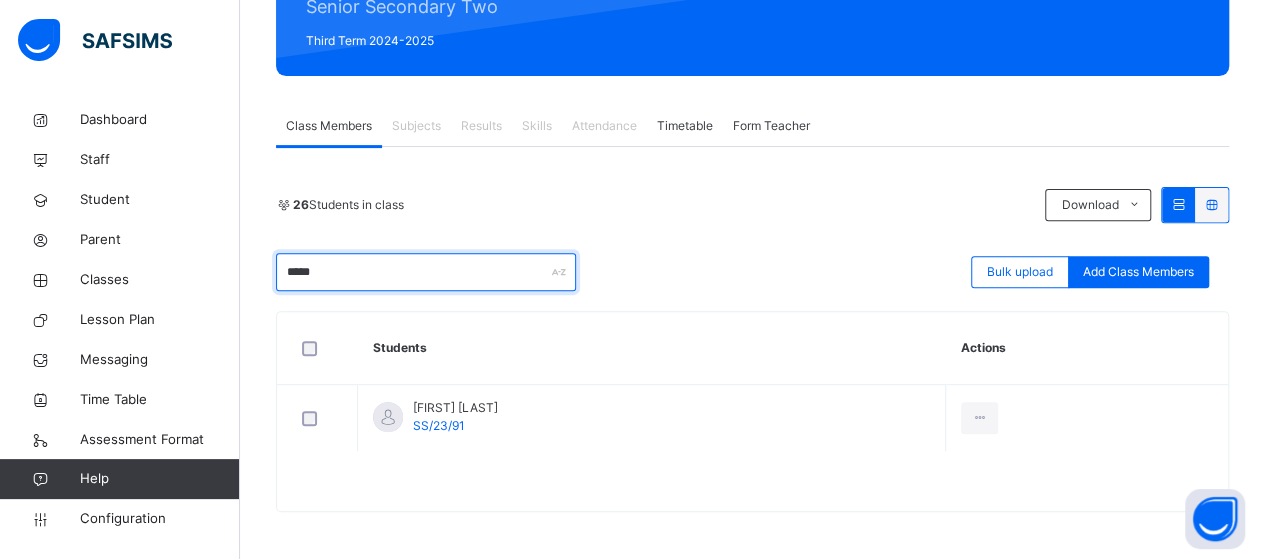 type on "*****" 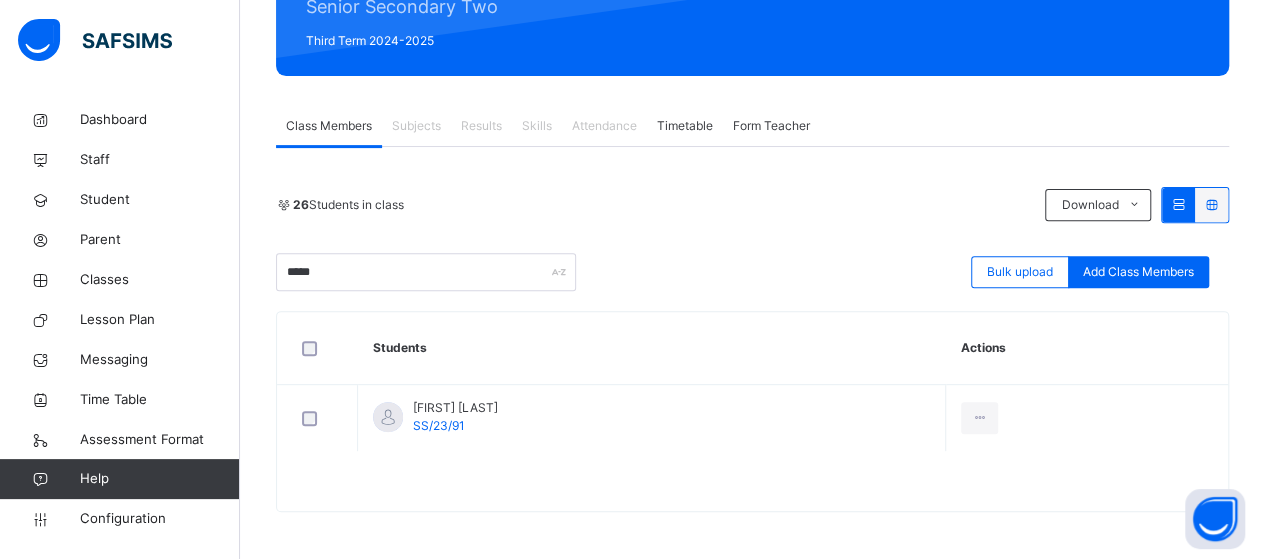 click on "[BULK] [UPLOAD] [ADD] [CLASS] [MEMBERS]" at bounding box center (752, 272) 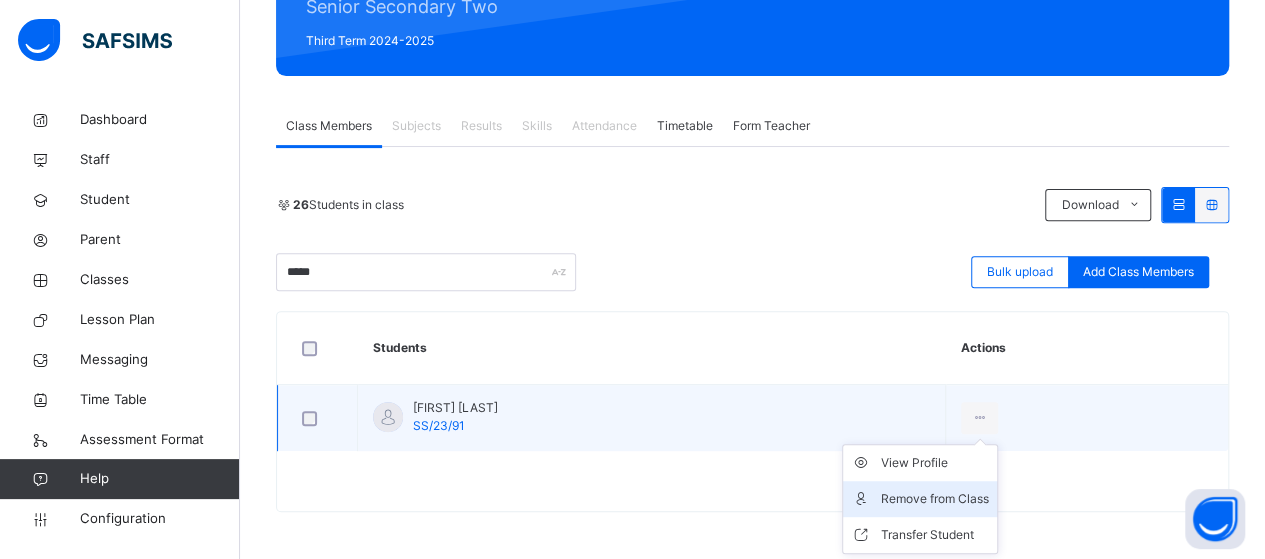click on "Remove from Class" at bounding box center [935, 499] 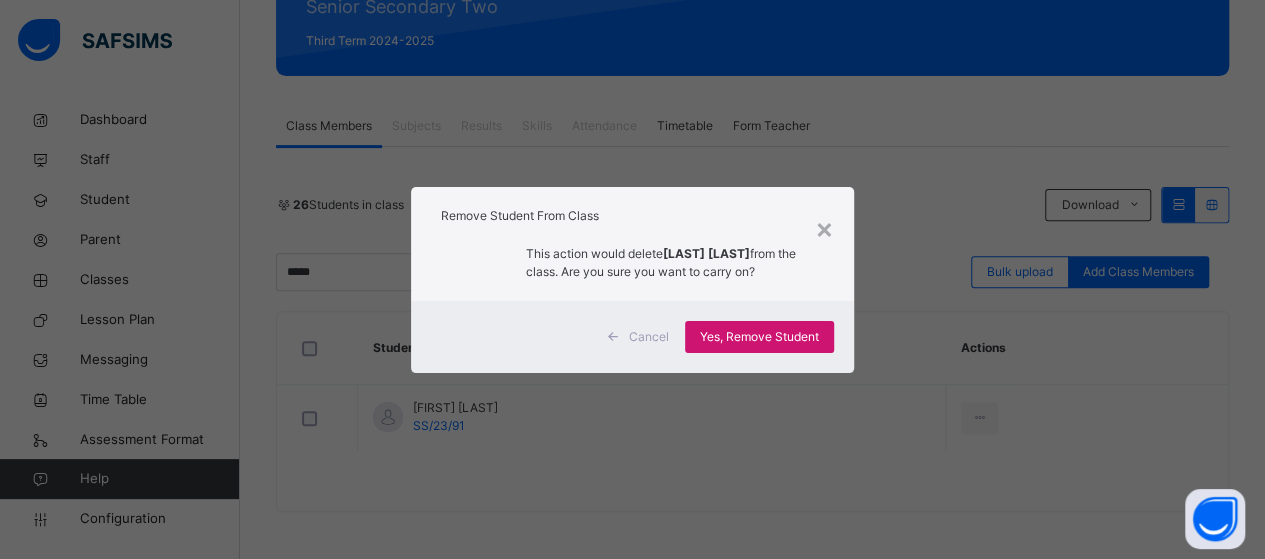 click on "Yes, Remove Student" at bounding box center [759, 337] 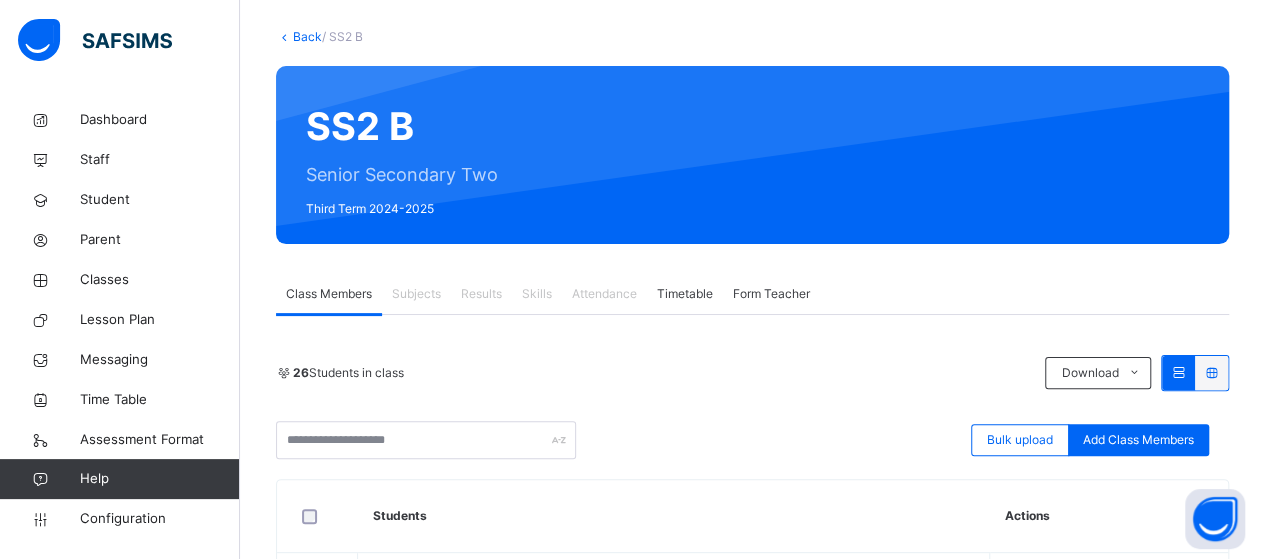 scroll, scrollTop: 0, scrollLeft: 0, axis: both 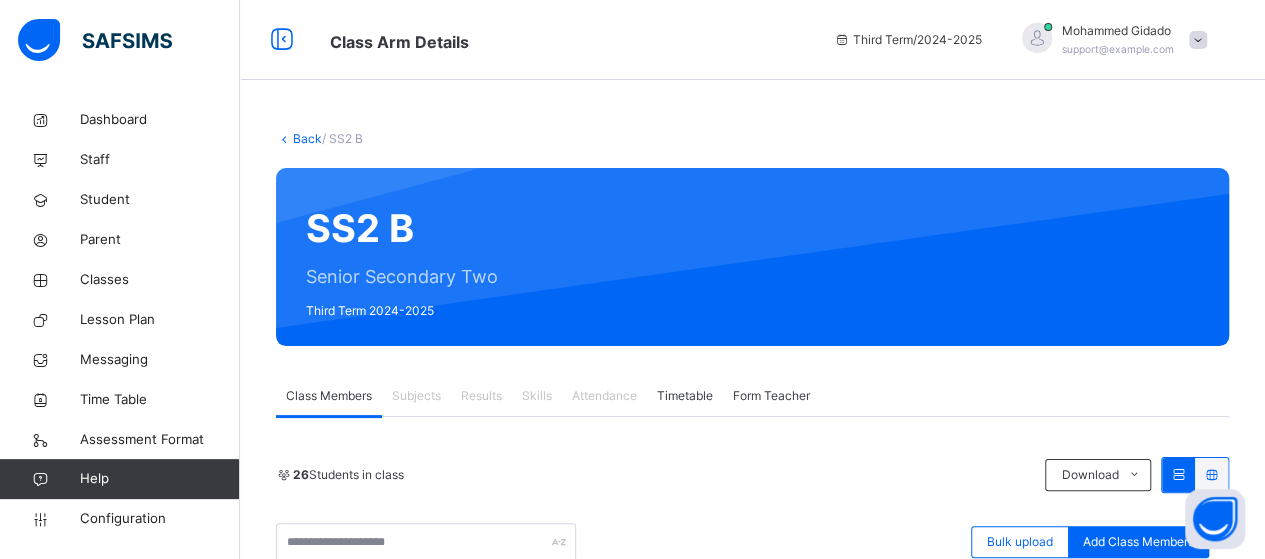 click on "Back" at bounding box center (307, 138) 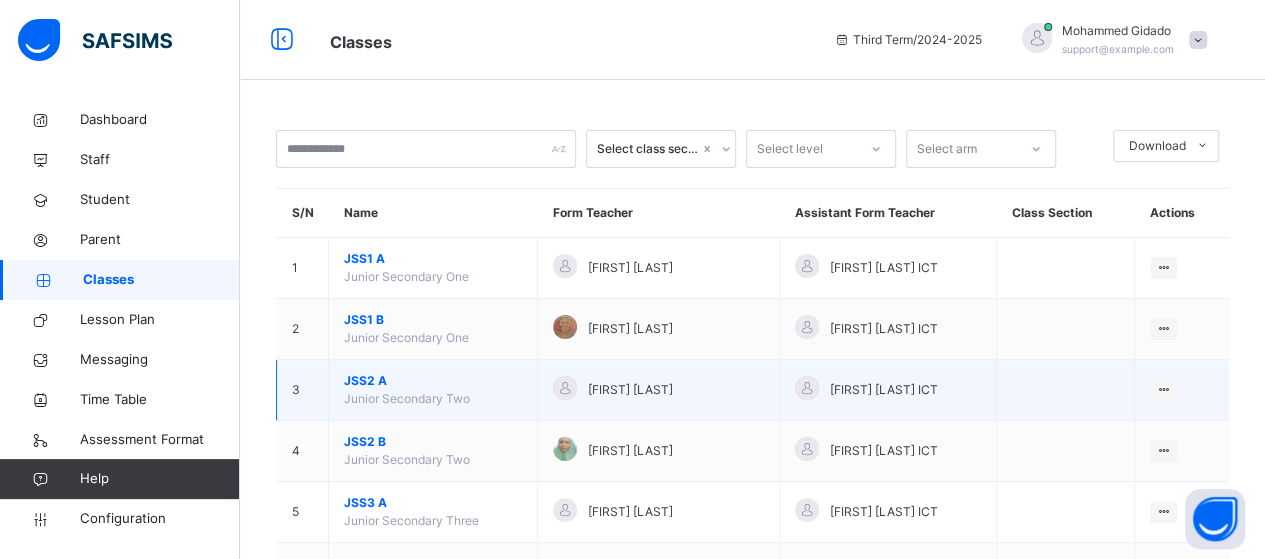 click on "JSS2   A" at bounding box center (433, 381) 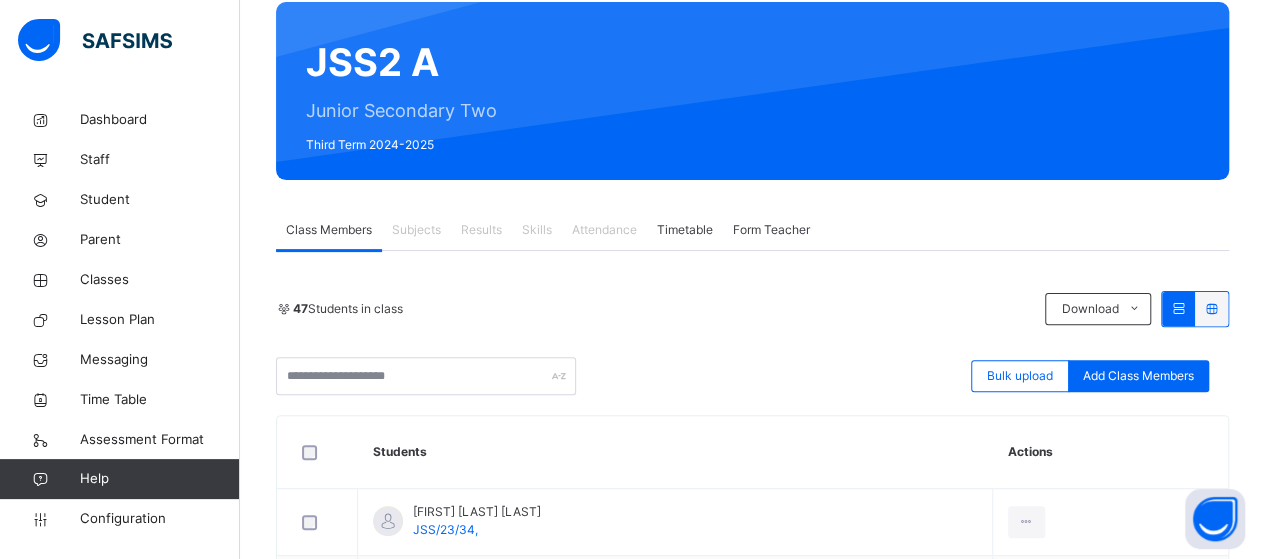 scroll, scrollTop: 200, scrollLeft: 0, axis: vertical 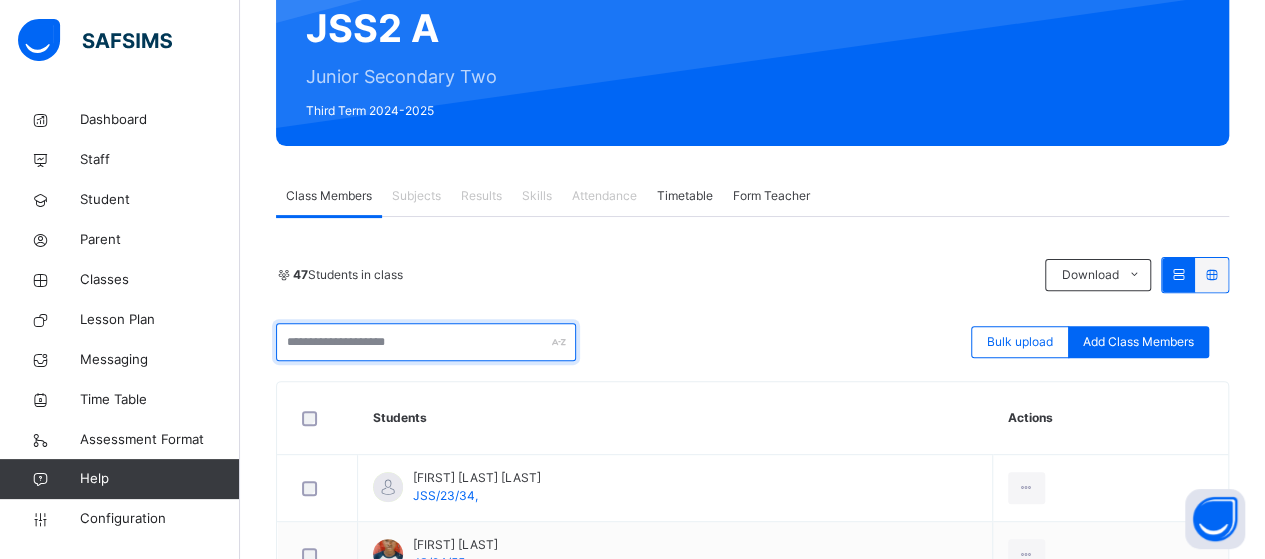click at bounding box center (426, 342) 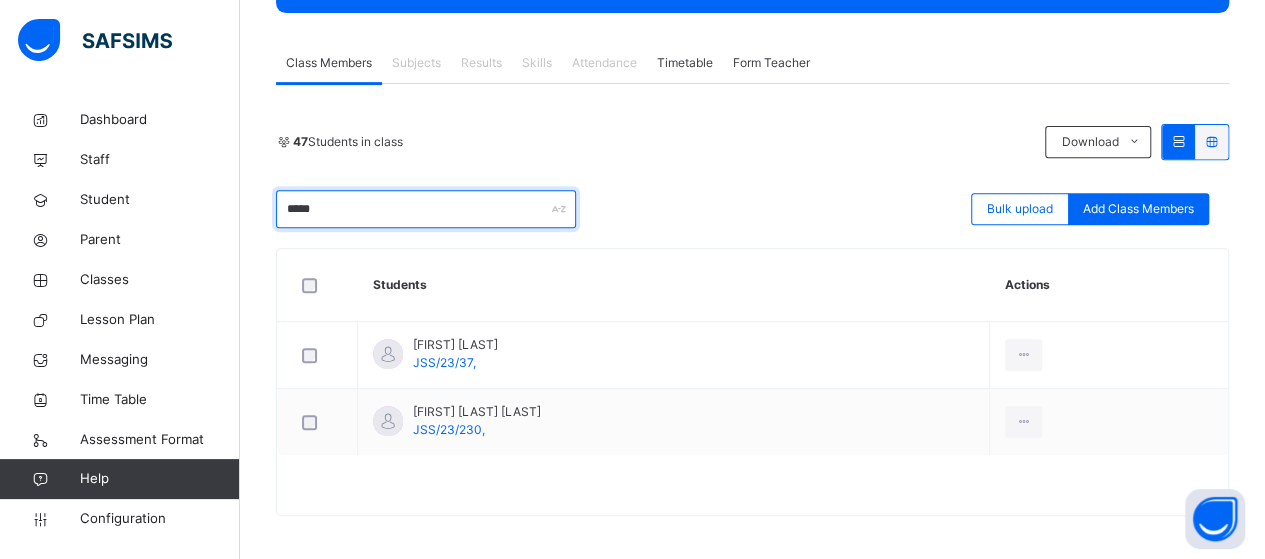 scroll, scrollTop: 337, scrollLeft: 0, axis: vertical 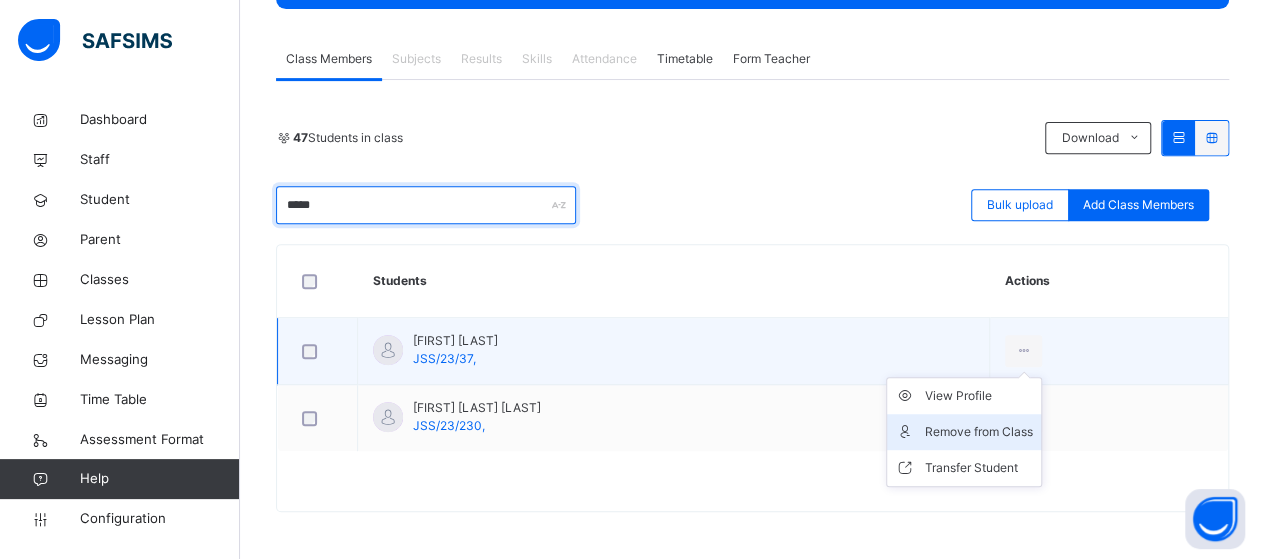 type on "*****" 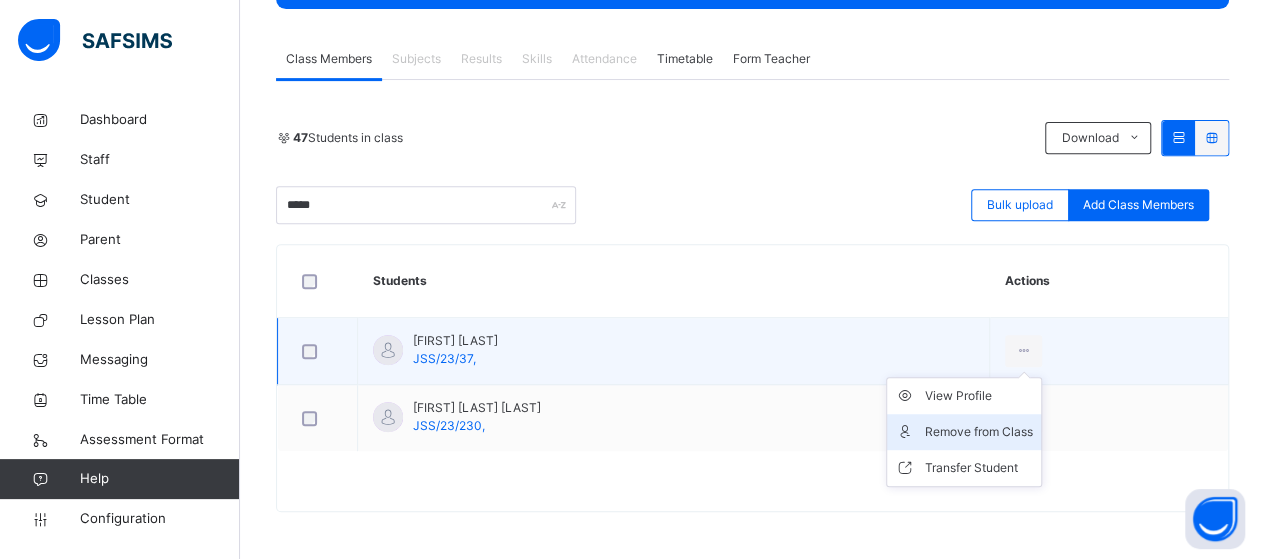 click on "Remove from Class" at bounding box center (979, 432) 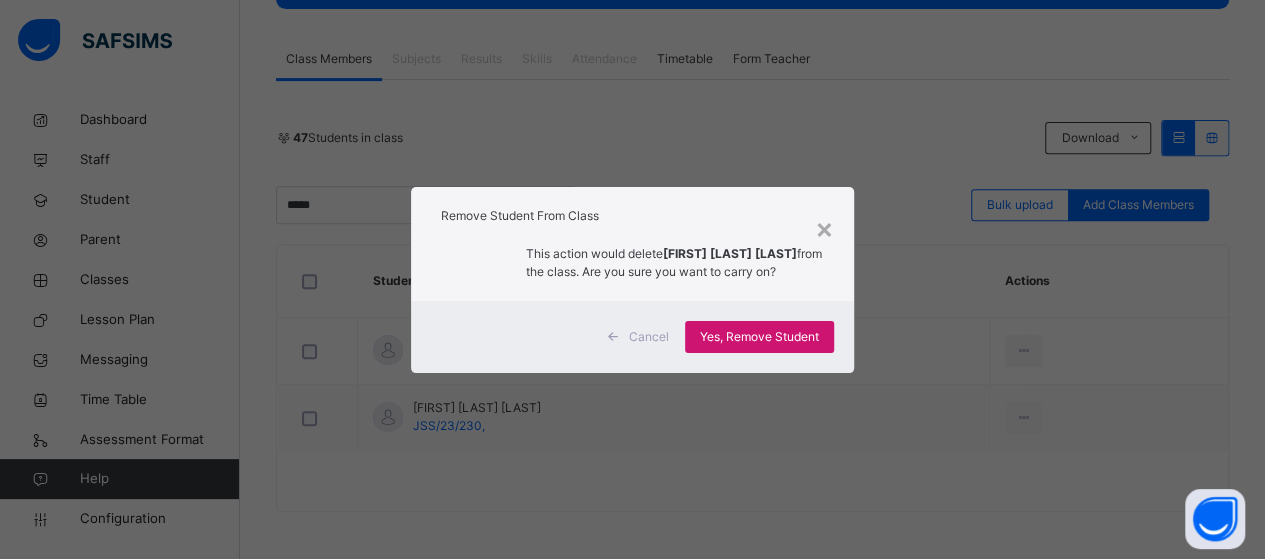 click on "Yes, Remove Student" at bounding box center [759, 337] 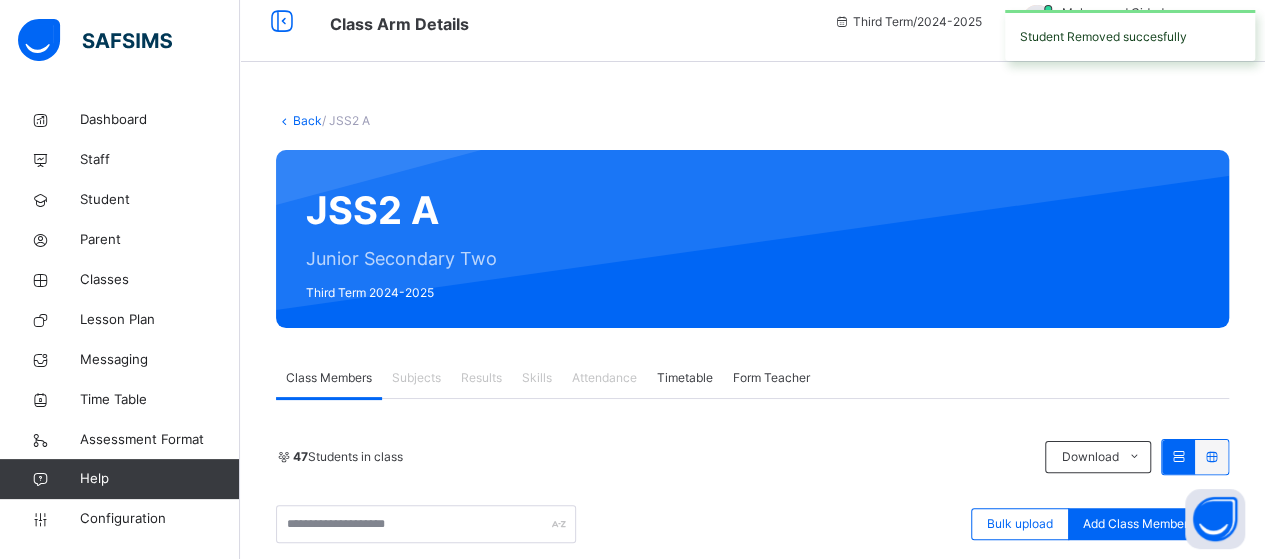 scroll, scrollTop: 337, scrollLeft: 0, axis: vertical 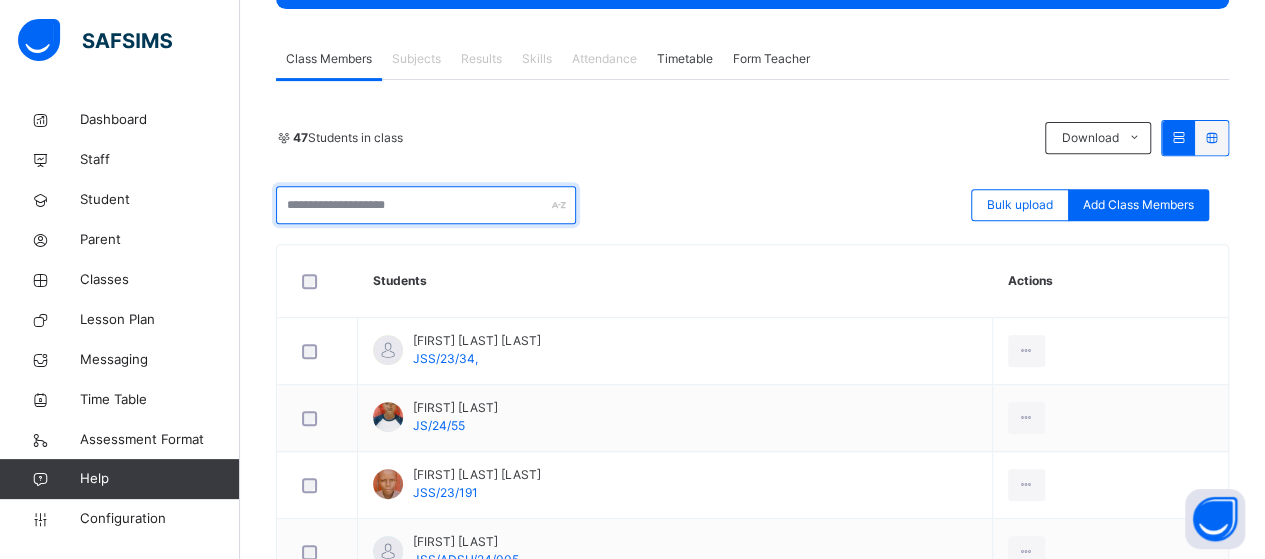 click at bounding box center (426, 205) 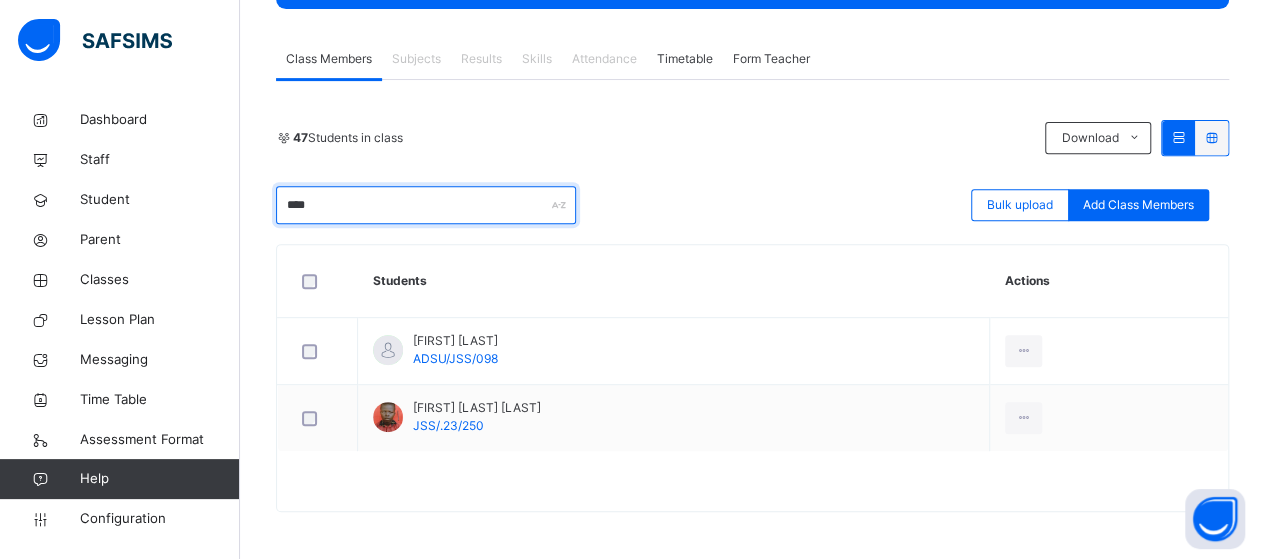 type on "****" 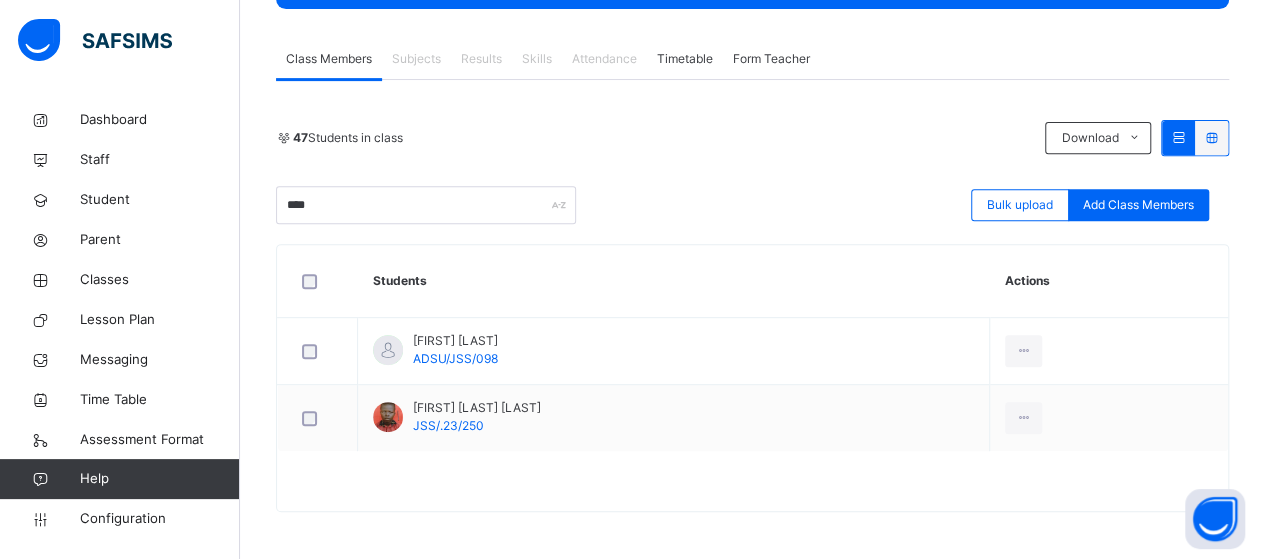 click on "**** Bulk upload Add Class Members" at bounding box center [752, 205] 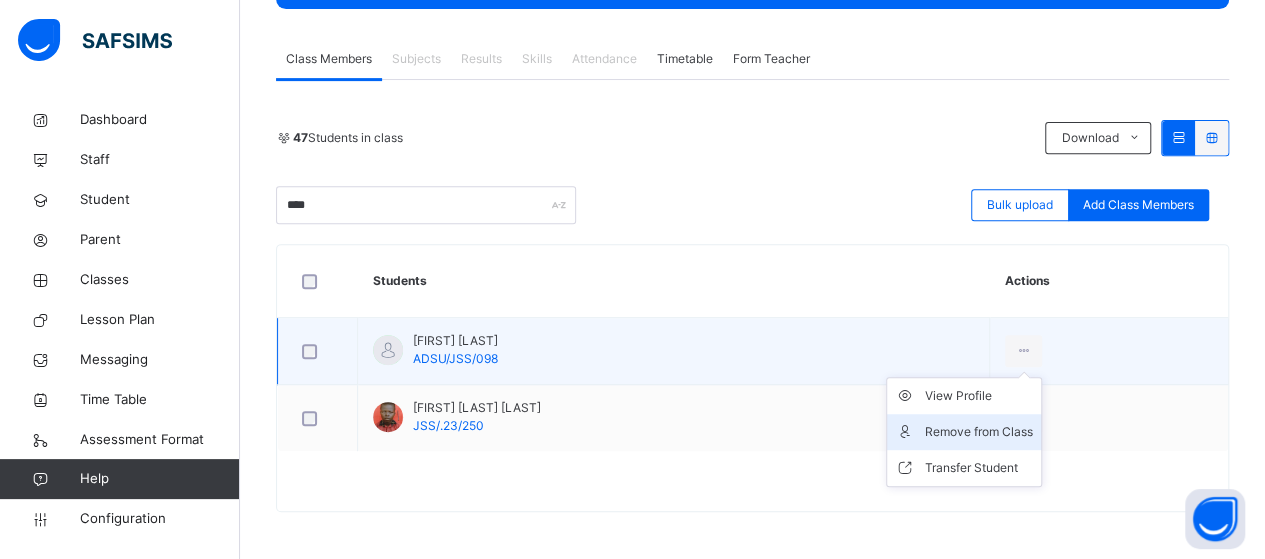 click on "Remove from Class" at bounding box center [979, 432] 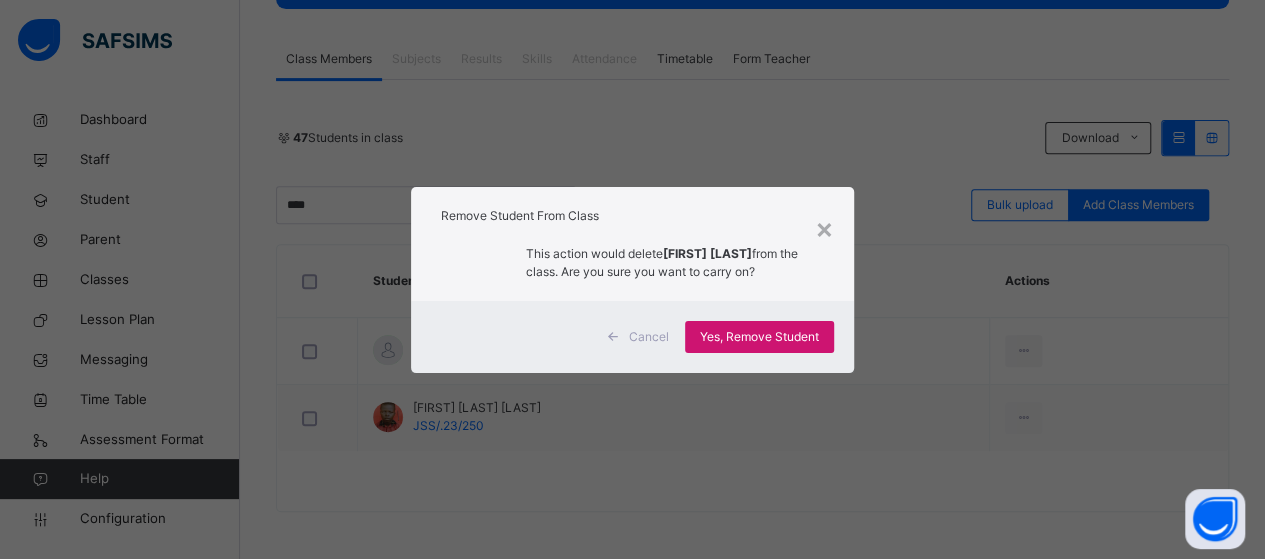 click on "Yes, Remove Student" at bounding box center (759, 337) 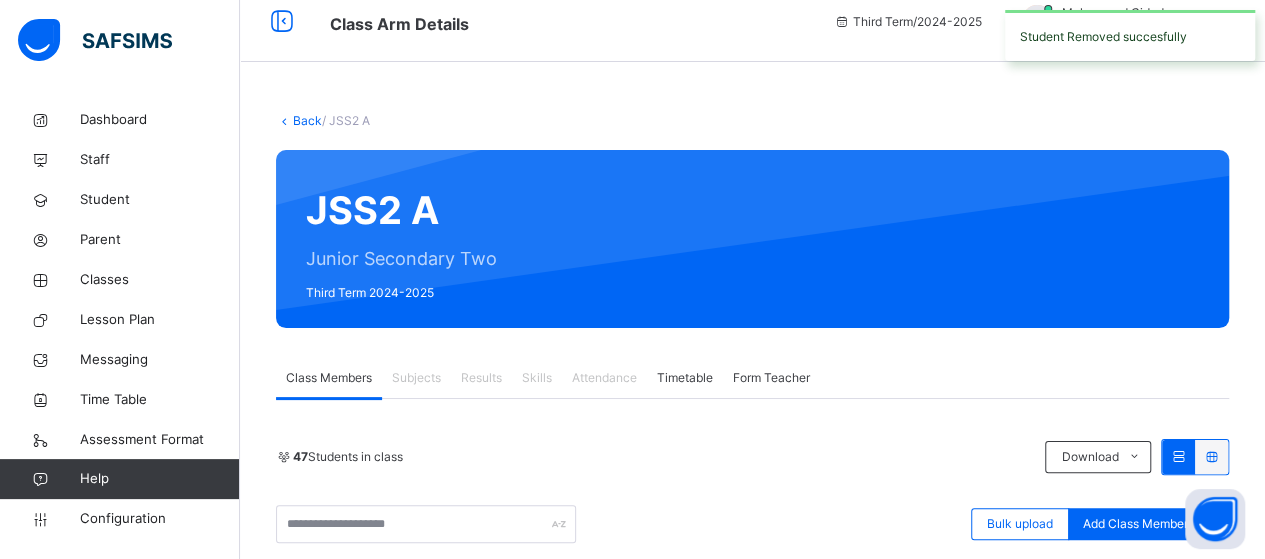 scroll, scrollTop: 337, scrollLeft: 0, axis: vertical 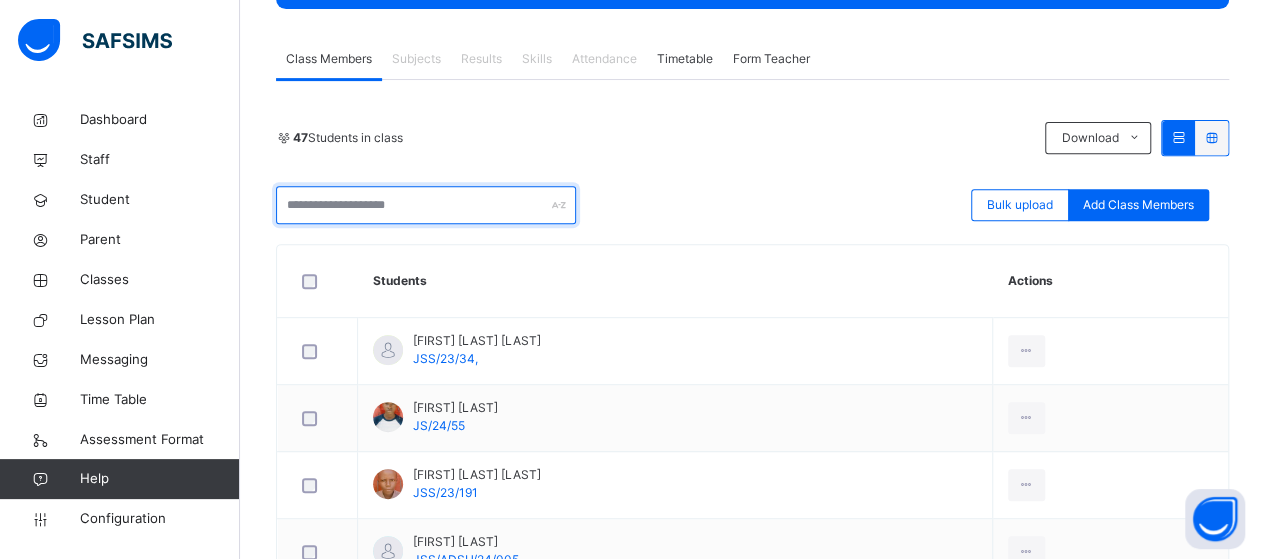 click at bounding box center (426, 205) 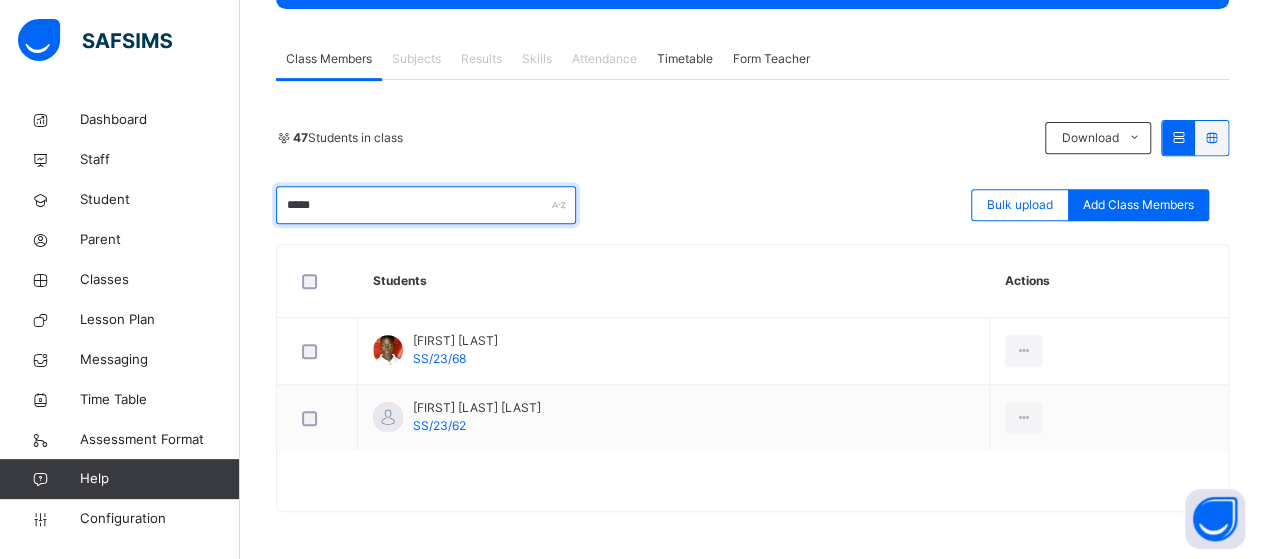 type on "*****" 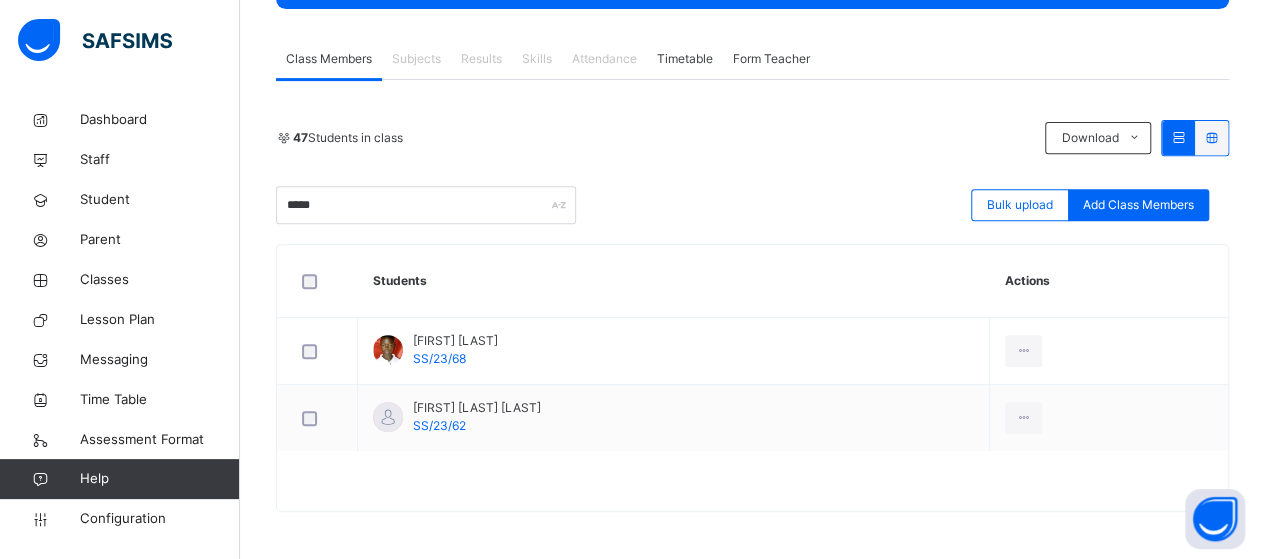 click on "Students" at bounding box center (674, 281) 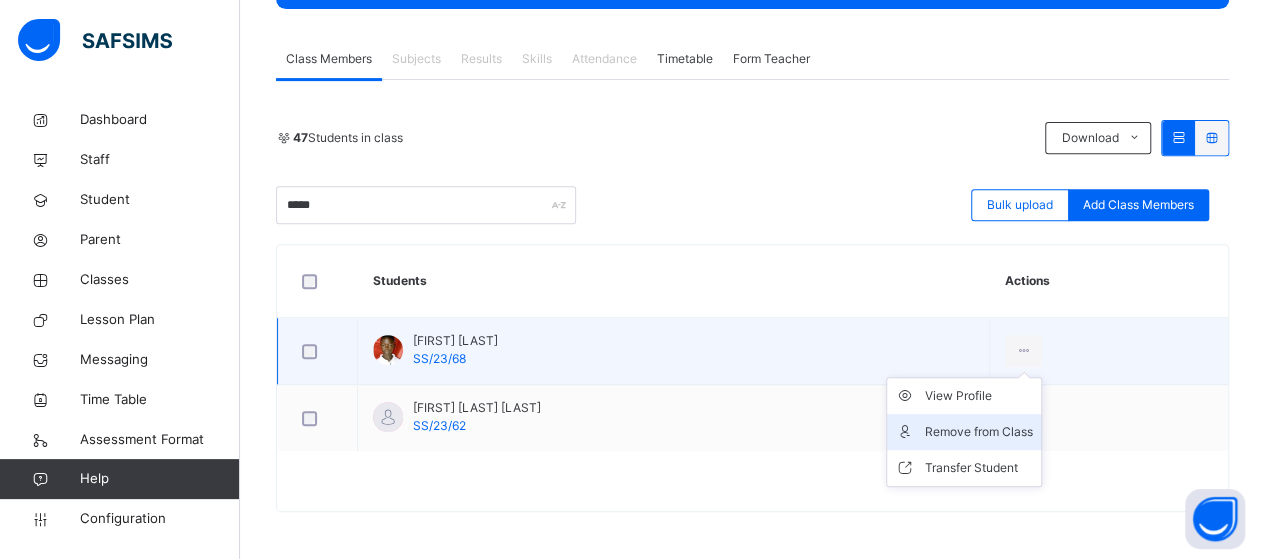 click on "Remove from Class" at bounding box center (979, 432) 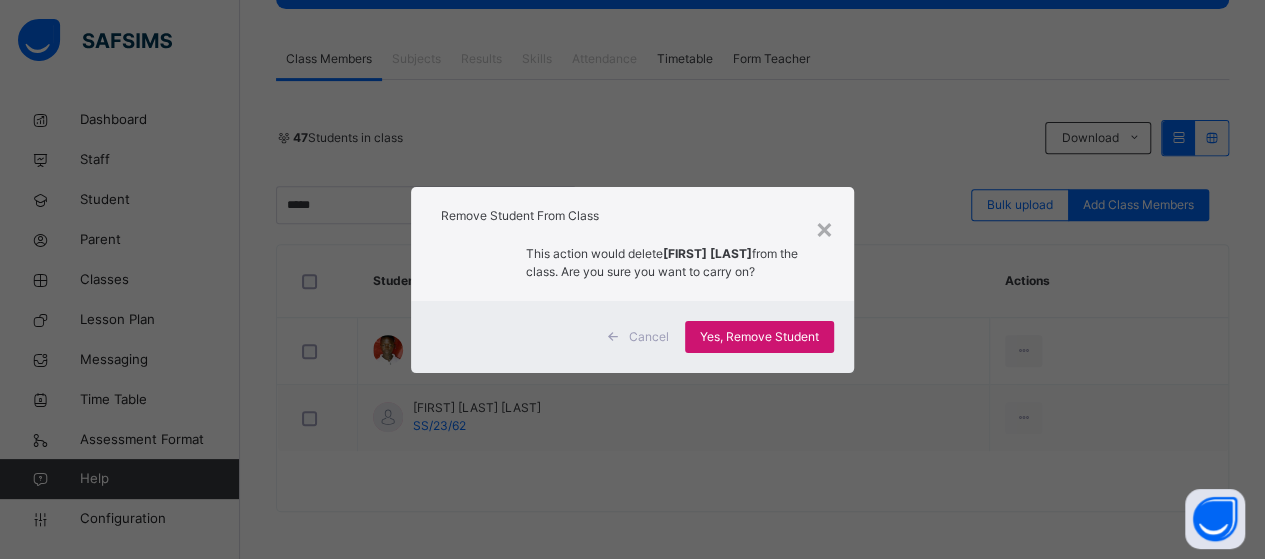 click on "Yes, Remove Student" at bounding box center [759, 337] 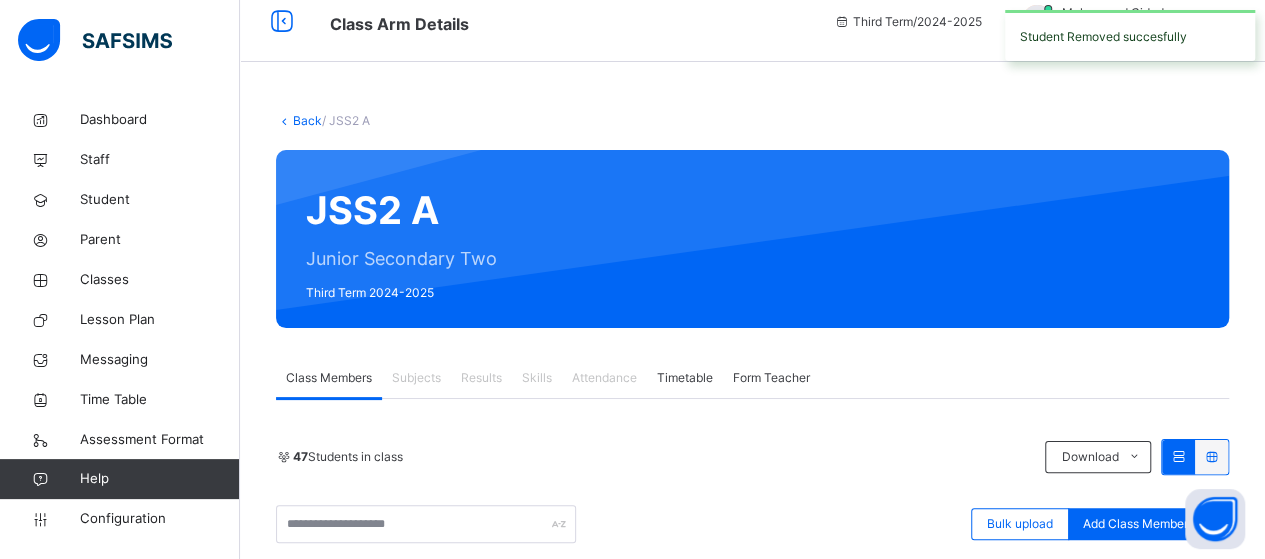 scroll, scrollTop: 337, scrollLeft: 0, axis: vertical 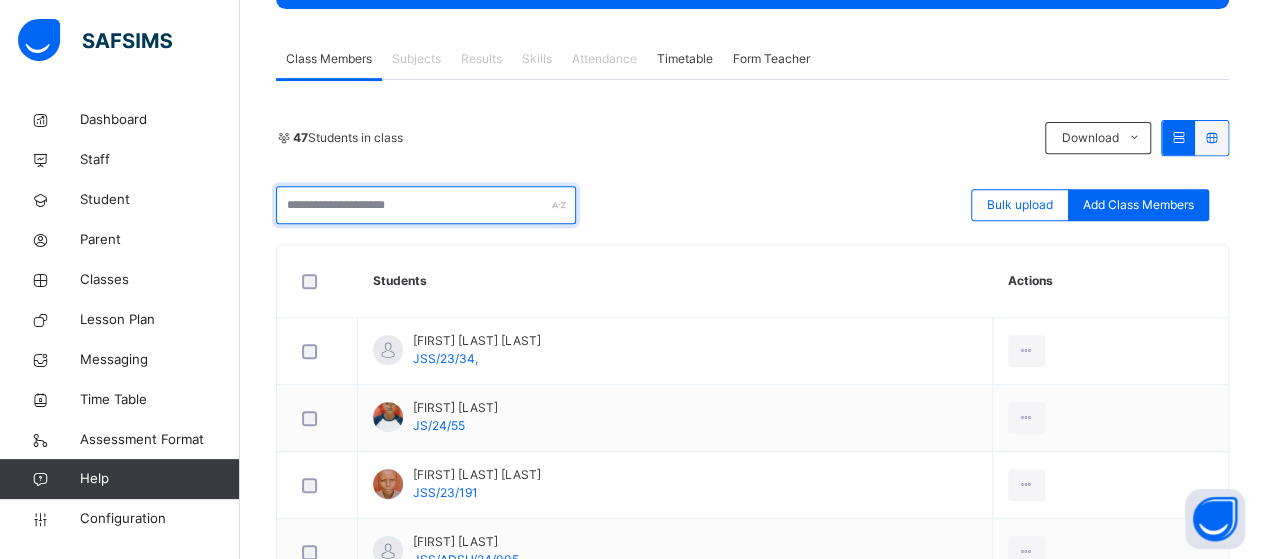 click at bounding box center [426, 205] 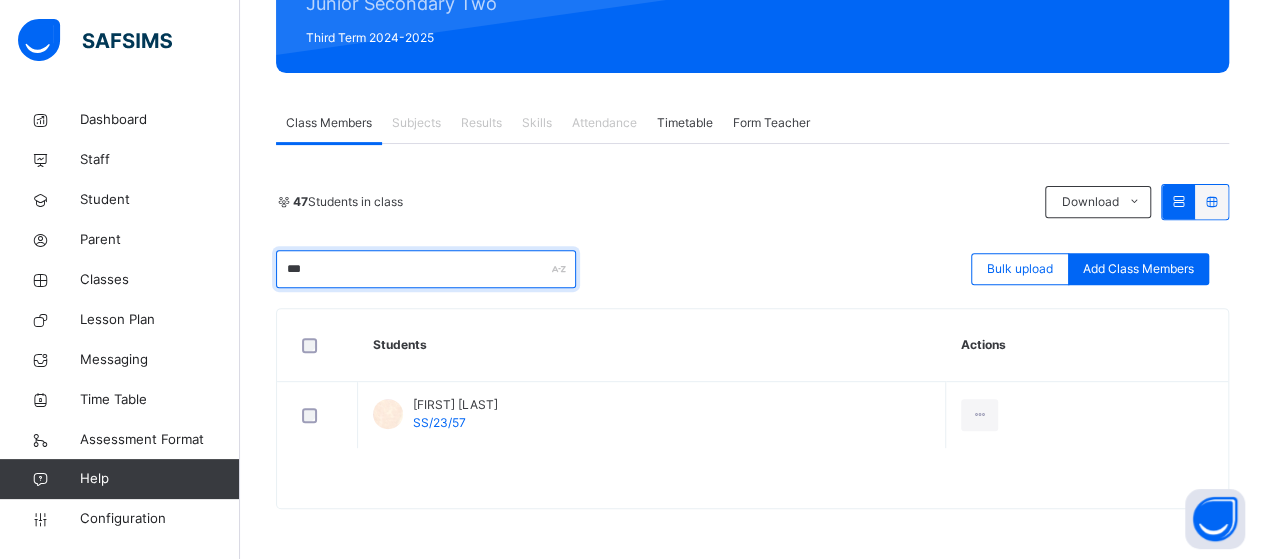 scroll, scrollTop: 270, scrollLeft: 0, axis: vertical 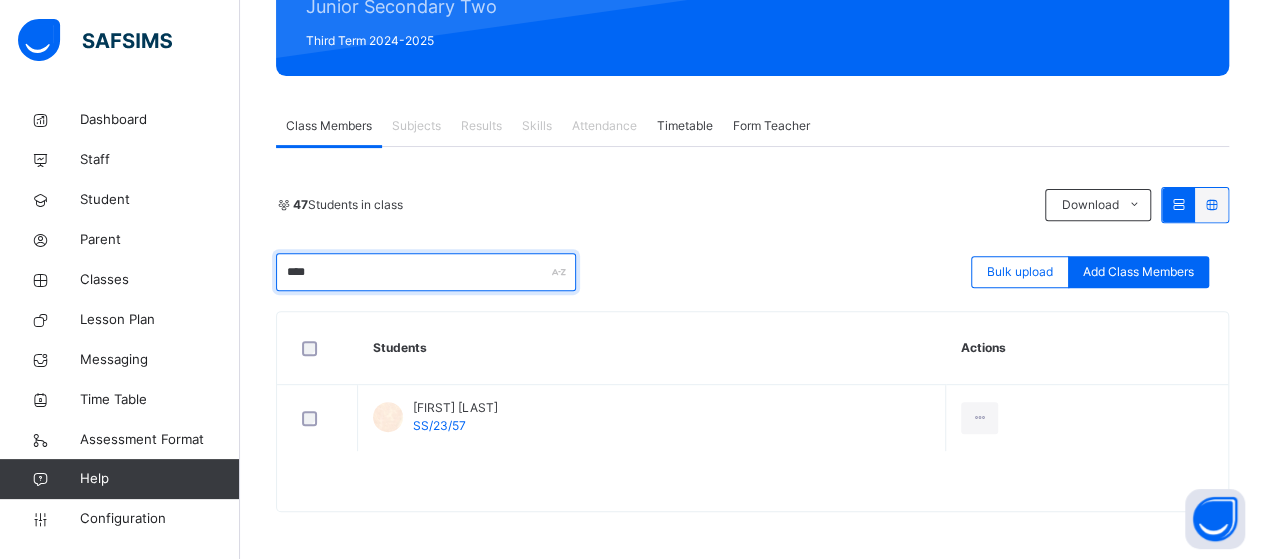 type on "****" 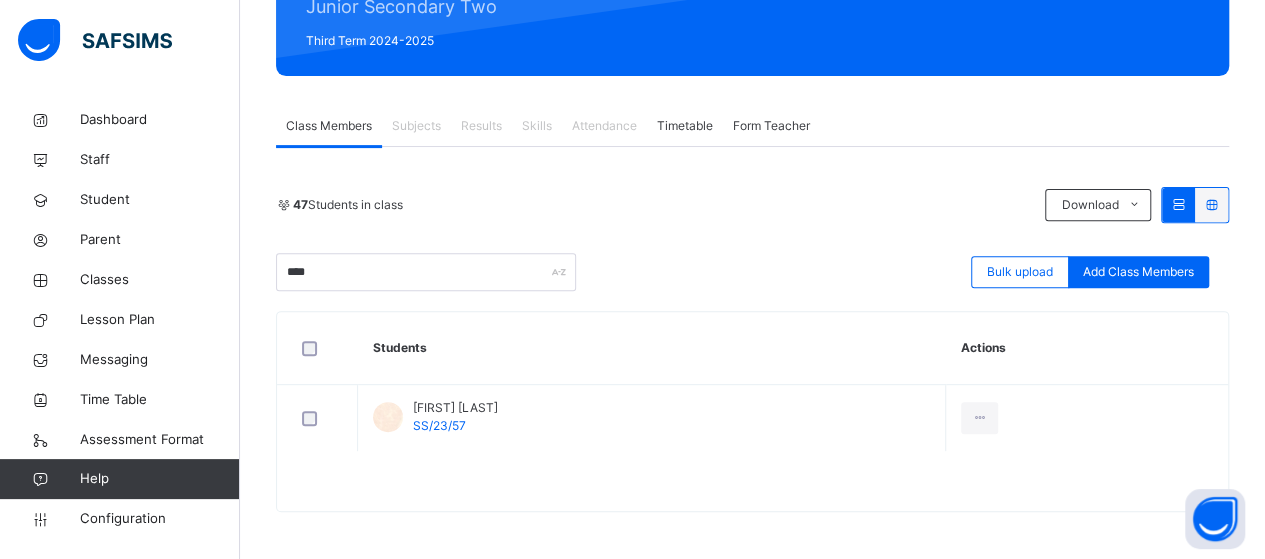 click on "**** Bulk upload Add Class Members" at bounding box center (752, 272) 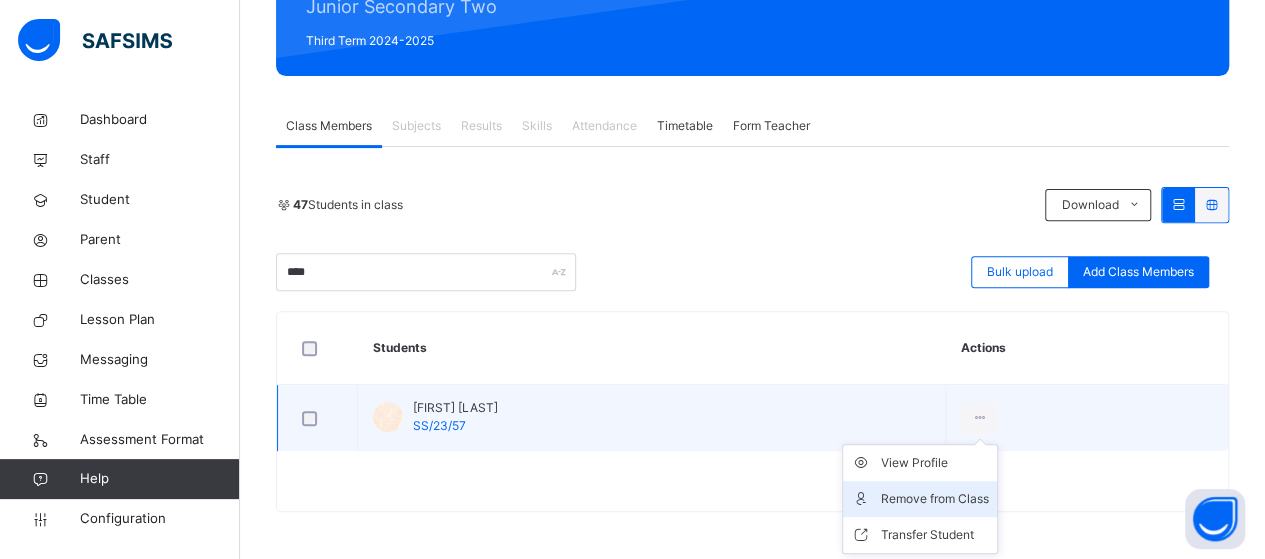 click on "Remove from Class" at bounding box center [935, 499] 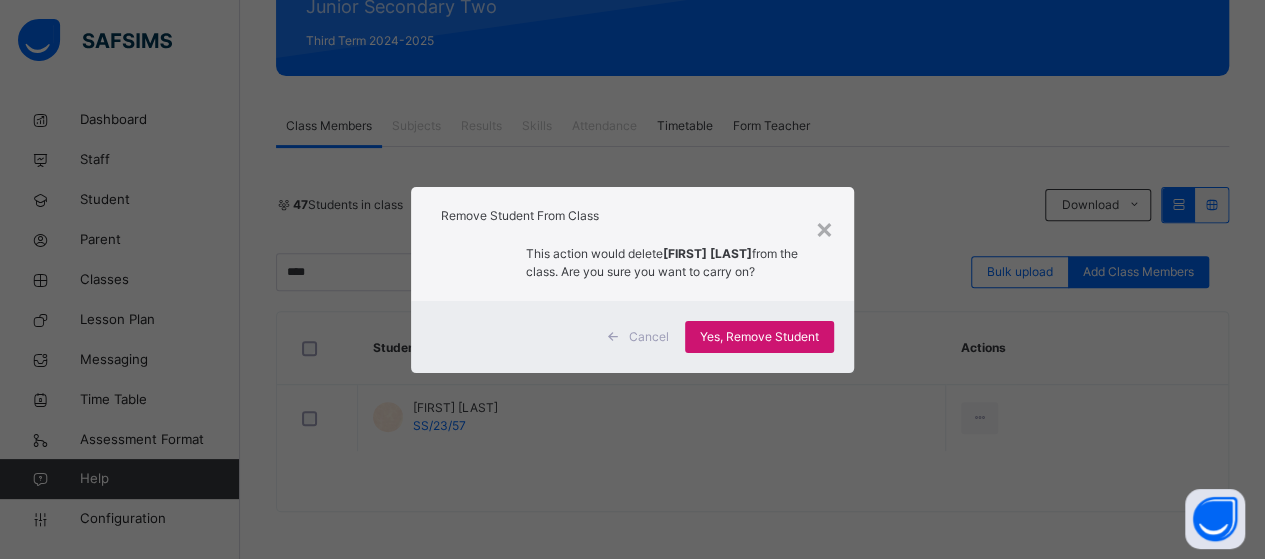 click on "Yes, Remove Student" at bounding box center [759, 337] 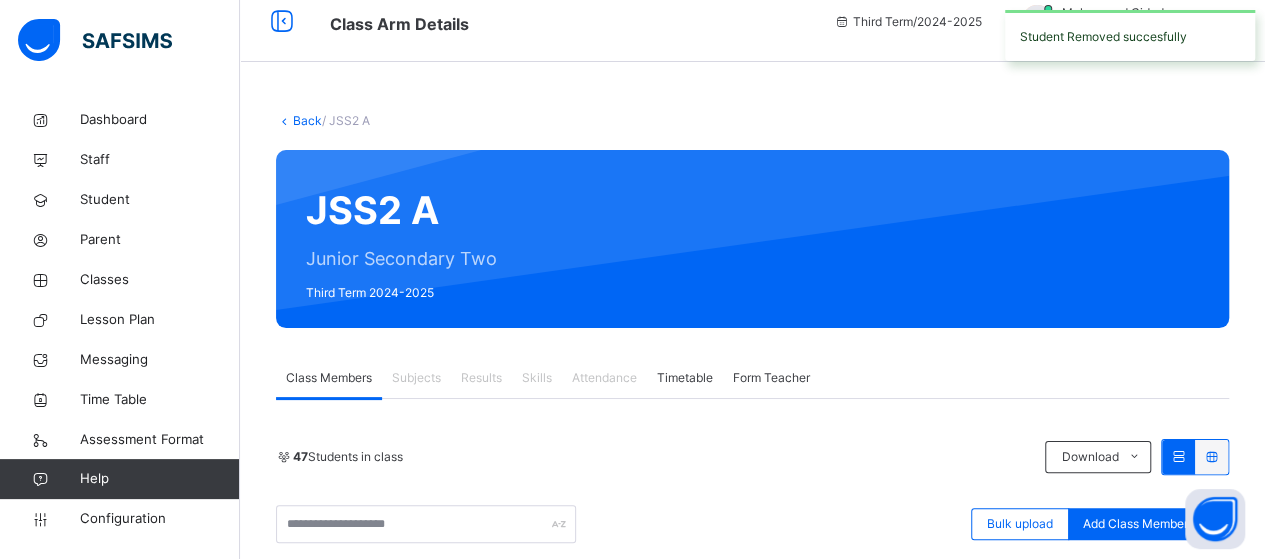 scroll, scrollTop: 270, scrollLeft: 0, axis: vertical 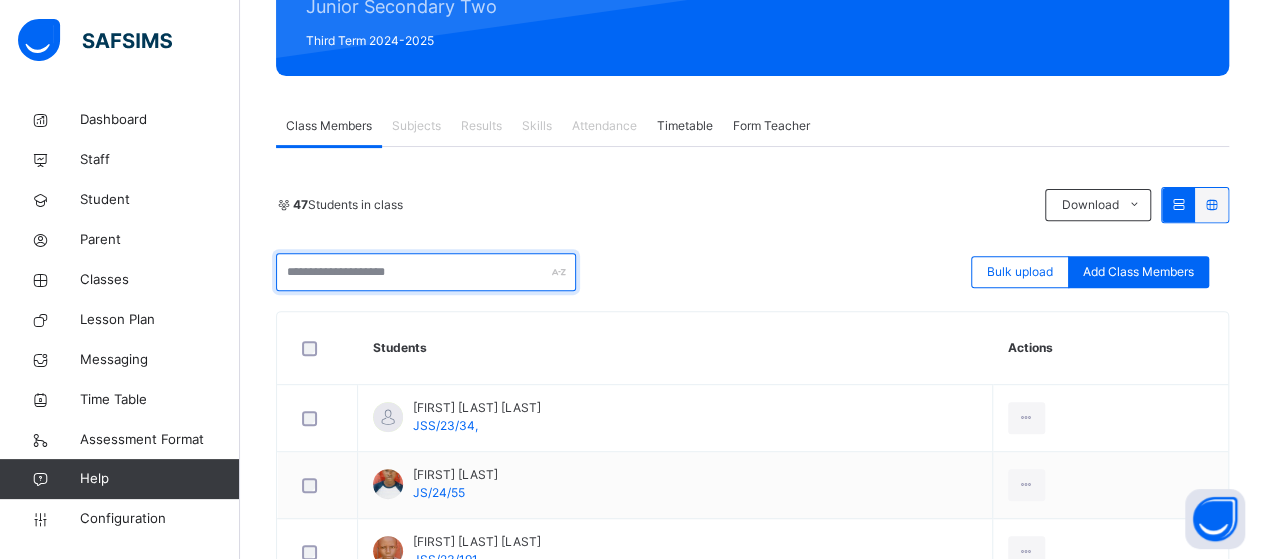 click at bounding box center [426, 272] 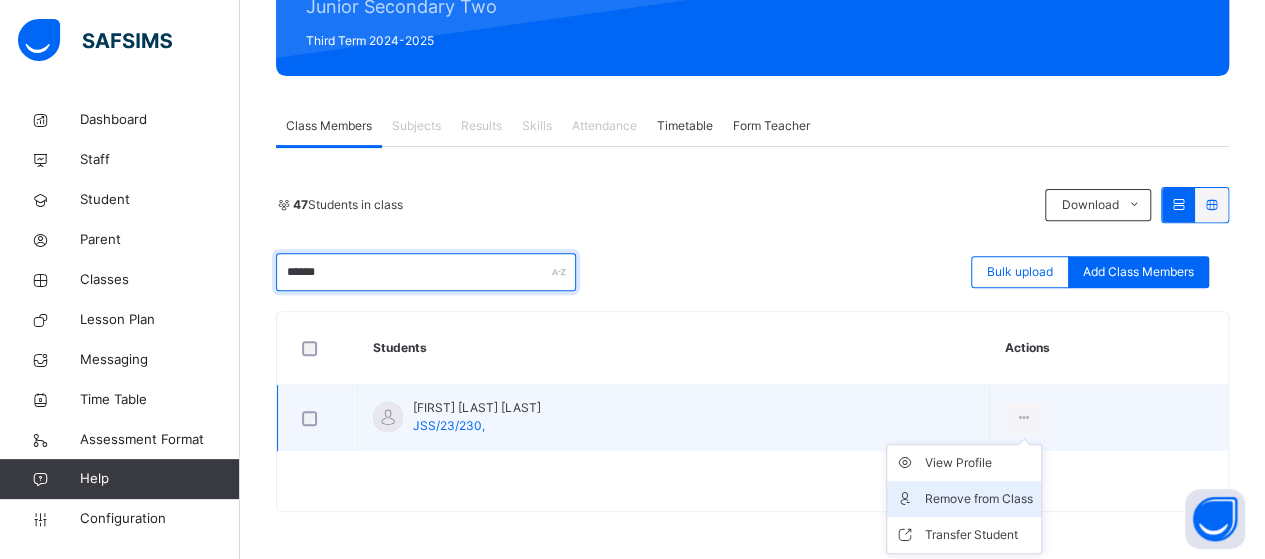 type on "******" 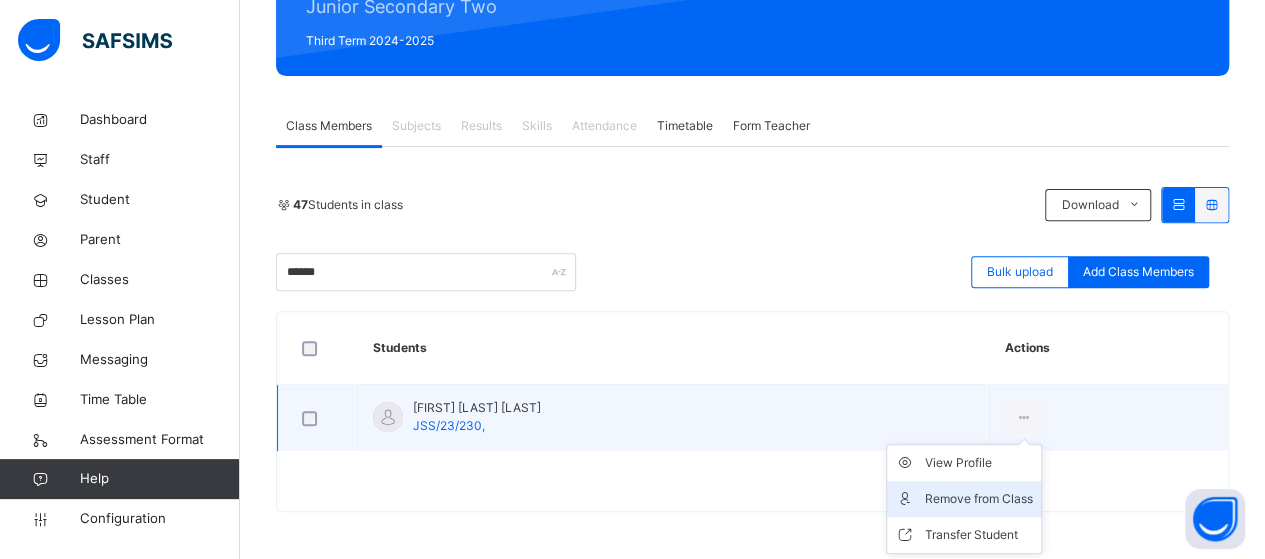 click on "Remove from Class" at bounding box center [979, 499] 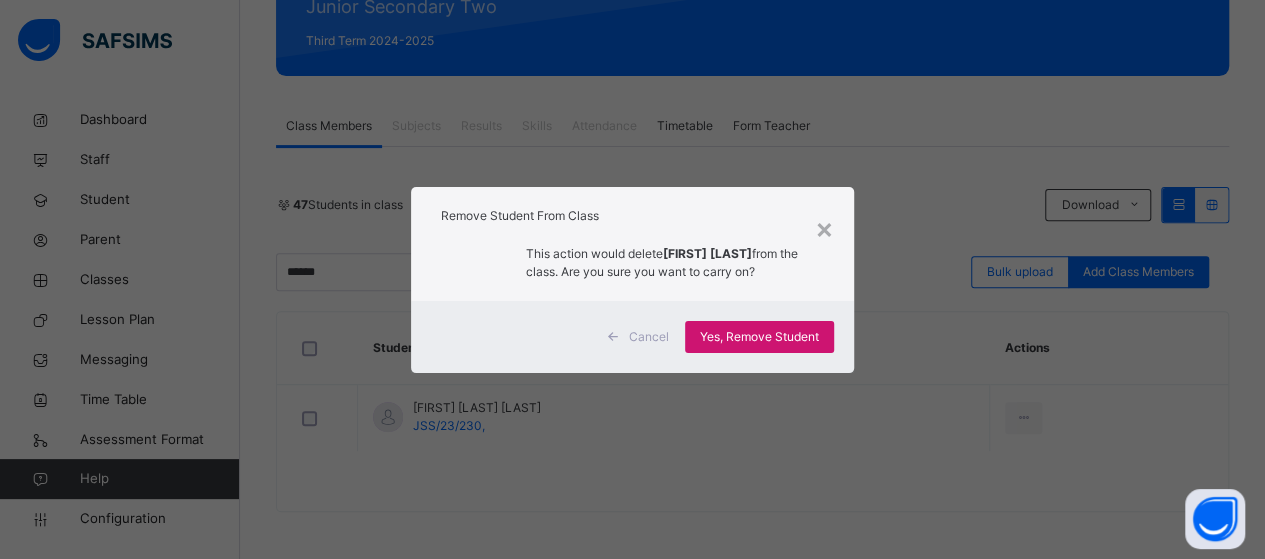 click on "Yes, Remove Student" at bounding box center [759, 337] 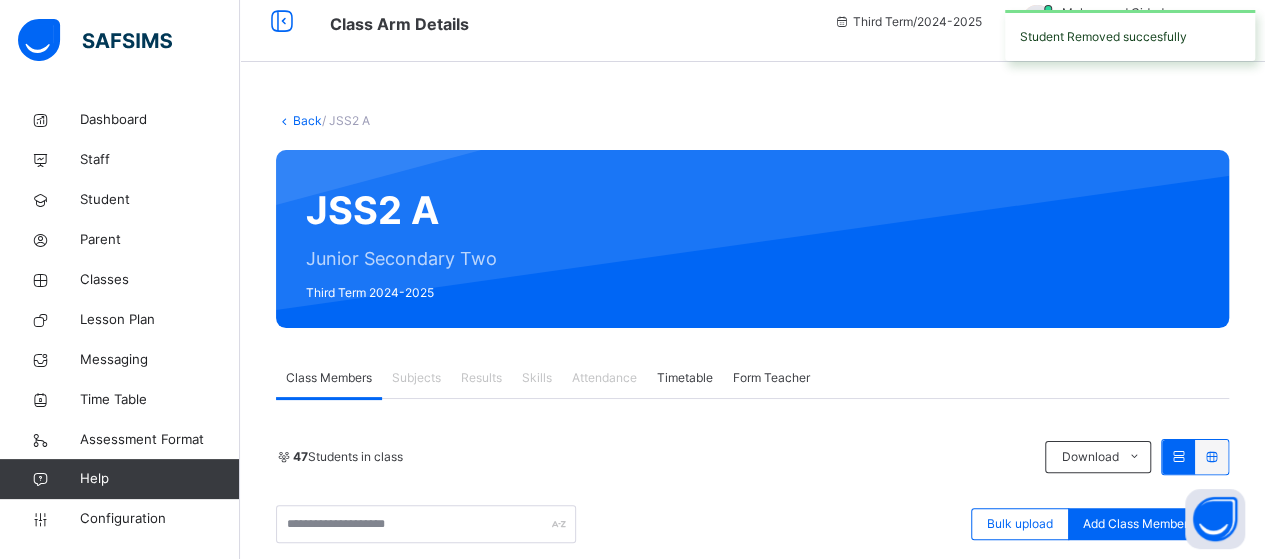 scroll, scrollTop: 270, scrollLeft: 0, axis: vertical 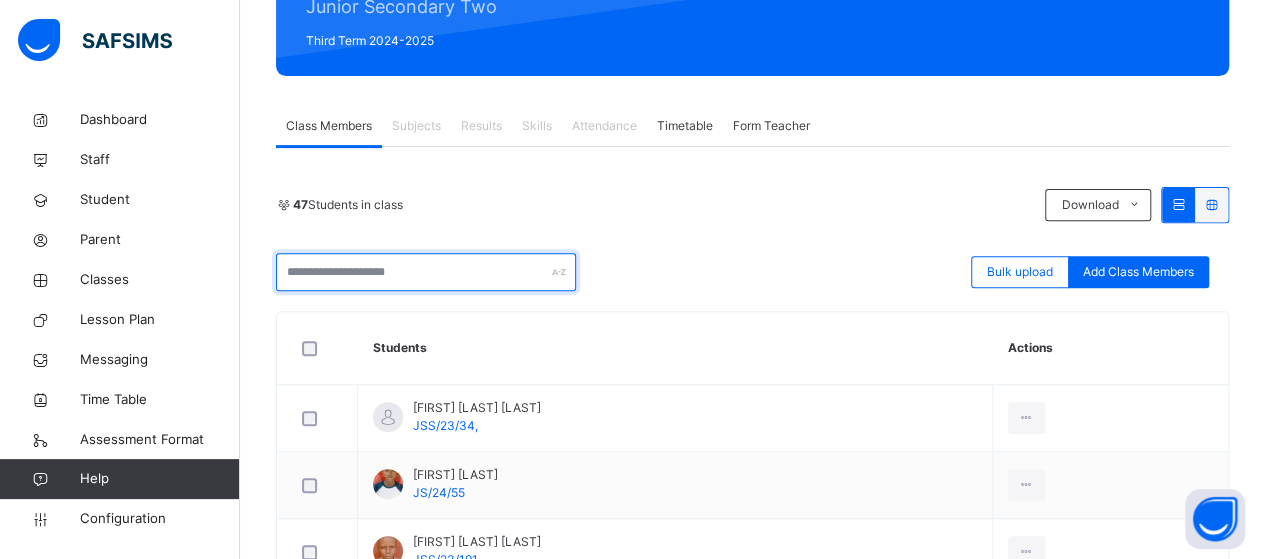click at bounding box center (426, 272) 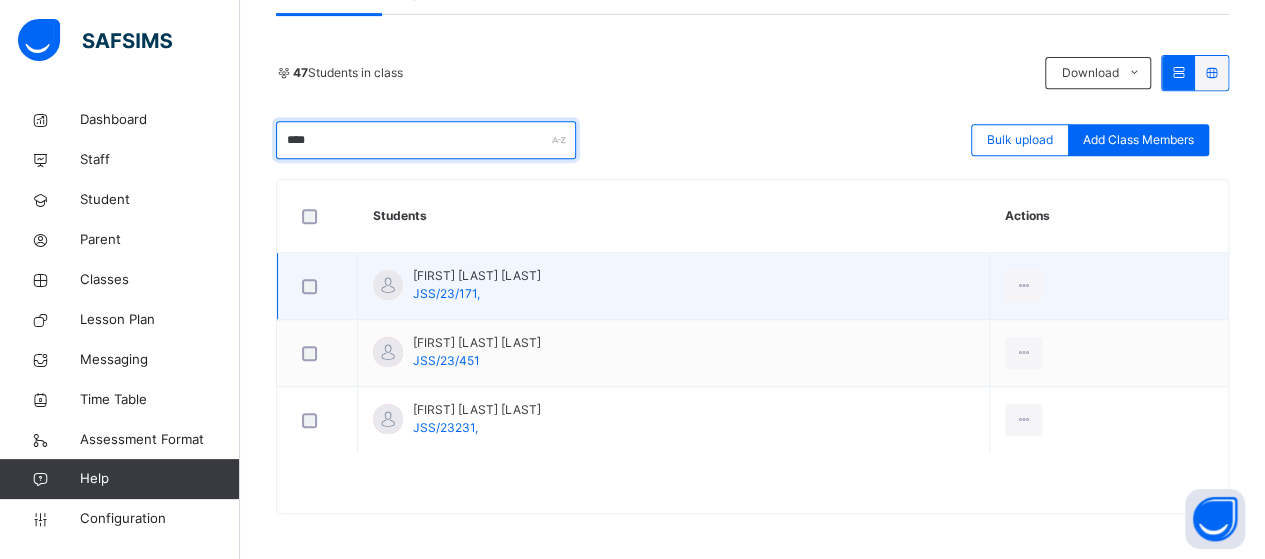 scroll, scrollTop: 404, scrollLeft: 0, axis: vertical 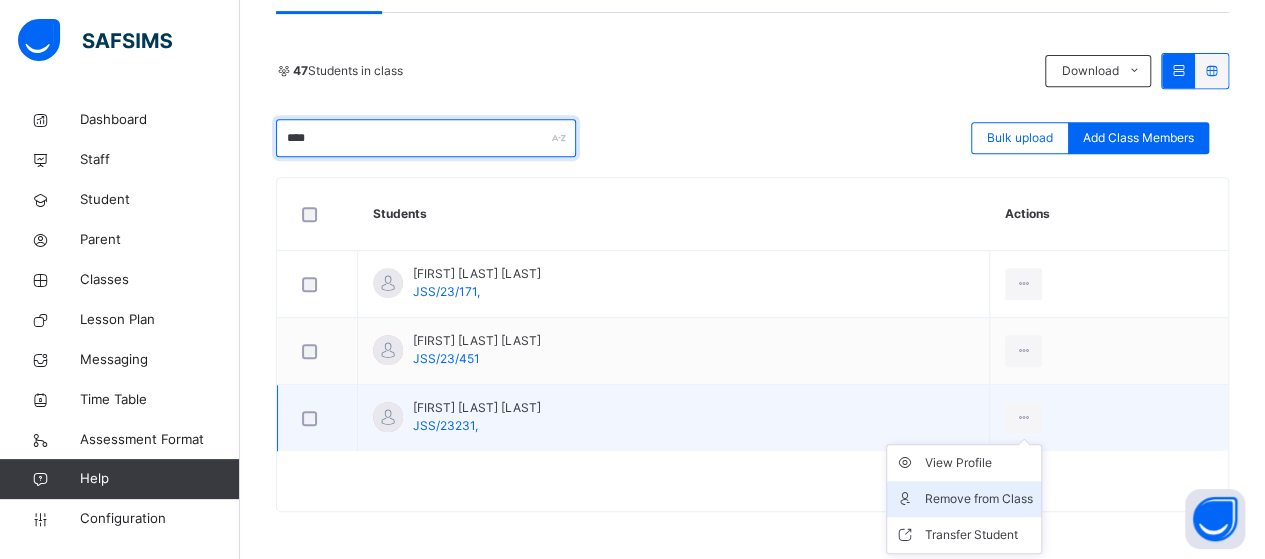 type on "****" 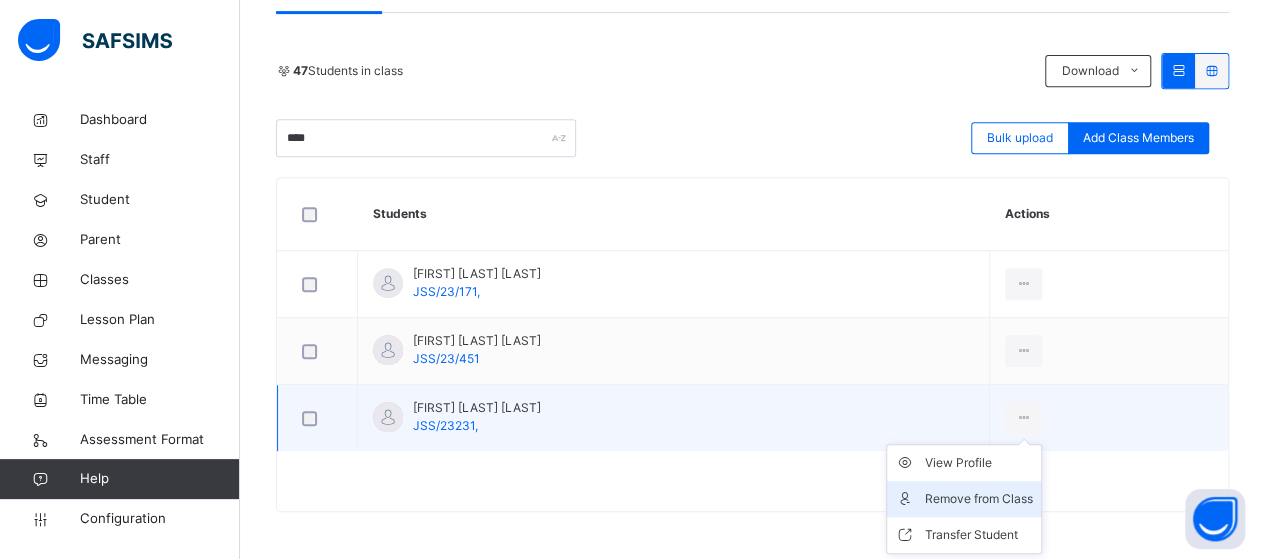 click on "Remove from Class" at bounding box center [979, 499] 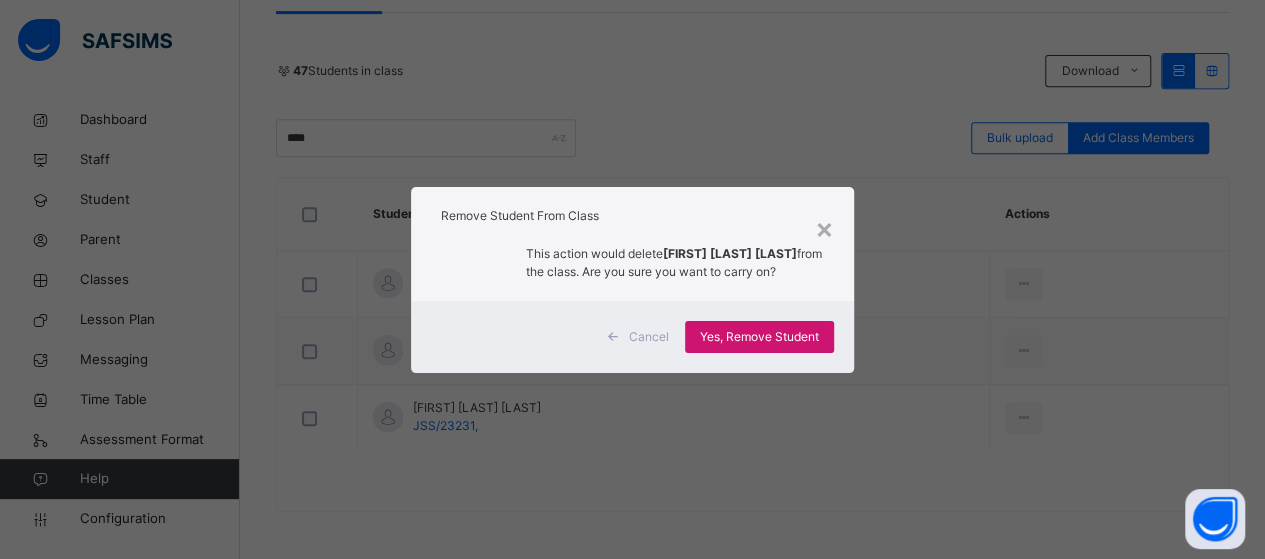 click on "Yes, Remove Student" at bounding box center (759, 337) 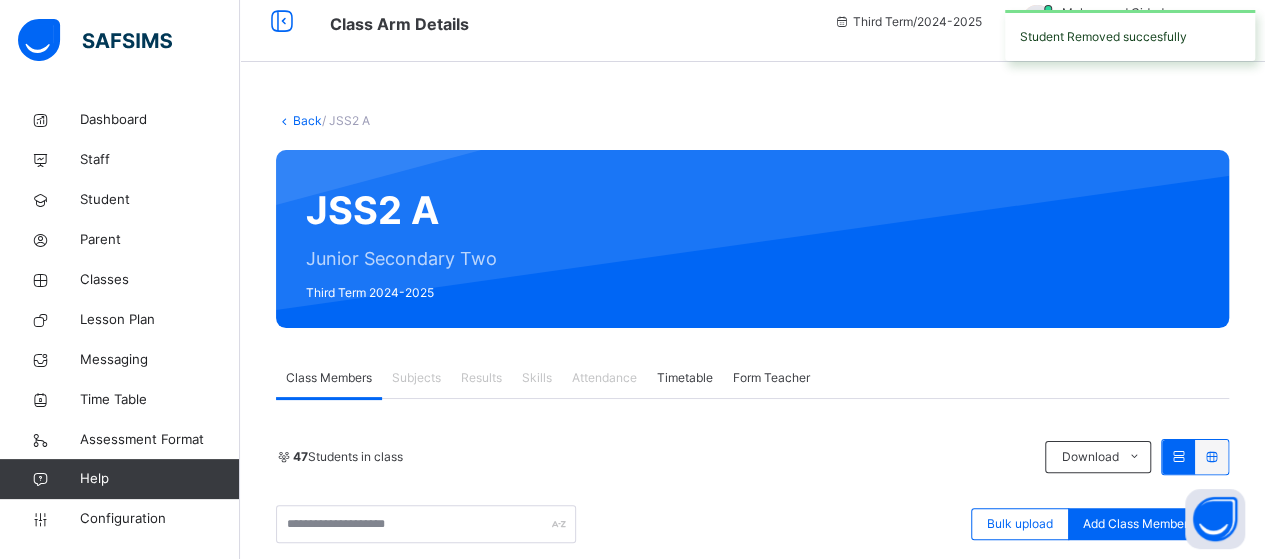 scroll, scrollTop: 404, scrollLeft: 0, axis: vertical 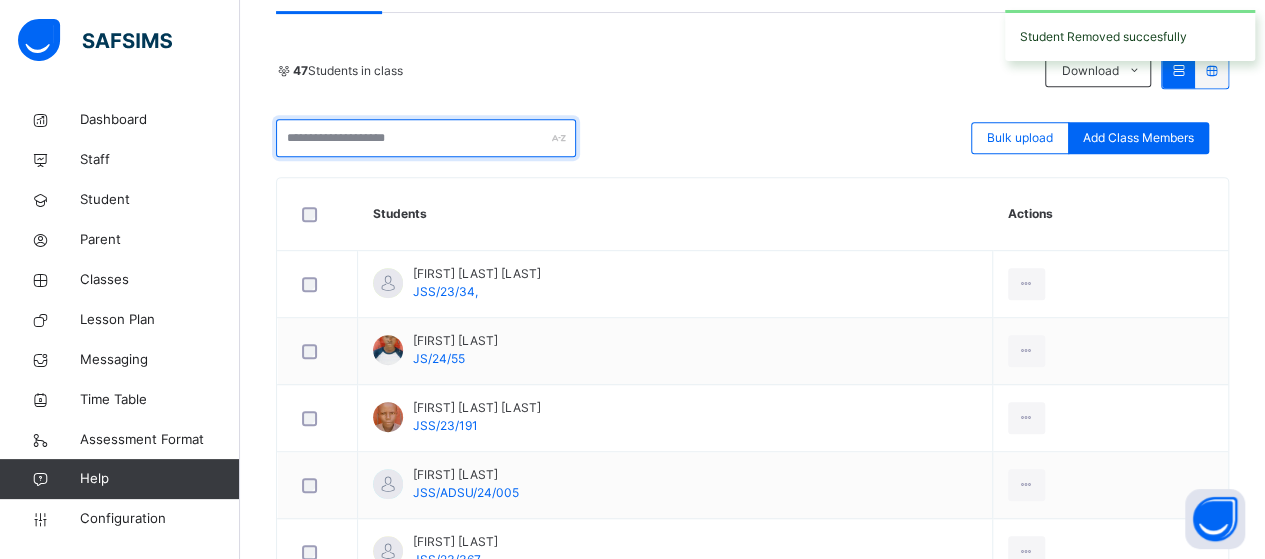 click at bounding box center (426, 138) 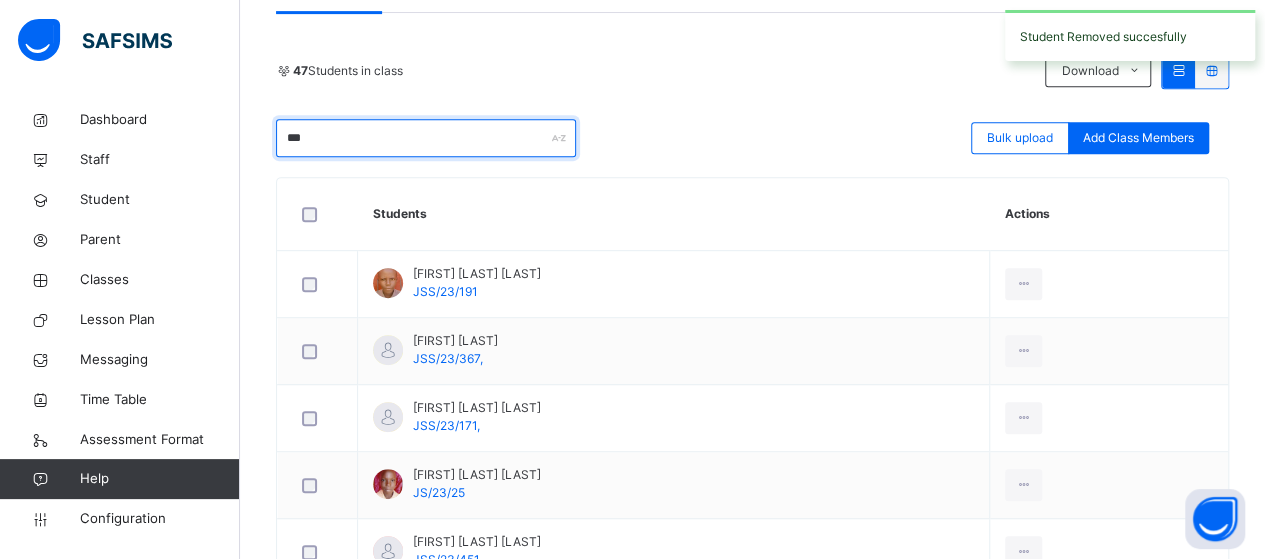 scroll, scrollTop: 337, scrollLeft: 0, axis: vertical 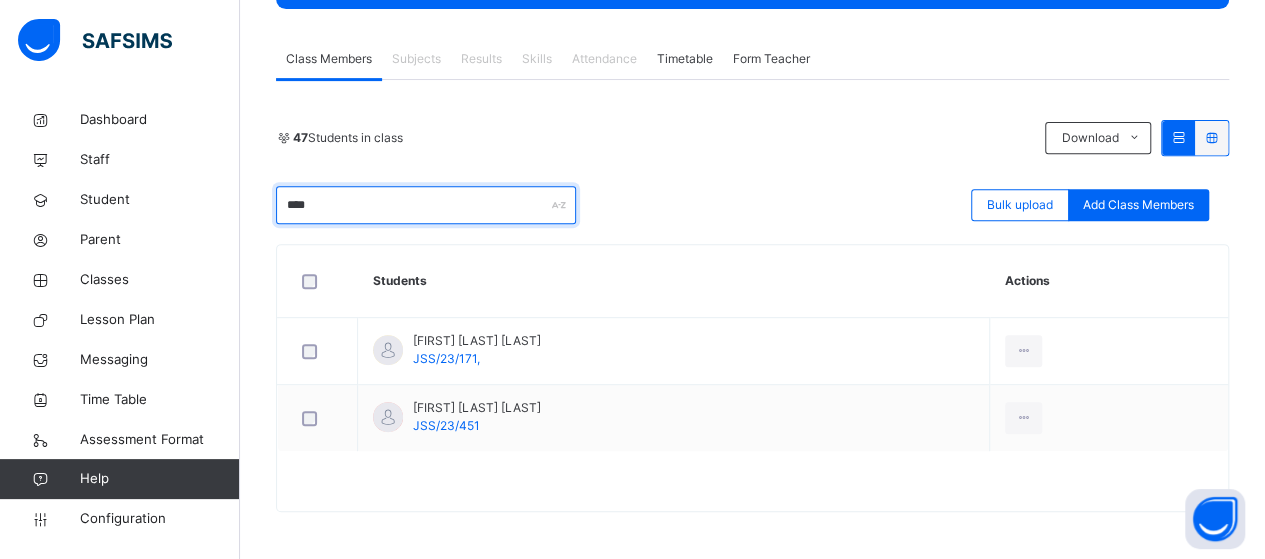 type on "****" 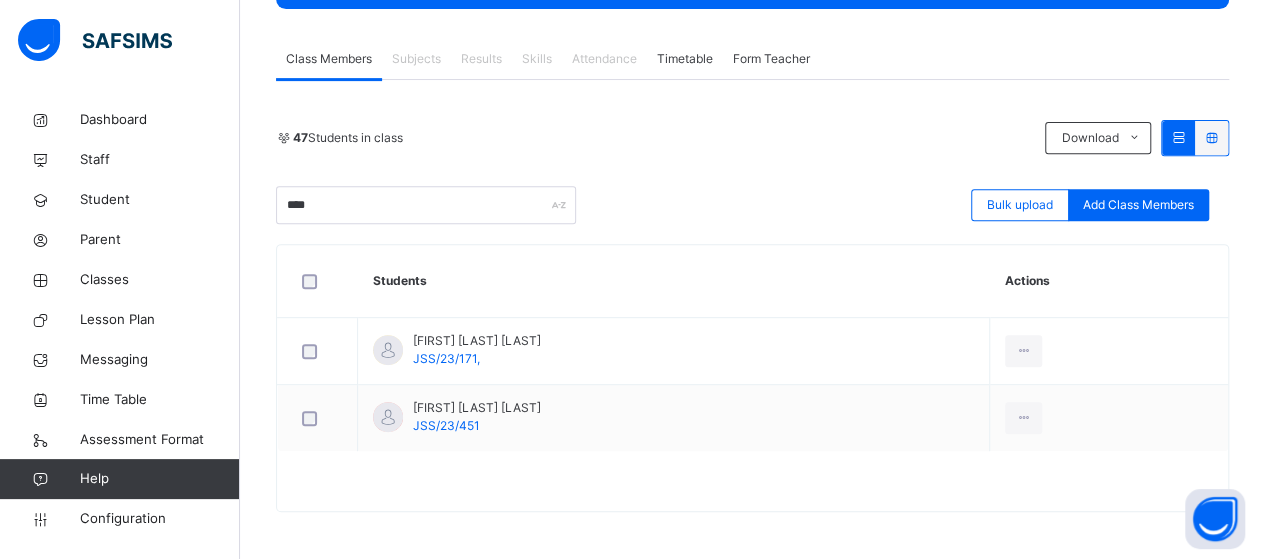 click on "Students" at bounding box center [674, 281] 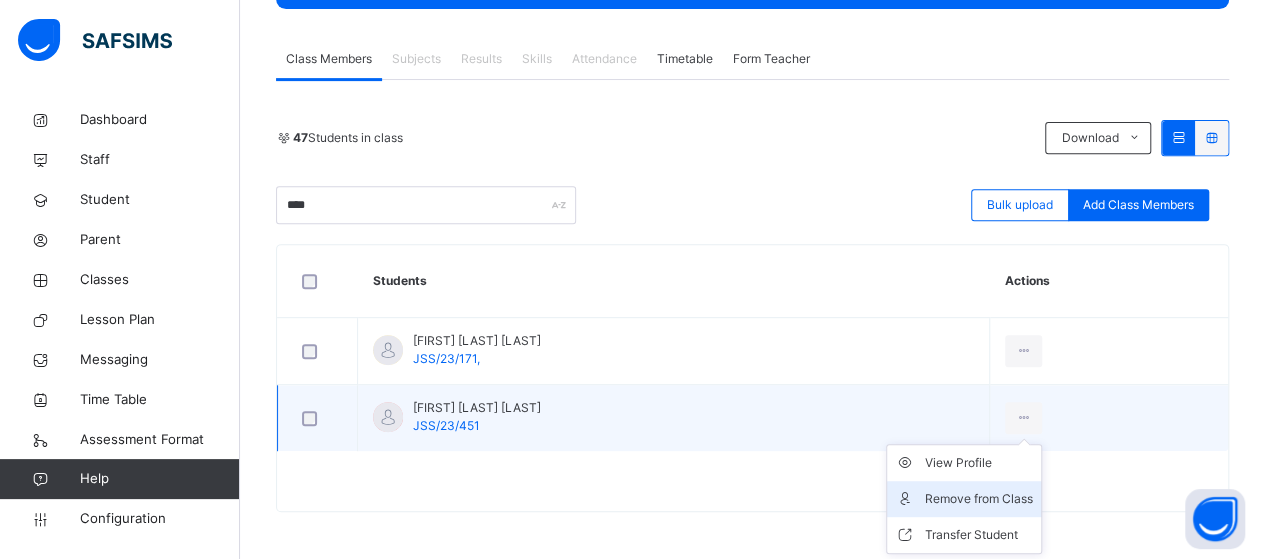 click on "Remove from Class" at bounding box center [979, 499] 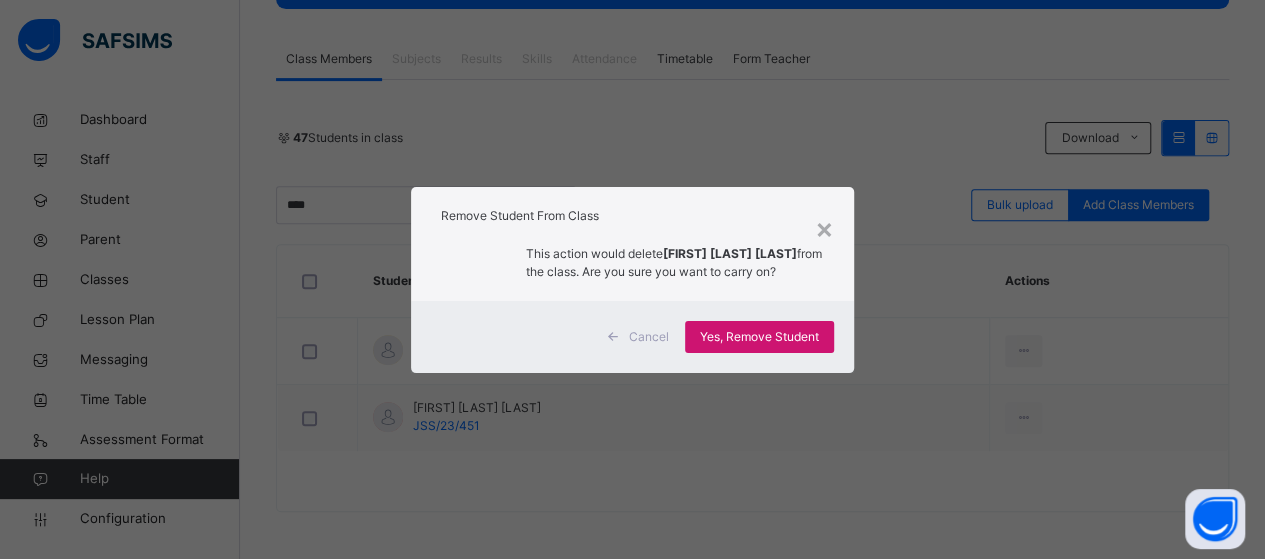 click on "Yes, Remove Student" at bounding box center [759, 337] 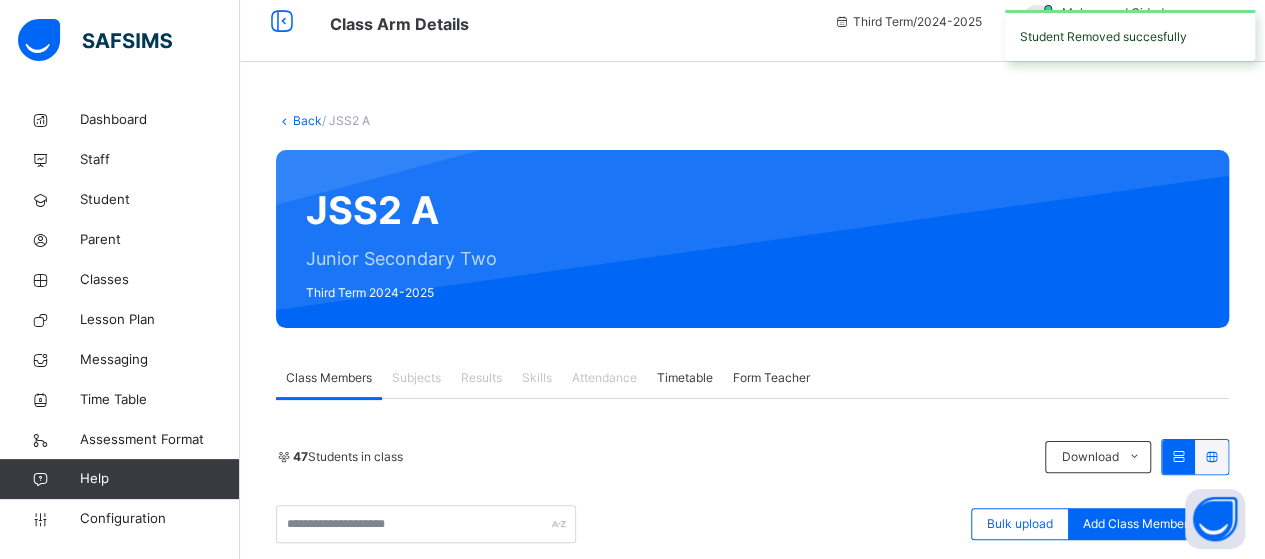 scroll, scrollTop: 337, scrollLeft: 0, axis: vertical 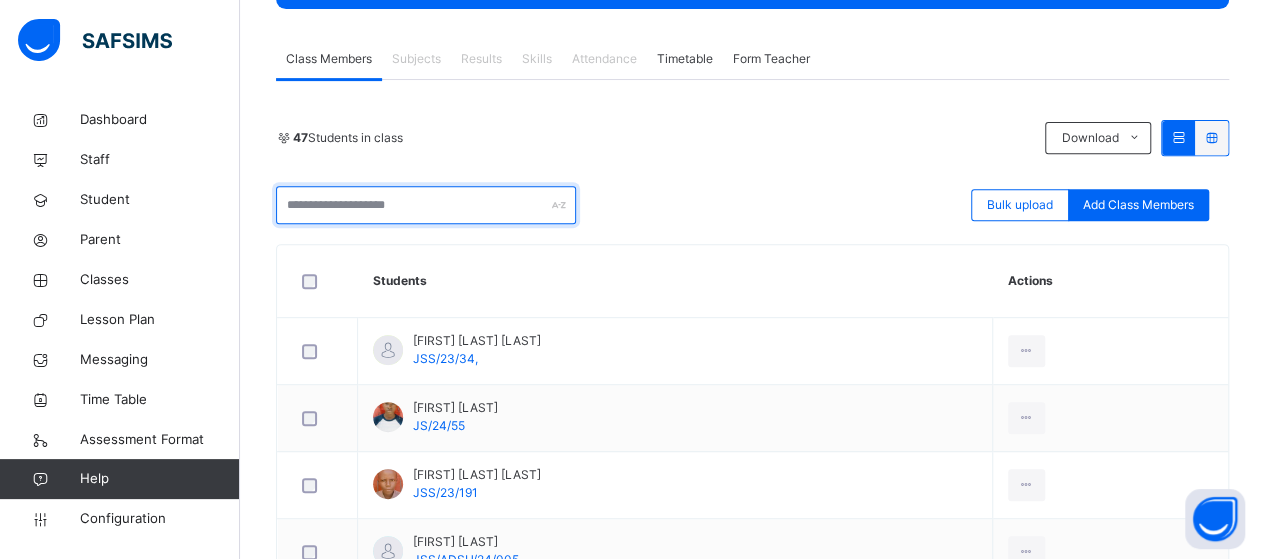 click at bounding box center [426, 205] 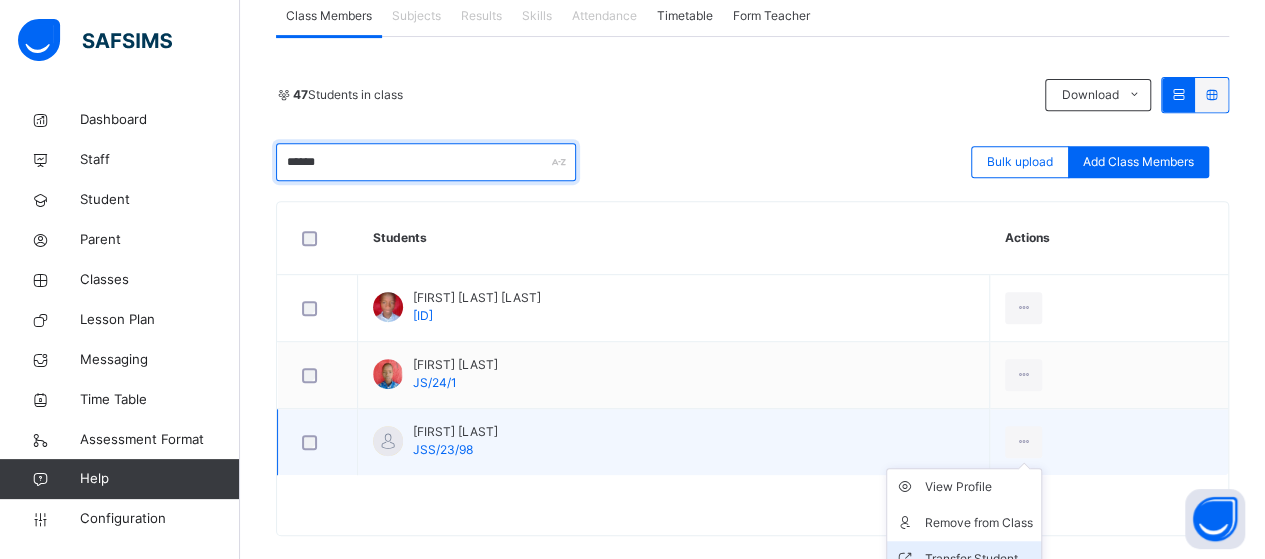 scroll, scrollTop: 404, scrollLeft: 0, axis: vertical 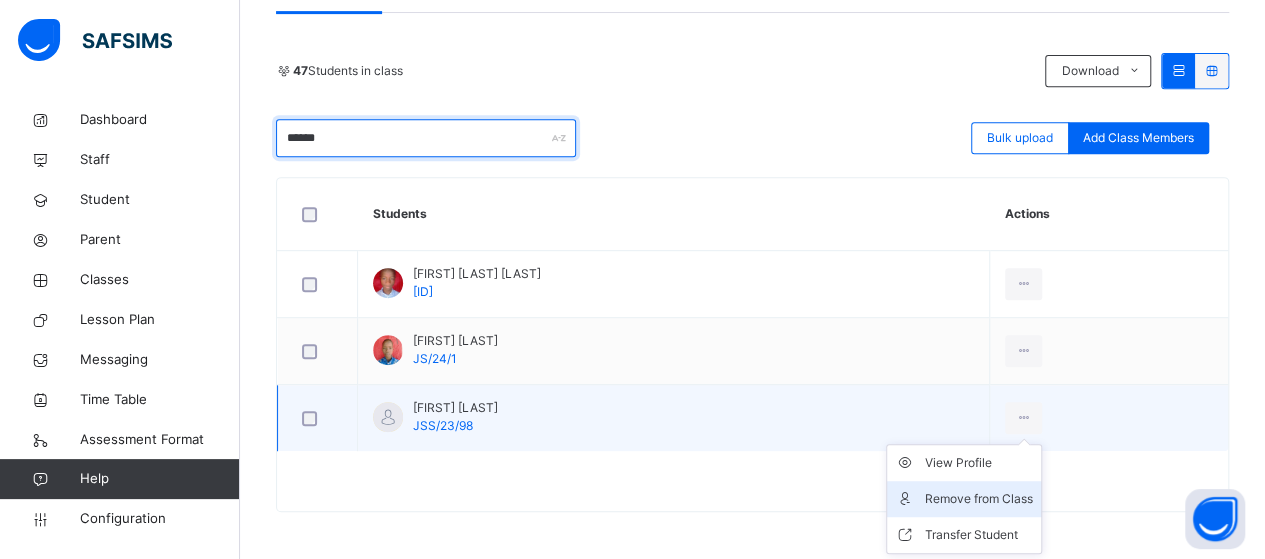 type on "******" 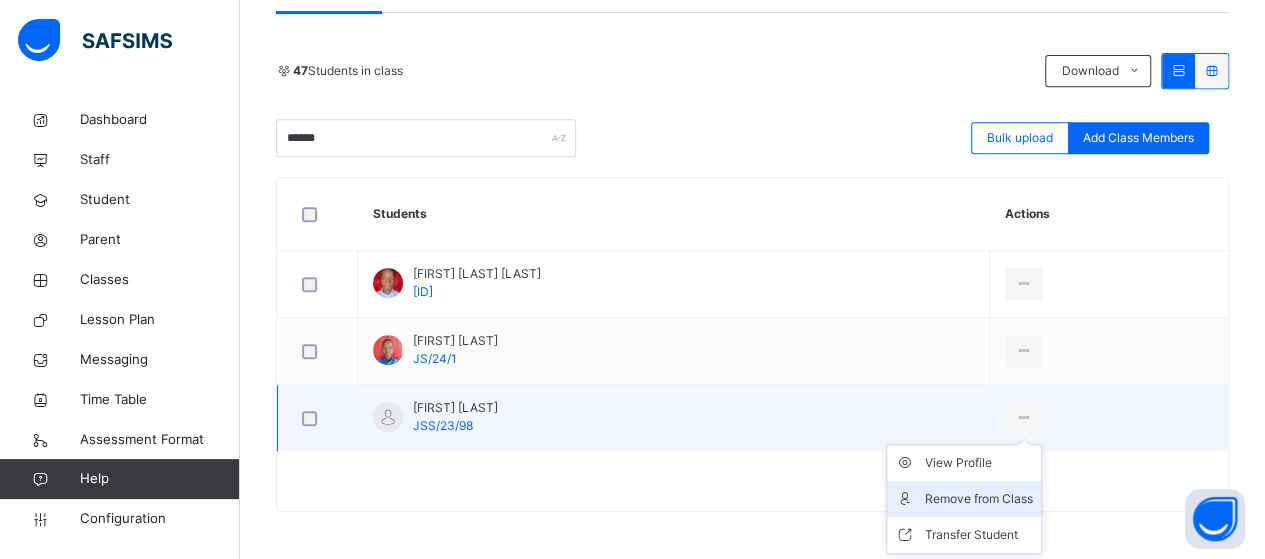 click on "Remove from Class" at bounding box center [979, 499] 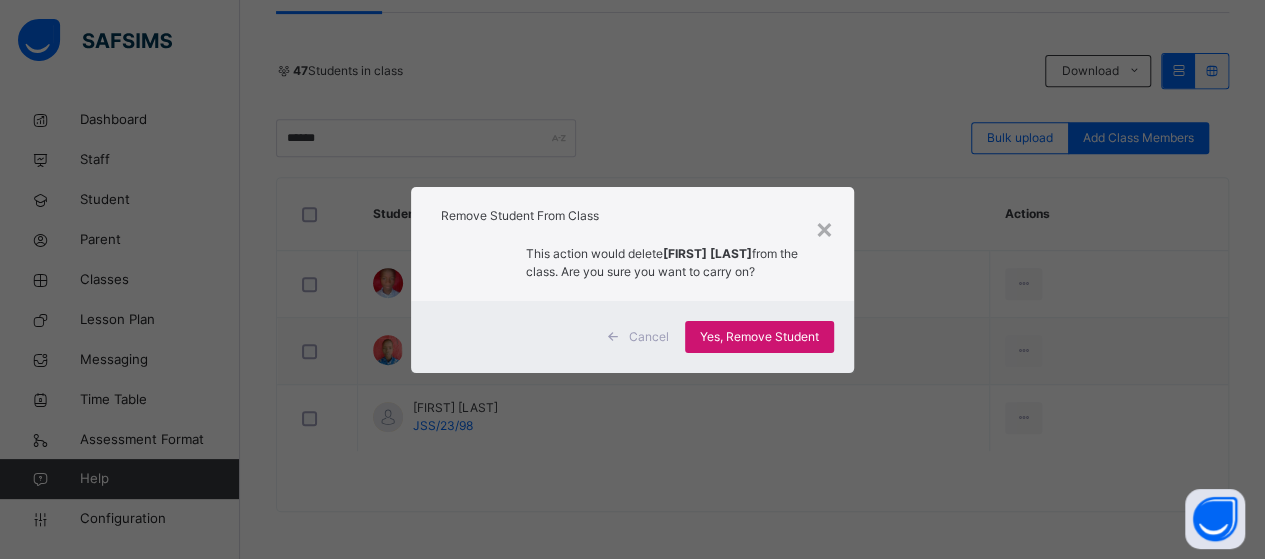 click on "Yes, Remove Student" at bounding box center [759, 337] 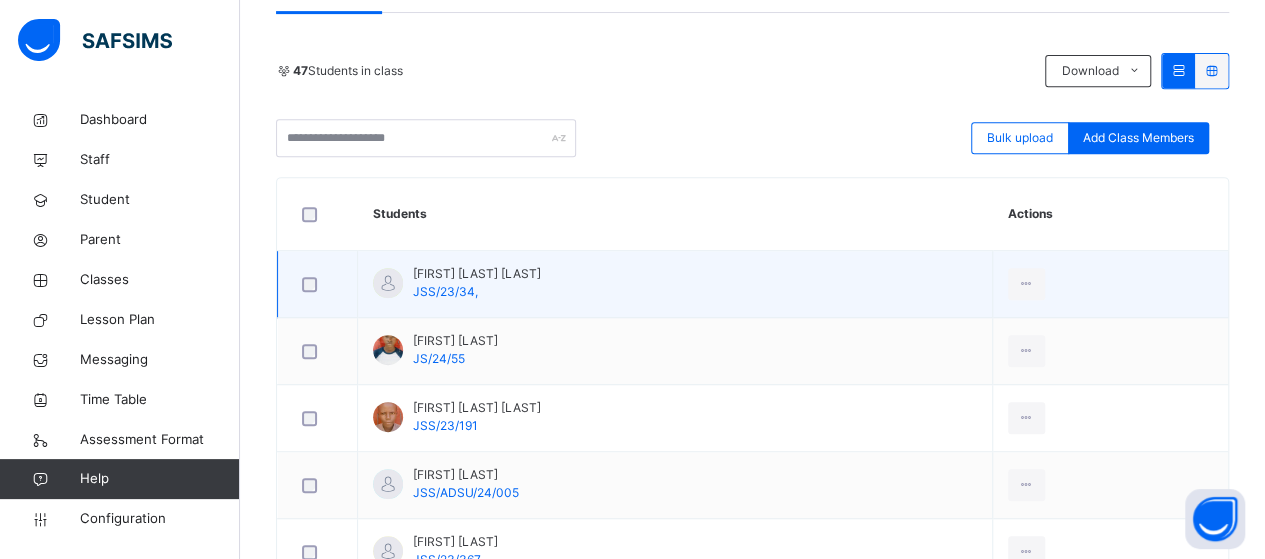 scroll, scrollTop: 104, scrollLeft: 0, axis: vertical 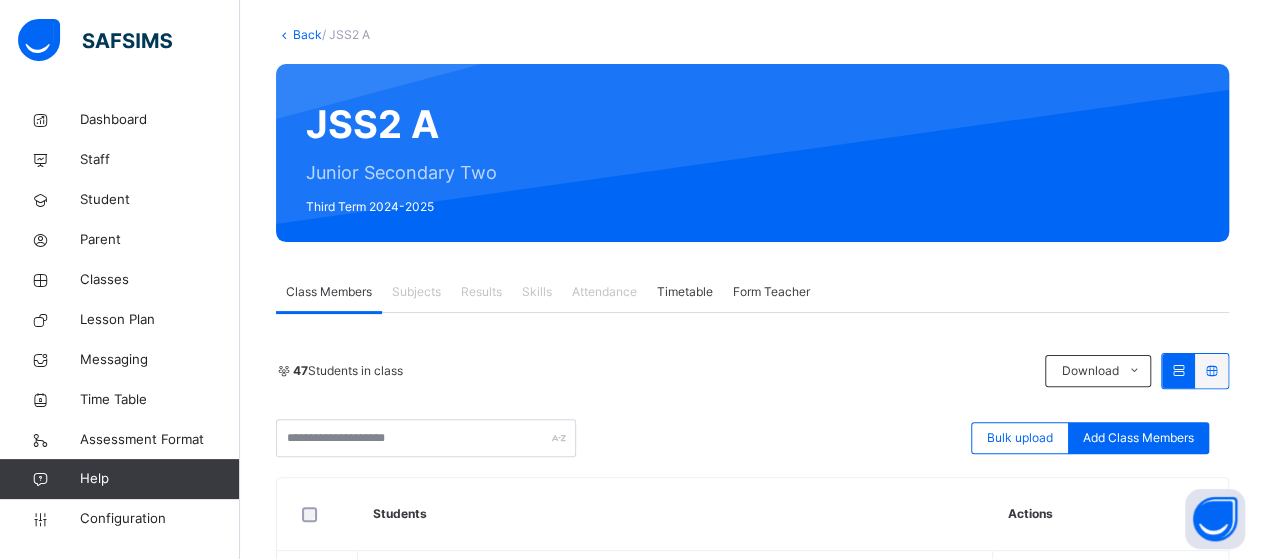 click on "Back" at bounding box center [307, 34] 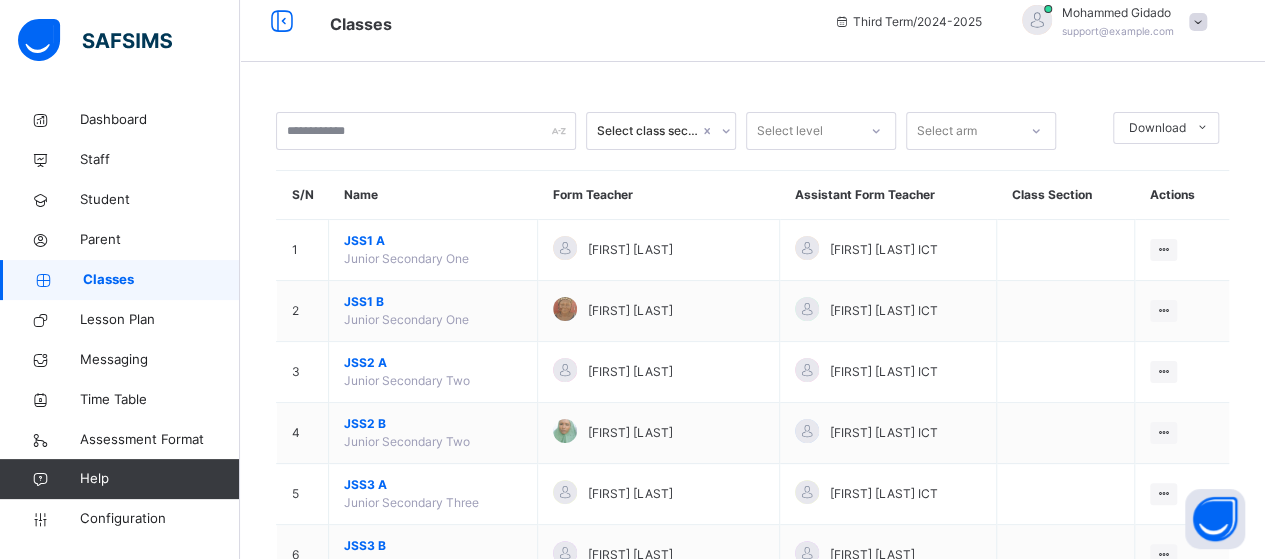 scroll, scrollTop: 104, scrollLeft: 0, axis: vertical 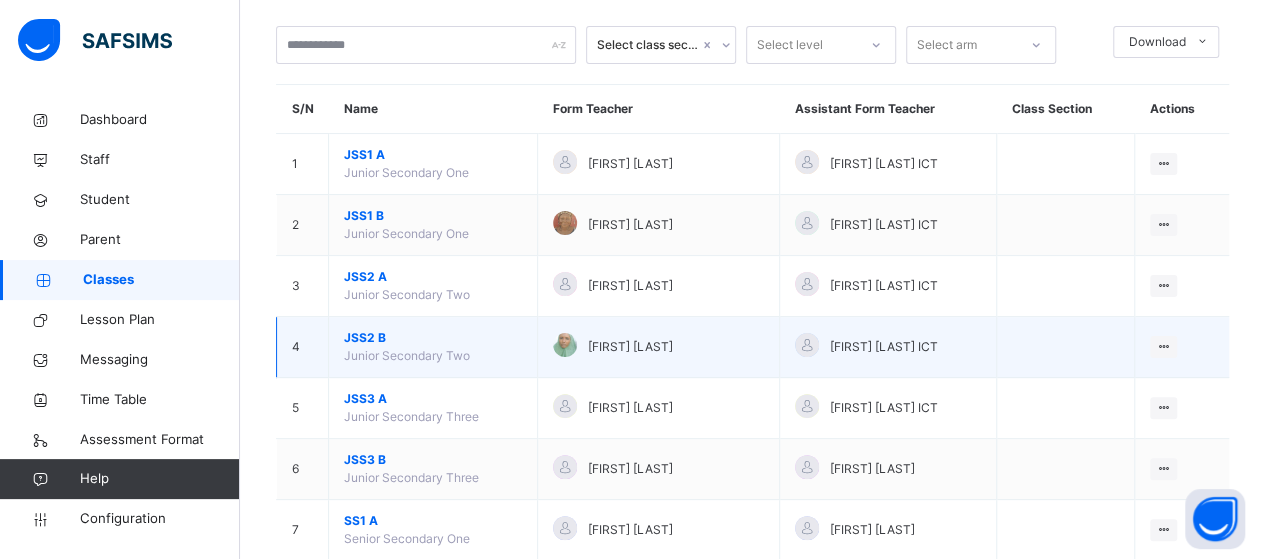 click on "JSS2   B" at bounding box center (433, 338) 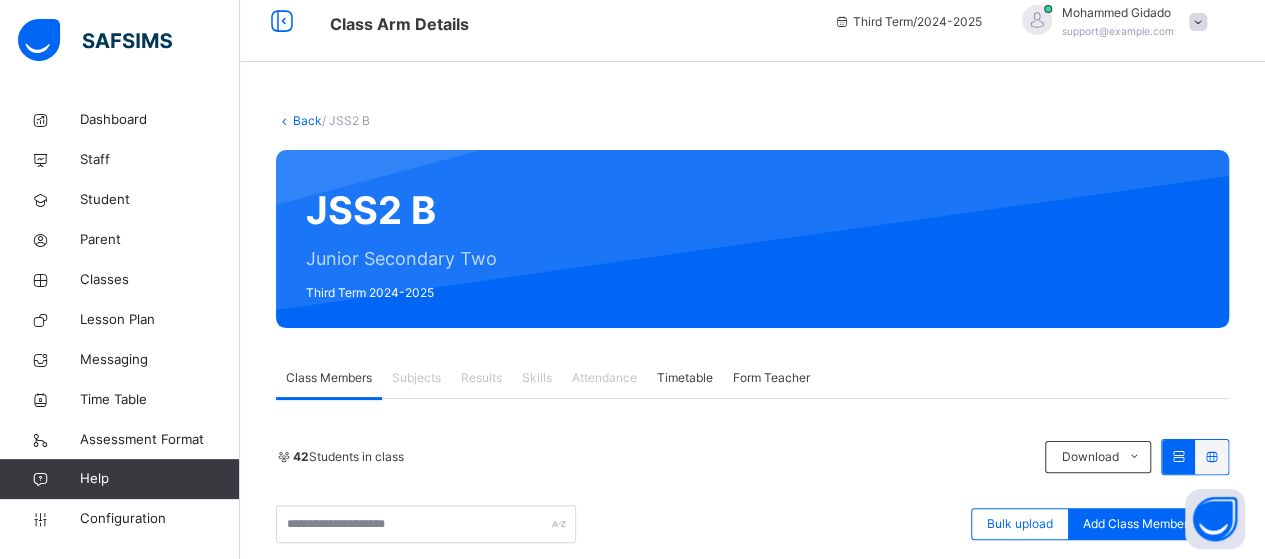 scroll, scrollTop: 104, scrollLeft: 0, axis: vertical 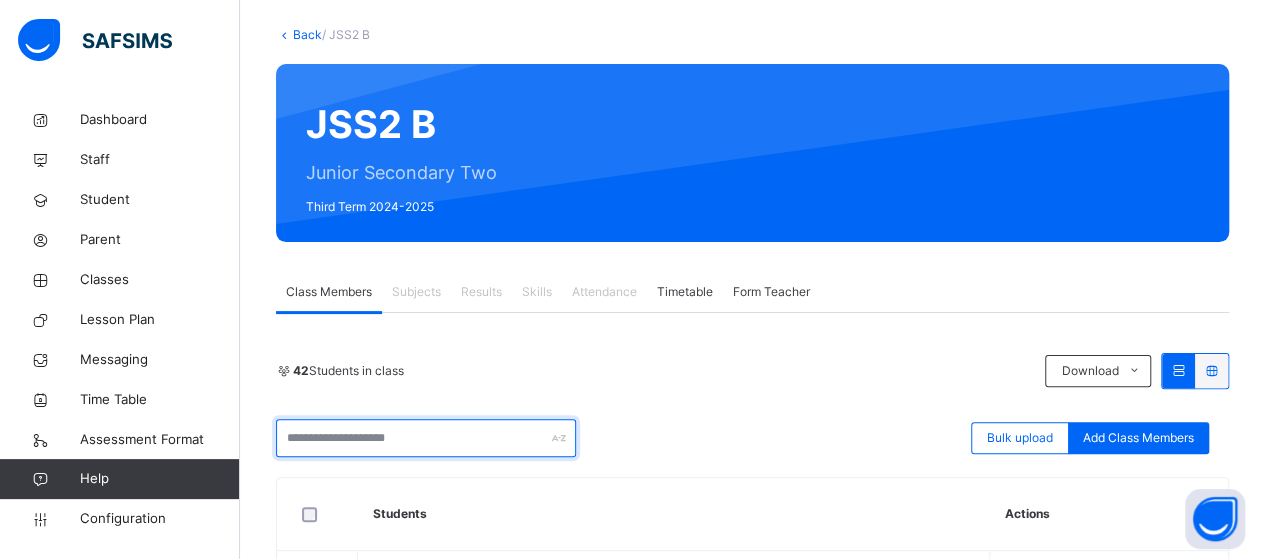 click at bounding box center (426, 438) 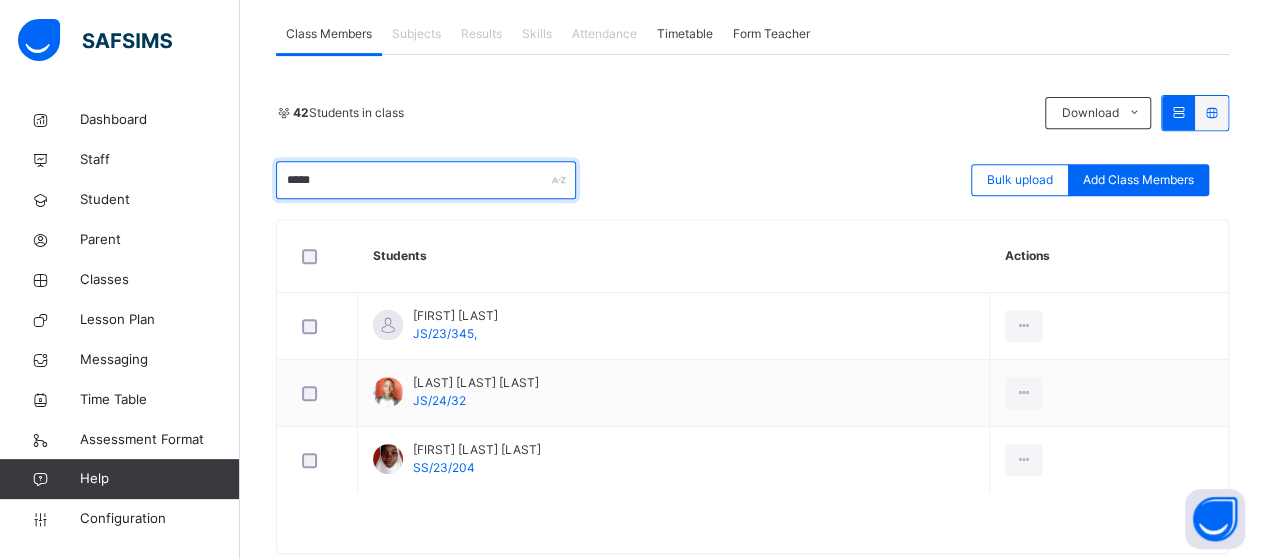 scroll, scrollTop: 404, scrollLeft: 0, axis: vertical 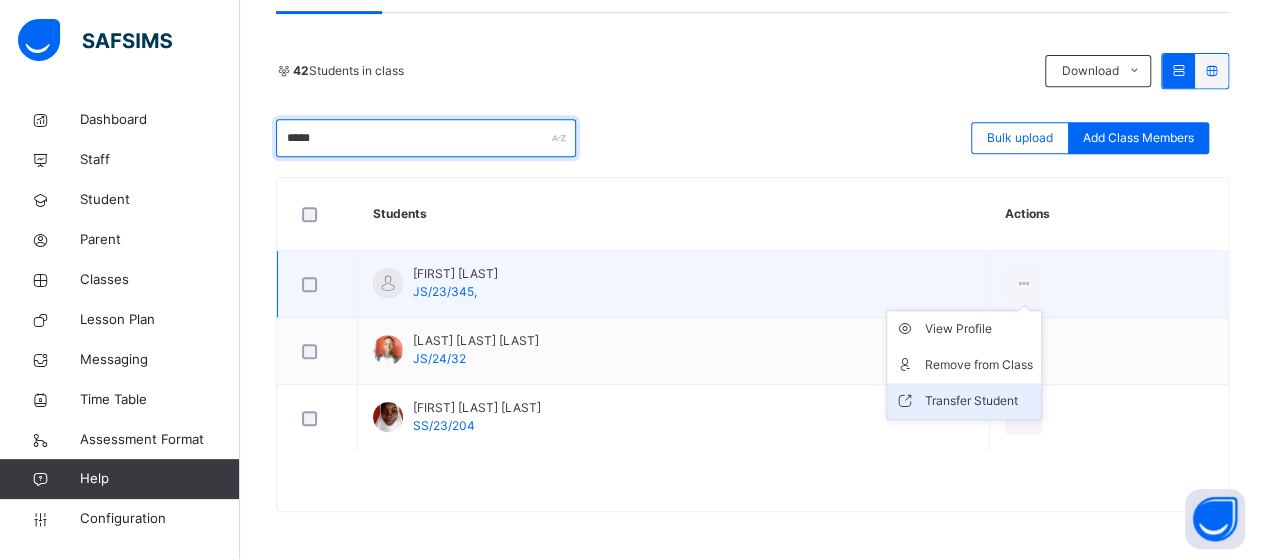 type on "*****" 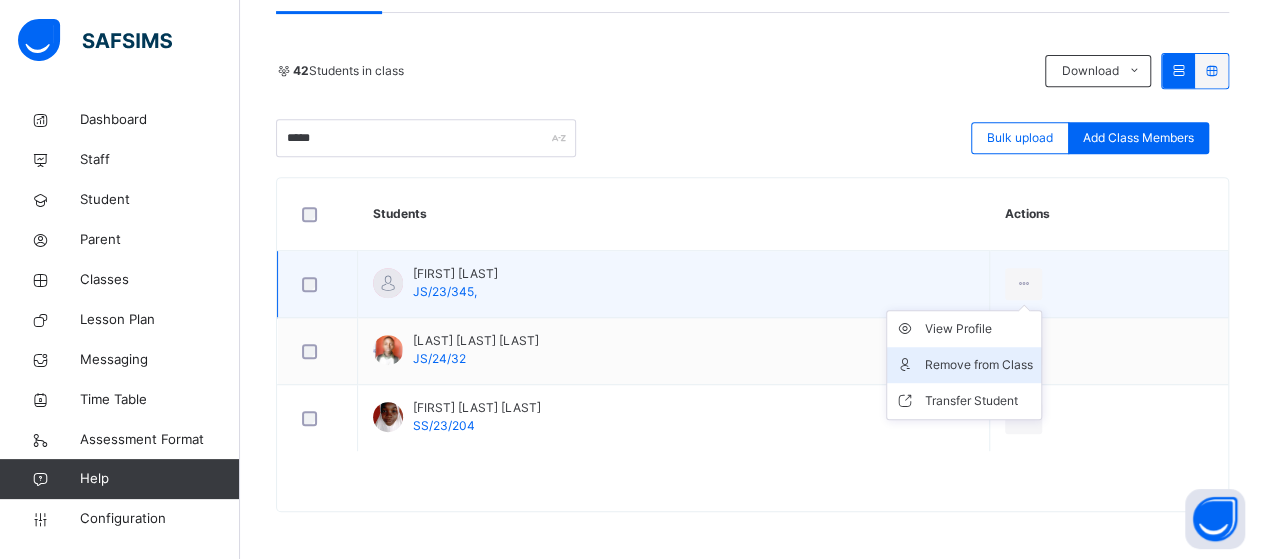 drag, startPoint x: 1030, startPoint y: 381, endPoint x: 1025, endPoint y: 365, distance: 16.763054 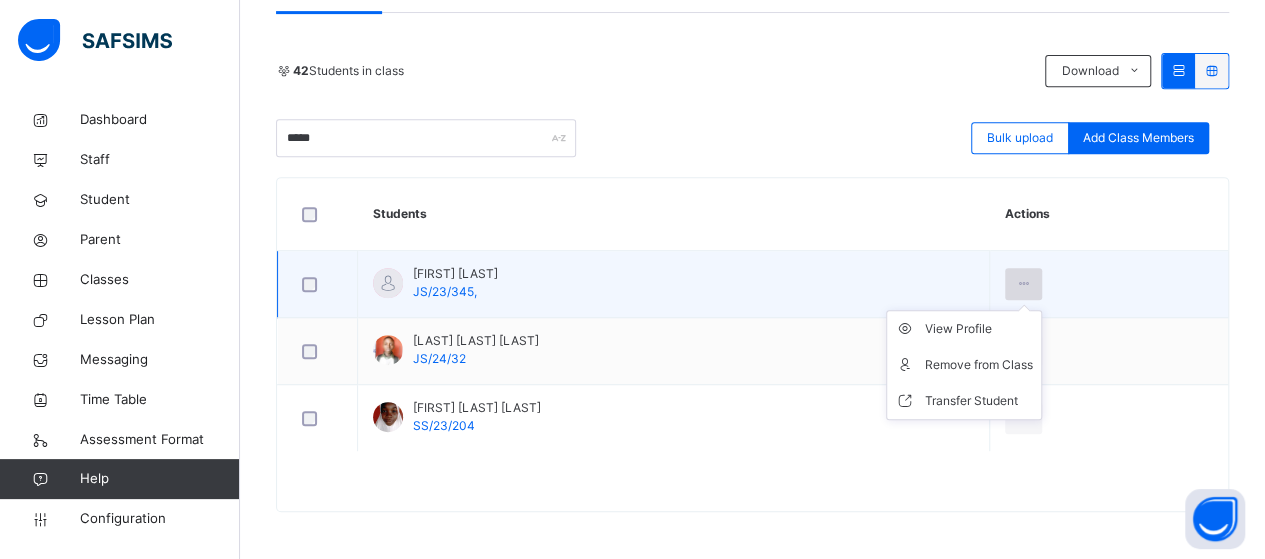 click at bounding box center [1023, 284] 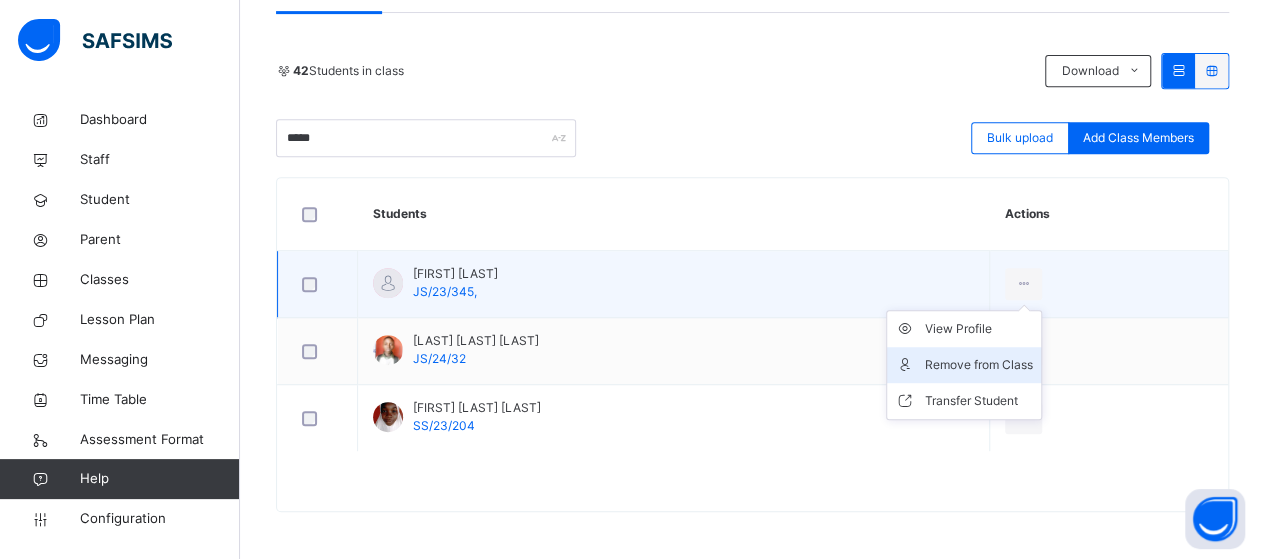 click on "Remove from Class" at bounding box center [979, 365] 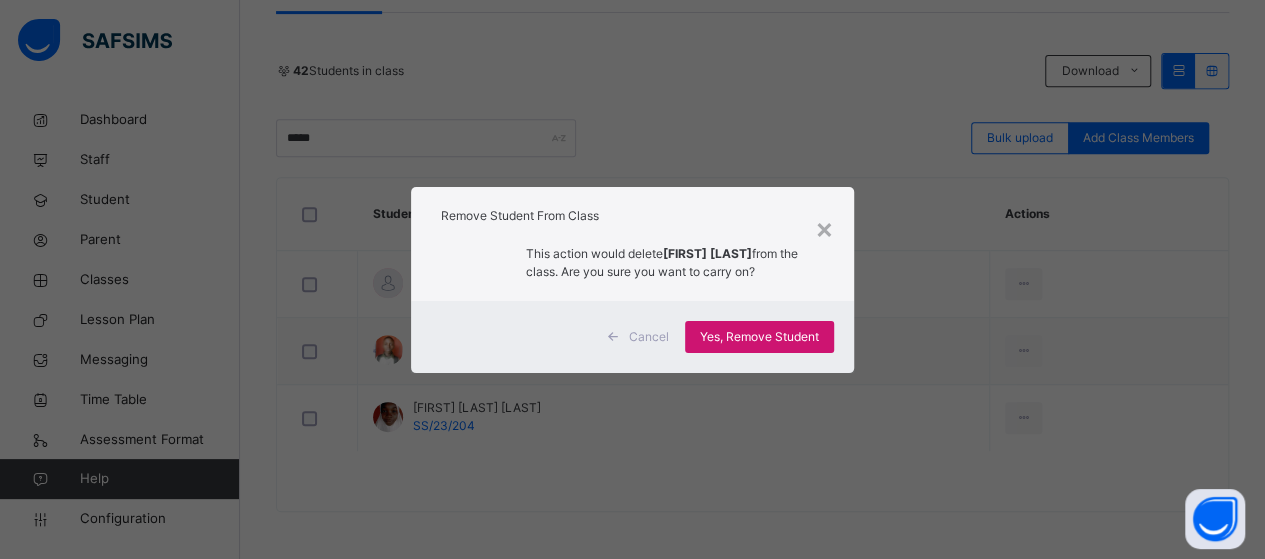 click on "Yes, Remove Student" at bounding box center [759, 337] 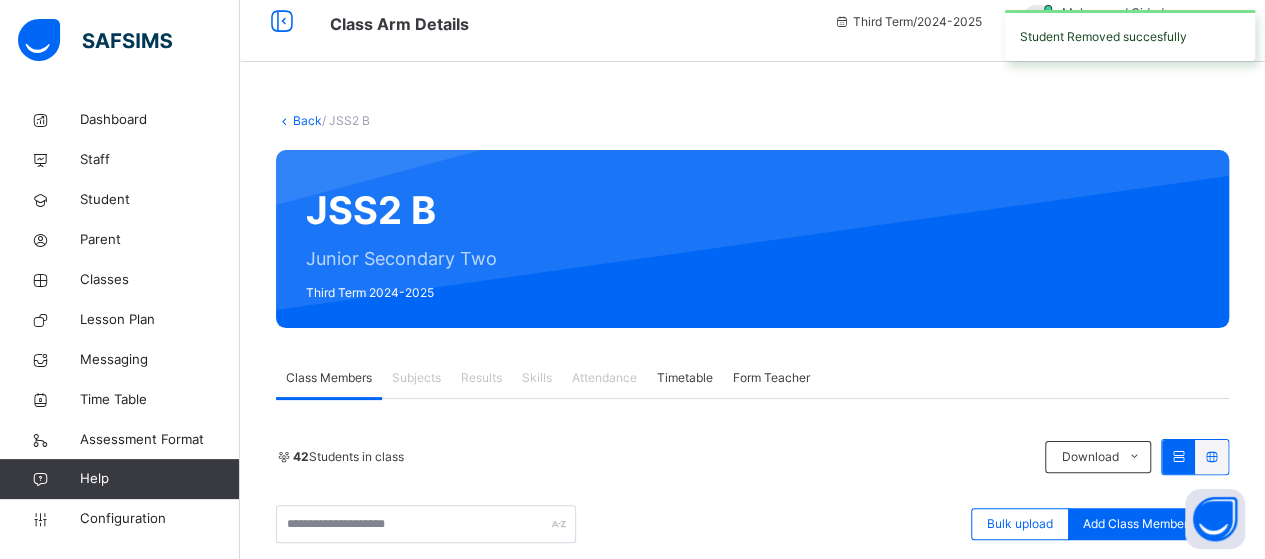 scroll, scrollTop: 404, scrollLeft: 0, axis: vertical 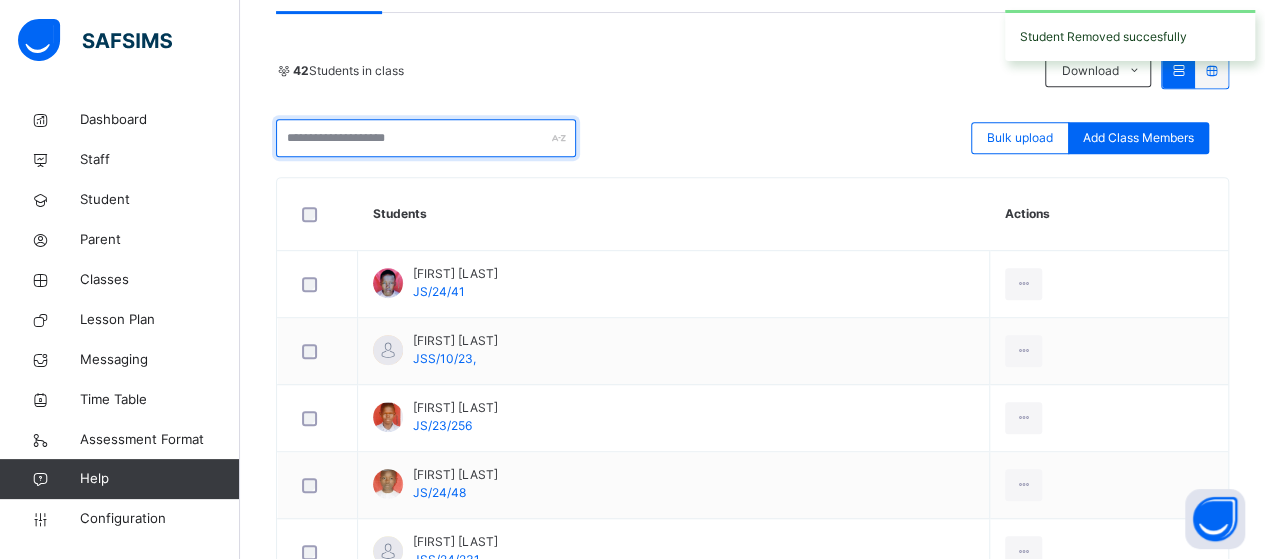 click at bounding box center (426, 138) 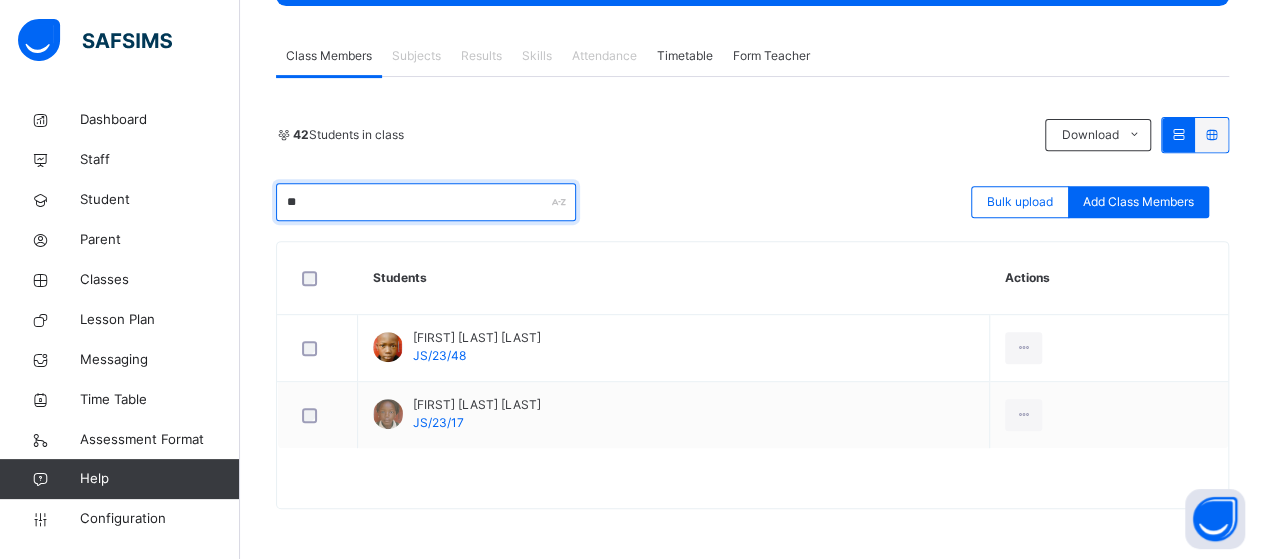 scroll, scrollTop: 337, scrollLeft: 0, axis: vertical 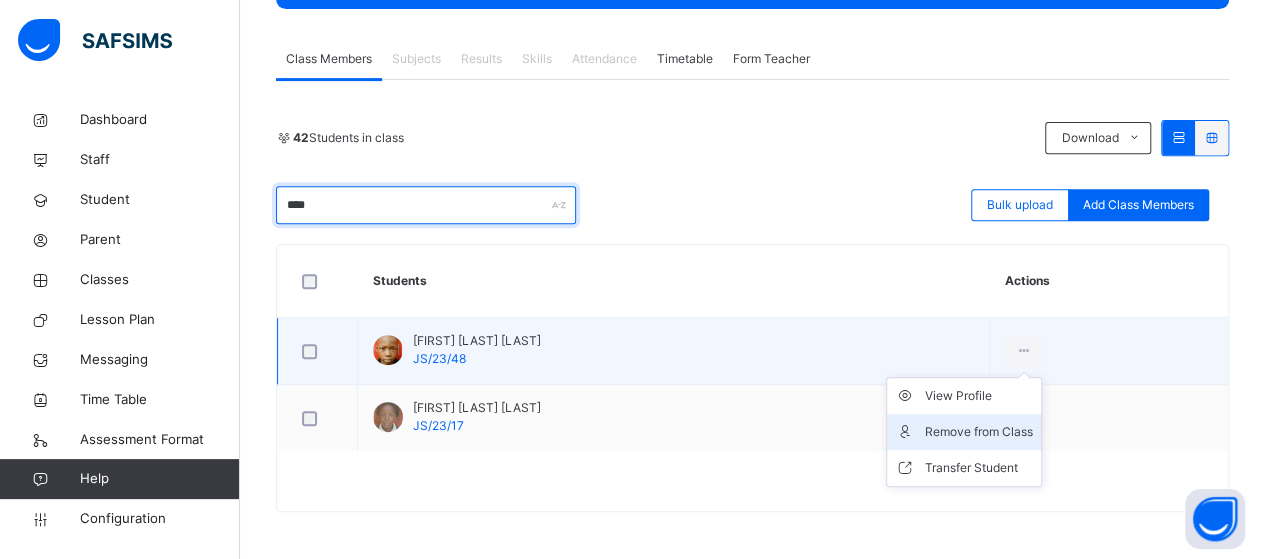 type on "****" 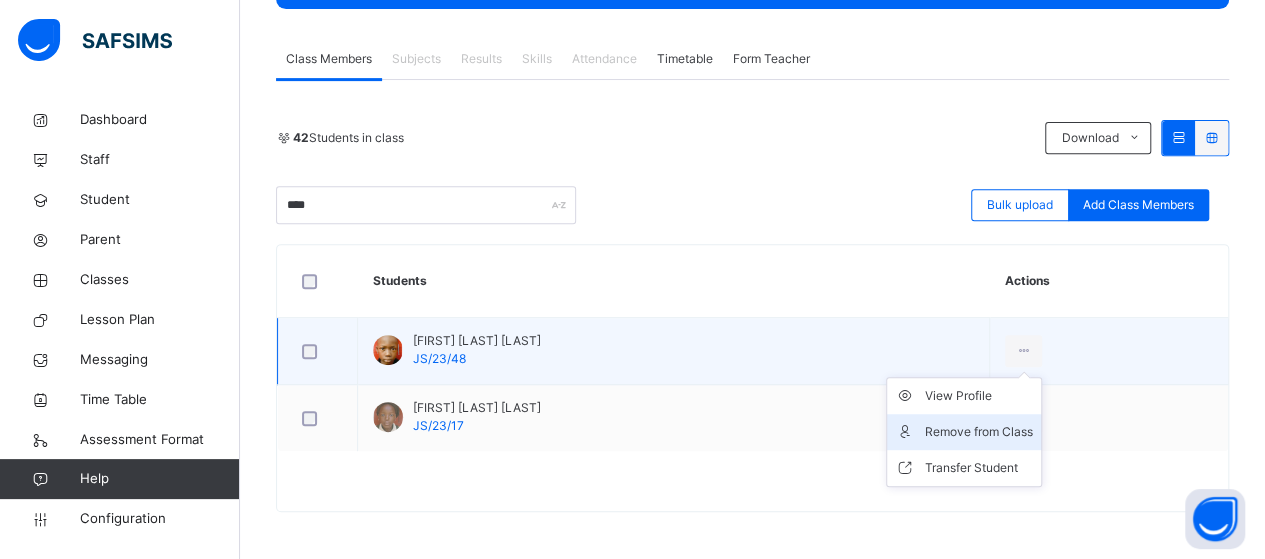 click on "Remove from Class" at bounding box center [979, 432] 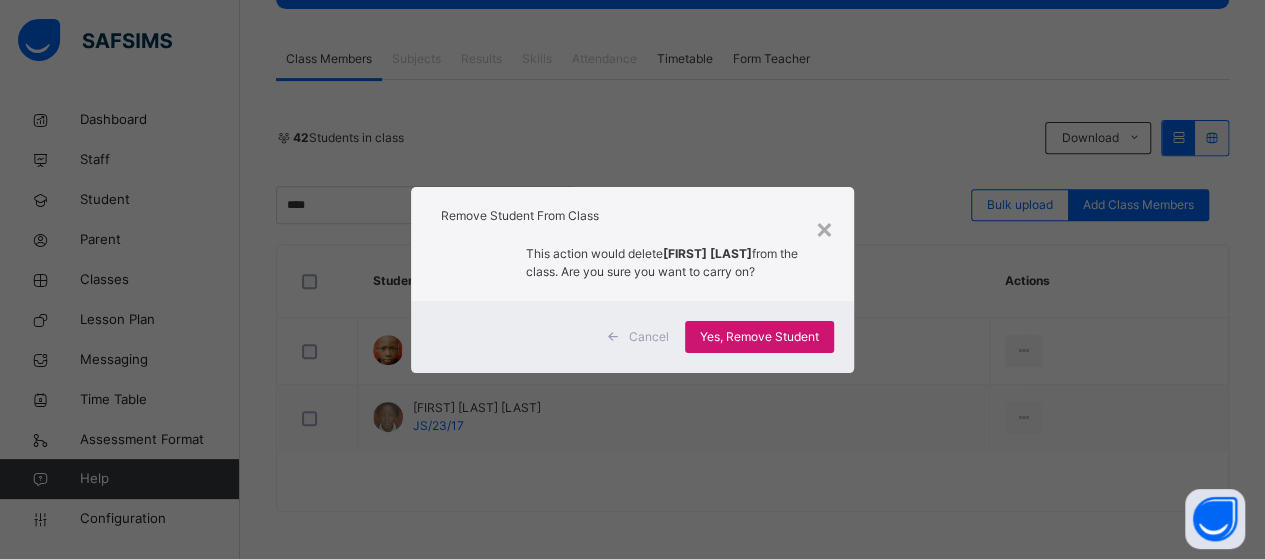 click on "Yes, Remove Student" at bounding box center (759, 337) 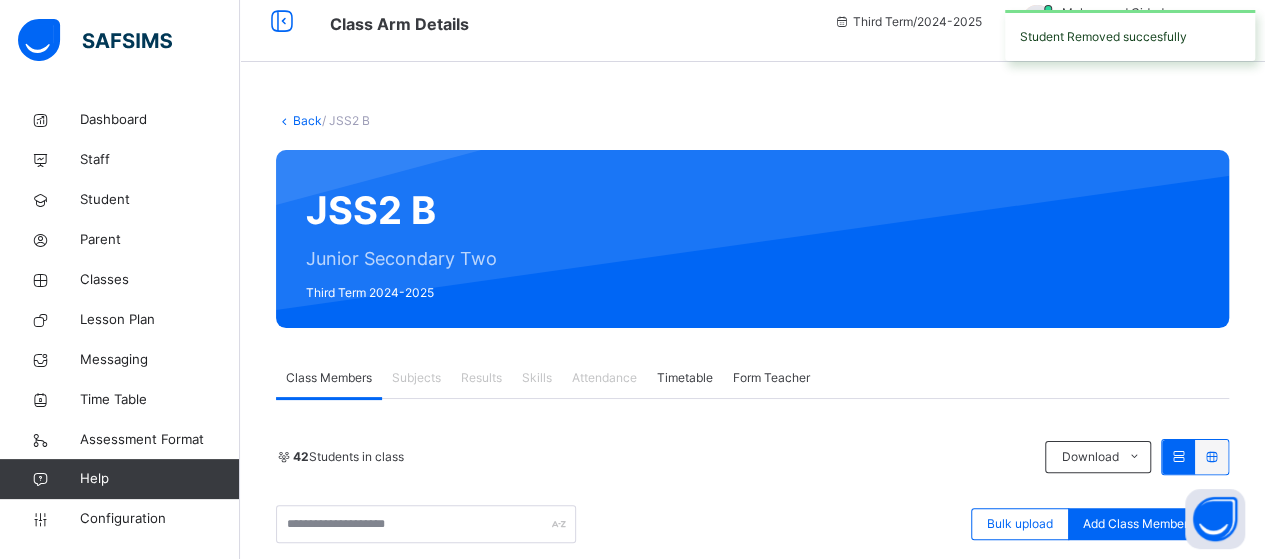 scroll, scrollTop: 337, scrollLeft: 0, axis: vertical 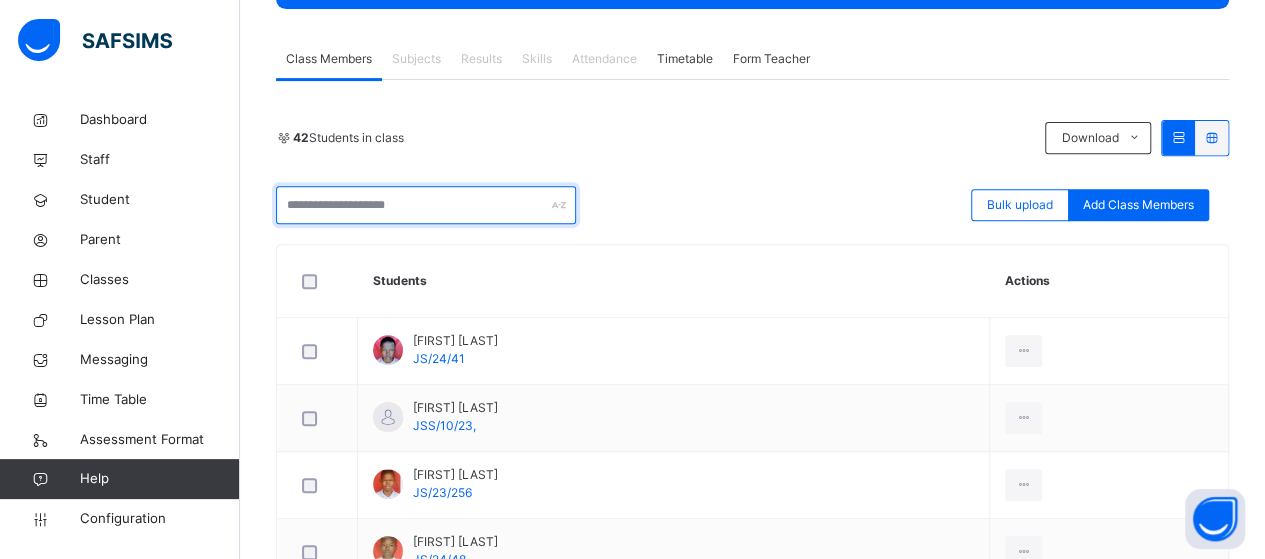 click at bounding box center [426, 205] 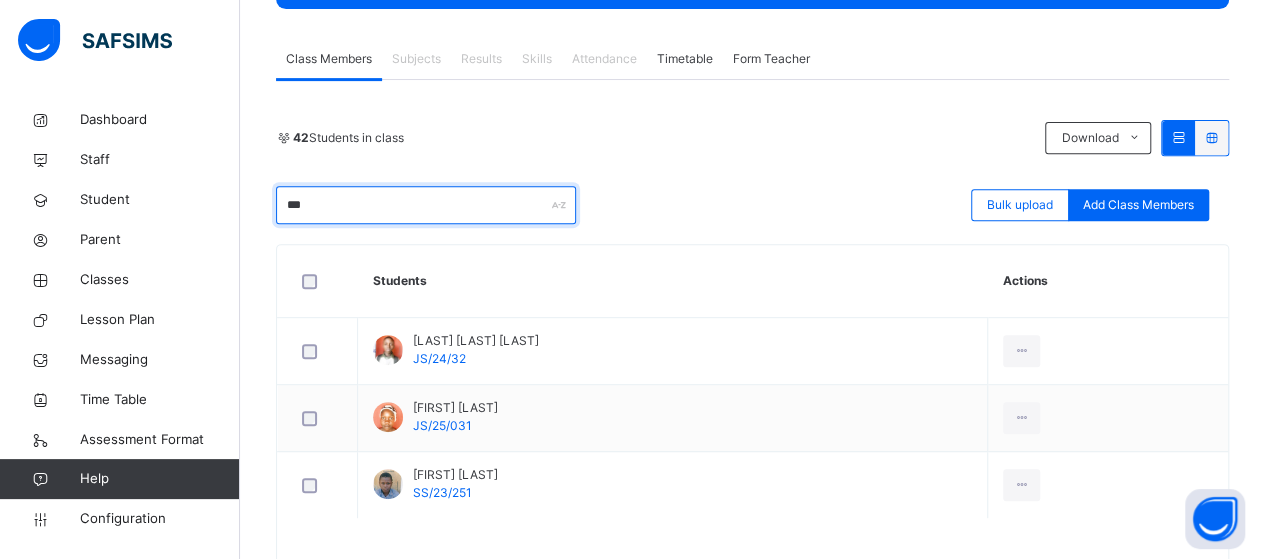 scroll, scrollTop: 270, scrollLeft: 0, axis: vertical 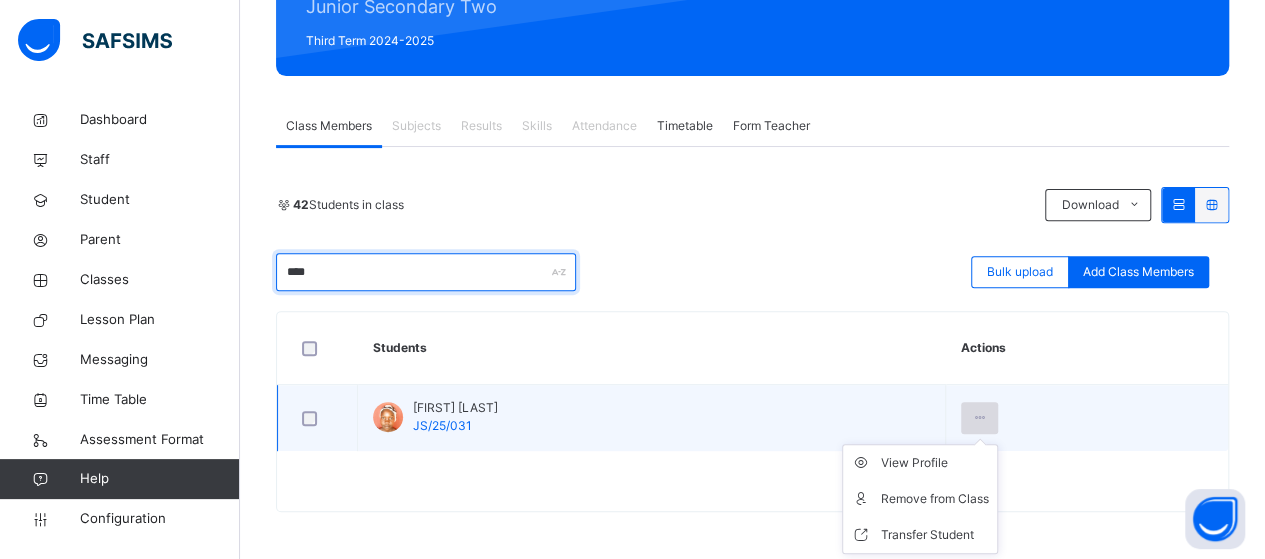 type on "****" 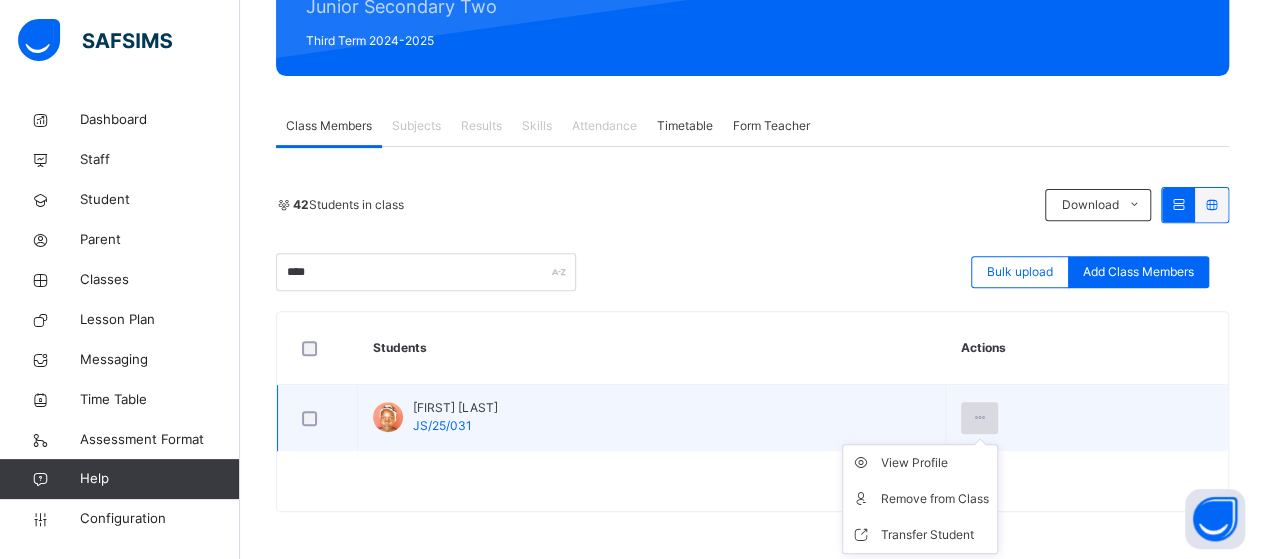 click at bounding box center (979, 418) 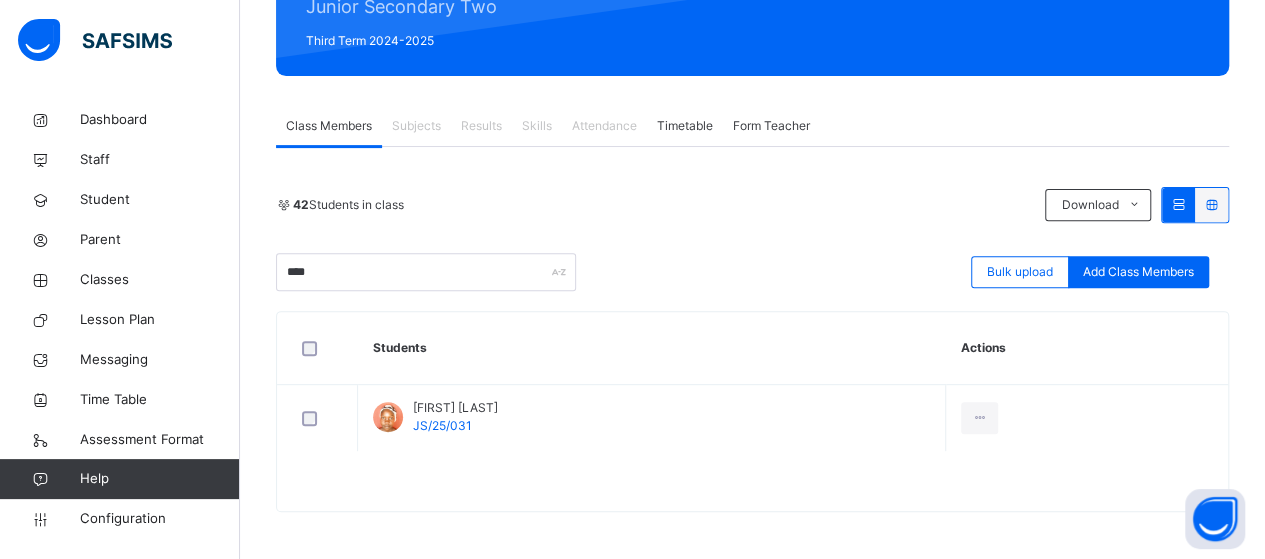 click on "Remove from Class" at bounding box center (0, 0) 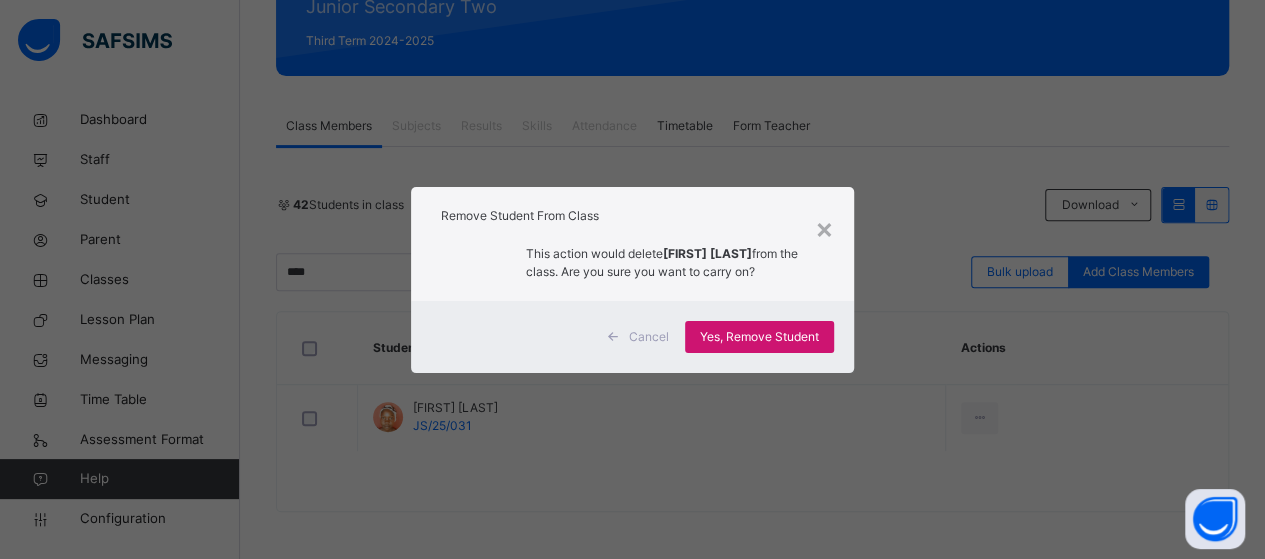 click on "Yes, Remove Student" at bounding box center [759, 337] 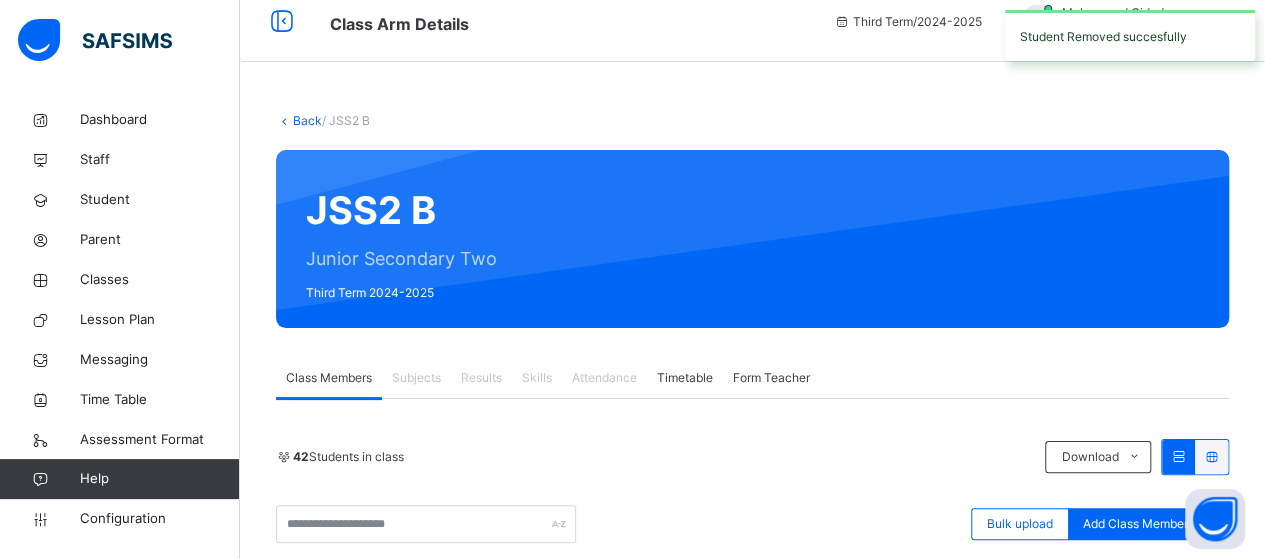 scroll, scrollTop: 270, scrollLeft: 0, axis: vertical 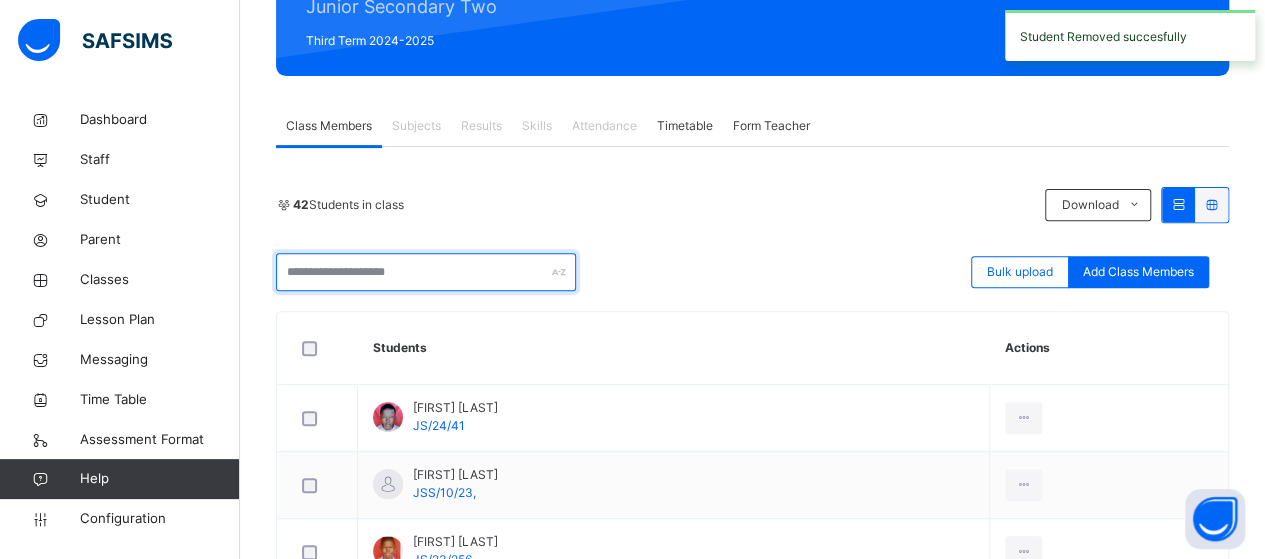 click at bounding box center (426, 272) 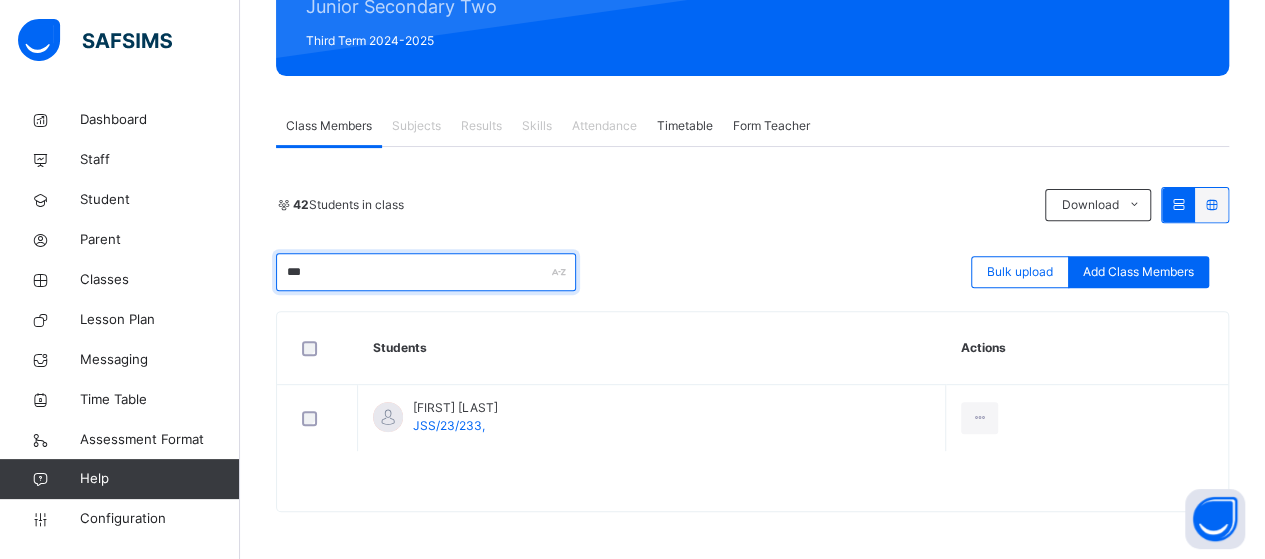 type on "***" 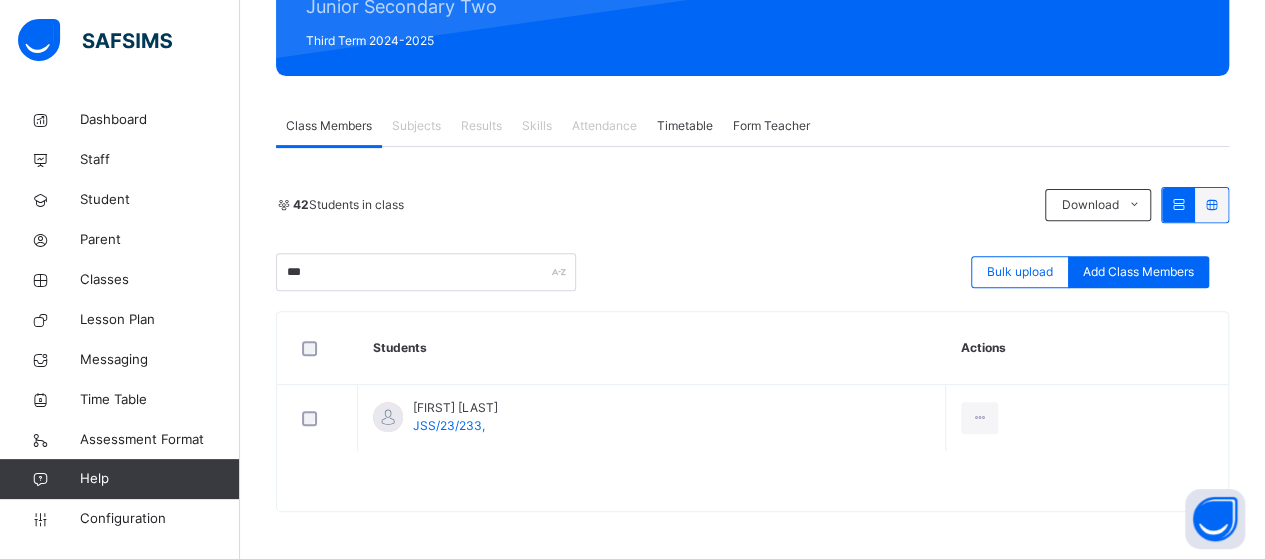click on "Students" at bounding box center (652, 348) 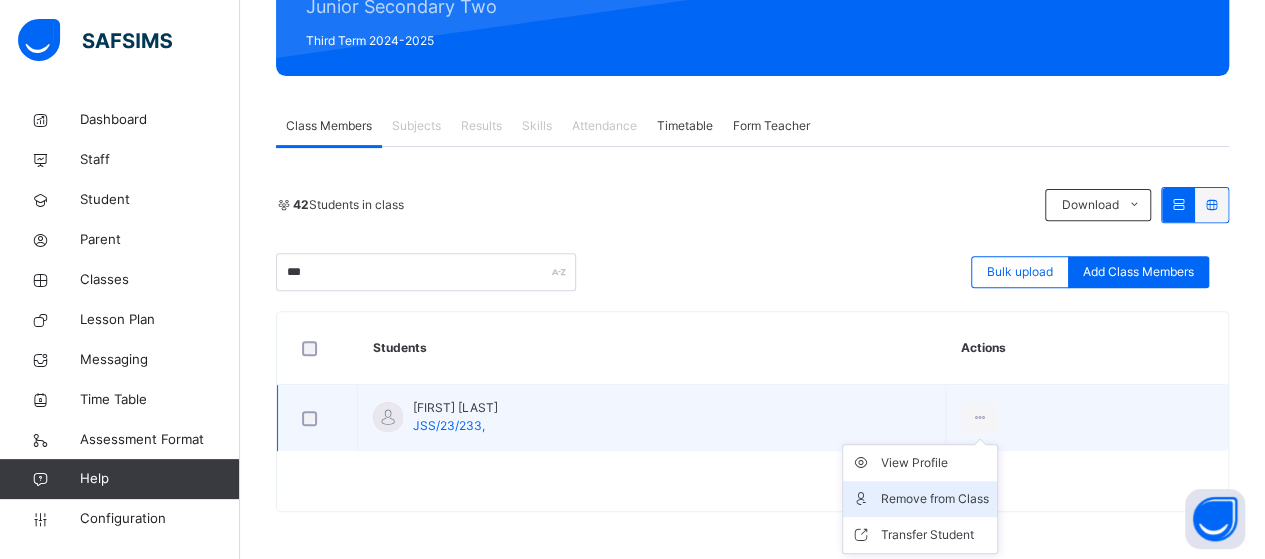 click on "Remove from Class" at bounding box center (935, 499) 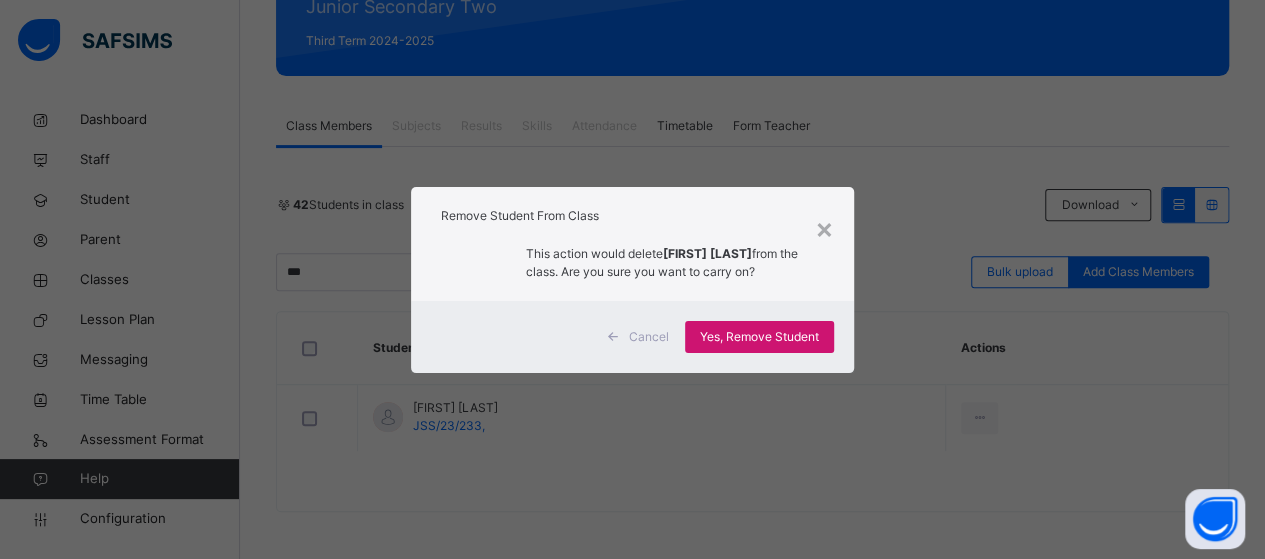 click on "Yes, Remove Student" at bounding box center [759, 337] 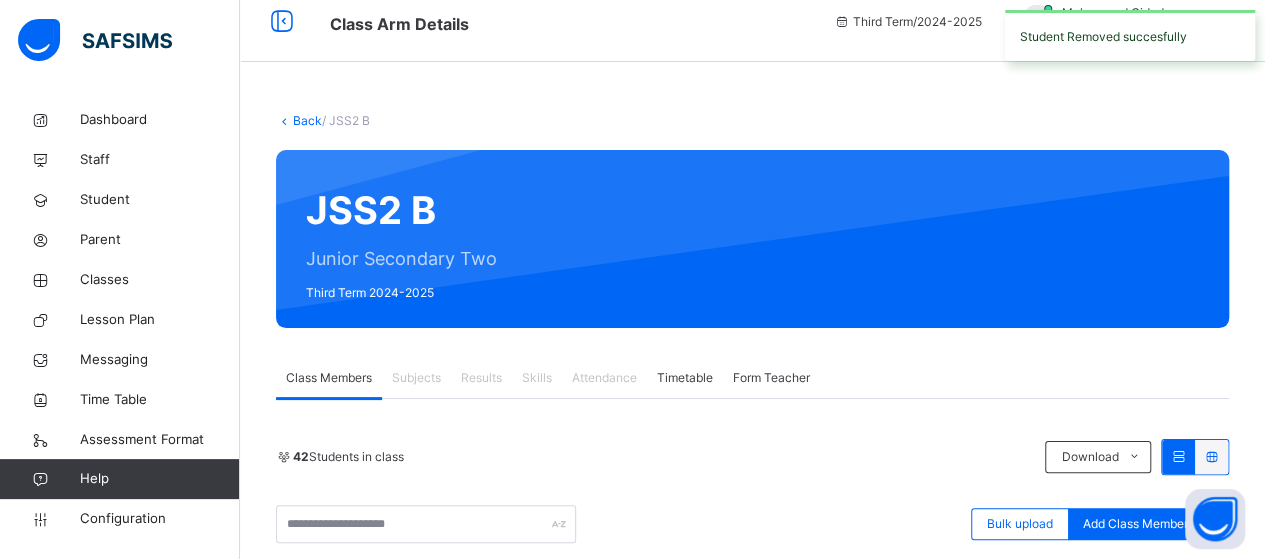 scroll, scrollTop: 270, scrollLeft: 0, axis: vertical 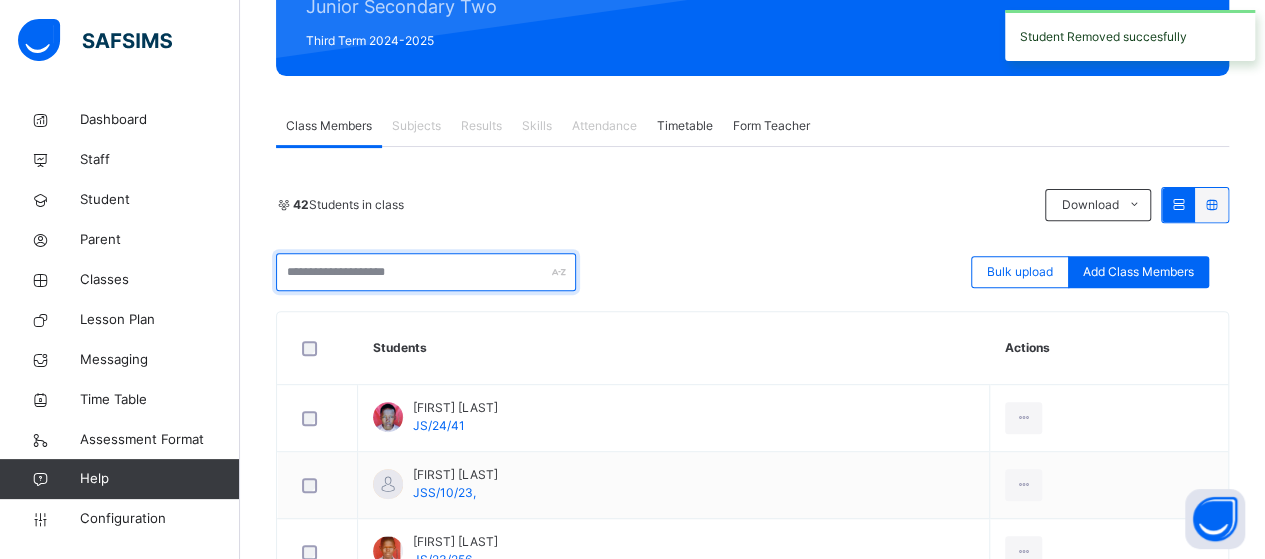 click at bounding box center [426, 272] 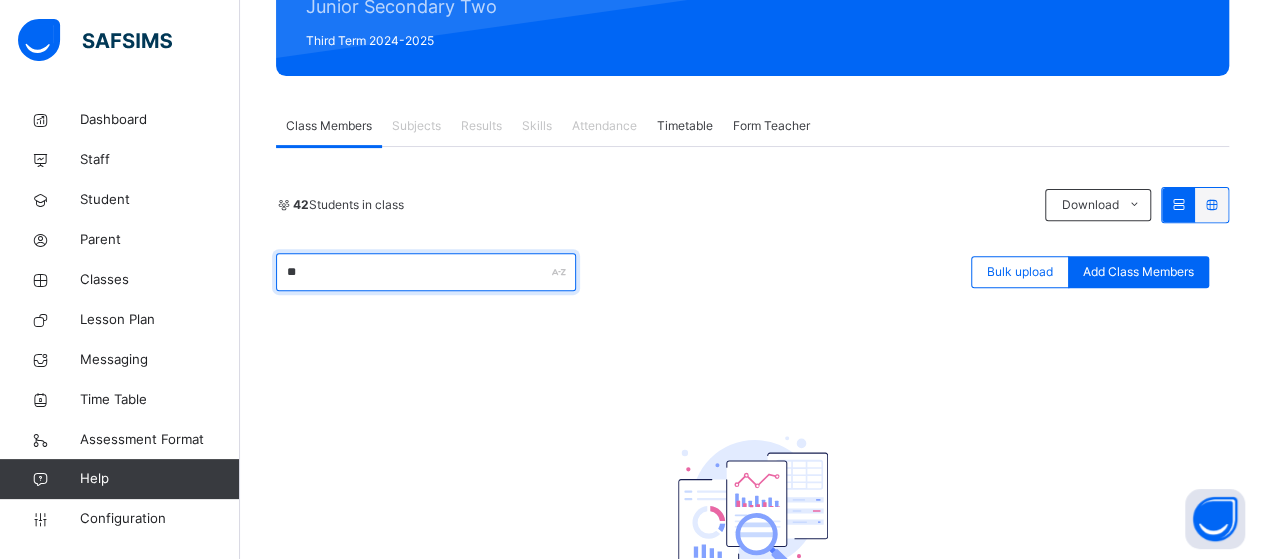 type on "*" 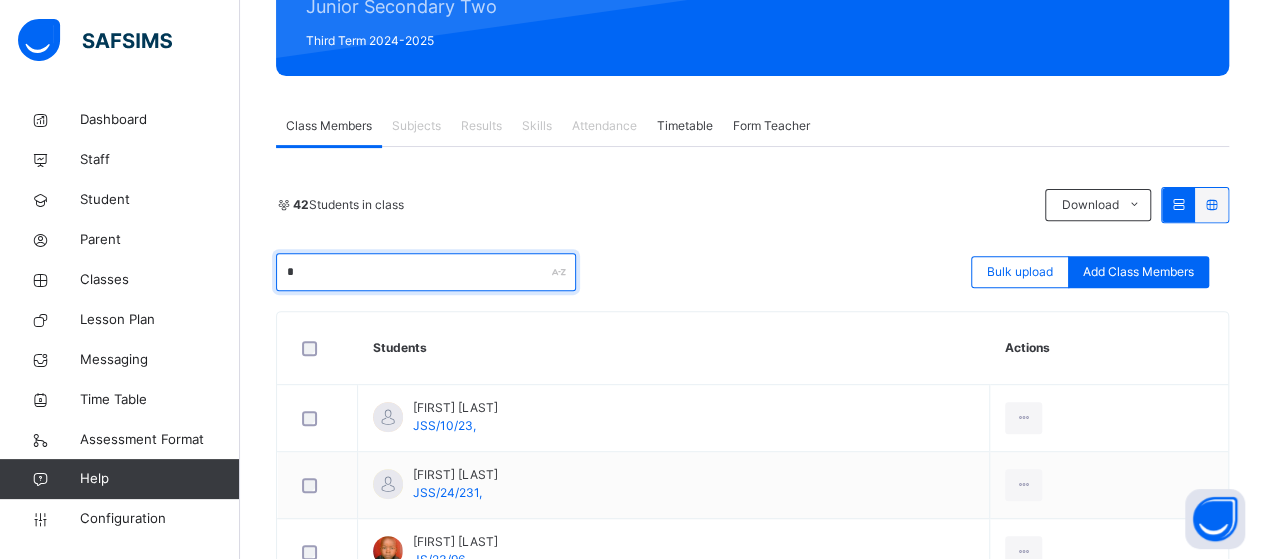 type on "*" 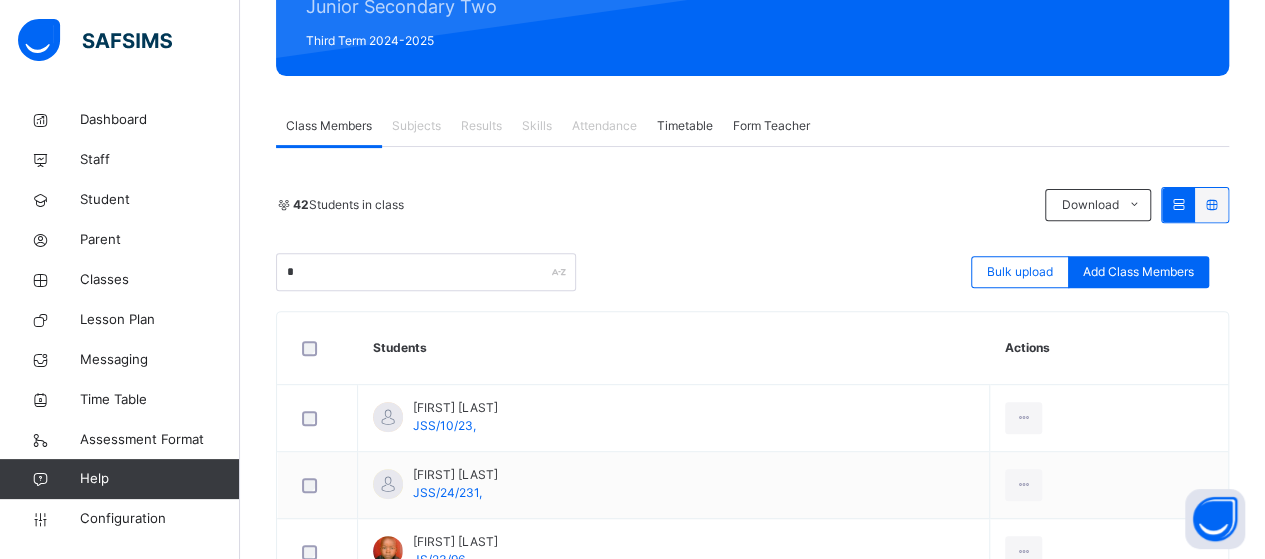 click on "Students" at bounding box center (674, 348) 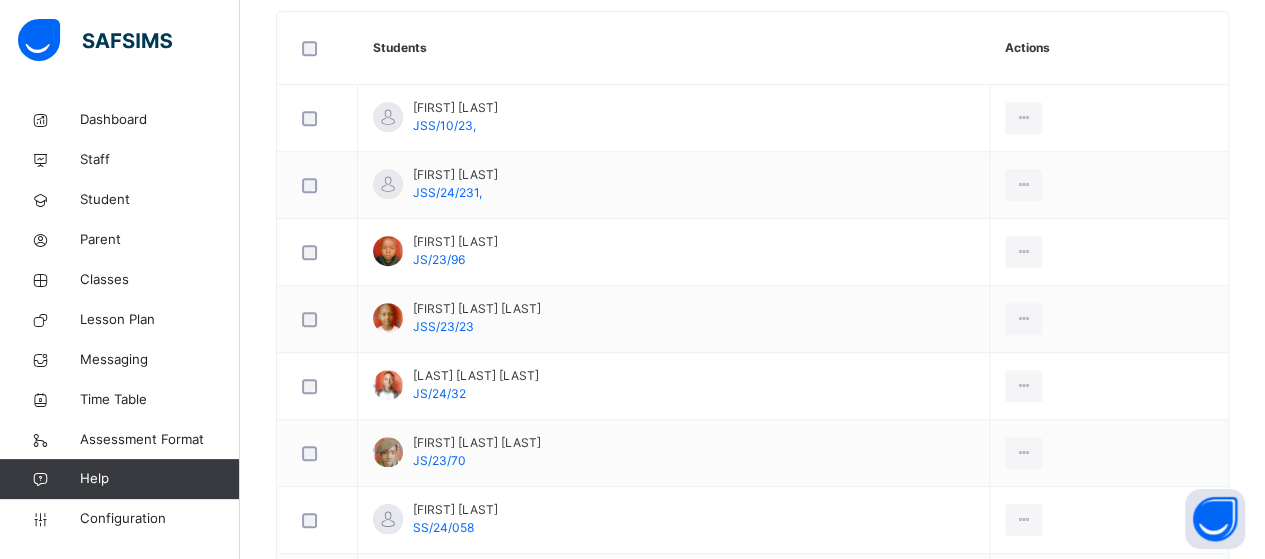 scroll, scrollTop: 670, scrollLeft: 0, axis: vertical 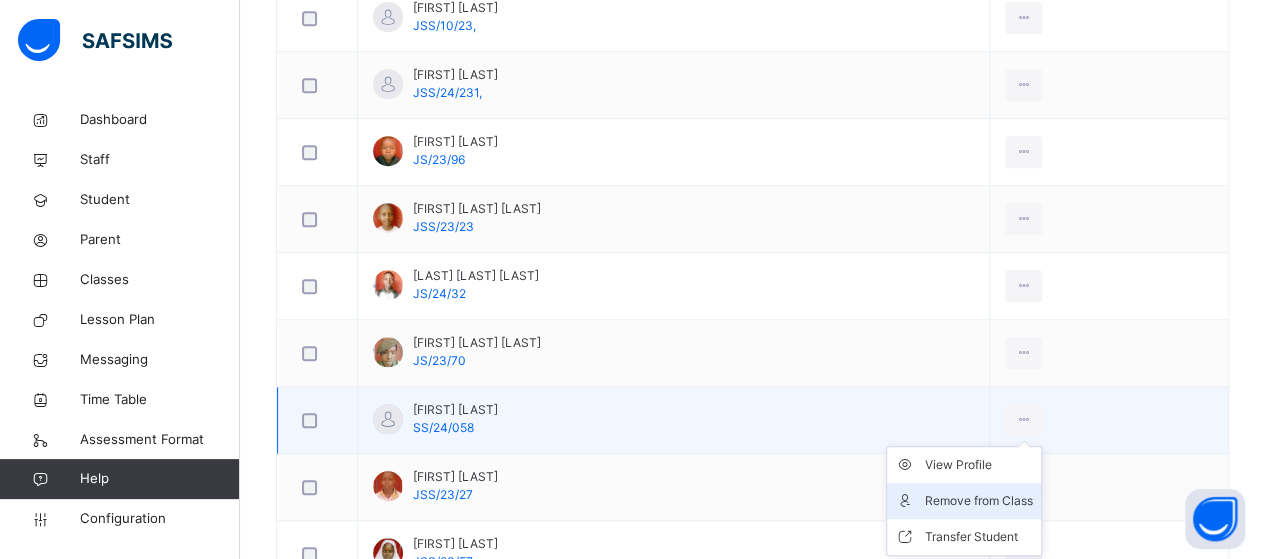 click on "Remove from Class" at bounding box center [979, 501] 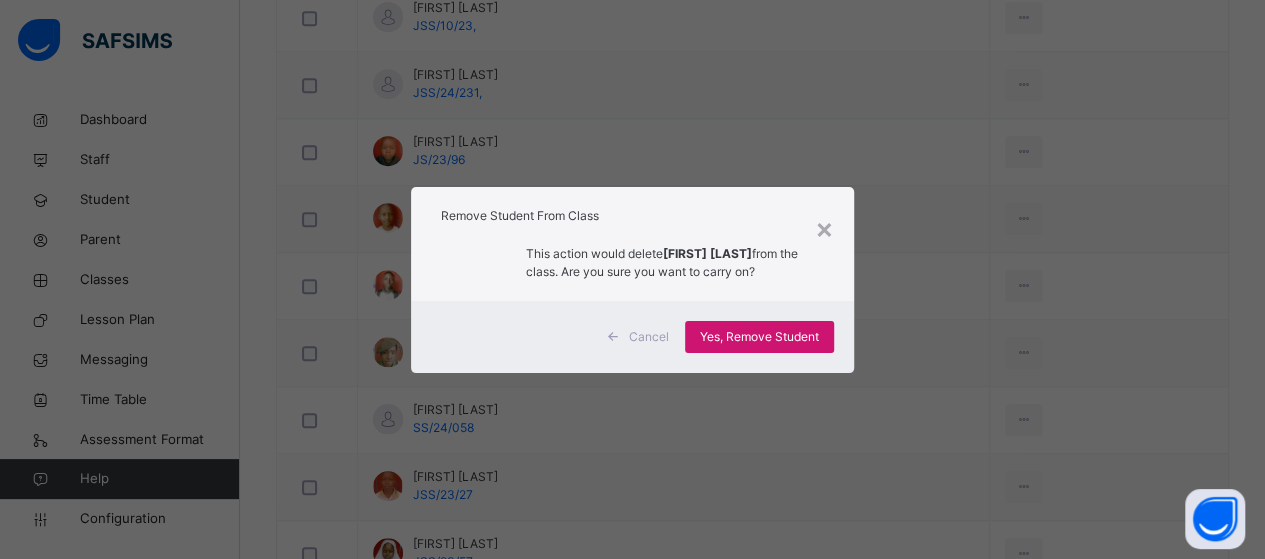 click on "Yes, Remove Student" at bounding box center (759, 337) 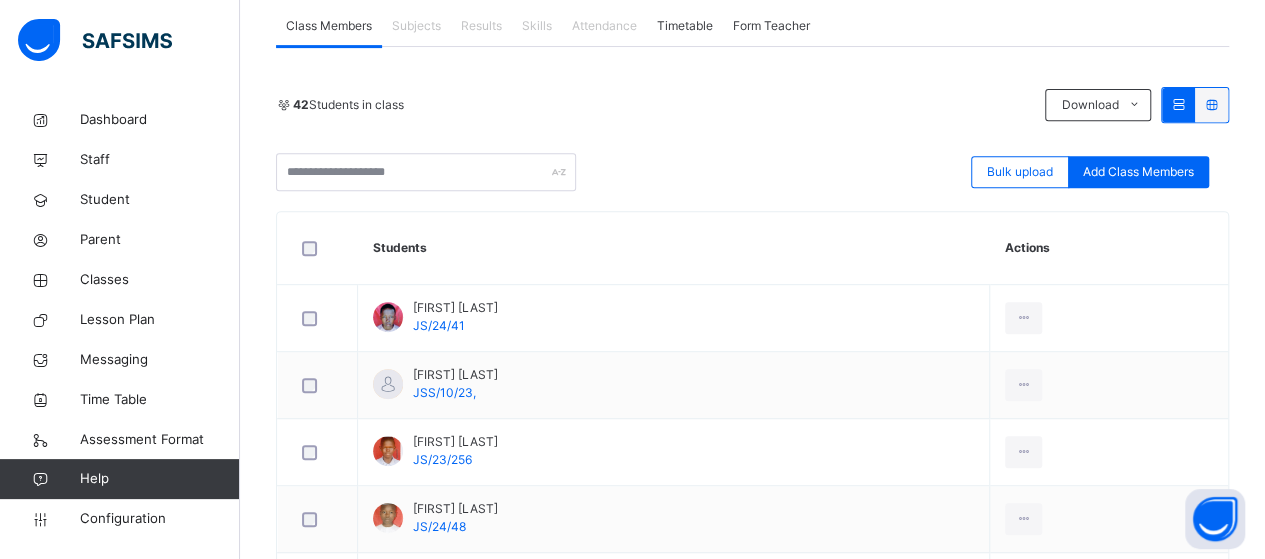 scroll, scrollTop: 0, scrollLeft: 0, axis: both 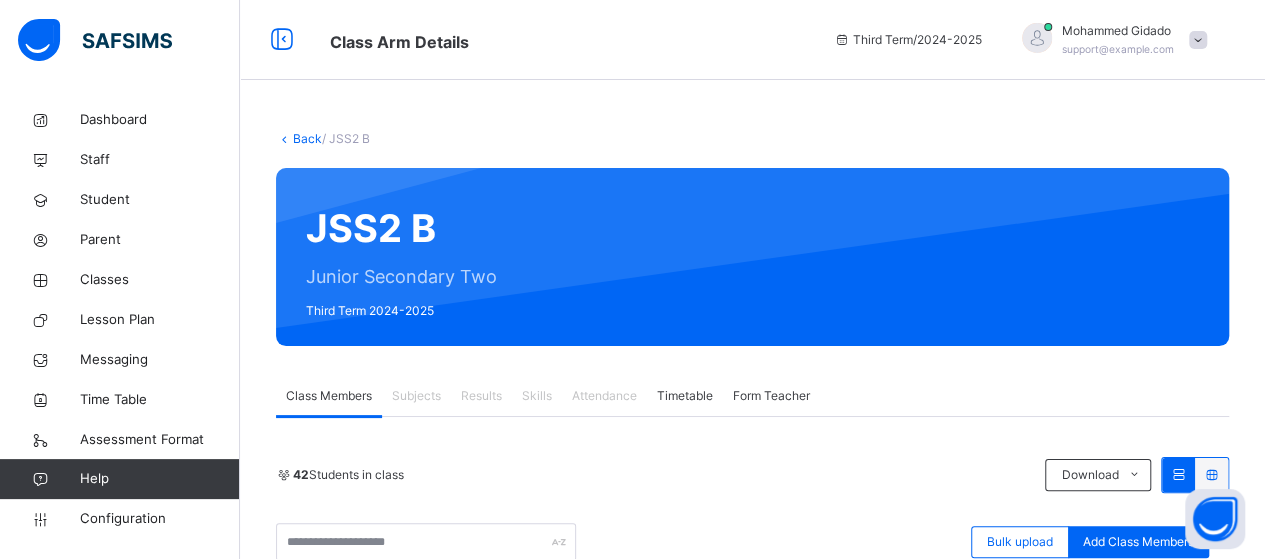 click on "Back" at bounding box center (307, 138) 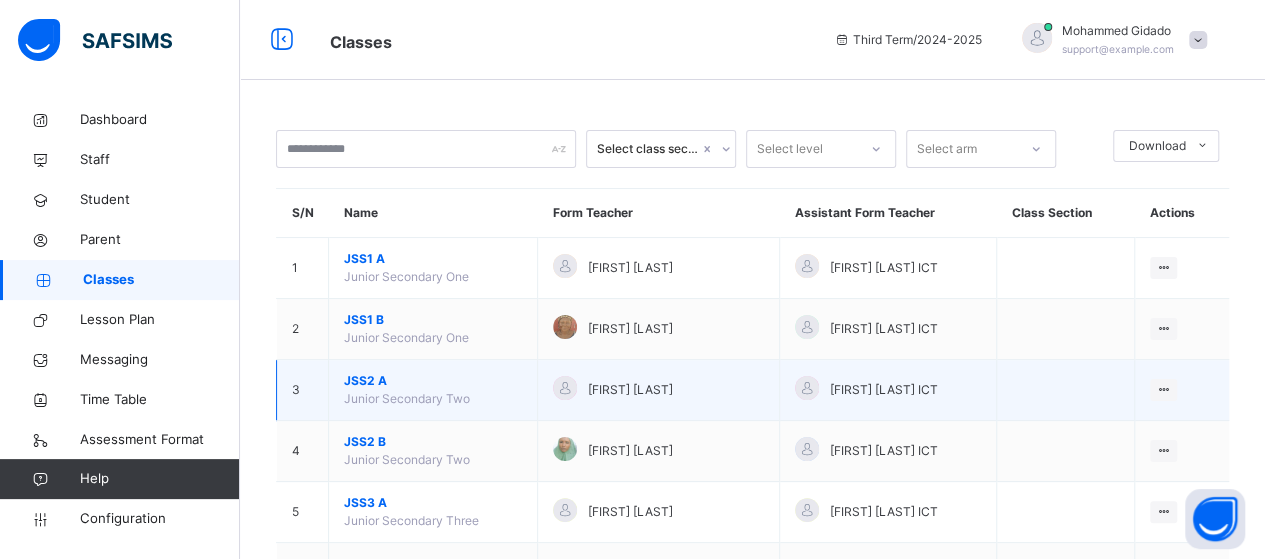 click on "JSS2   A" at bounding box center (433, 381) 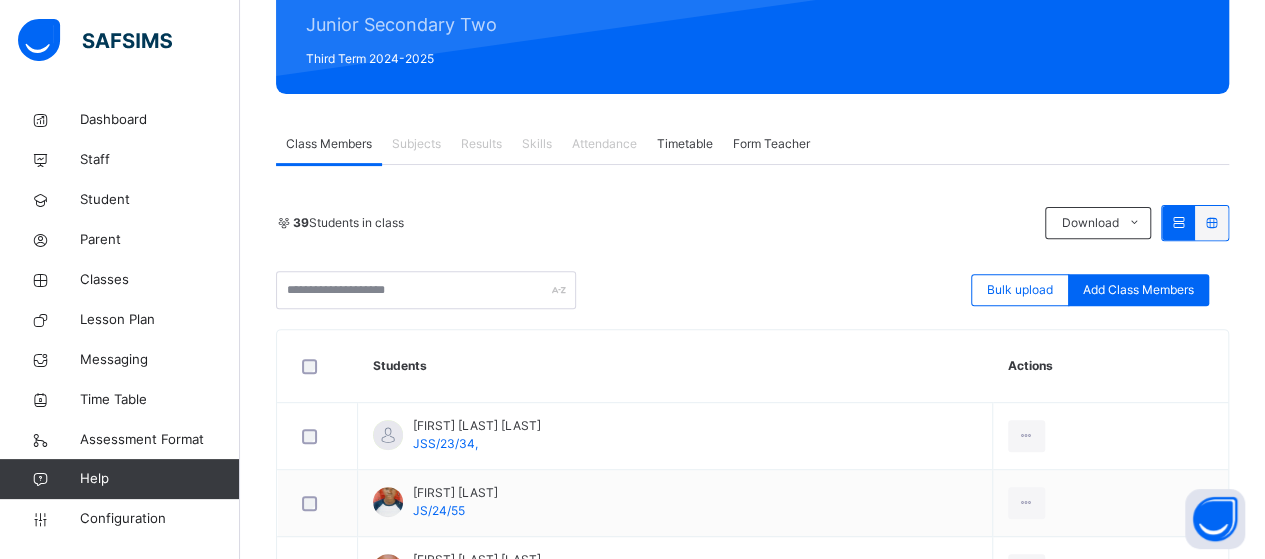 scroll, scrollTop: 300, scrollLeft: 0, axis: vertical 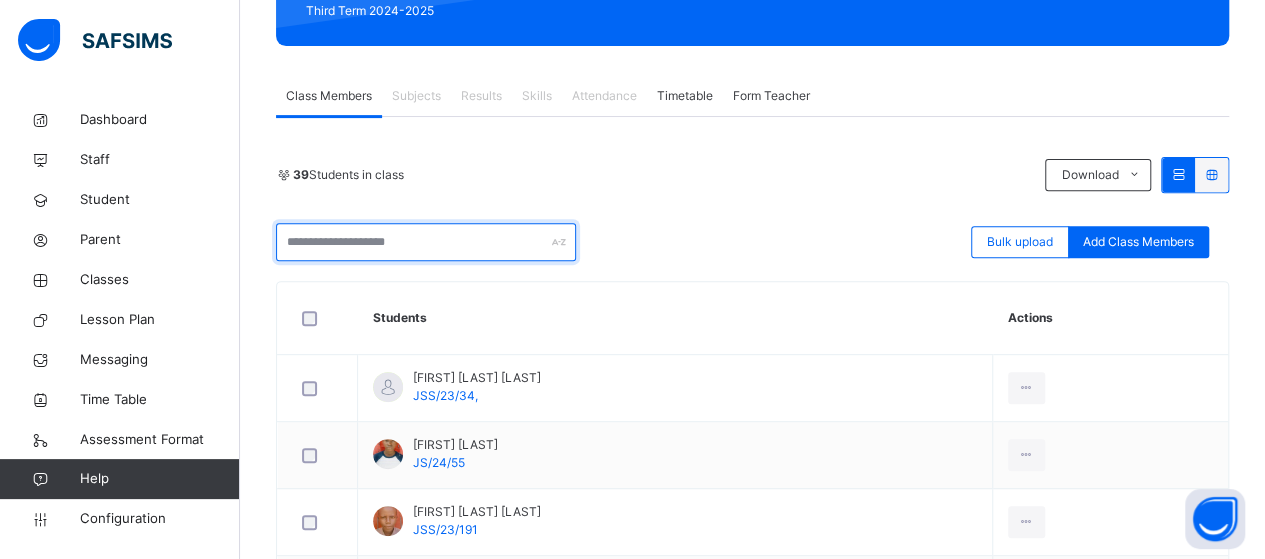 click at bounding box center (426, 242) 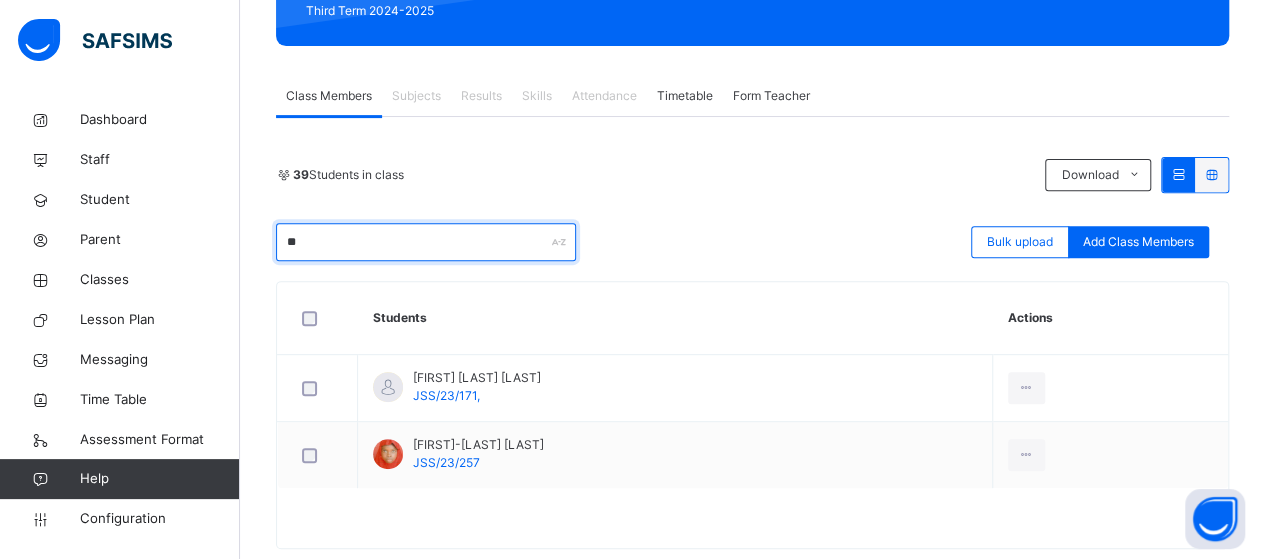 type on "*" 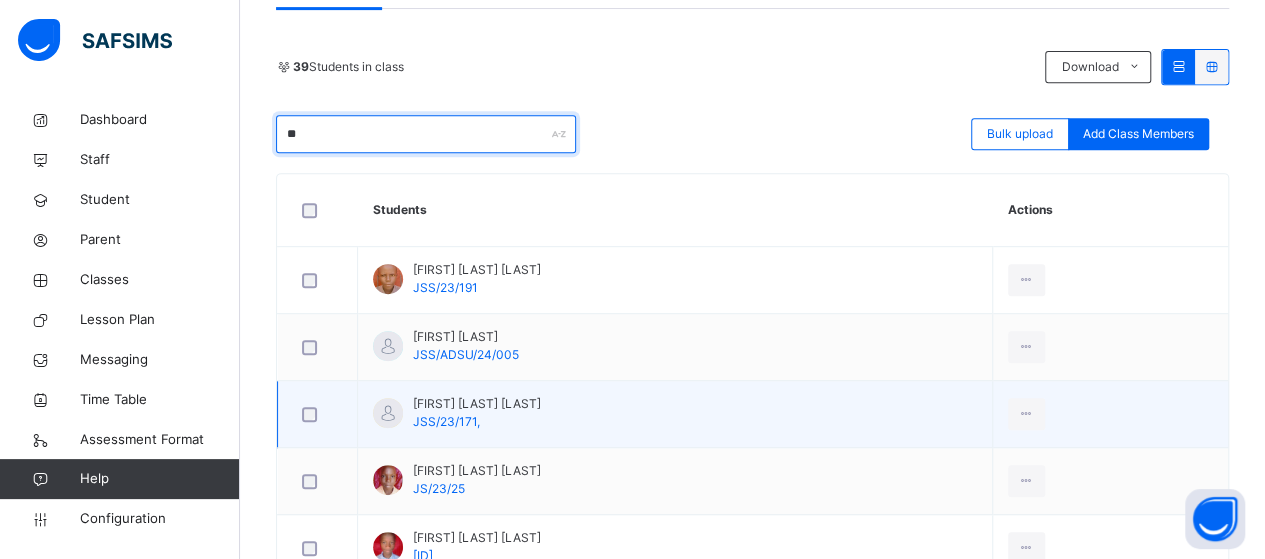 scroll, scrollTop: 400, scrollLeft: 0, axis: vertical 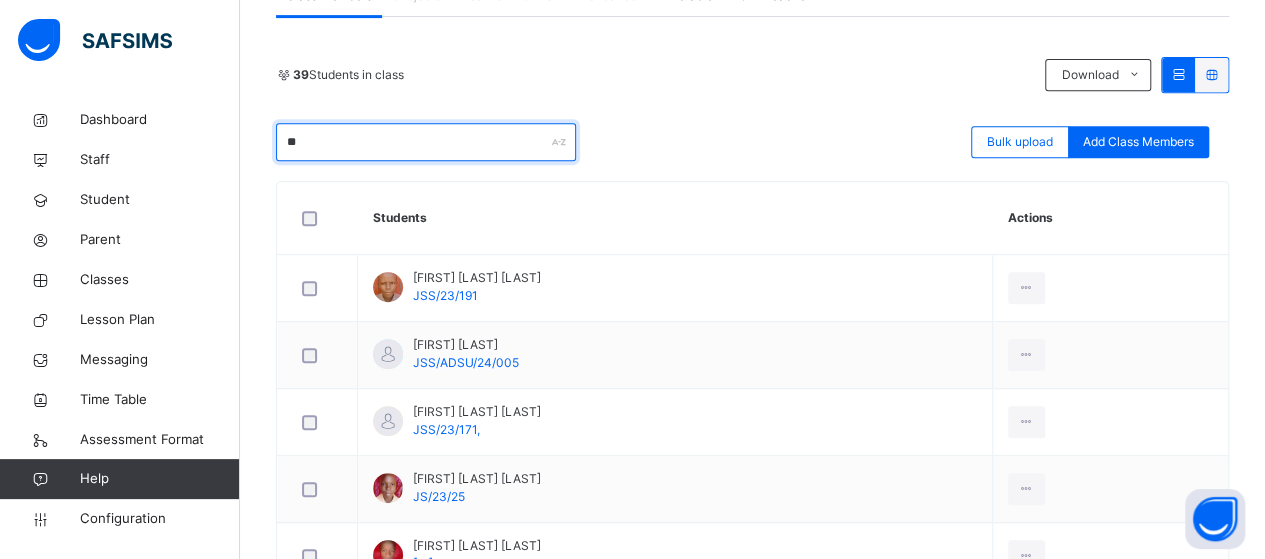 click on "**" at bounding box center (426, 142) 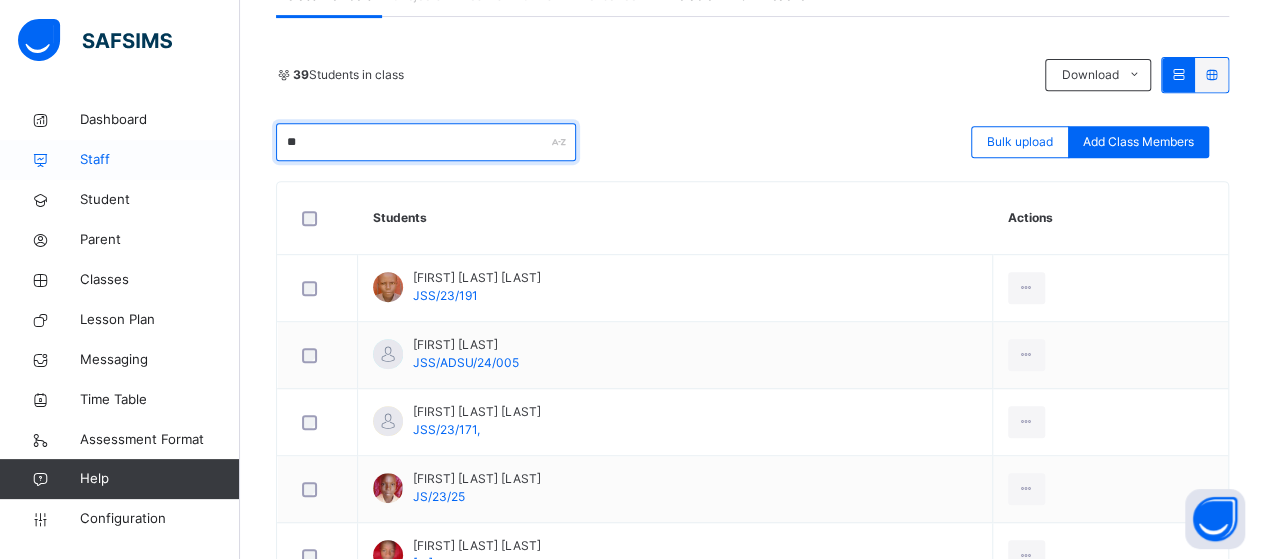 drag, startPoint x: 337, startPoint y: 143, endPoint x: 227, endPoint y: 166, distance: 112.37882 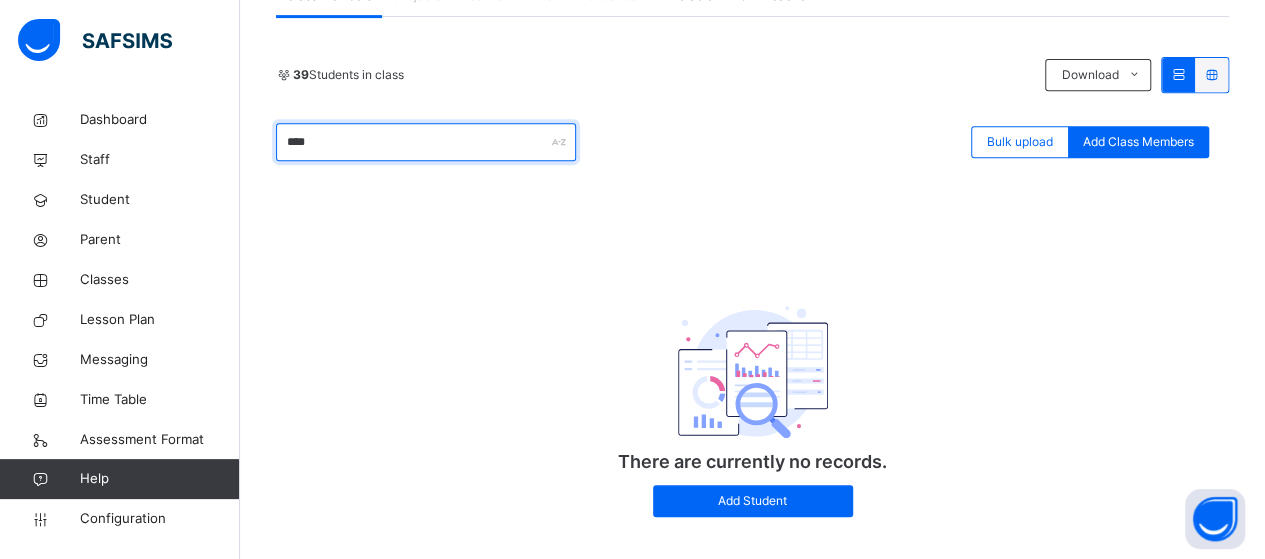 click on "****" at bounding box center [426, 142] 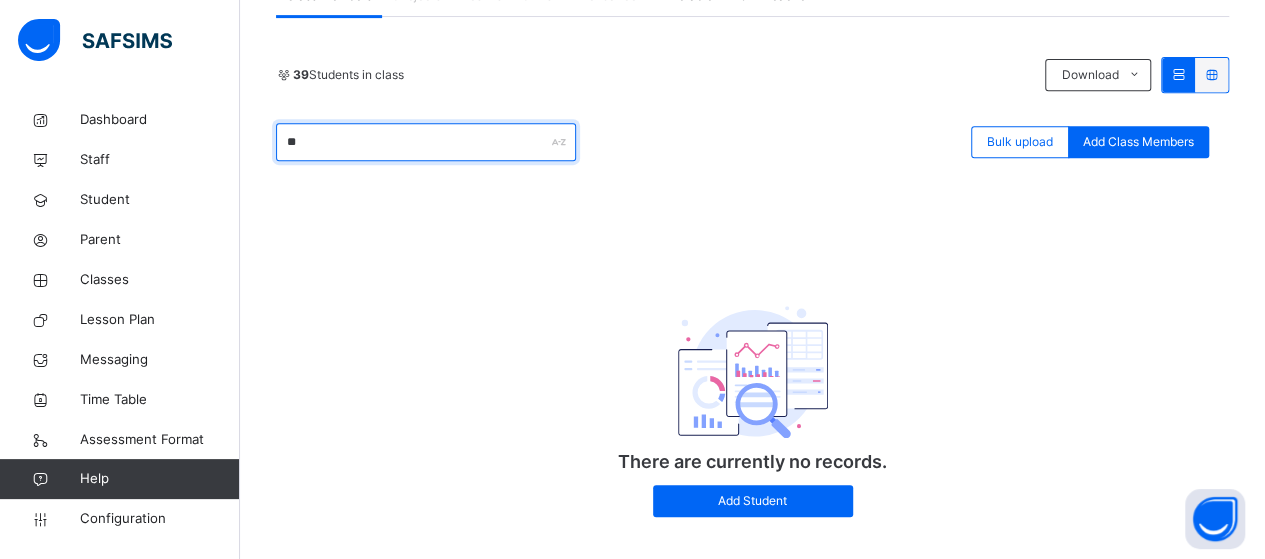 type on "*" 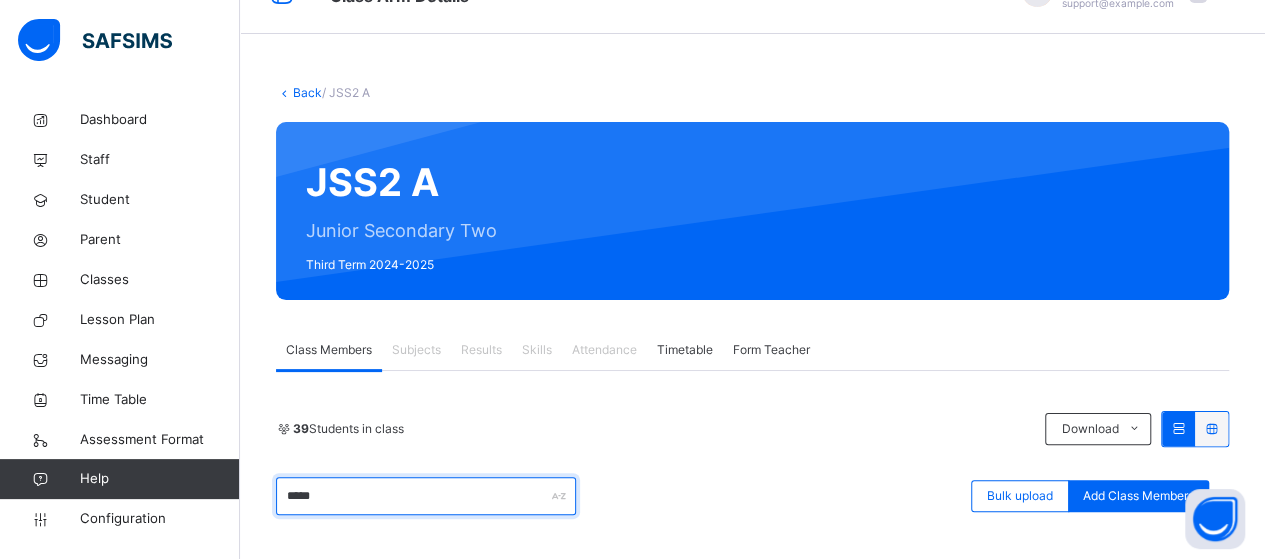 scroll, scrollTop: 0, scrollLeft: 0, axis: both 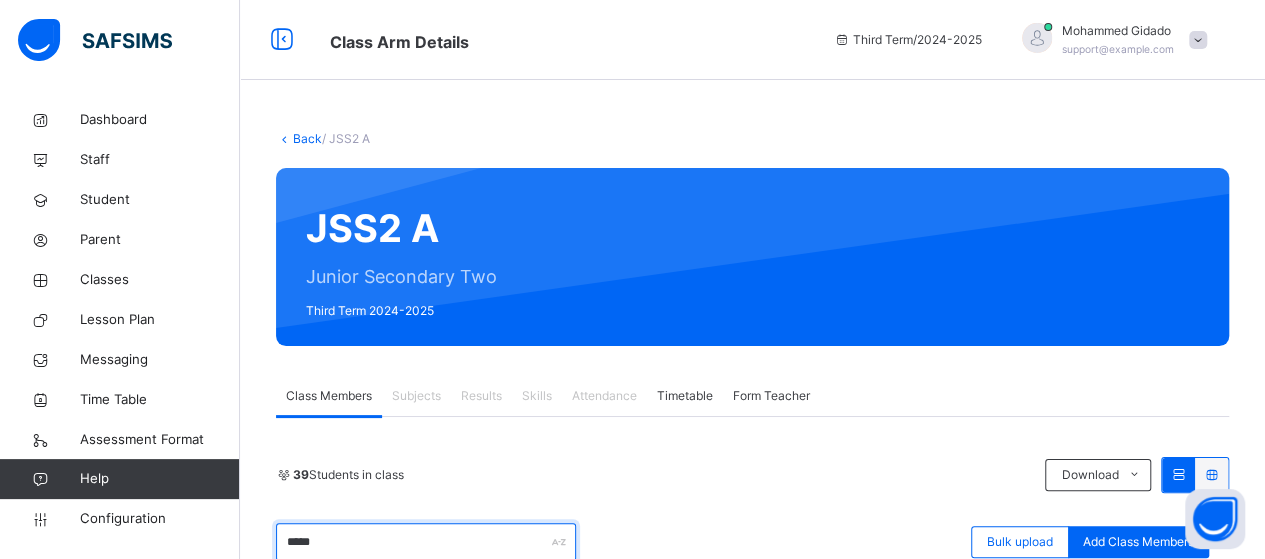 type on "*****" 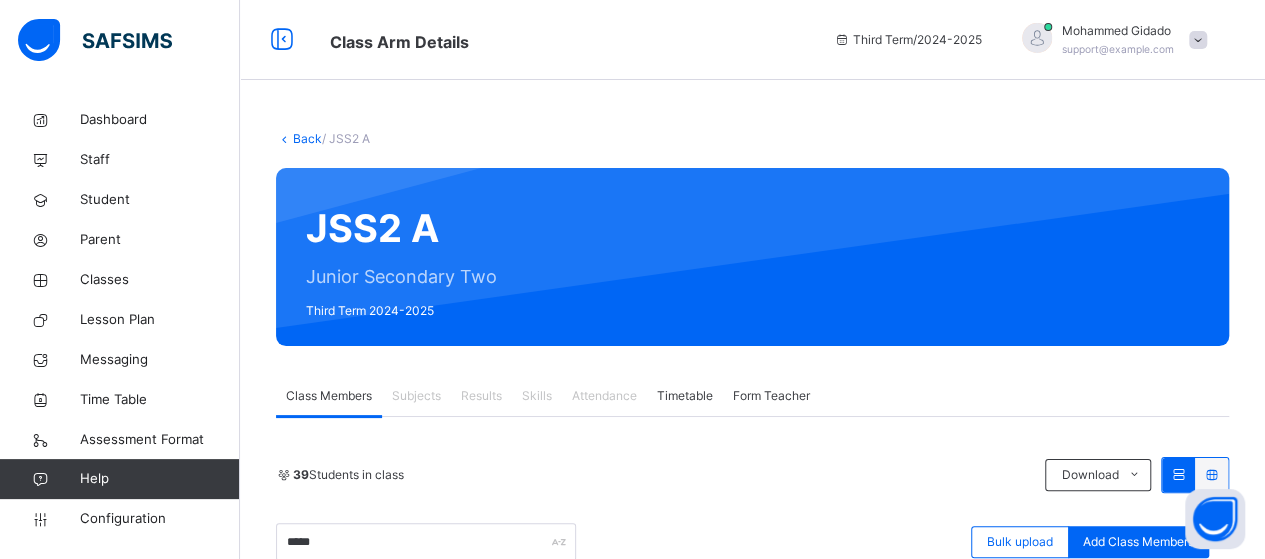 click at bounding box center [284, 138] 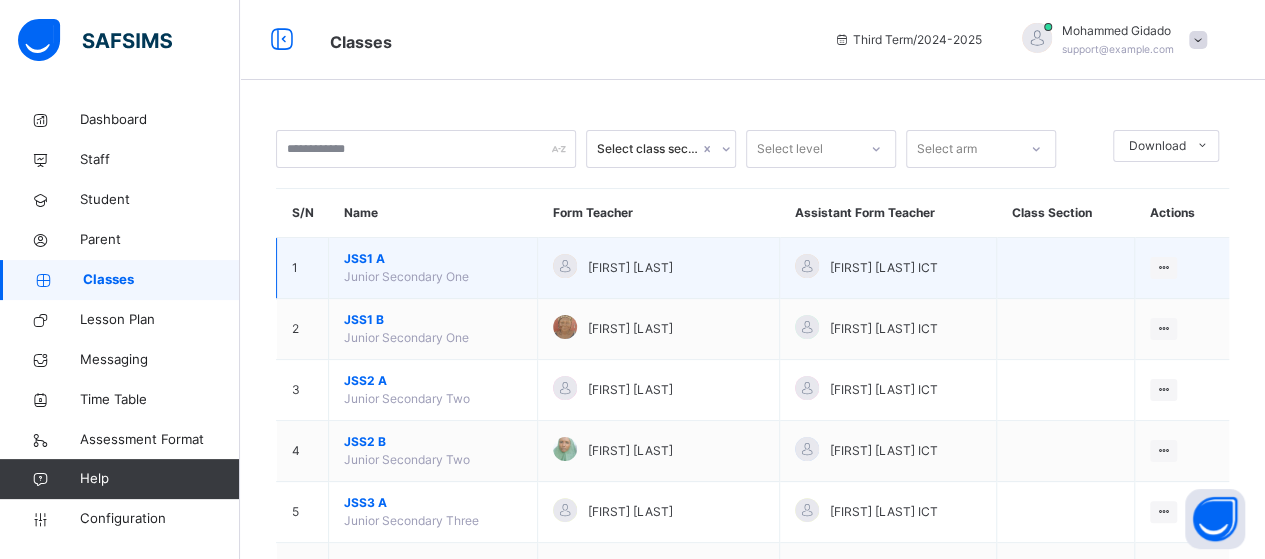 click on "[CLASS]" at bounding box center (433, 259) 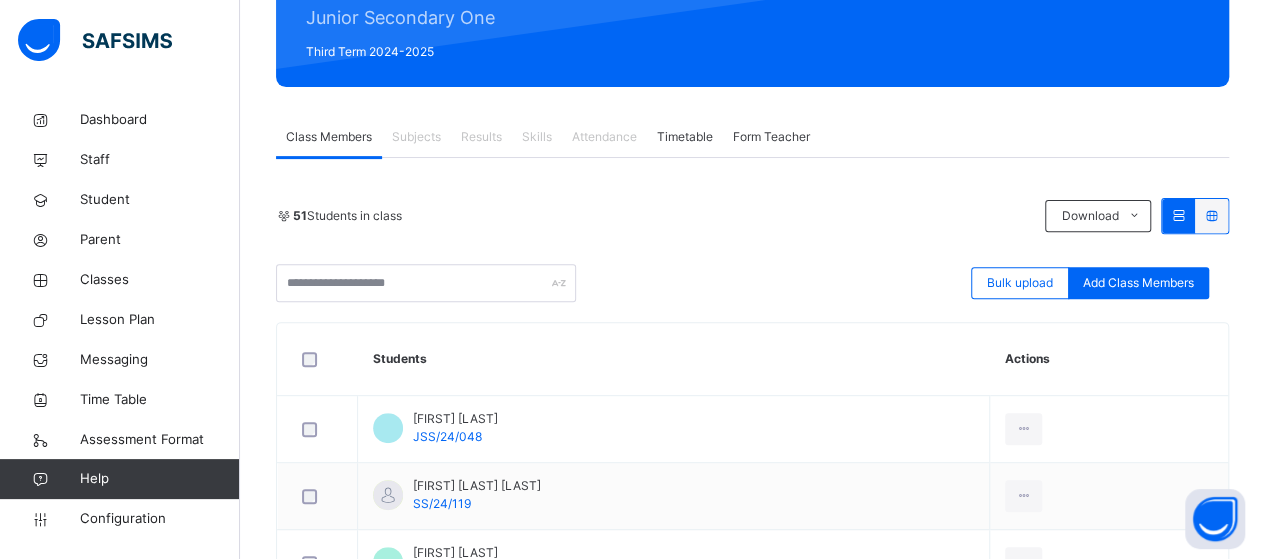 scroll, scrollTop: 300, scrollLeft: 0, axis: vertical 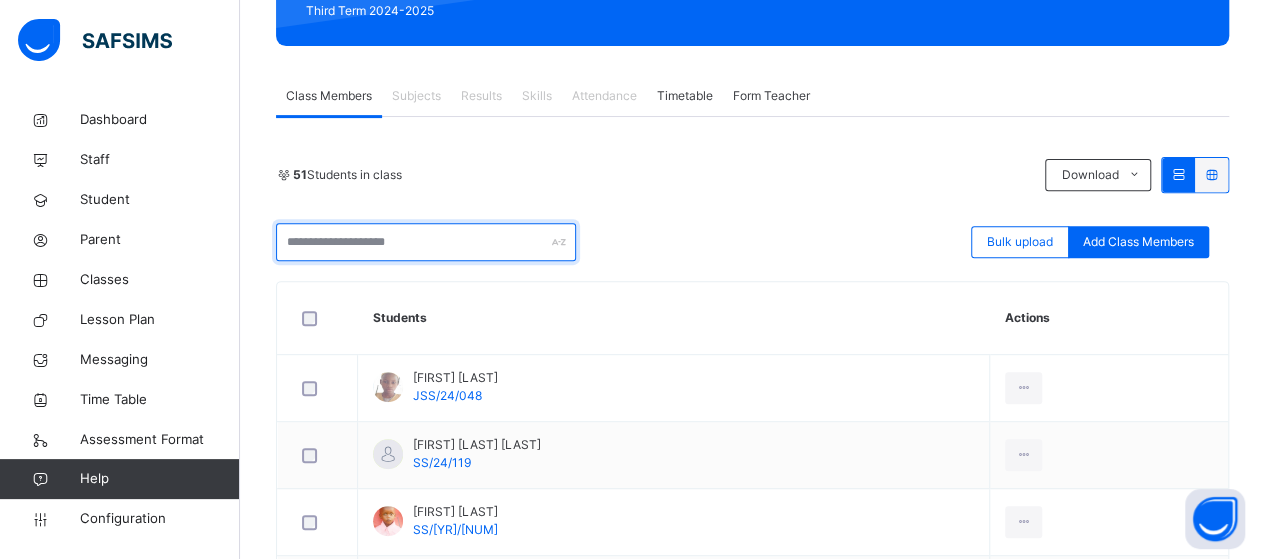 click at bounding box center [426, 242] 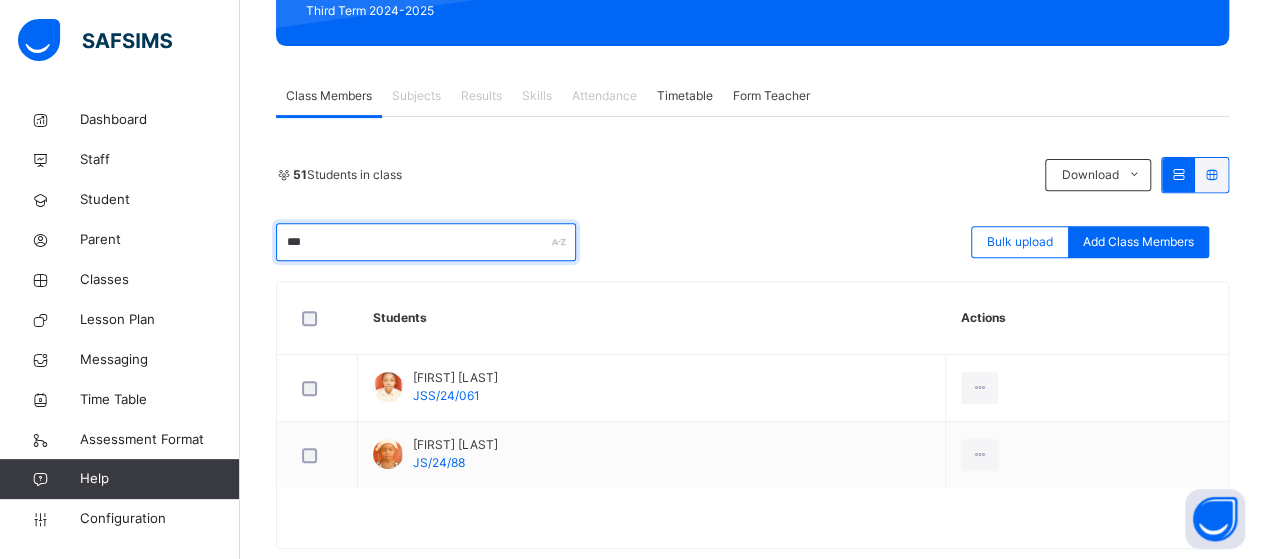 scroll, scrollTop: 270, scrollLeft: 0, axis: vertical 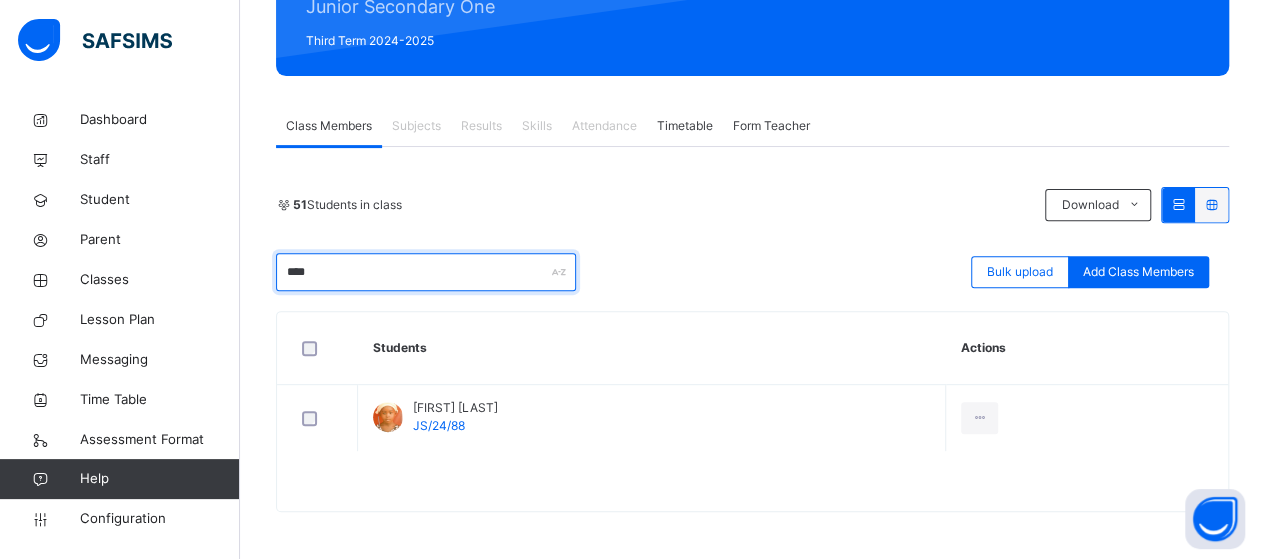 type on "****" 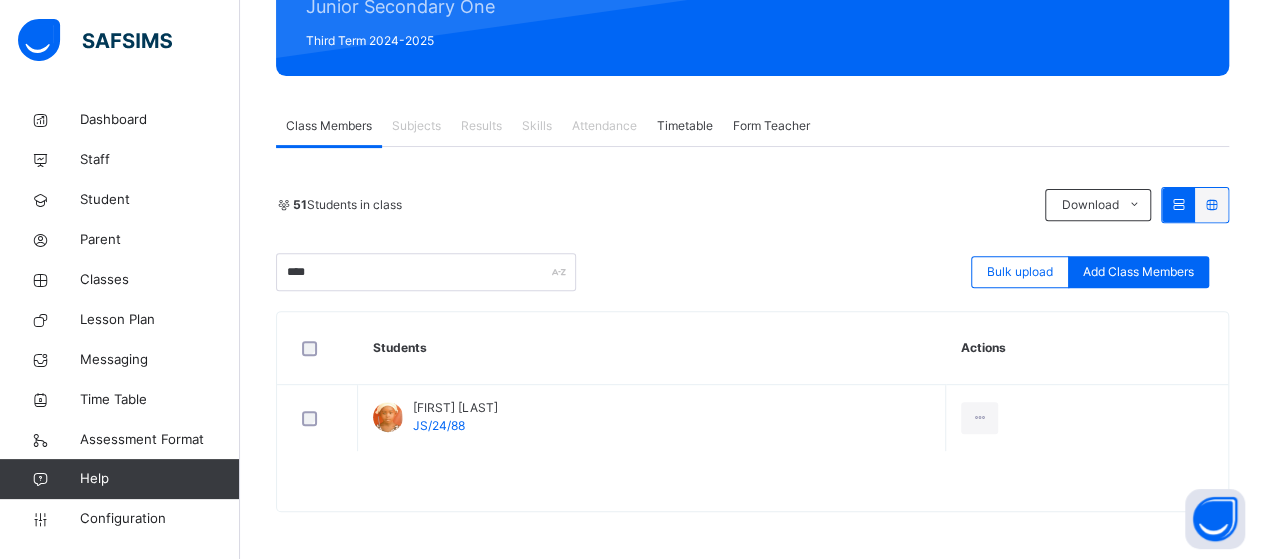 click on "51  Students in class Download Pdf Report Excel Report **** Bulk upload Add Class Members Adamawa State University, Demonstration Nur, Pri, and Sec, Sch, Mubi. Date: 8th Aug [YEAR], [TIME] Class Members Class:  JSS1 A Total no. of Students:  51 Term:  Third Term Session:  2024-2025 S/NO Admission No. Last Name First Name Other Name 1 JS/[YR]/[NUM] [LAST] [FIRST] [OTHER] Students Actions [FIRST] [OTHER] JS/[YR]/[NUM] View Profile Remove from Class Transfer Student × Add Student Students Without Class [FIRST]   [LAST] JSS/[YR]/[NUM] [FIRST]  [LAST] SS/[YR]/[NUM] ALIYU  [LAST] JS/[YR]/[NUM], [FIRST]  [LAST] NR/[YR]/[NUM], [FIRST]  [LAST] NR/[YR]/[NUM], [FIRST]  [LAST] ss/[YR]/[NUM] [FIRST] [LAST] [LAST] JS/[YR]/[NUM] [FIRST]  [LAST] SS/[YR]/[NUM] [FIRST]  [LAST] SS/[YR]/[NUM] 10 Rows Displaying 1 - 10 out of 384 1 2 3 4 5 39 Cancel Save × Remove Student From Class This action would delete   from the class. Are you sure you want to carry on? Cancel Yes, Remove Student Bulk Upload Student Upload XLSX File     Drag and Drop files here" at bounding box center (752, 349) 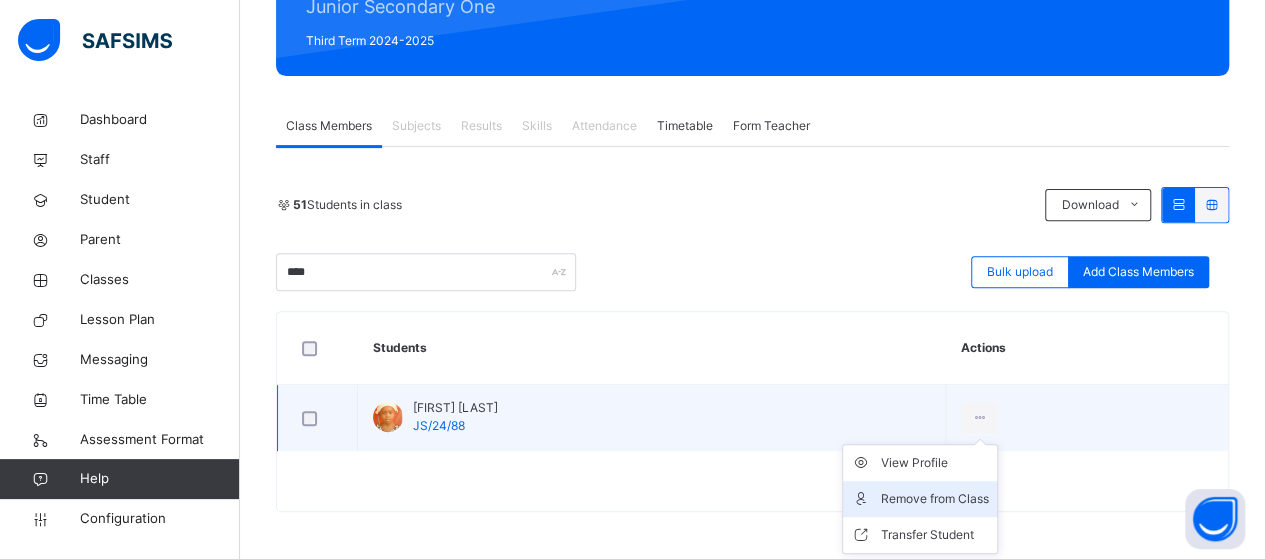 click on "Remove from Class" at bounding box center (935, 499) 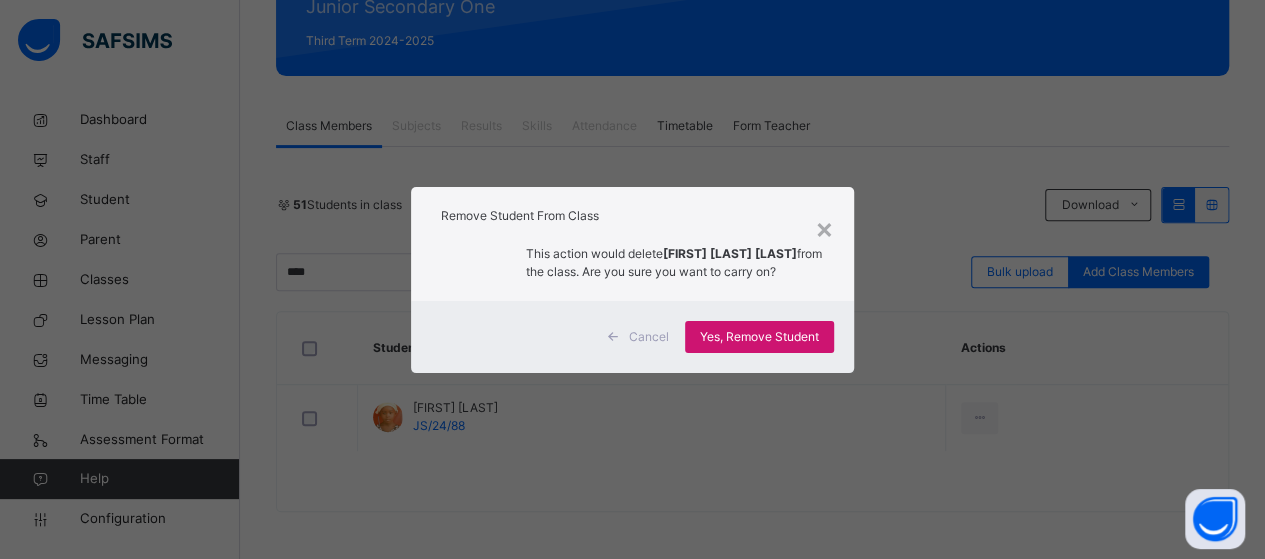 click on "Yes, Remove Student" at bounding box center [759, 337] 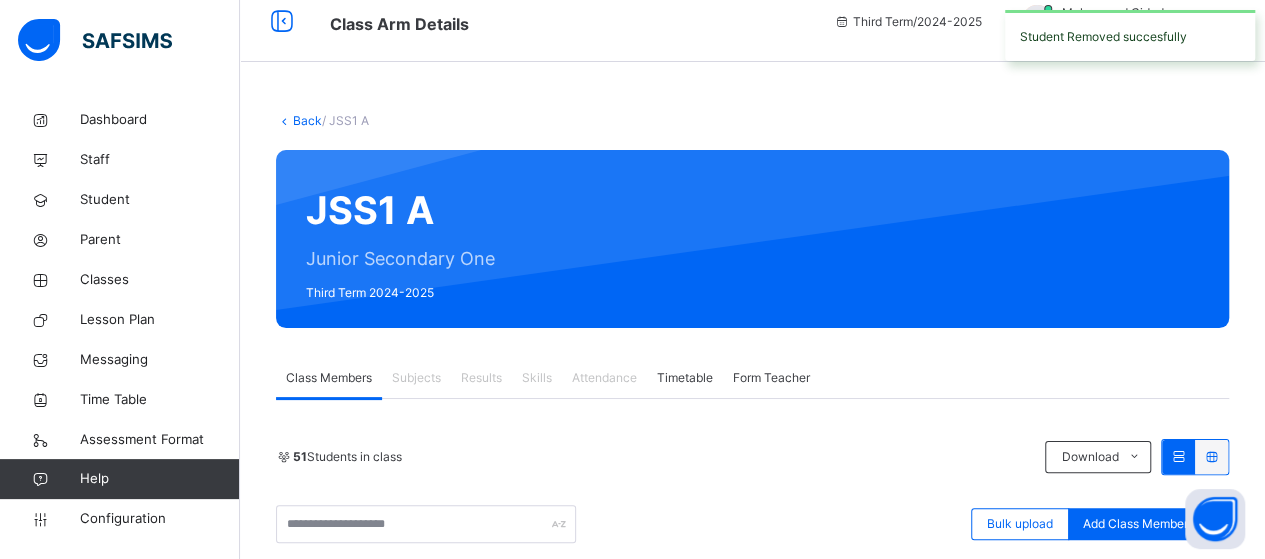scroll, scrollTop: 270, scrollLeft: 0, axis: vertical 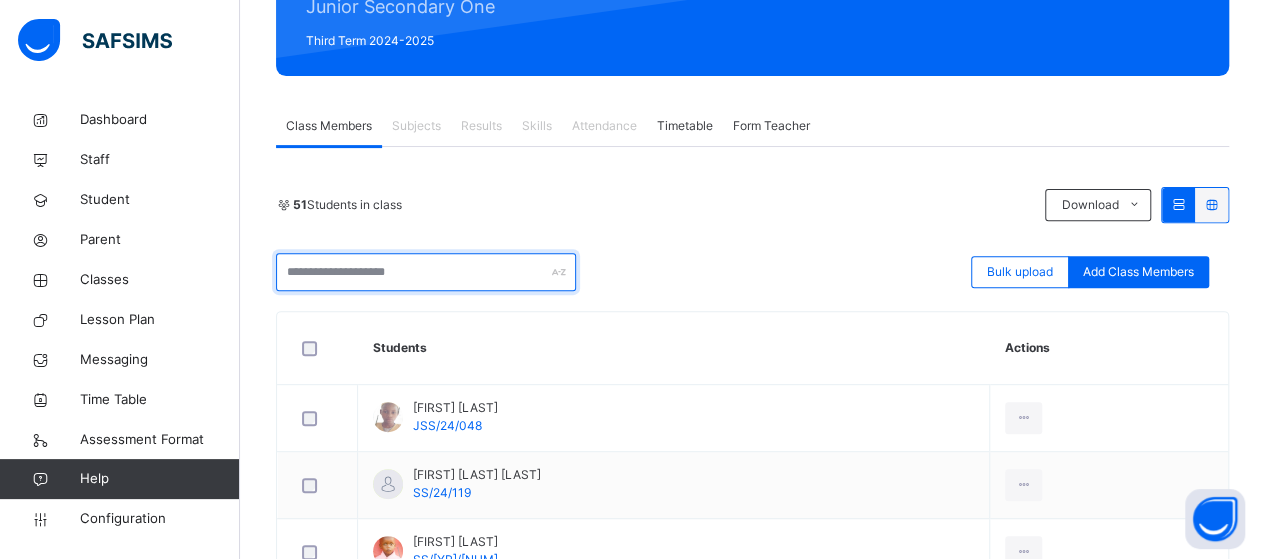 click at bounding box center (426, 272) 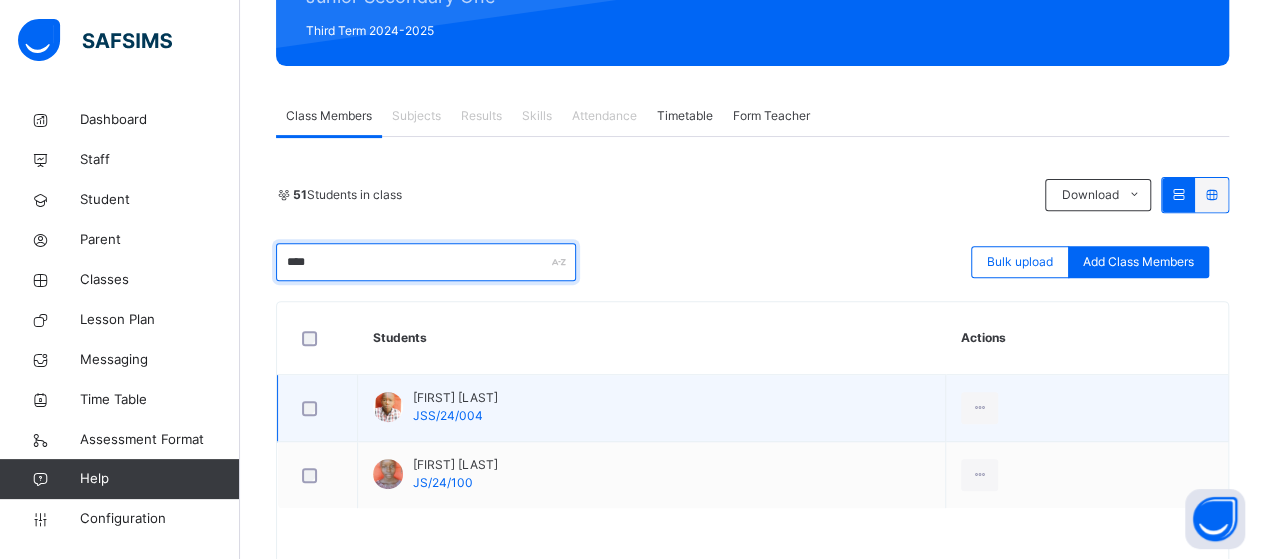 scroll, scrollTop: 337, scrollLeft: 0, axis: vertical 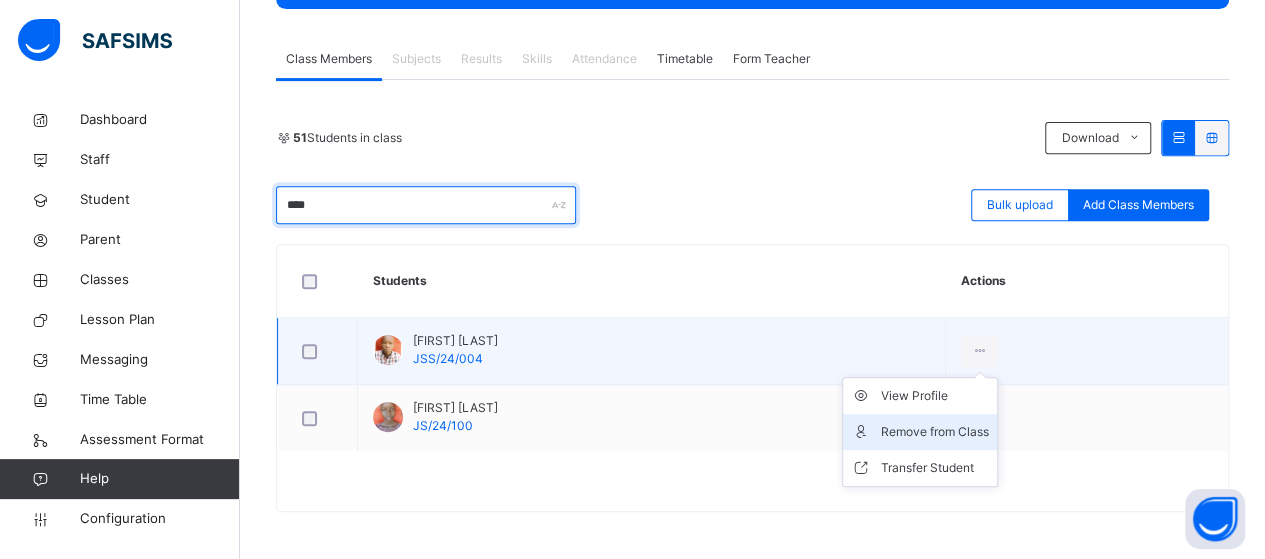 type on "****" 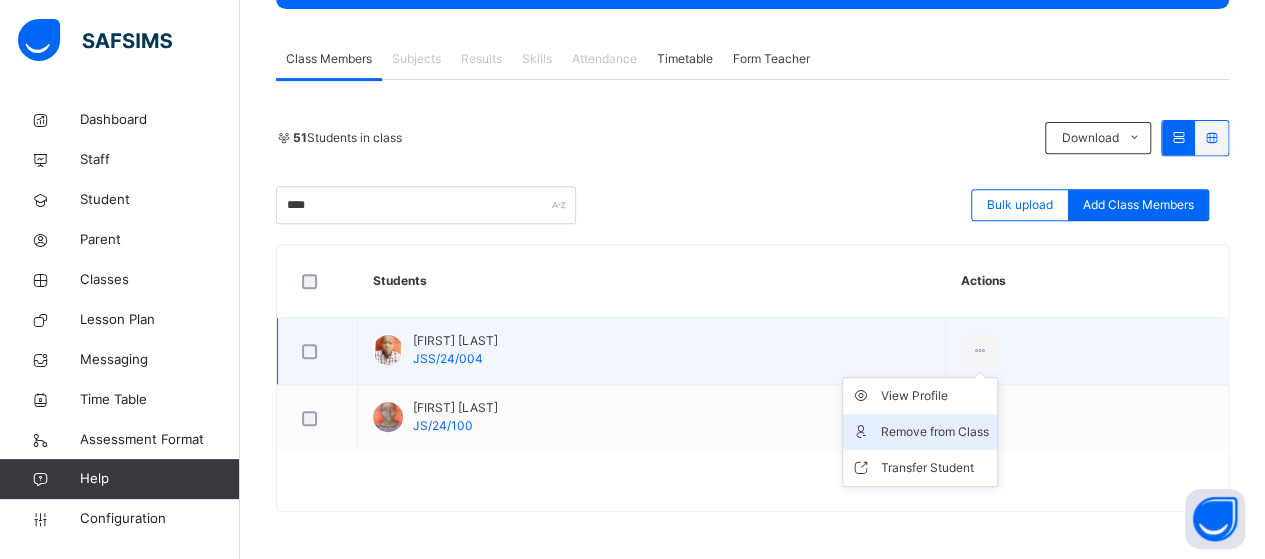 click on "Remove from Class" at bounding box center [935, 432] 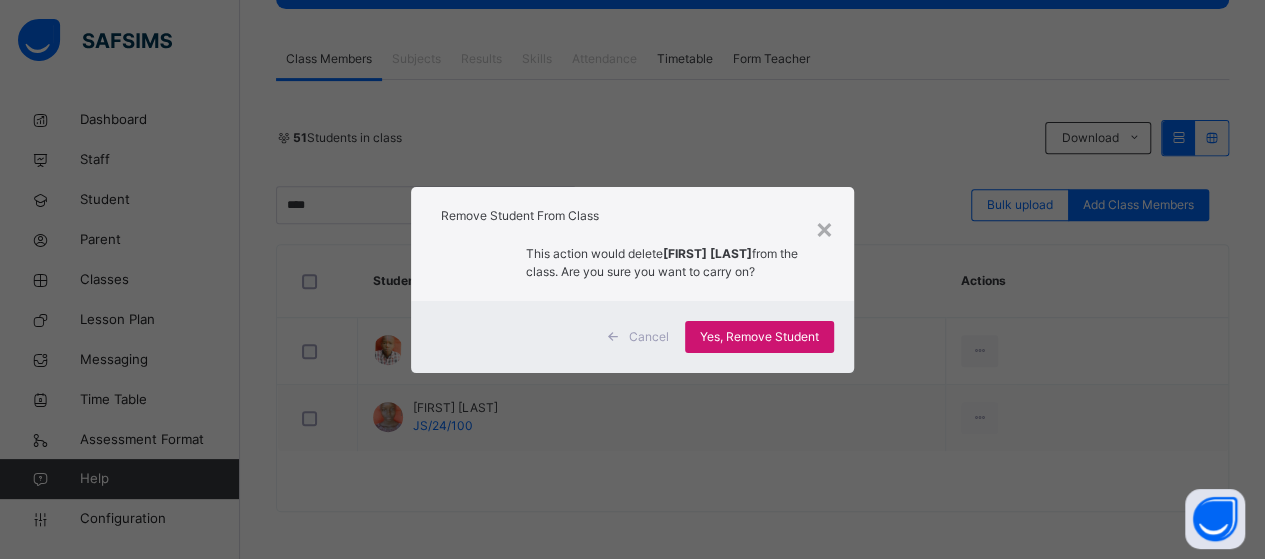 click on "Yes, Remove Student" at bounding box center (759, 337) 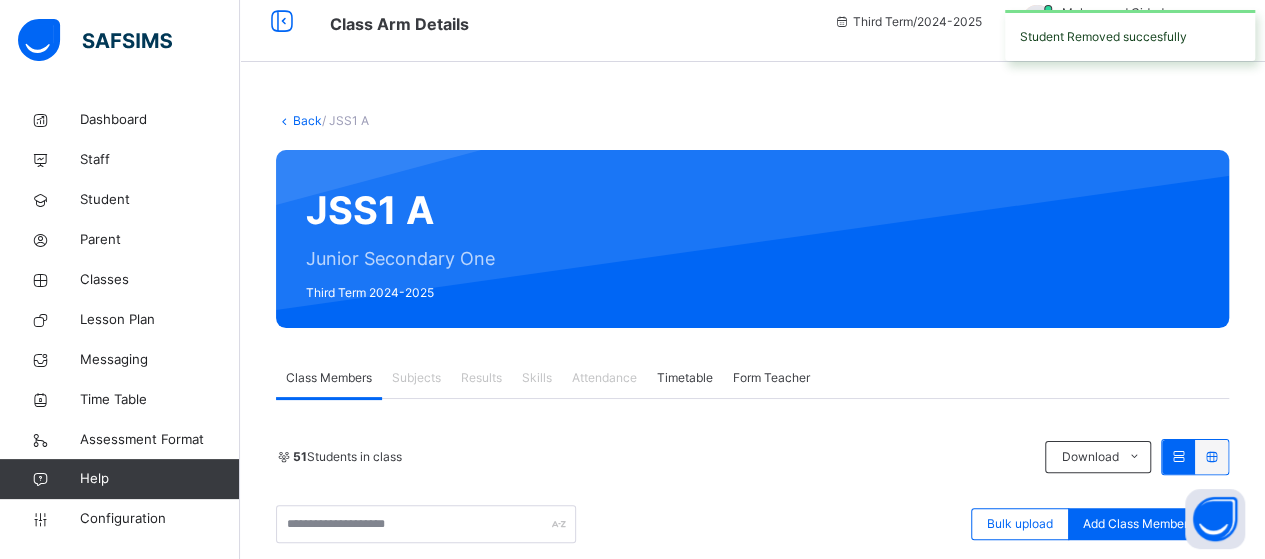 scroll, scrollTop: 337, scrollLeft: 0, axis: vertical 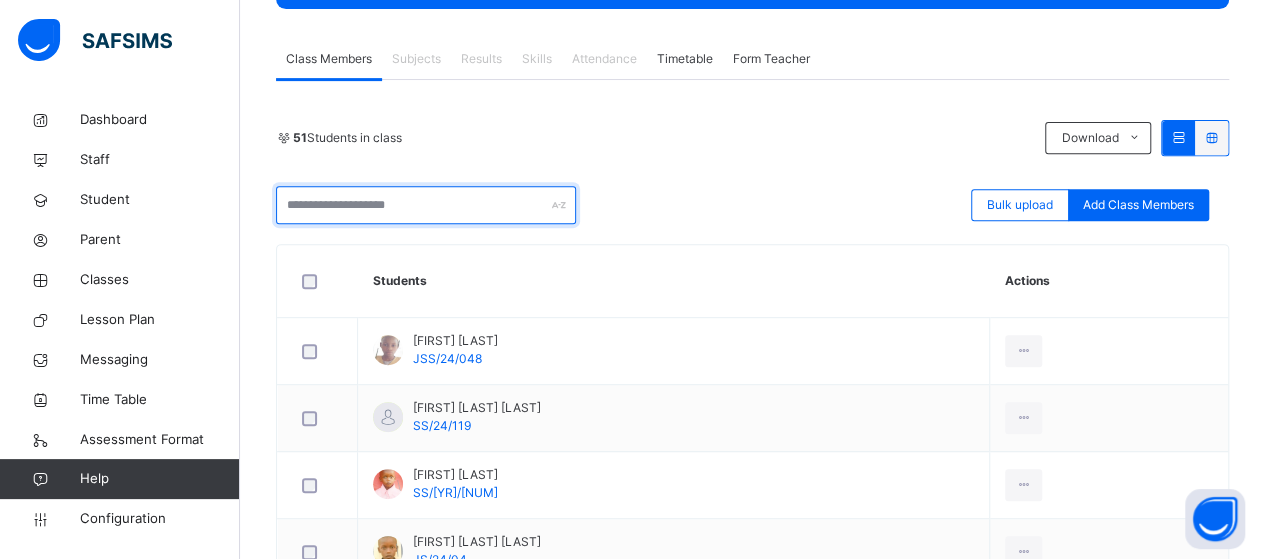 click at bounding box center (426, 205) 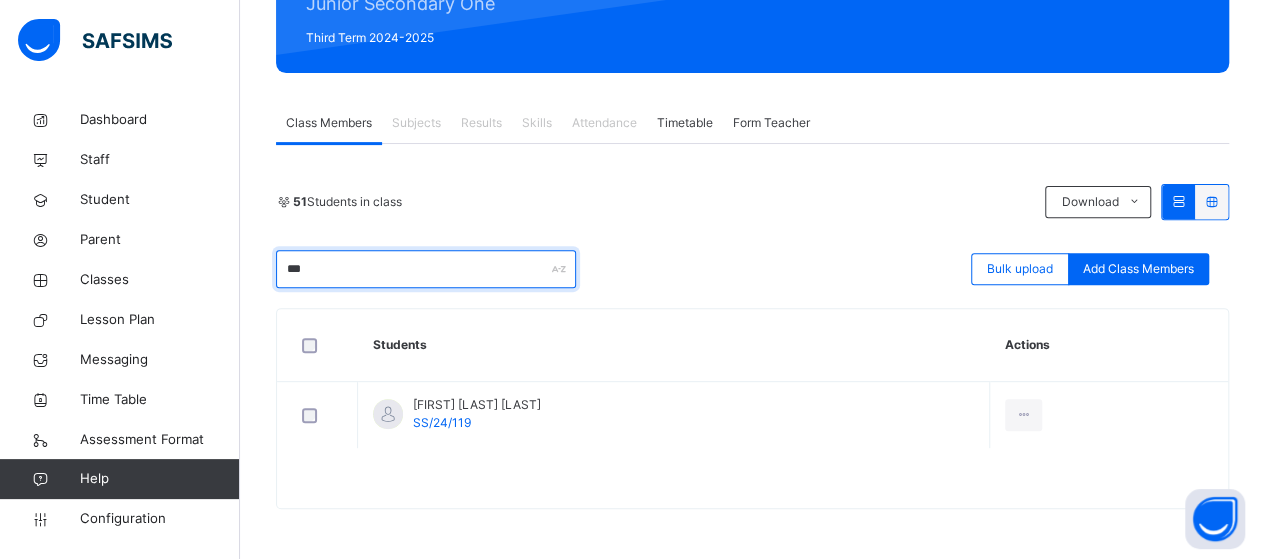 scroll, scrollTop: 270, scrollLeft: 0, axis: vertical 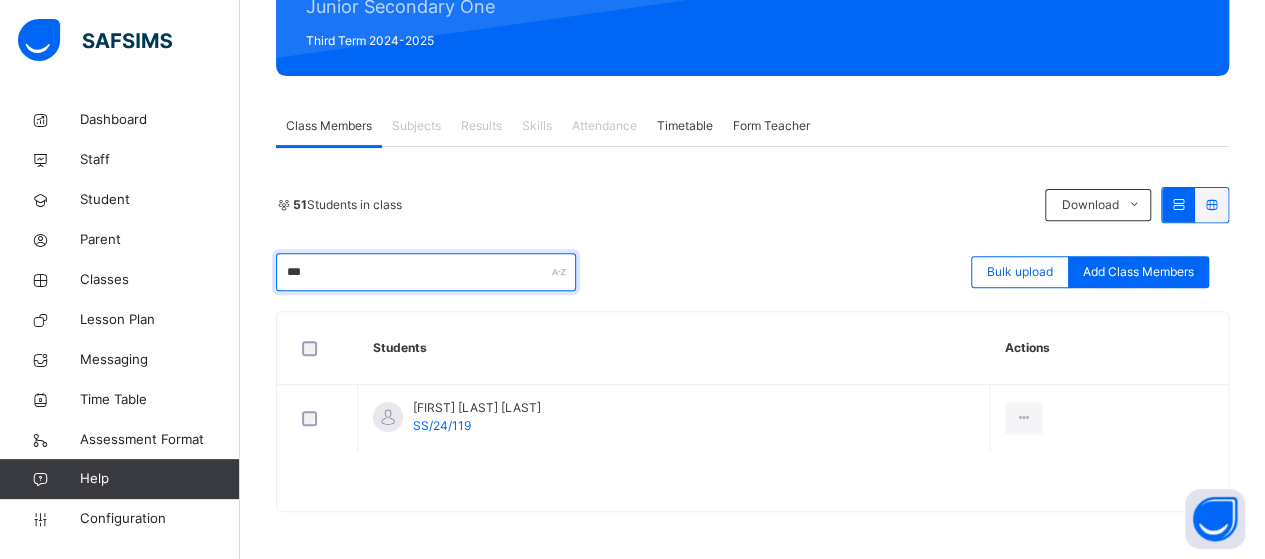 type on "***" 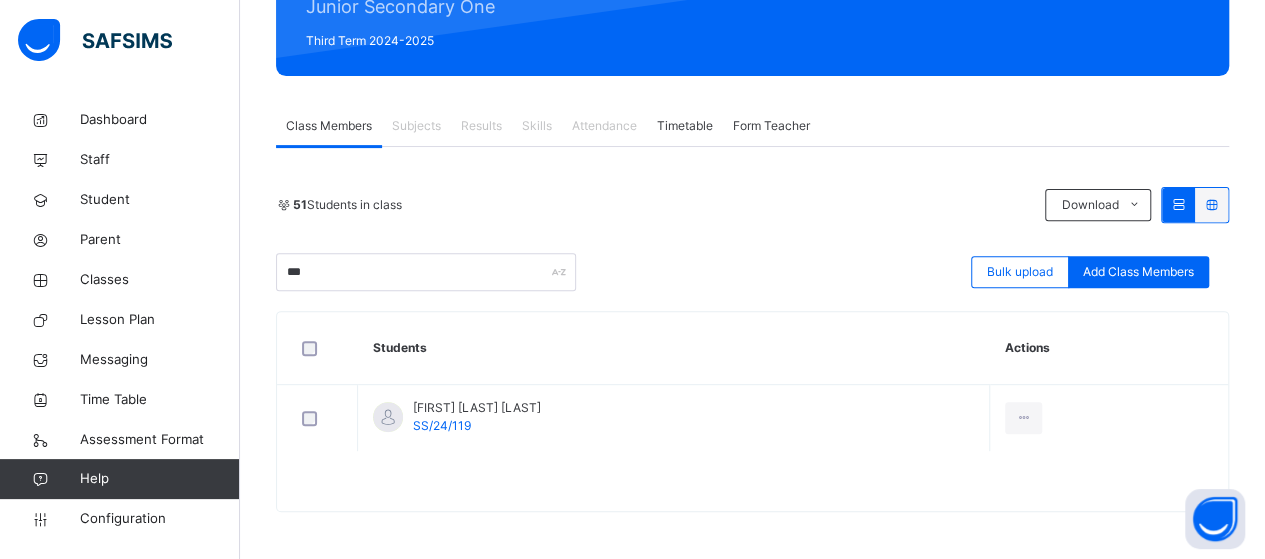 click on "*** Bulk upload Add Class Members" at bounding box center [752, 272] 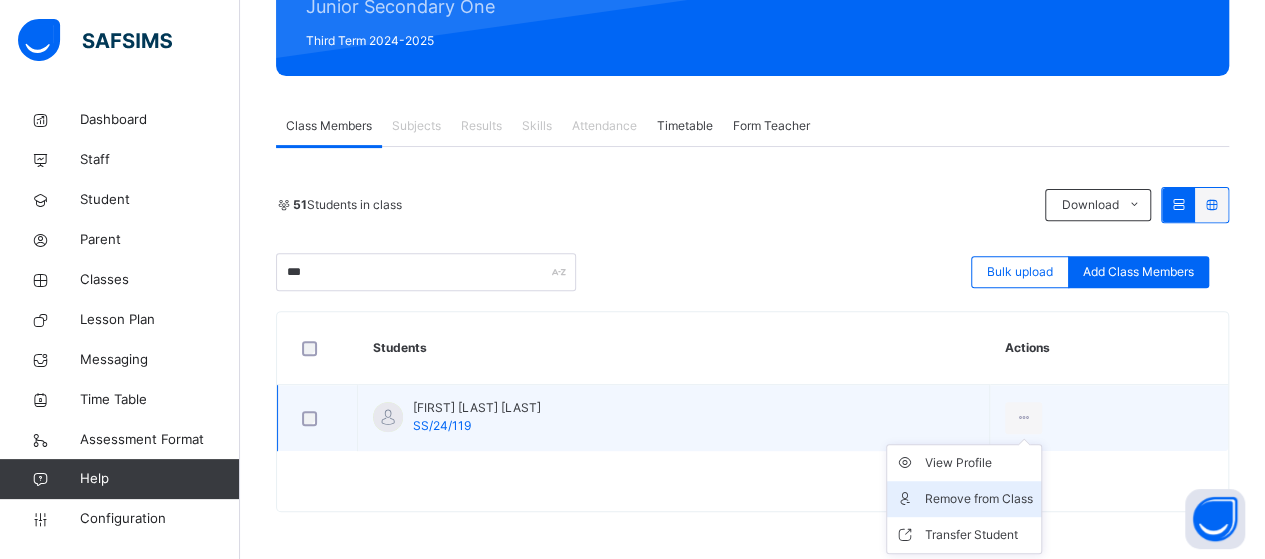 click on "Remove from Class" at bounding box center (979, 499) 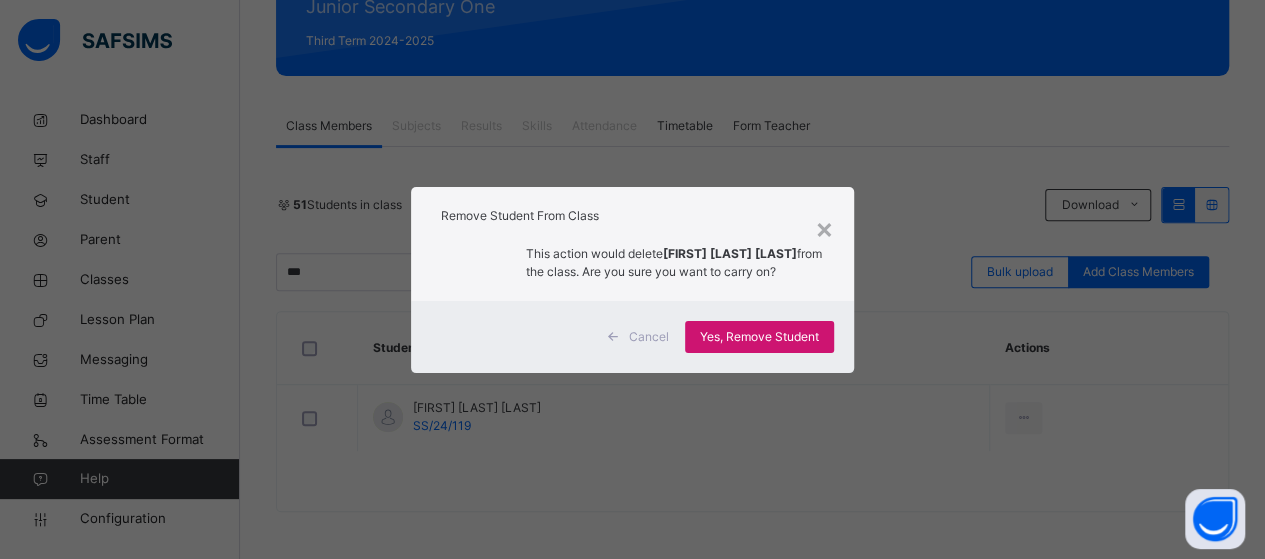click on "Yes, Remove Student" at bounding box center [759, 337] 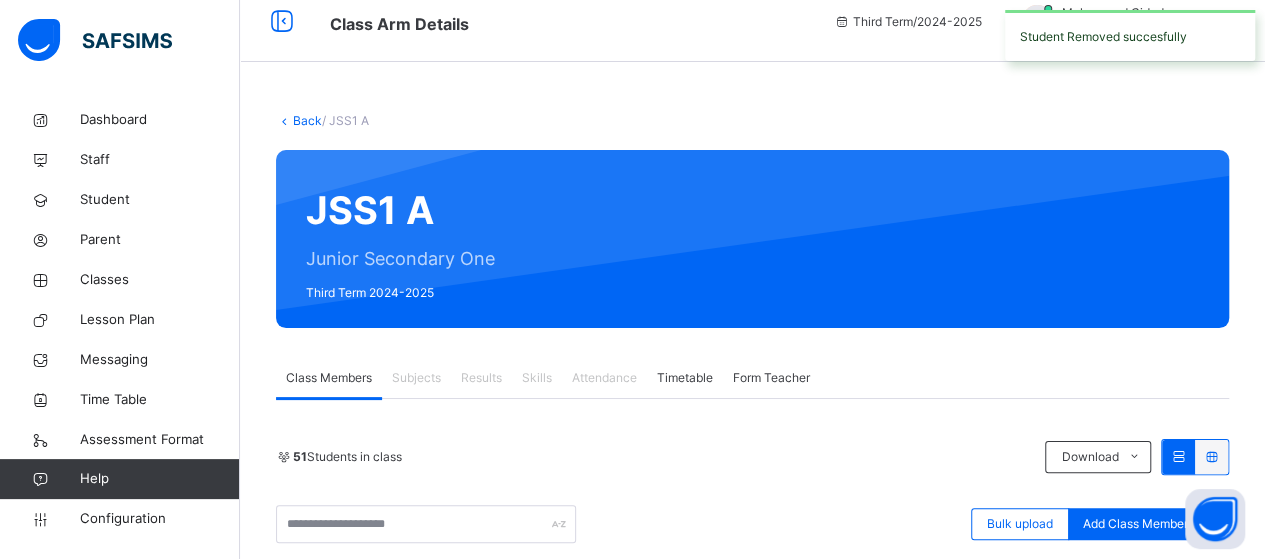 scroll, scrollTop: 270, scrollLeft: 0, axis: vertical 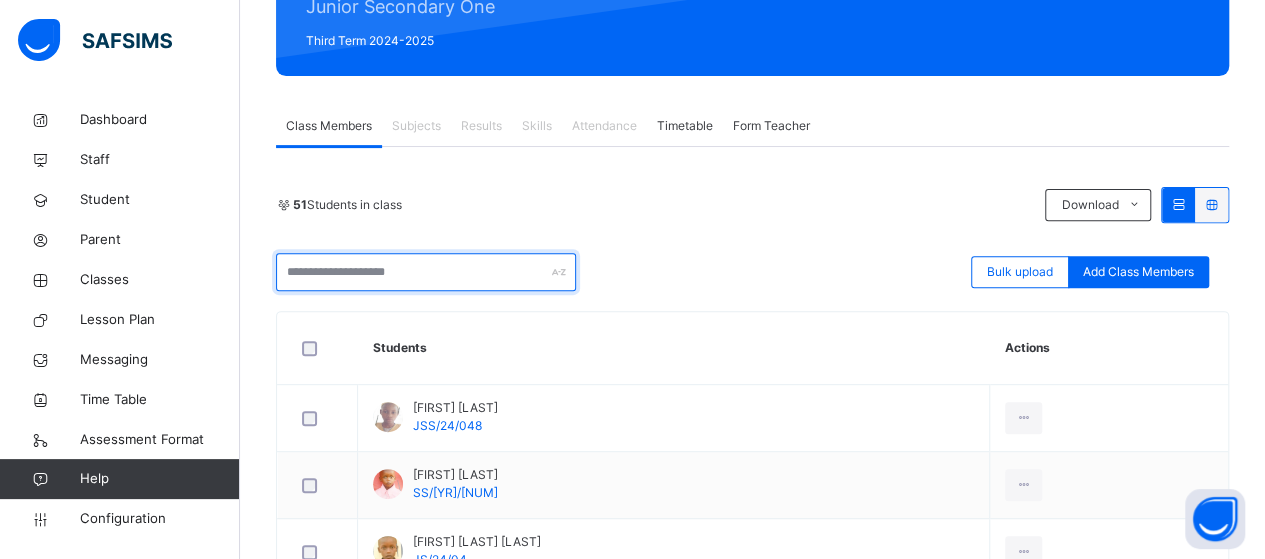 click at bounding box center [426, 272] 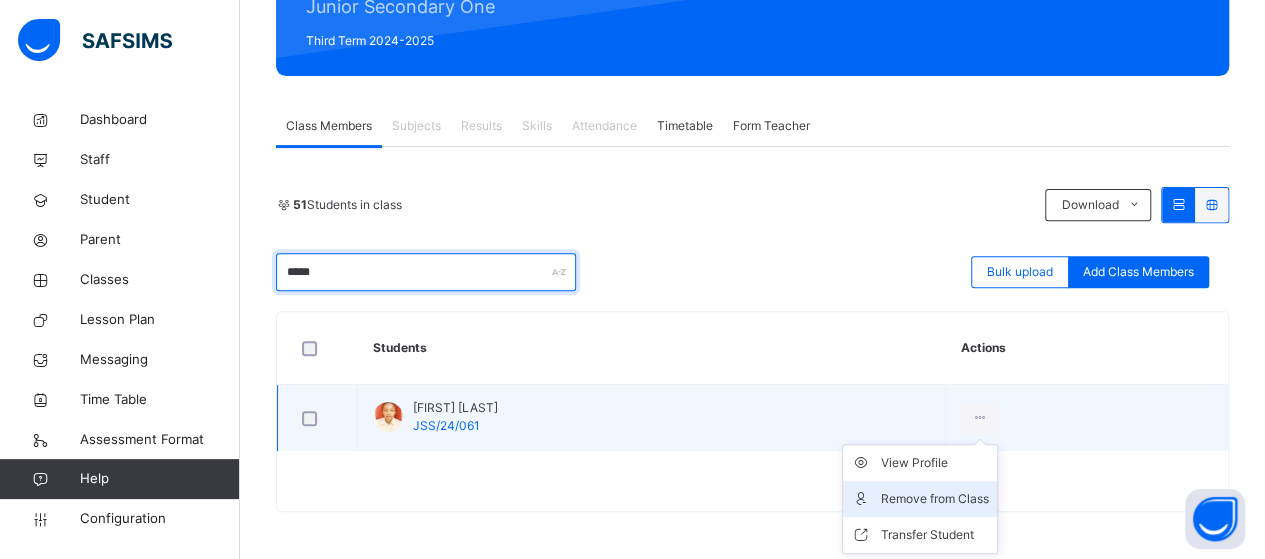type on "*****" 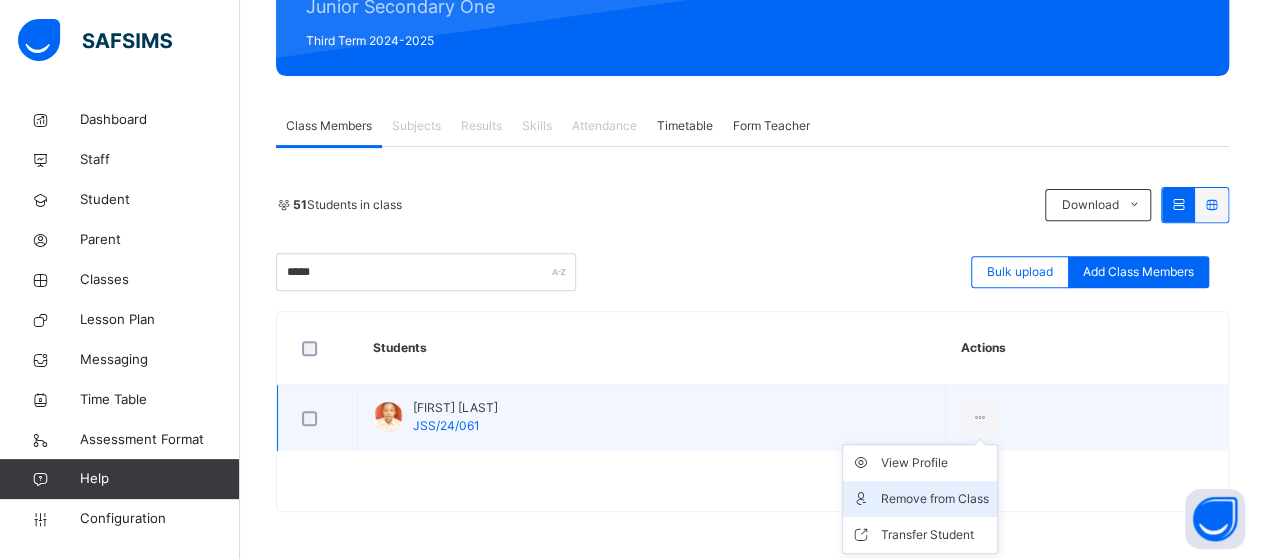 click on "Remove from Class" at bounding box center [935, 499] 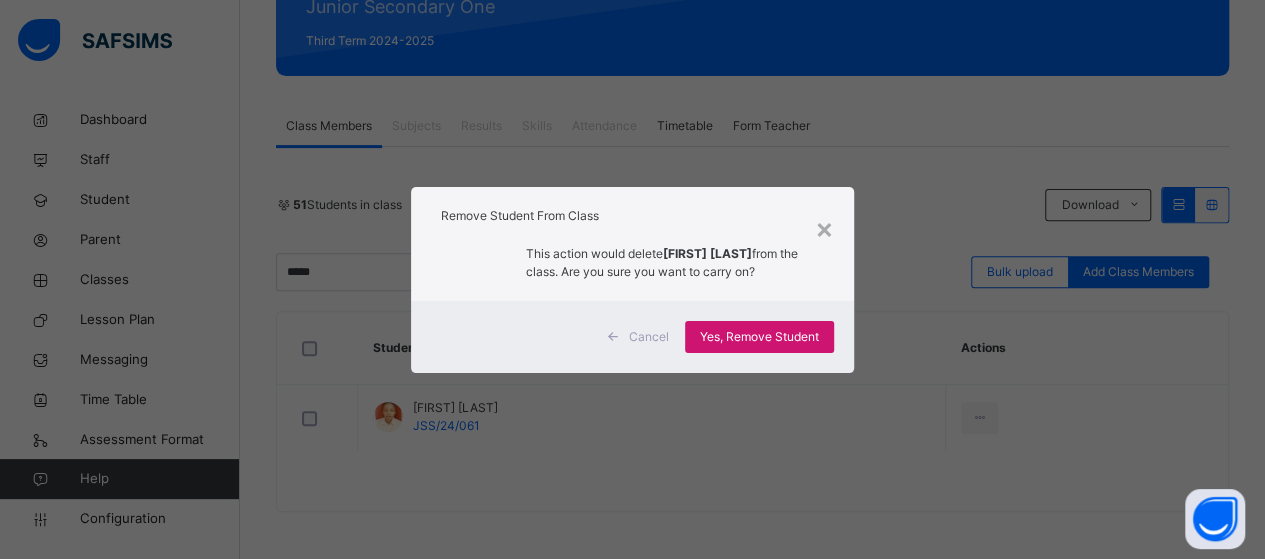 click on "Yes, Remove Student" at bounding box center [759, 337] 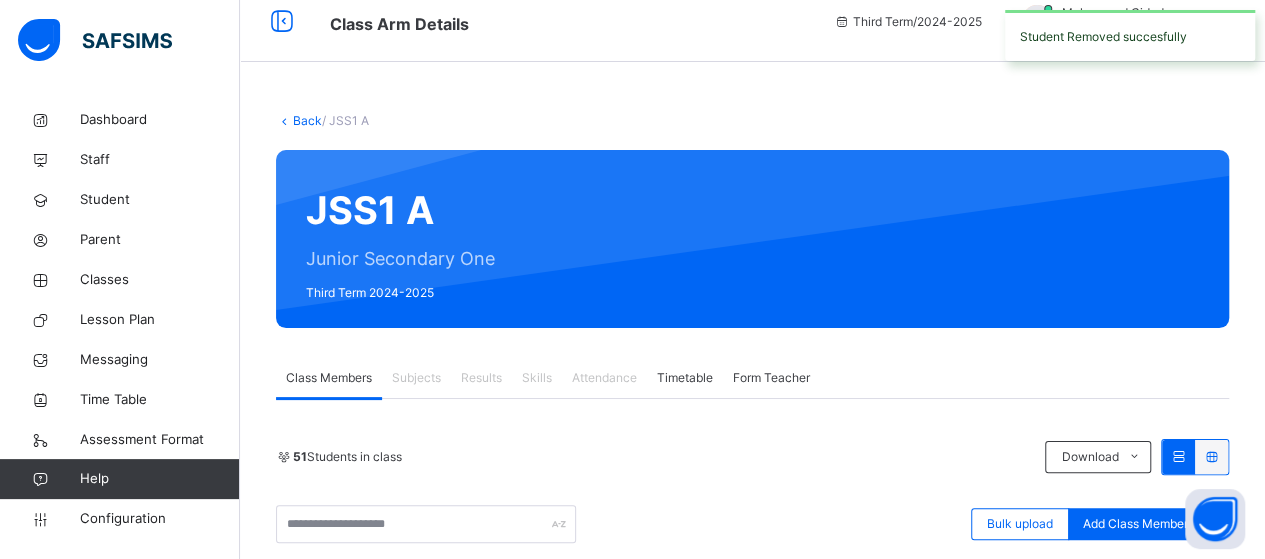 scroll, scrollTop: 270, scrollLeft: 0, axis: vertical 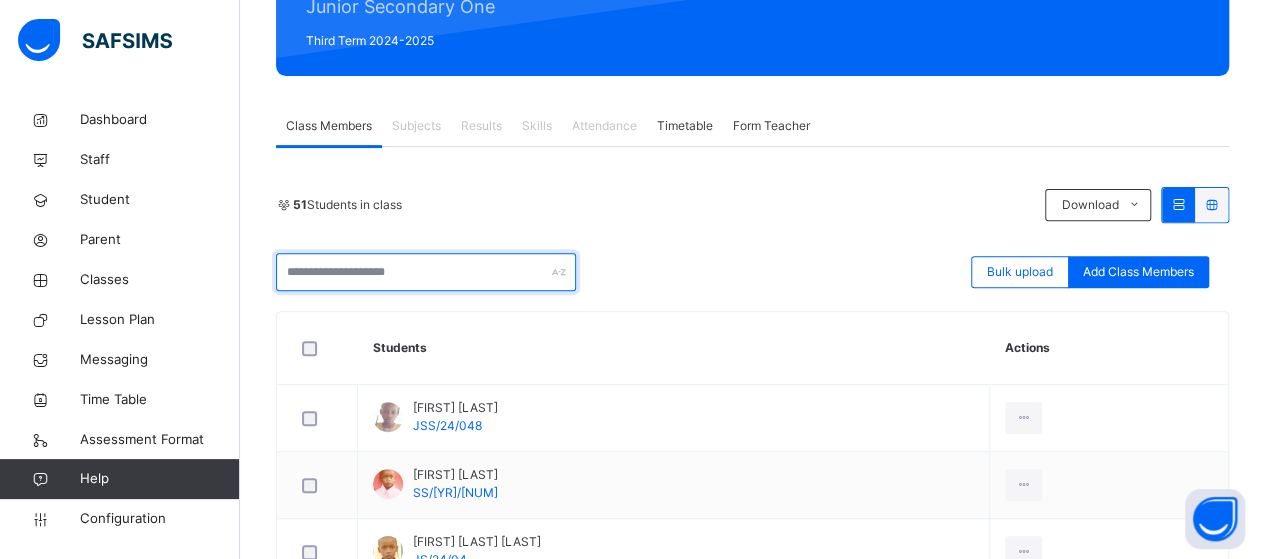 click at bounding box center [426, 272] 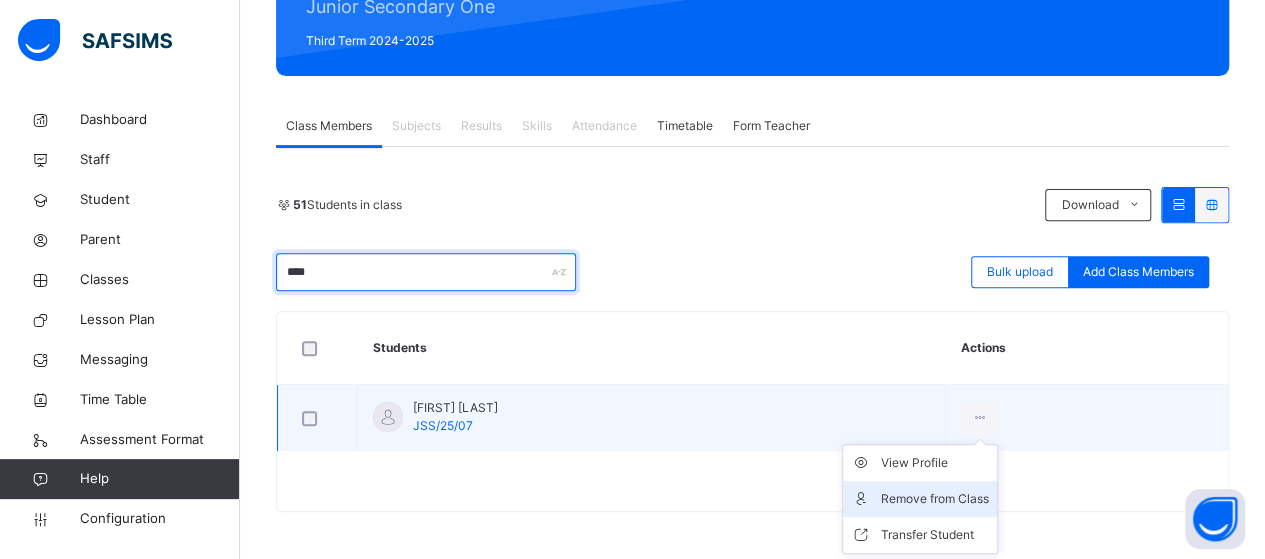 type on "****" 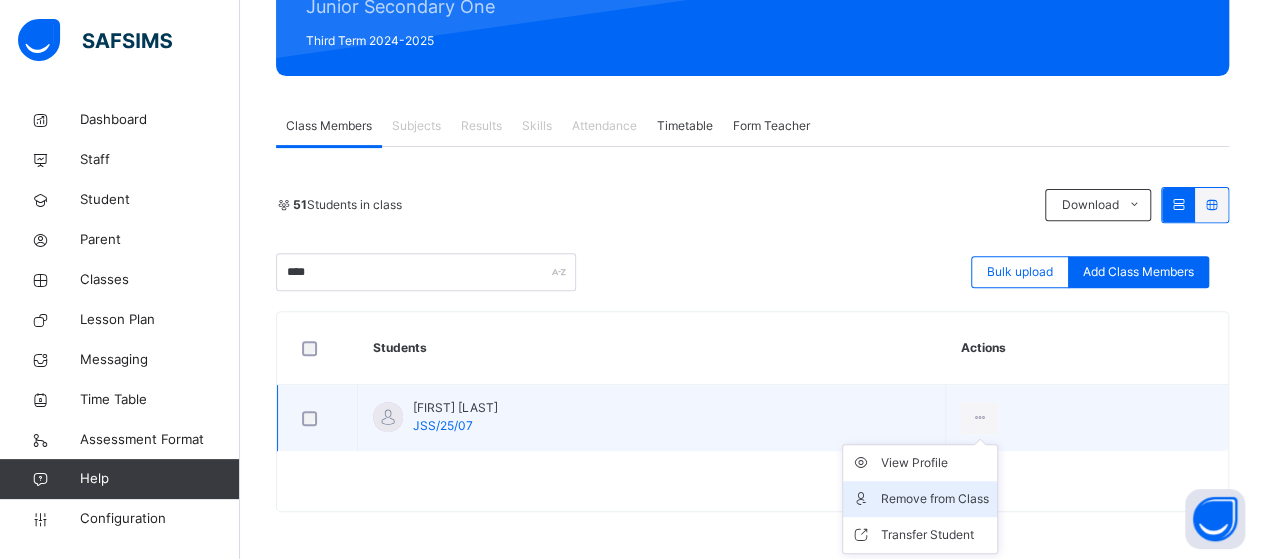 click on "Remove from Class" at bounding box center (935, 499) 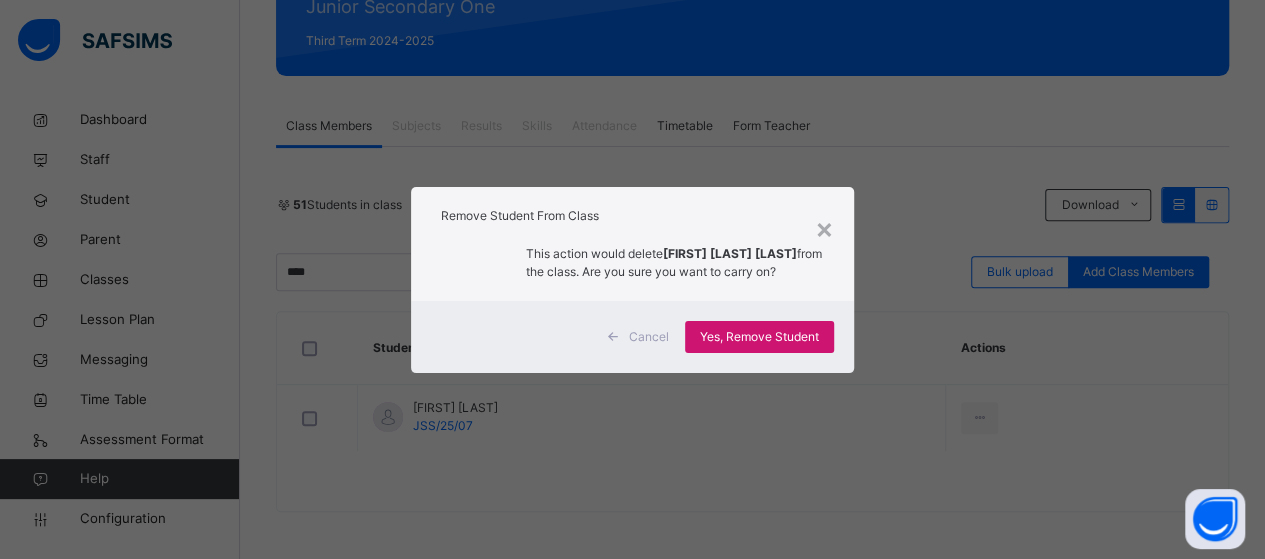 click on "Yes, Remove Student" at bounding box center [759, 337] 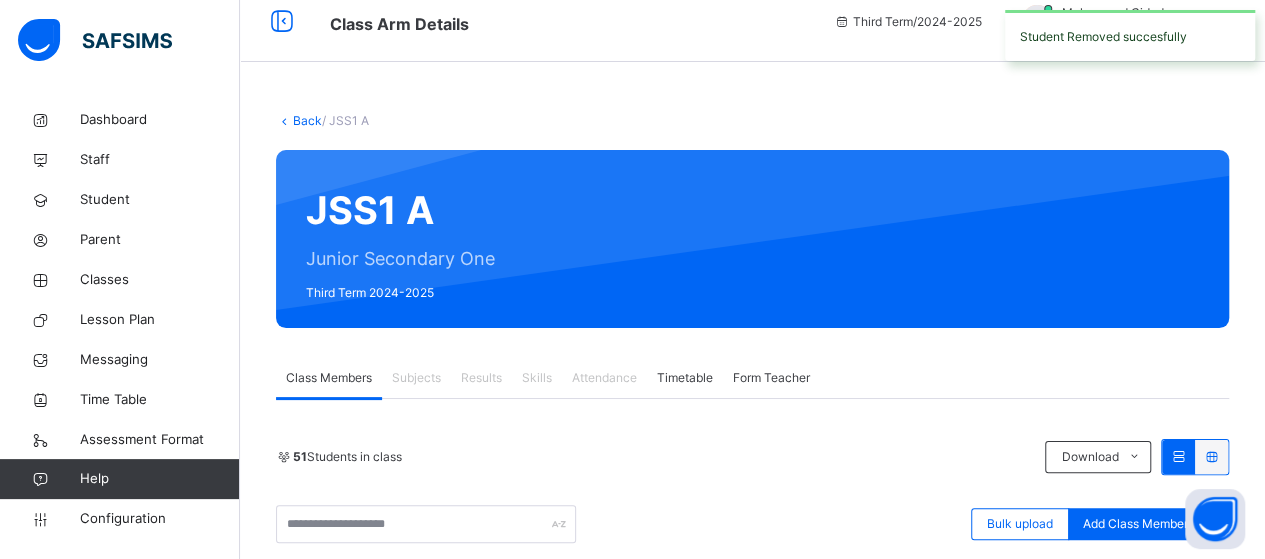 scroll, scrollTop: 270, scrollLeft: 0, axis: vertical 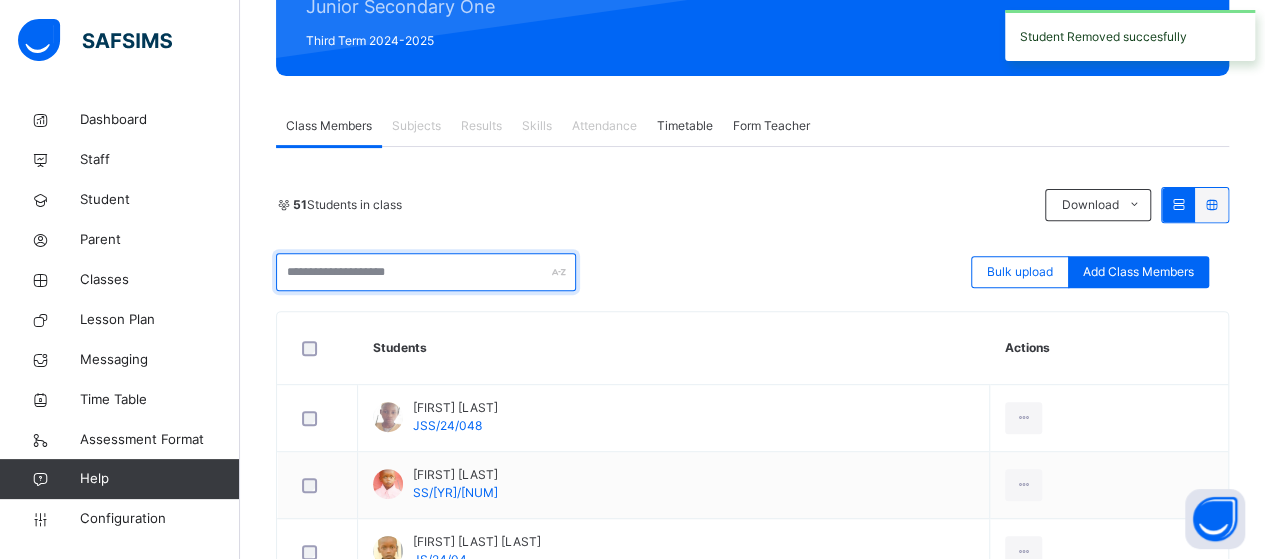 click at bounding box center (426, 272) 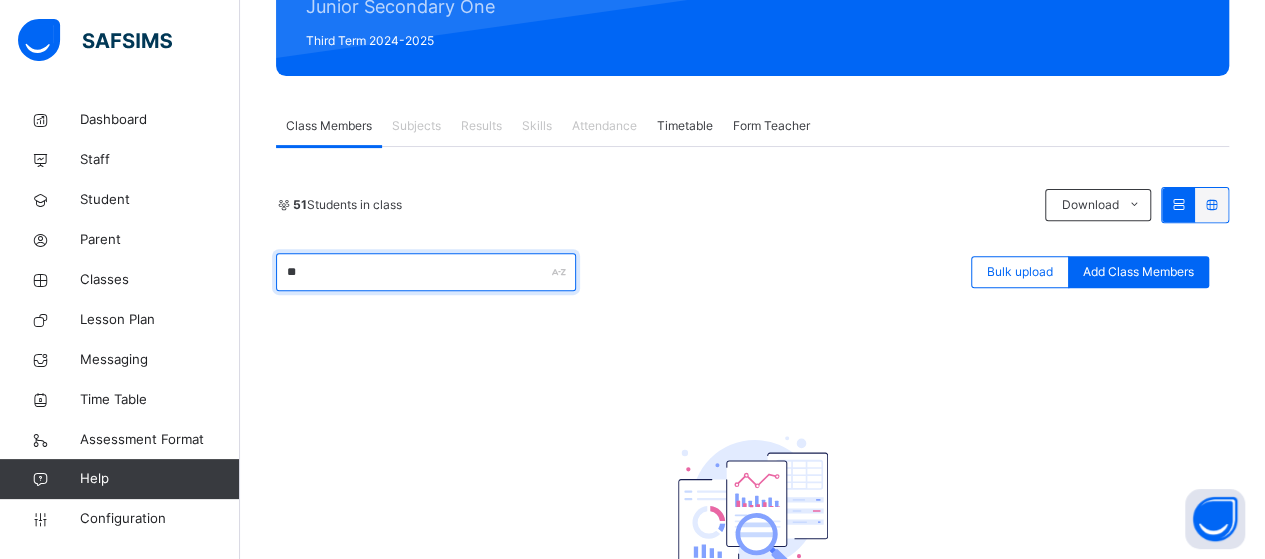 type on "*" 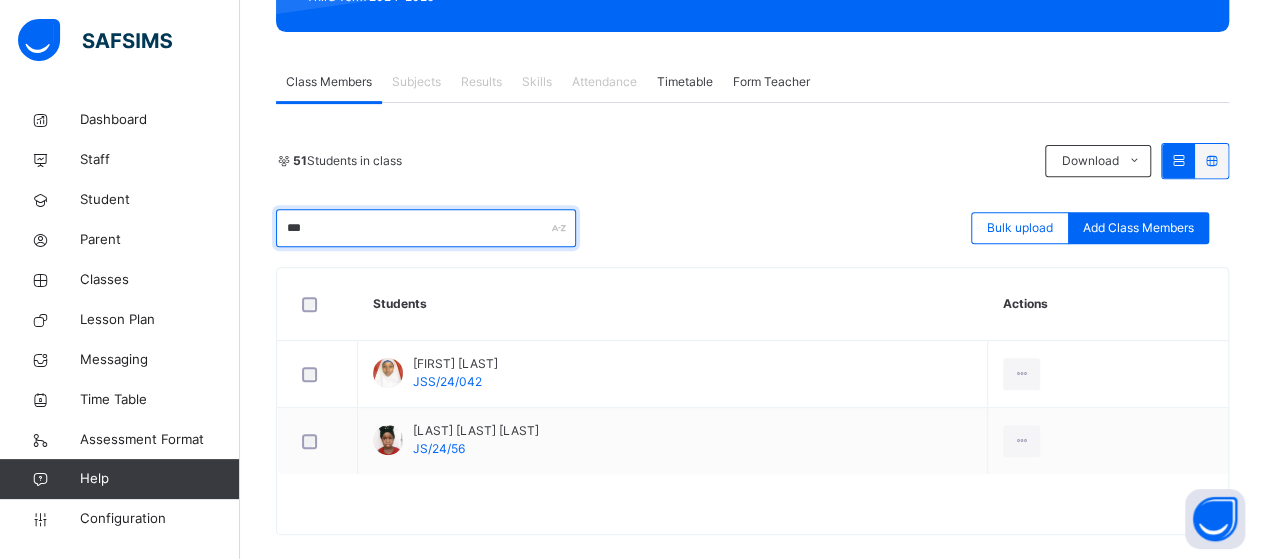 scroll, scrollTop: 337, scrollLeft: 0, axis: vertical 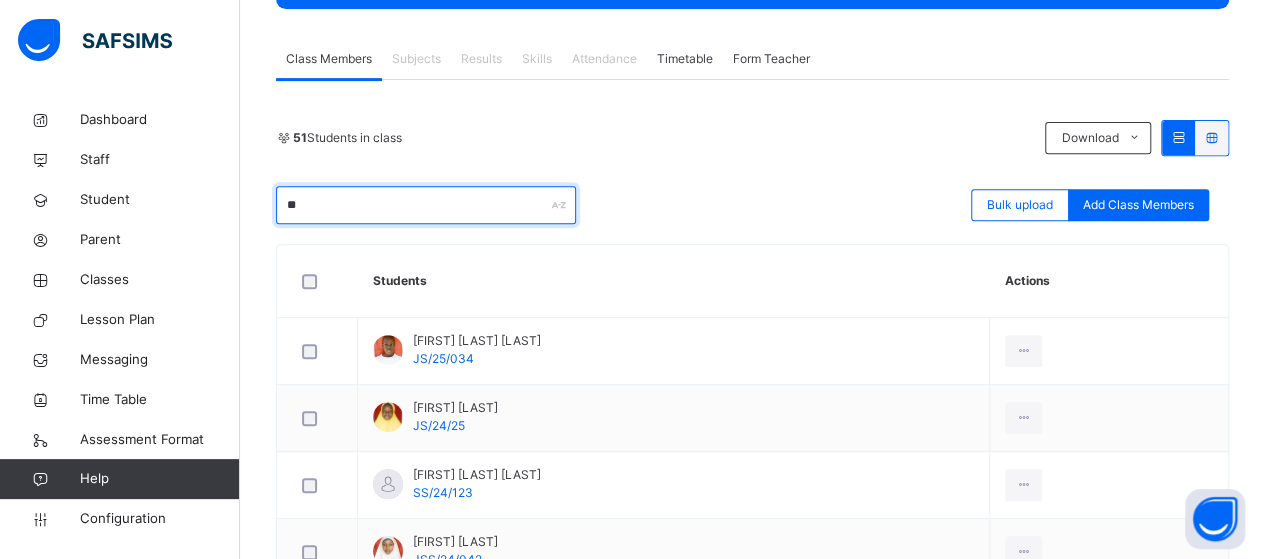 type on "*" 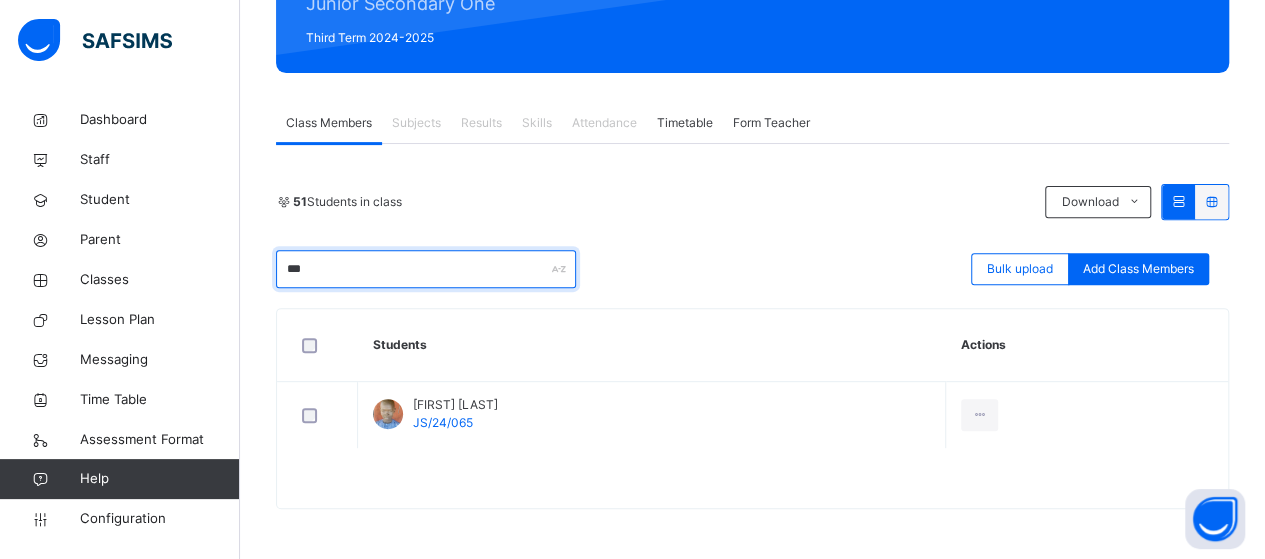scroll, scrollTop: 270, scrollLeft: 0, axis: vertical 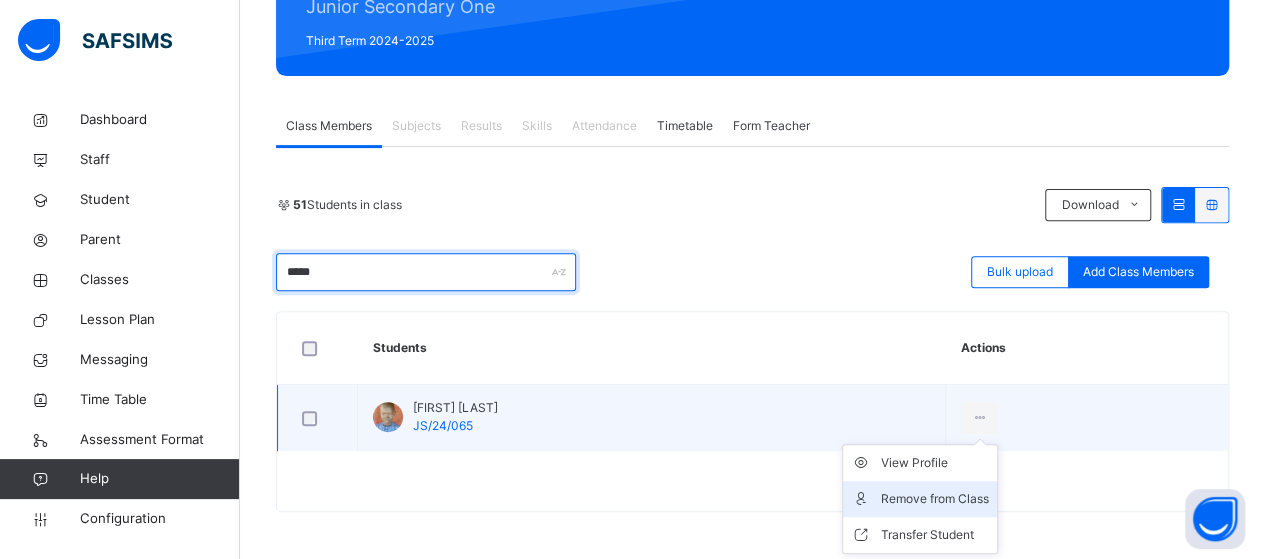 type on "*****" 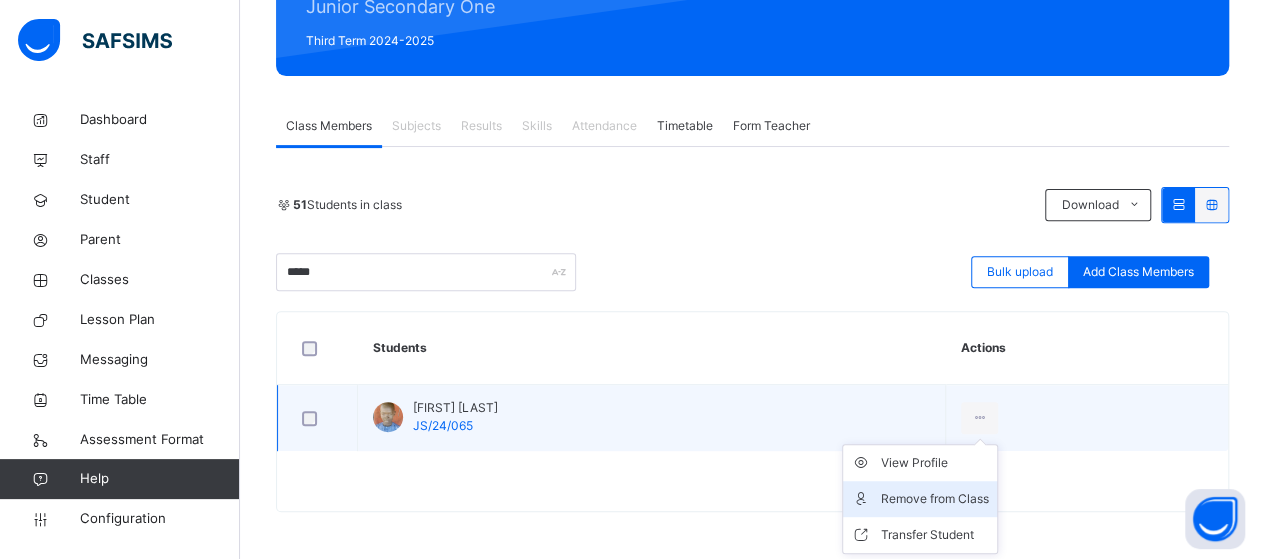 click on "Remove from Class" at bounding box center (935, 499) 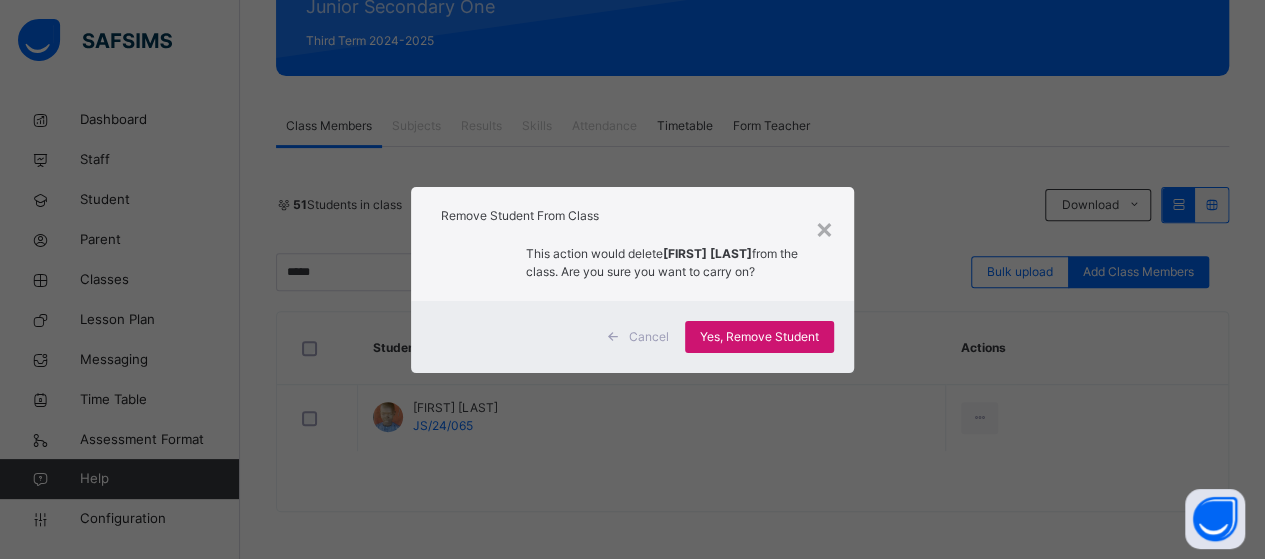 click on "Yes, Remove Student" at bounding box center (759, 337) 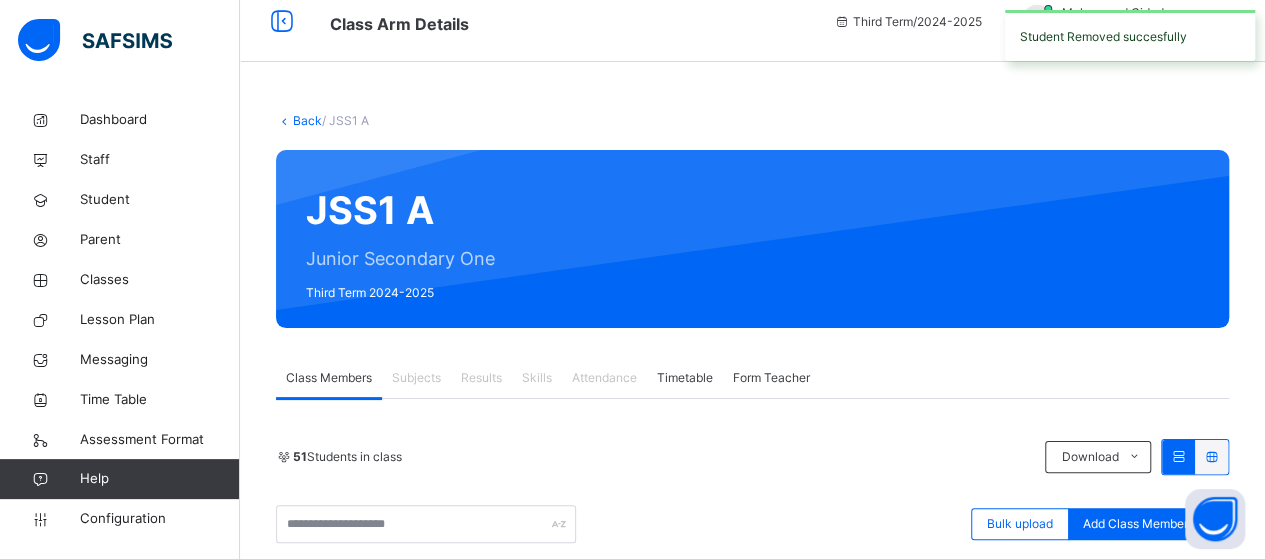 scroll, scrollTop: 270, scrollLeft: 0, axis: vertical 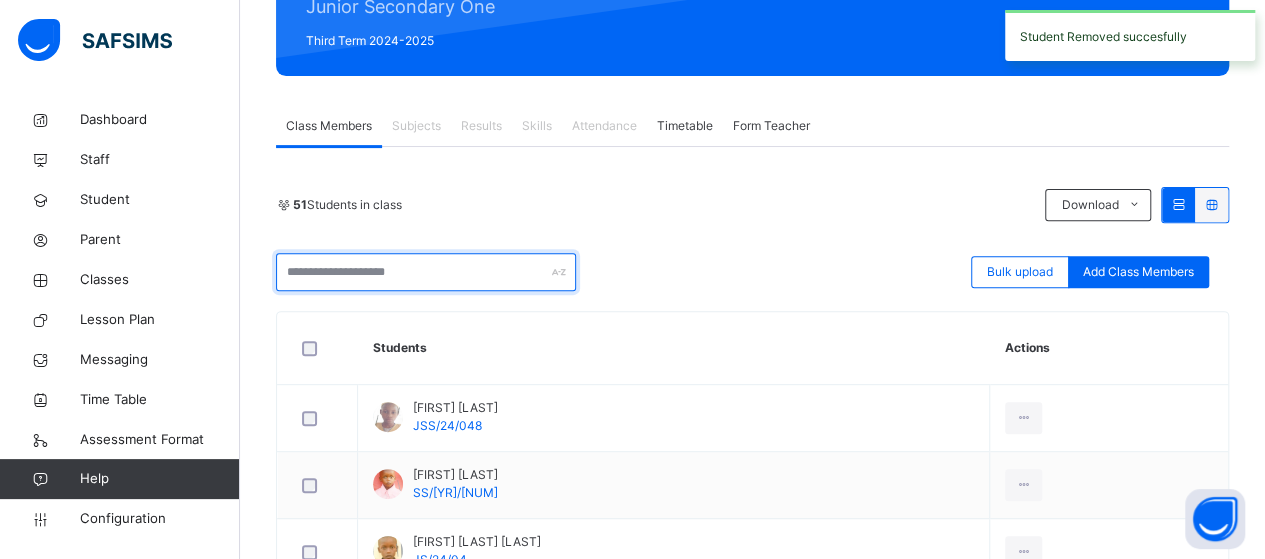 click at bounding box center (426, 272) 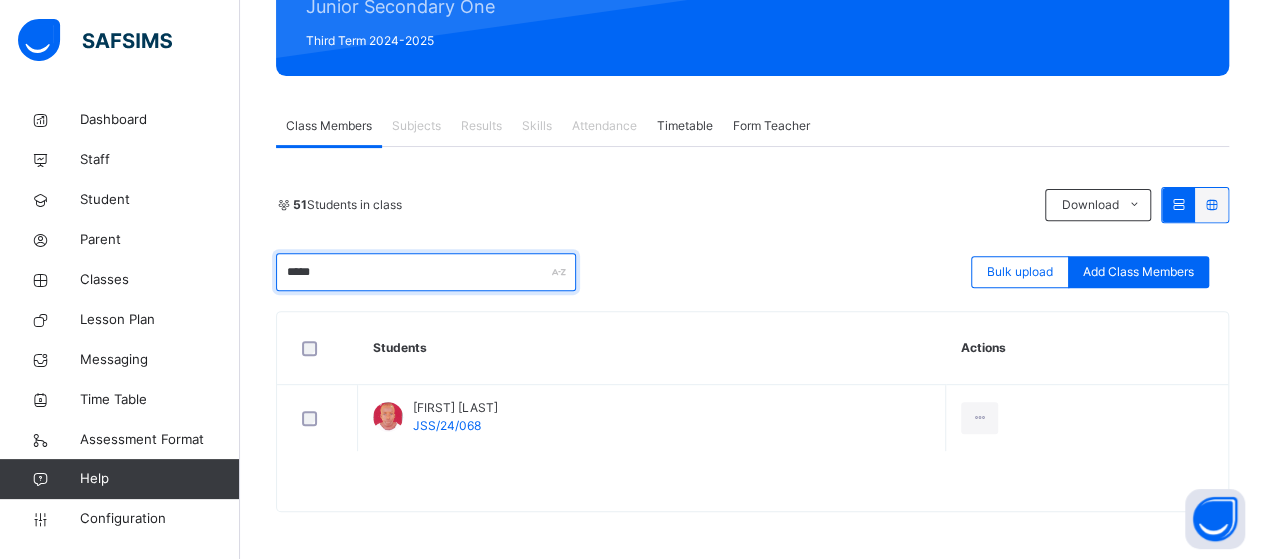 type on "*****" 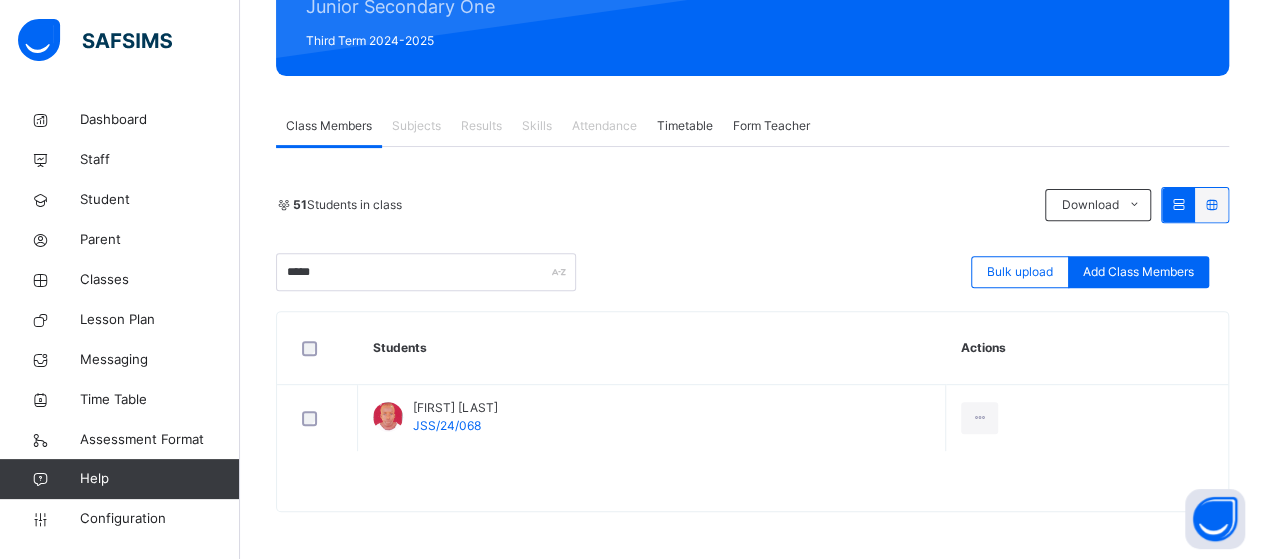 click on "[BULK] [UPLOAD] [ADD] [CLASS] [MEMBERS]" at bounding box center (752, 272) 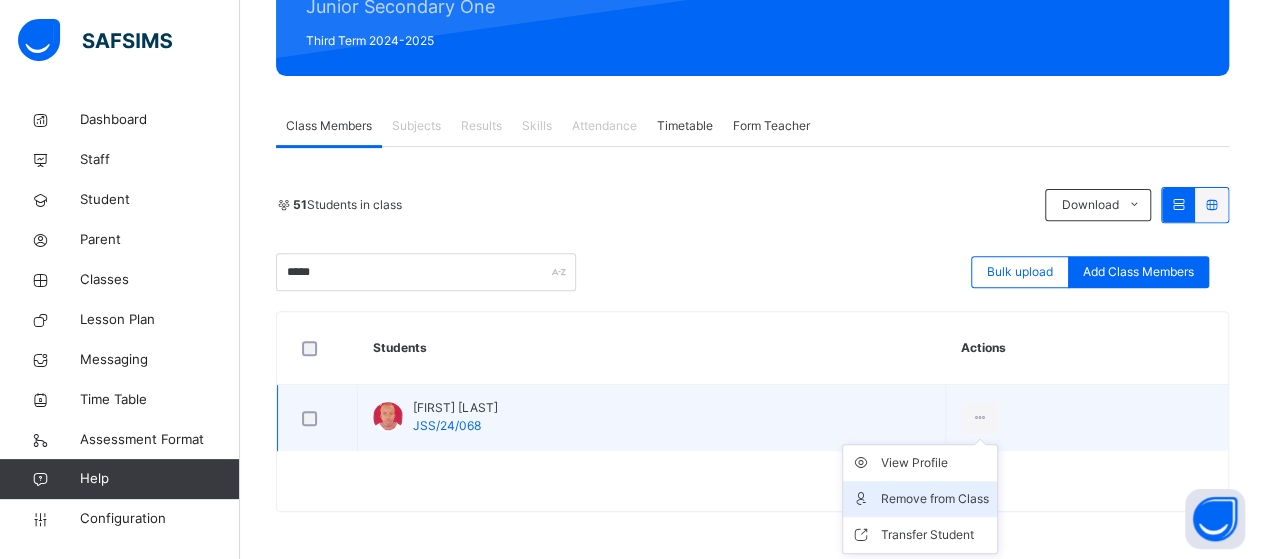 click on "Remove from Class" at bounding box center (935, 499) 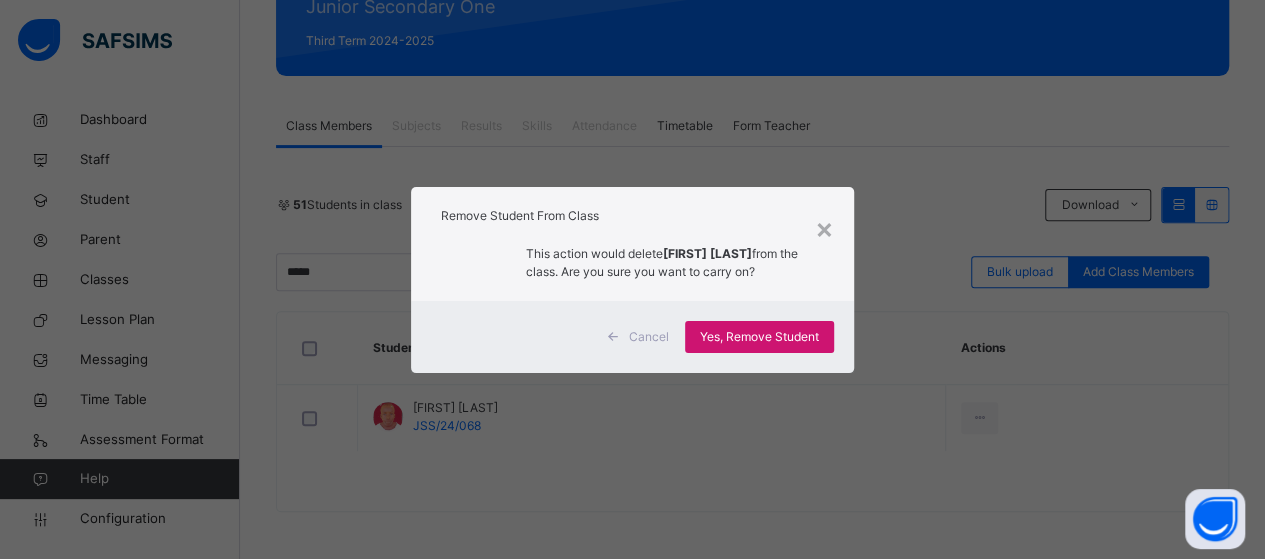 click on "Yes, Remove Student" at bounding box center (759, 337) 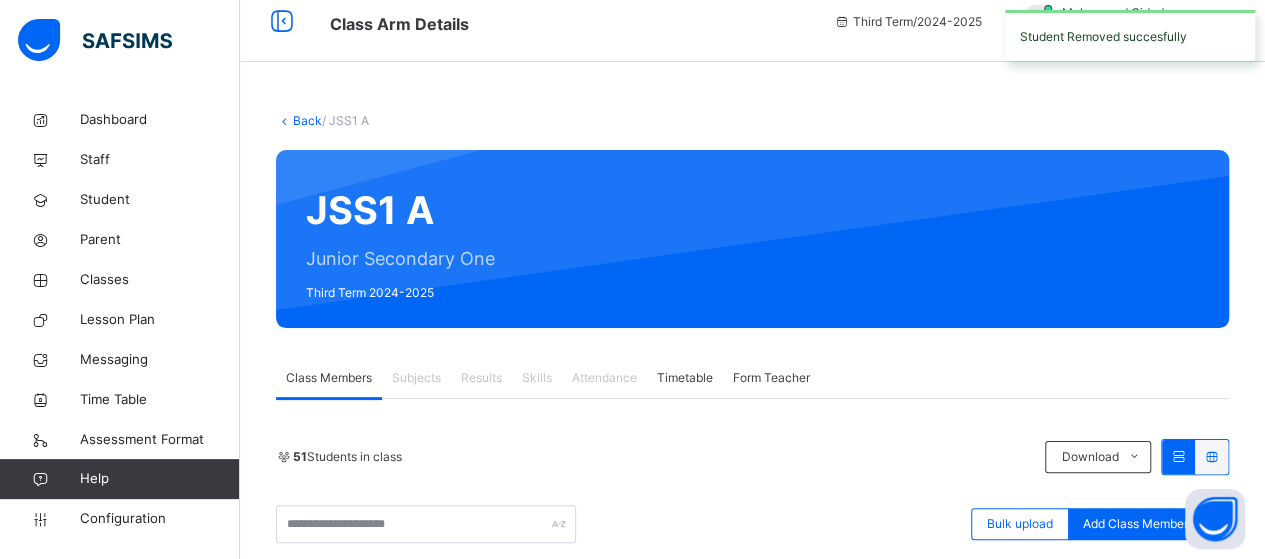 scroll, scrollTop: 270, scrollLeft: 0, axis: vertical 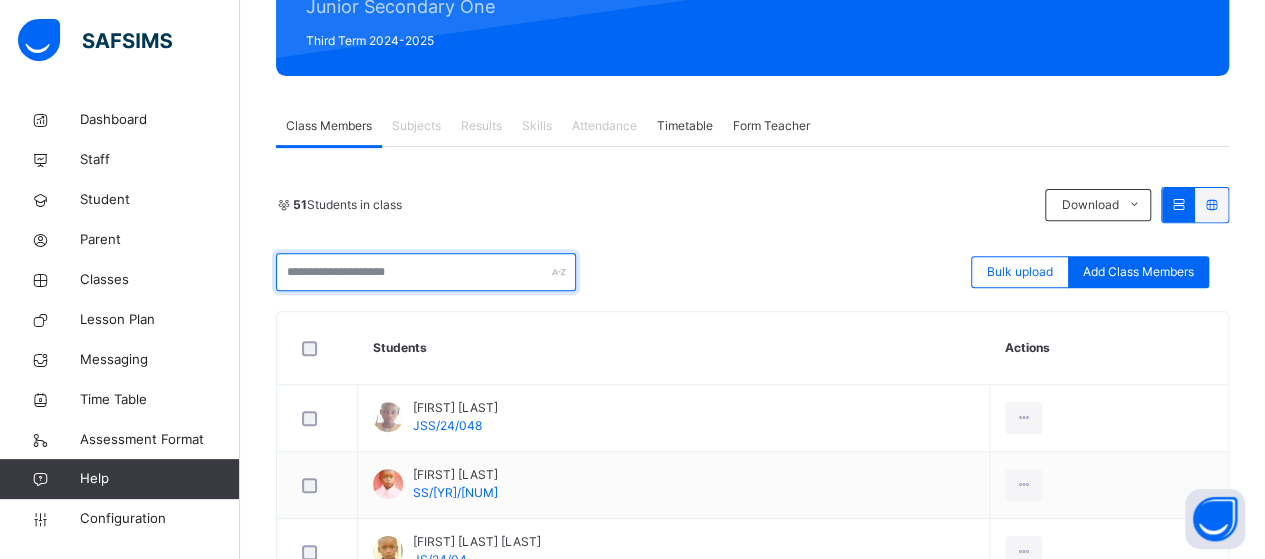 click at bounding box center [426, 272] 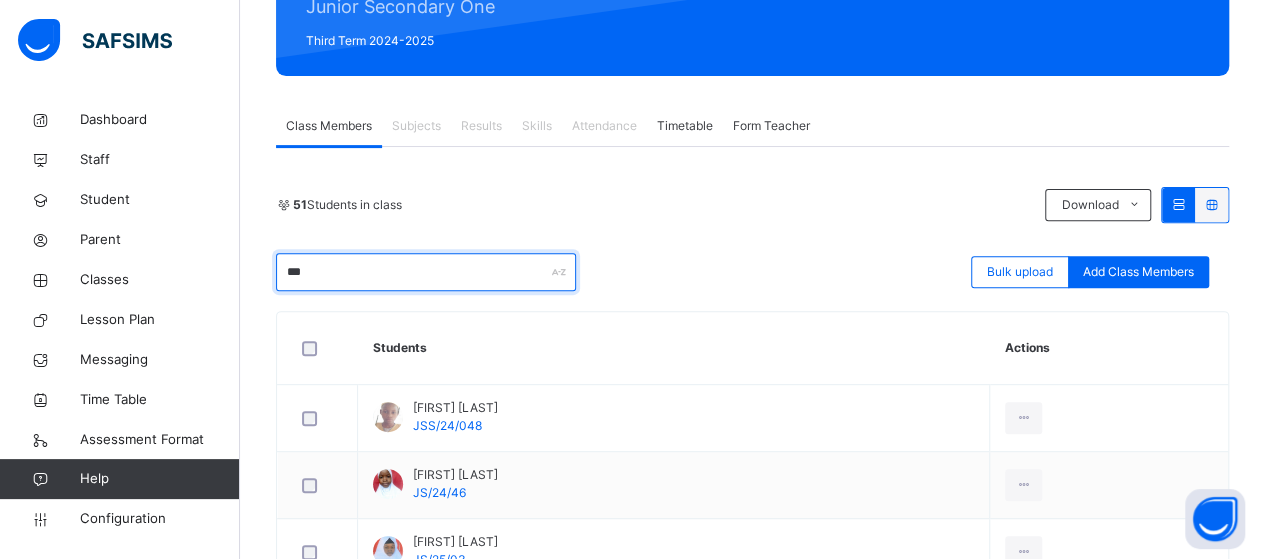 type on "***" 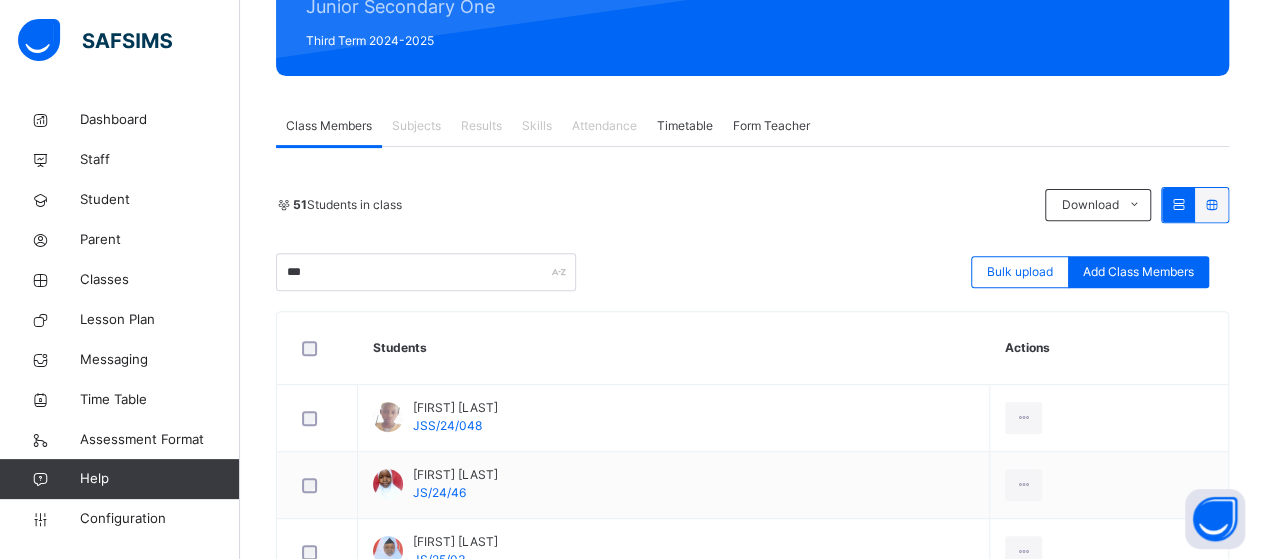click on "51  Students in class Download Pdf Report Excel Report *** Bulk upload Add Class Members Adamawa State University, Demonstration Nur, Pri, and Sec, Sch, Mubi. Date: [DATE], [TIME] Class Members Class:  JSS1 A Total no. of Students:  51 Term:  Third Term Session:  2024-2025 S/NO Admission No. Last Name First Name Other Name 1 [ID] [LAST] [FIRST]  [LAST] 2 [ID] [LAST] [FIRST]  [LAST] 3 [ID] [LAST] [FIRST] 4 [ID],, [LAST] [FIRST] [LAST] 5 [ID] [FIRST] [LAST] 6 [ID] [LAST] [FIRST] [LAST] 7 [ID] [FIRST] [LAST] 8 [ID] [FIRST] [LAST] [LAST] Students Actions [FIRST]  [LAST] [LAST] [ID] View Profile Remove from Class Transfer Student [FIRST]  [LAST] [ID] View Profile Remove from Class Transfer Student [FIRST]  [ID] View Profile Remove from Class Transfer Student [LAST] [FIRST] [ID],, View Profile Remove from Class Transfer Student [FIRST]  [FIRST] [ID] View Profile Remove from Class Transfer Student [ID] [LAST] [FIRST] [LAST] [ID] 1" at bounding box center (752, 584) 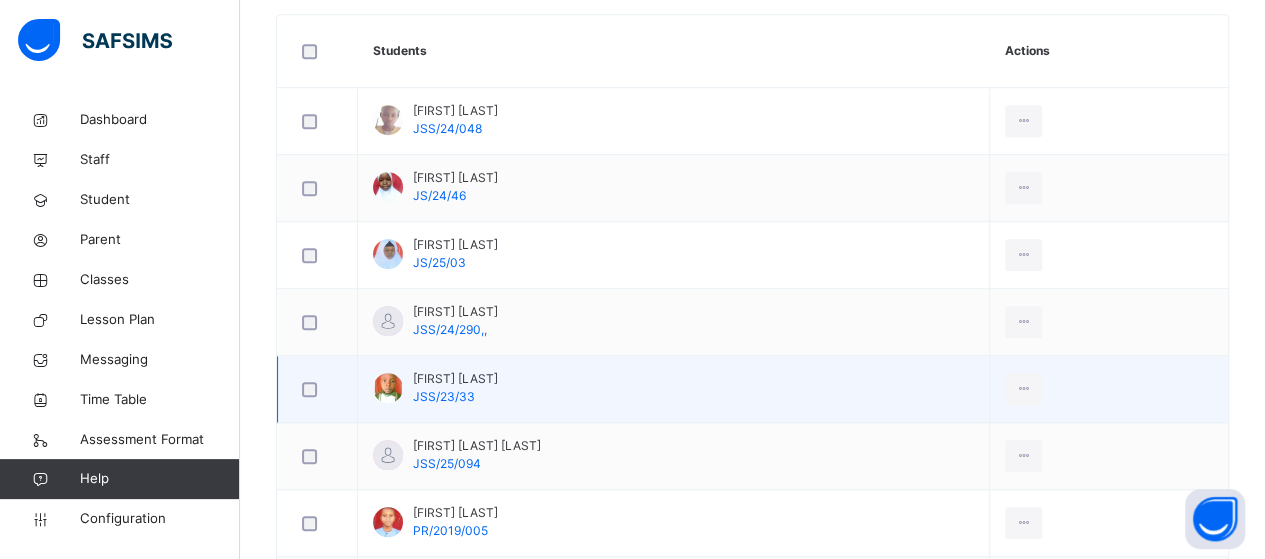 scroll, scrollTop: 570, scrollLeft: 0, axis: vertical 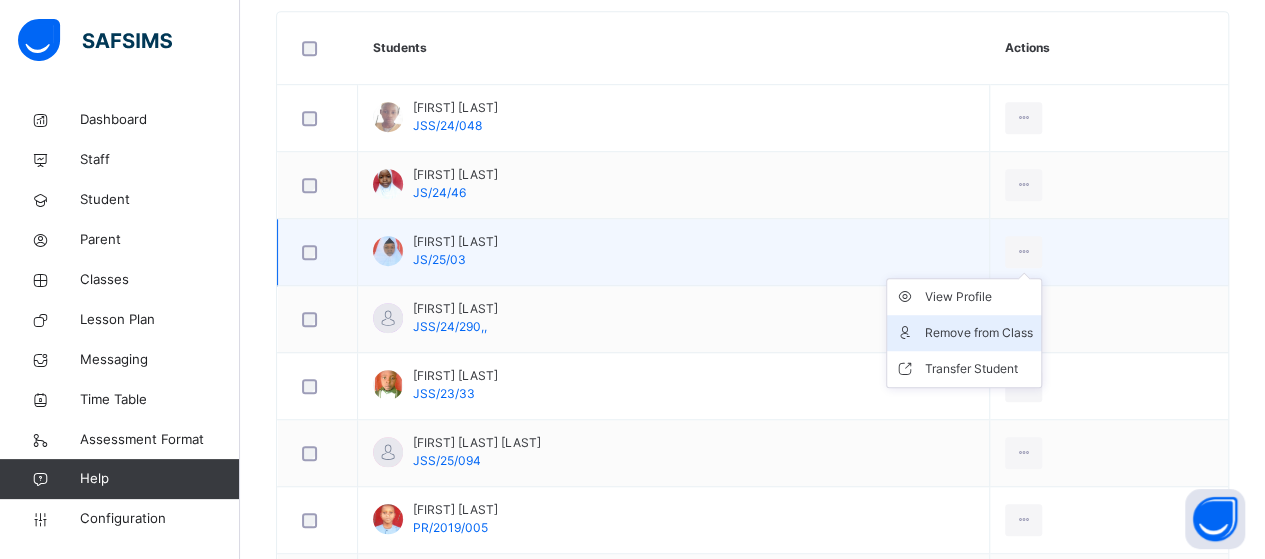 click on "Remove from Class" at bounding box center [979, 333] 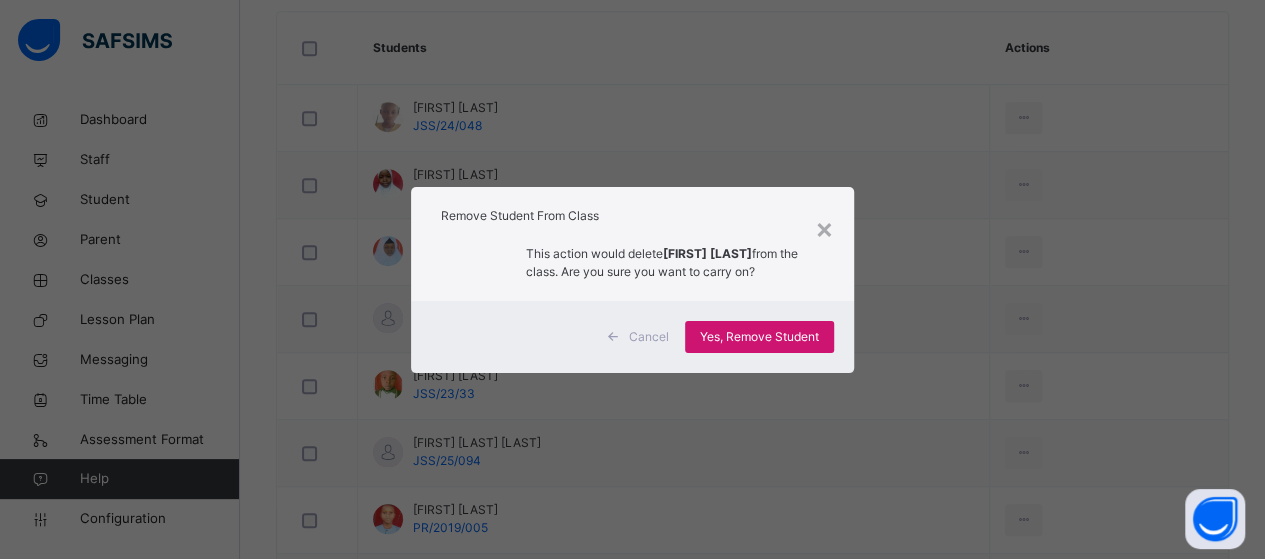 click on "Yes, Remove Student" at bounding box center [759, 337] 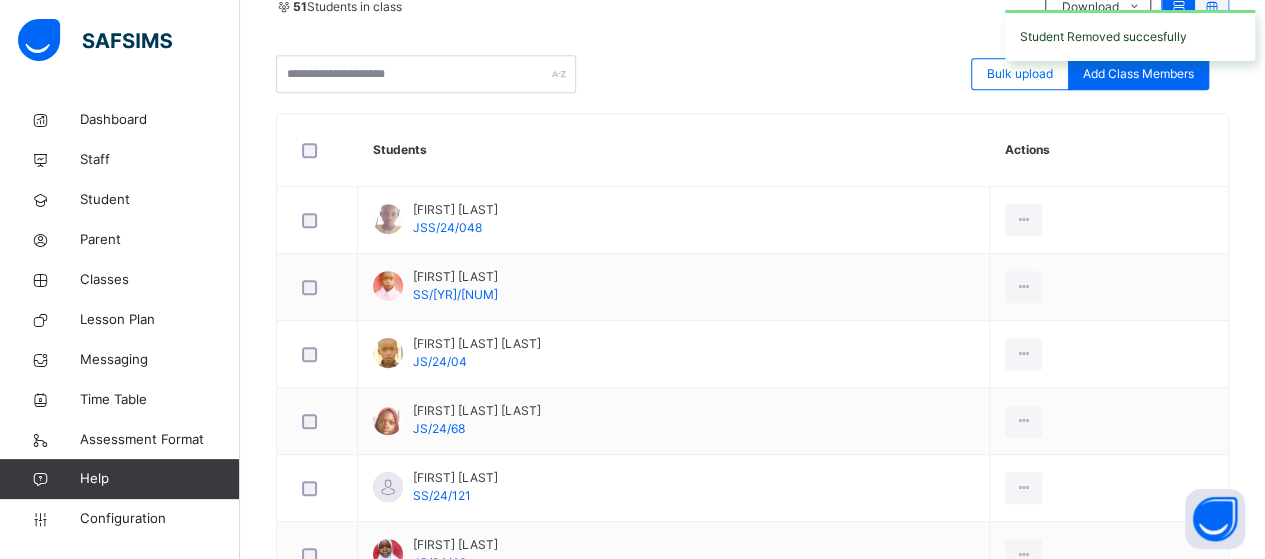 scroll, scrollTop: 270, scrollLeft: 0, axis: vertical 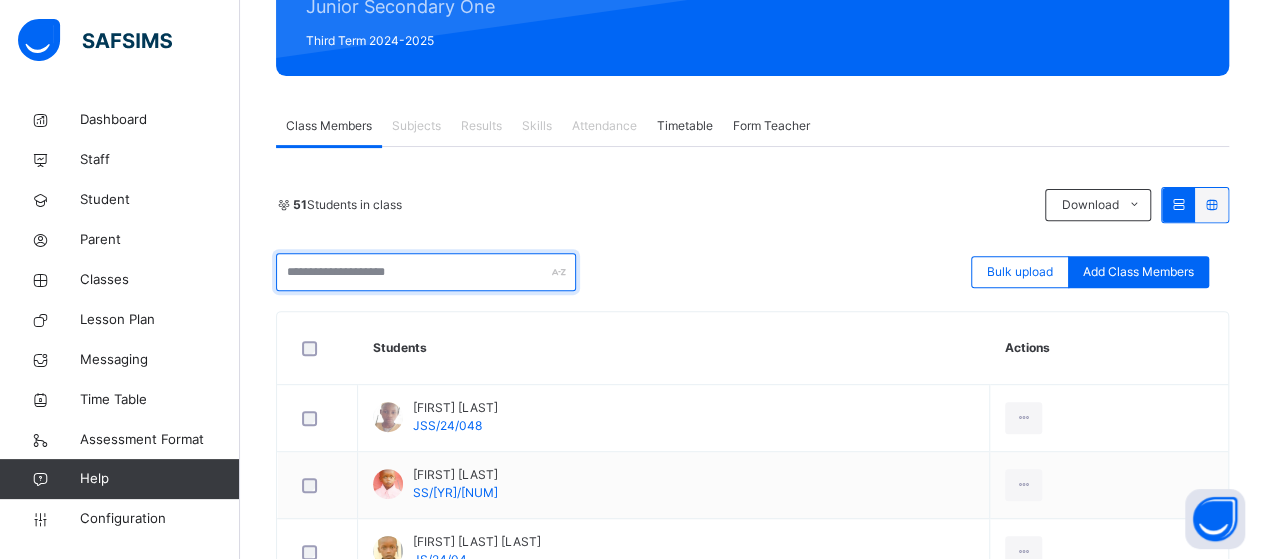 click at bounding box center [426, 272] 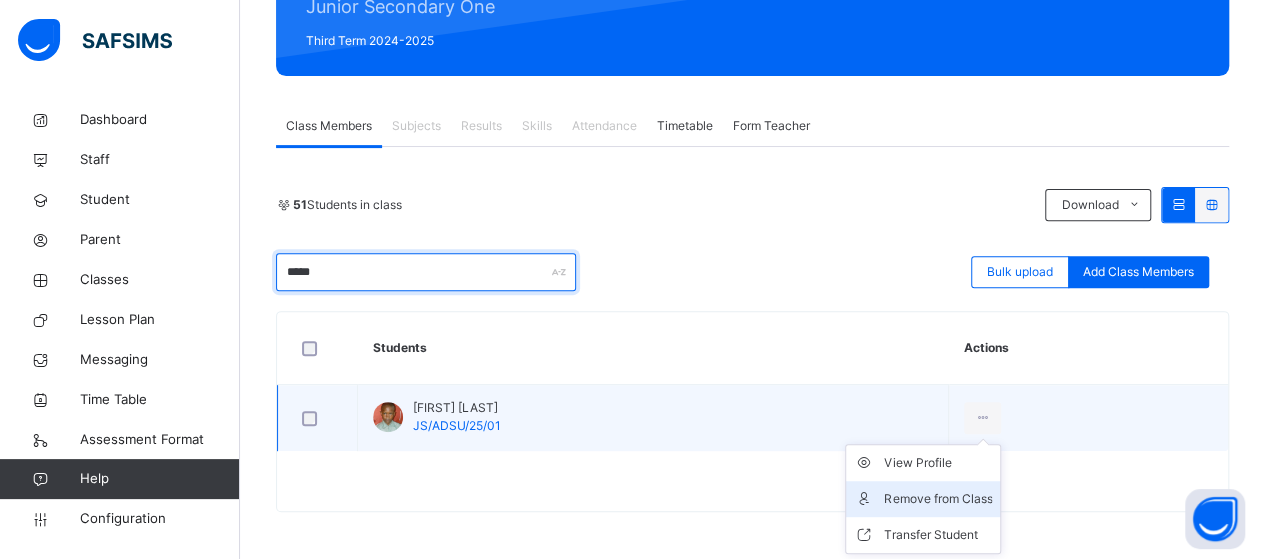 type on "*****" 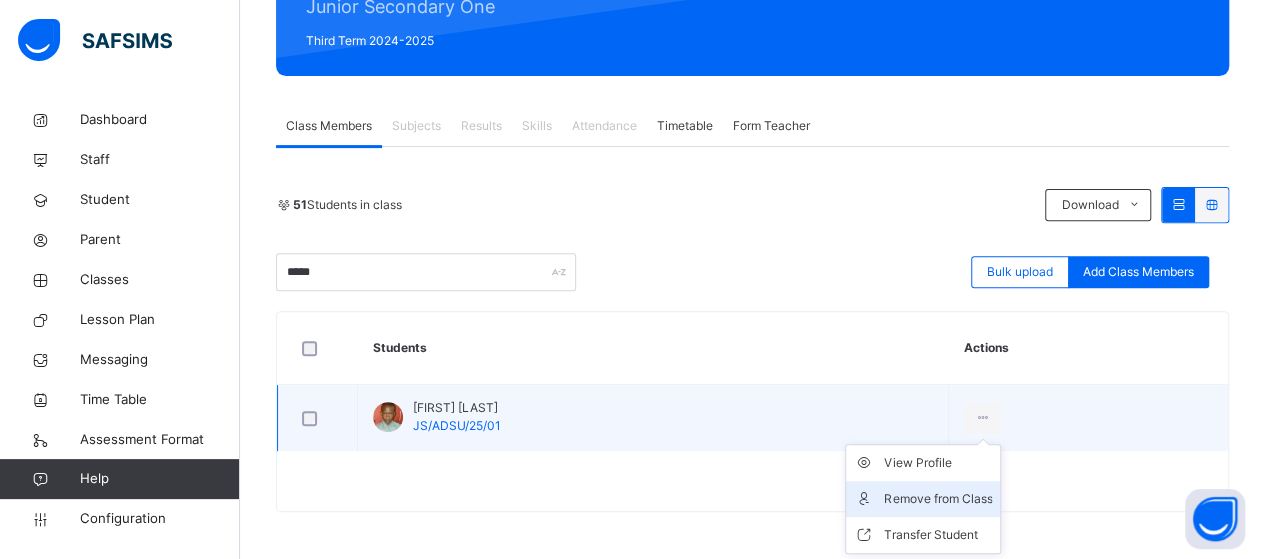 click on "Remove from Class" at bounding box center (938, 499) 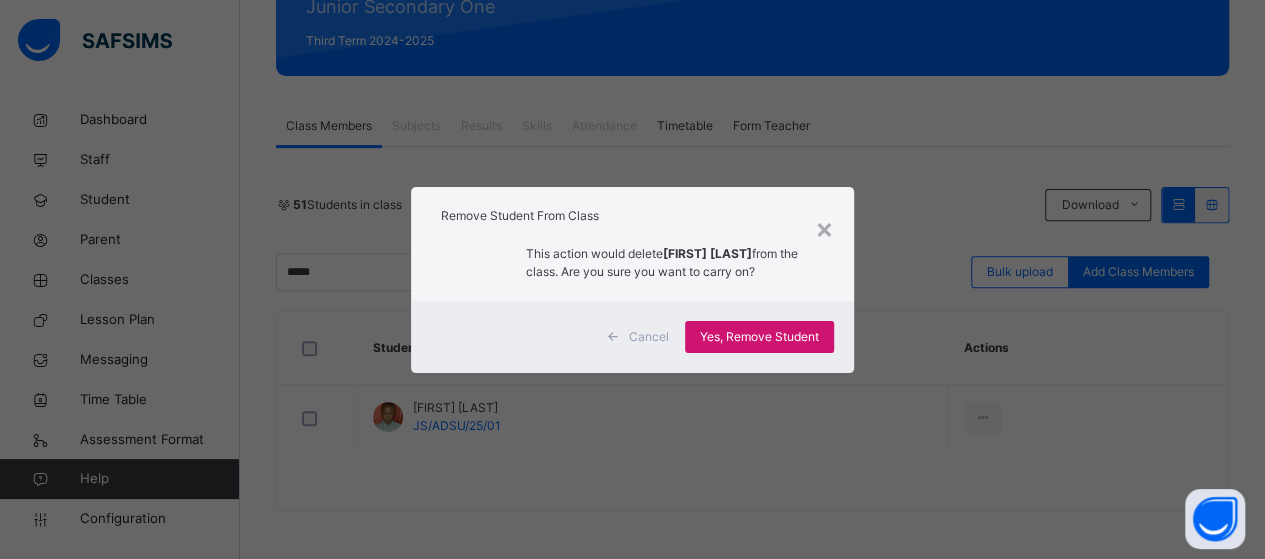 click on "Yes, Remove Student" at bounding box center (759, 337) 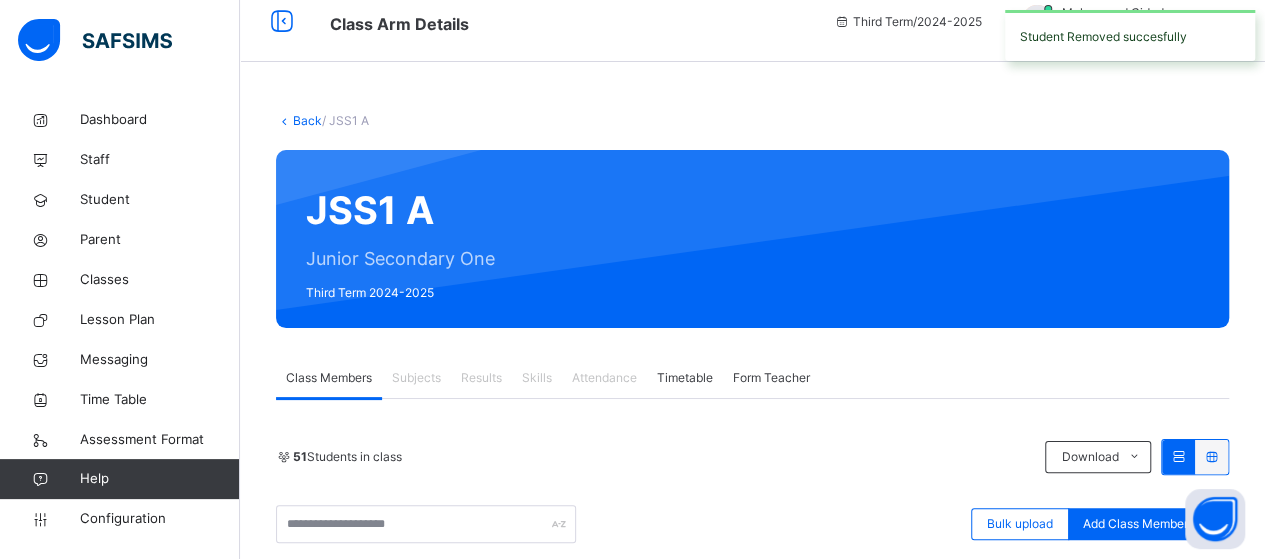 scroll, scrollTop: 270, scrollLeft: 0, axis: vertical 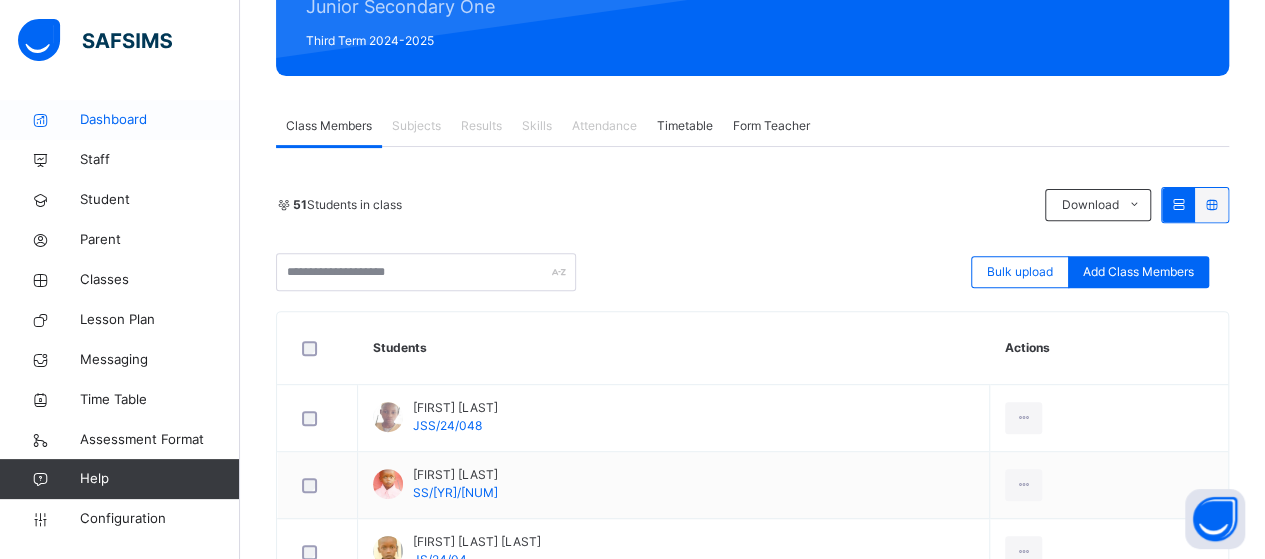 click on "Dashboard" at bounding box center [160, 120] 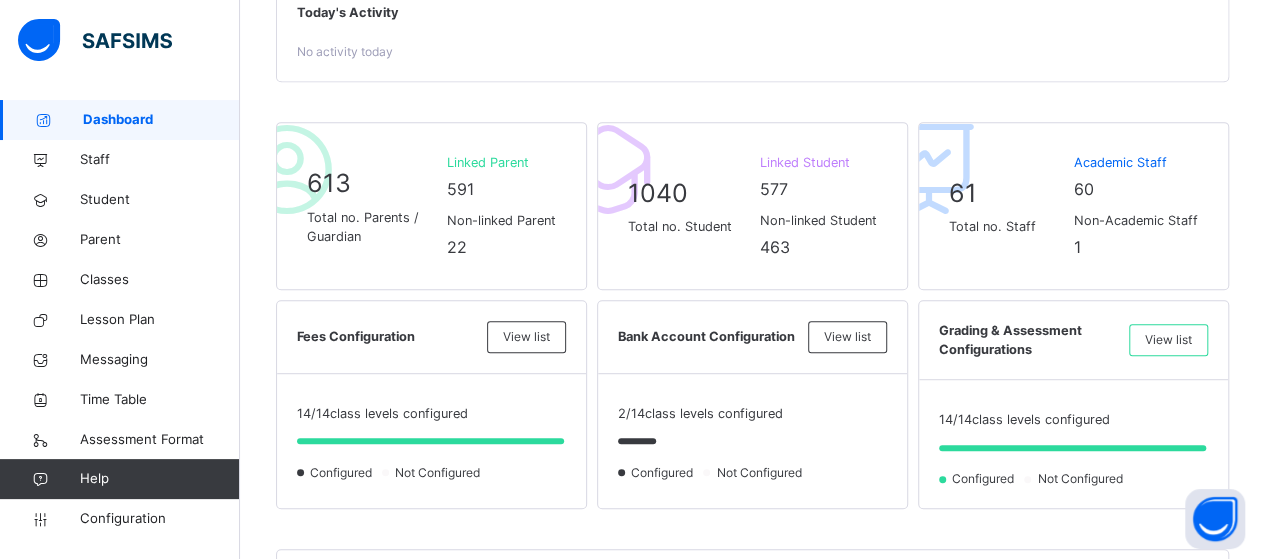 scroll, scrollTop: 300, scrollLeft: 0, axis: vertical 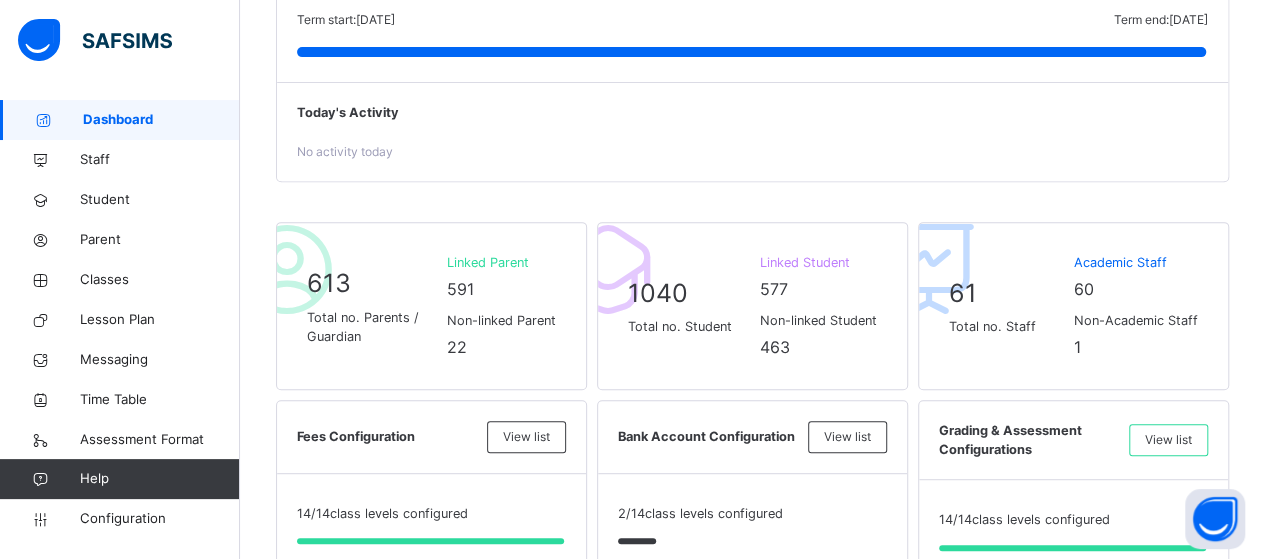 click on "Dashboard" at bounding box center [120, 120] 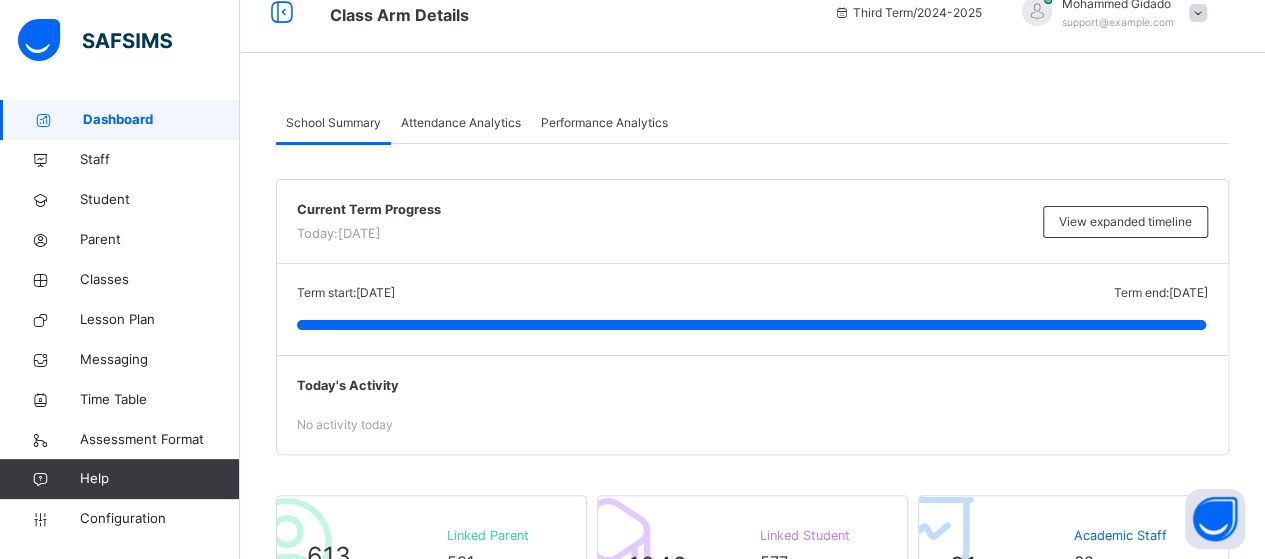scroll, scrollTop: 0, scrollLeft: 0, axis: both 